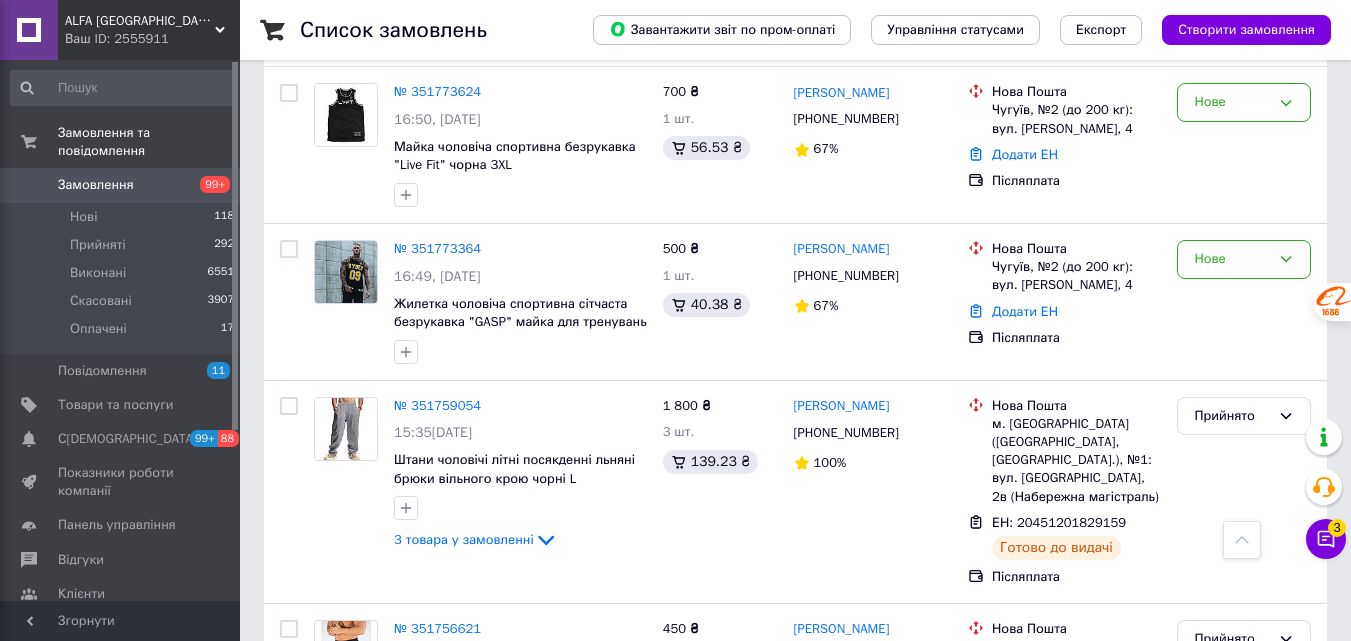 scroll, scrollTop: 6800, scrollLeft: 0, axis: vertical 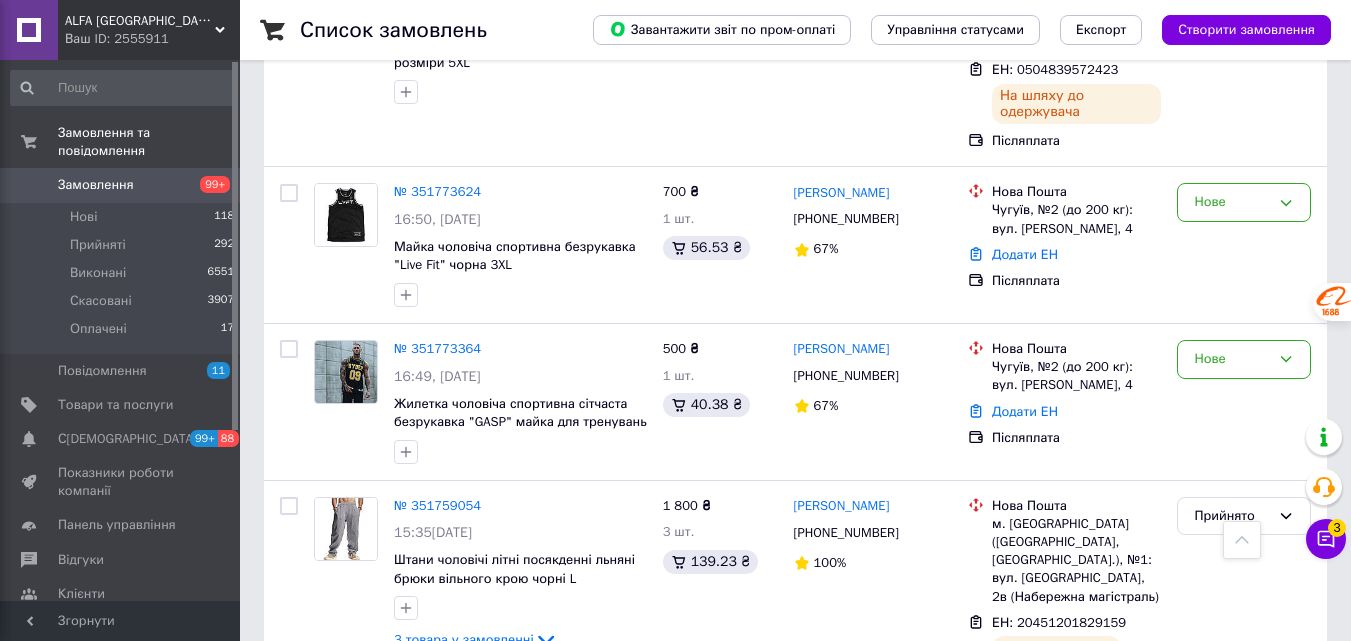 click on "Прийнято" at bounding box center [1232, 739] 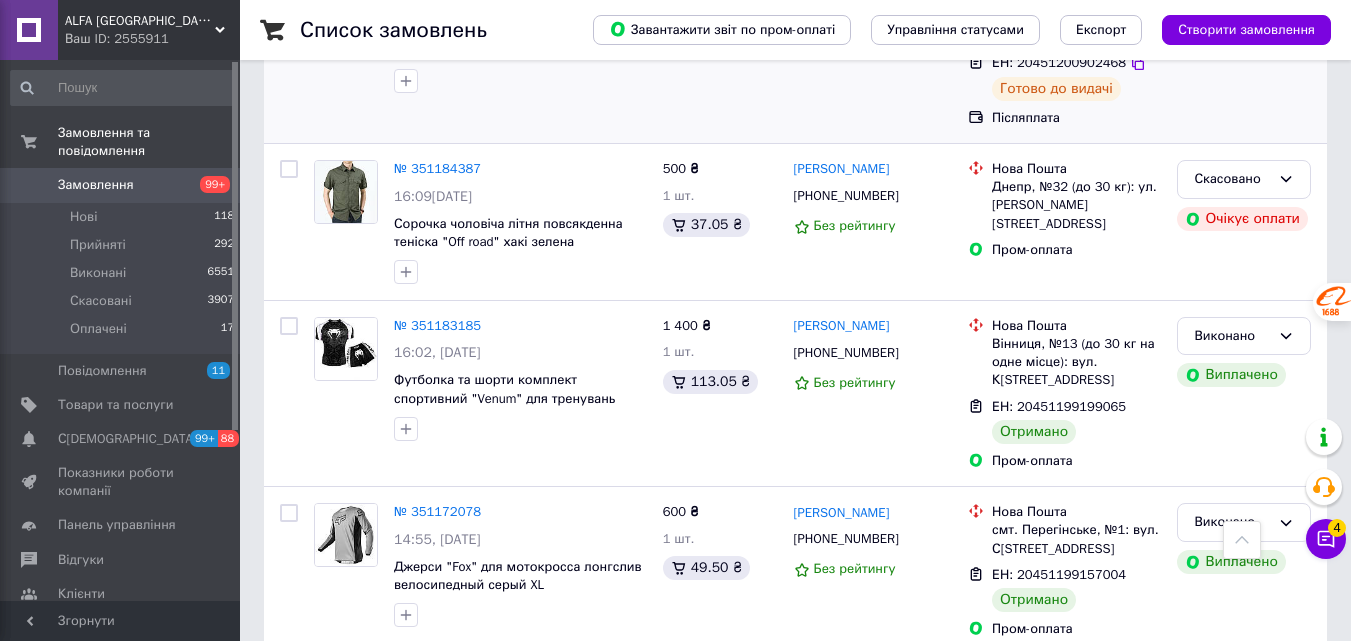 scroll, scrollTop: 14471, scrollLeft: 0, axis: vertical 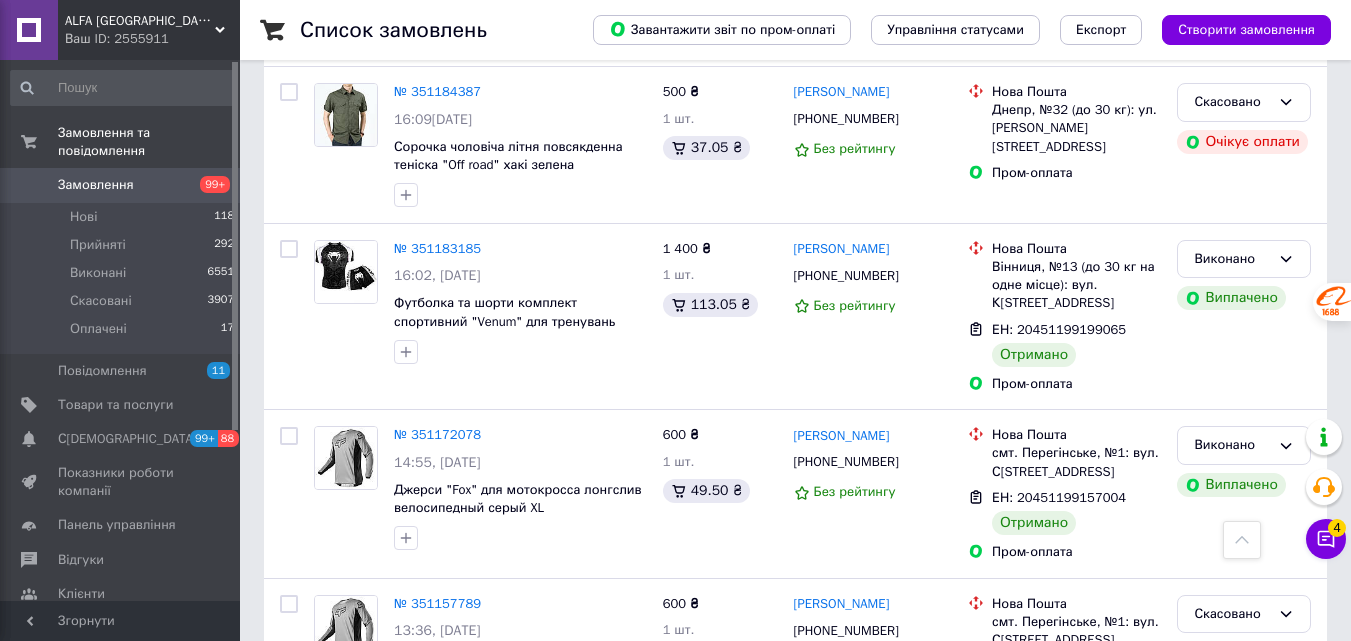 click on "Прийнято" at bounding box center (1232, 770) 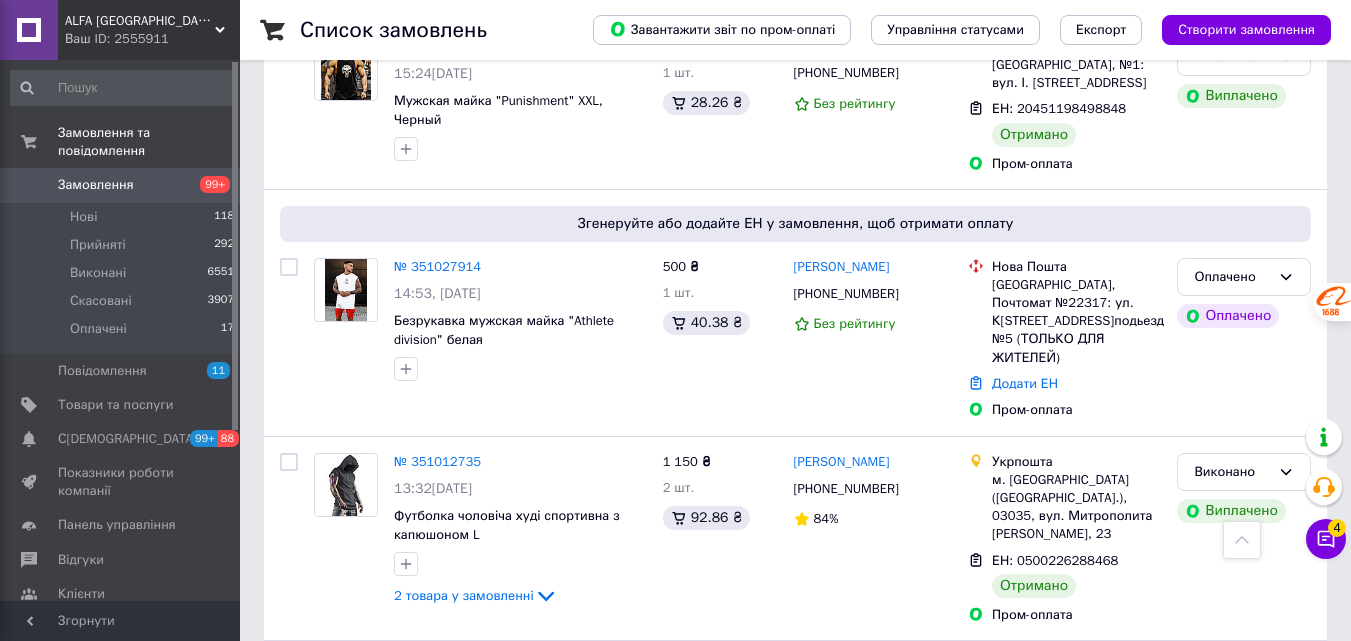 scroll, scrollTop: 17755, scrollLeft: 0, axis: vertical 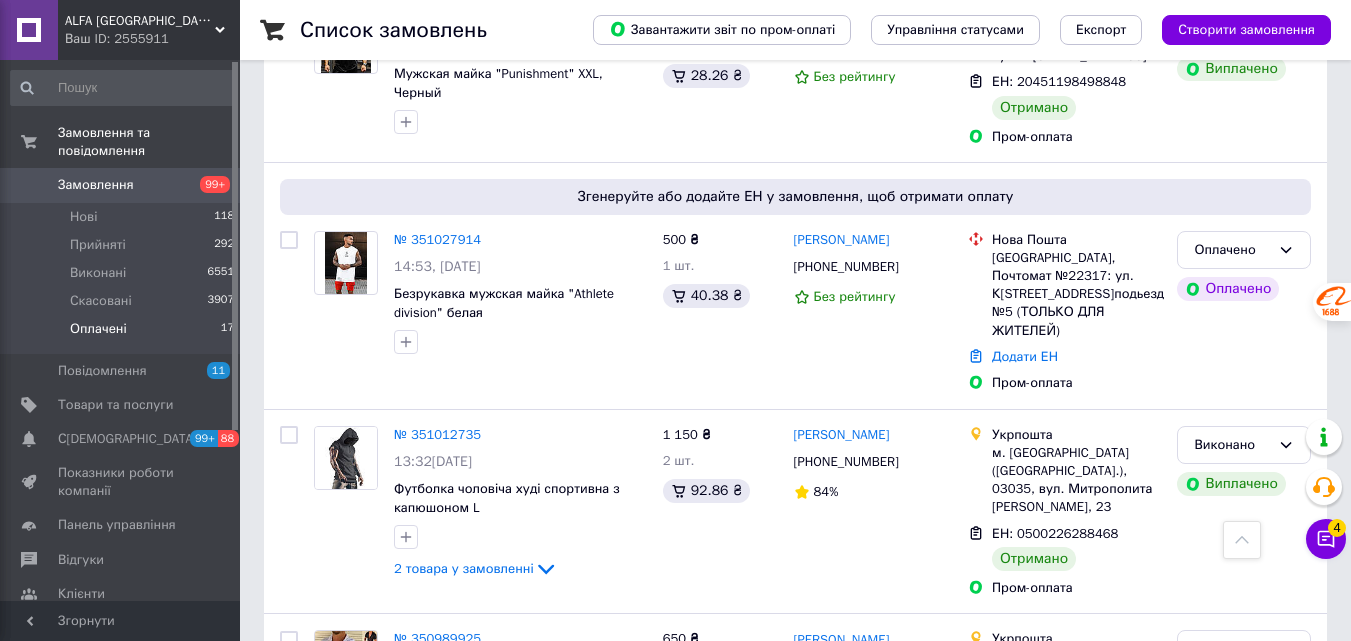 click on "Оплачені" at bounding box center [98, 329] 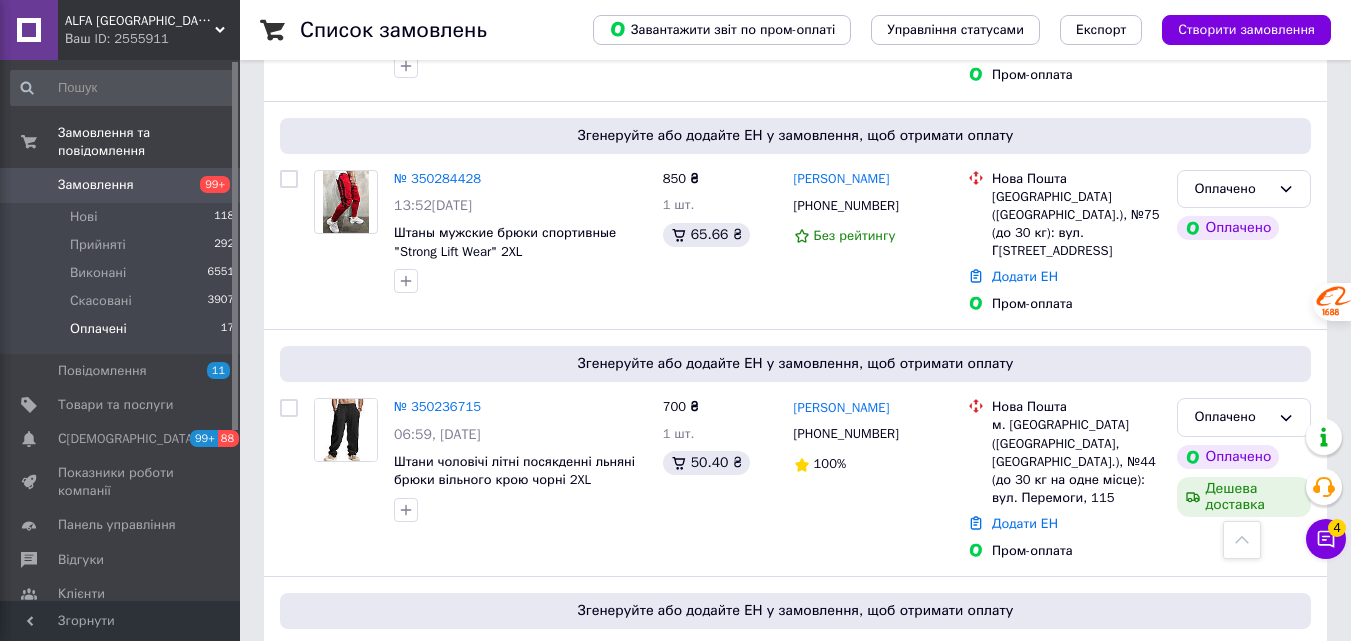scroll, scrollTop: 2200, scrollLeft: 0, axis: vertical 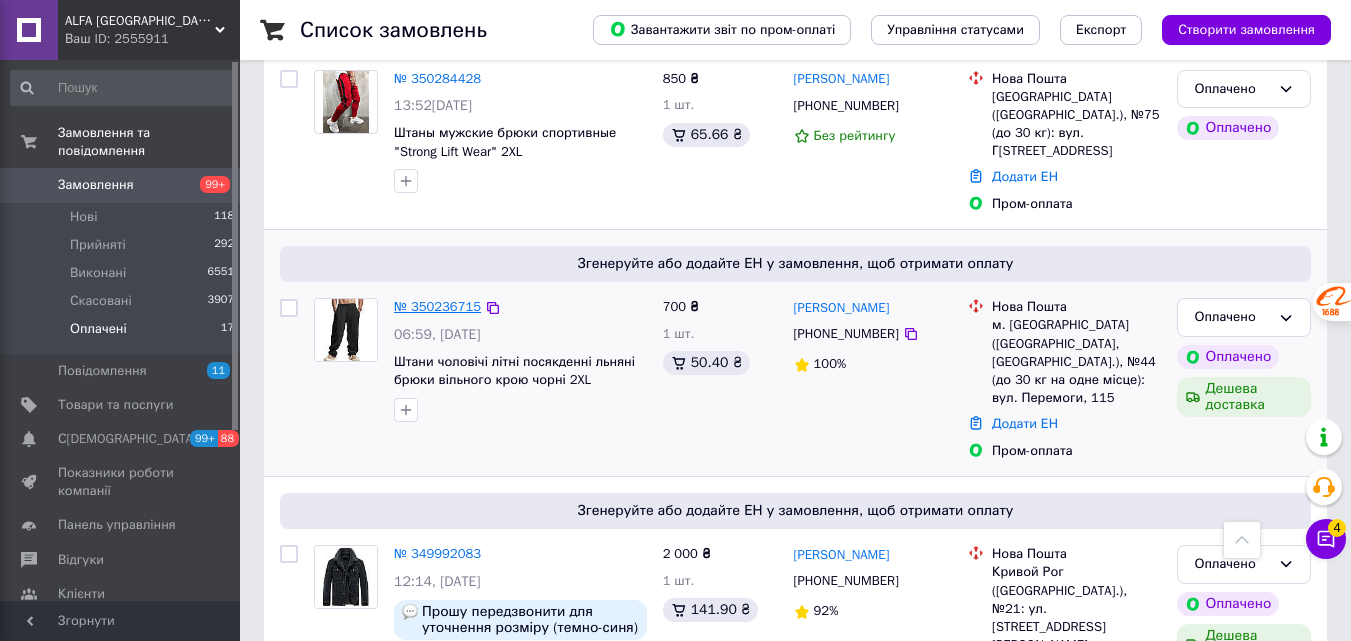 click on "№ 350236715" at bounding box center [437, 306] 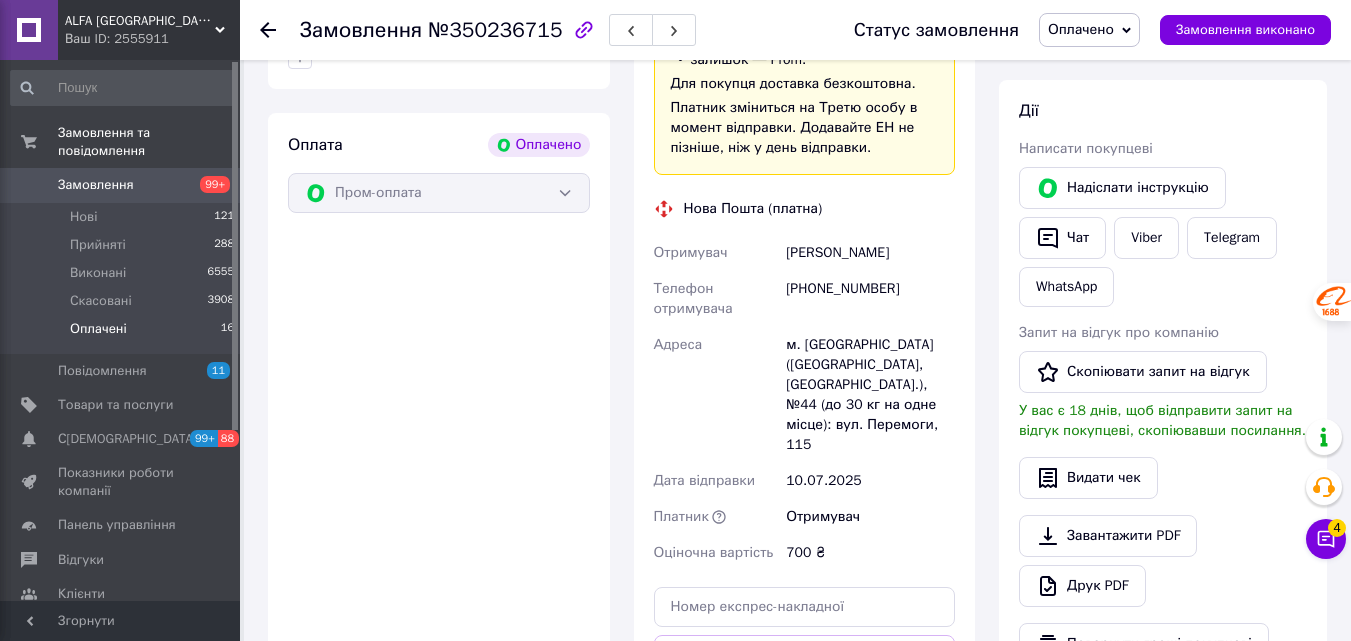 scroll, scrollTop: 1095, scrollLeft: 0, axis: vertical 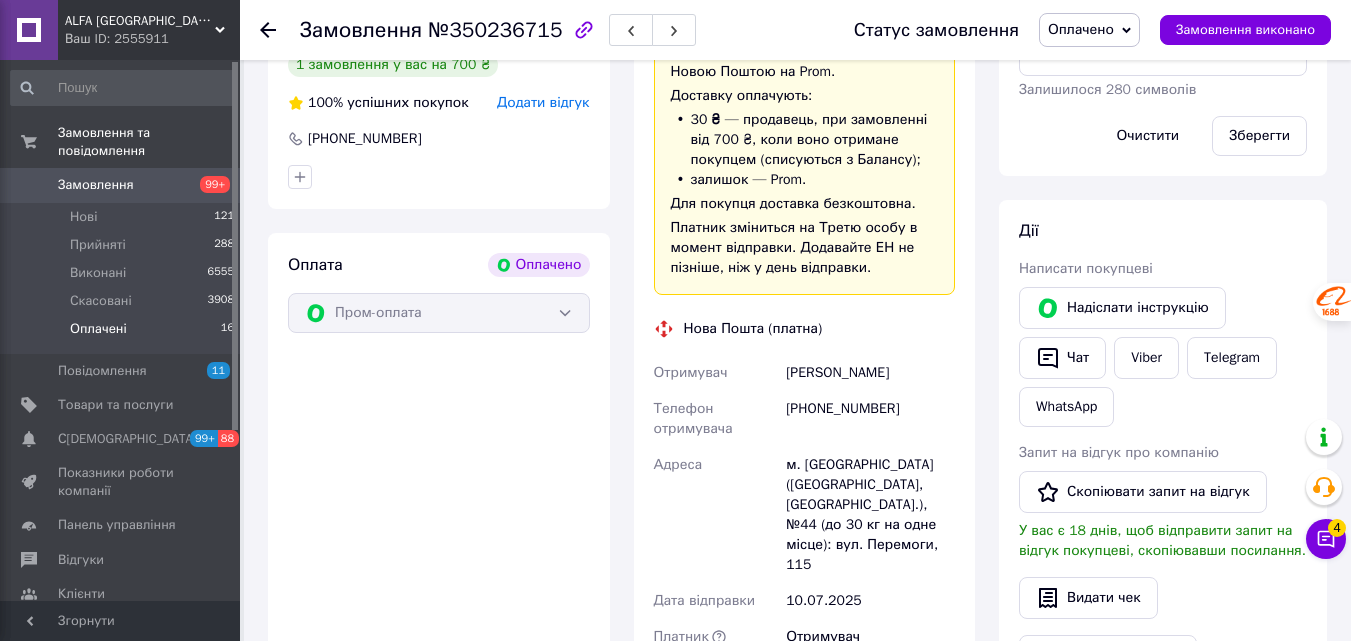 click on "Оплачені" at bounding box center [98, 329] 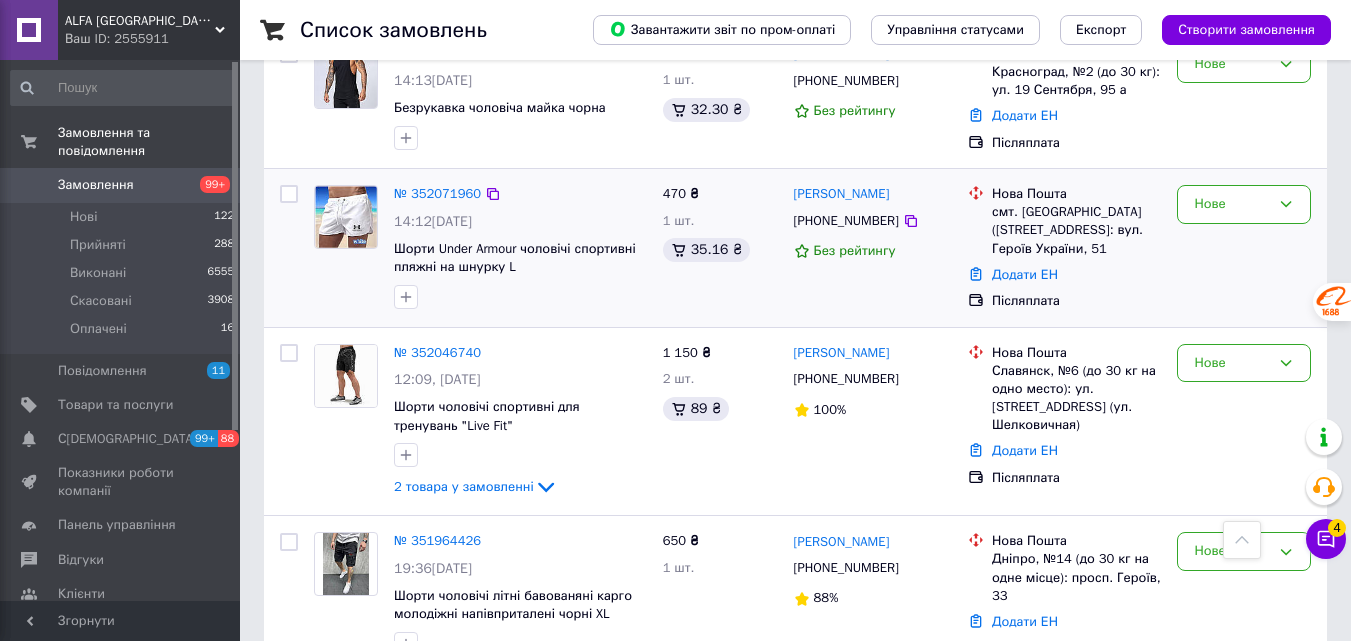 scroll, scrollTop: 300, scrollLeft: 0, axis: vertical 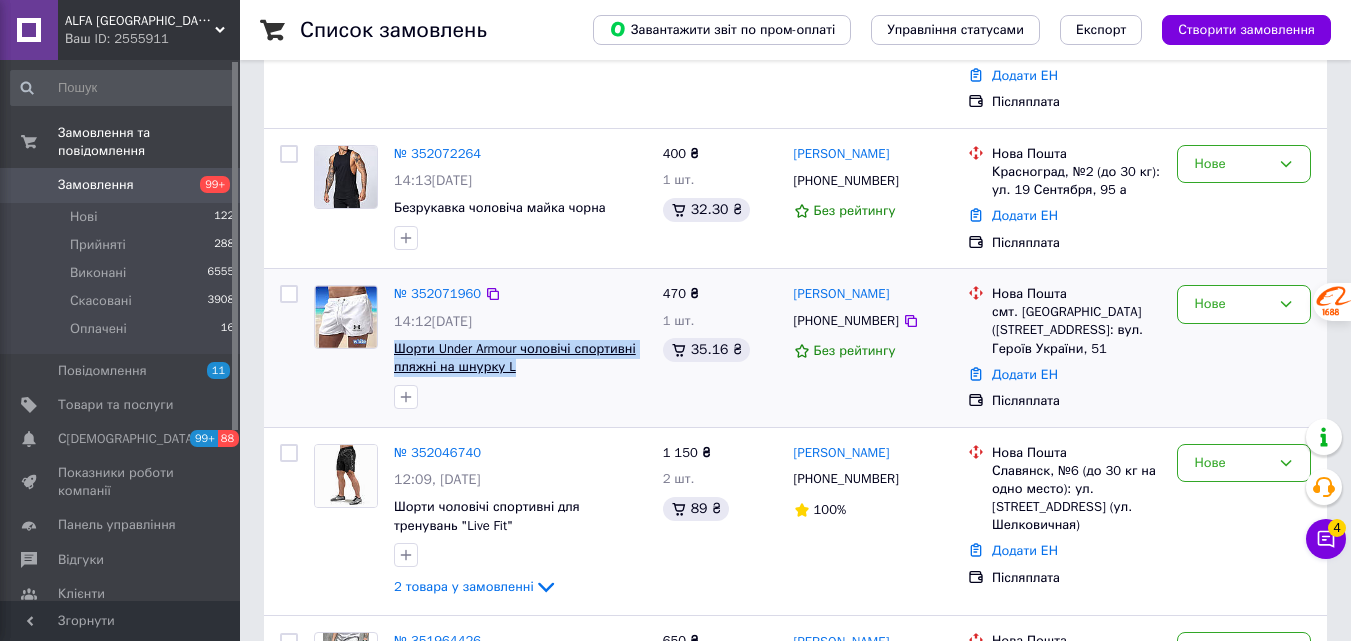 drag, startPoint x: 520, startPoint y: 334, endPoint x: 395, endPoint y: 310, distance: 127.28315 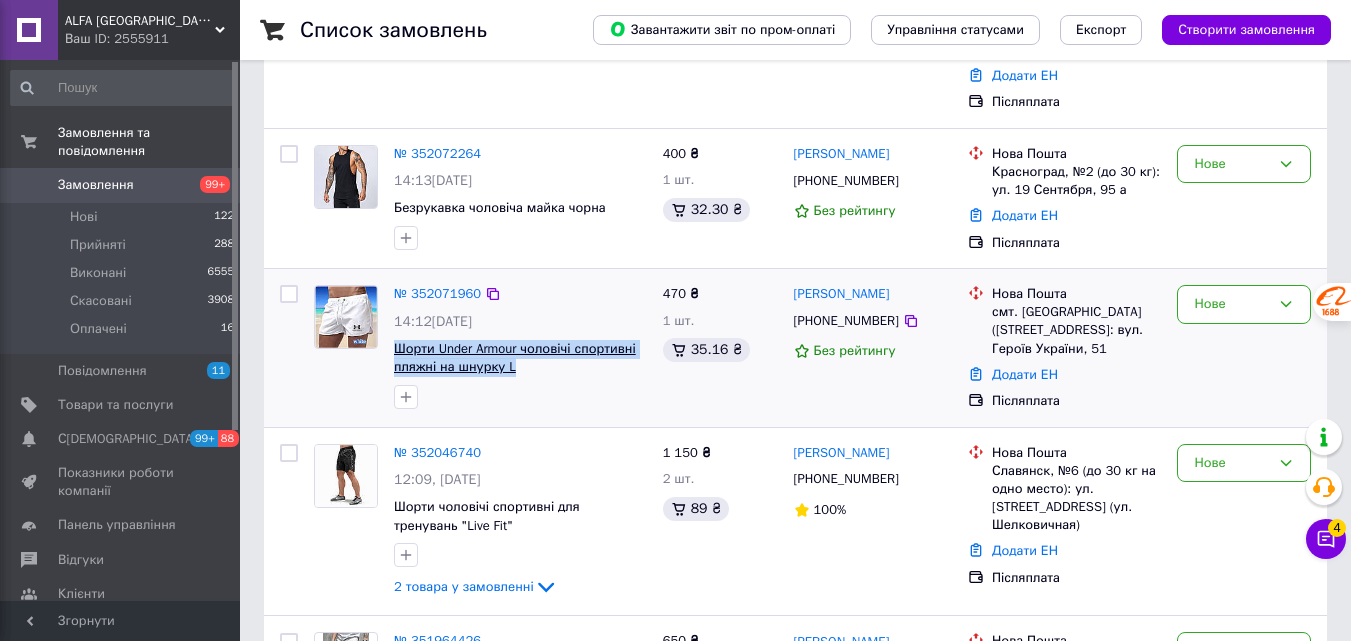 click on "Шорти Under Armour чоловічі спортивні пляжні на шнурку L" at bounding box center (520, 358) 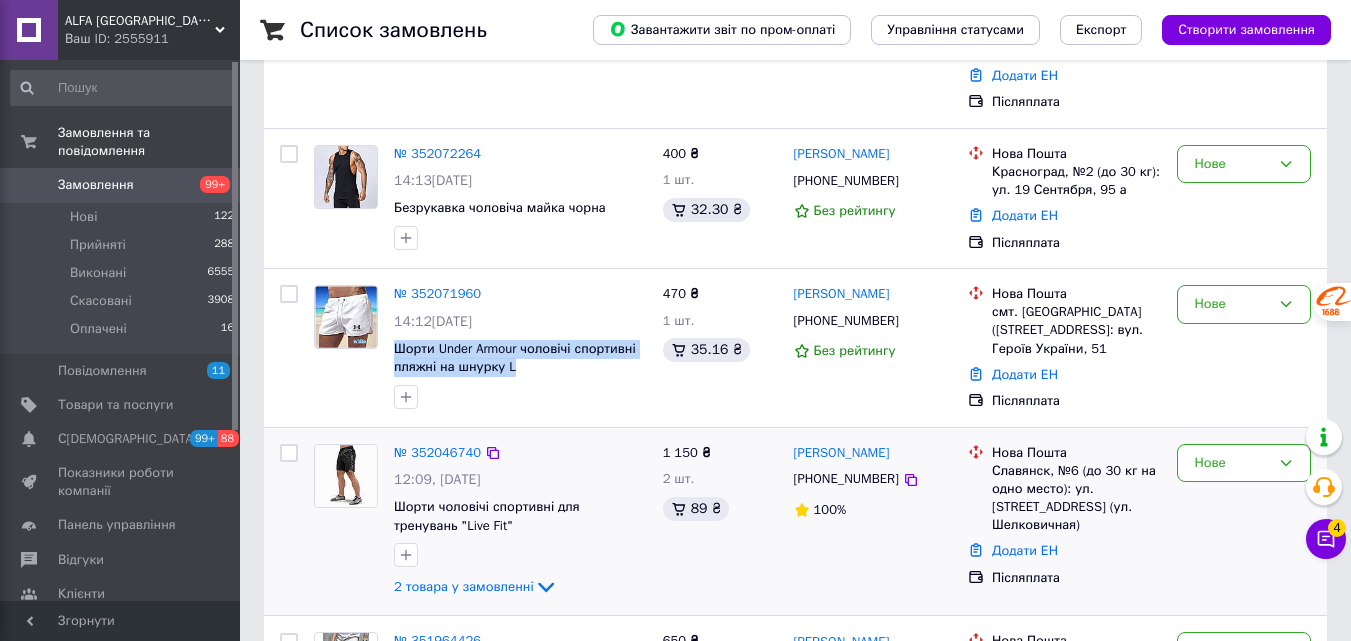 scroll, scrollTop: 500, scrollLeft: 0, axis: vertical 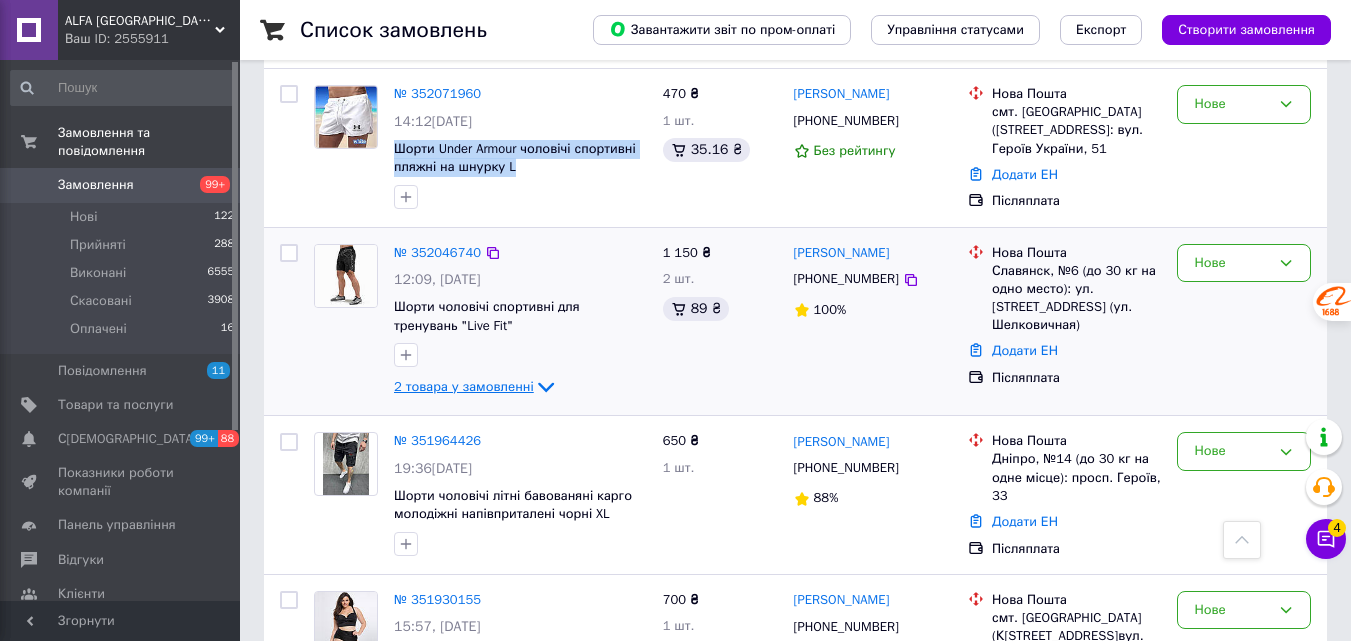 click on "2 товара у замовленні" at bounding box center [464, 386] 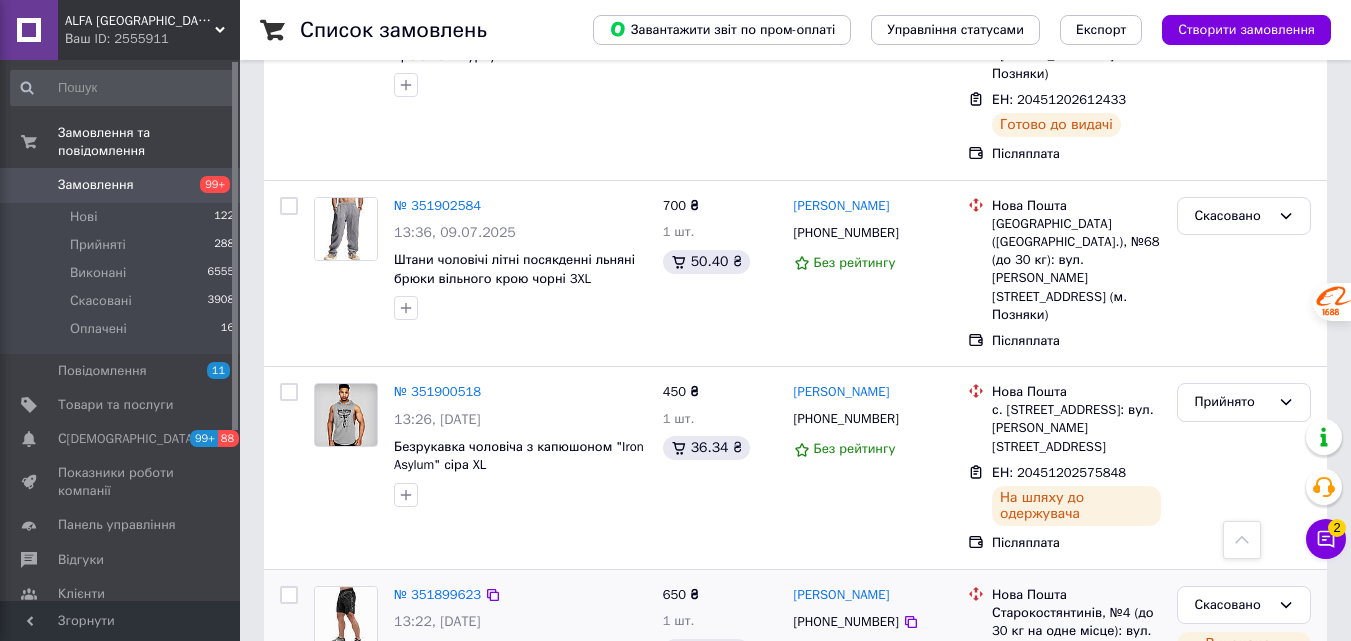 scroll, scrollTop: 1900, scrollLeft: 0, axis: vertical 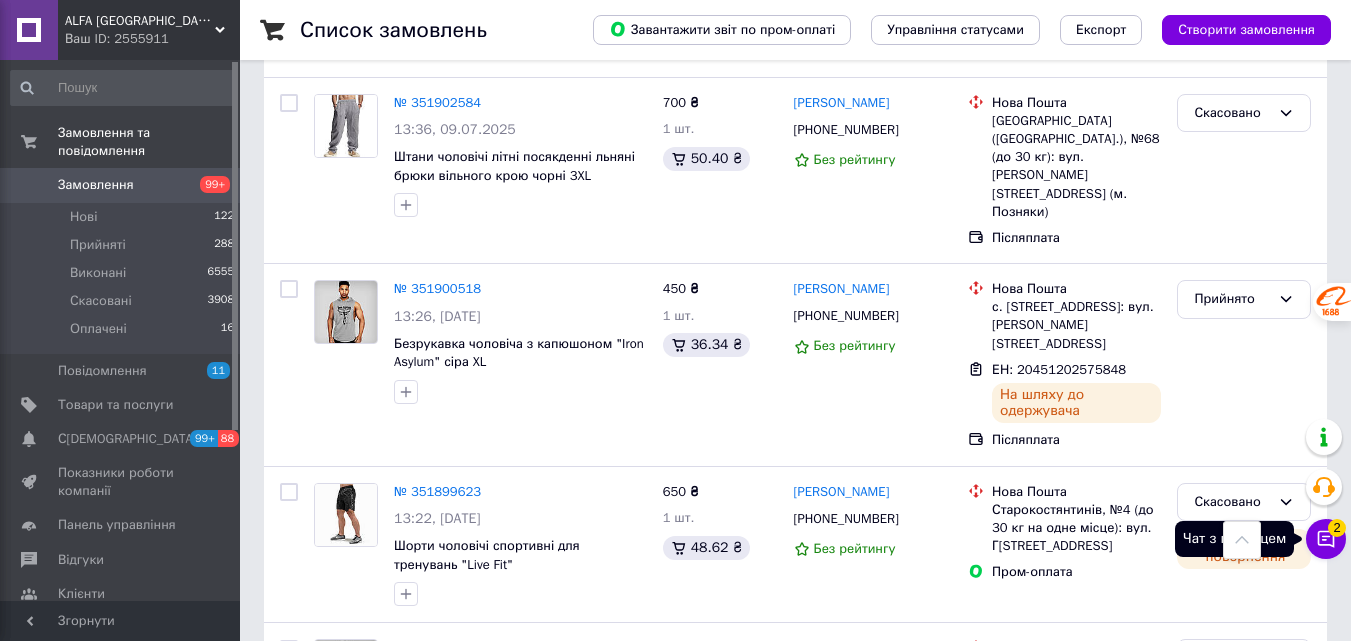 click on "Чат з покупцем 2" at bounding box center [1326, 539] 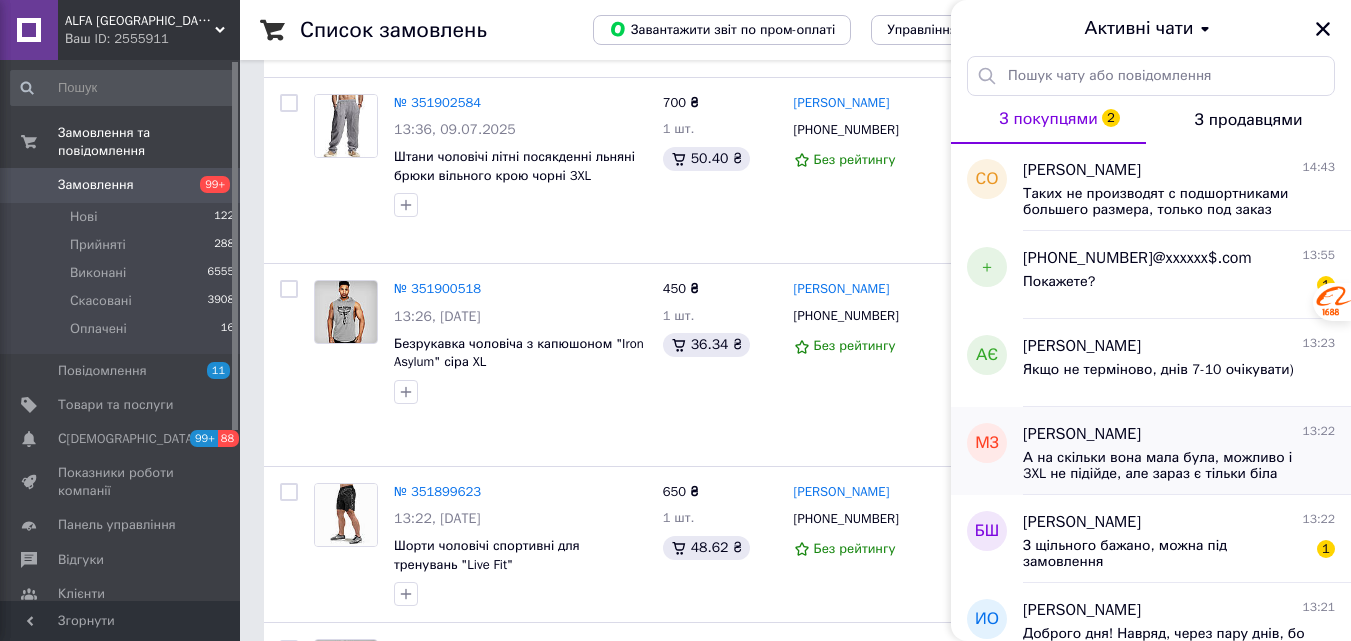 scroll, scrollTop: 0, scrollLeft: 0, axis: both 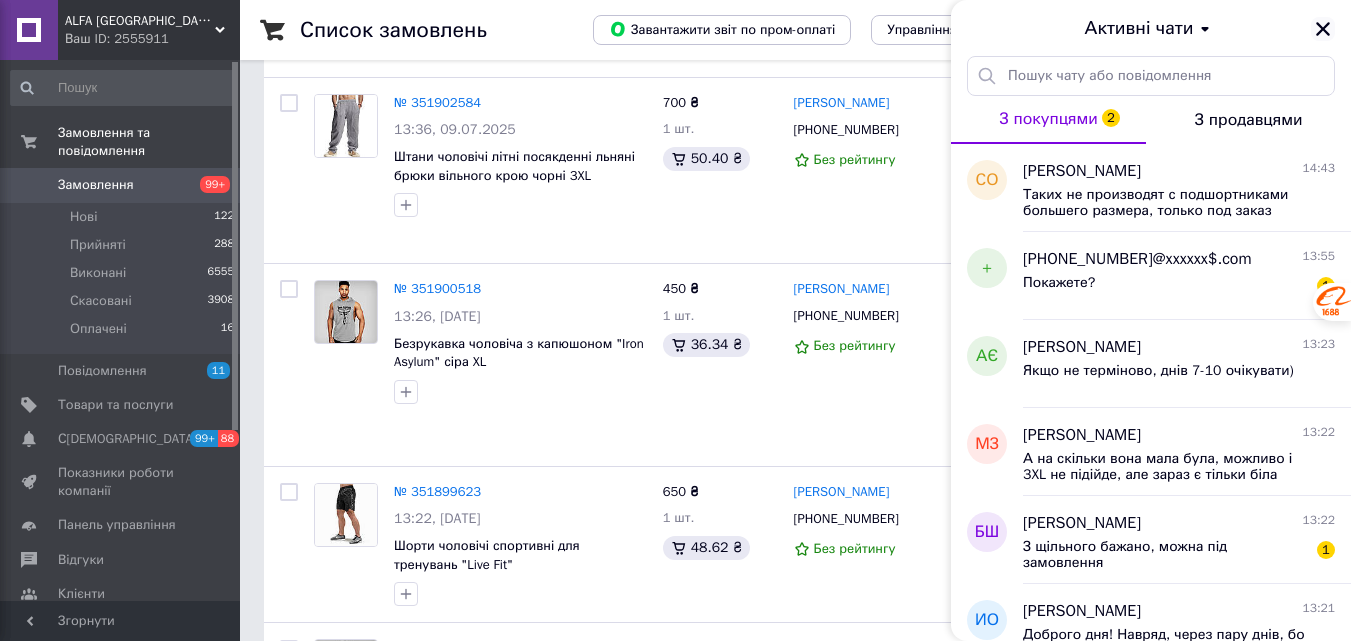 click 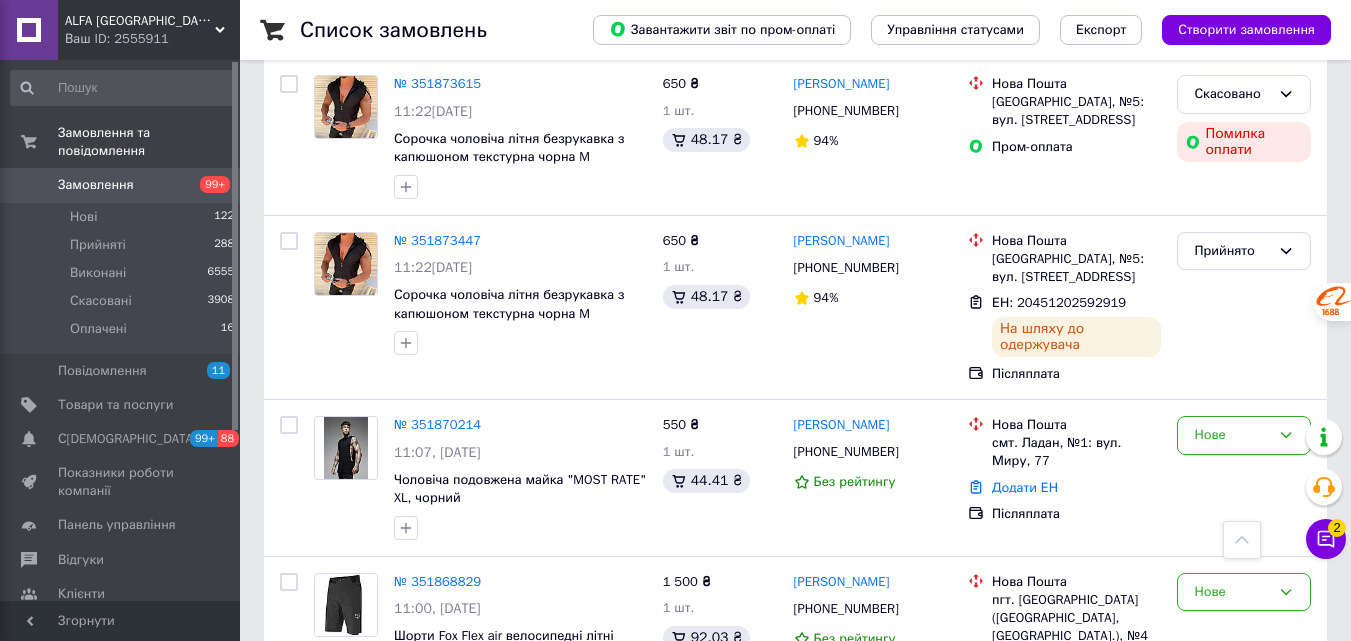 scroll, scrollTop: 4000, scrollLeft: 0, axis: vertical 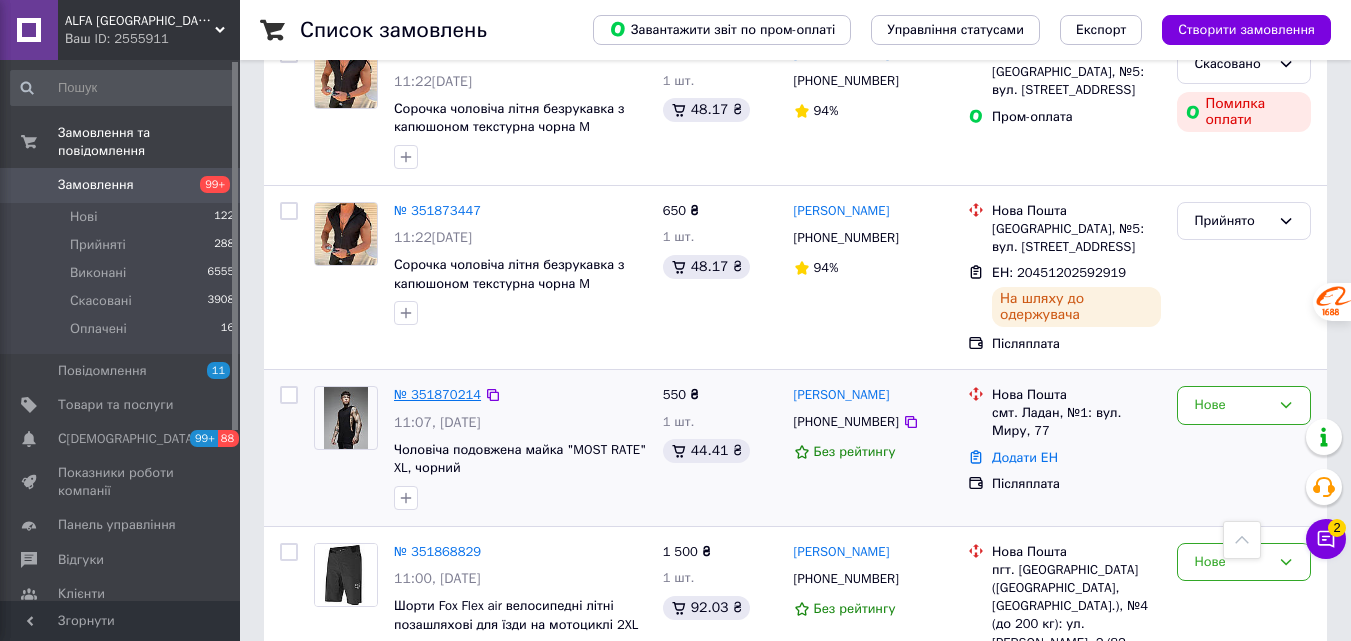 click on "№ 351870214" at bounding box center (437, 394) 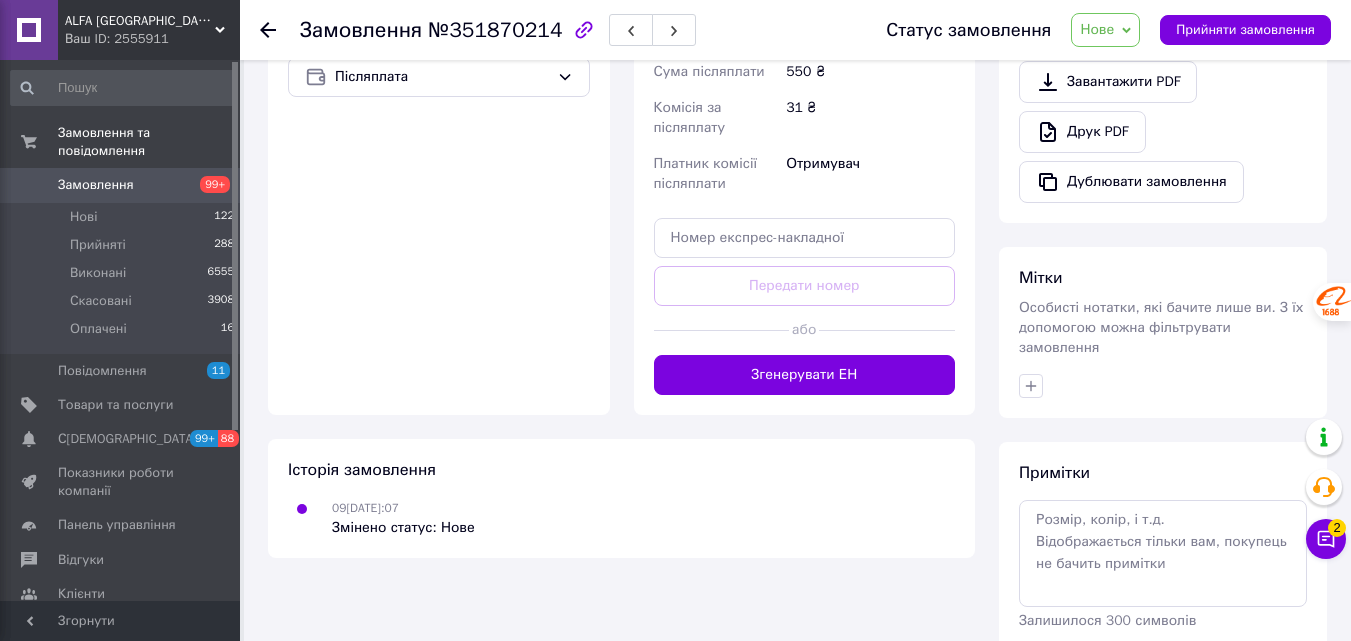 scroll, scrollTop: 794, scrollLeft: 0, axis: vertical 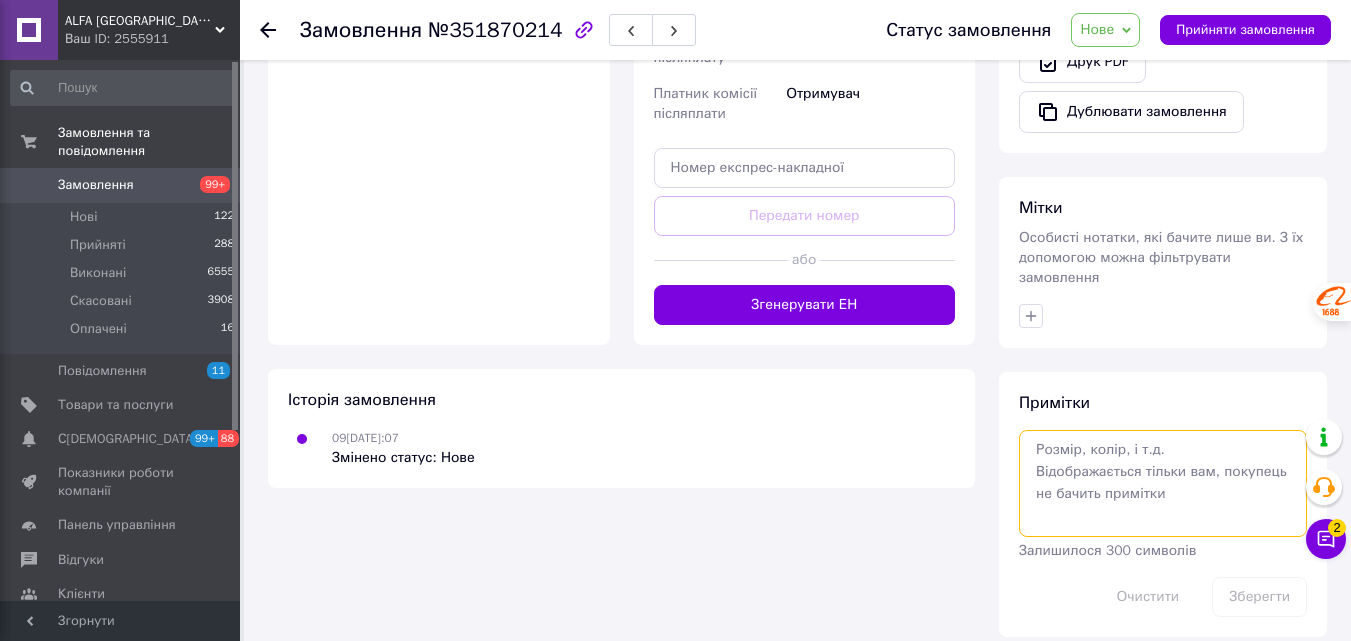 click at bounding box center (1163, 483) 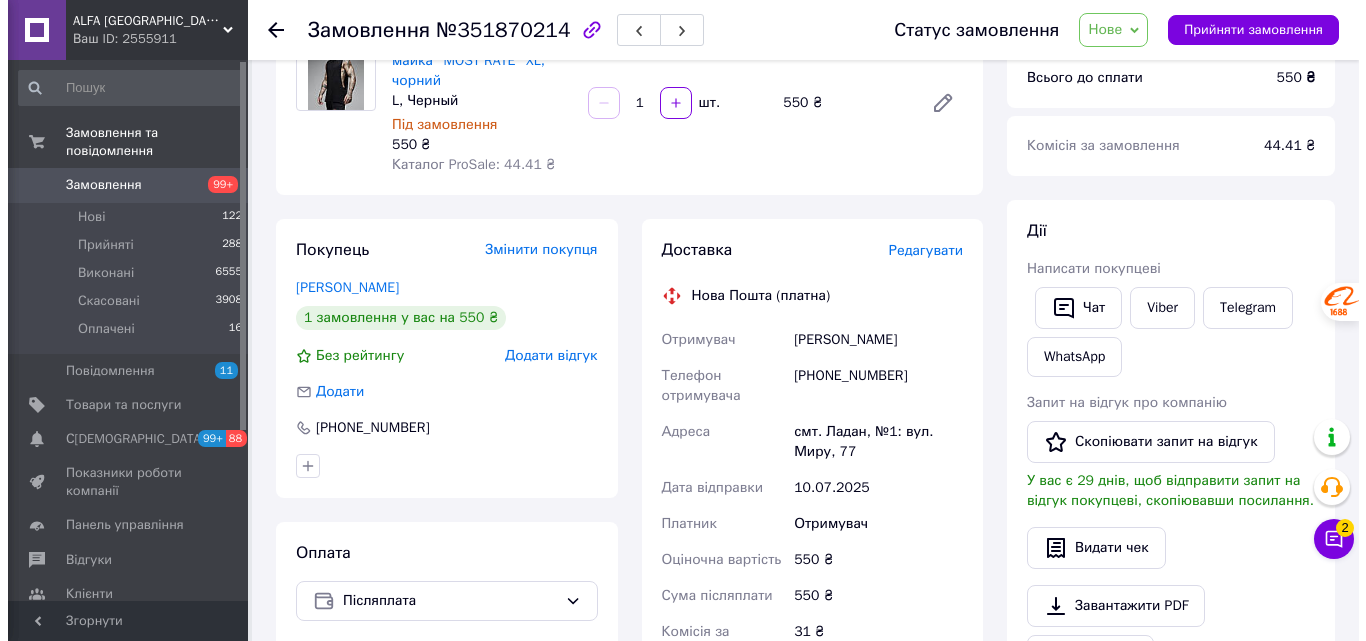 scroll, scrollTop: 0, scrollLeft: 0, axis: both 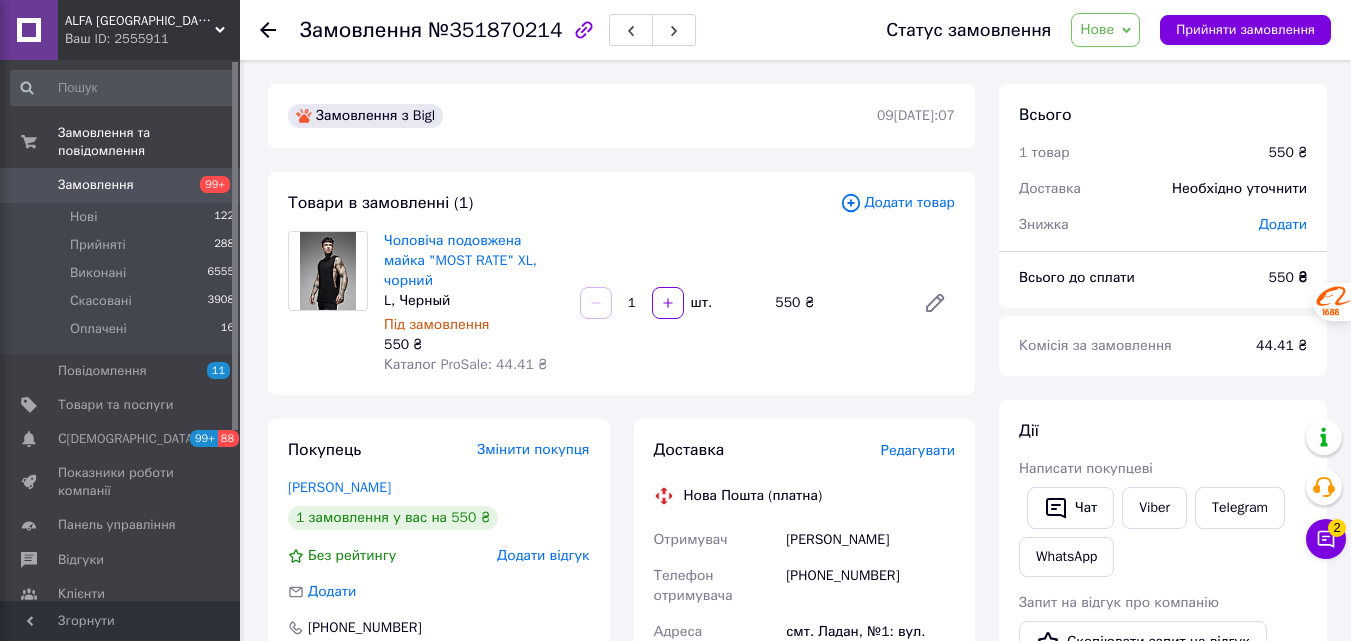 type on "190/90" 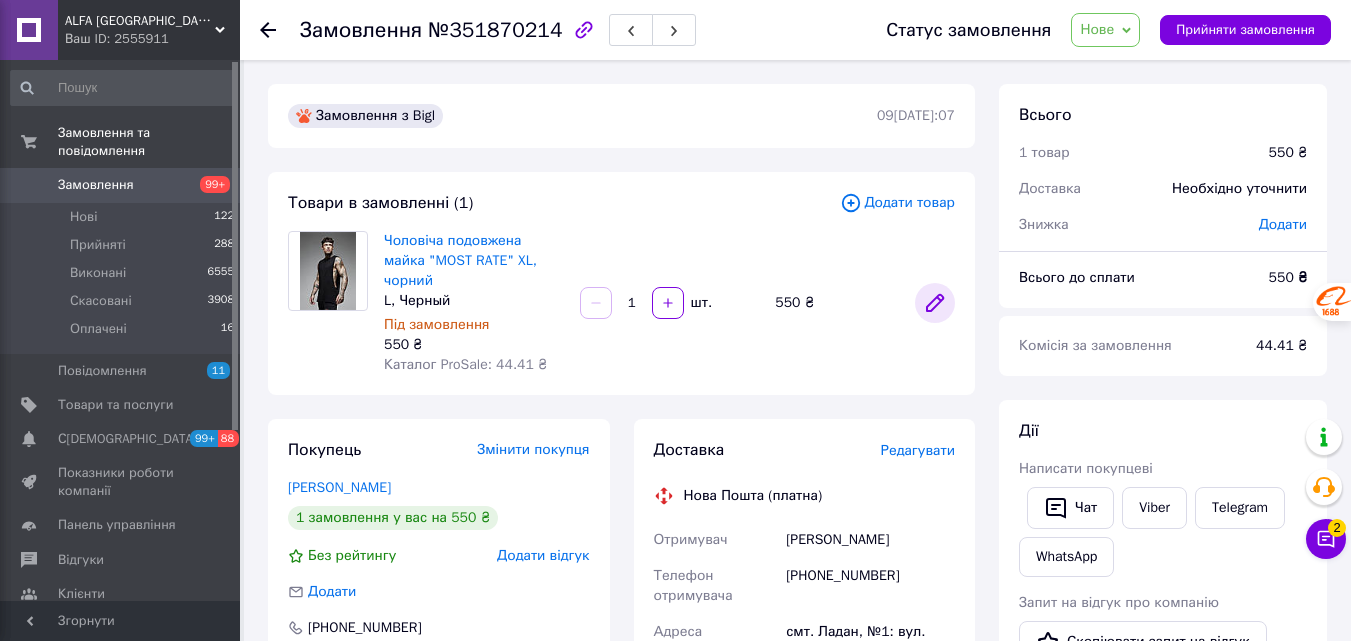 click 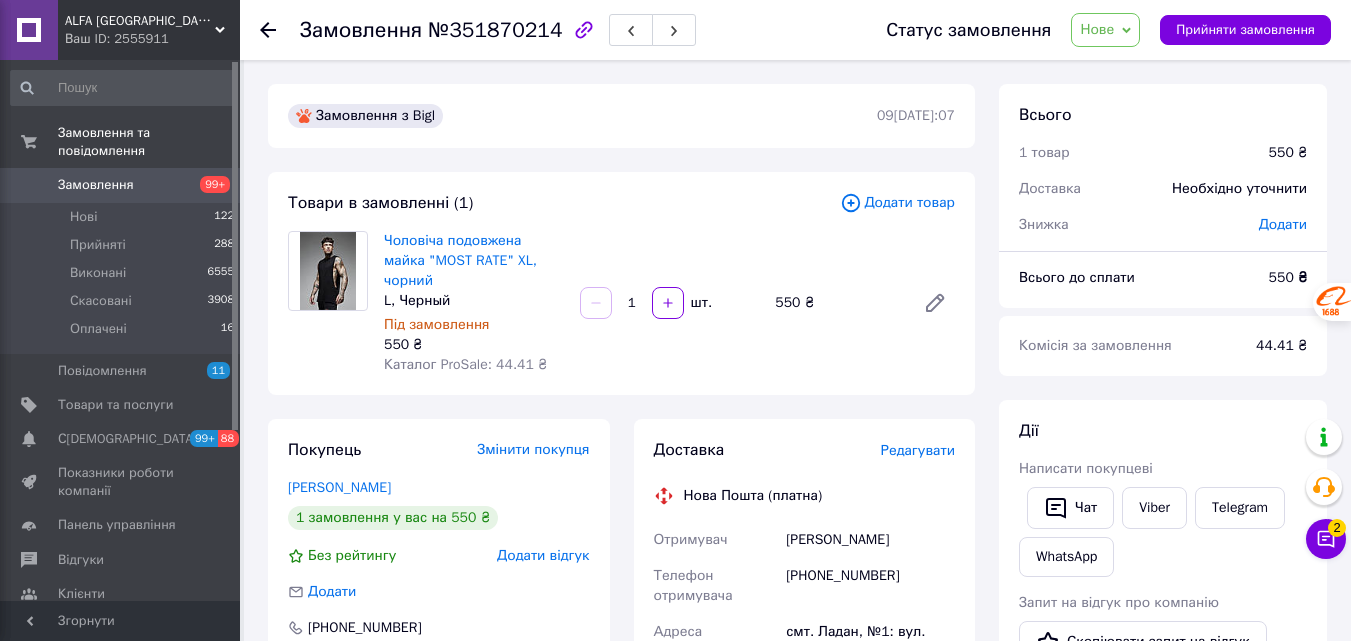 click on "Додати товар" at bounding box center (897, 203) 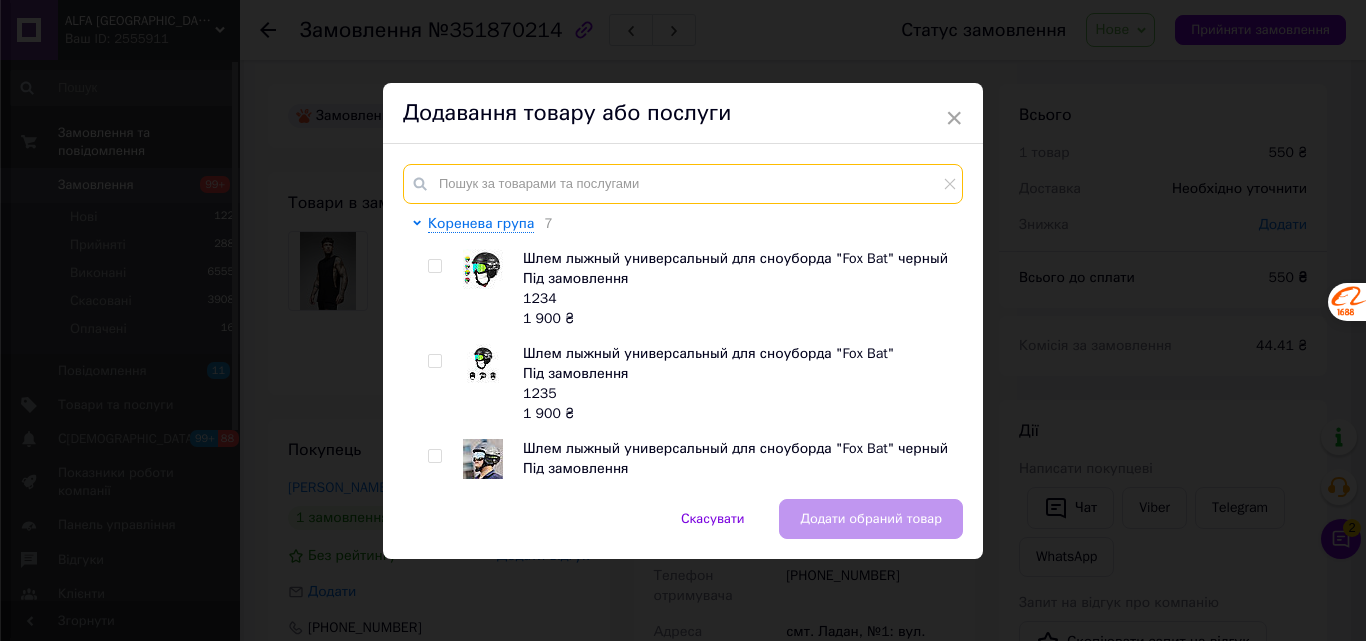 click at bounding box center [683, 184] 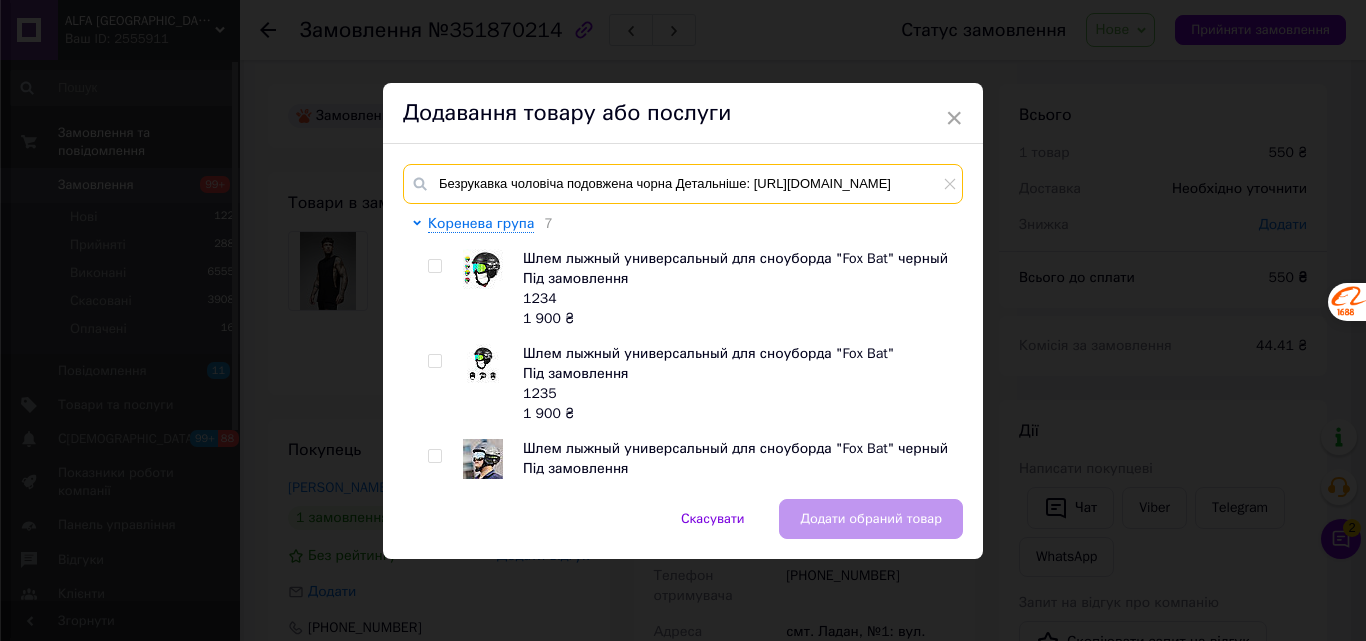 scroll, scrollTop: 0, scrollLeft: 133, axis: horizontal 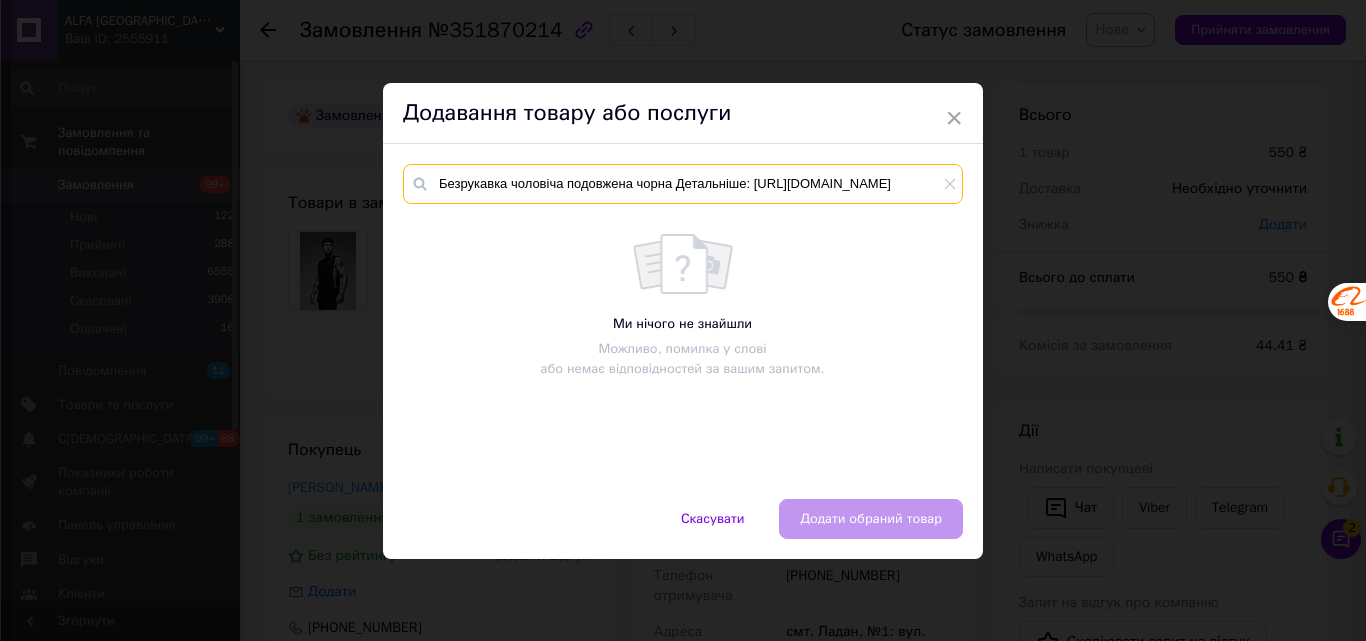 drag, startPoint x: 542, startPoint y: 181, endPoint x: 1108, endPoint y: 258, distance: 571.2136 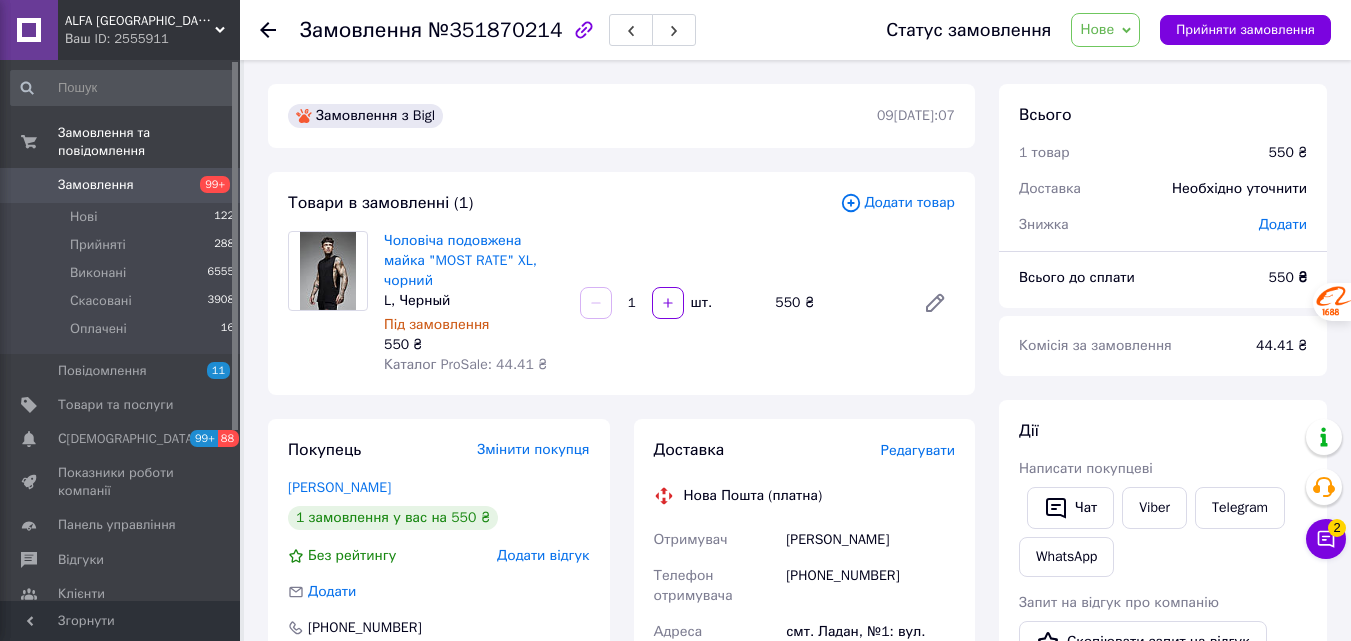 click on "Додати товар" at bounding box center (897, 203) 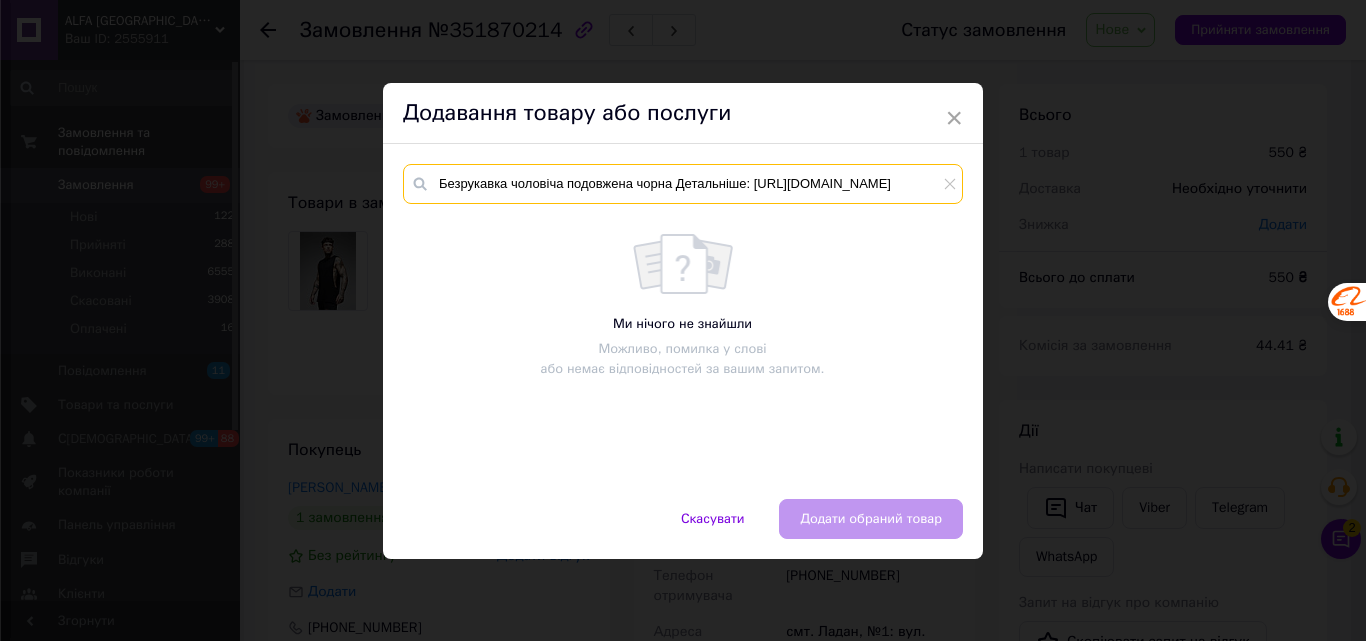 scroll, scrollTop: 0, scrollLeft: 133, axis: horizontal 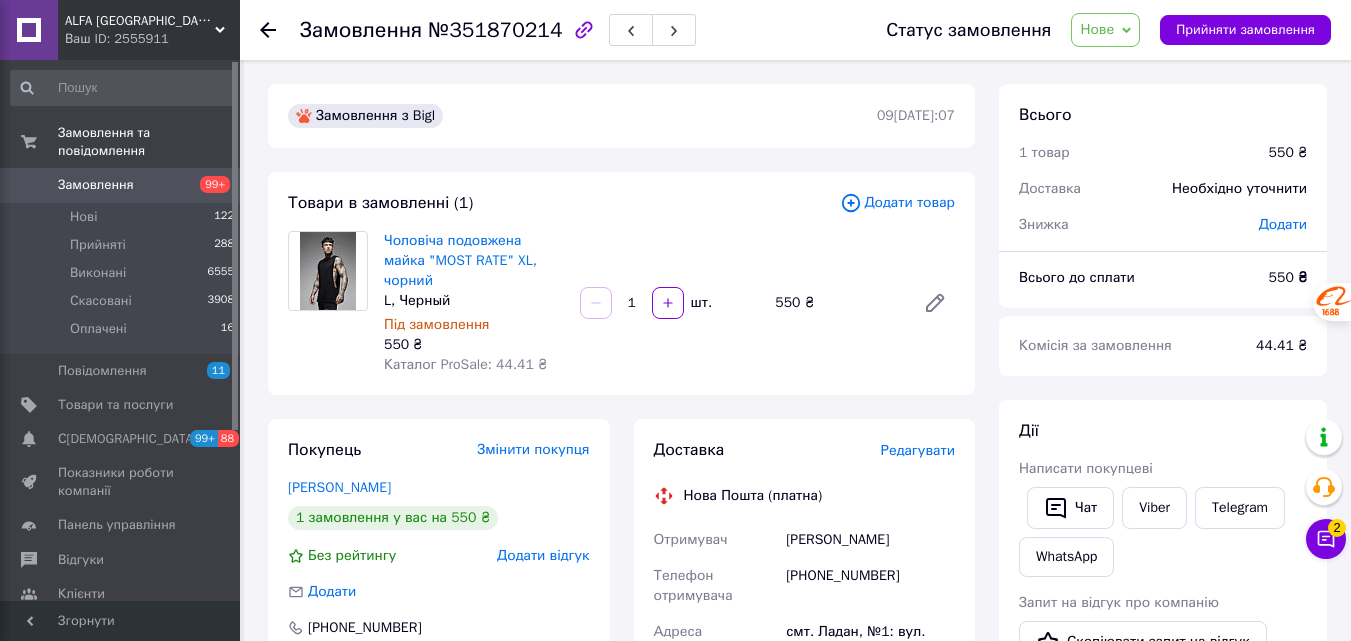 click on "Додати товар" at bounding box center [897, 203] 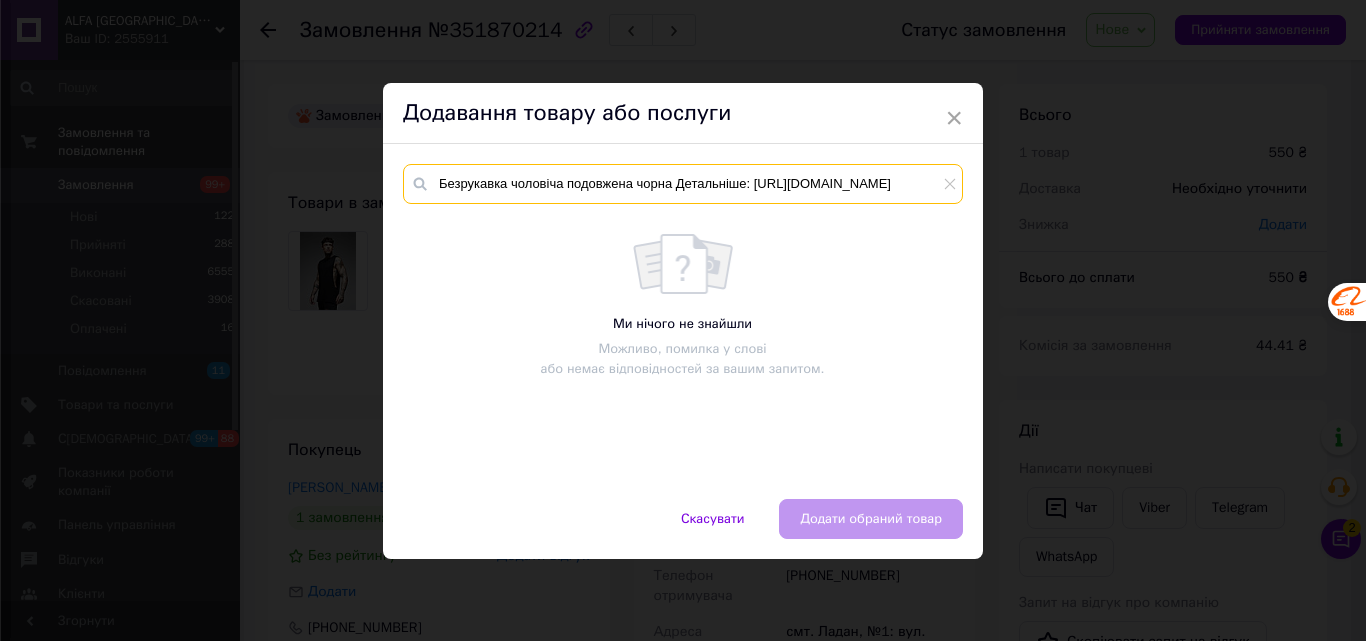 click on "Безрукавка чоловіча подовжена чорна Детальніше: https://globus-cs2555911.prom.ua/ua/site_search?sear" at bounding box center (683, 184) 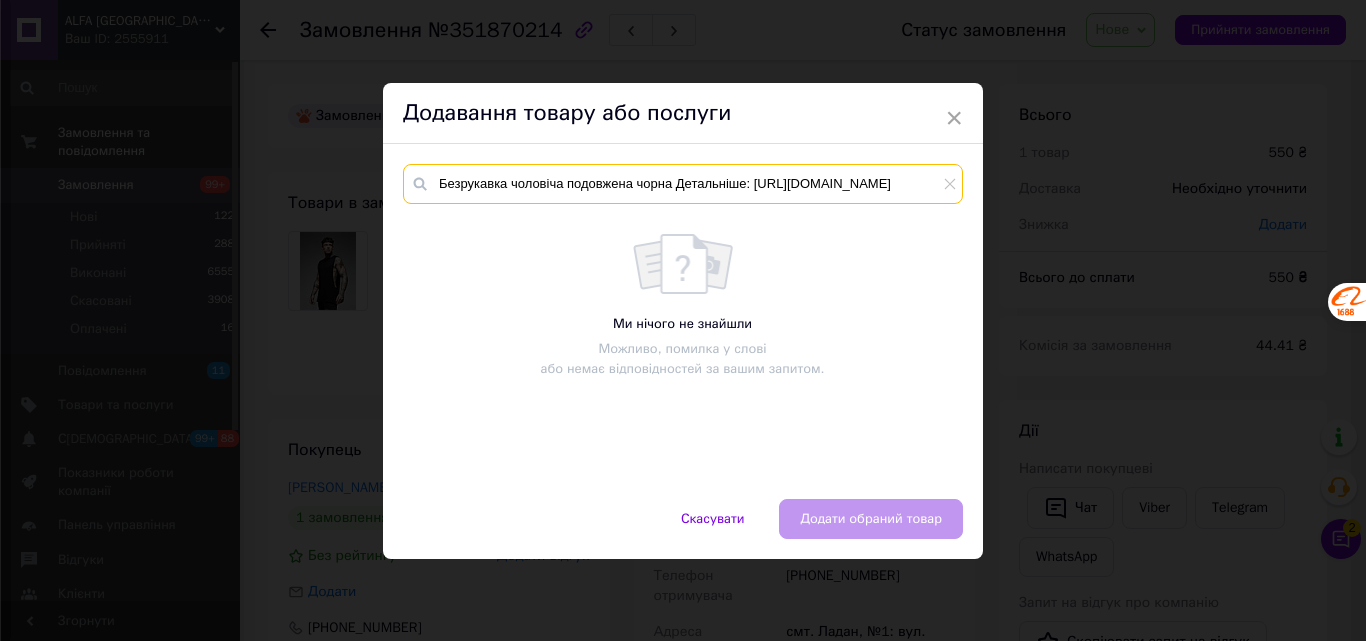 paste 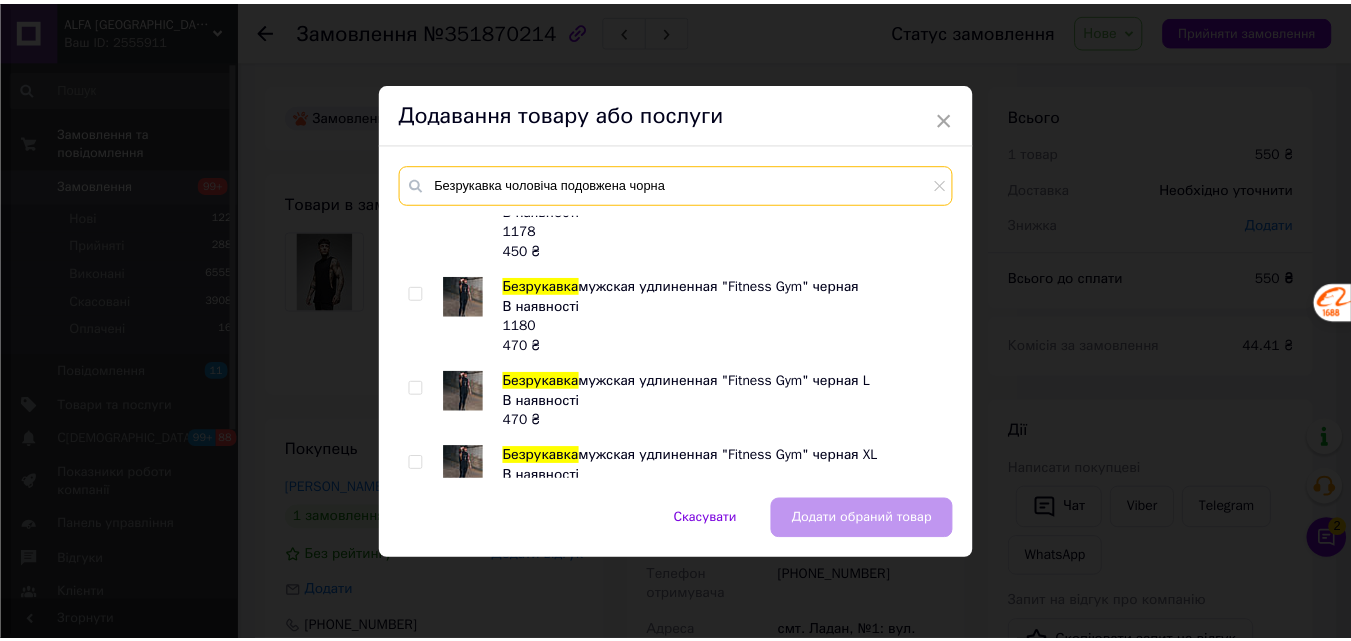 scroll, scrollTop: 0, scrollLeft: 0, axis: both 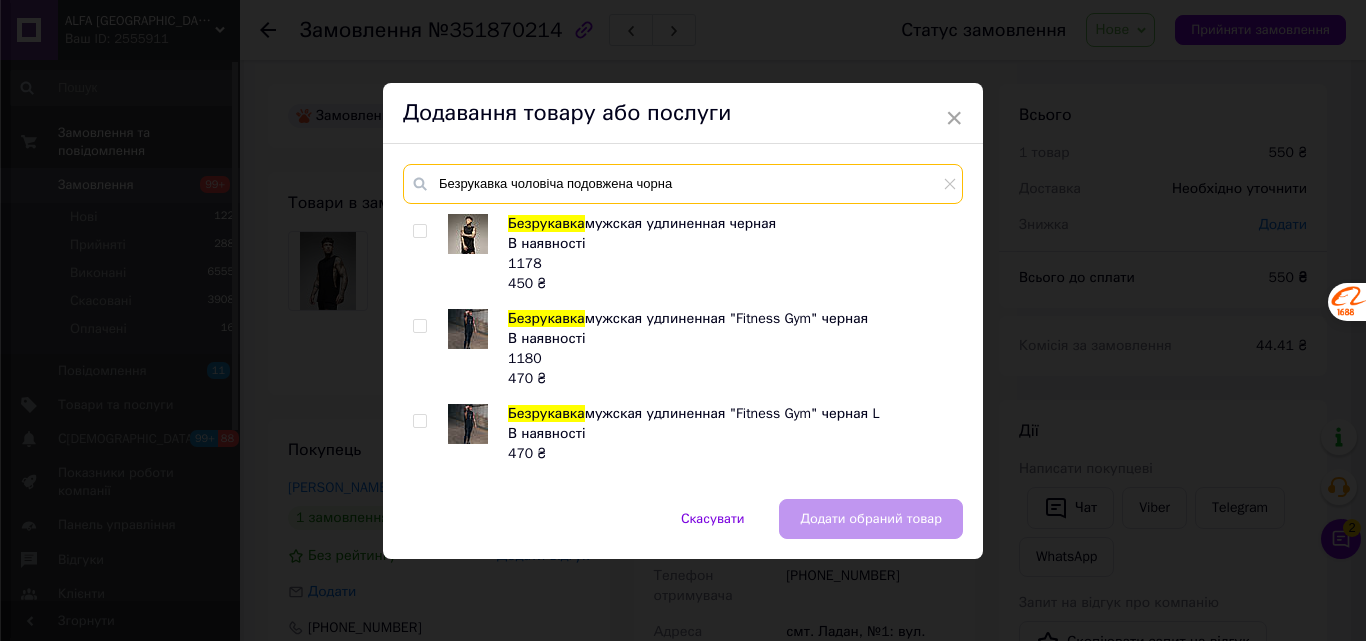 type on "Безрукавка чоловіча подовжена чорна" 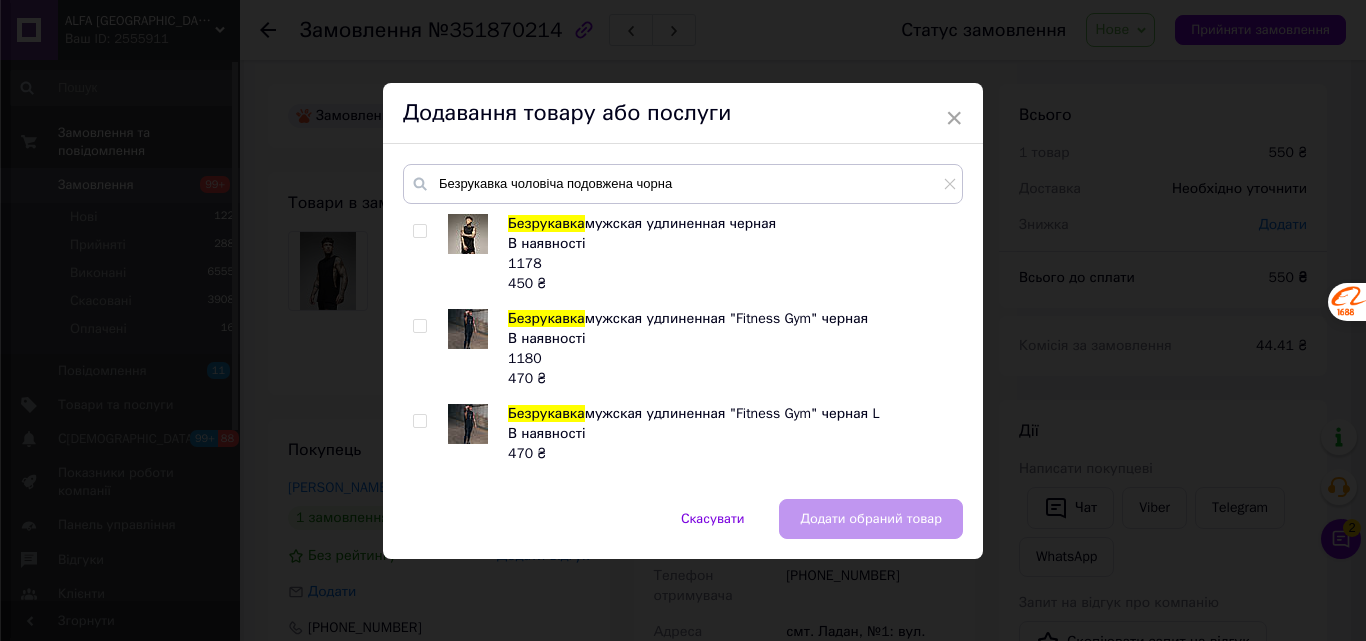 click at bounding box center (419, 231) 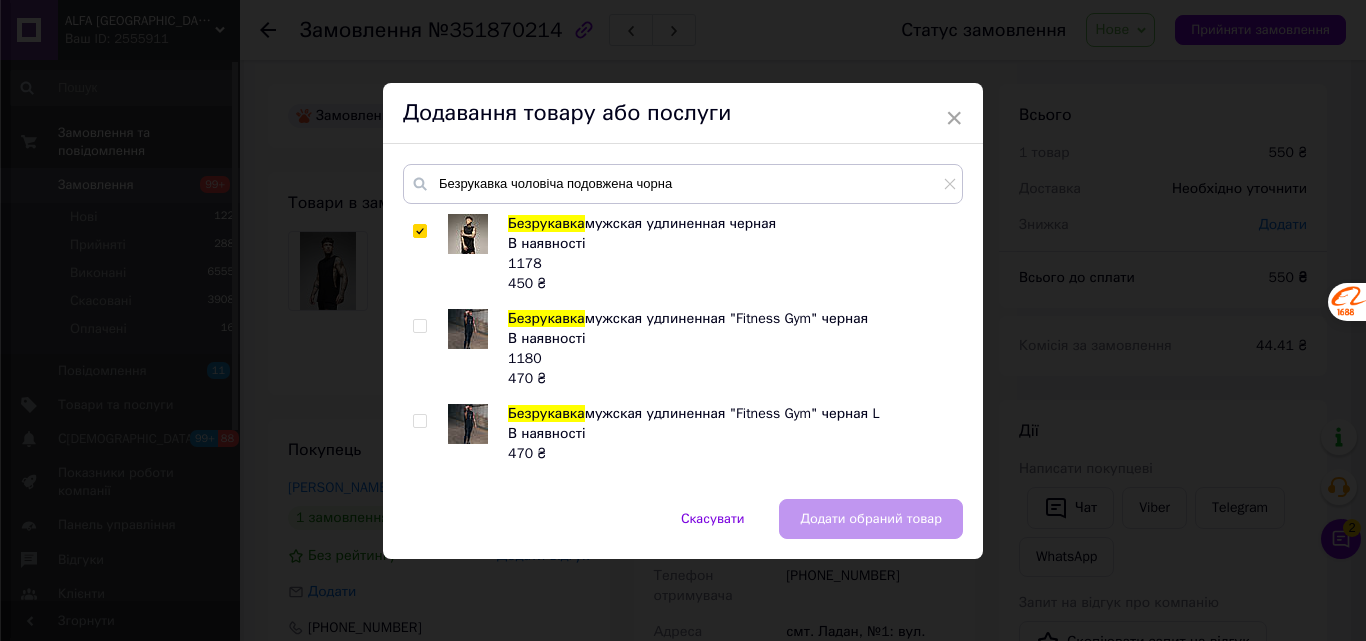 checkbox on "true" 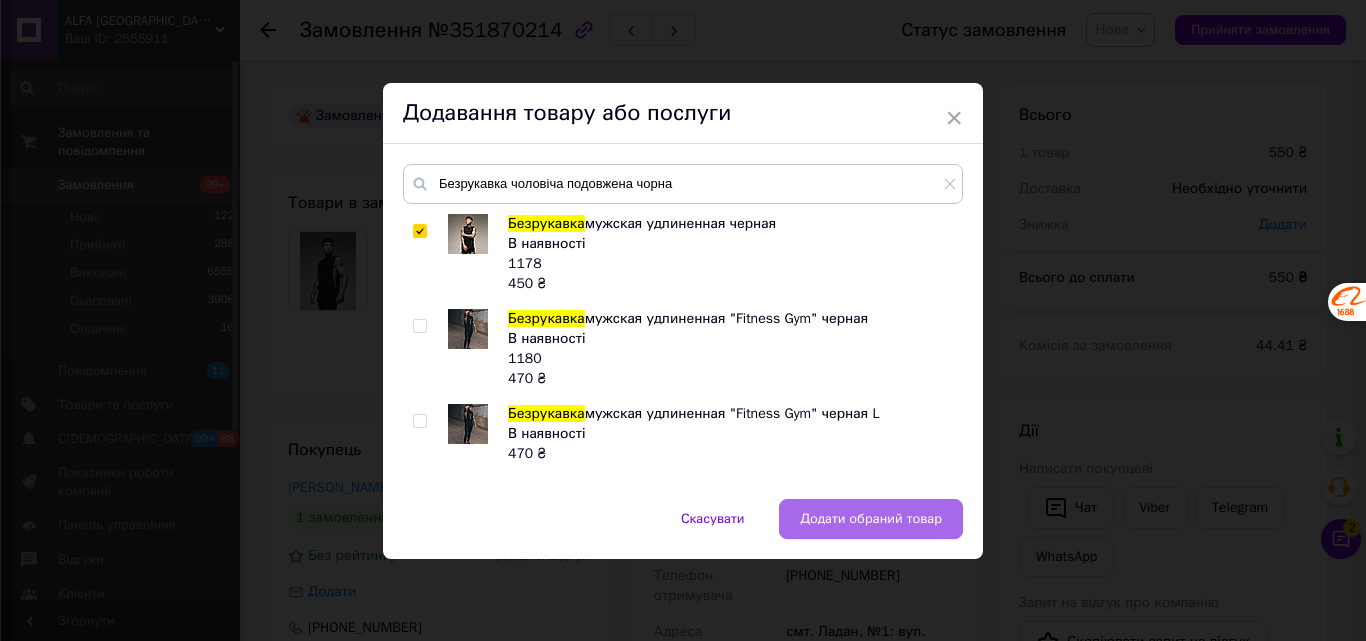 click on "Додати обраний товар" at bounding box center [871, 519] 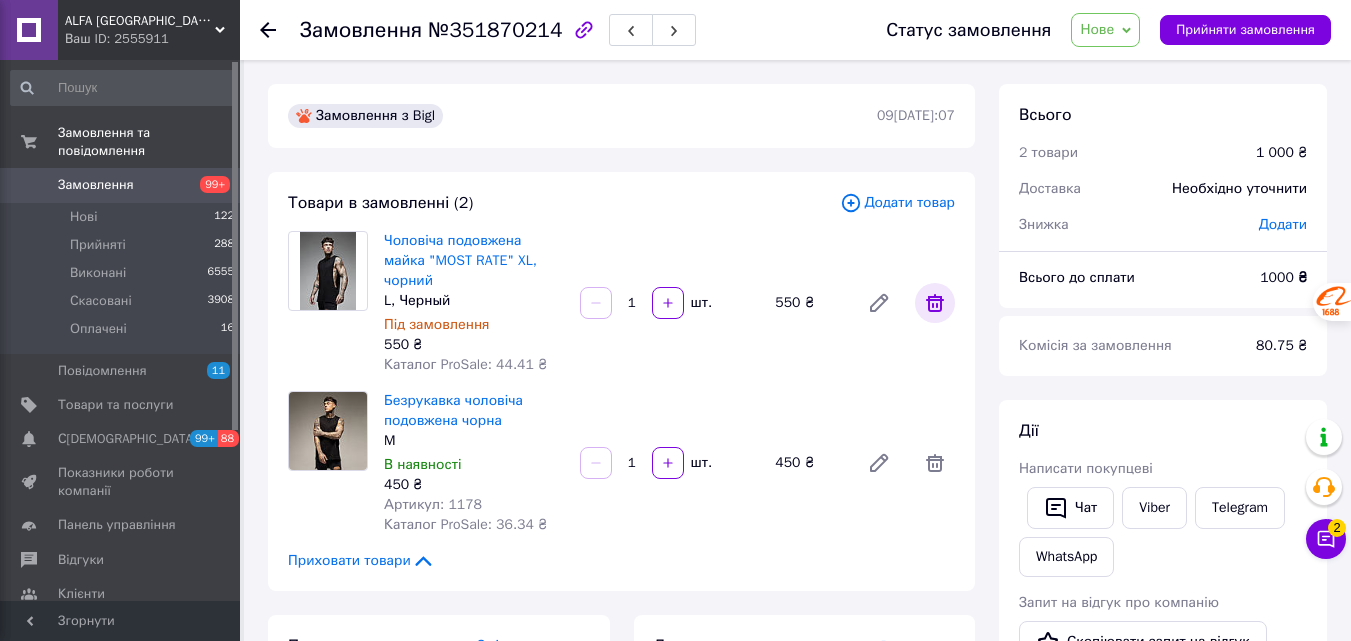 click 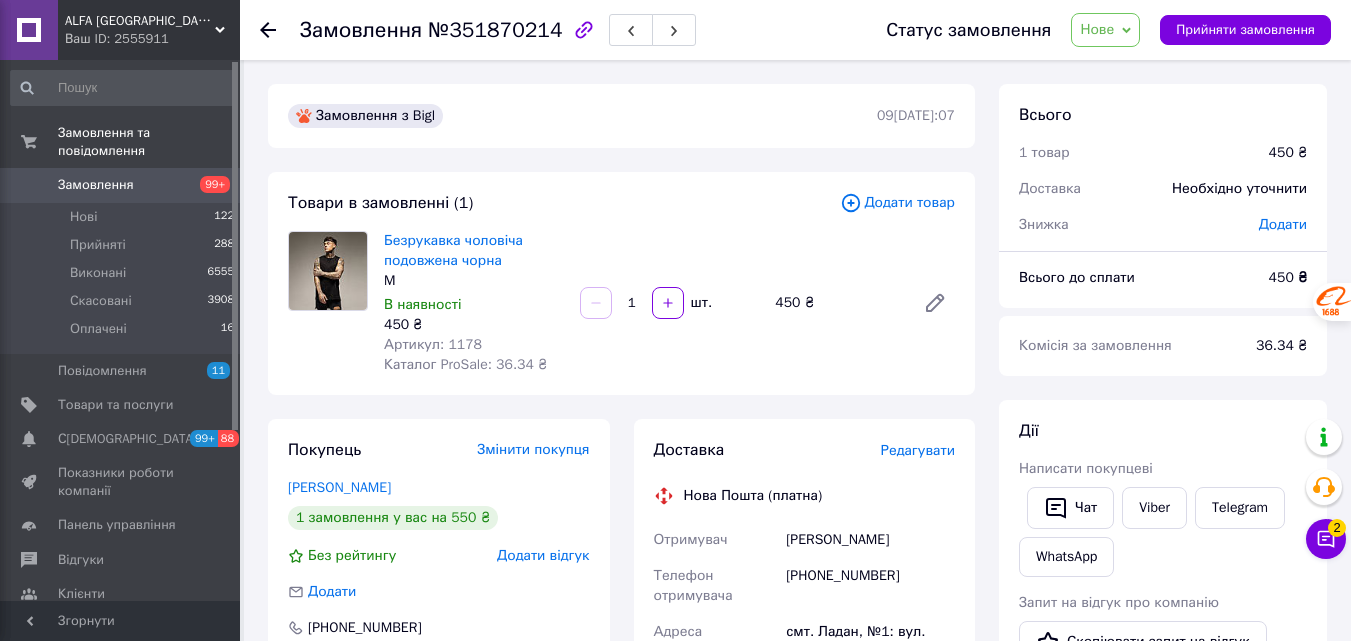click on "Нове" at bounding box center [1097, 29] 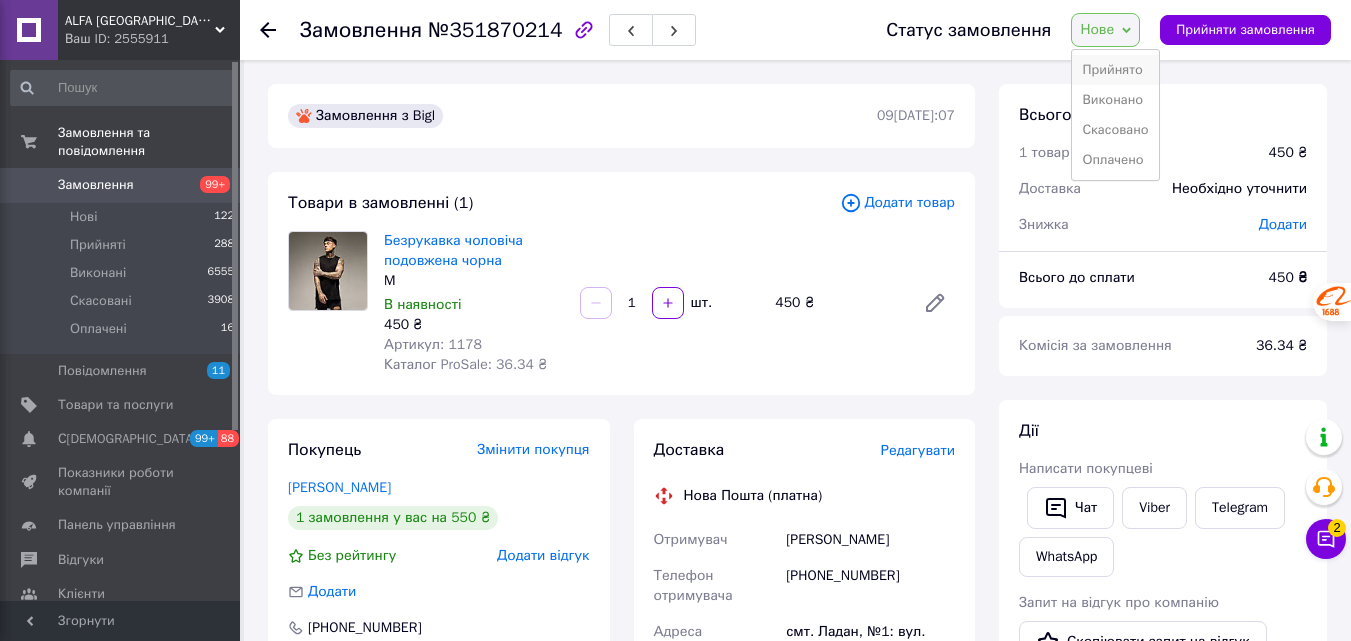 click on "Прийнято" at bounding box center (1115, 70) 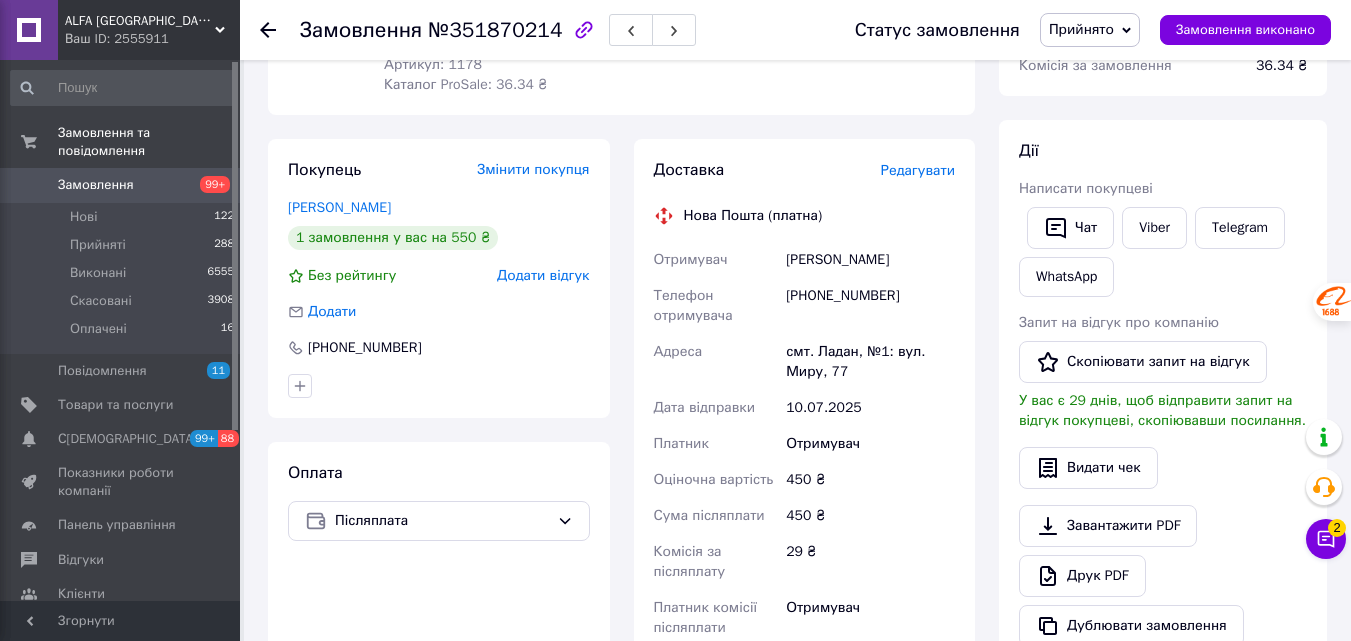 scroll, scrollTop: 300, scrollLeft: 0, axis: vertical 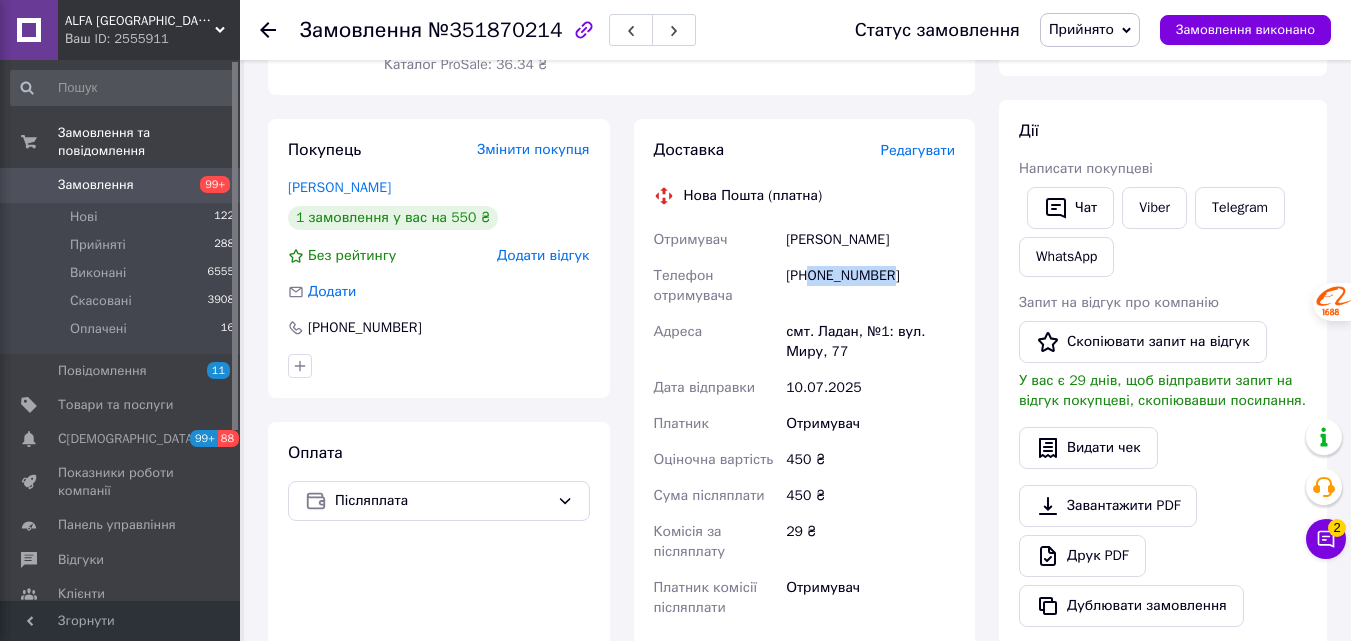 drag, startPoint x: 886, startPoint y: 278, endPoint x: 808, endPoint y: 285, distance: 78.31347 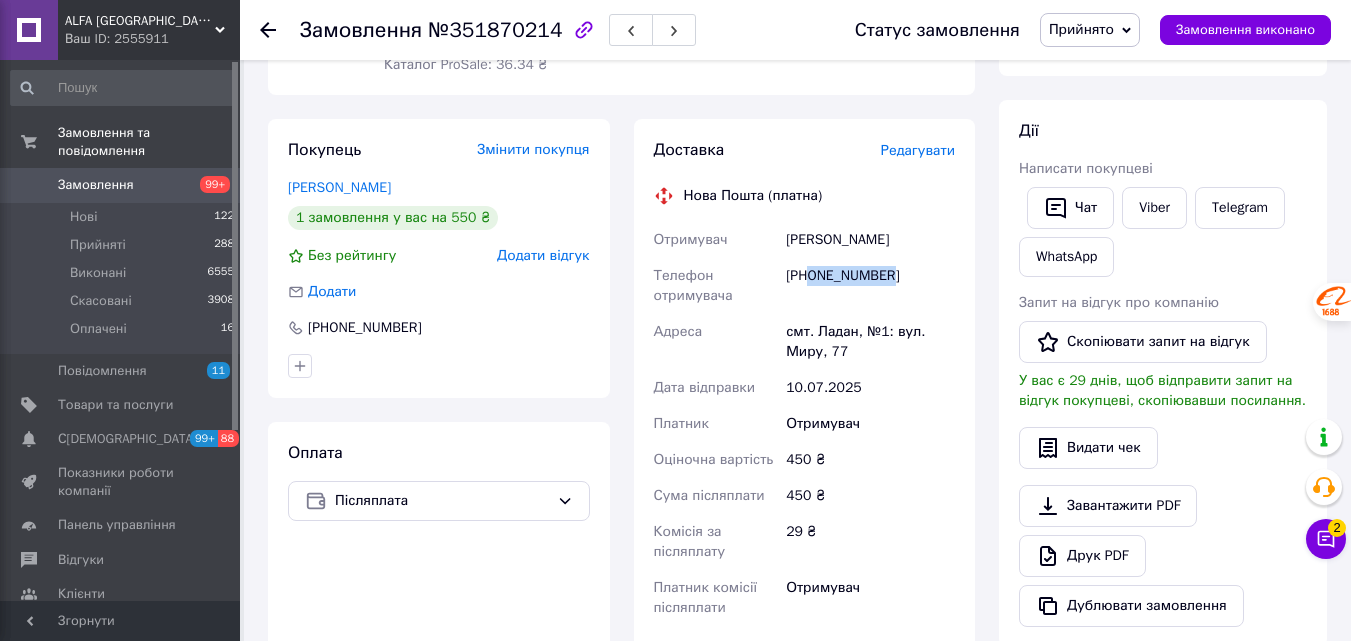 copy on "0955750924" 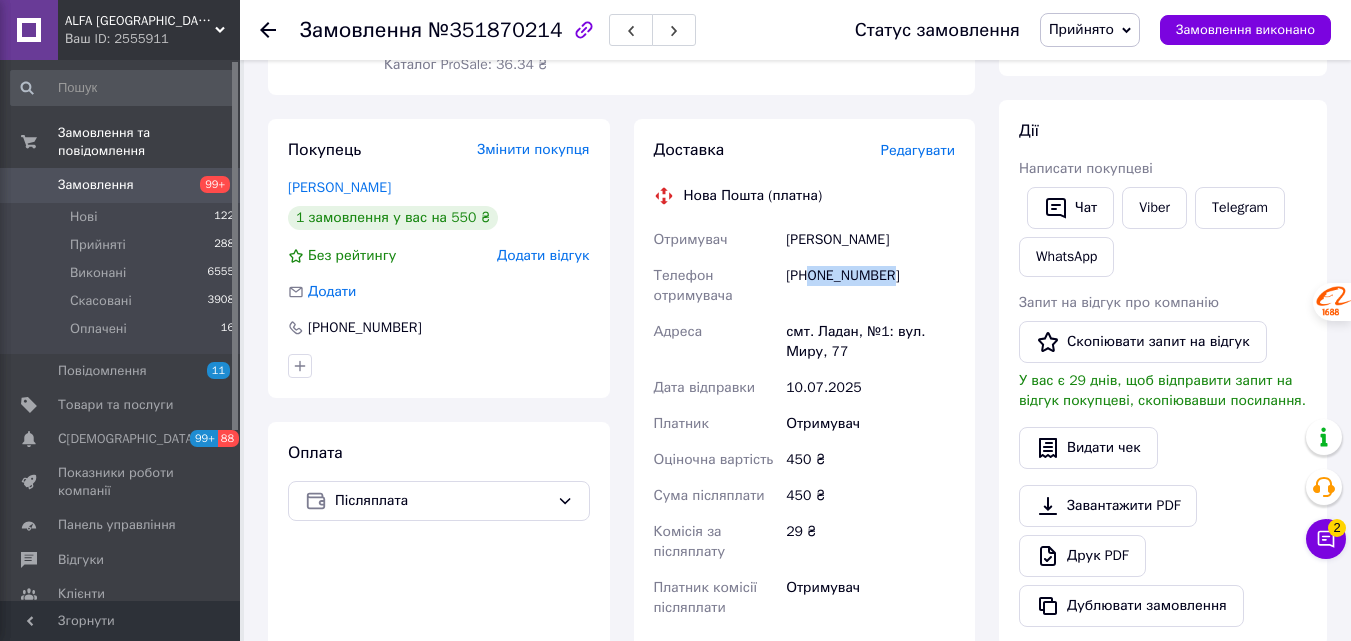 drag, startPoint x: 786, startPoint y: 233, endPoint x: 929, endPoint y: 229, distance: 143.05594 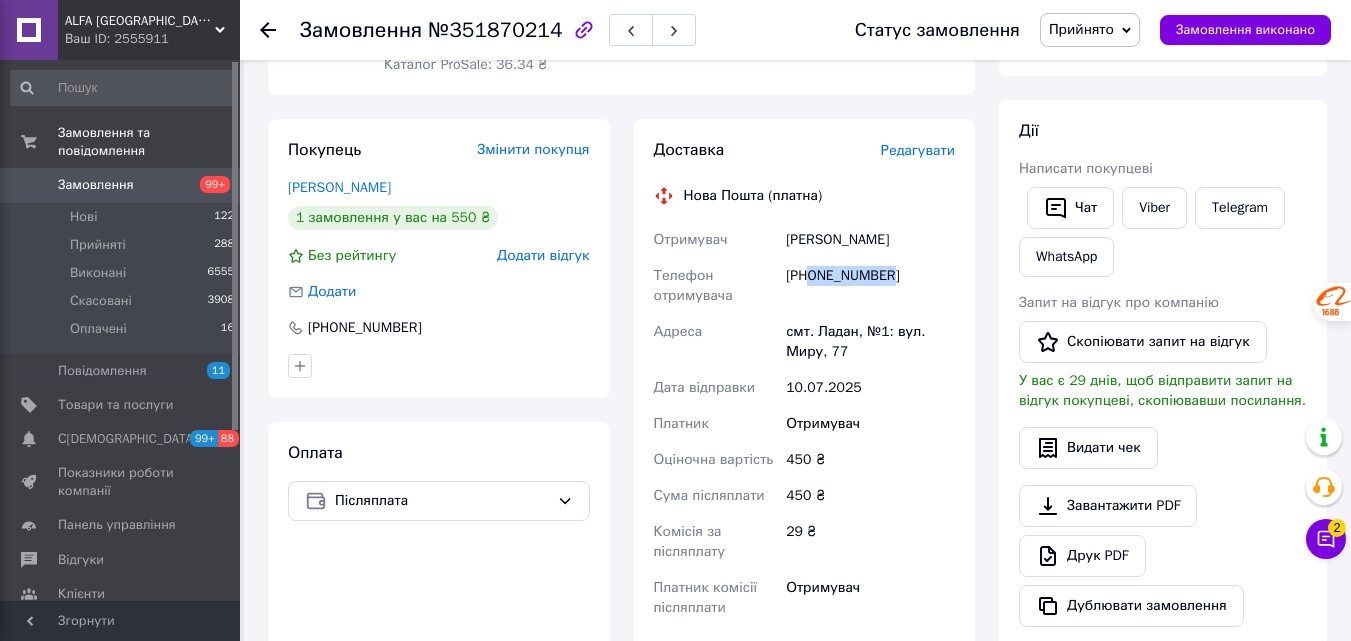 copy on "Зінов'єва Світлана" 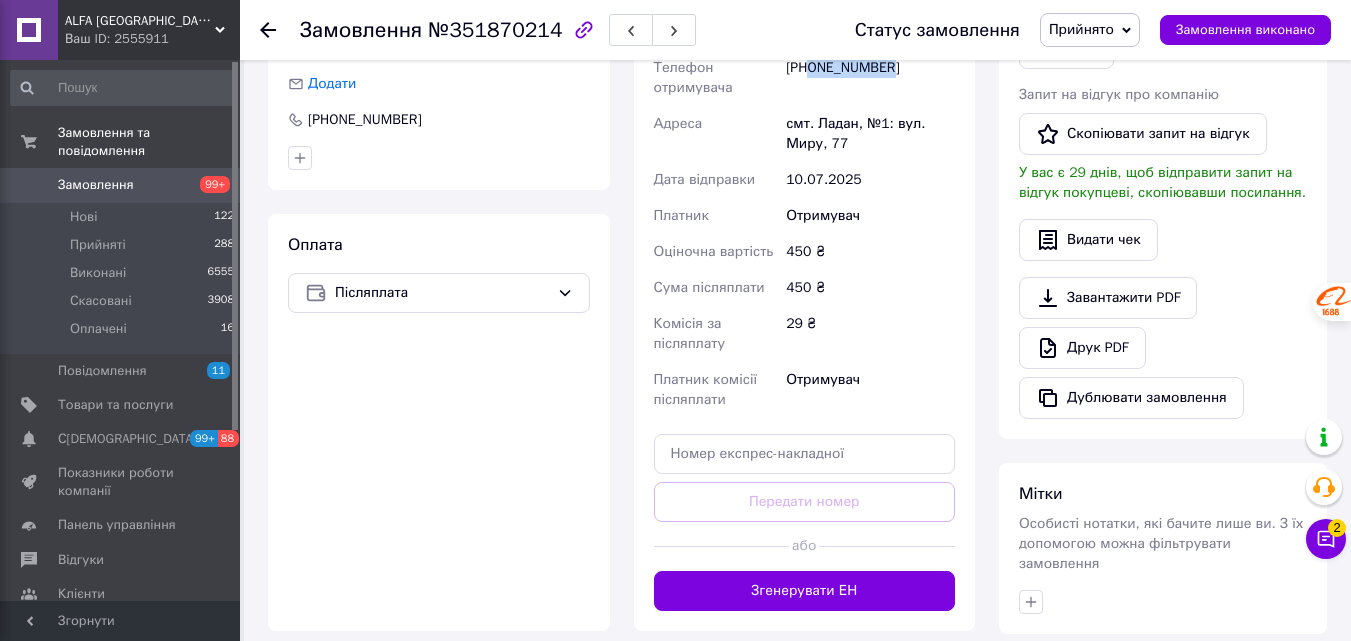scroll, scrollTop: 700, scrollLeft: 0, axis: vertical 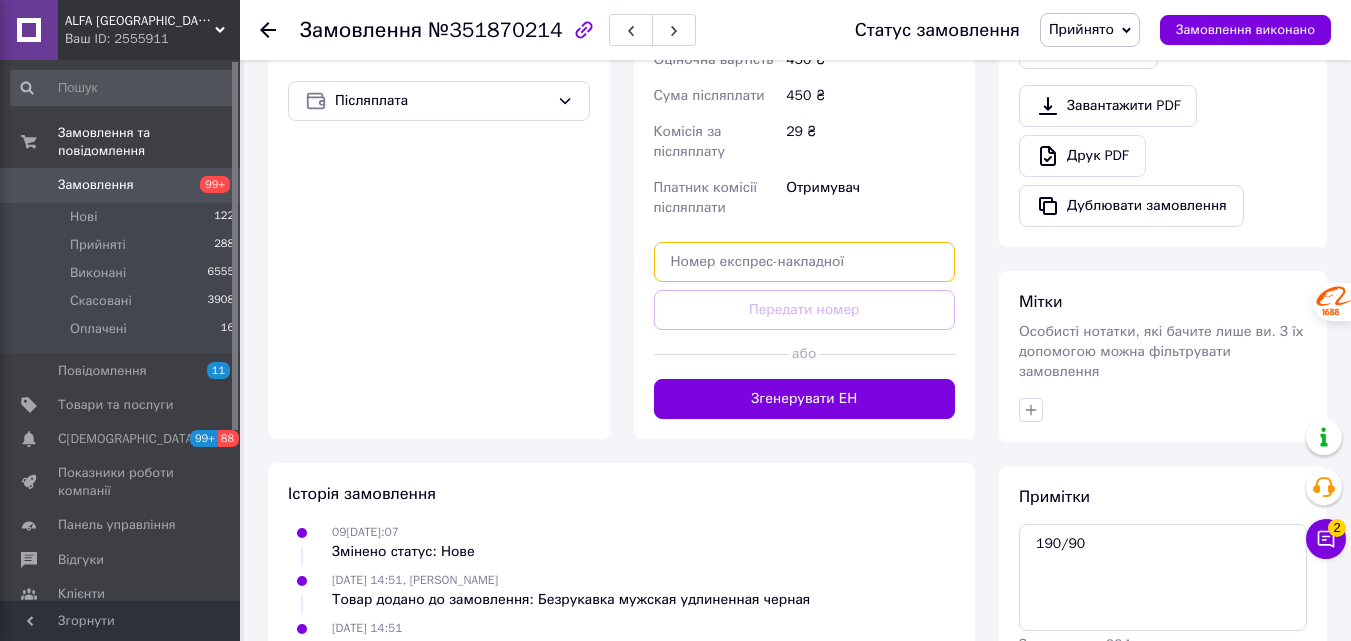click at bounding box center (805, 262) 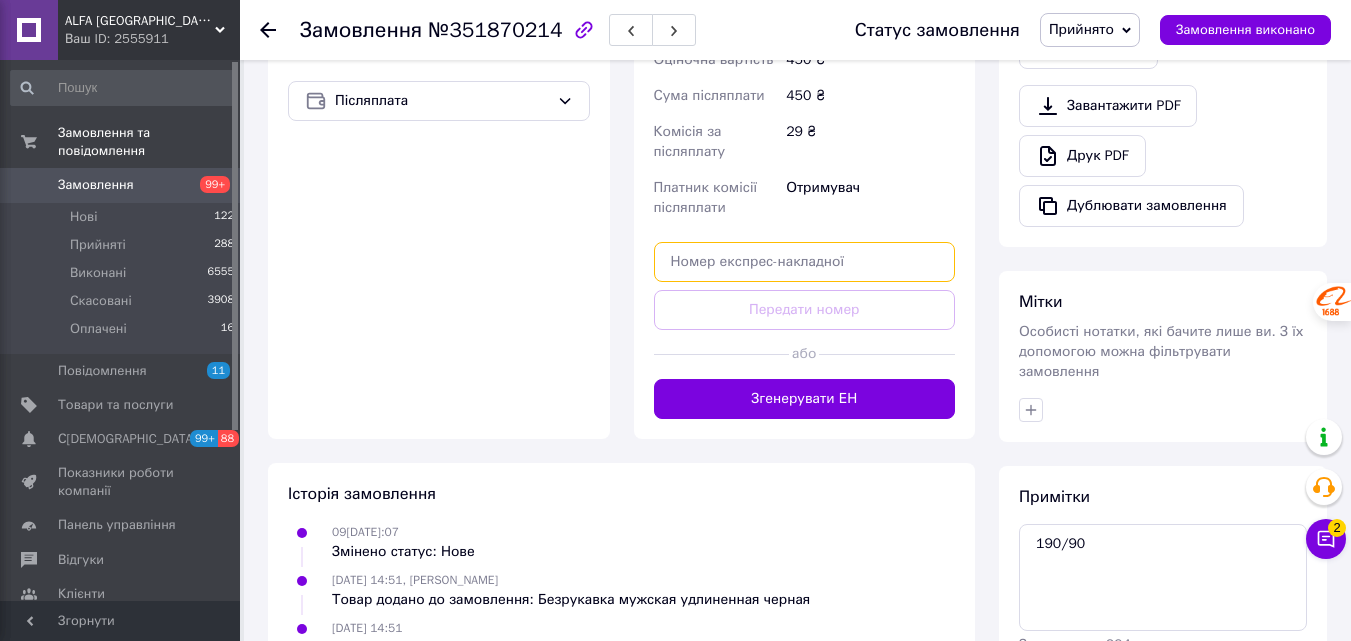 paste on "20451203140271" 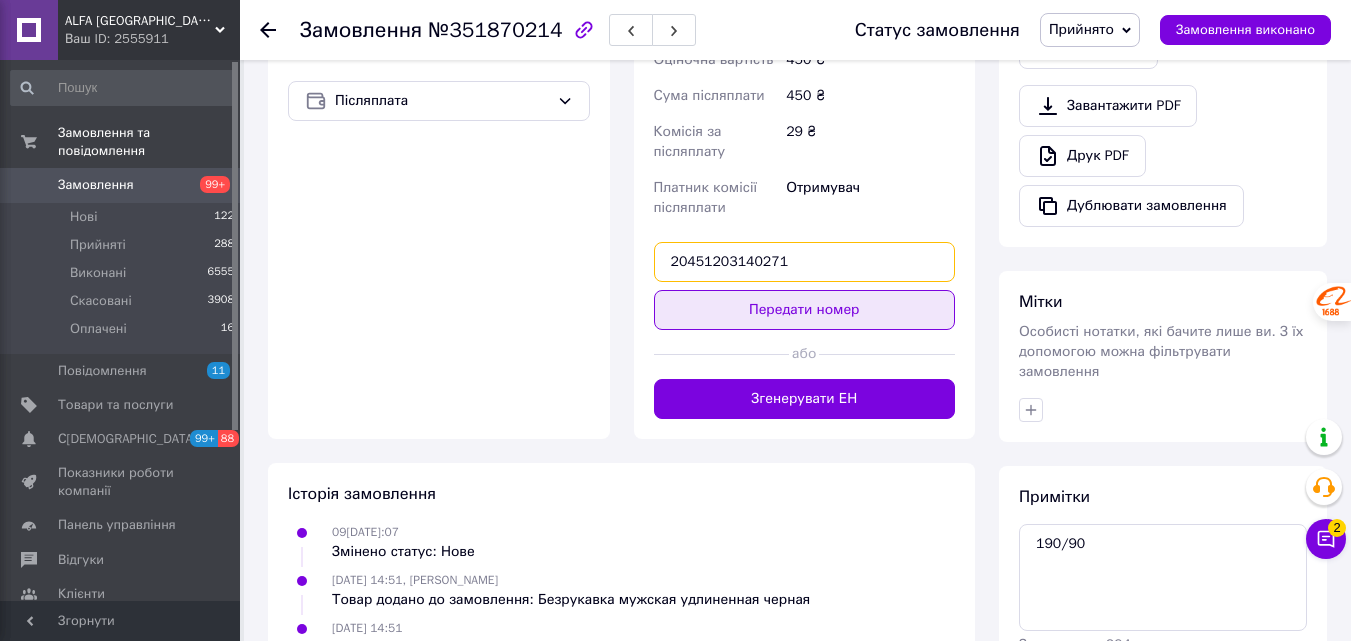 type on "20451203140271" 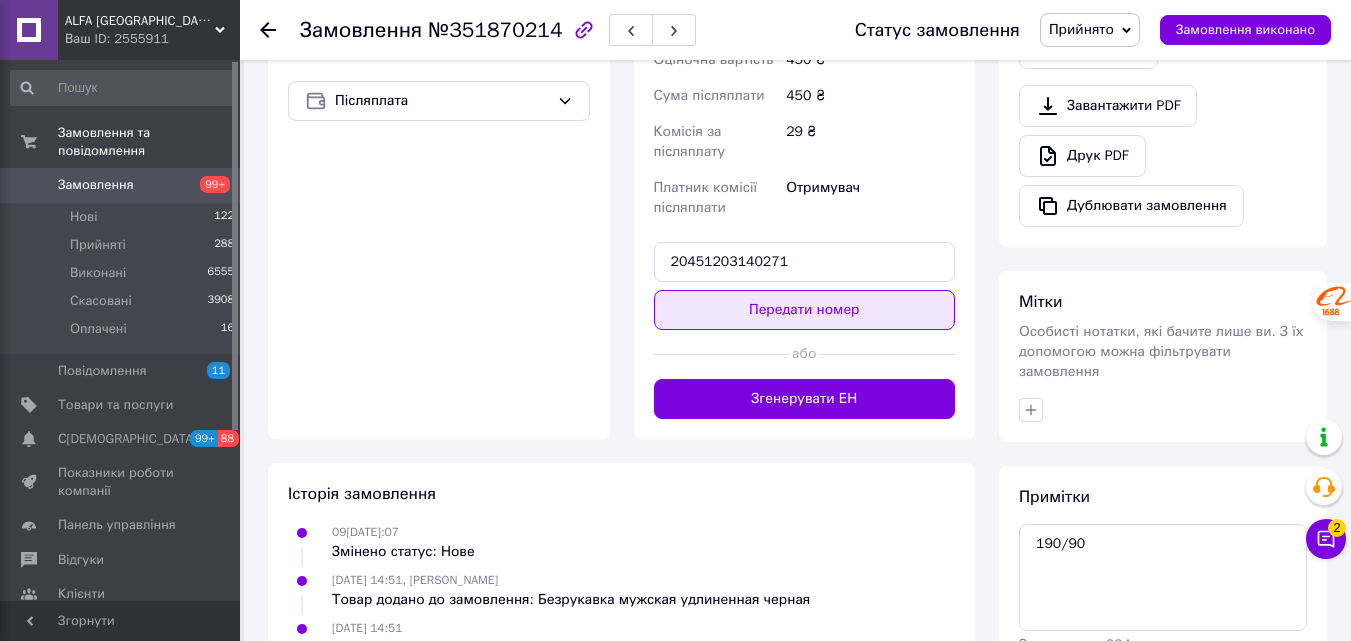 click on "Передати номер" at bounding box center (805, 310) 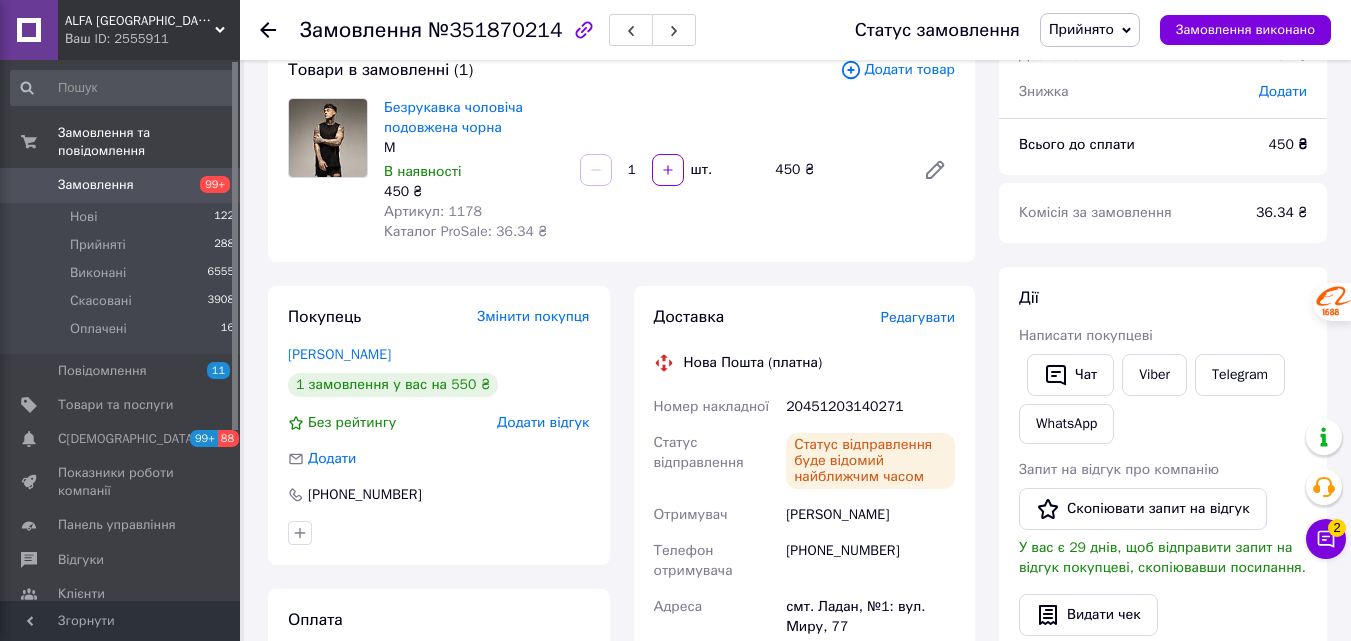 scroll, scrollTop: 100, scrollLeft: 0, axis: vertical 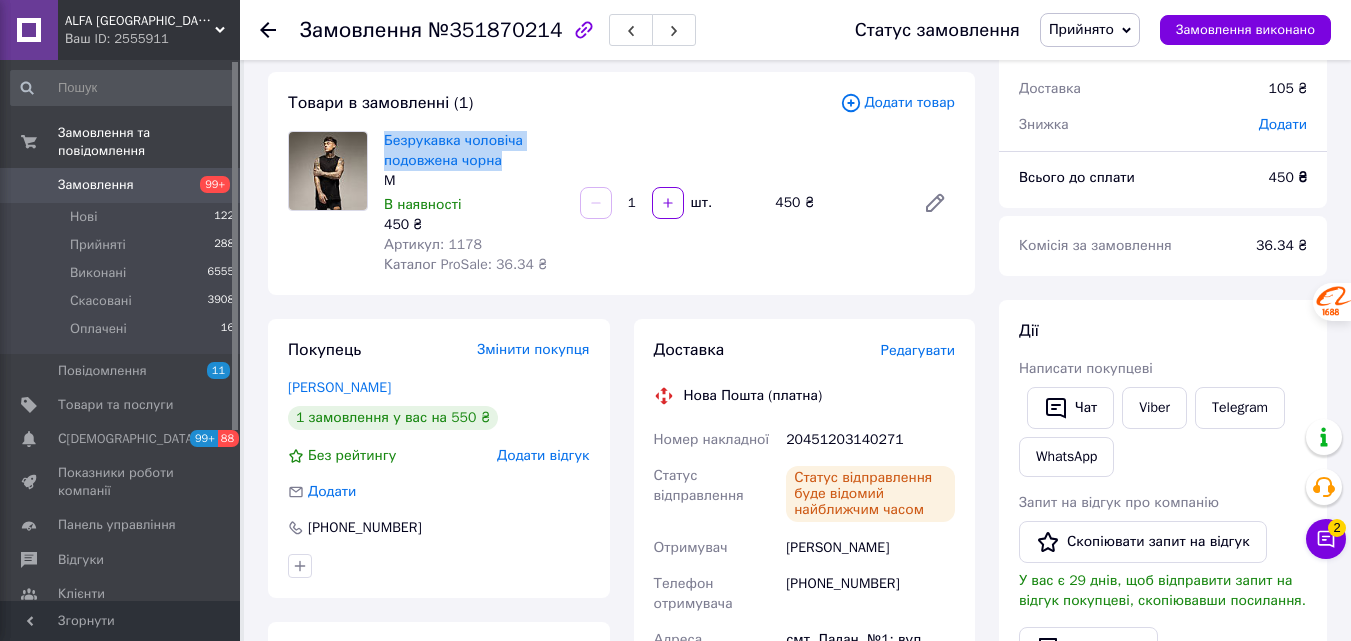 drag, startPoint x: 385, startPoint y: 126, endPoint x: 507, endPoint y: 157, distance: 125.87692 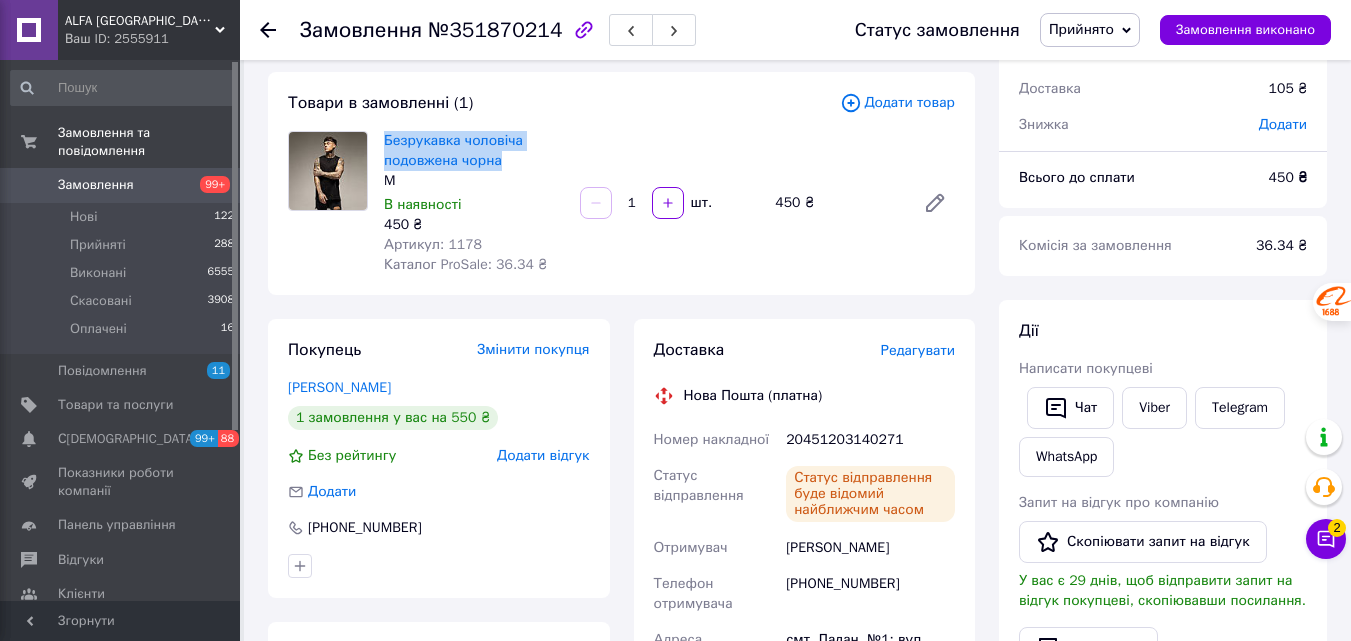 copy on "Безрукавка чоловіча подовжена чорна" 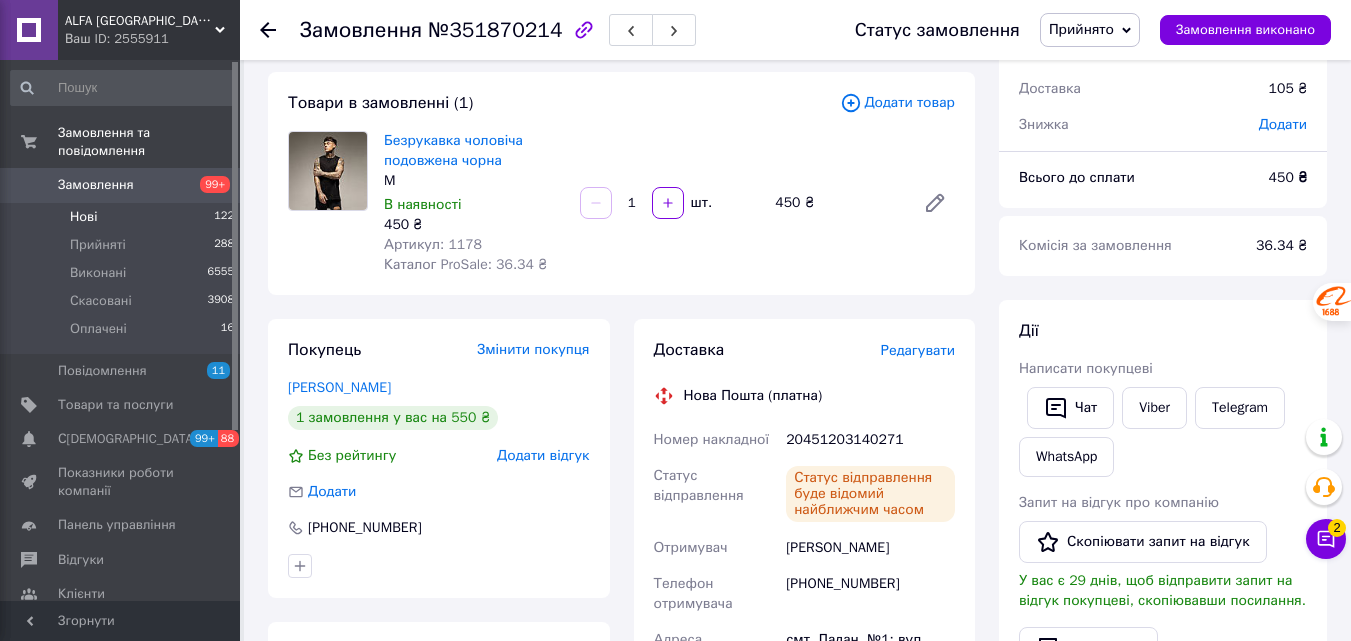 click on "Нові" at bounding box center [83, 217] 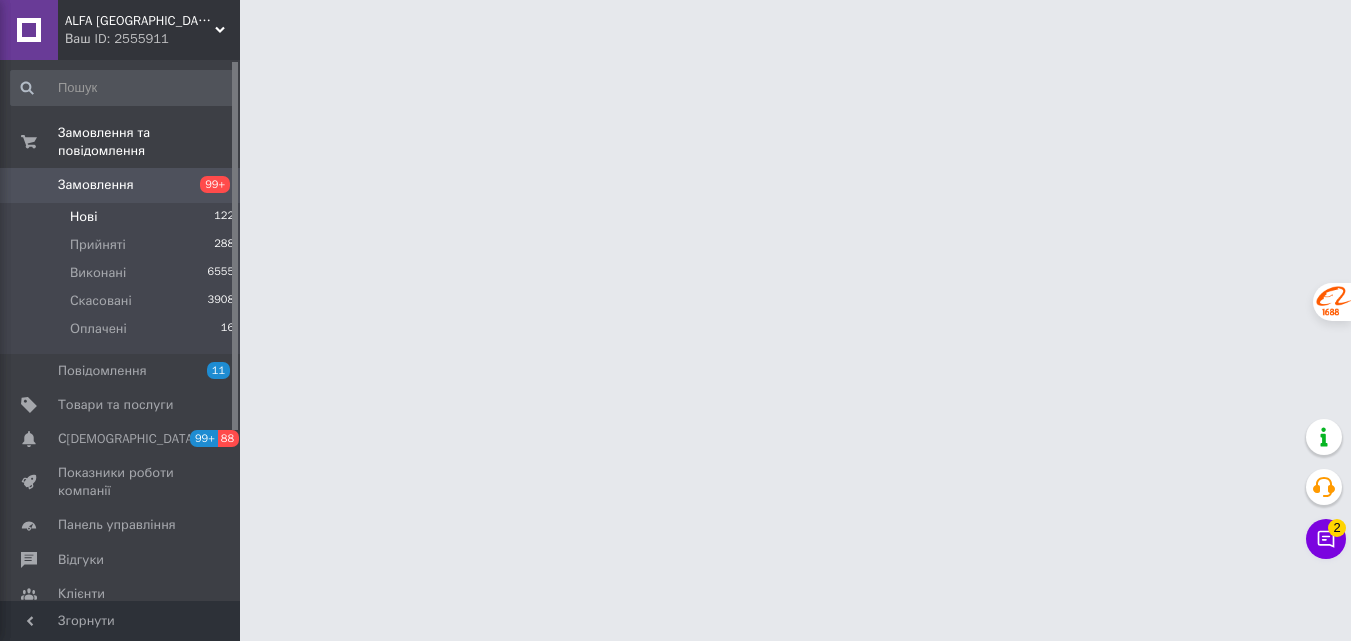 scroll, scrollTop: 0, scrollLeft: 0, axis: both 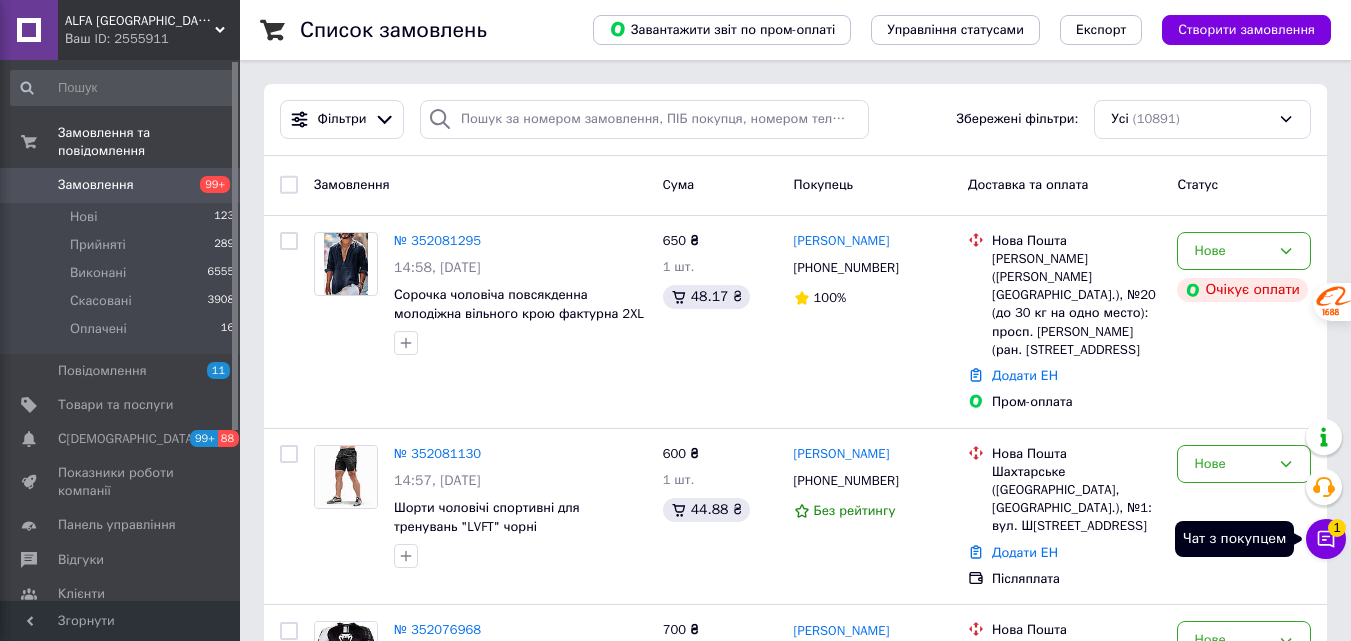 click 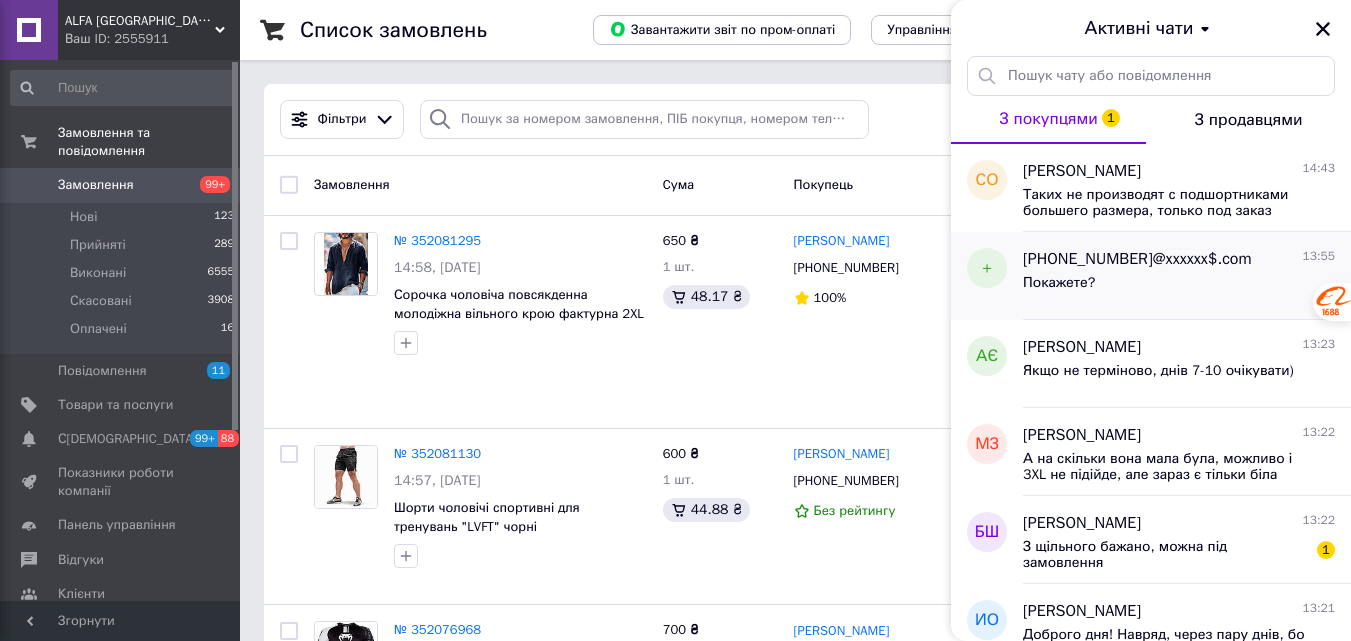 click on "Покажете?" at bounding box center (1179, 287) 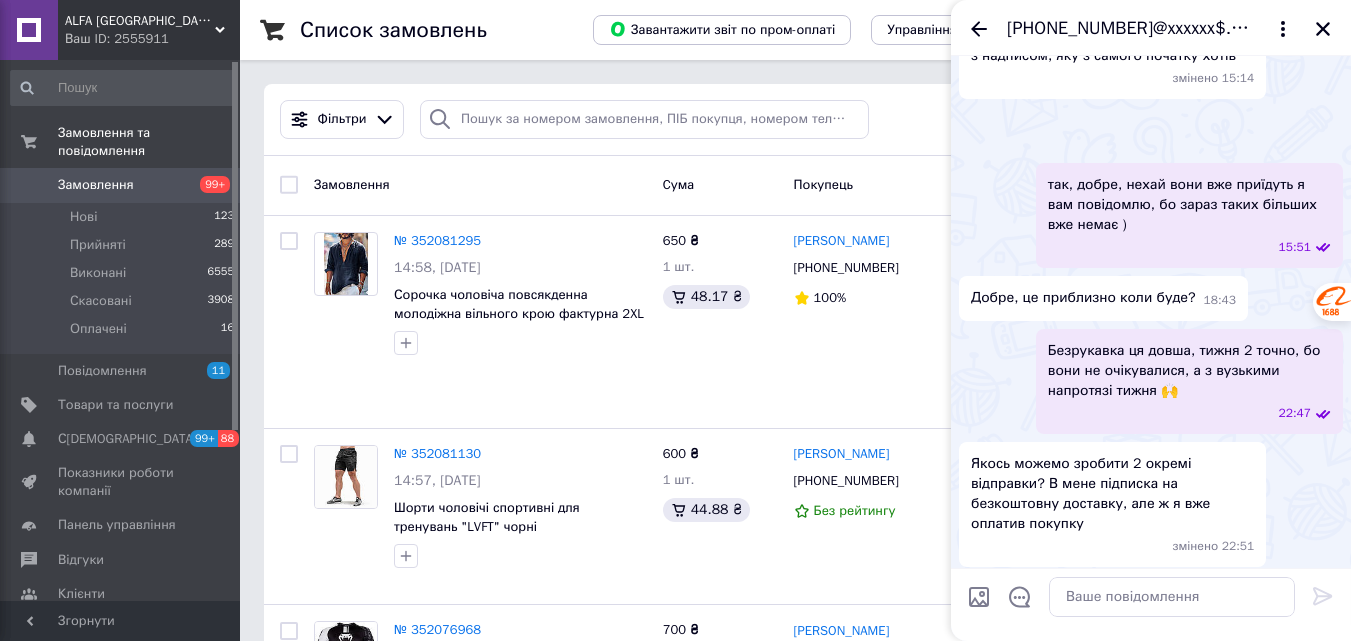 scroll, scrollTop: 1096, scrollLeft: 0, axis: vertical 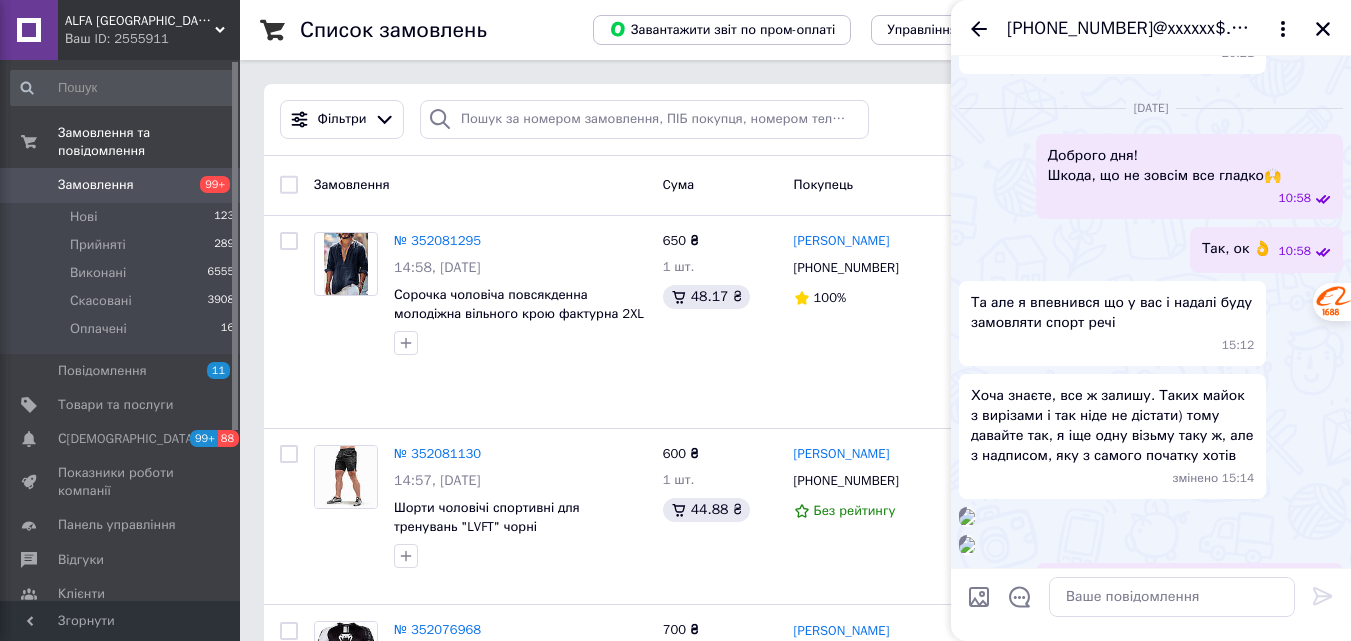 click on "[PHONE_NUMBER]@xxxxxx$.com" at bounding box center (1131, 29) 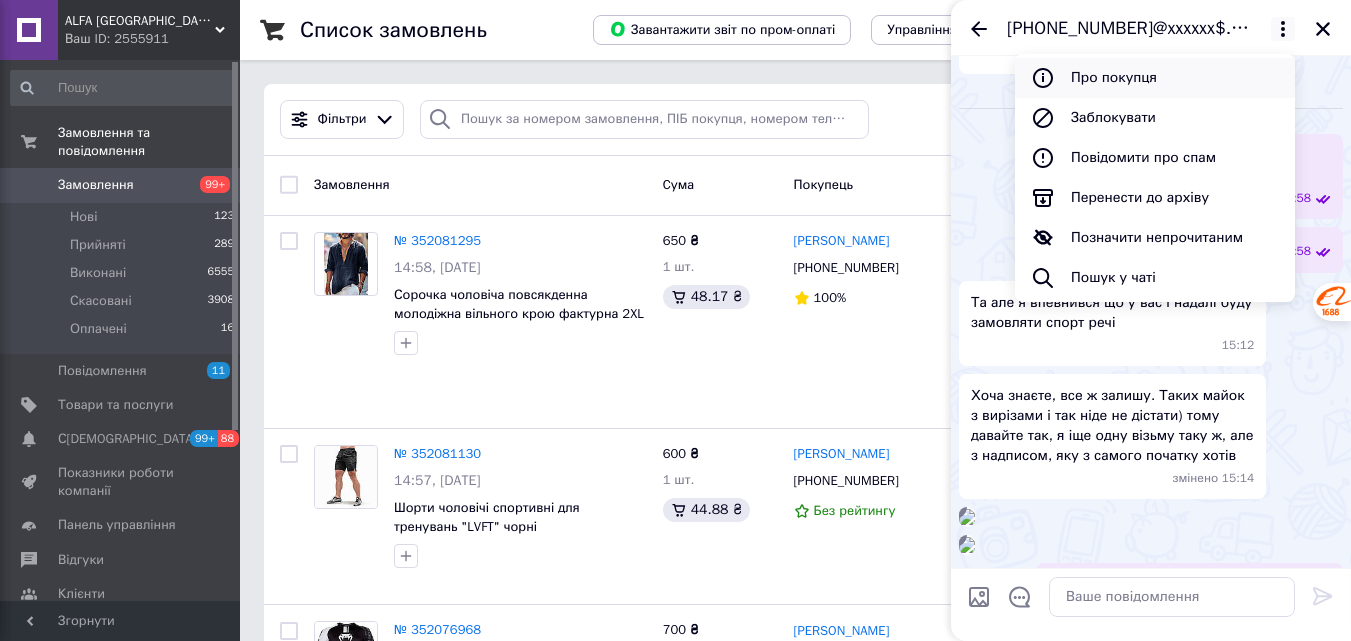 click on "Про покупця" at bounding box center (1155, 78) 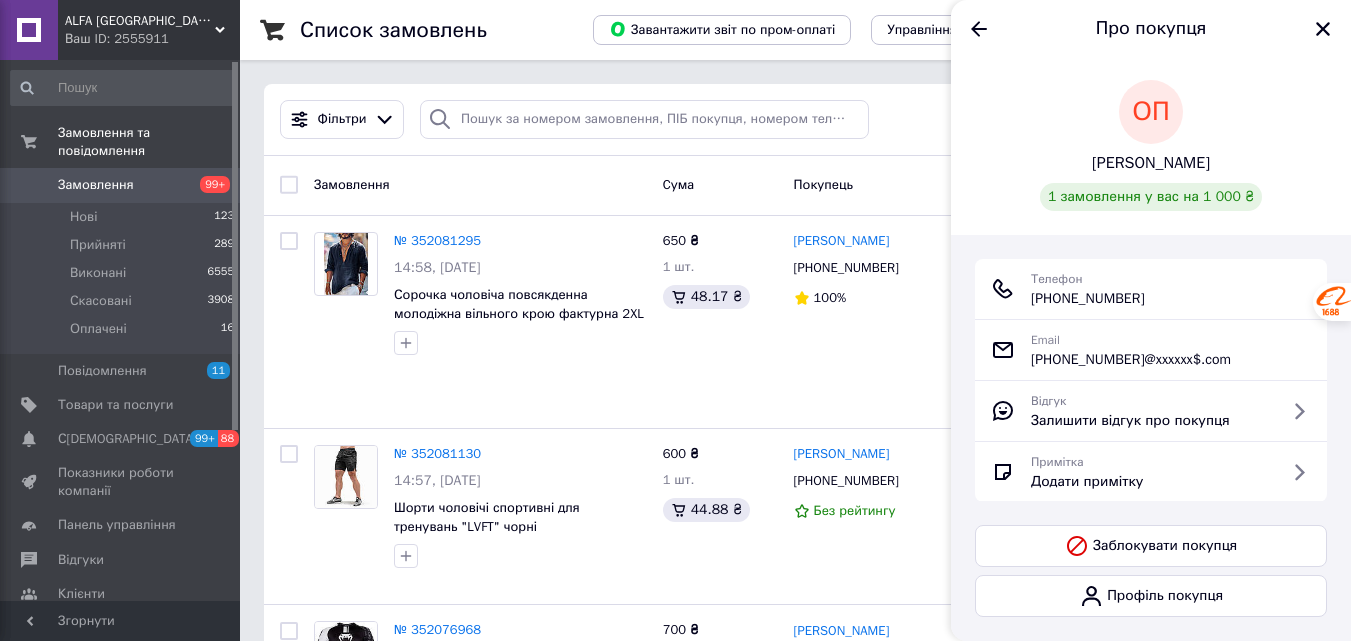 drag, startPoint x: 1174, startPoint y: 295, endPoint x: 1054, endPoint y: 313, distance: 121.34249 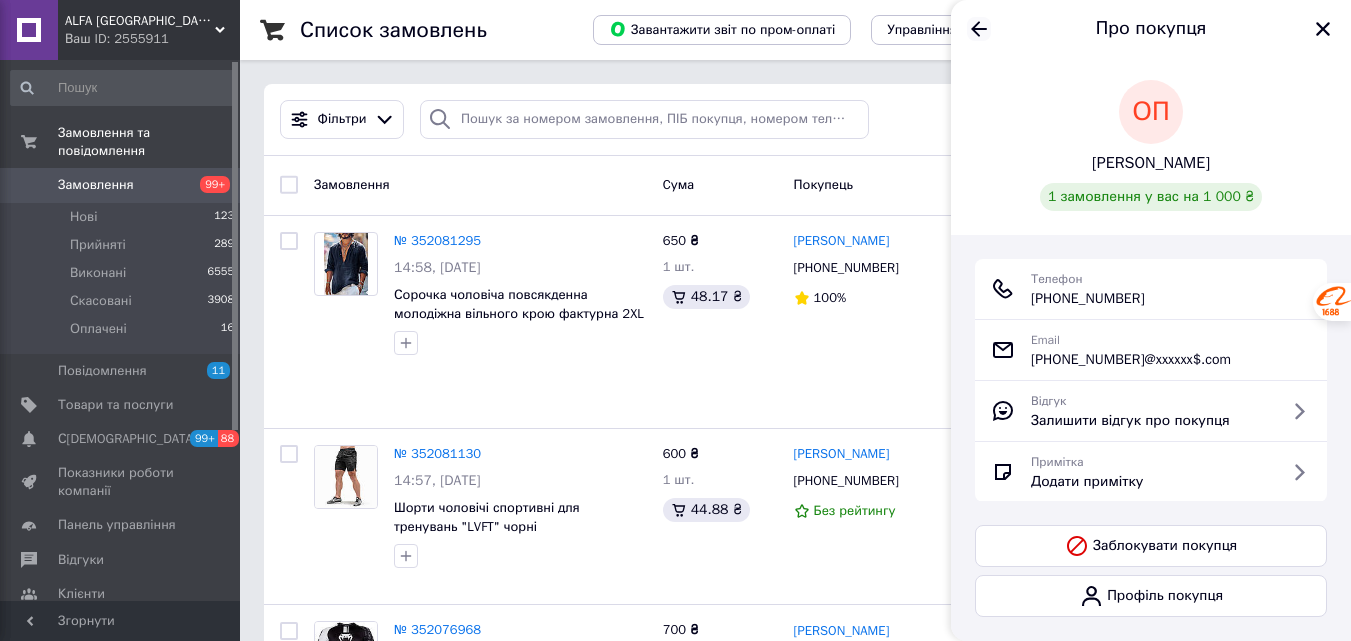 click 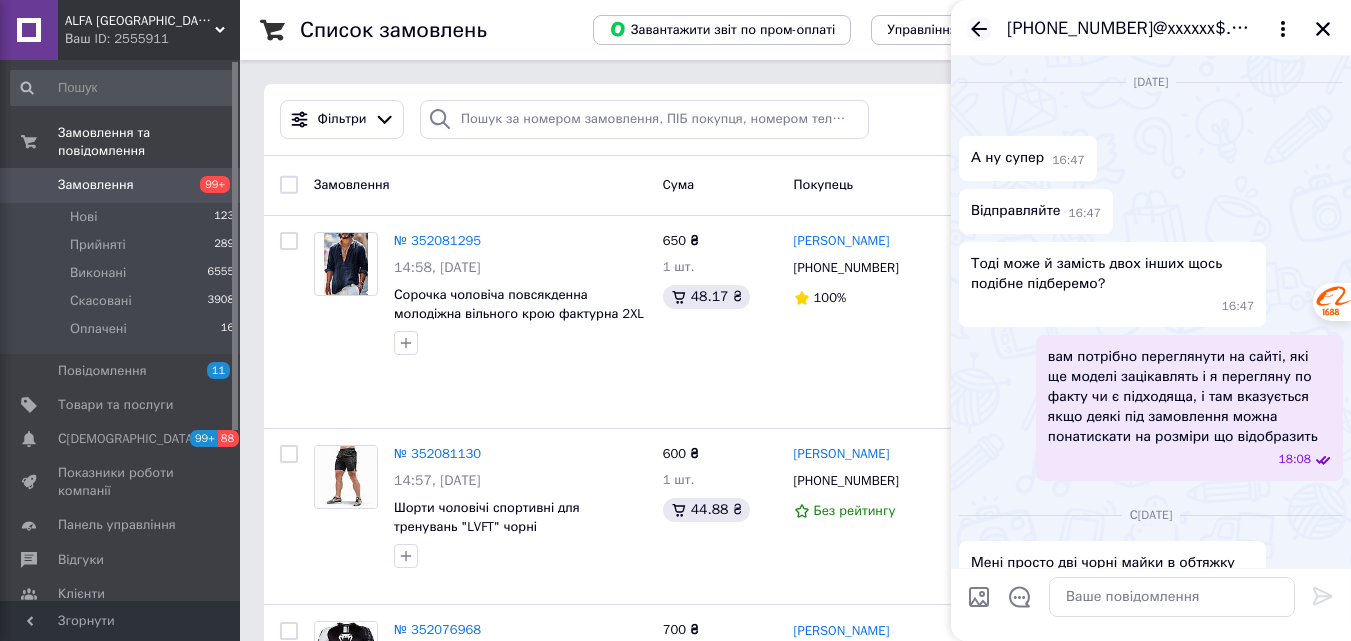 scroll, scrollTop: 3196, scrollLeft: 0, axis: vertical 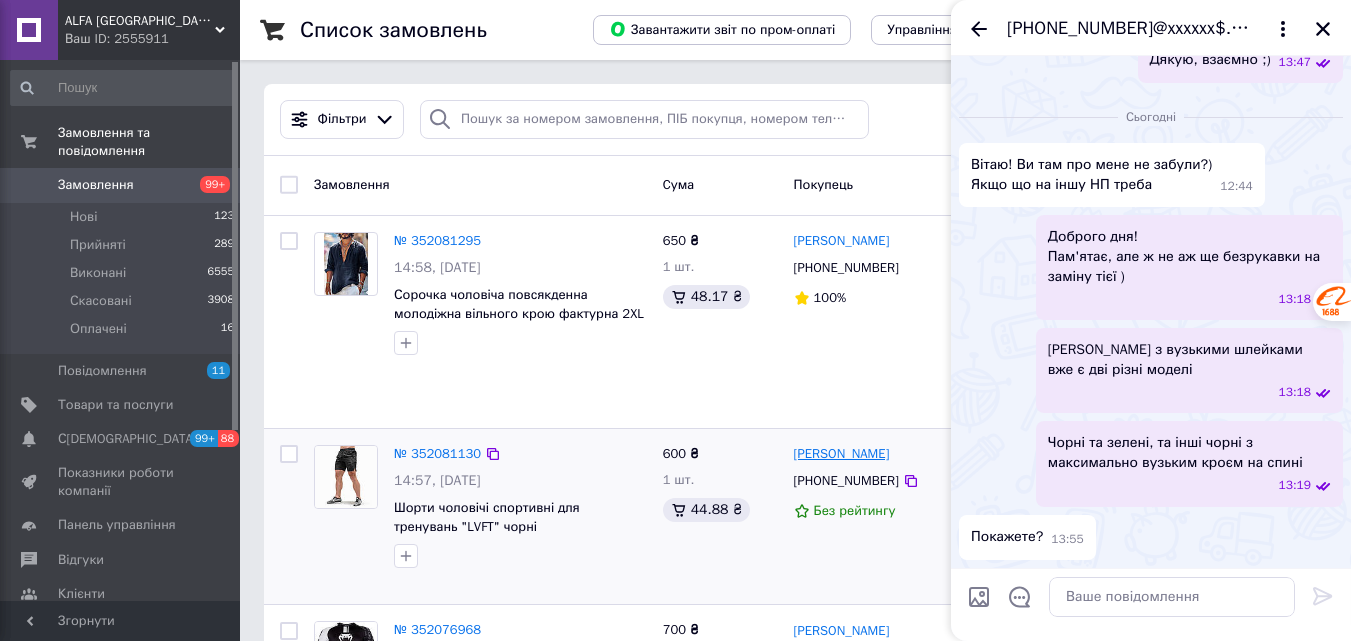 drag, startPoint x: 970, startPoint y: 25, endPoint x: 822, endPoint y: 434, distance: 434.954 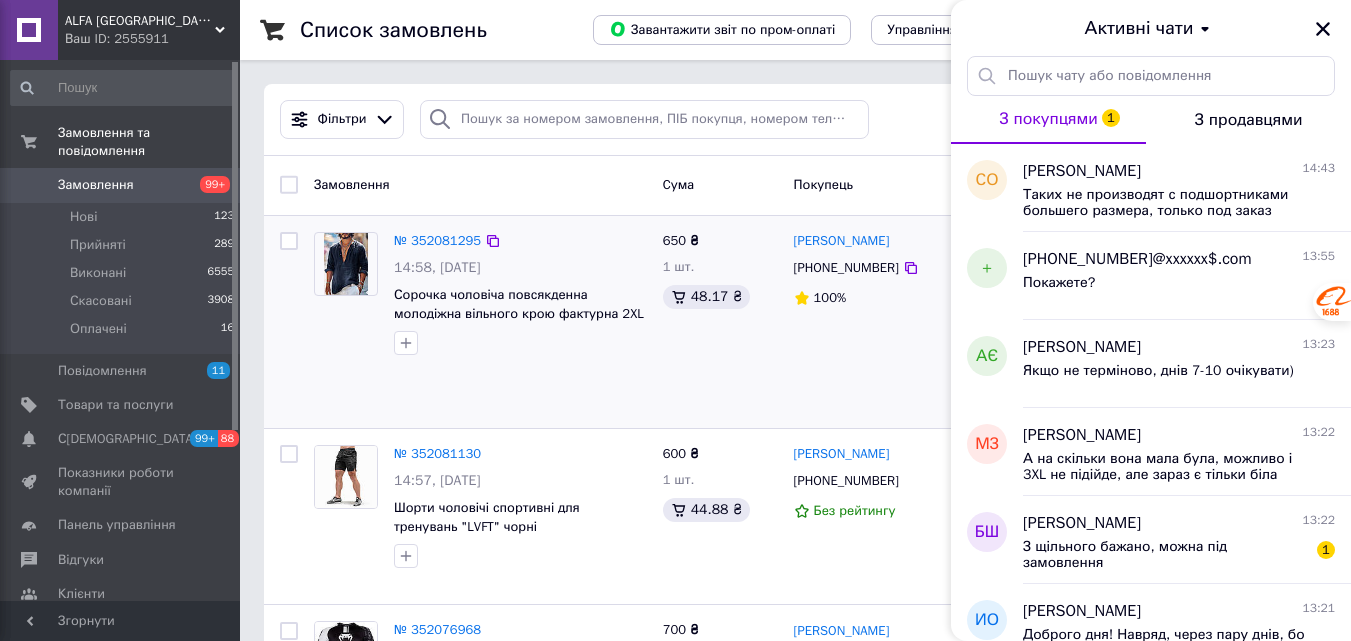 drag, startPoint x: 1322, startPoint y: 28, endPoint x: 793, endPoint y: 387, distance: 639.3137 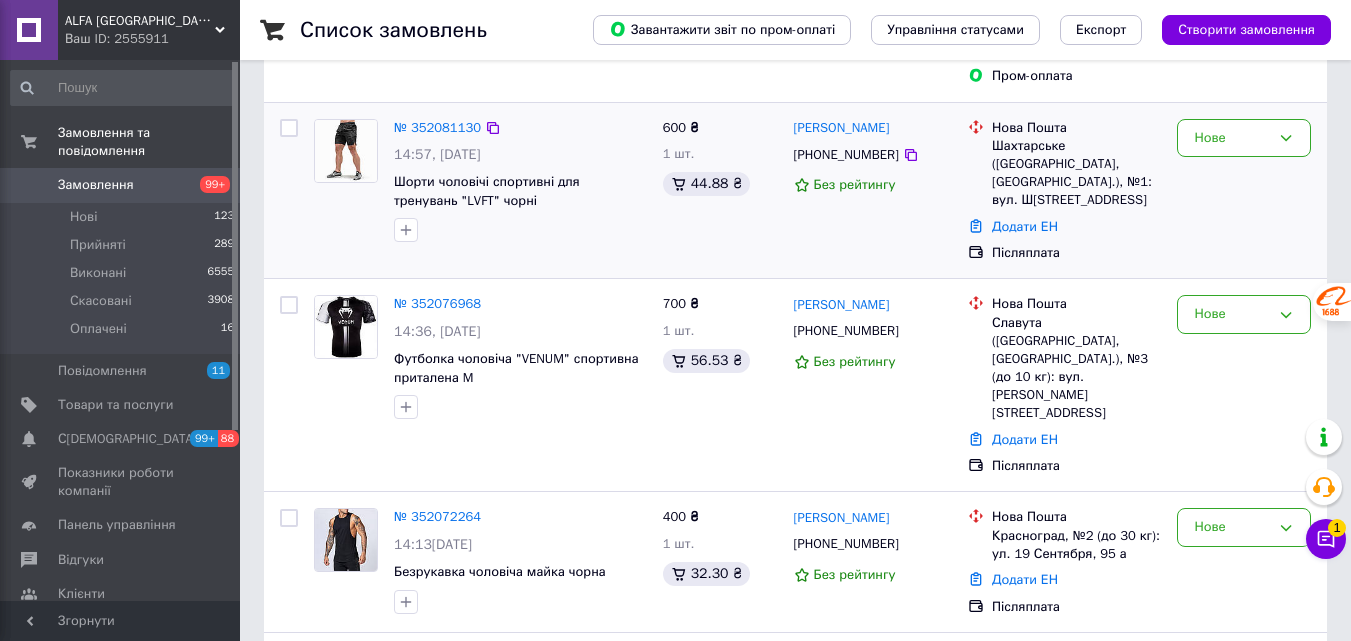 scroll, scrollTop: 400, scrollLeft: 0, axis: vertical 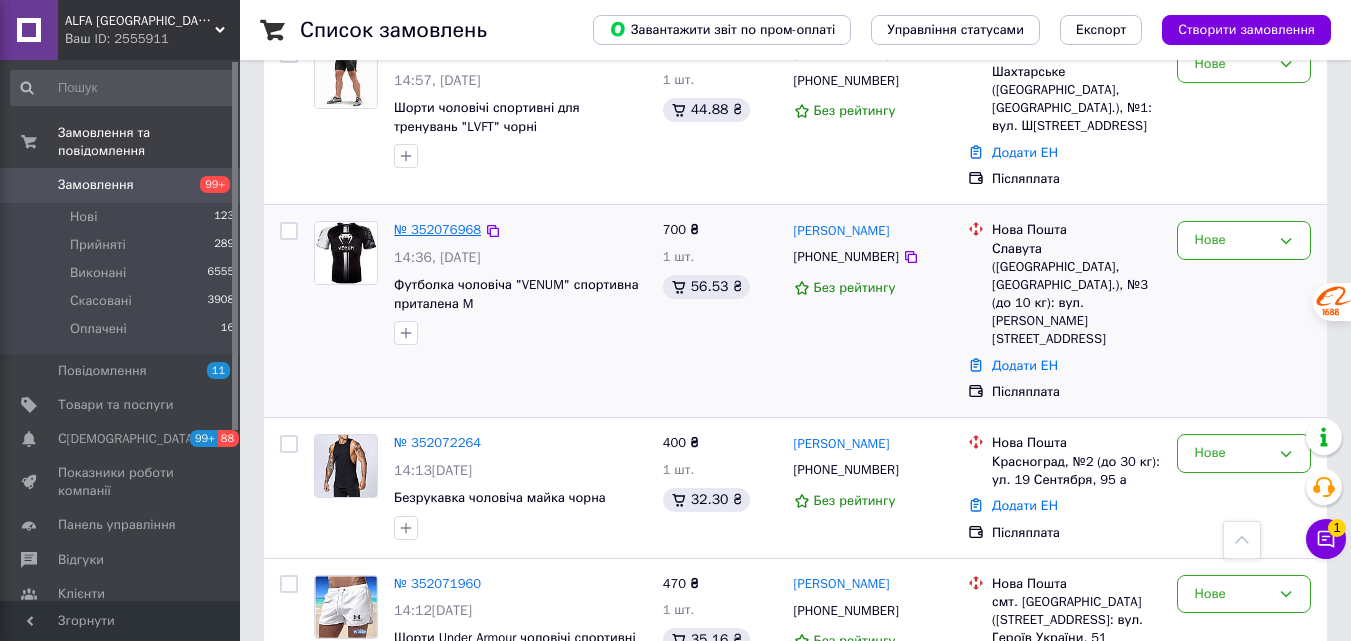 click on "№ 352076968" at bounding box center (437, 229) 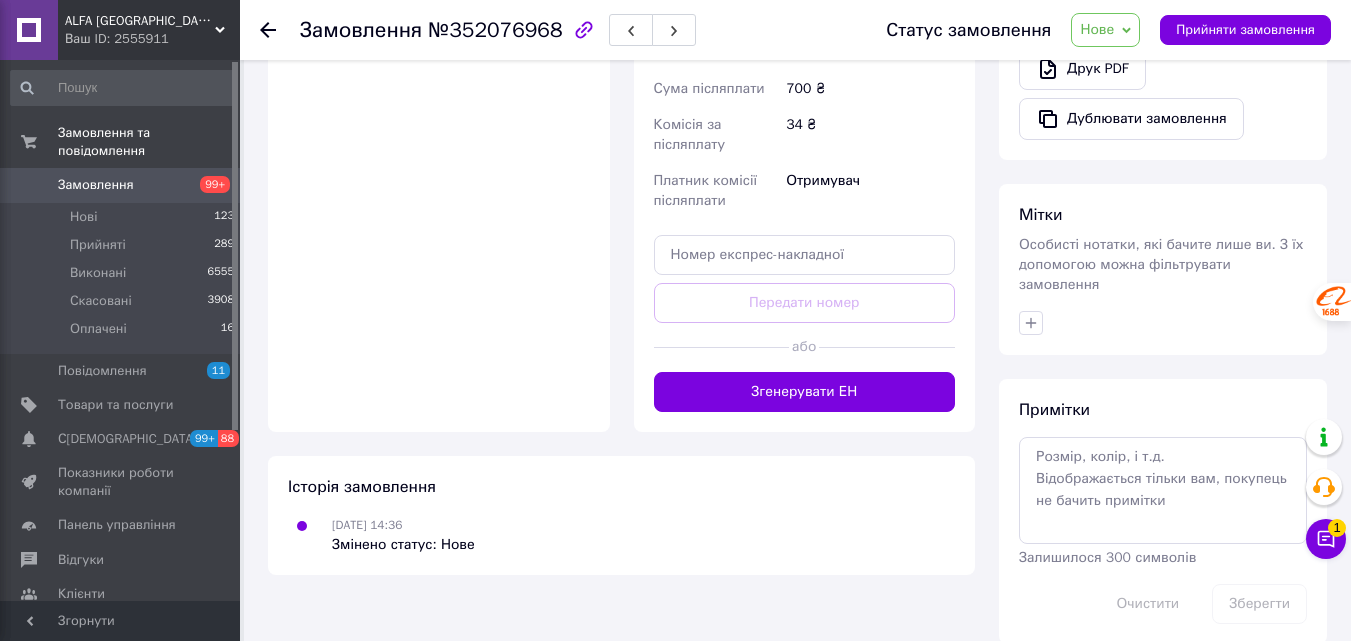 scroll, scrollTop: 794, scrollLeft: 0, axis: vertical 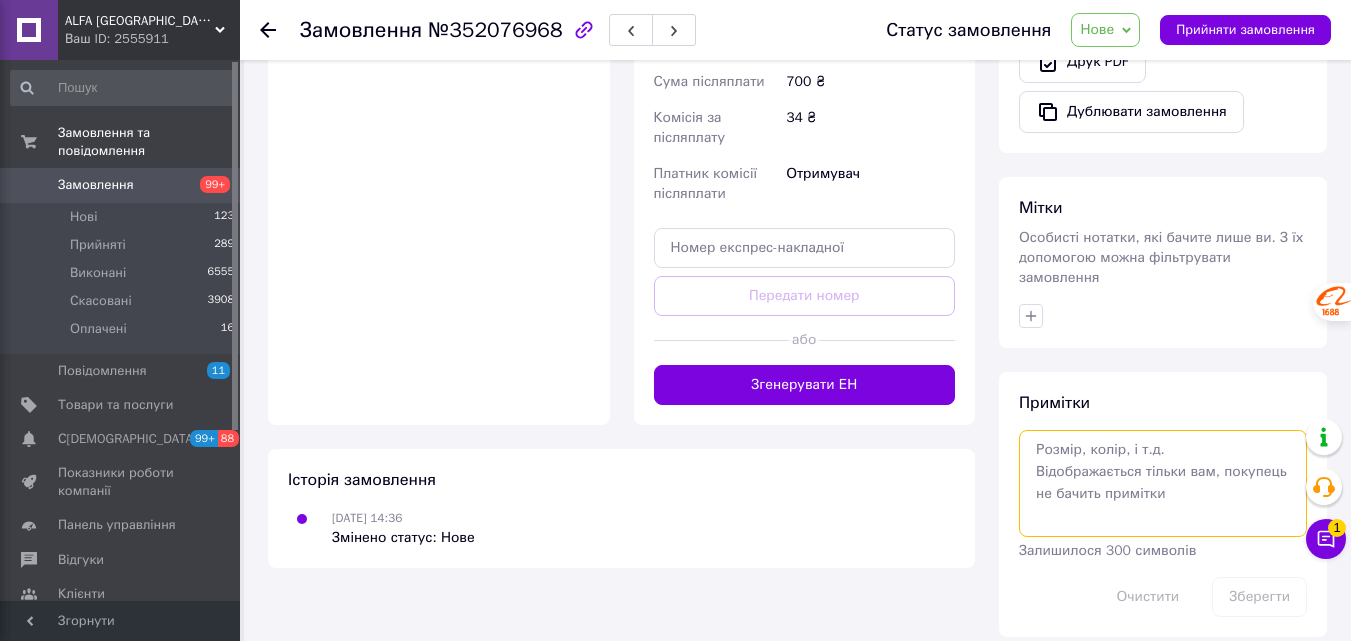click at bounding box center (1163, 483) 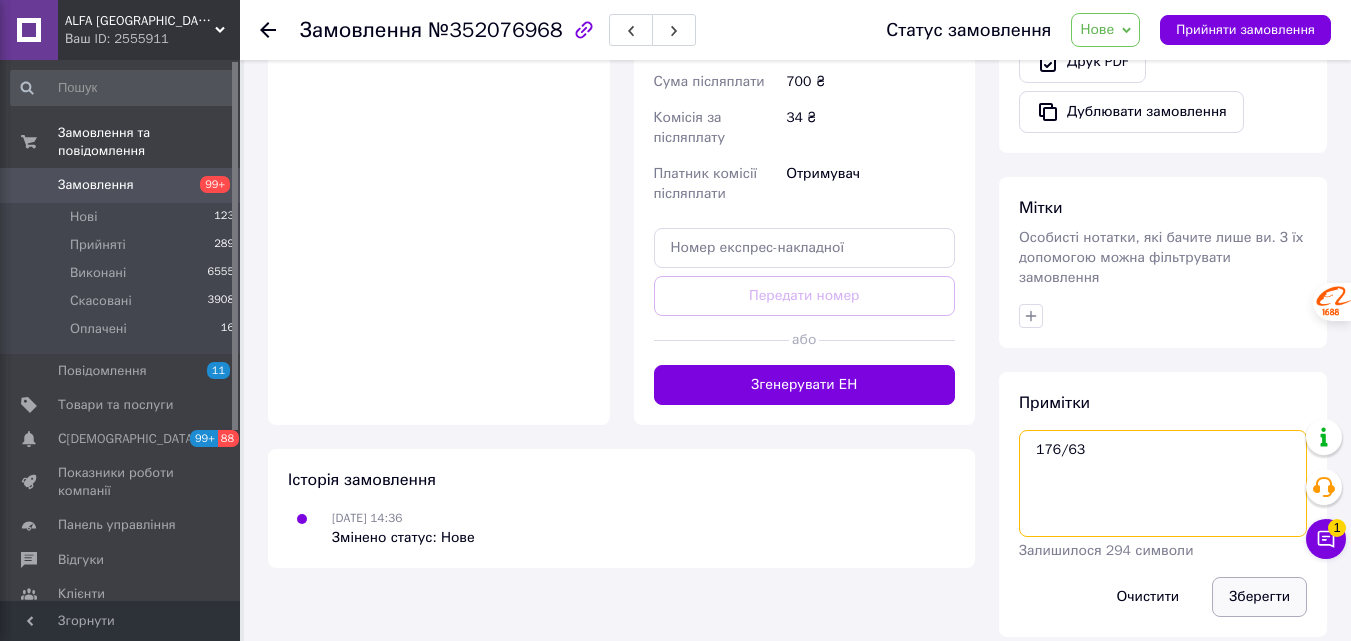type on "176/63" 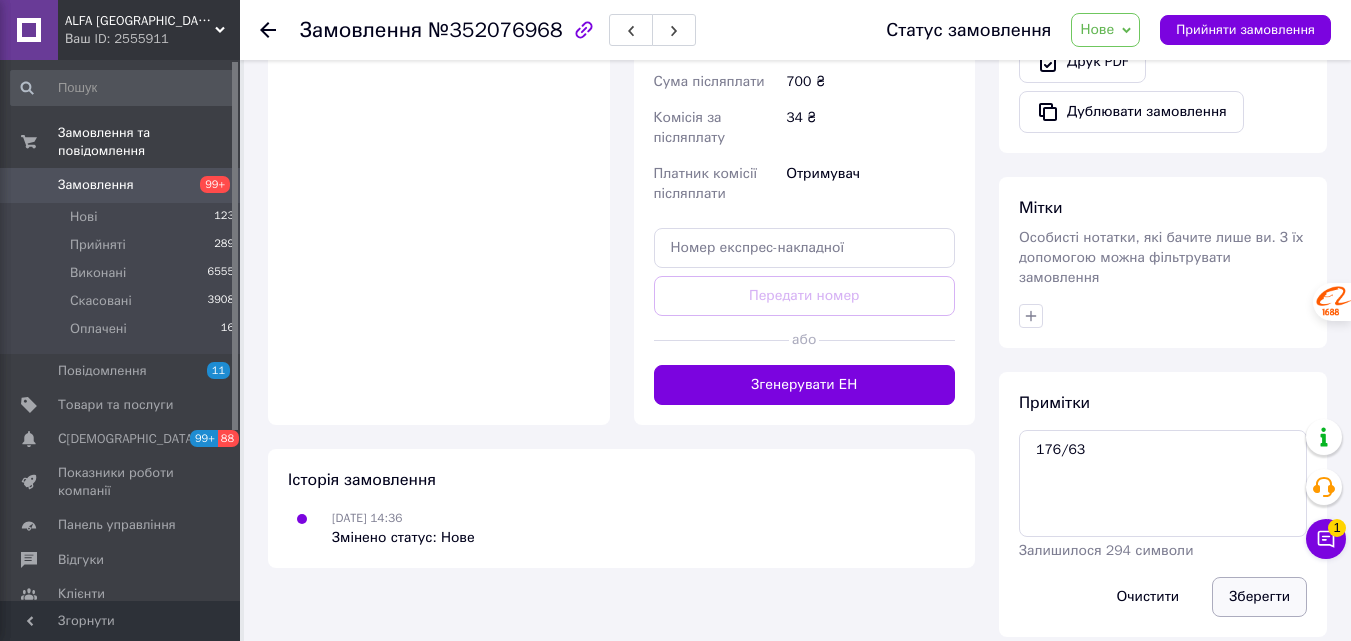 click on "Зберегти" at bounding box center [1259, 597] 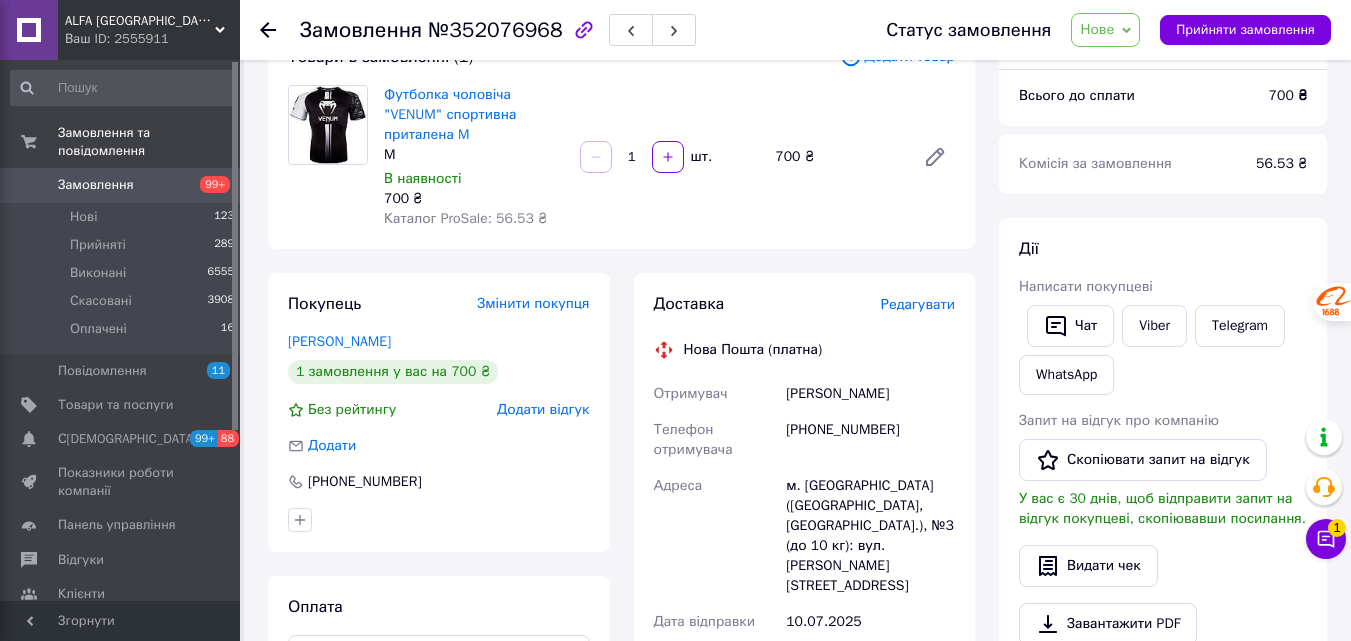 scroll, scrollTop: 0, scrollLeft: 0, axis: both 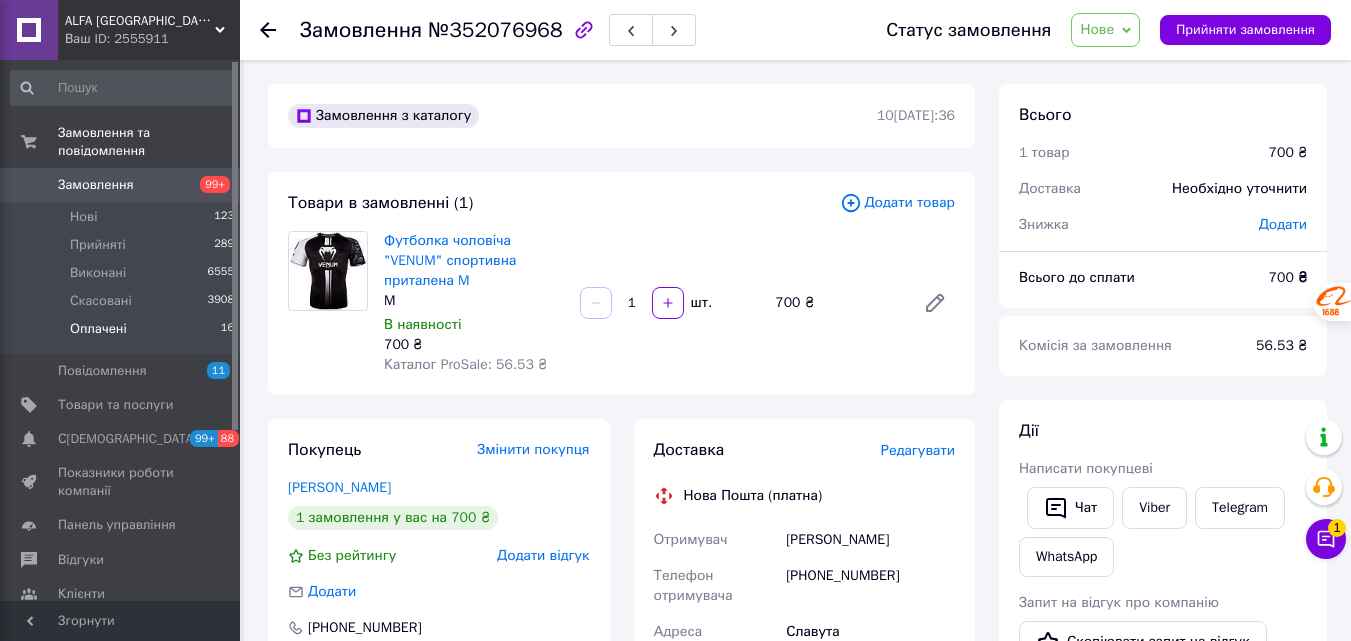 click on "Оплачені" at bounding box center (98, 329) 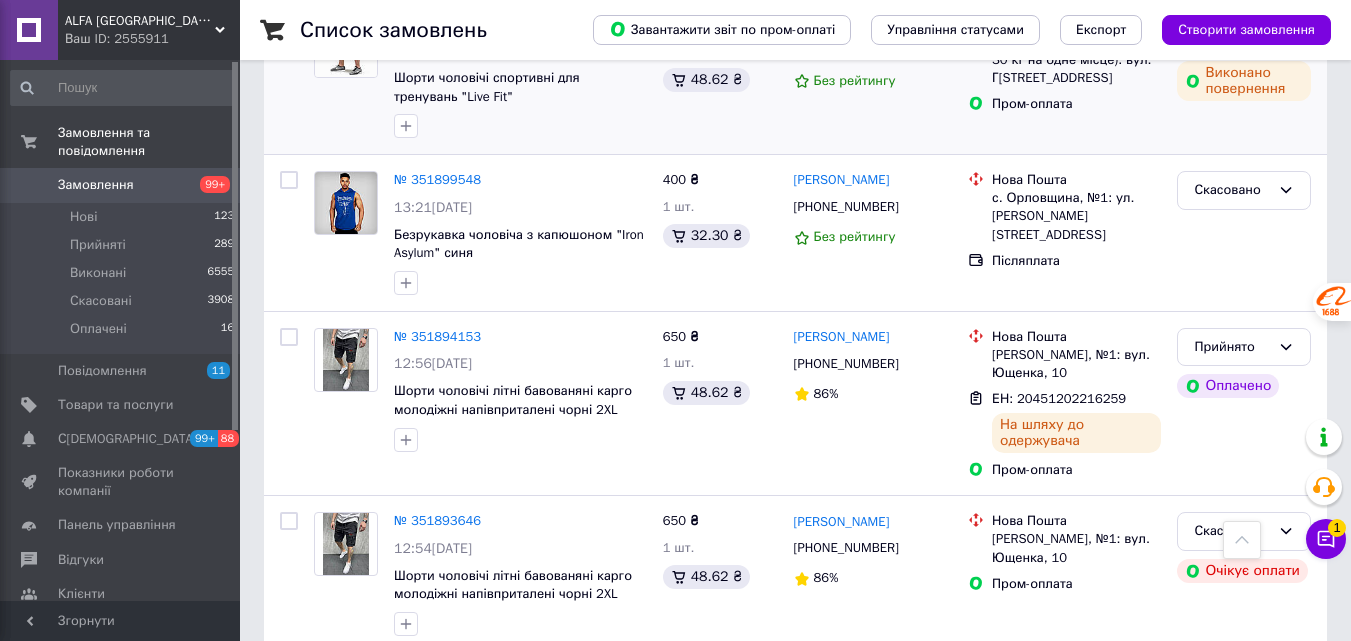 scroll, scrollTop: 2600, scrollLeft: 0, axis: vertical 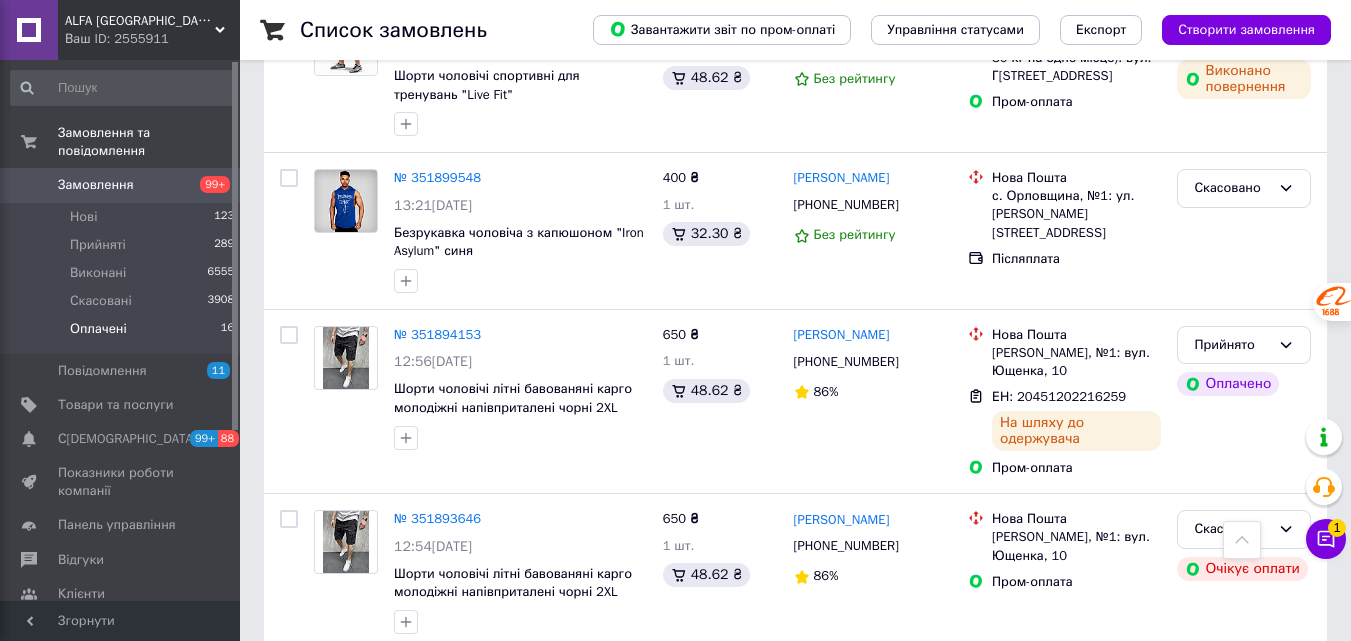 click on "Оплачені" at bounding box center (98, 329) 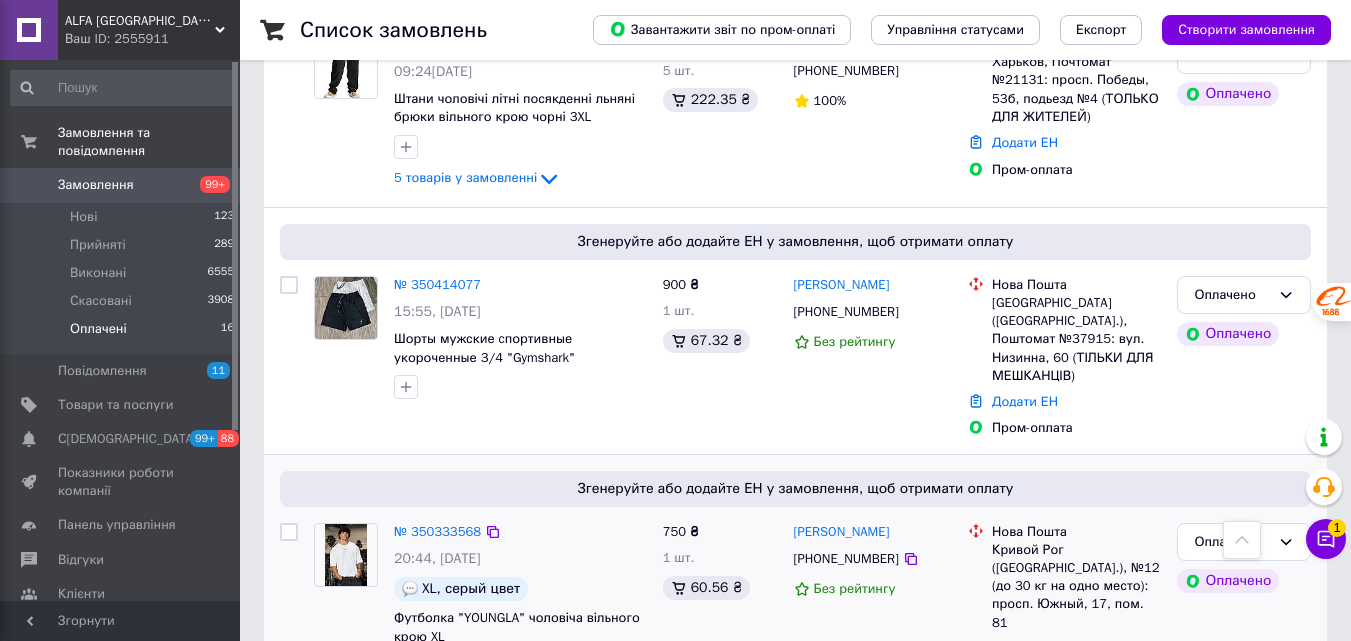 scroll, scrollTop: 1700, scrollLeft: 0, axis: vertical 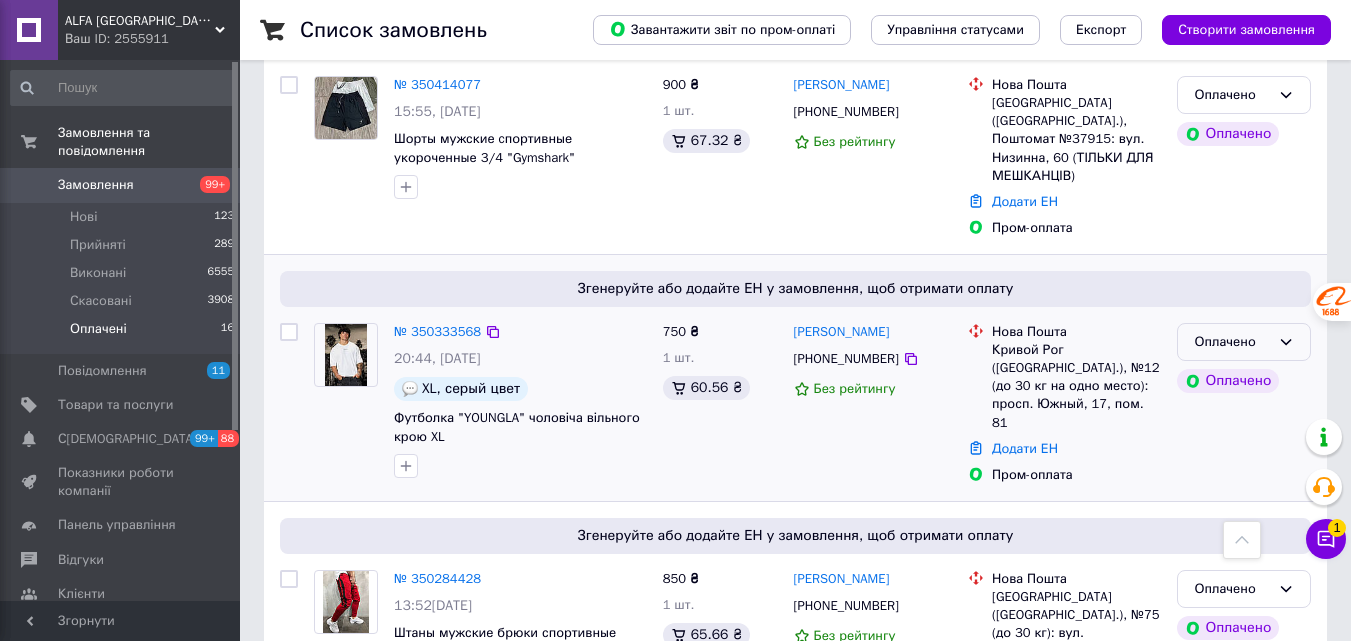 click on "Оплачено" at bounding box center [1232, 342] 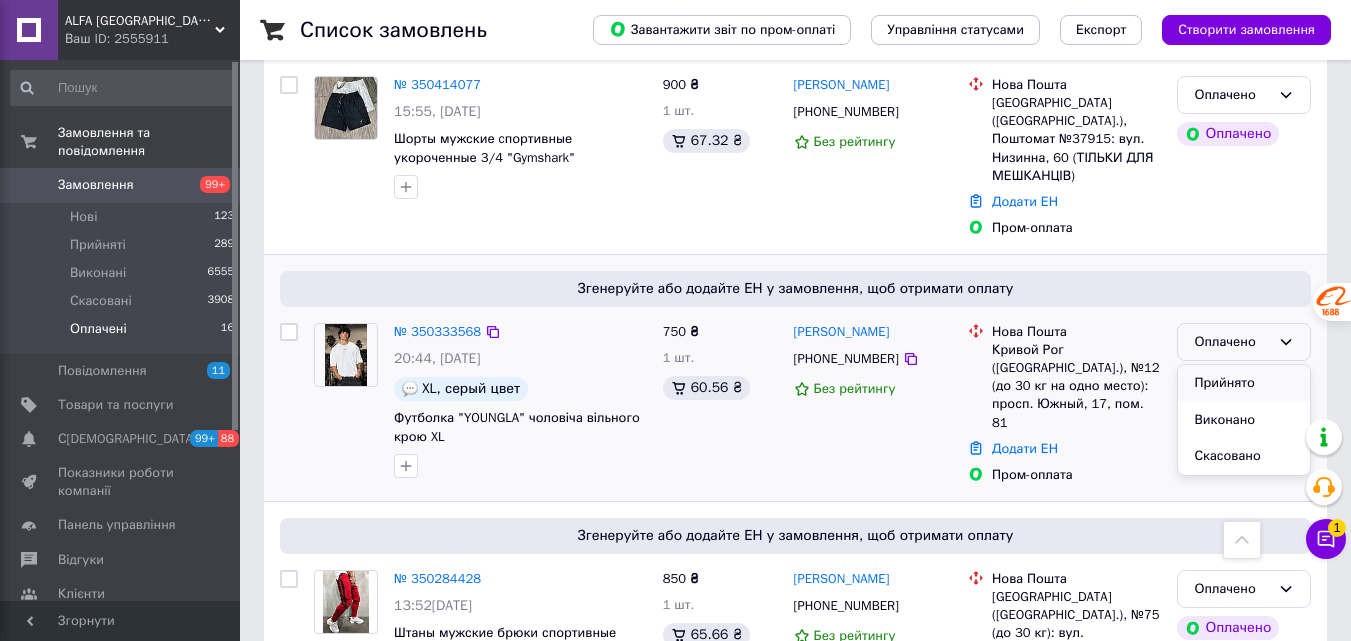 click on "Прийнято" at bounding box center (1244, 383) 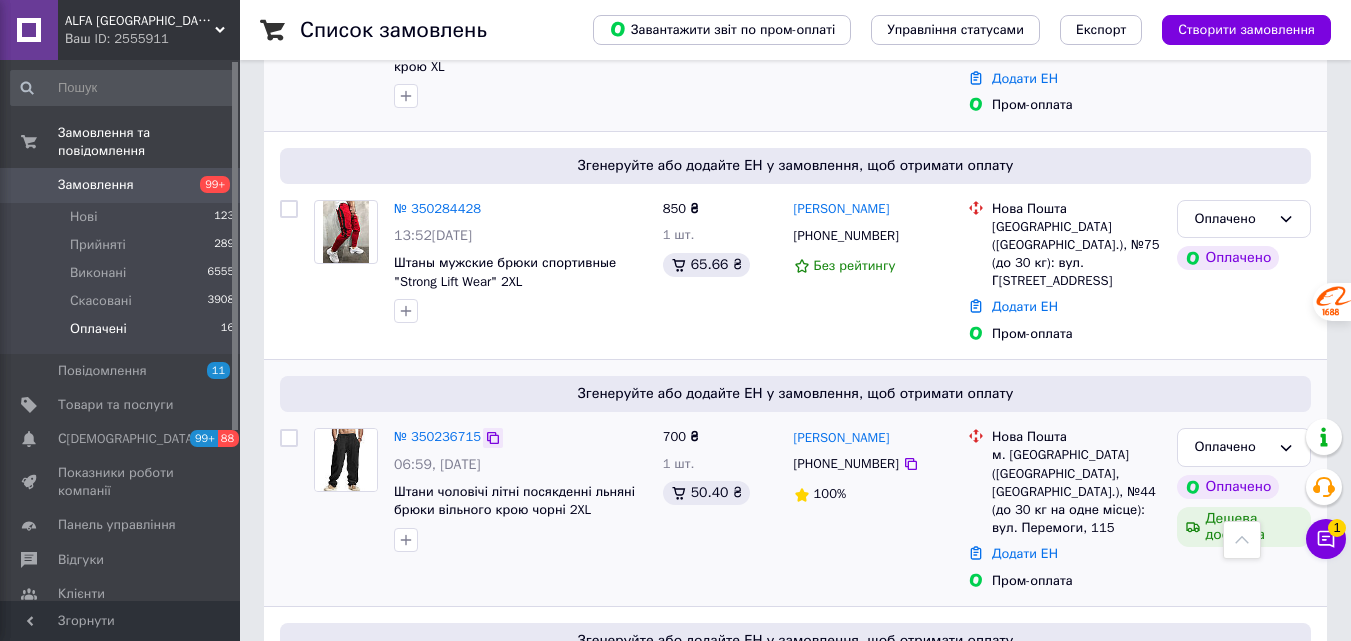 scroll, scrollTop: 2100, scrollLeft: 0, axis: vertical 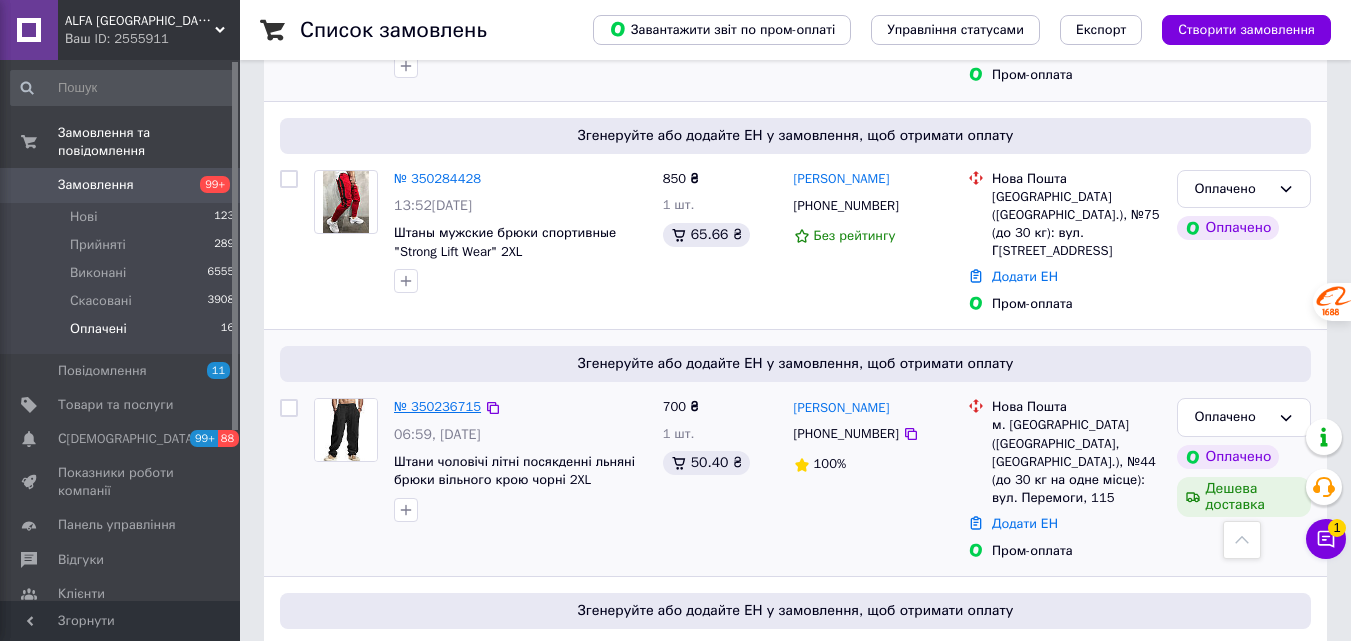 click on "№ 350236715" at bounding box center (437, 406) 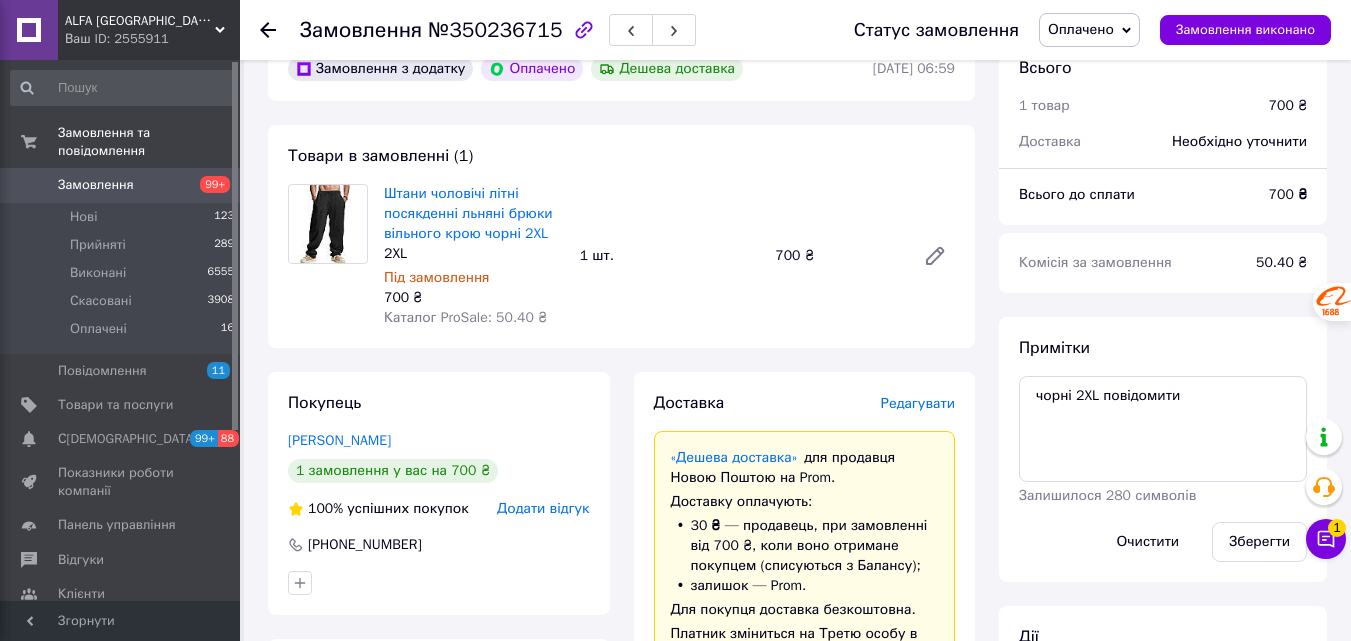 scroll, scrollTop: 657, scrollLeft: 0, axis: vertical 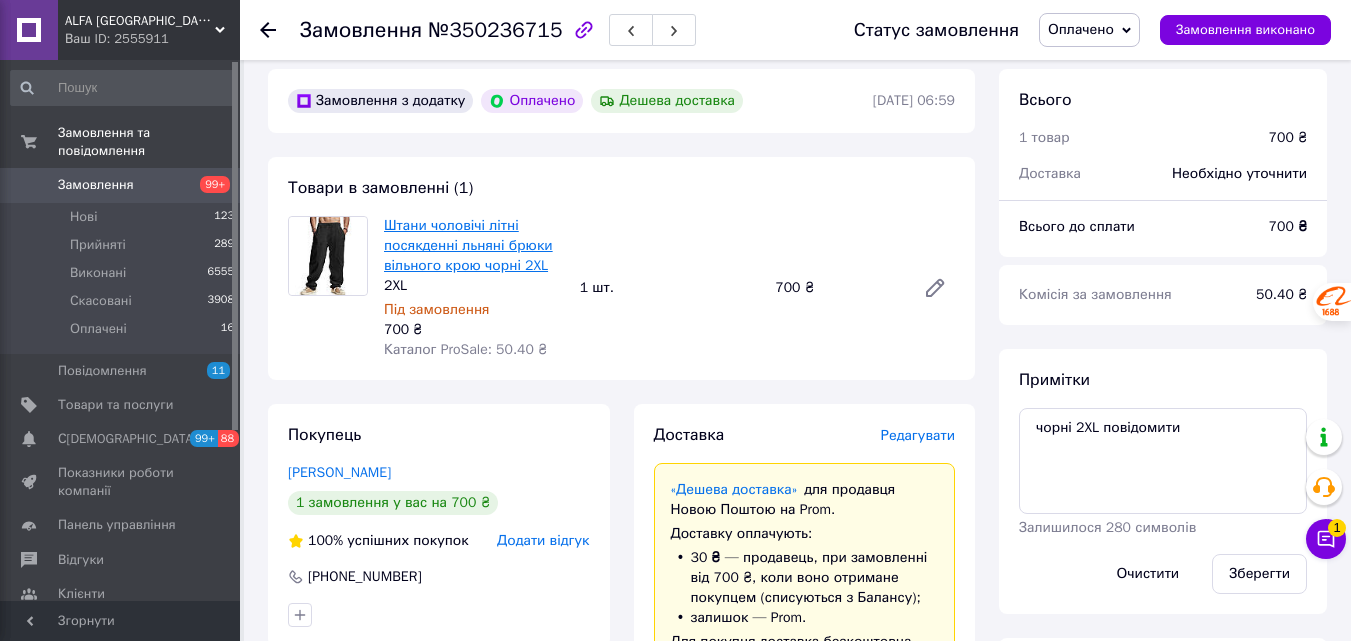 click on "Штани чоловічі літні посякденні льняні брюки вільного крою чорні 2XL" at bounding box center (468, 245) 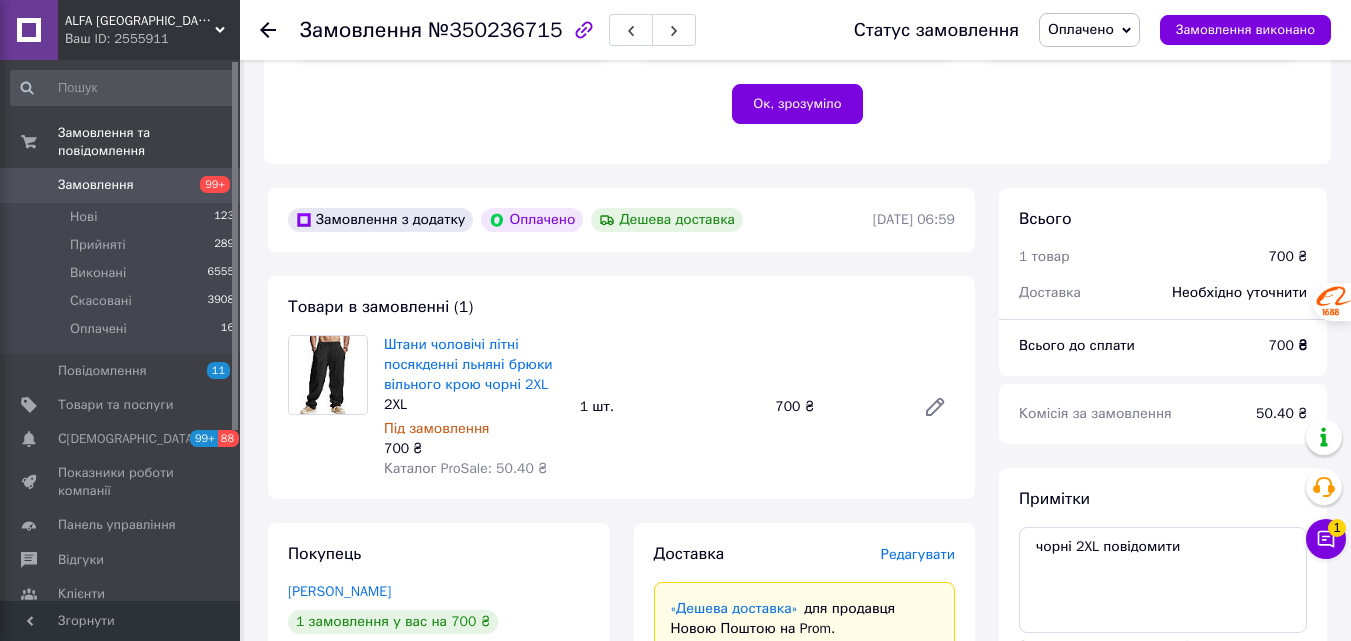 scroll, scrollTop: 457, scrollLeft: 0, axis: vertical 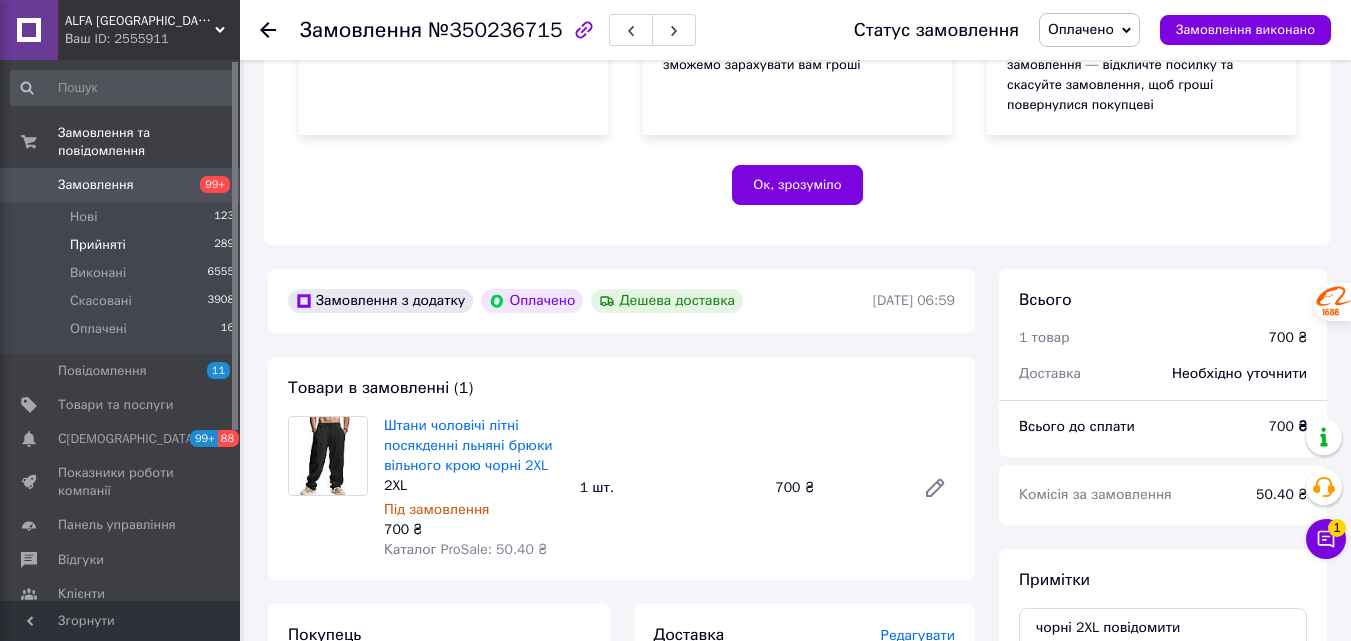 click on "Прийняті" at bounding box center (98, 245) 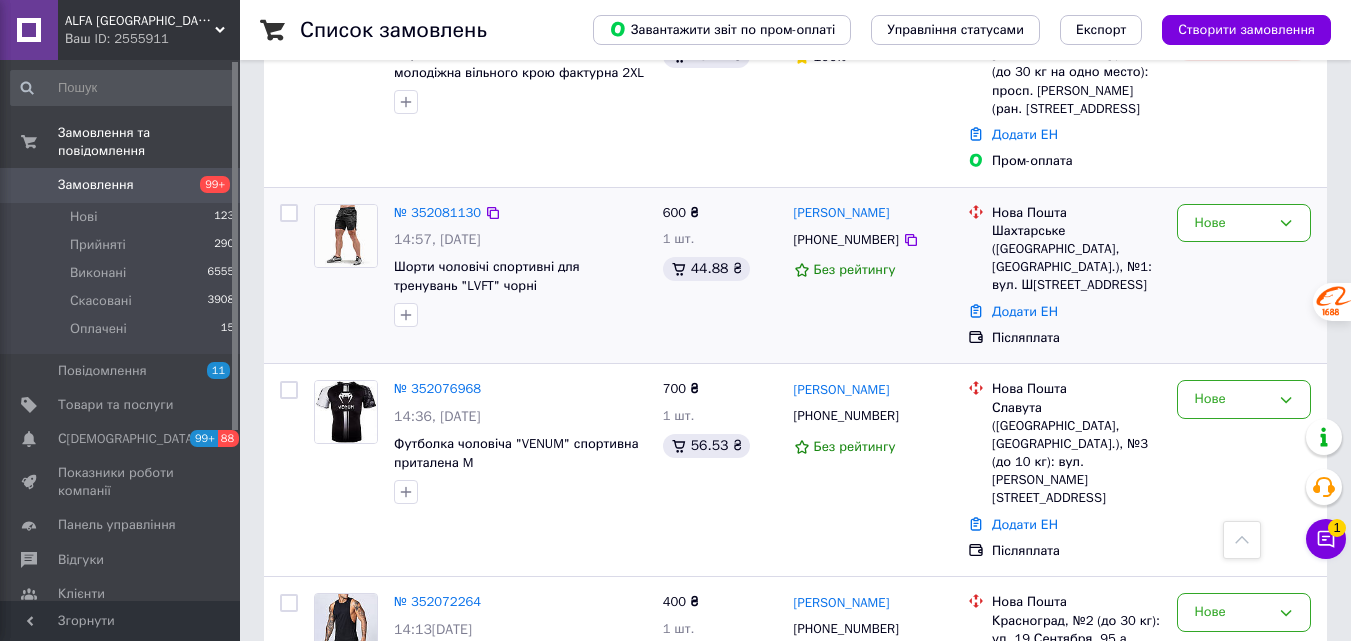 scroll, scrollTop: 500, scrollLeft: 0, axis: vertical 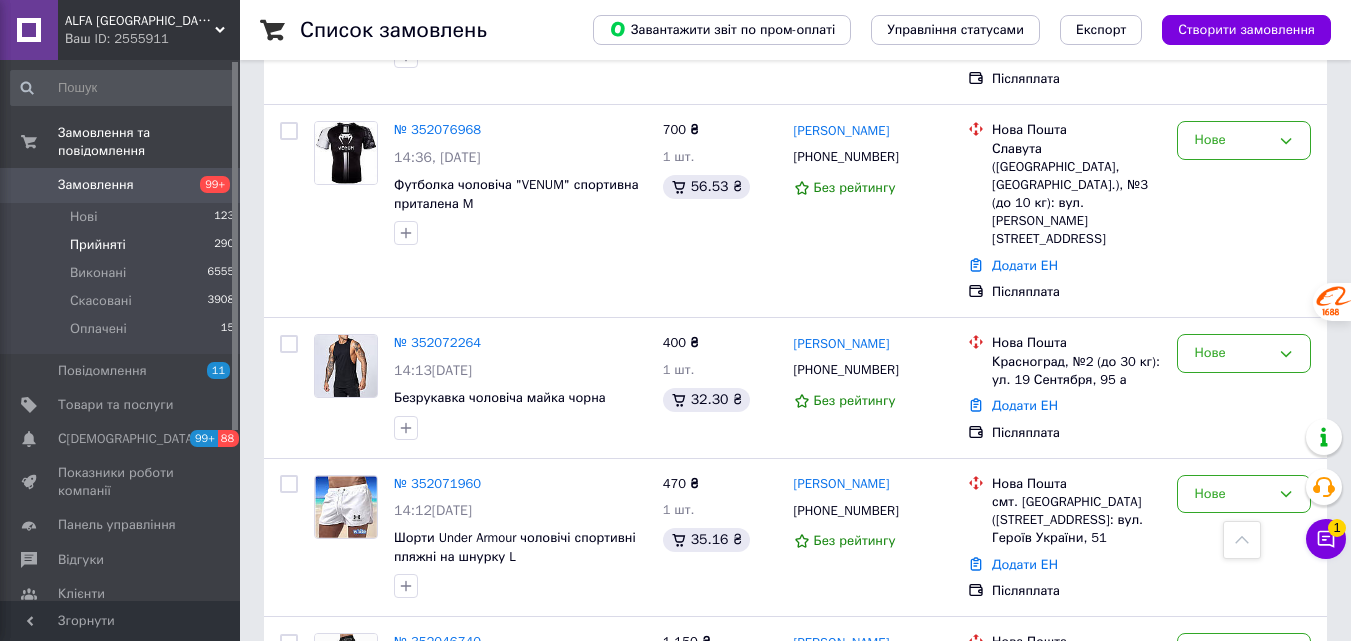 click on "Прийняті" at bounding box center [98, 245] 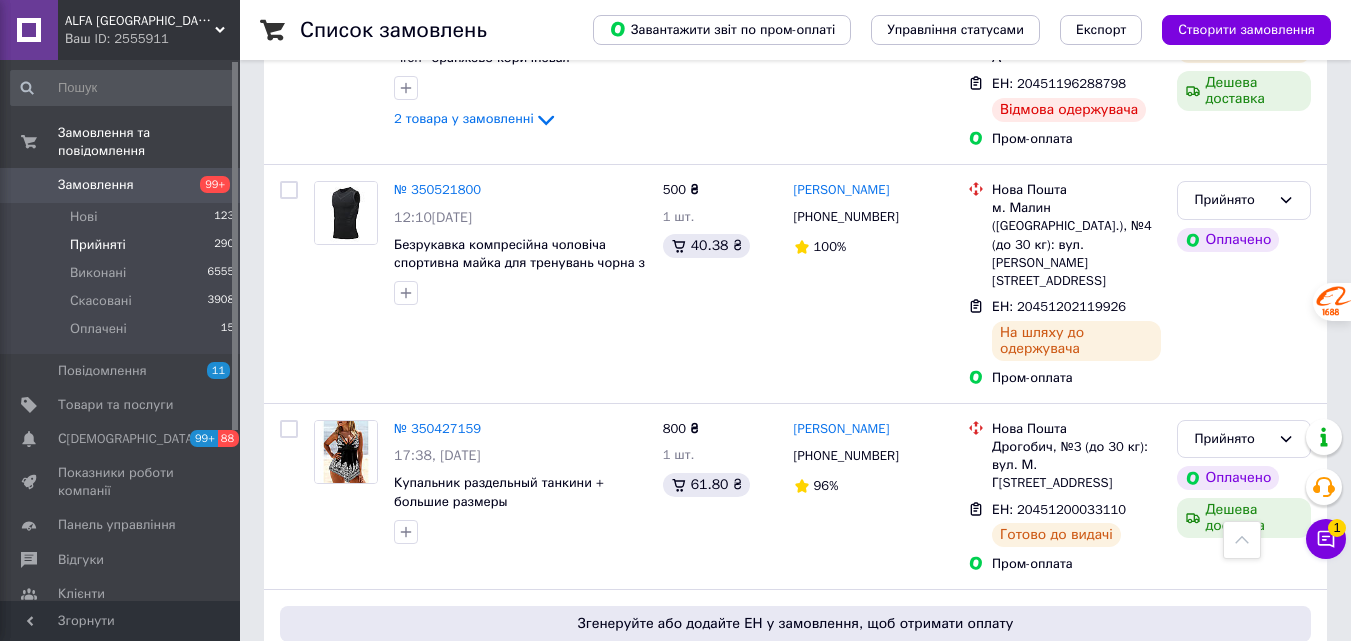 scroll, scrollTop: 5200, scrollLeft: 0, axis: vertical 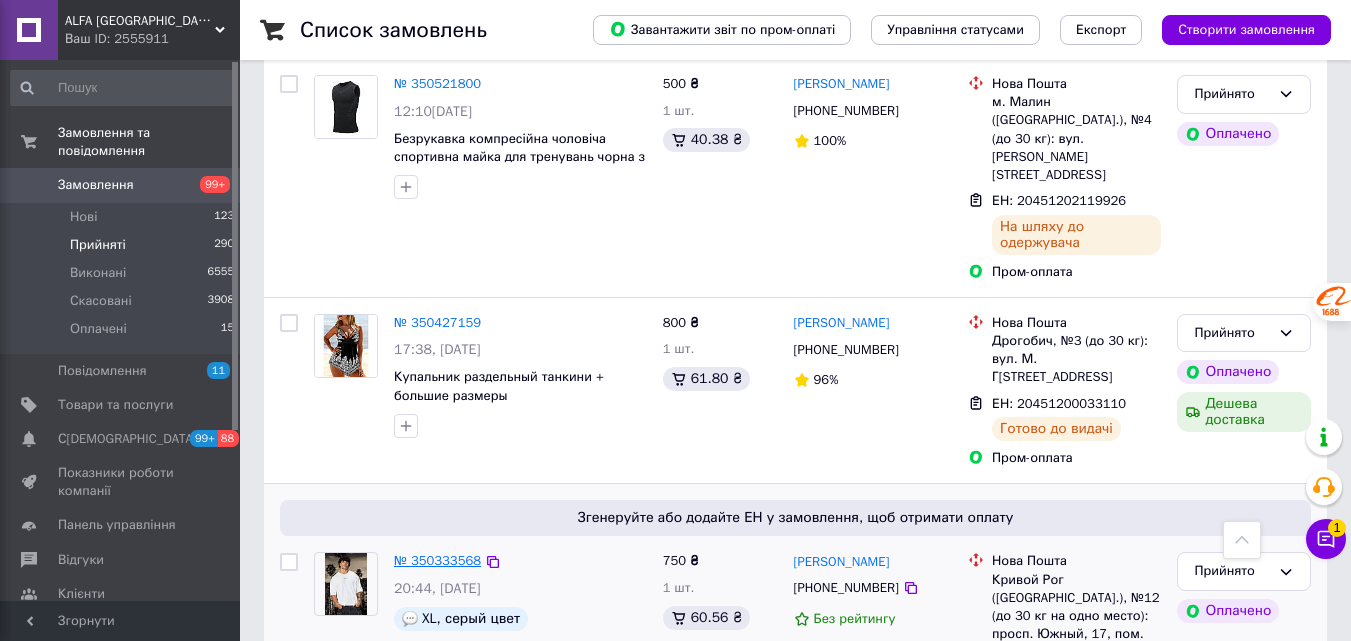 click on "№ 350333568" at bounding box center [437, 560] 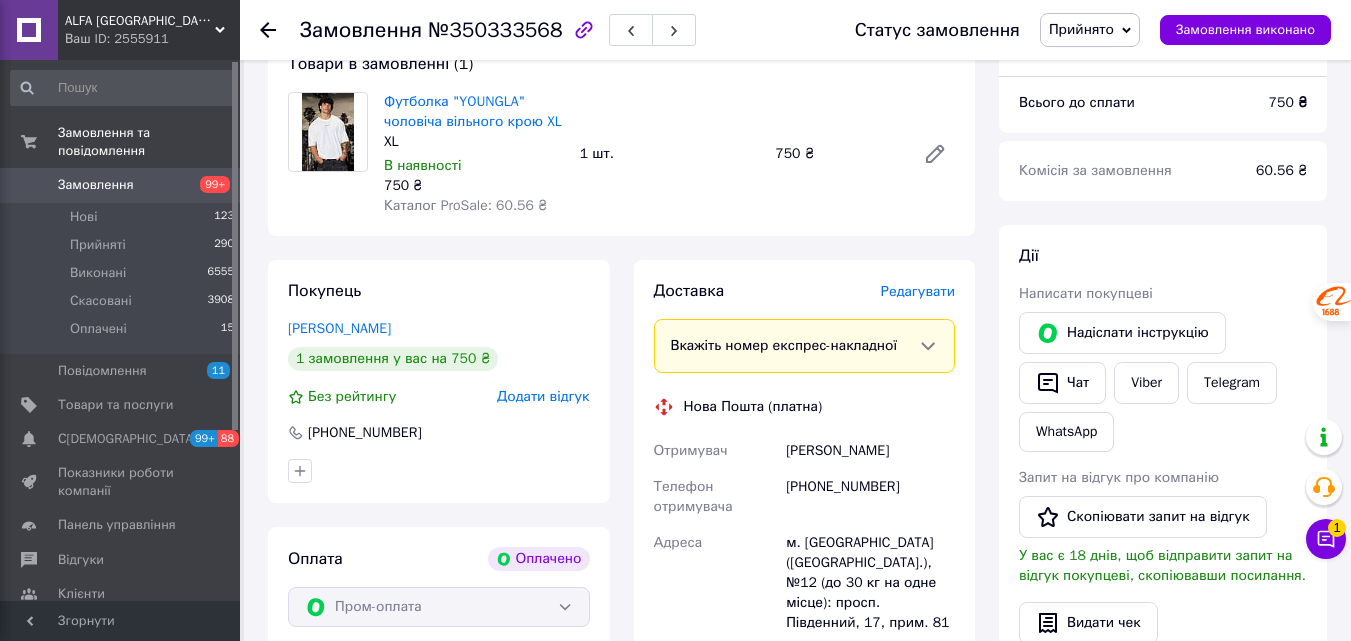 scroll, scrollTop: 738, scrollLeft: 0, axis: vertical 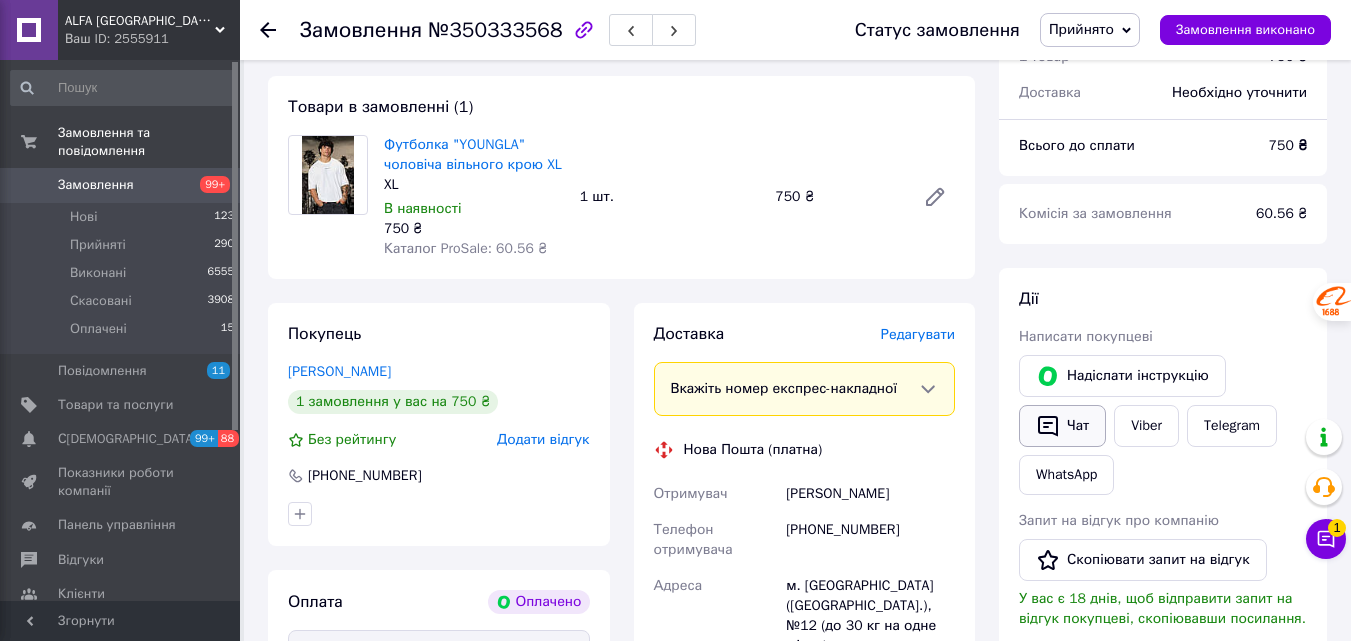 click on "Чат" at bounding box center (1062, 426) 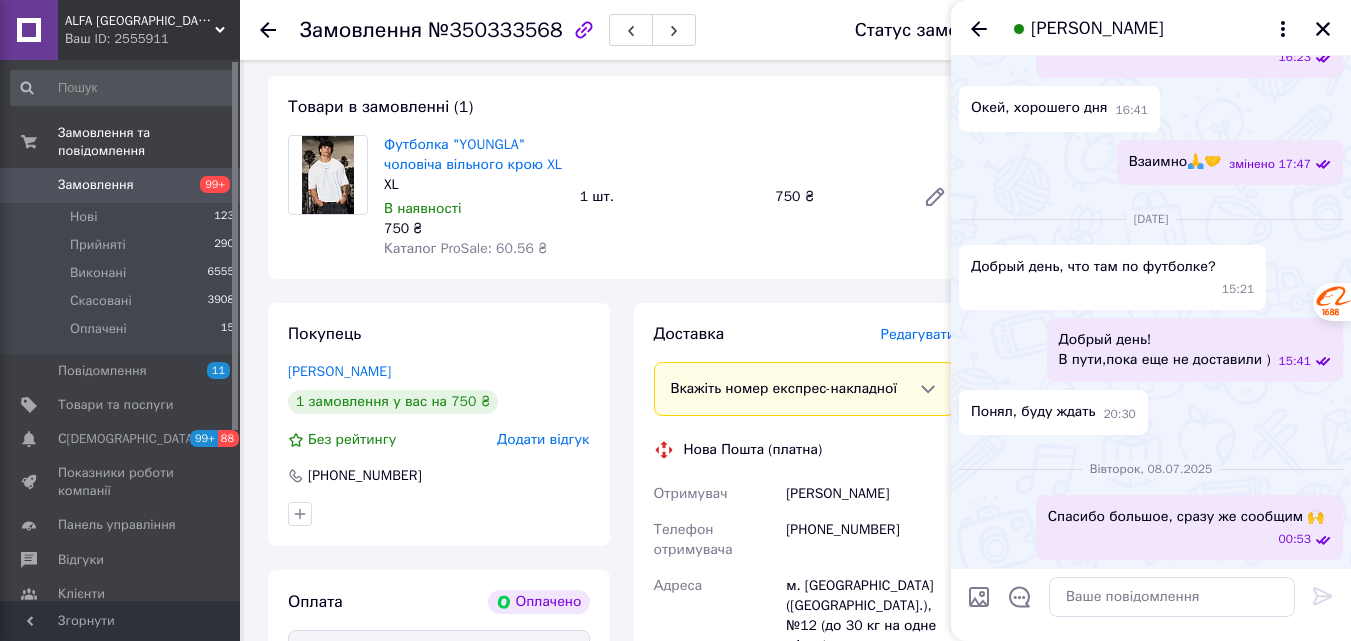 scroll, scrollTop: 1940, scrollLeft: 0, axis: vertical 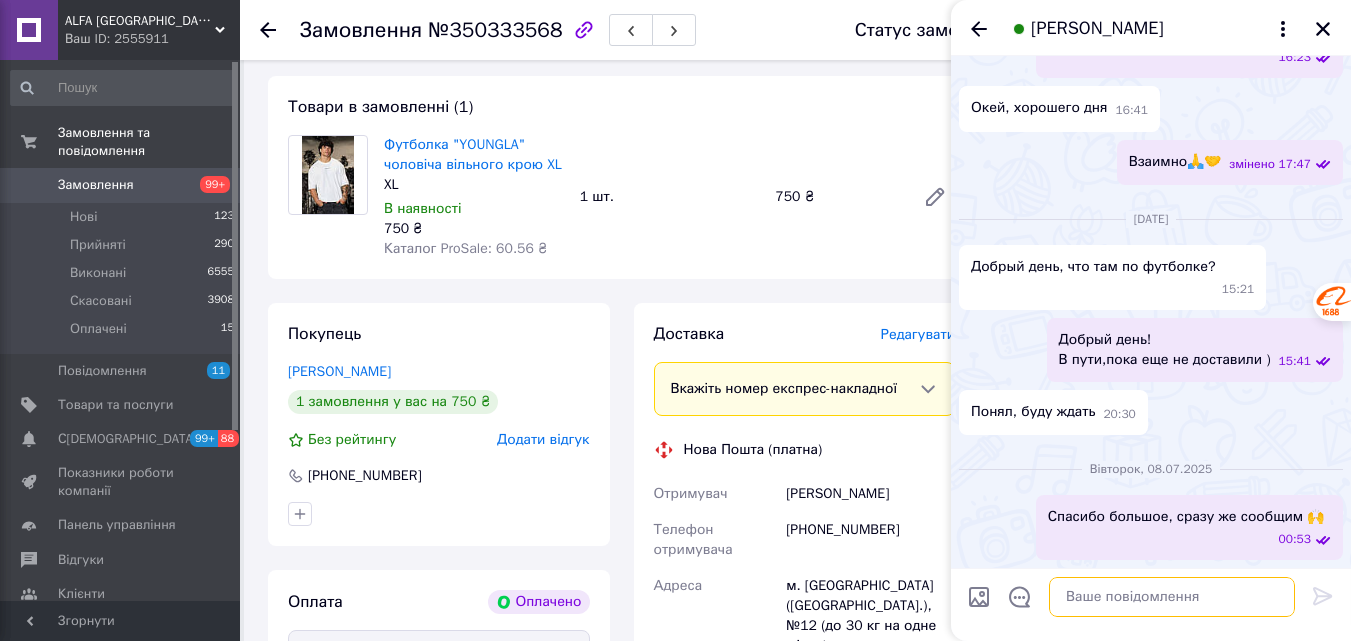 click at bounding box center [1172, 597] 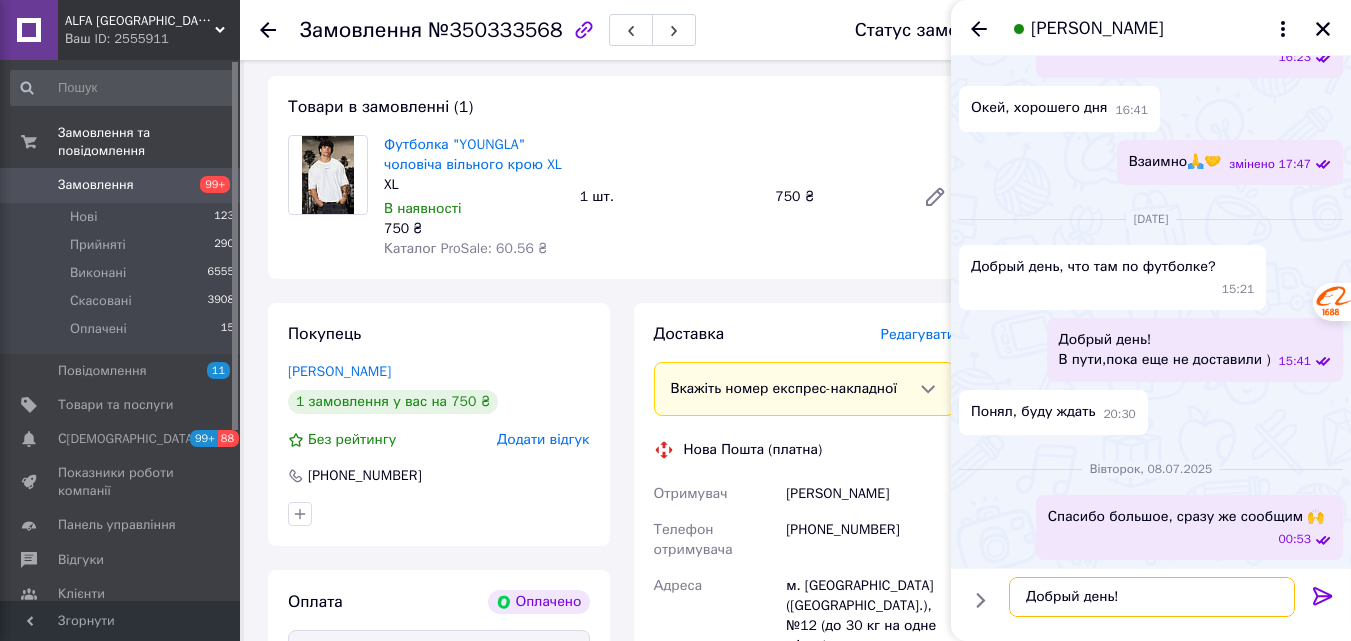 click on "Добрый день!" at bounding box center [1152, 597] 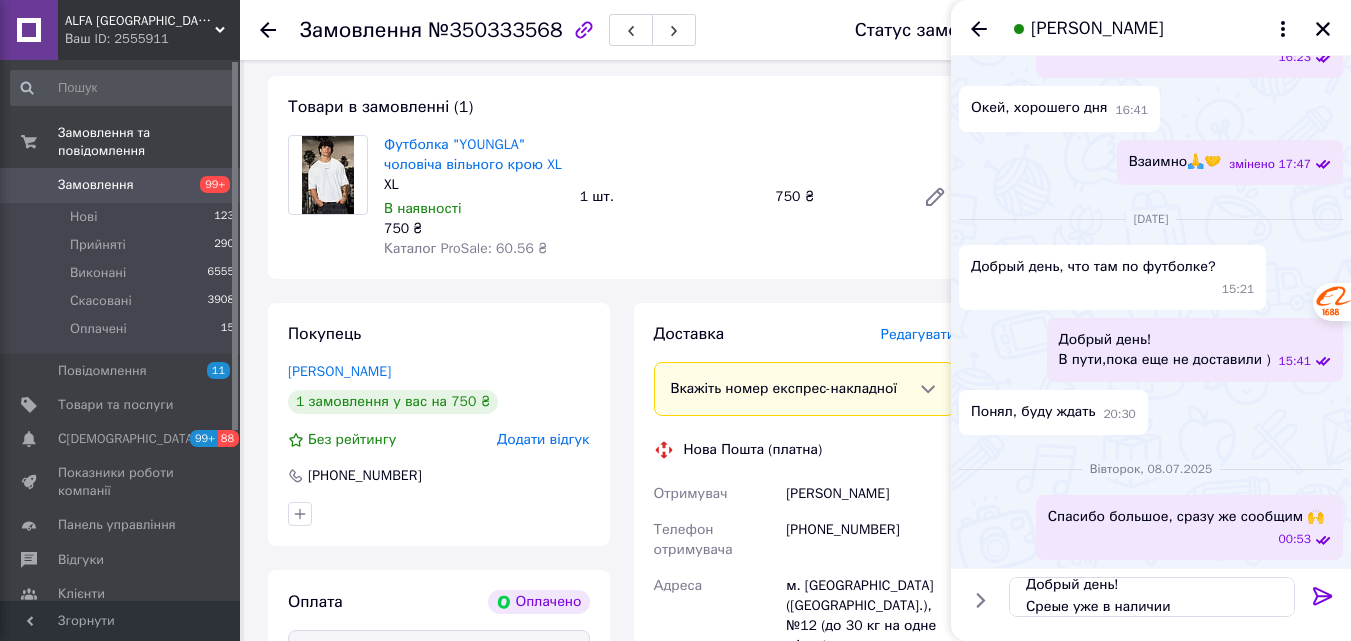 drag, startPoint x: 1190, startPoint y: 618, endPoint x: 1049, endPoint y: 605, distance: 141.59802 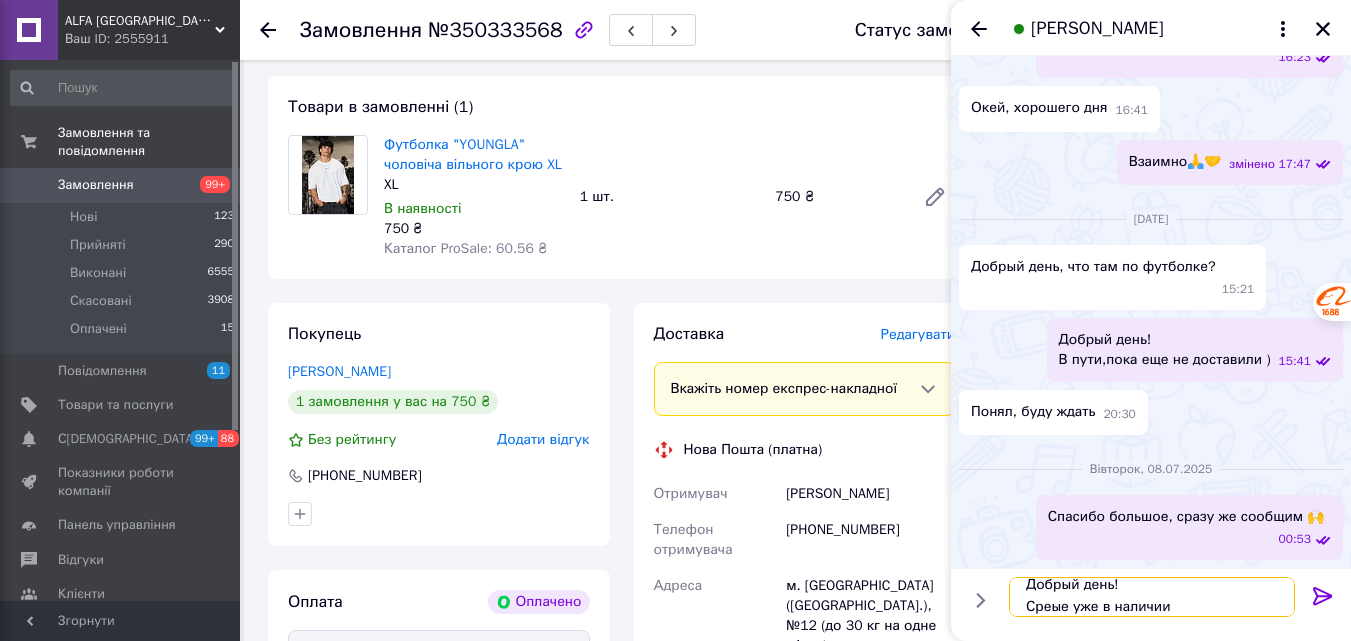 scroll, scrollTop: 22, scrollLeft: 0, axis: vertical 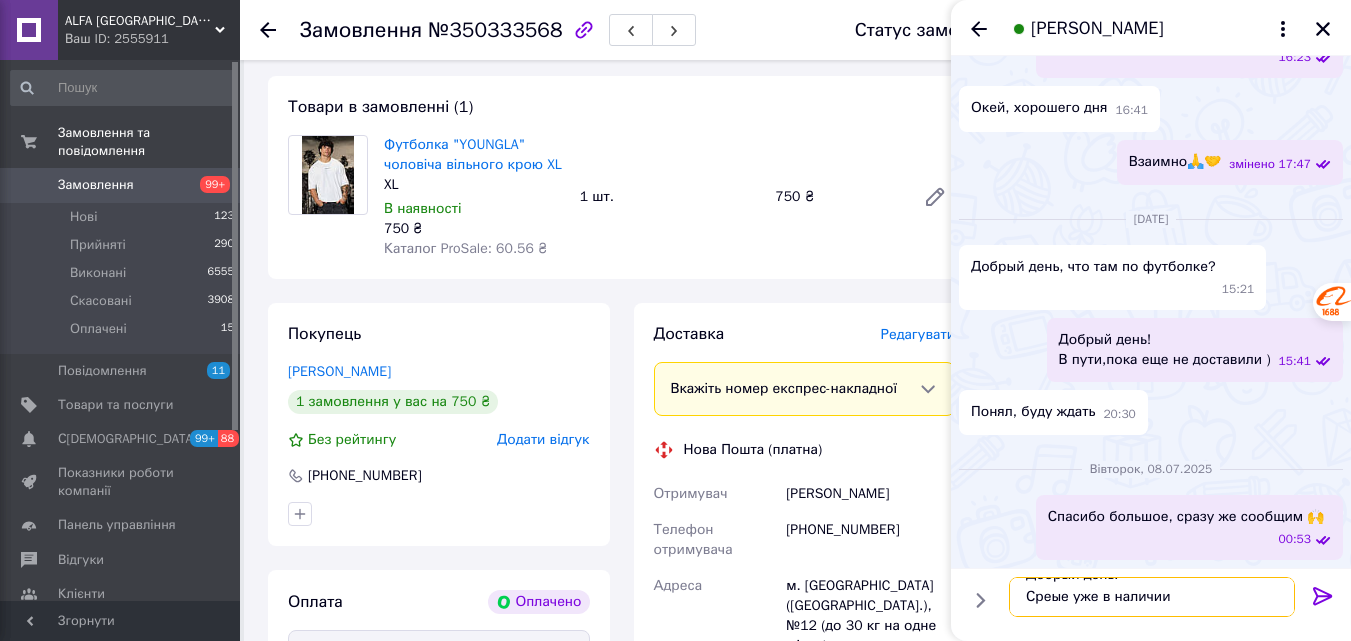 drag, startPoint x: 1174, startPoint y: 600, endPoint x: 1037, endPoint y: 600, distance: 137 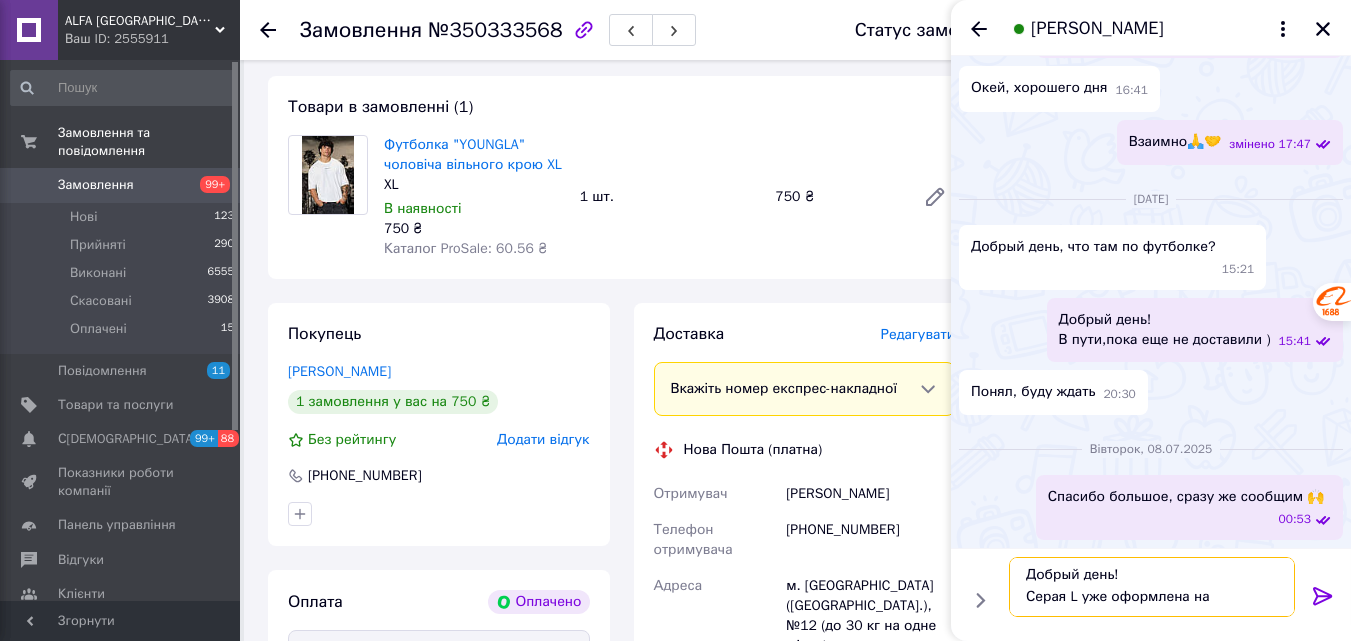 scroll, scrollTop: 2, scrollLeft: 0, axis: vertical 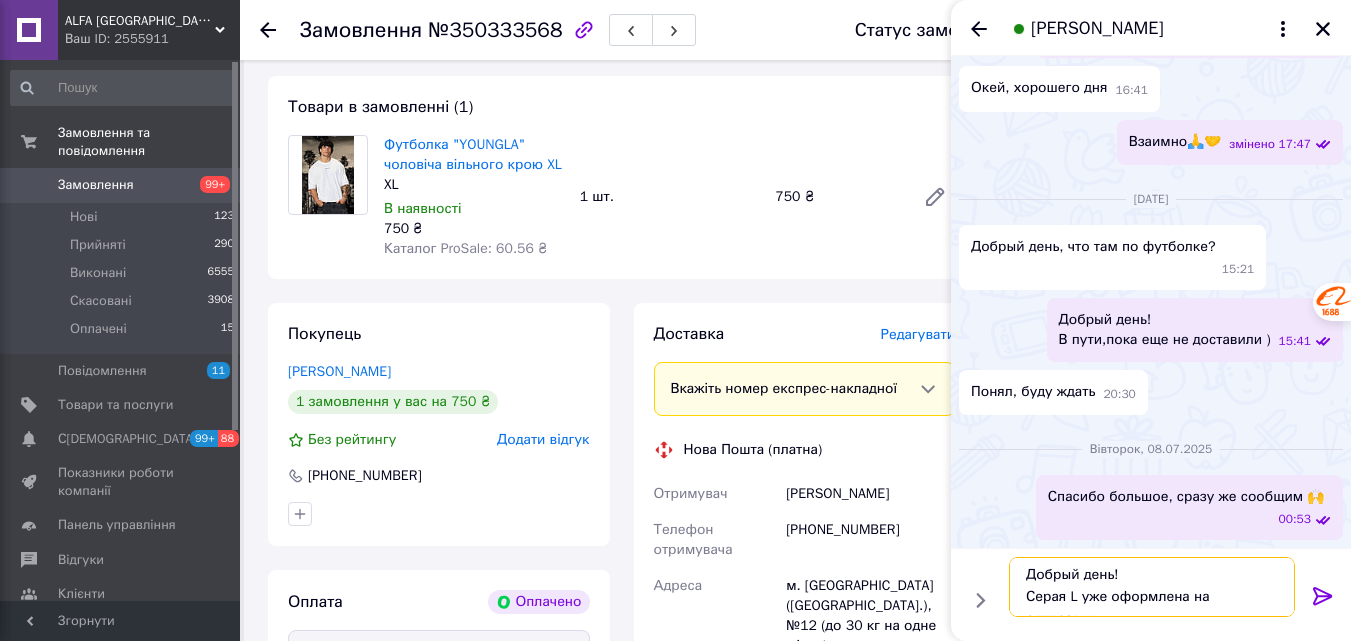 click on "Добрый день!
Серая L уже оформлена на олтправку" at bounding box center (1152, 587) 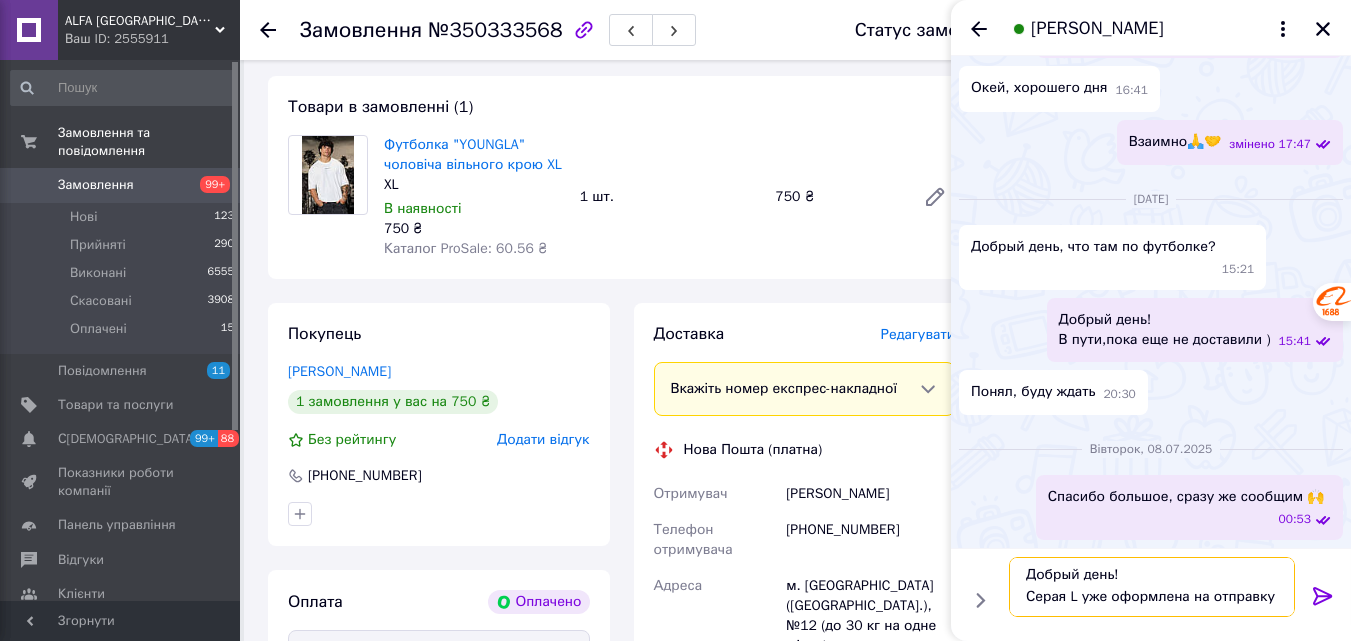 type on "Добрый день!
Серая L уже оформлена на отправку" 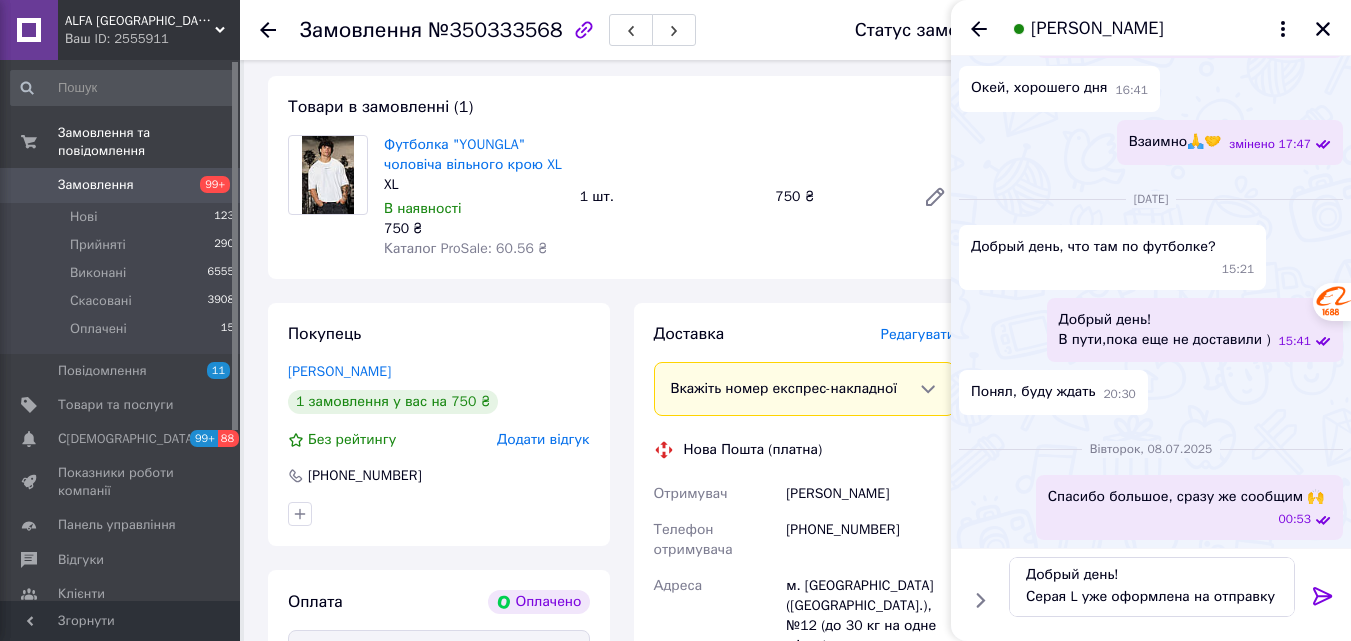 click 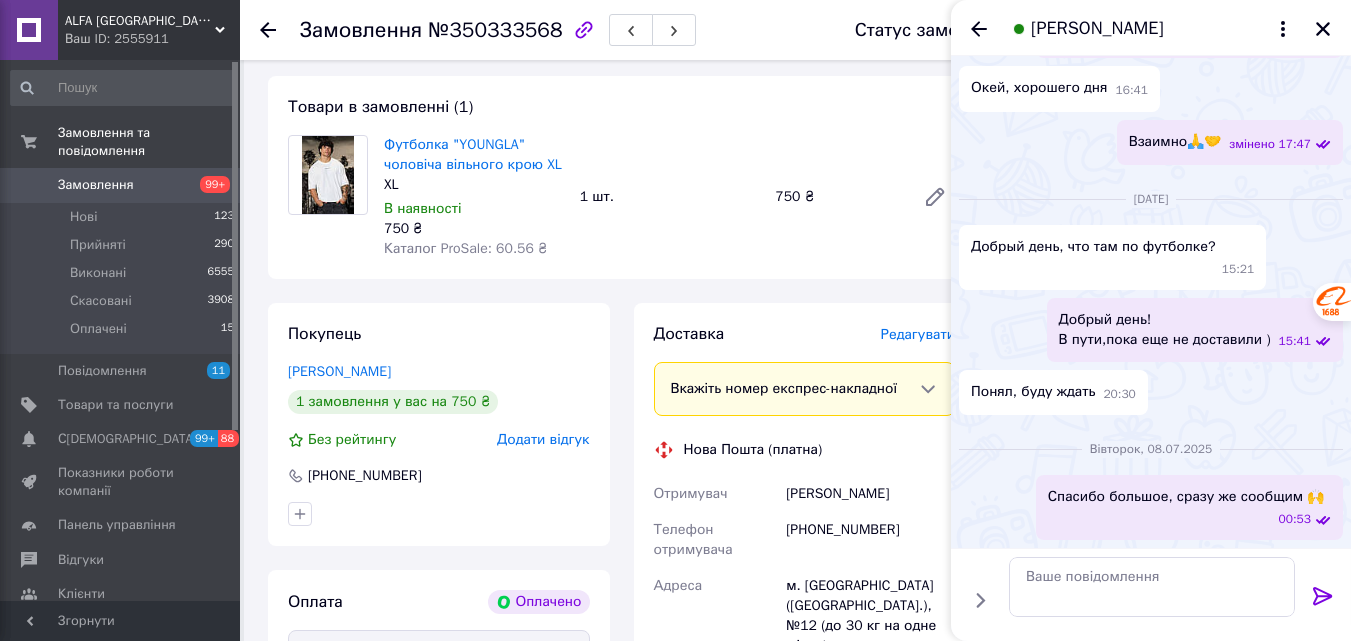 scroll, scrollTop: 0, scrollLeft: 0, axis: both 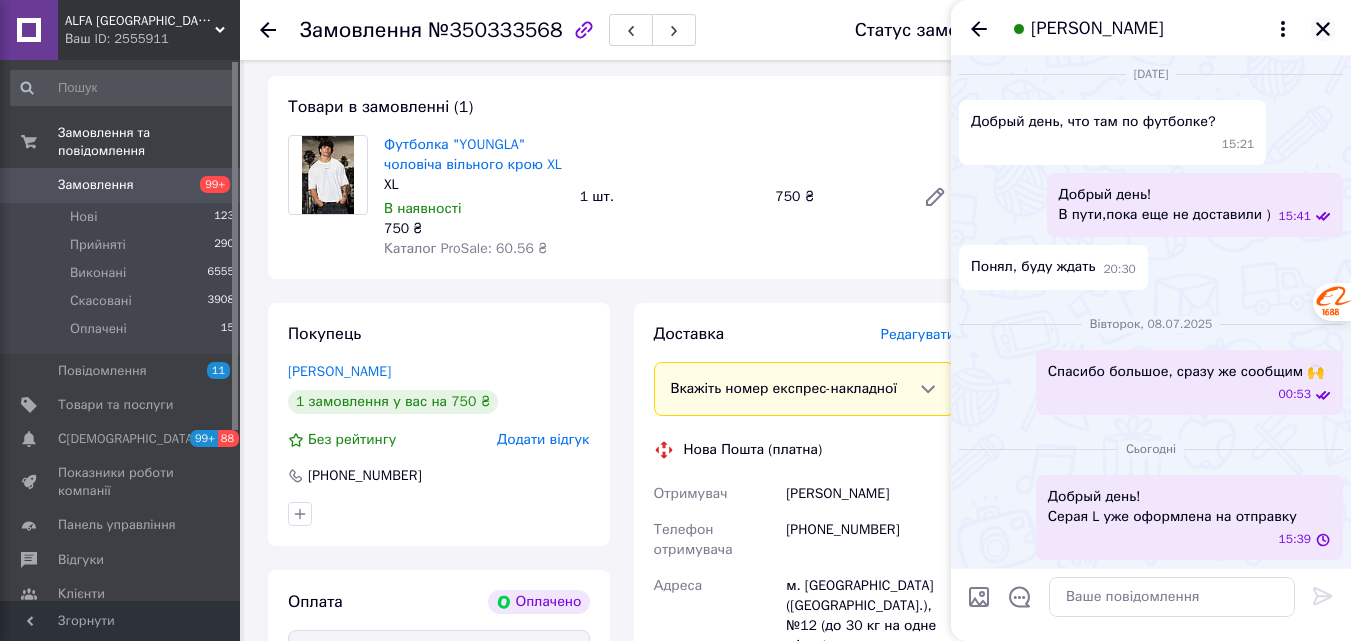 click 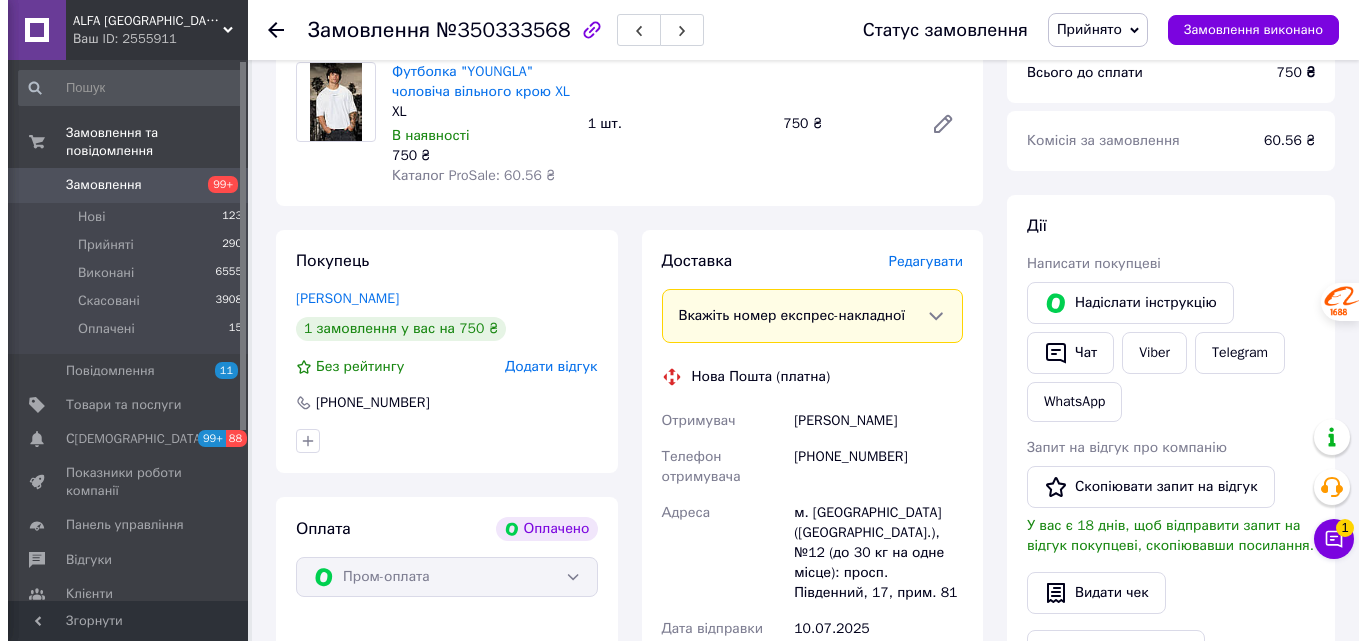 scroll, scrollTop: 838, scrollLeft: 0, axis: vertical 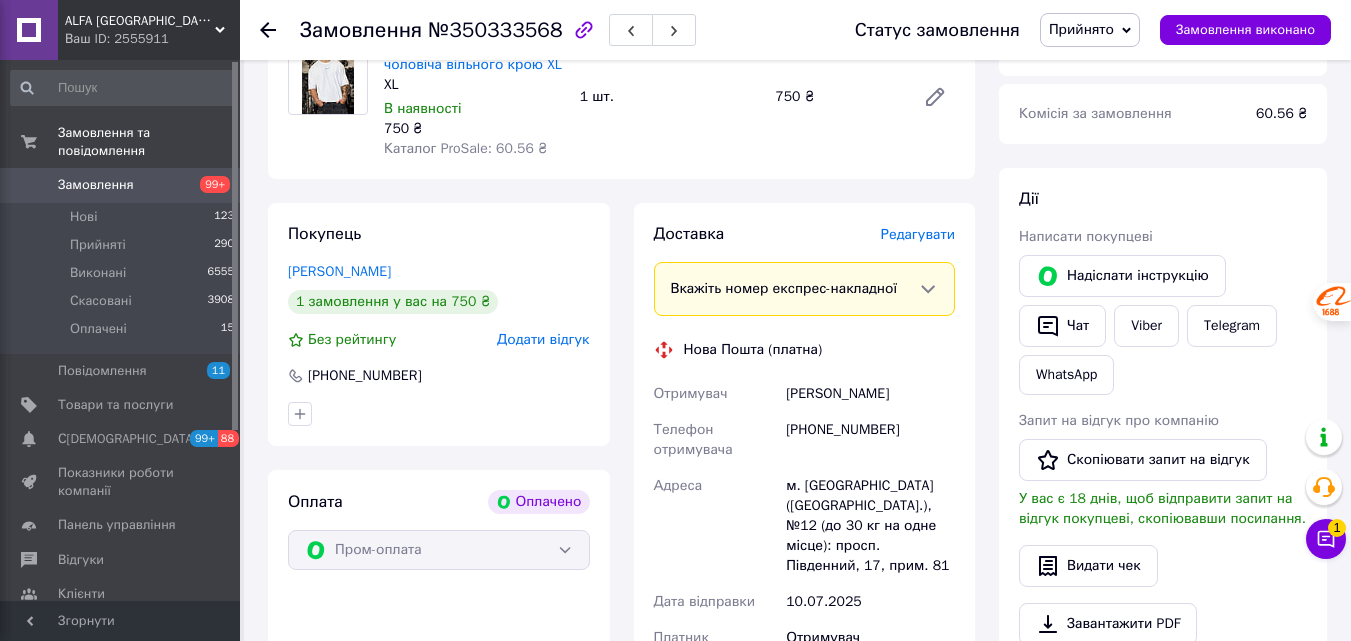 click on "Редагувати" at bounding box center [918, 234] 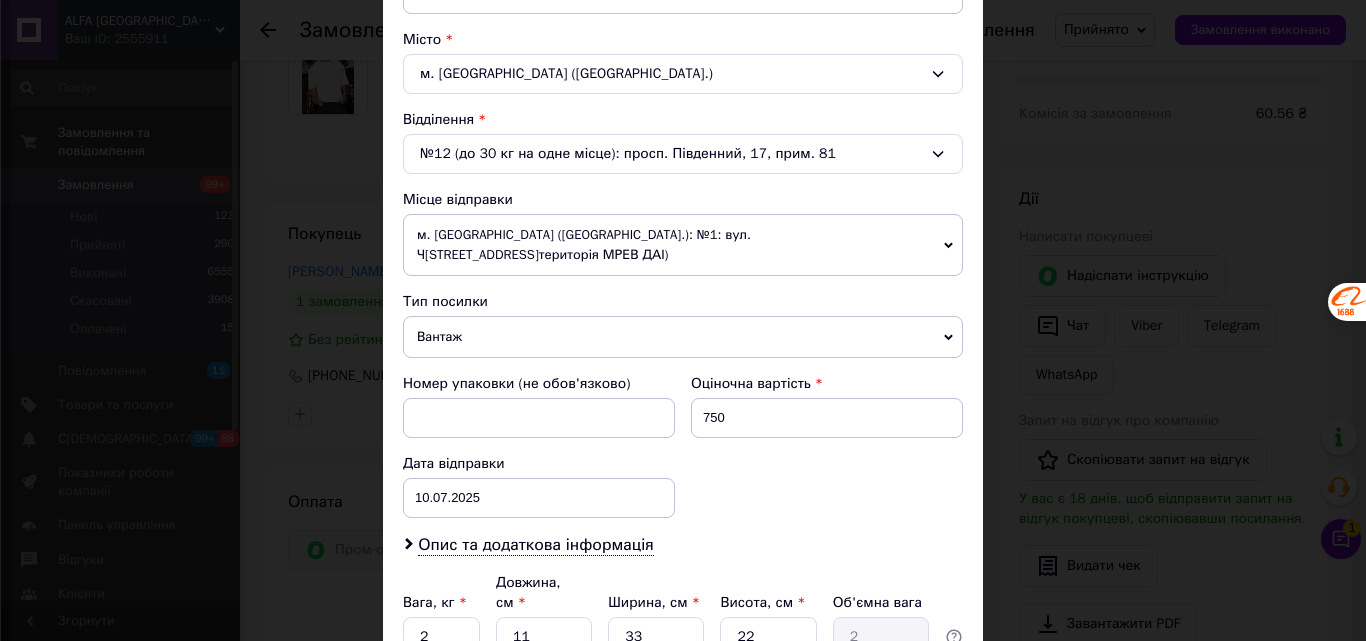 scroll, scrollTop: 687, scrollLeft: 0, axis: vertical 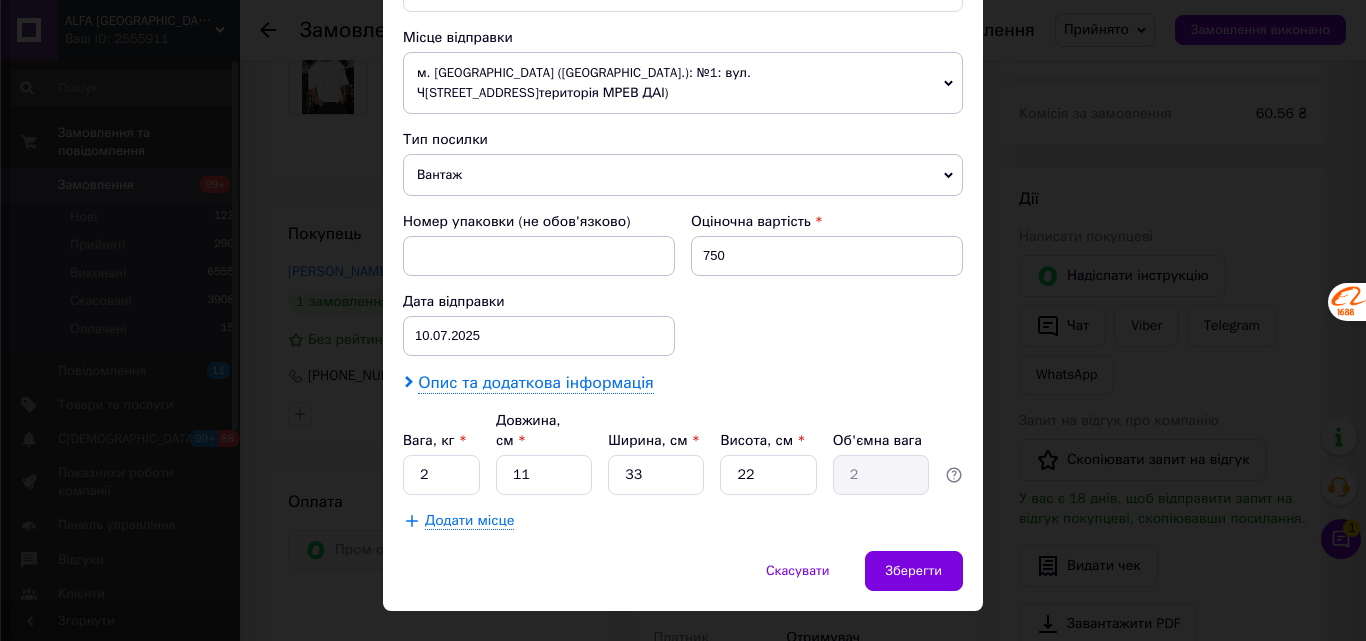 click on "Опис та додаткова інформація" at bounding box center [535, 383] 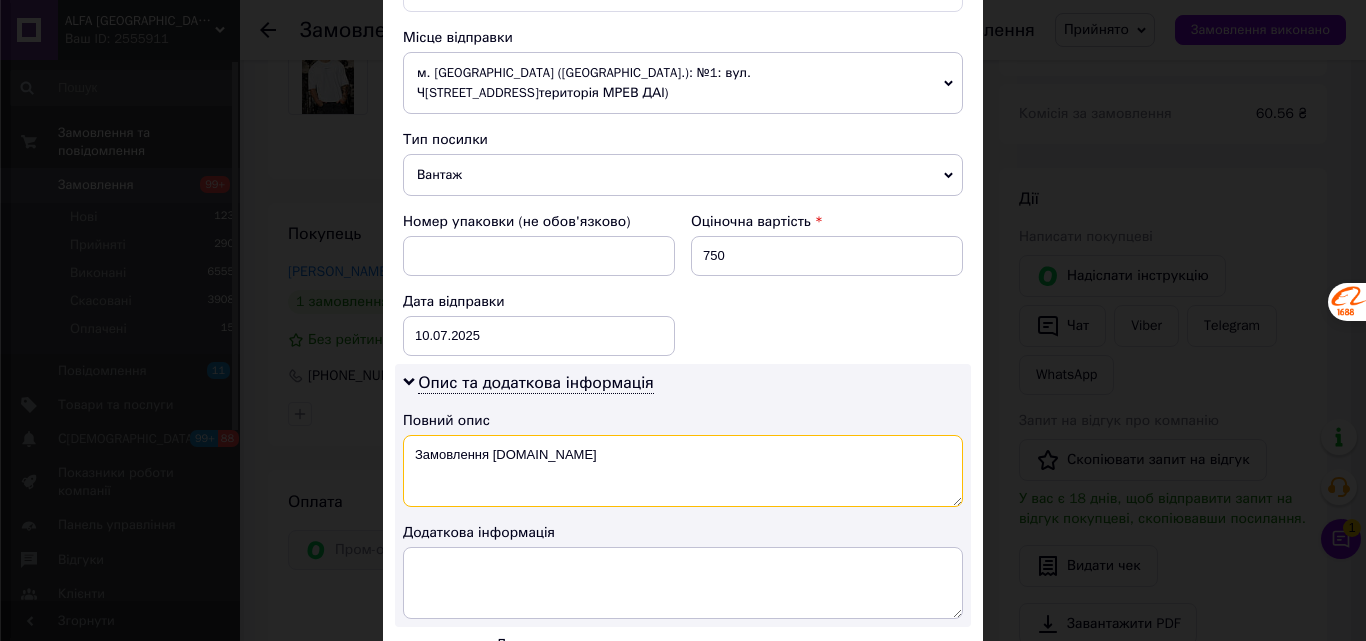 click on "Замовлення [DOMAIN_NAME]" at bounding box center (683, 471) 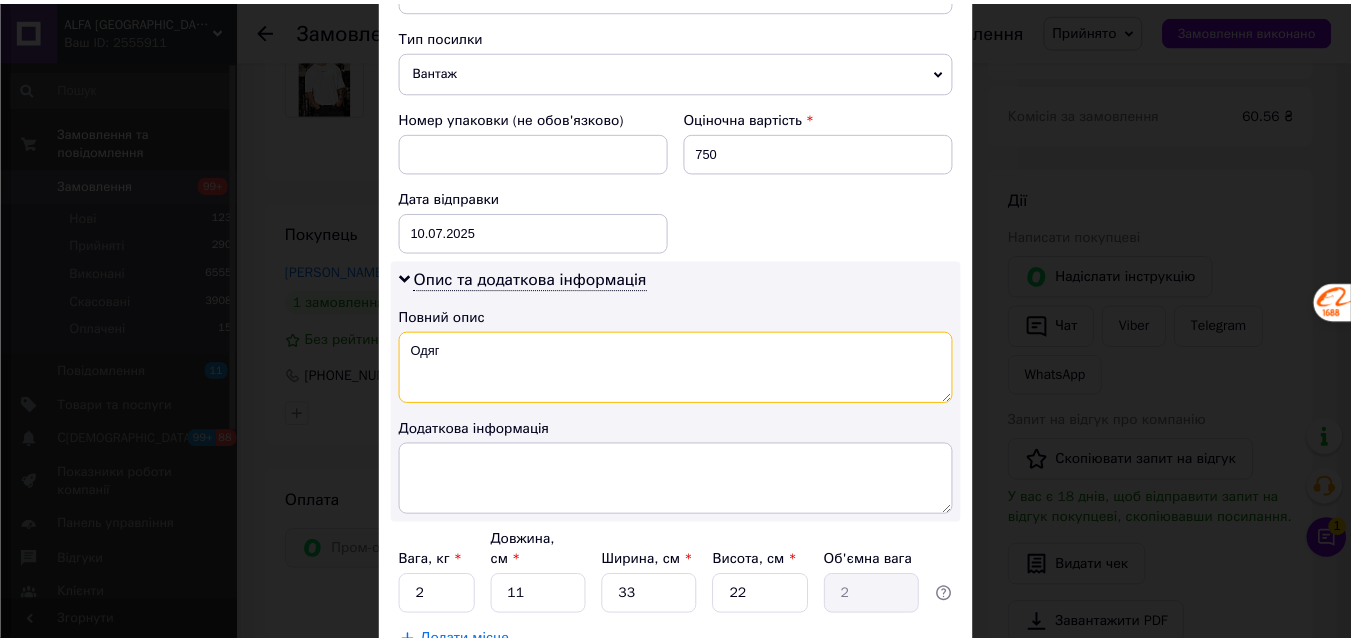 scroll, scrollTop: 911, scrollLeft: 0, axis: vertical 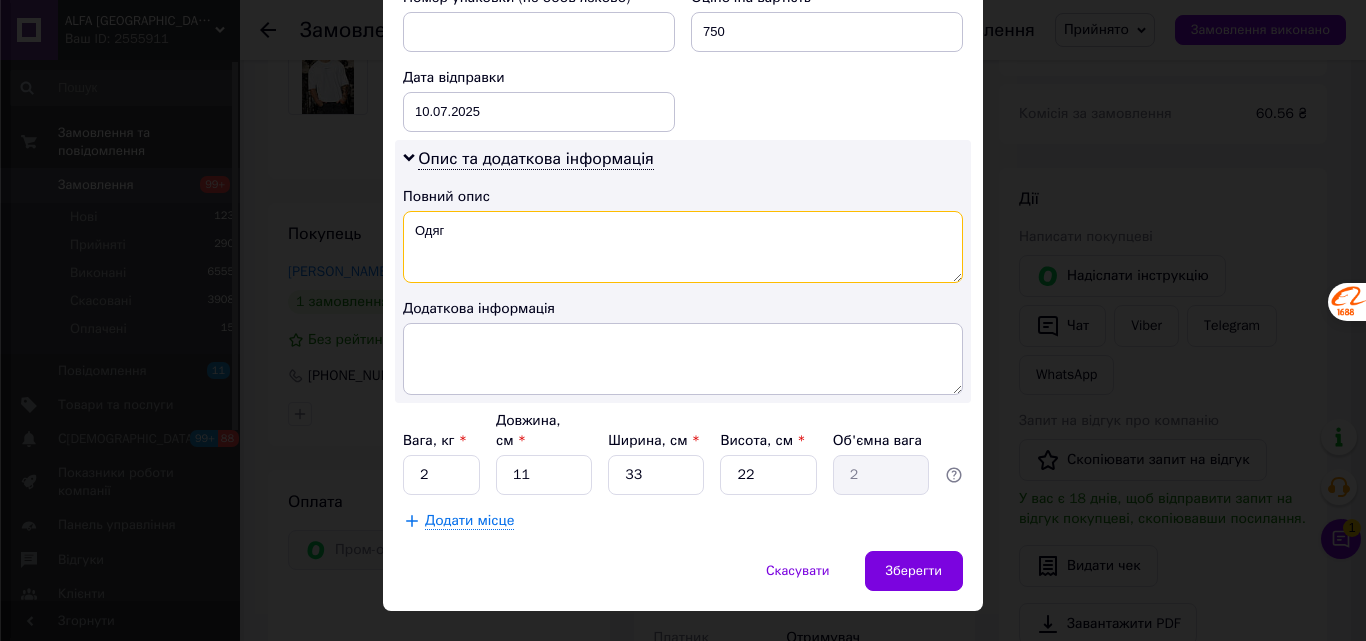type on "Одяг" 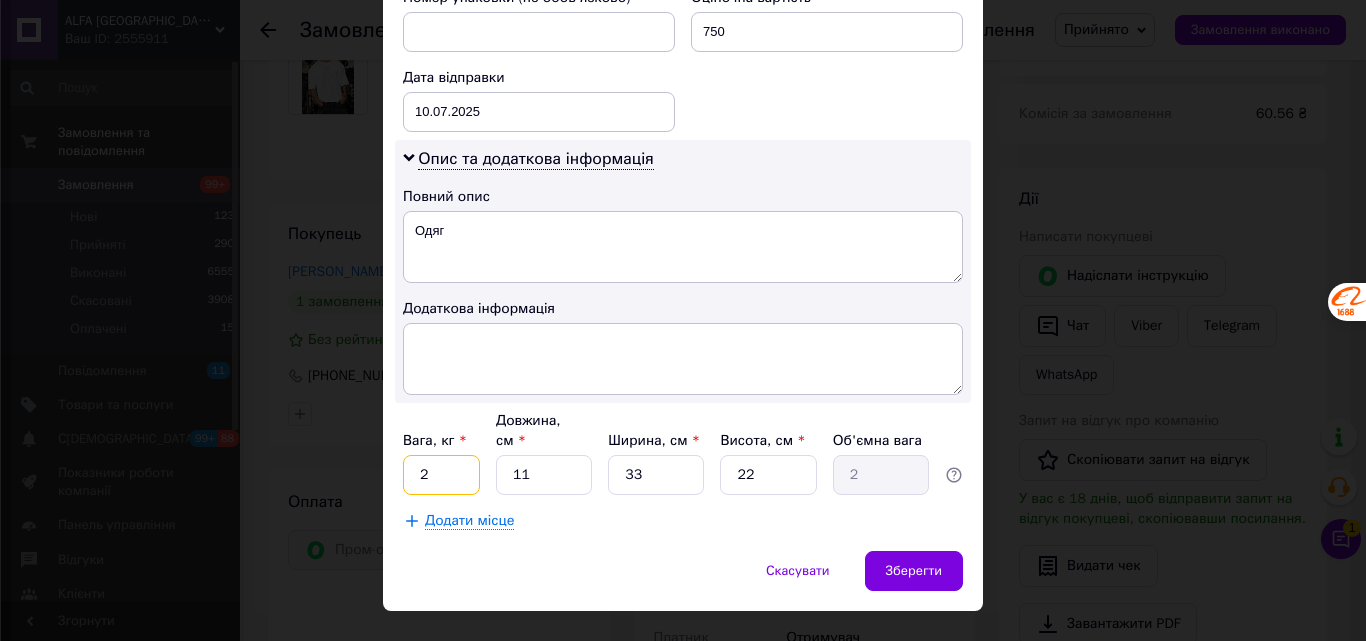 click on "2" at bounding box center [441, 475] 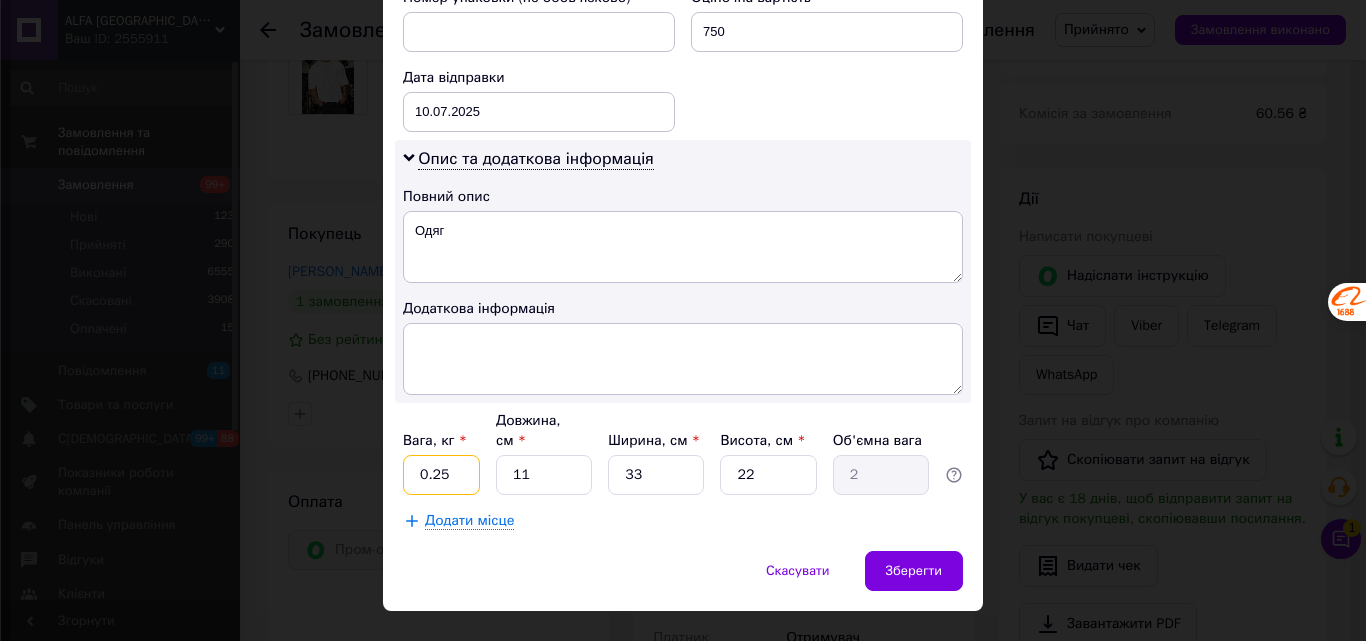 type on "0.25" 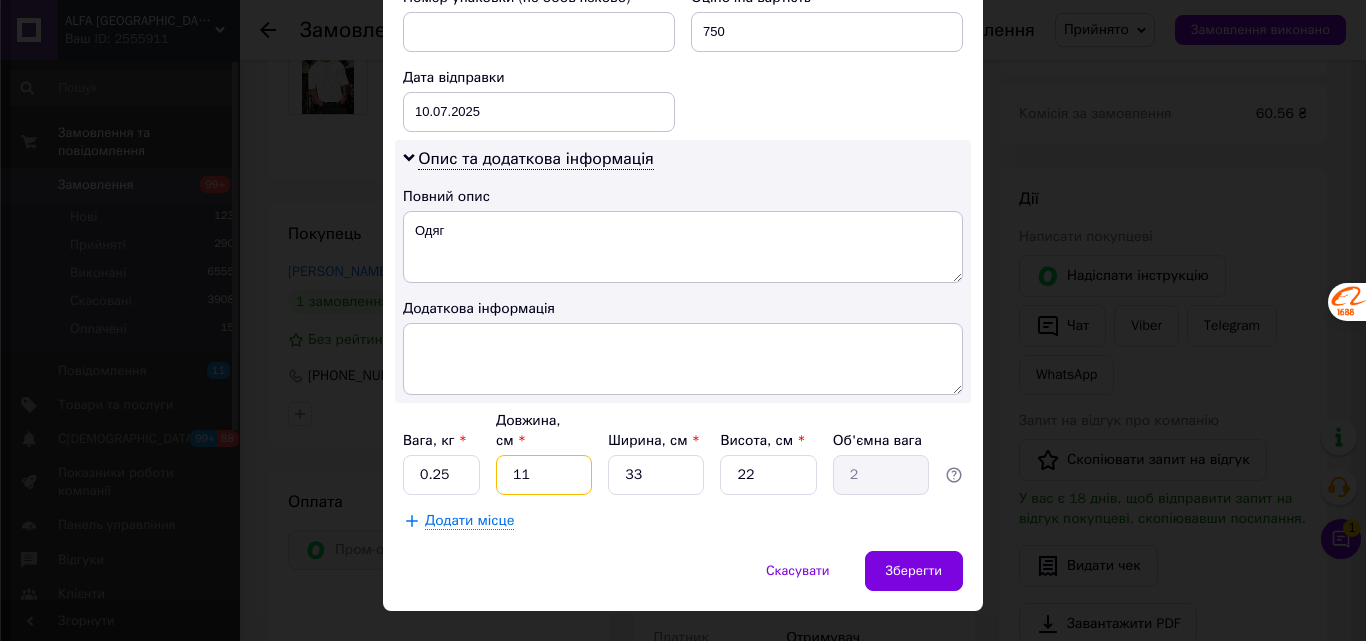 click on "11" at bounding box center (544, 475) 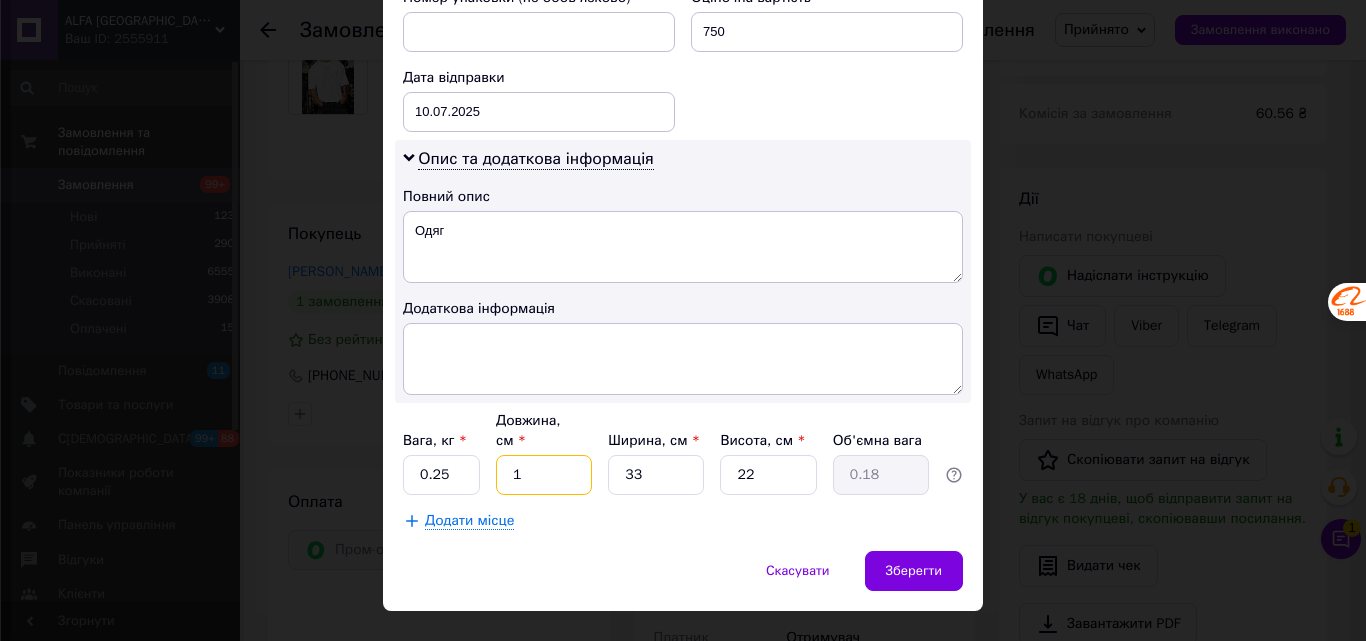 type 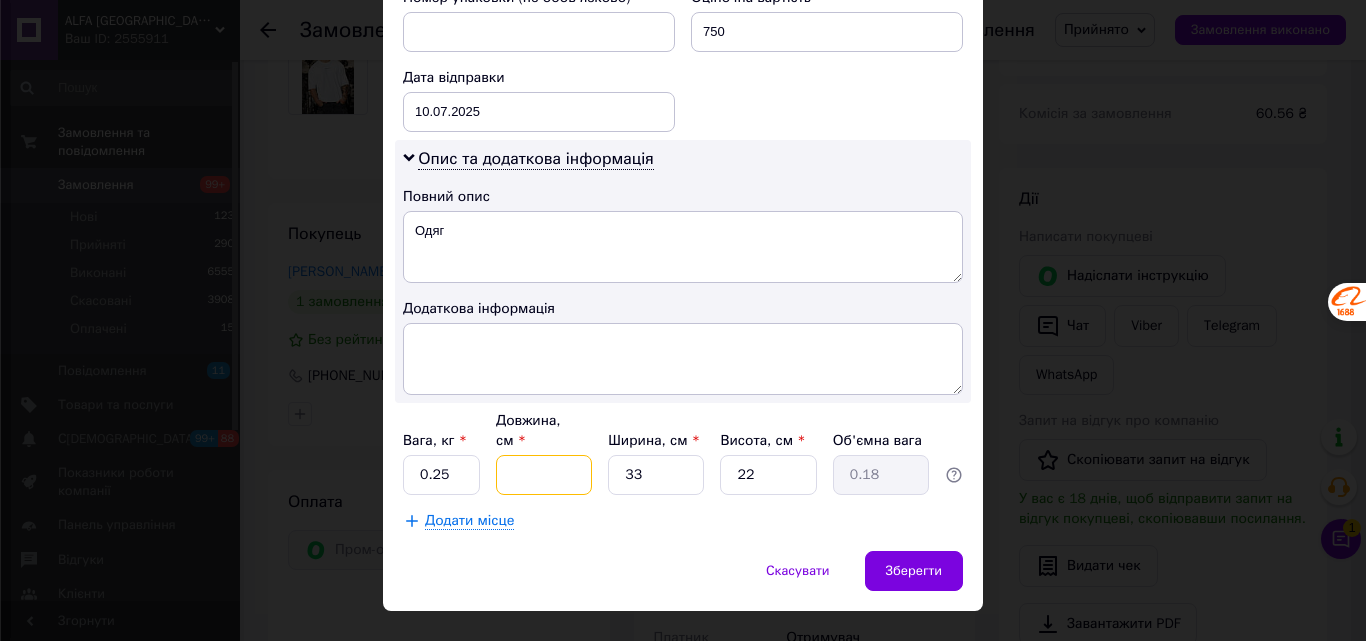 type 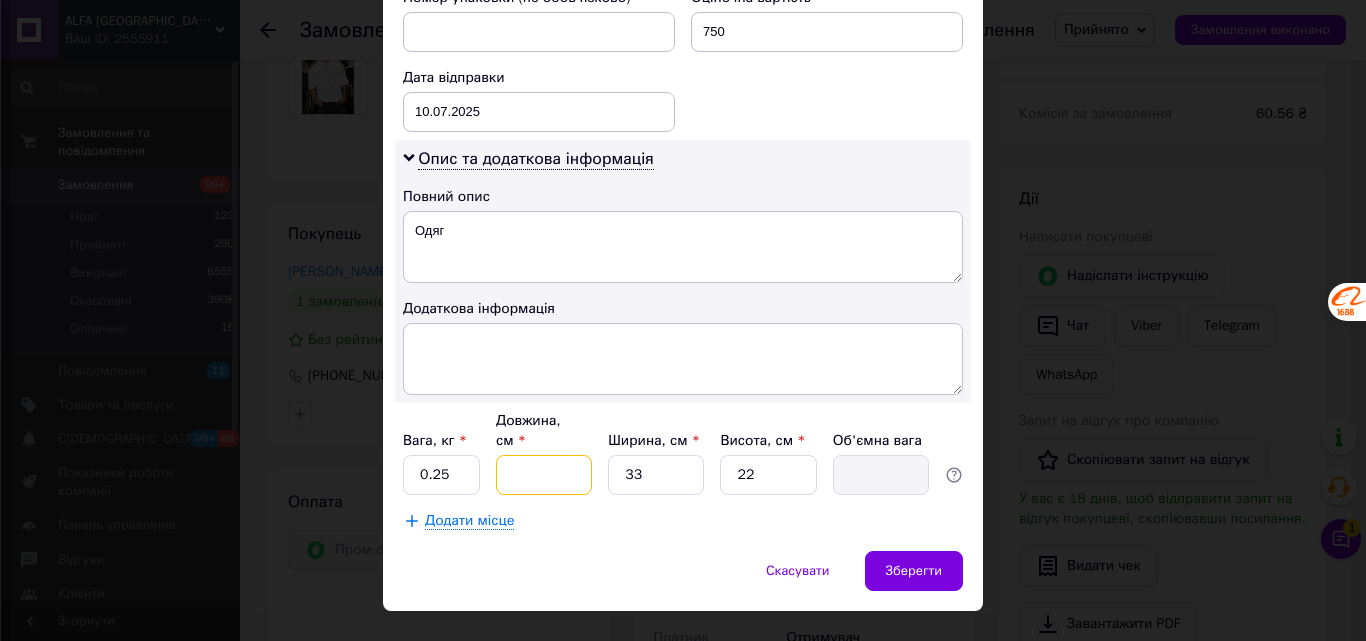 type on "2" 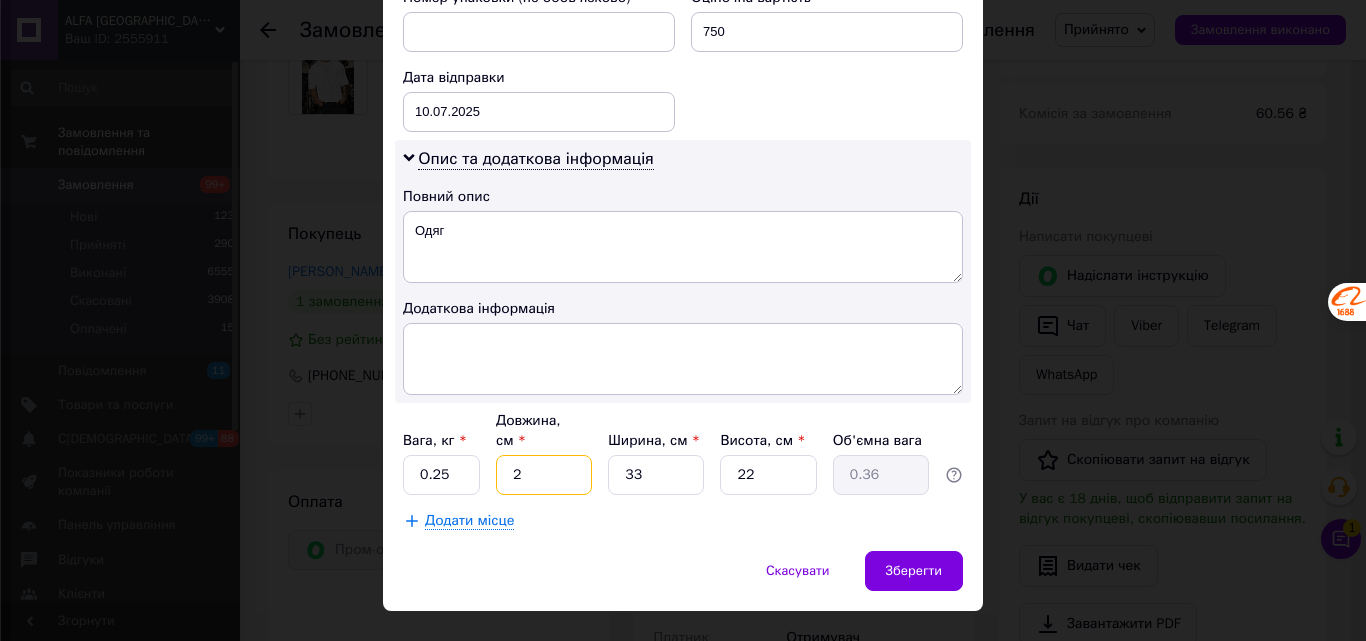 type on "25" 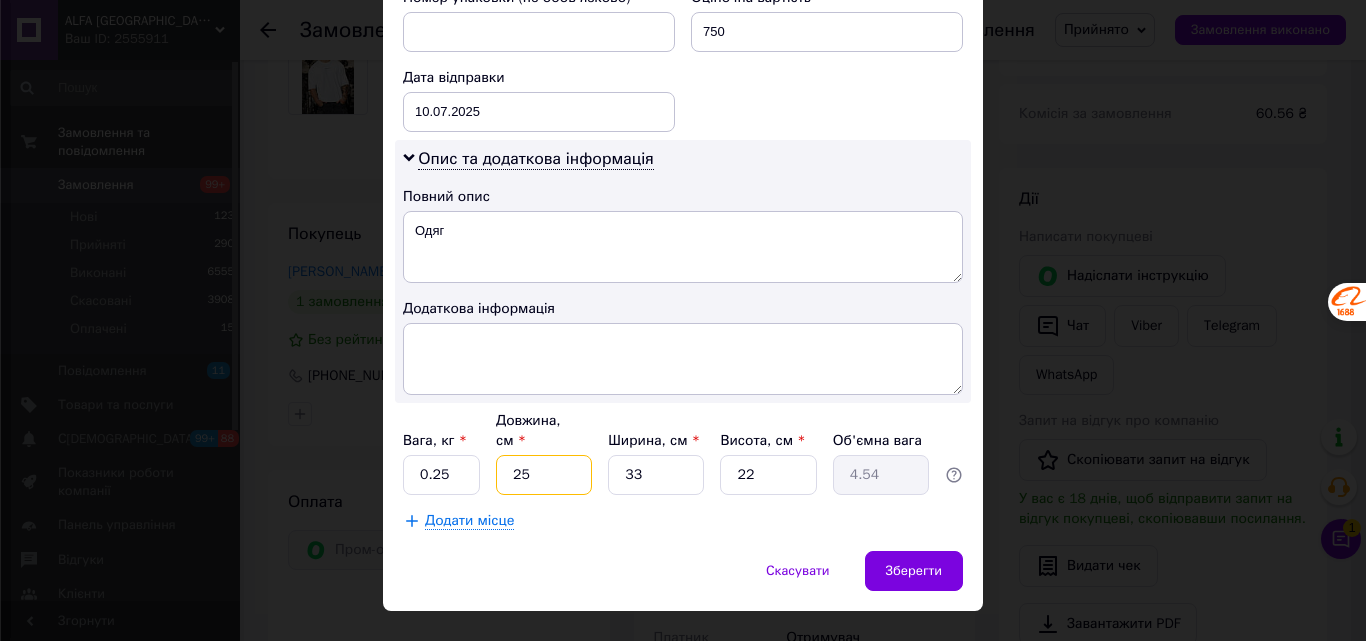 type on "25" 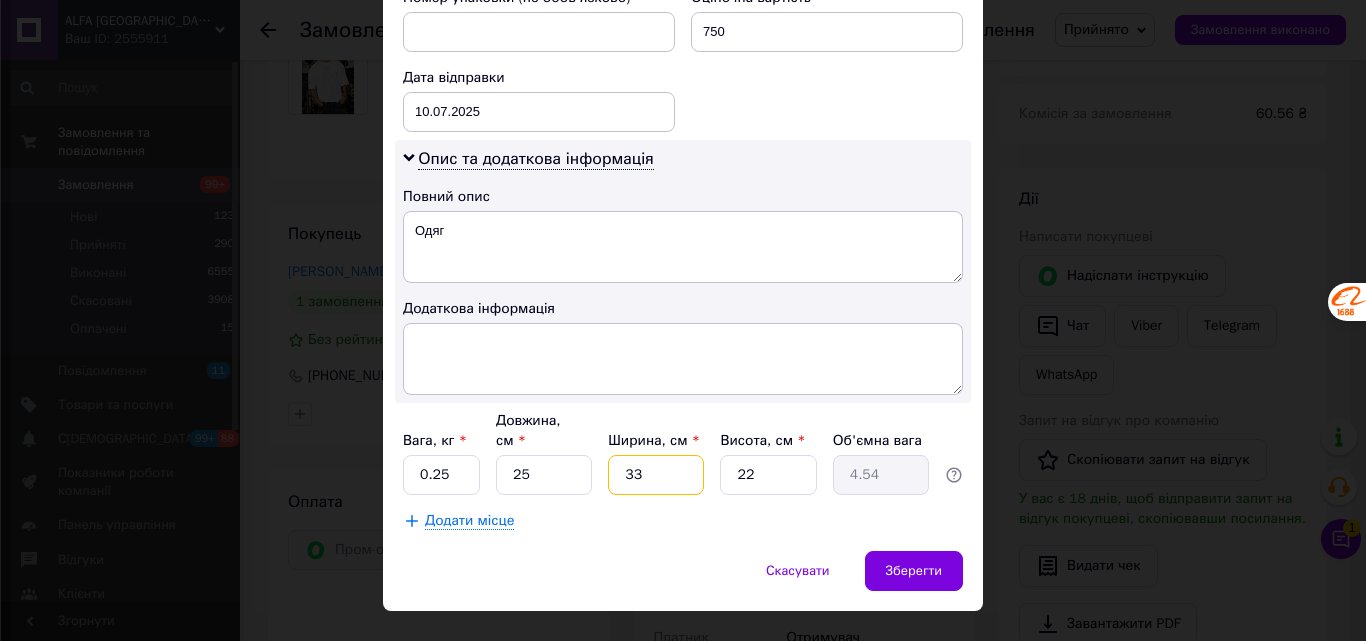 click on "33" at bounding box center (656, 475) 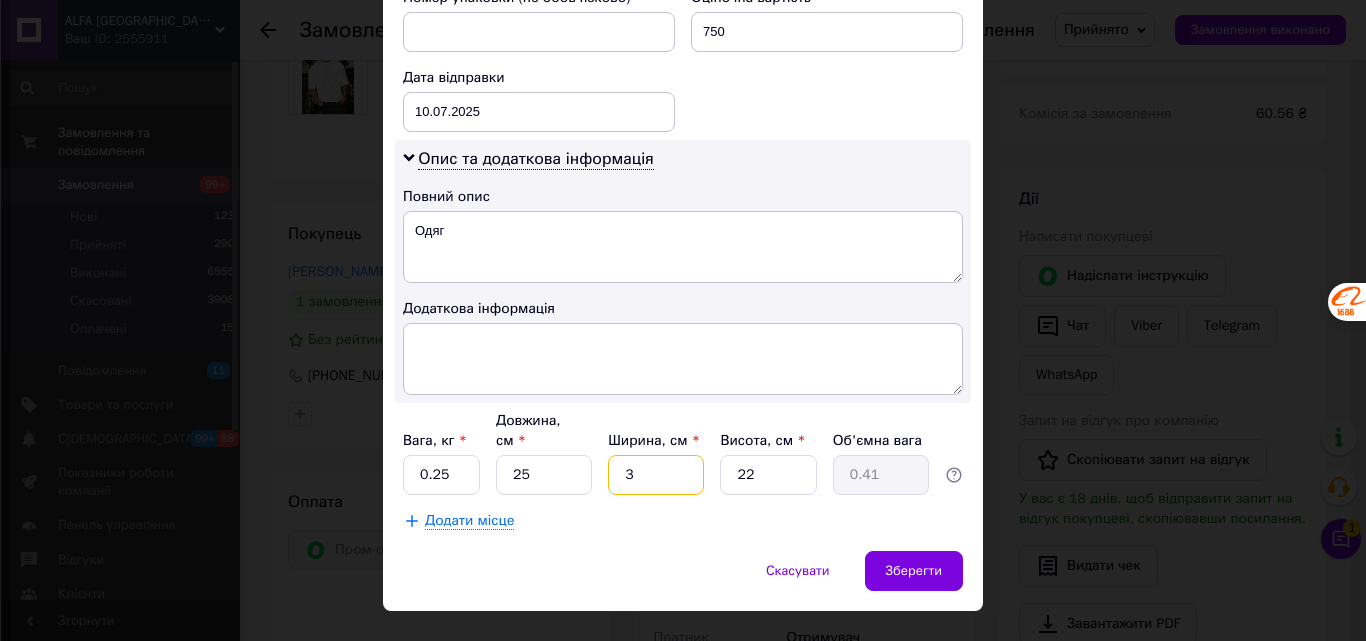 type 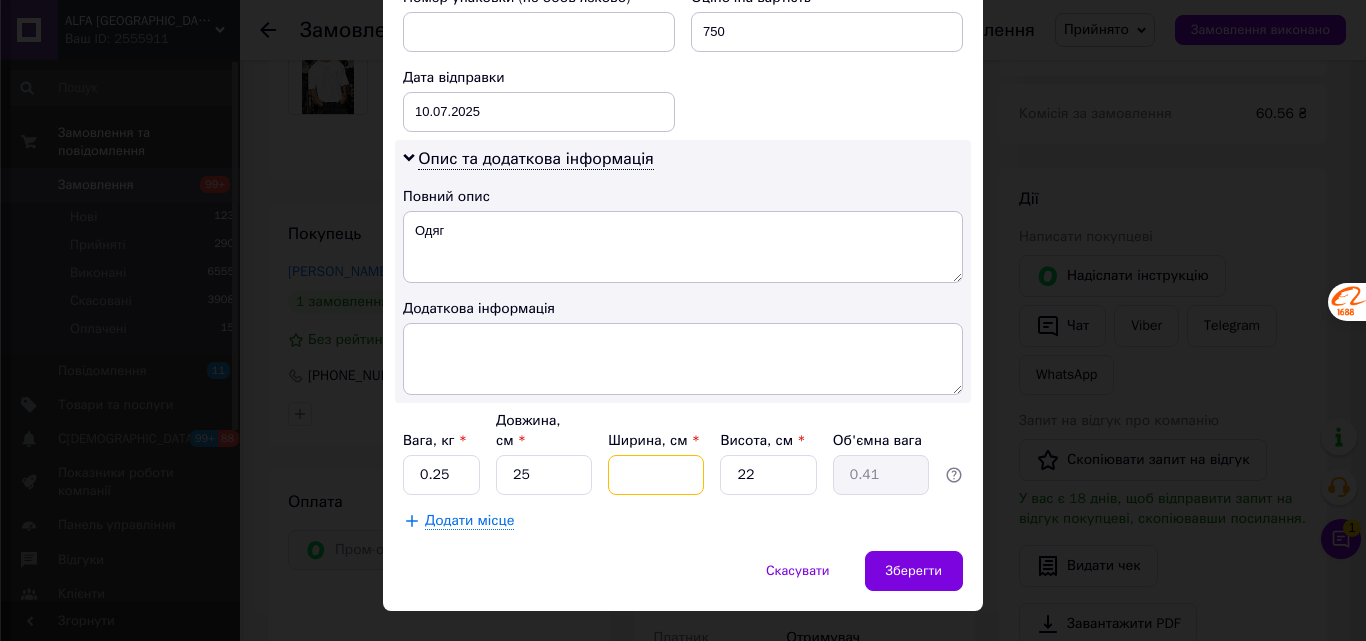 type 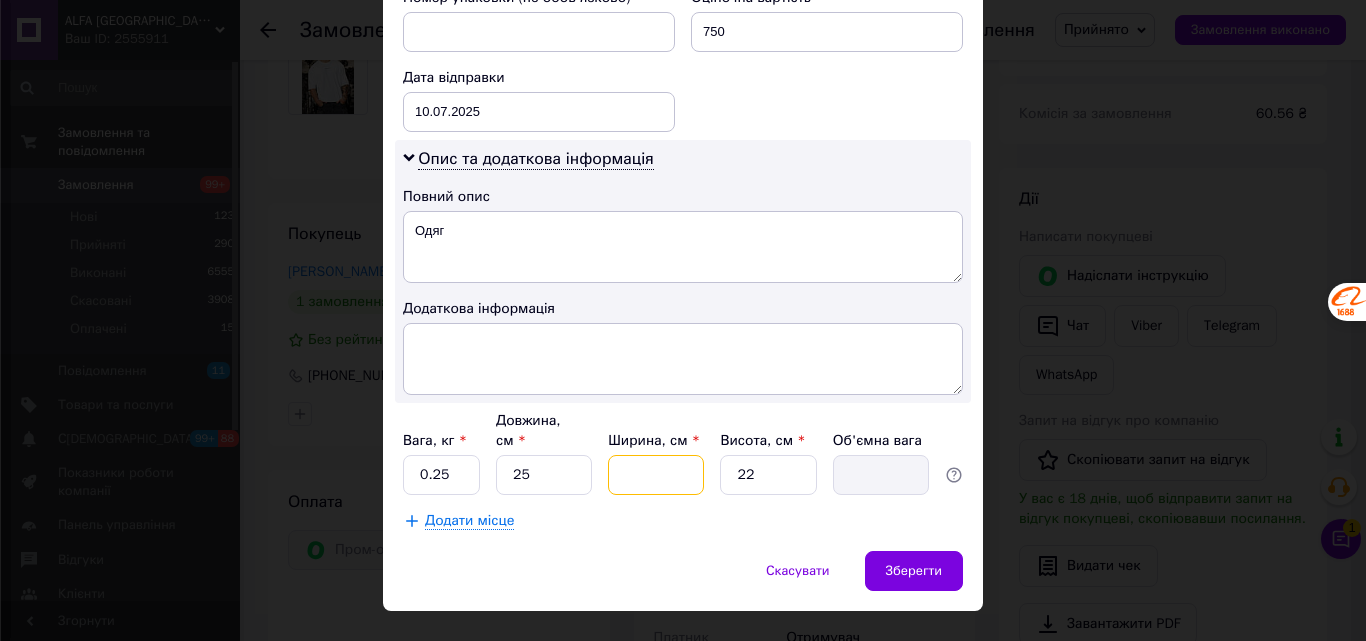 type on "1" 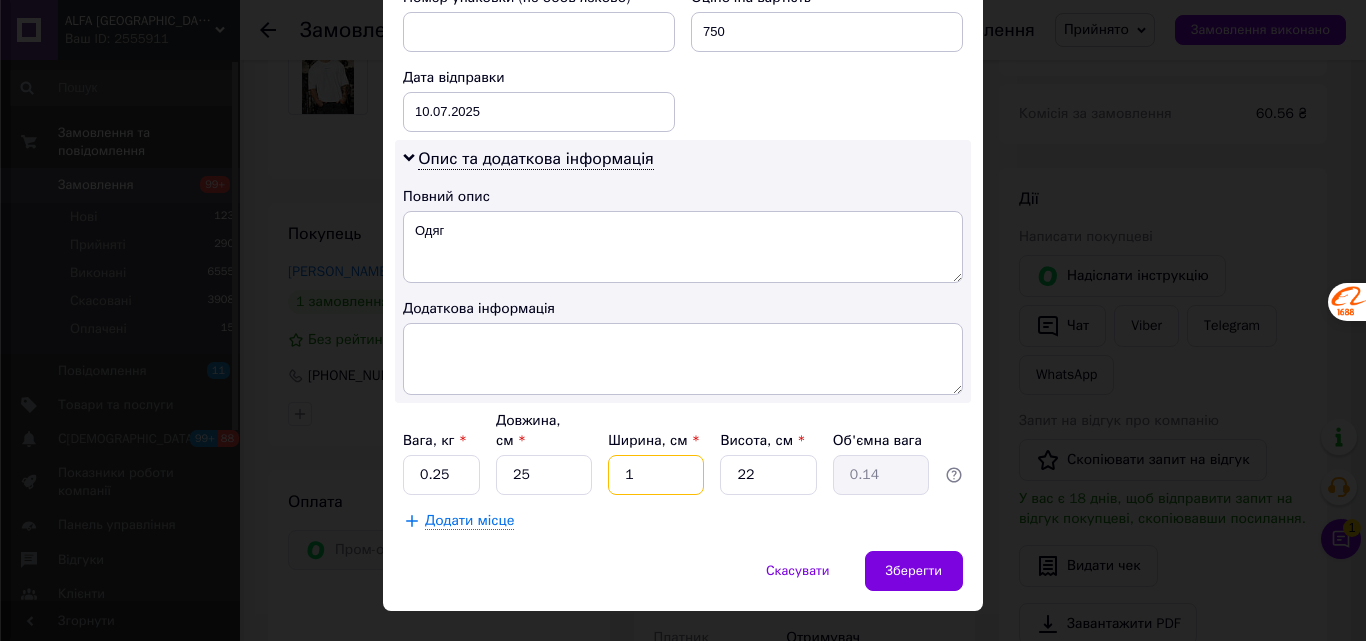type on "15" 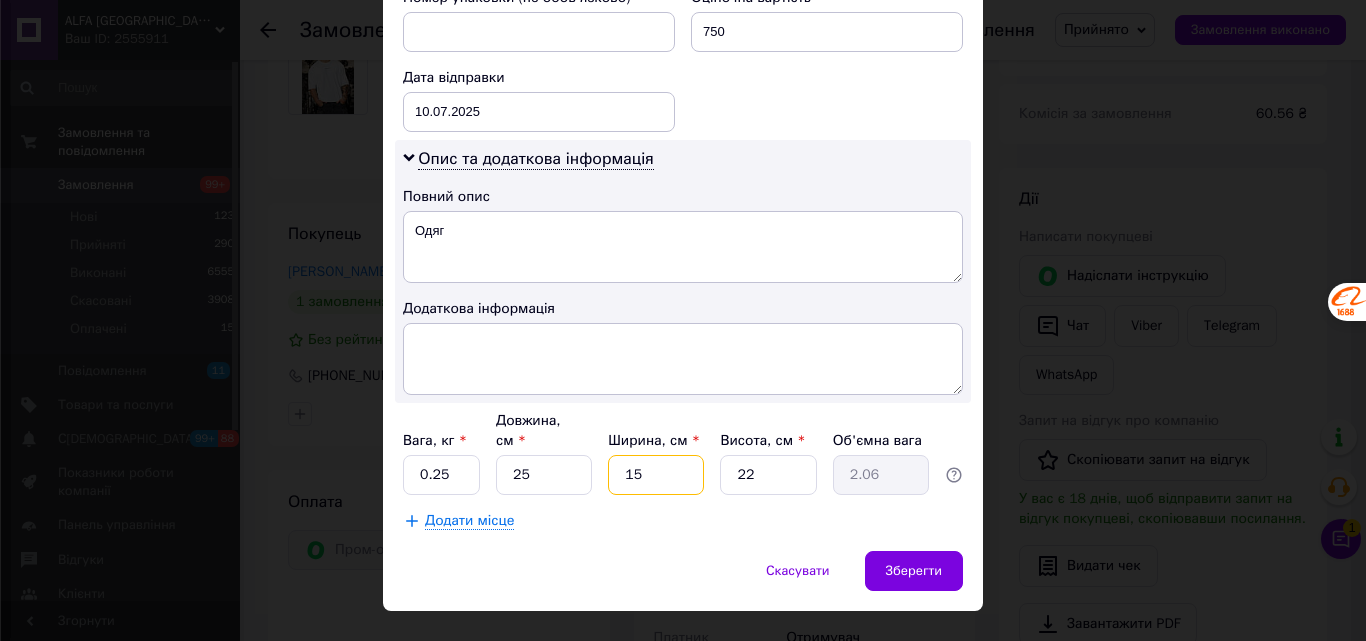 type on "15" 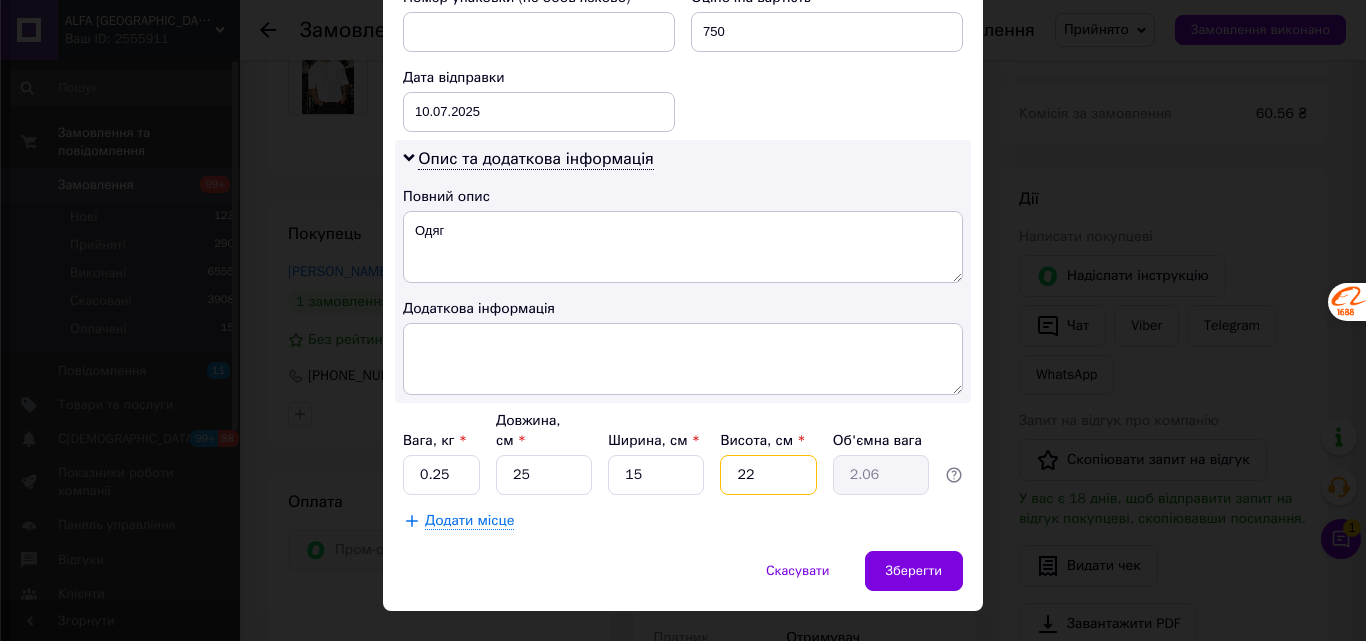 click on "22" at bounding box center (768, 475) 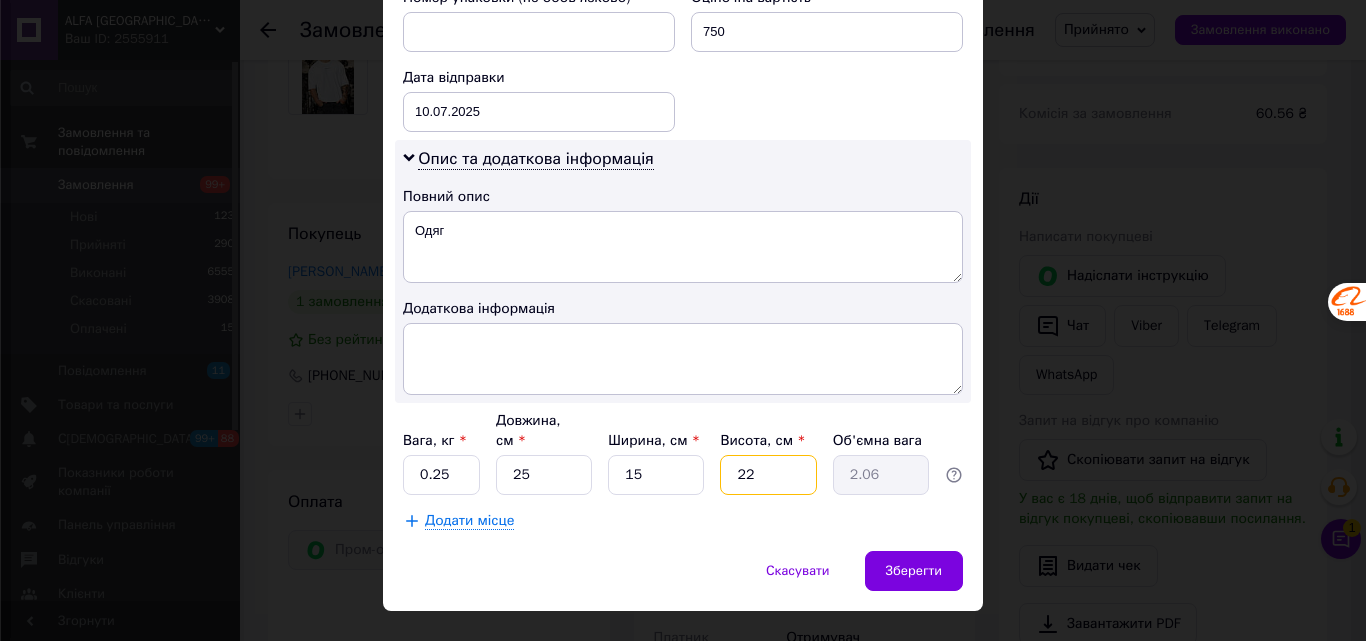 type on "2" 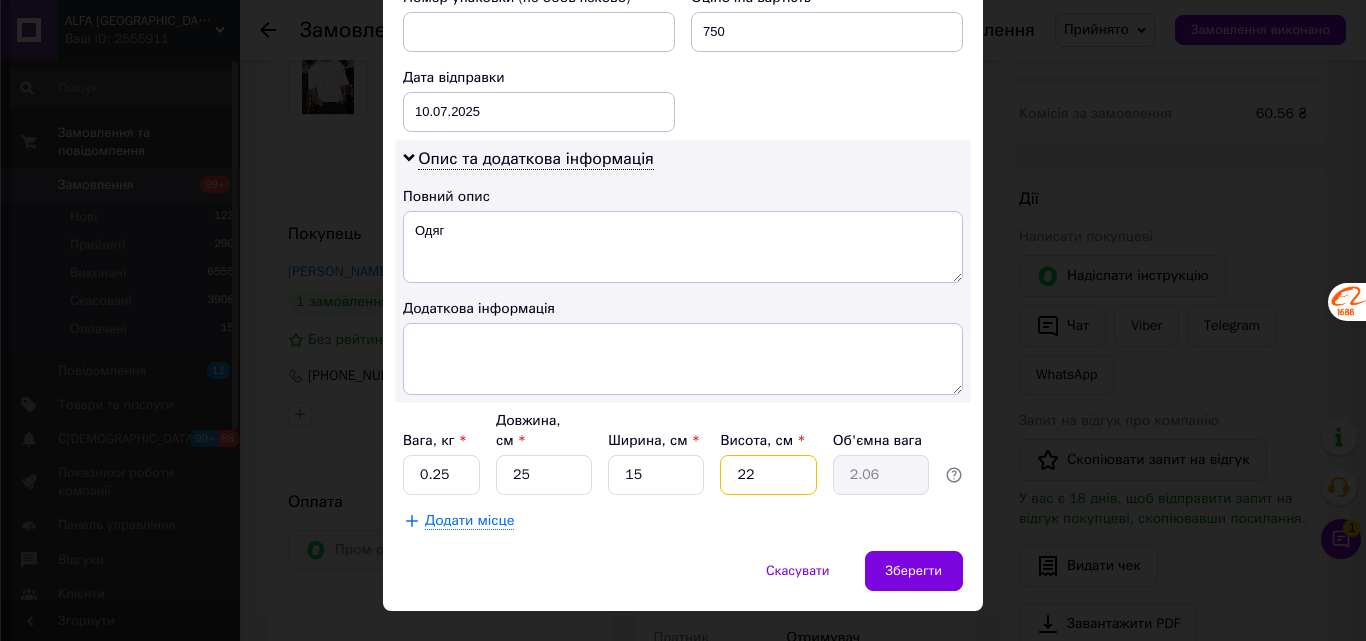 type on "0.19" 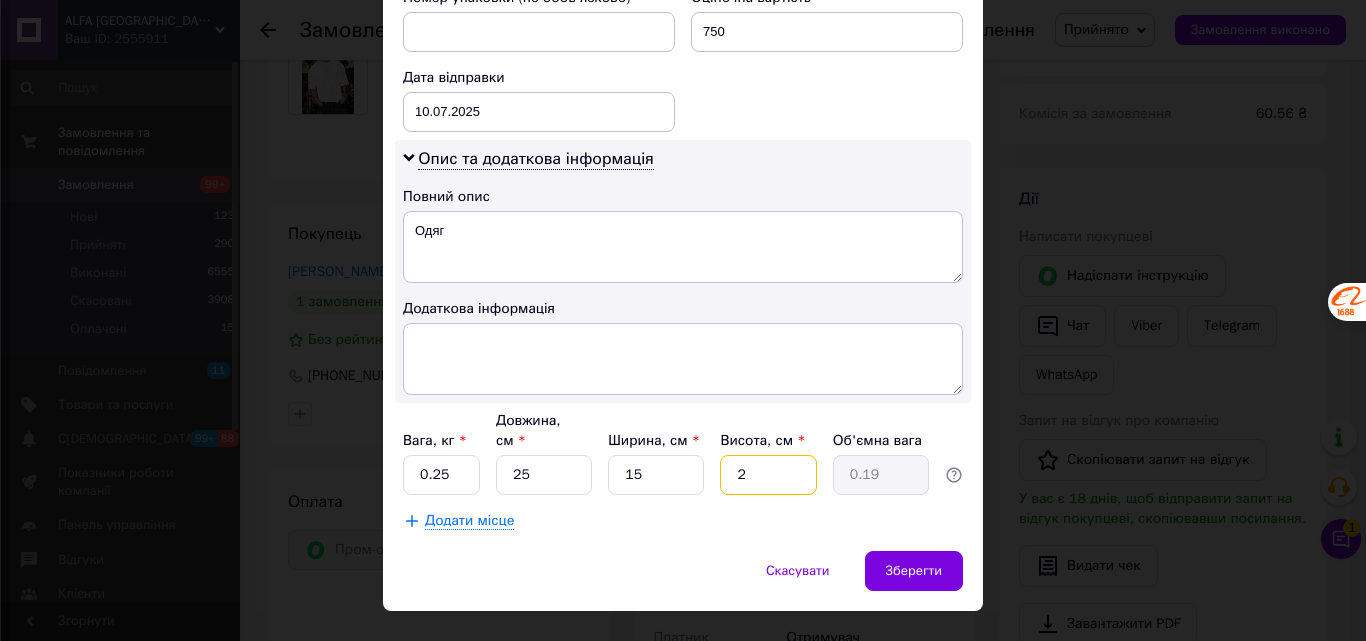 type on "2.5" 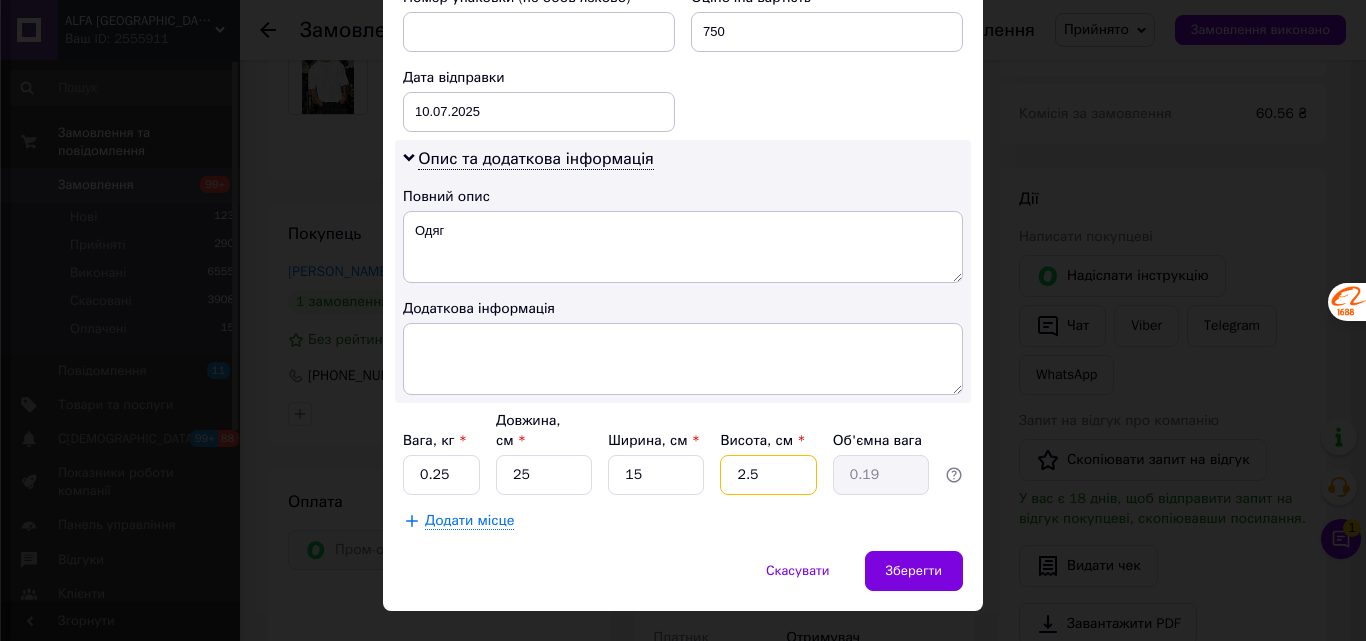 type on "0.23" 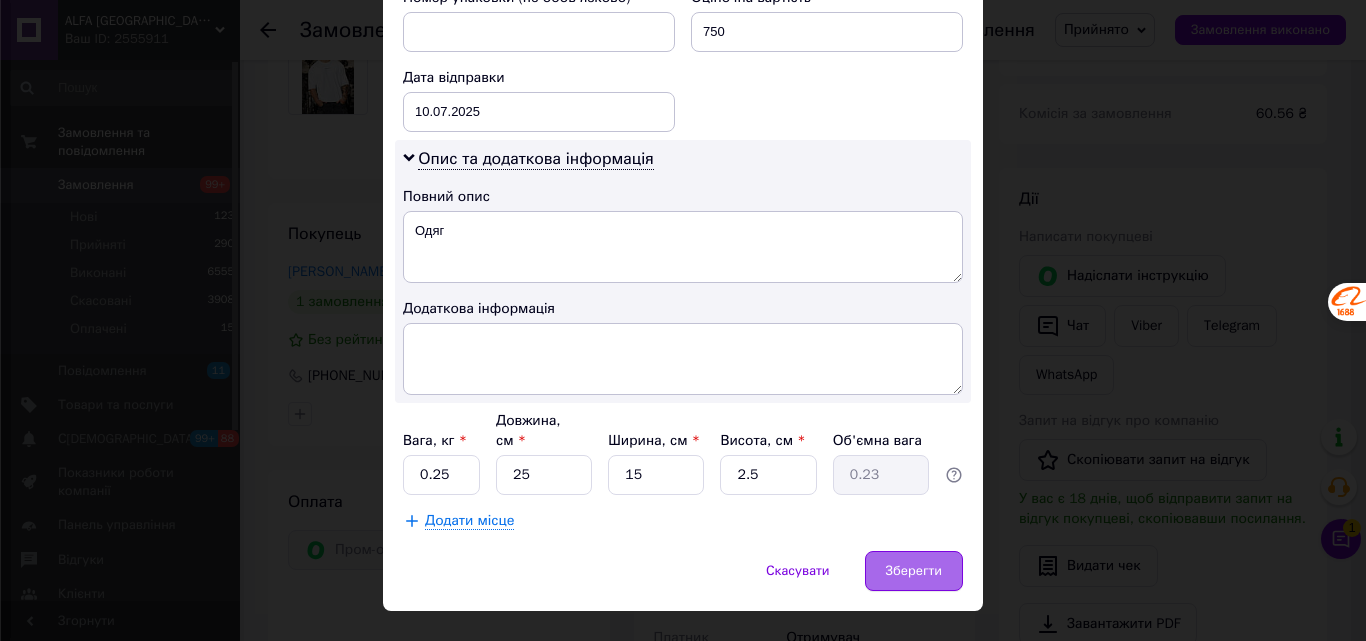 click on "Зберегти" at bounding box center [914, 571] 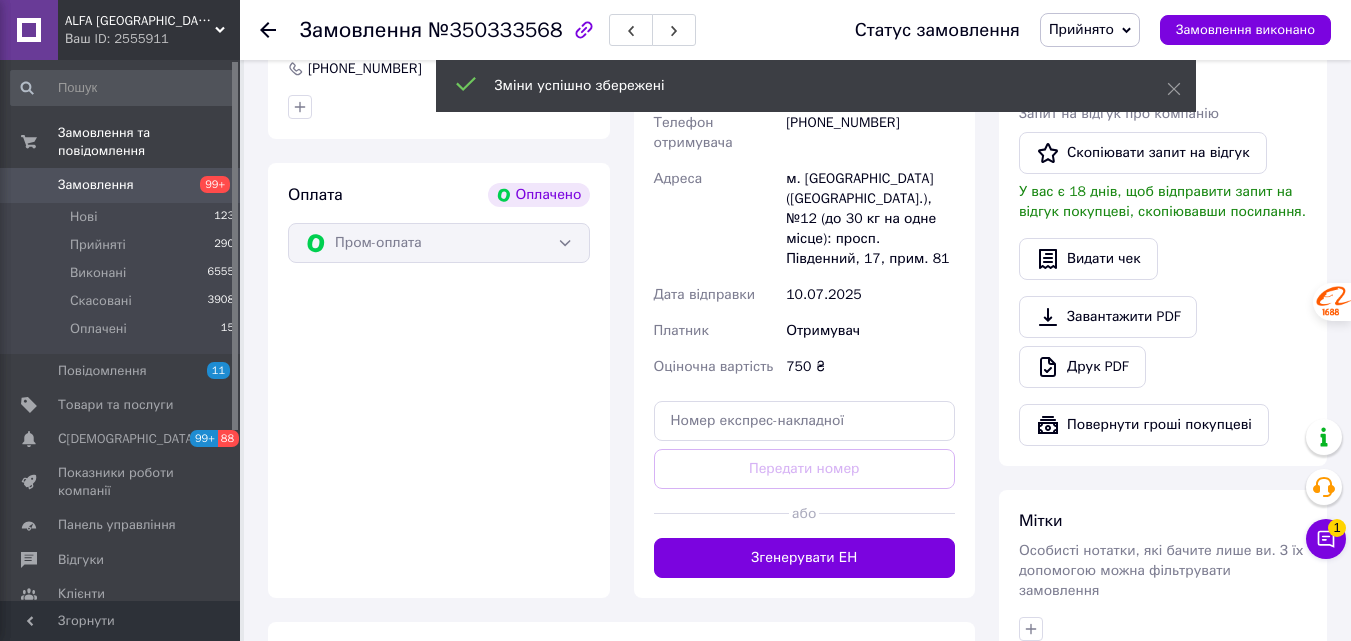 scroll, scrollTop: 1338, scrollLeft: 0, axis: vertical 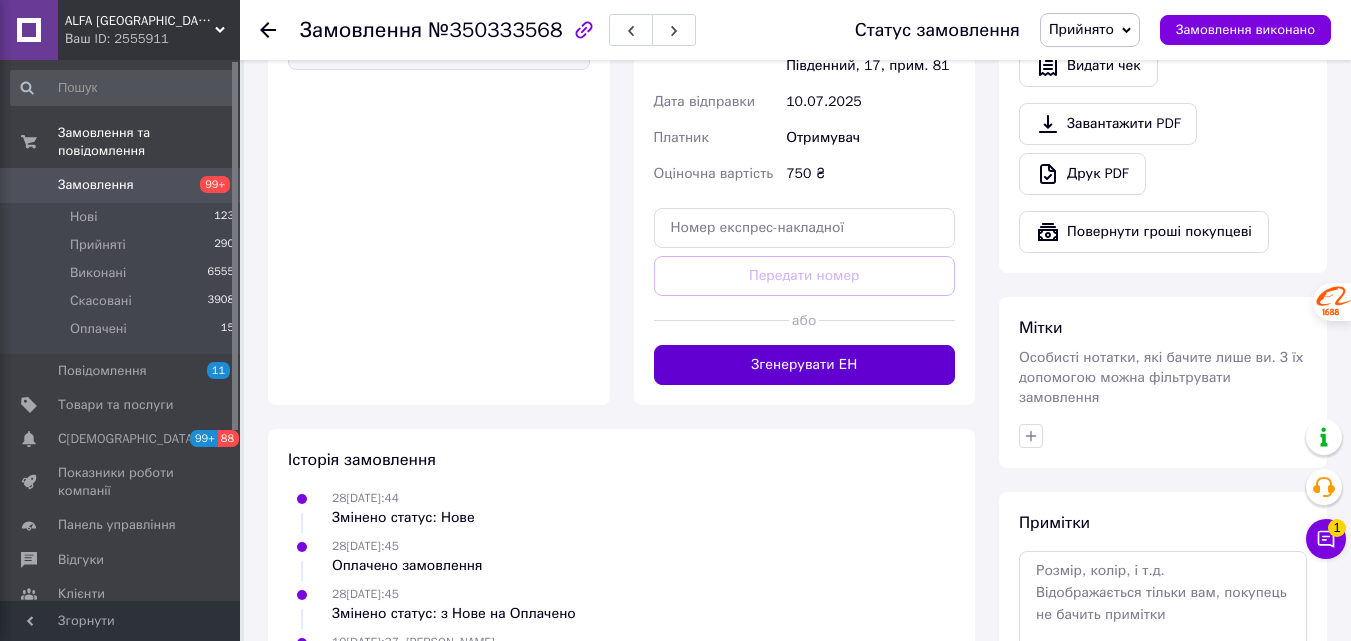 click on "Згенерувати ЕН" at bounding box center [805, 365] 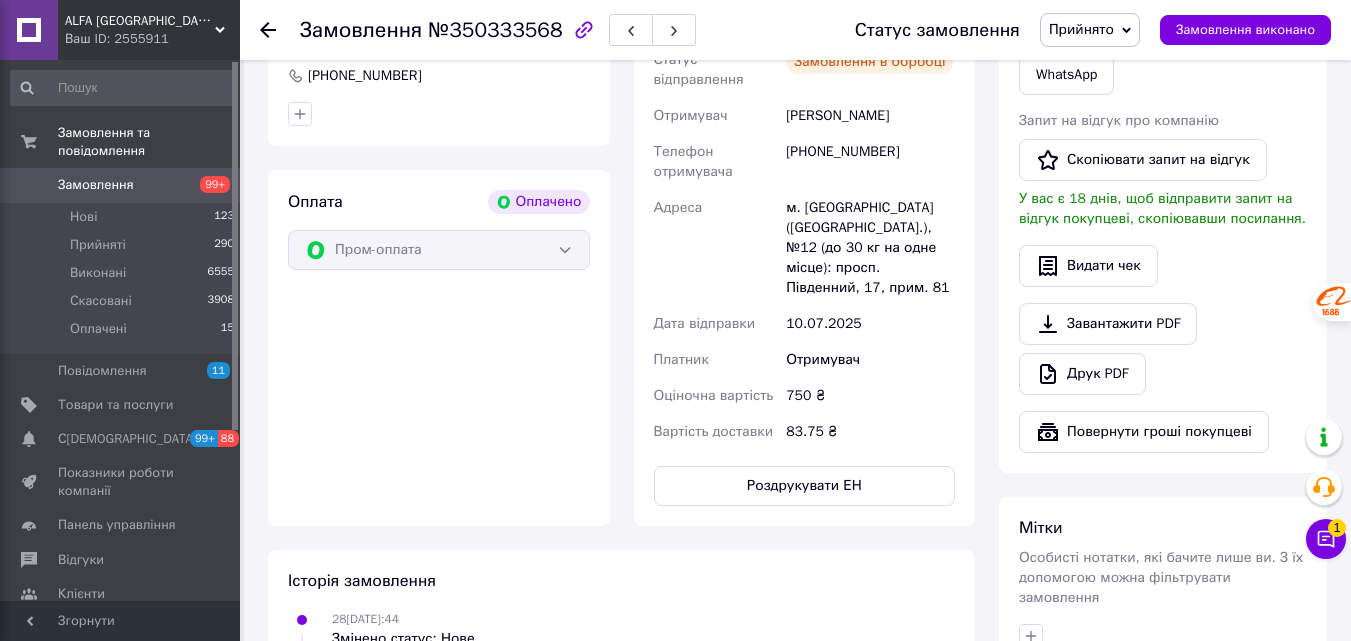 scroll, scrollTop: 938, scrollLeft: 0, axis: vertical 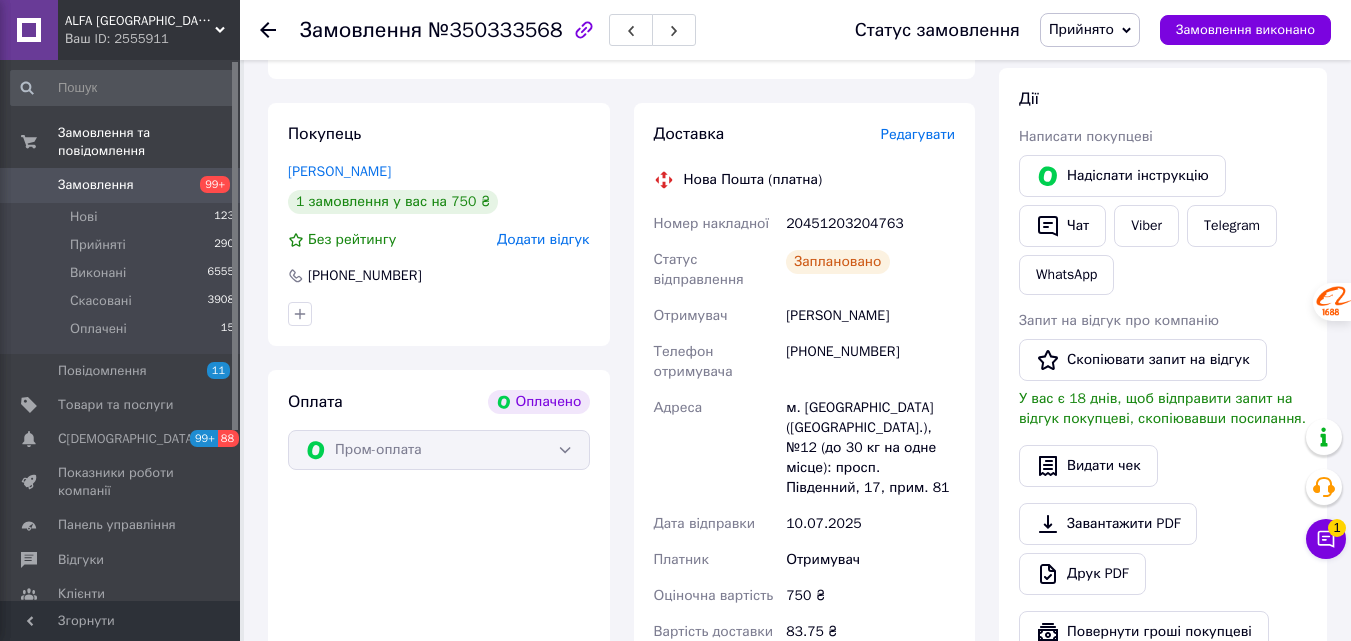 click on "20451203204763" at bounding box center [870, 224] 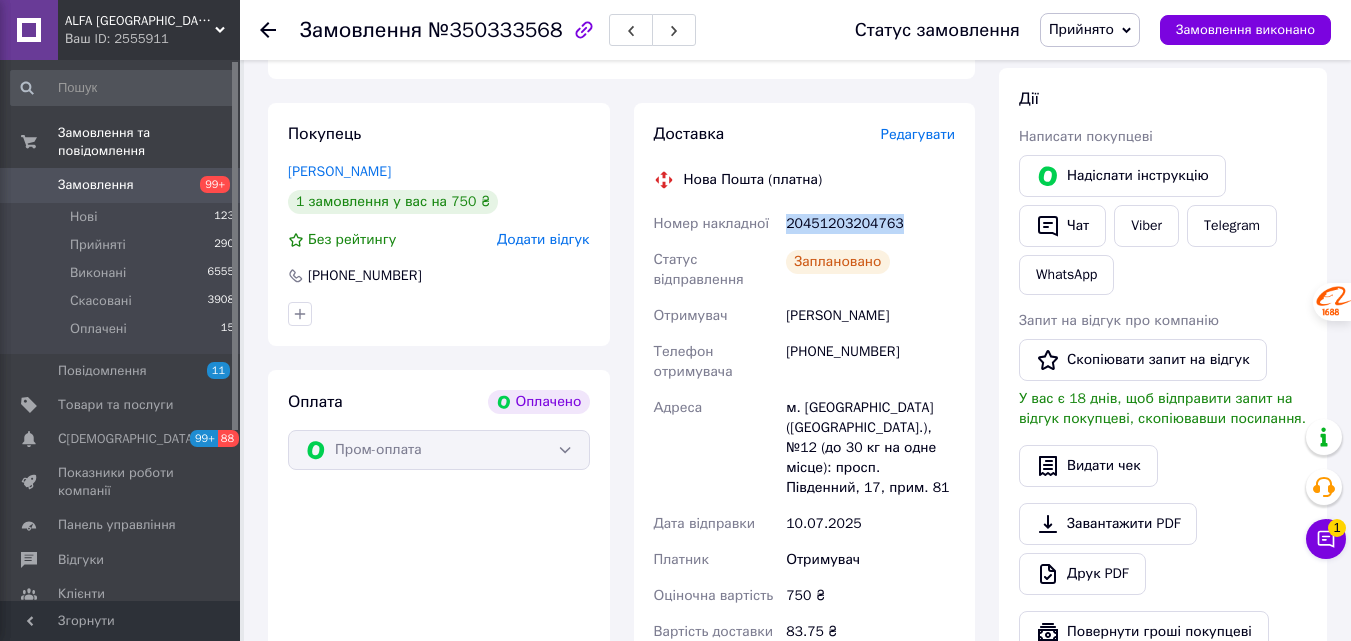 click on "20451203204763" at bounding box center (870, 224) 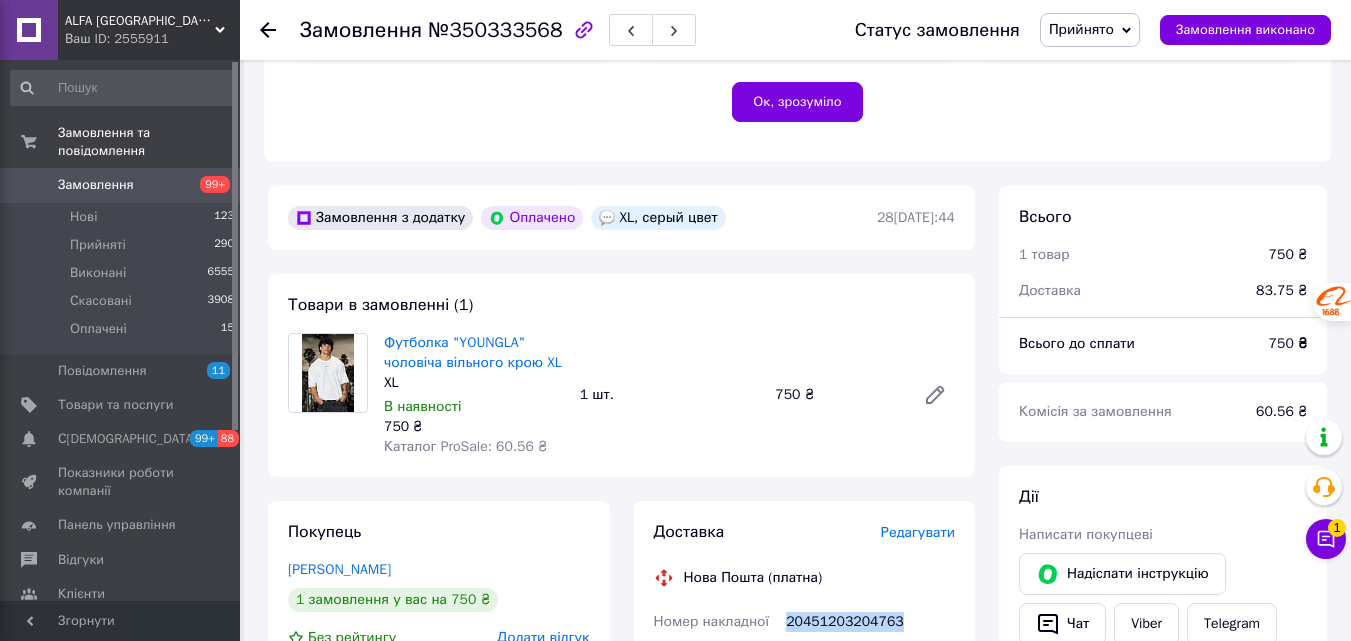 scroll, scrollTop: 538, scrollLeft: 0, axis: vertical 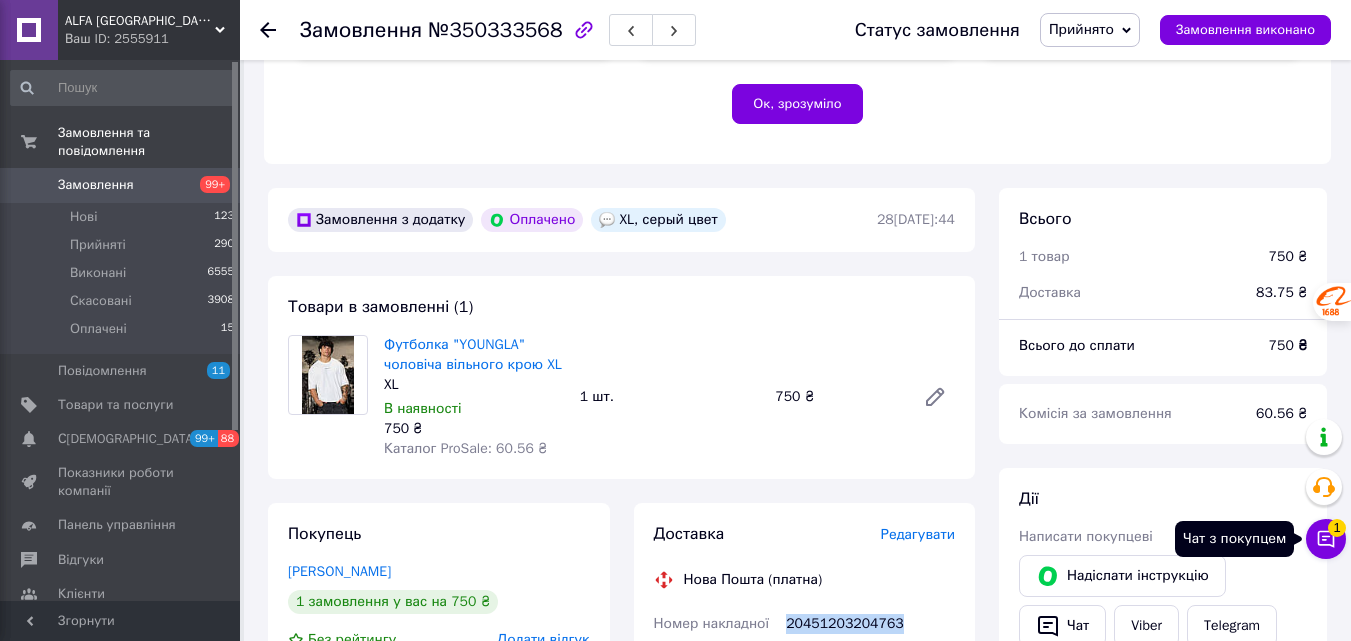 click 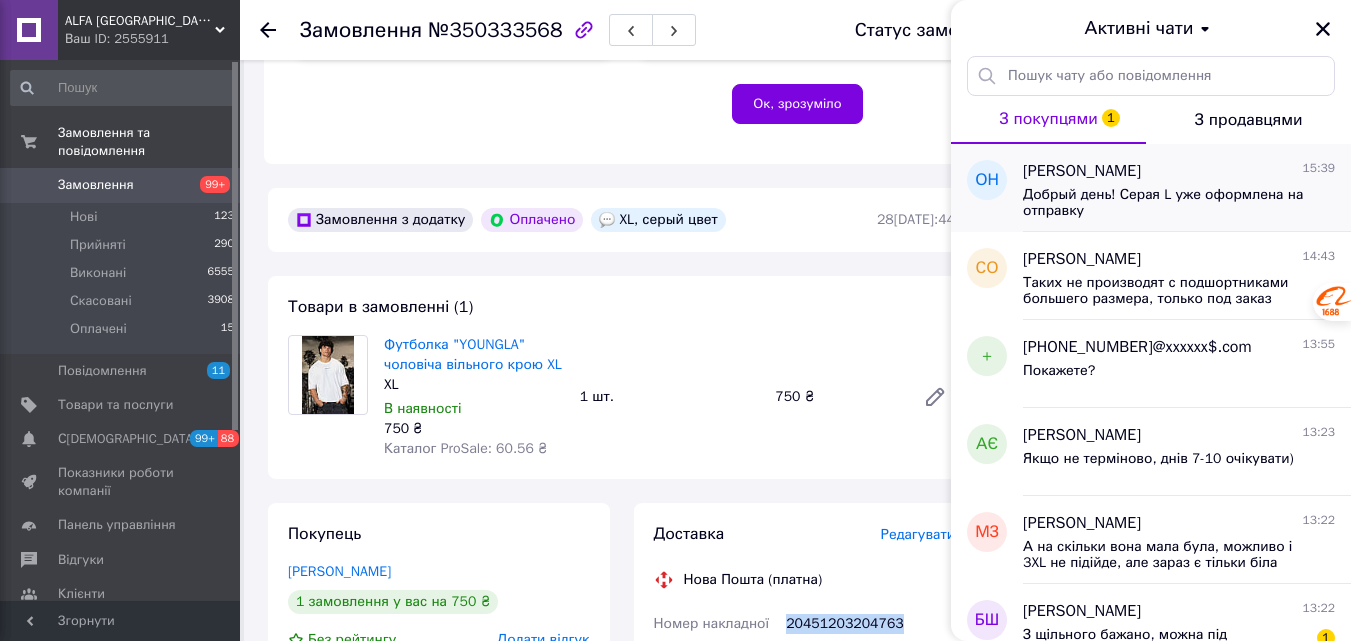 click on "Добрый день!
Серая L уже оформлена на отправку" at bounding box center (1165, 203) 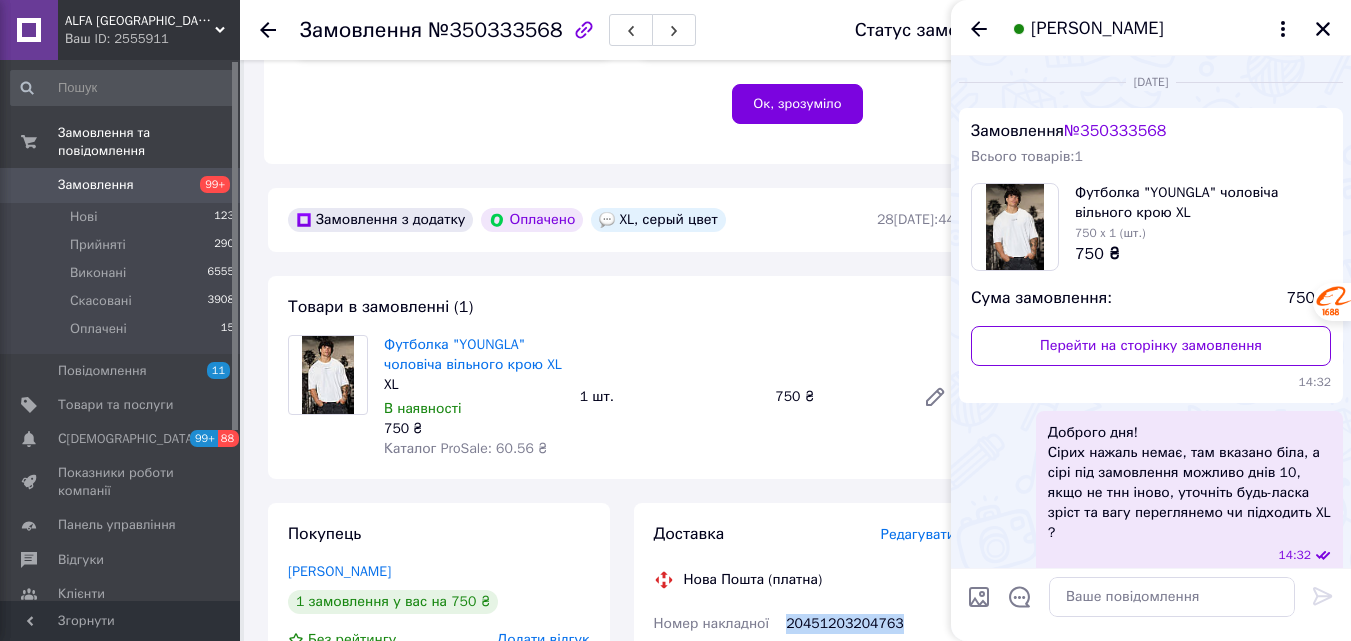 scroll, scrollTop: 2085, scrollLeft: 0, axis: vertical 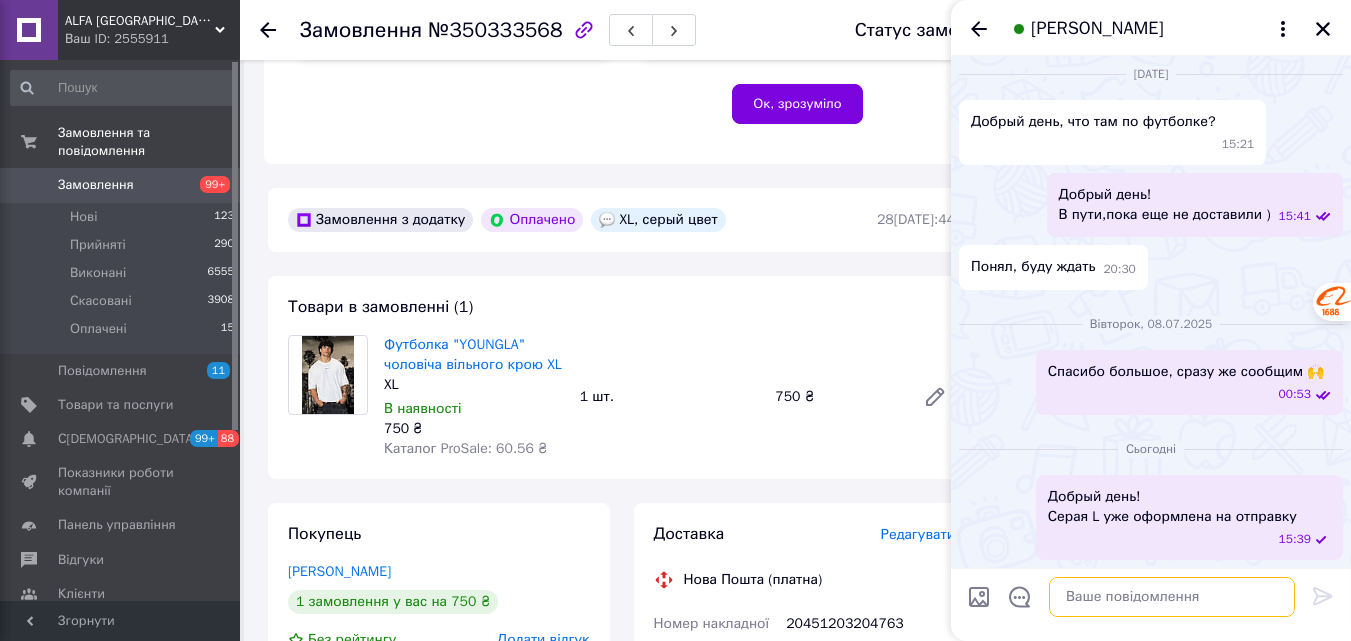 click at bounding box center [1172, 597] 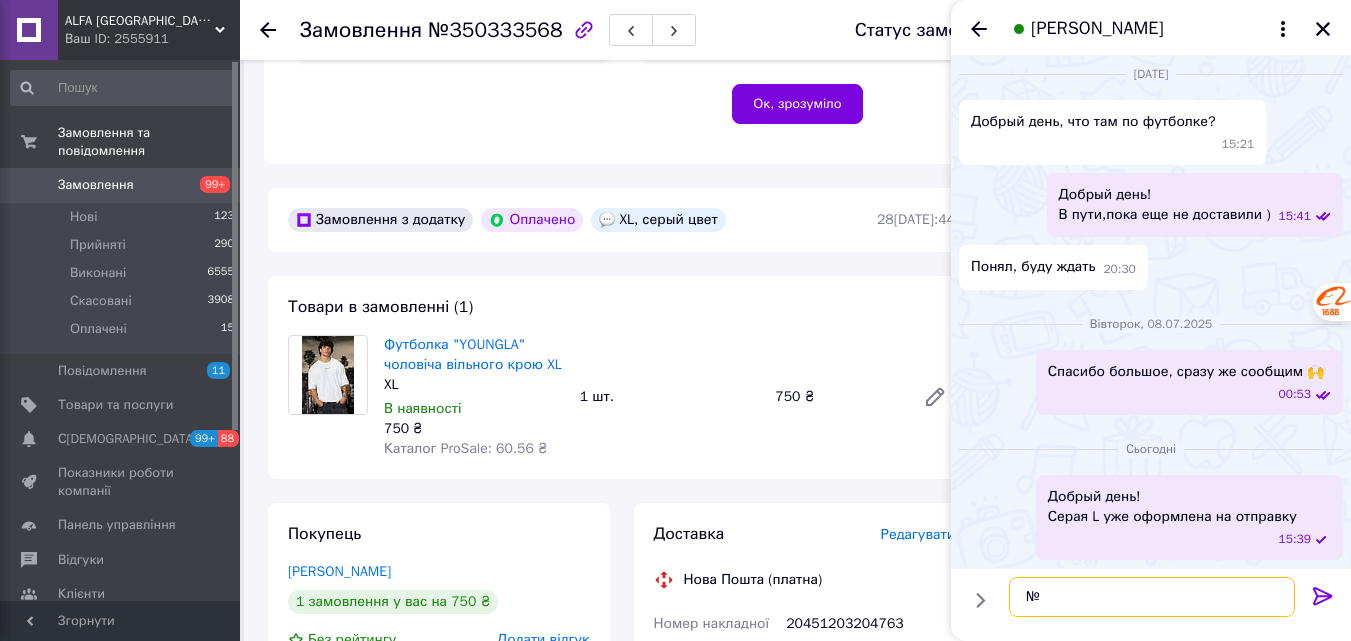 paste on "20451203204763" 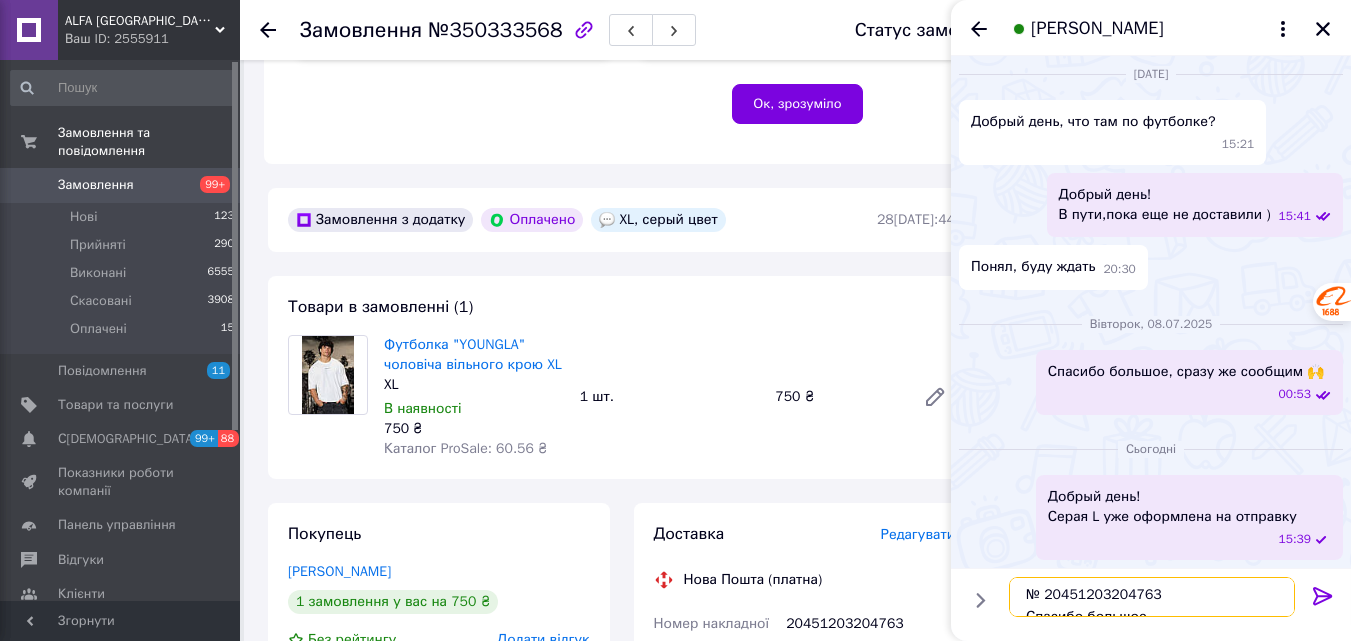 scroll, scrollTop: 12, scrollLeft: 0, axis: vertical 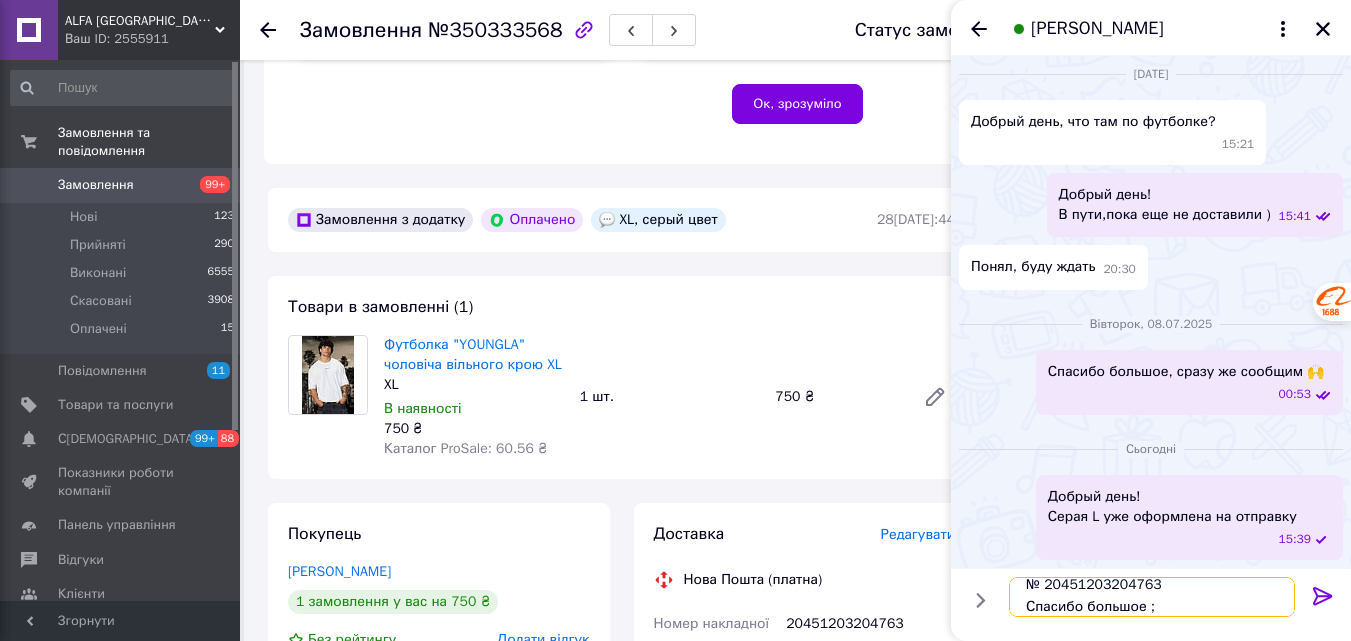 type on "№ 20451203204763
Спасибо большое ;)" 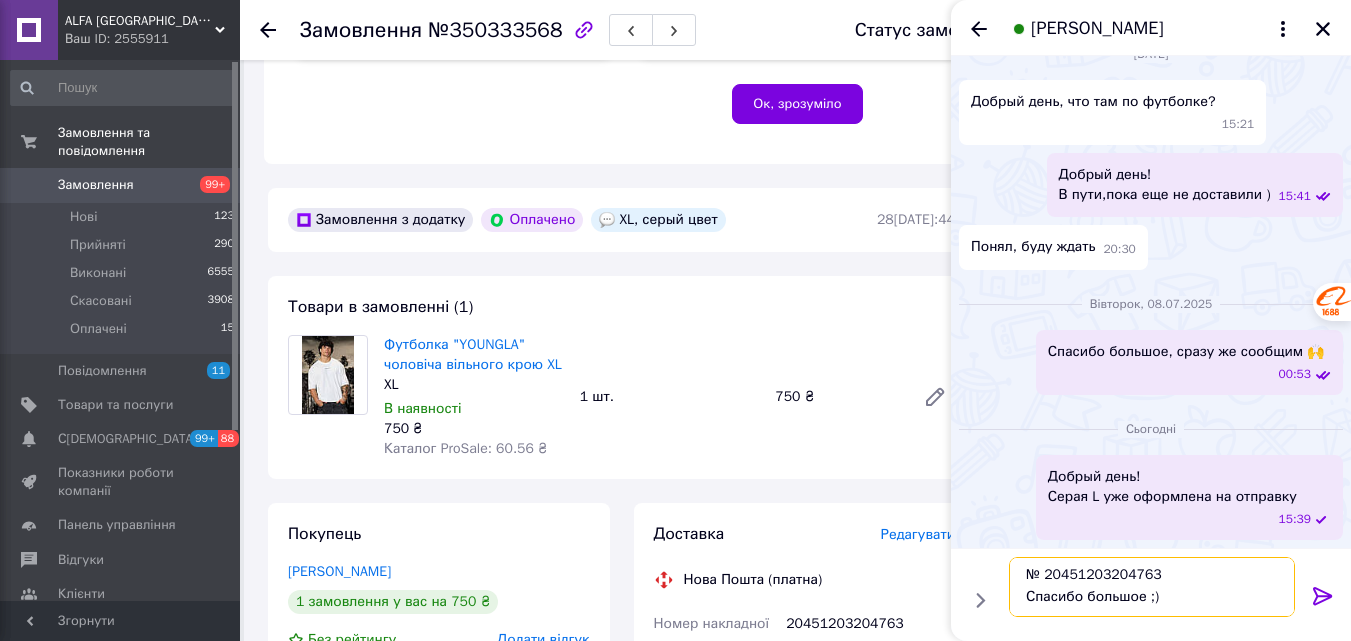 scroll, scrollTop: 2, scrollLeft: 0, axis: vertical 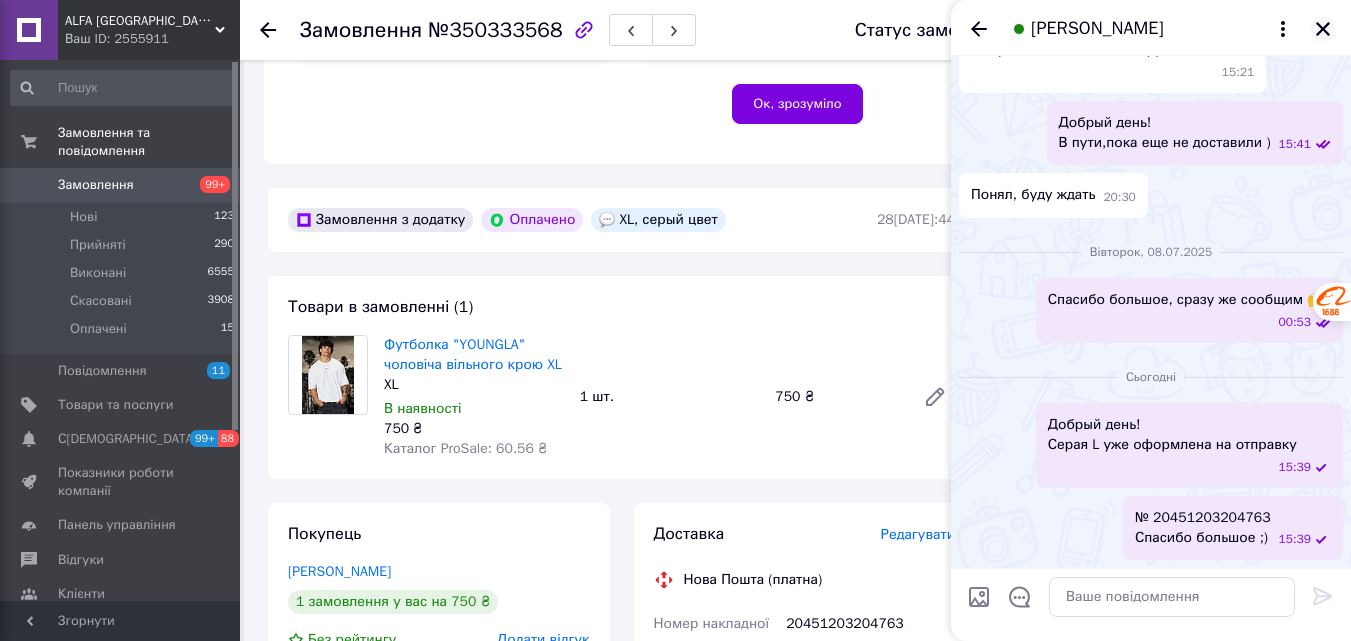click 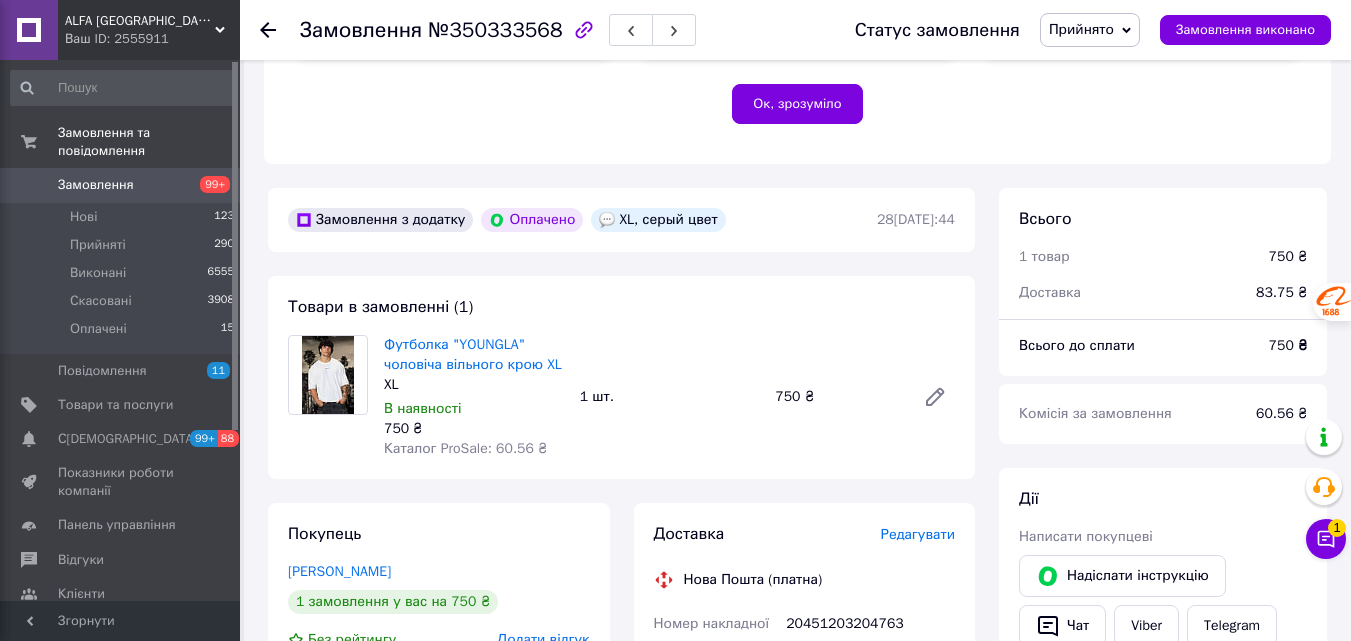 scroll, scrollTop: 738, scrollLeft: 0, axis: vertical 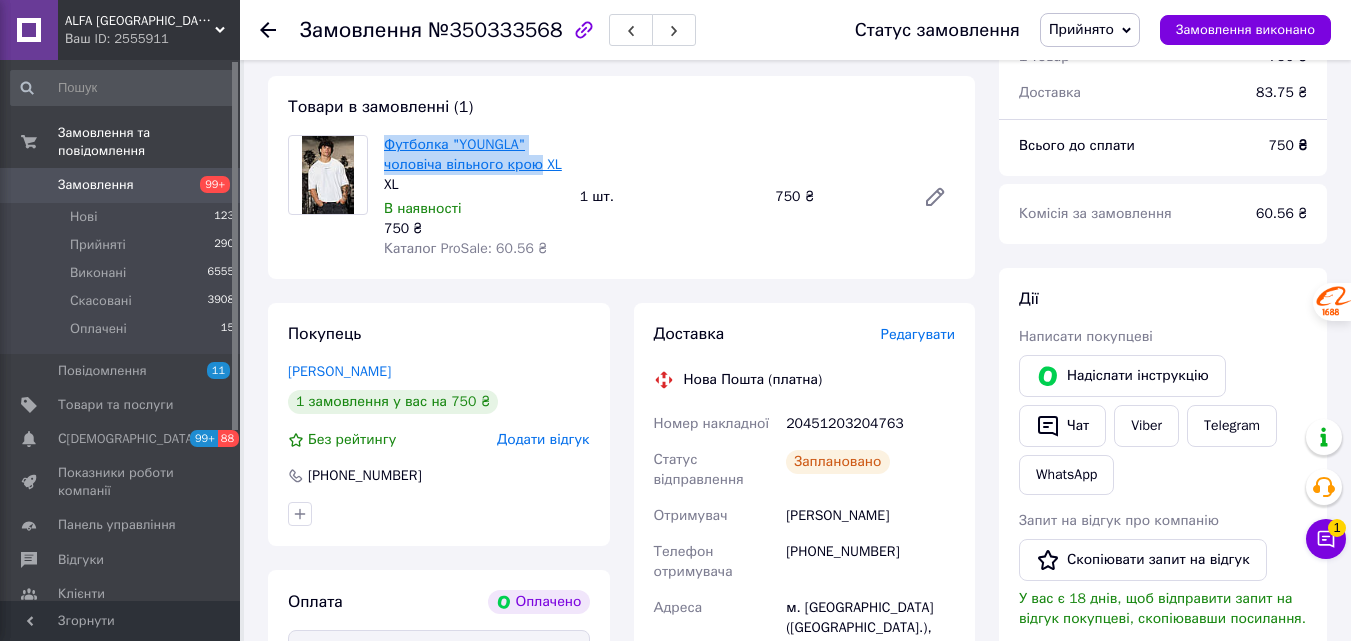 drag, startPoint x: 381, startPoint y: 110, endPoint x: 538, endPoint y: 150, distance: 162.01543 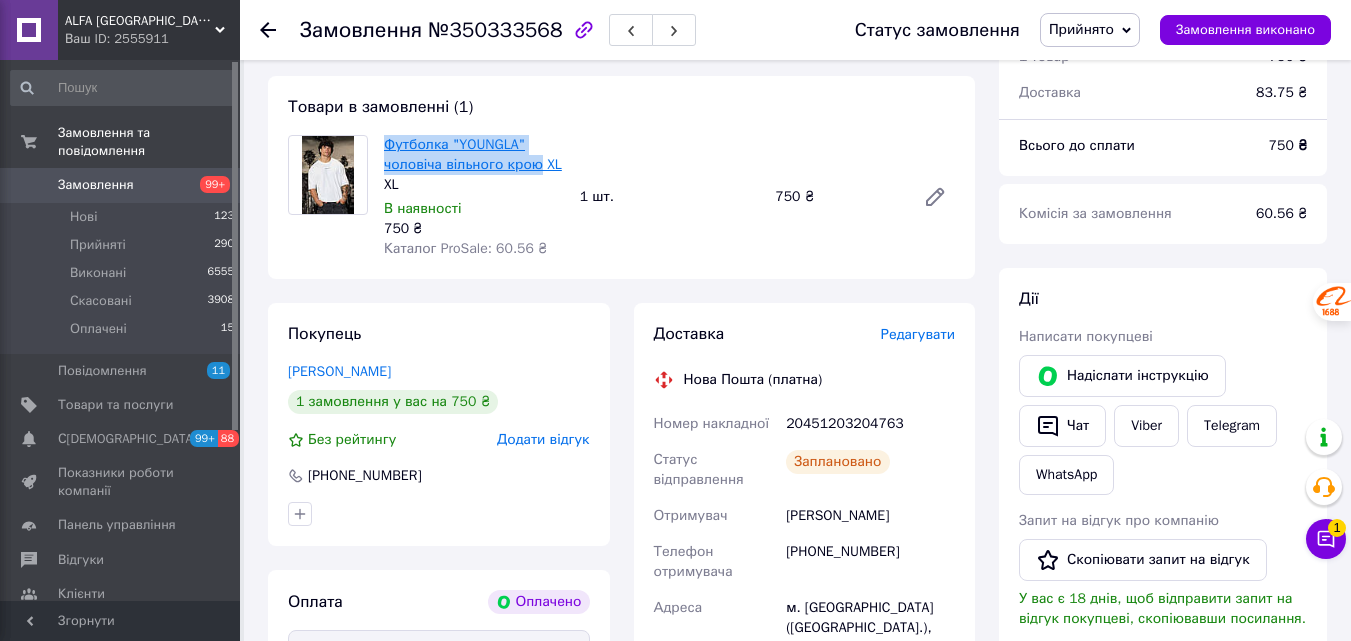 click on "Товари в замовленні (1) Футболка "YOUNGLA" чоловіча вільного крою XL XL В наявності 750 ₴ Каталог ProSale: 60.56 ₴  1 шт. 750 ₴" at bounding box center [621, 177] 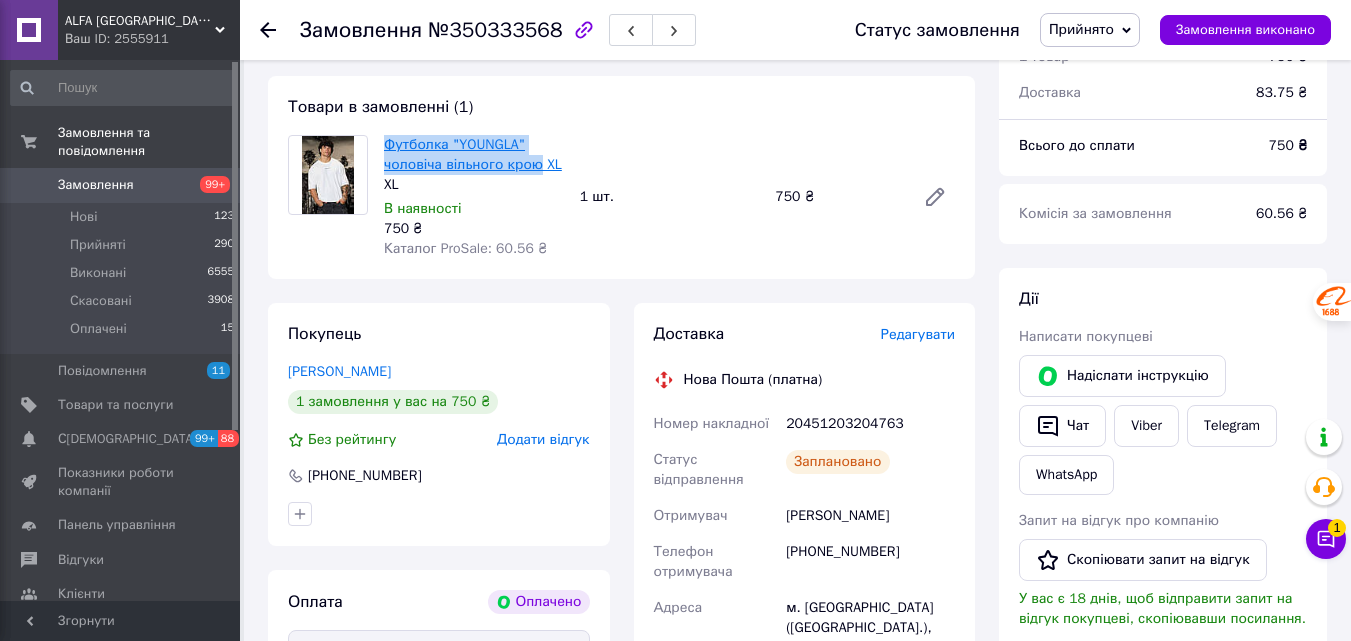 copy on "Футболка "YOUNGLA" чоловіча вільного крою" 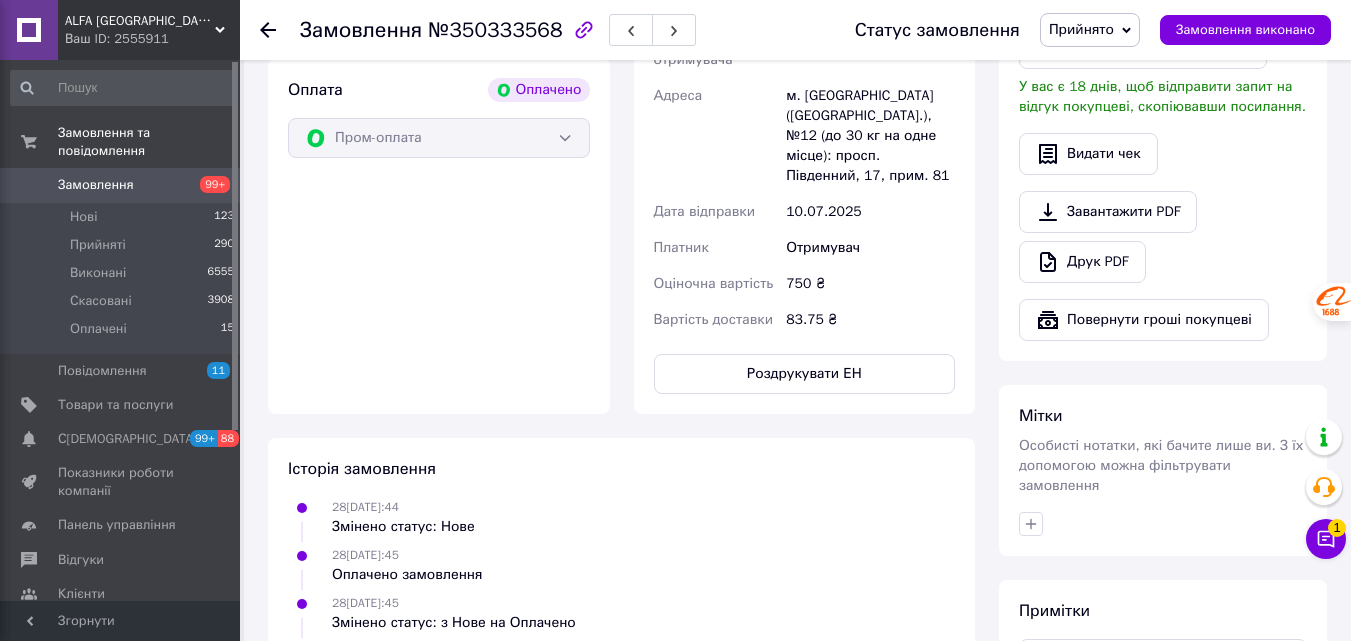 scroll, scrollTop: 1050, scrollLeft: 0, axis: vertical 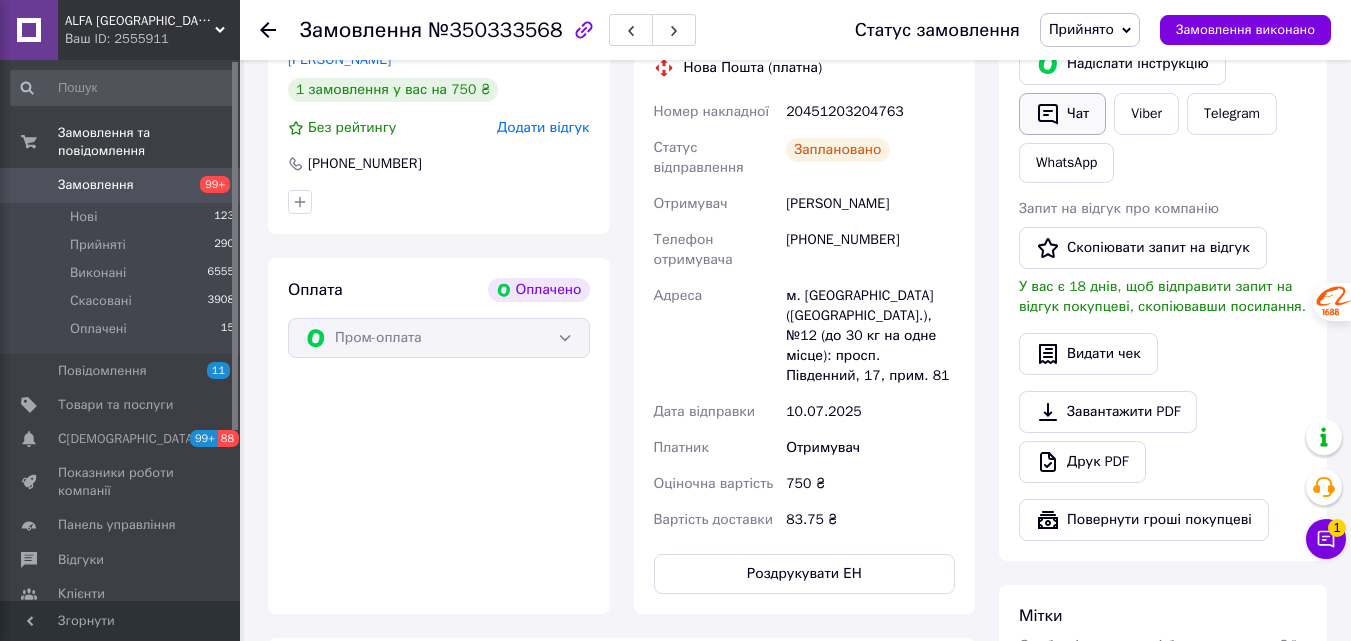 click on "Чат" at bounding box center (1062, 114) 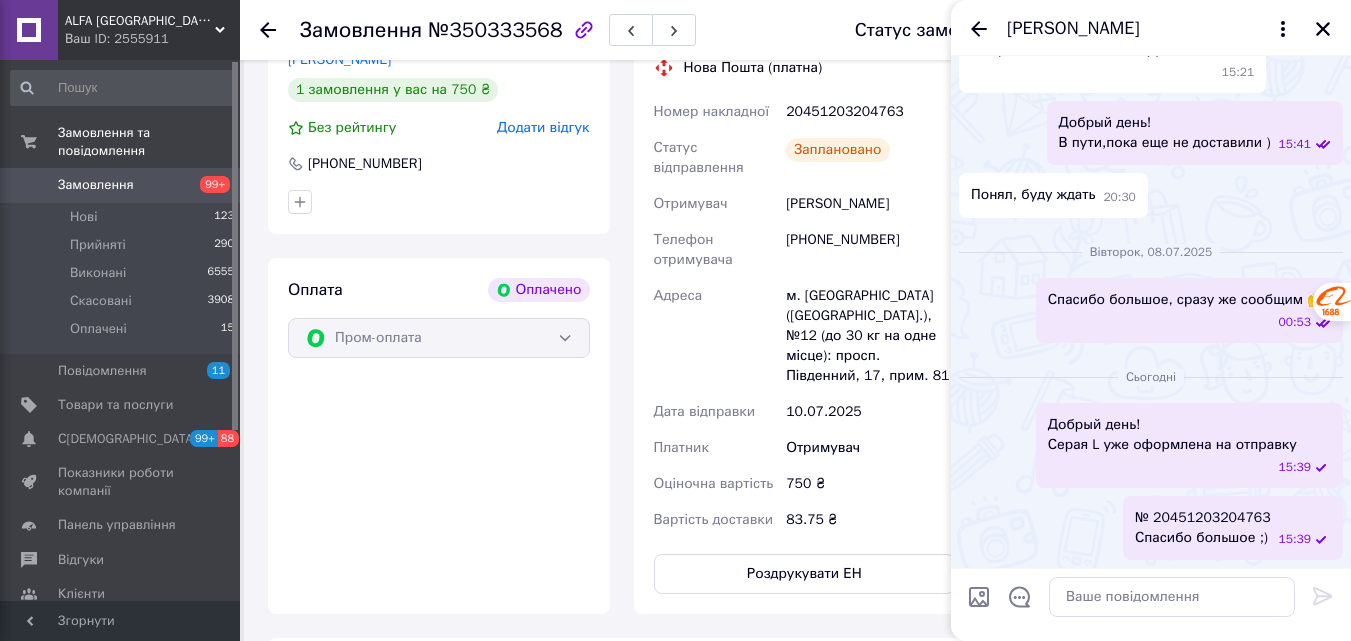 scroll, scrollTop: 2157, scrollLeft: 0, axis: vertical 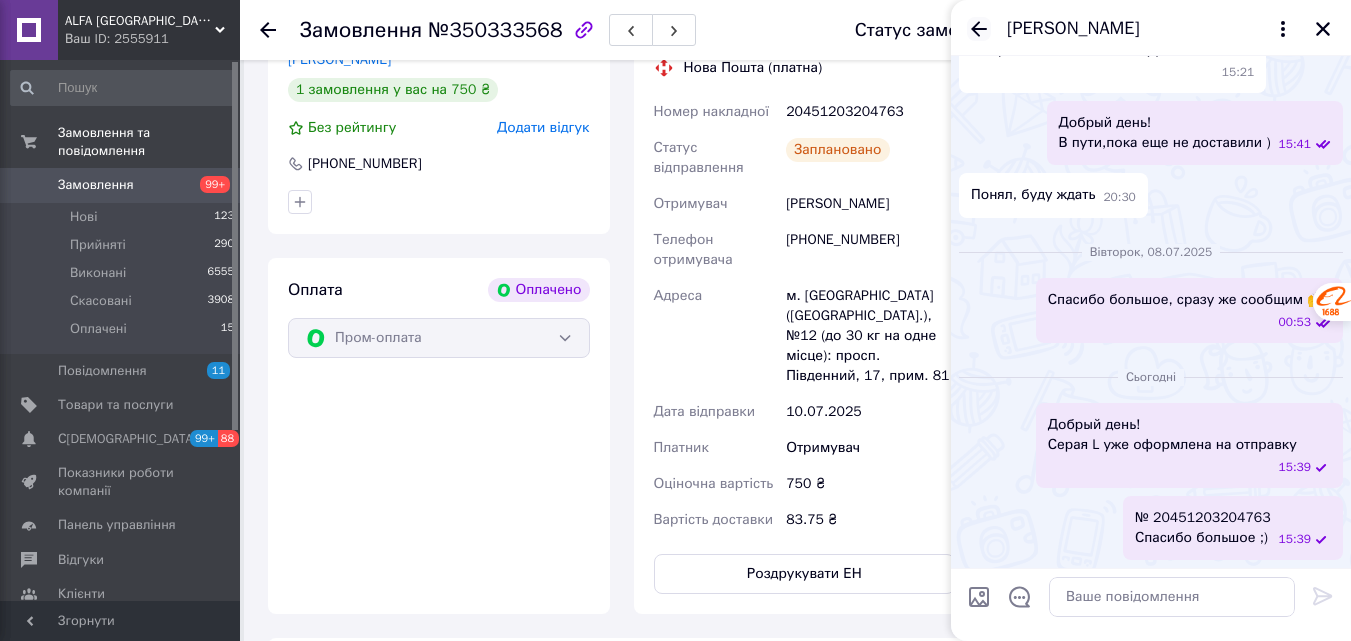 click 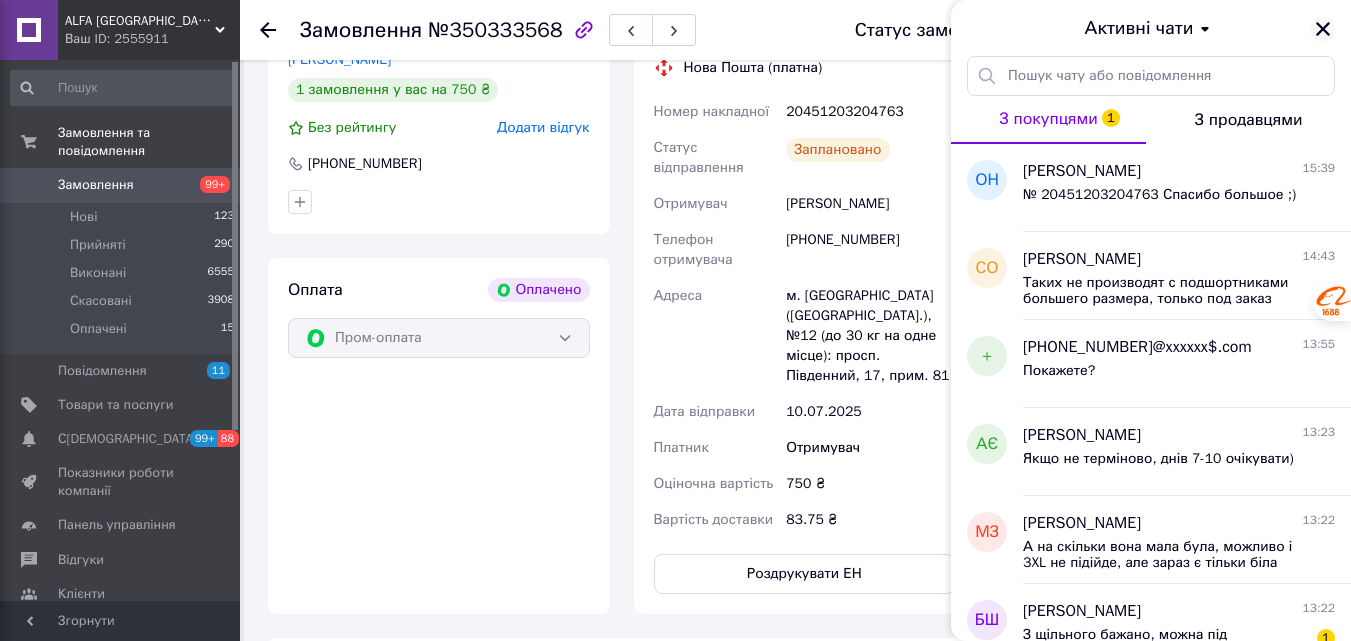 click 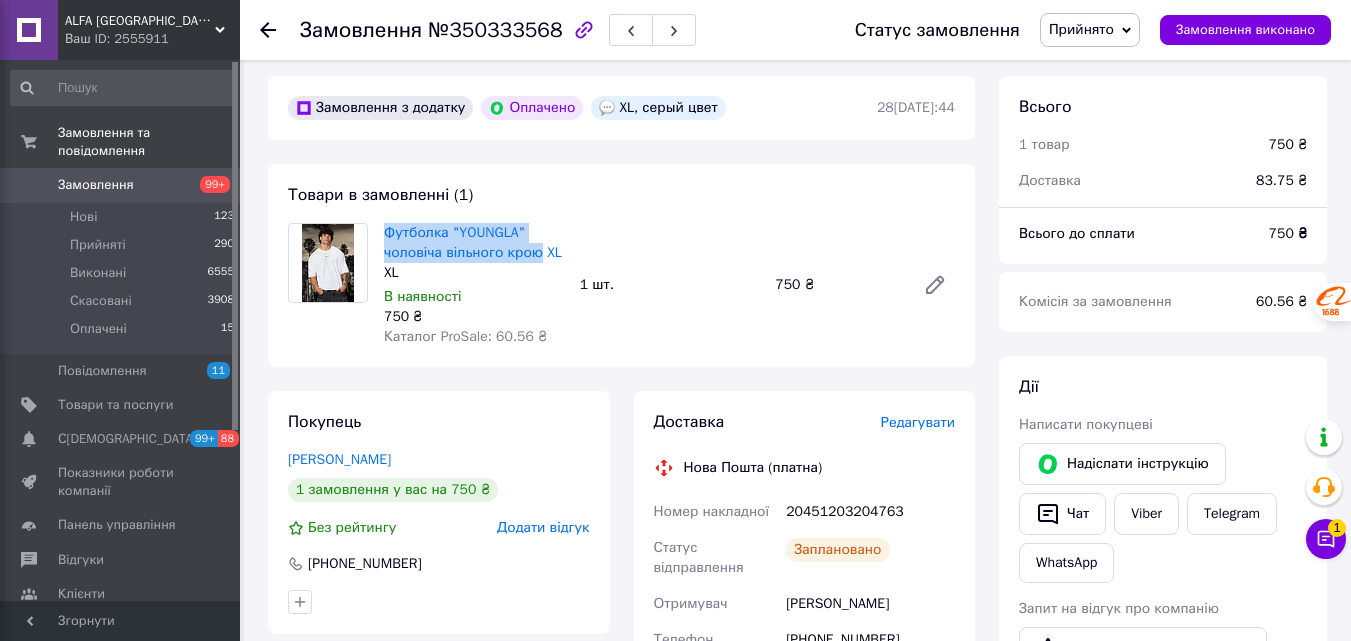 scroll, scrollTop: 750, scrollLeft: 0, axis: vertical 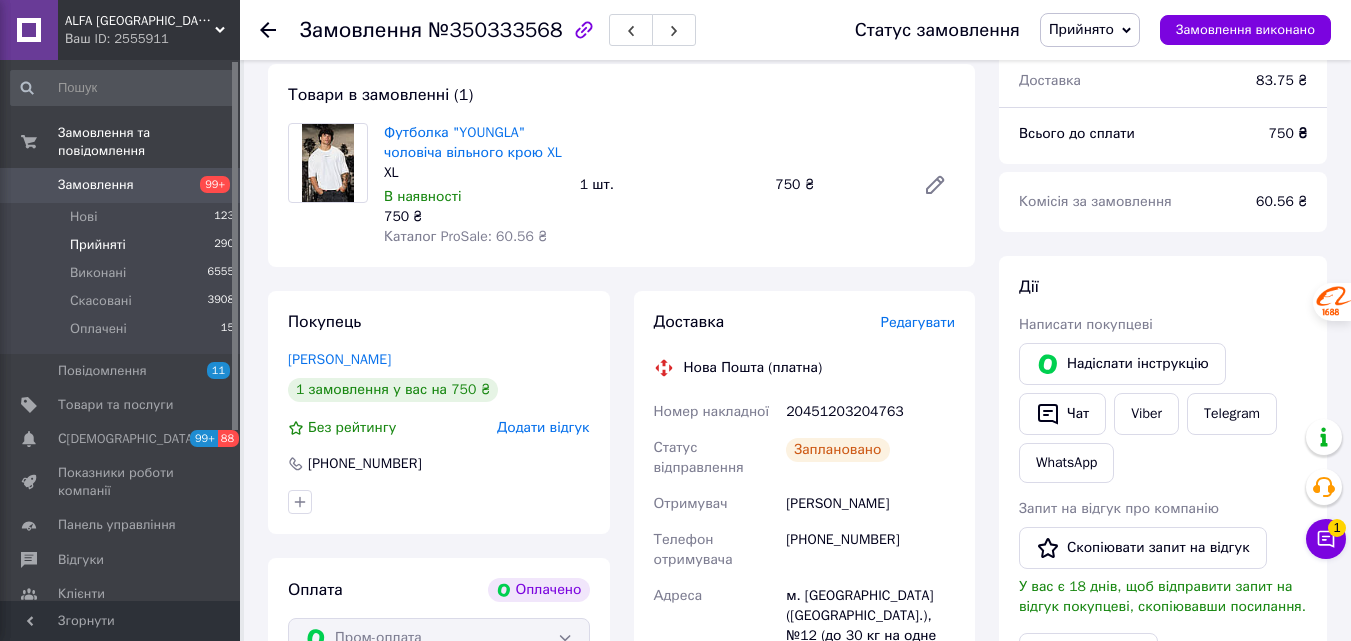 click on "Прийняті" at bounding box center (98, 245) 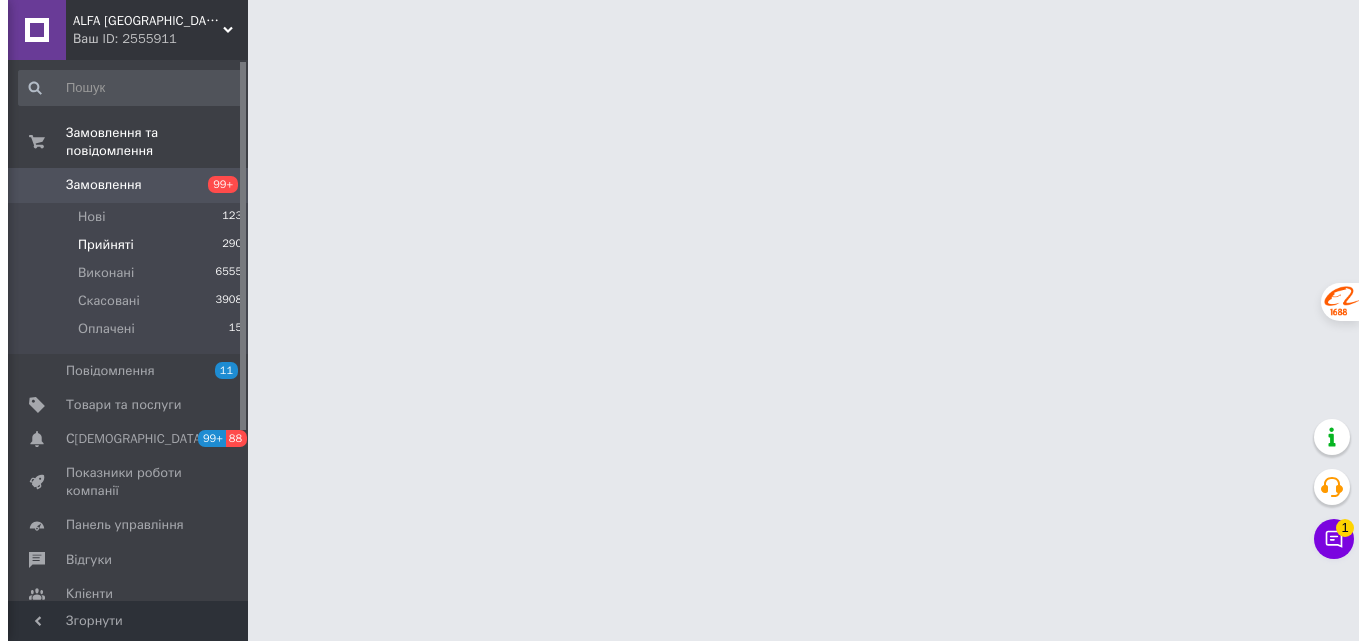 scroll, scrollTop: 0, scrollLeft: 0, axis: both 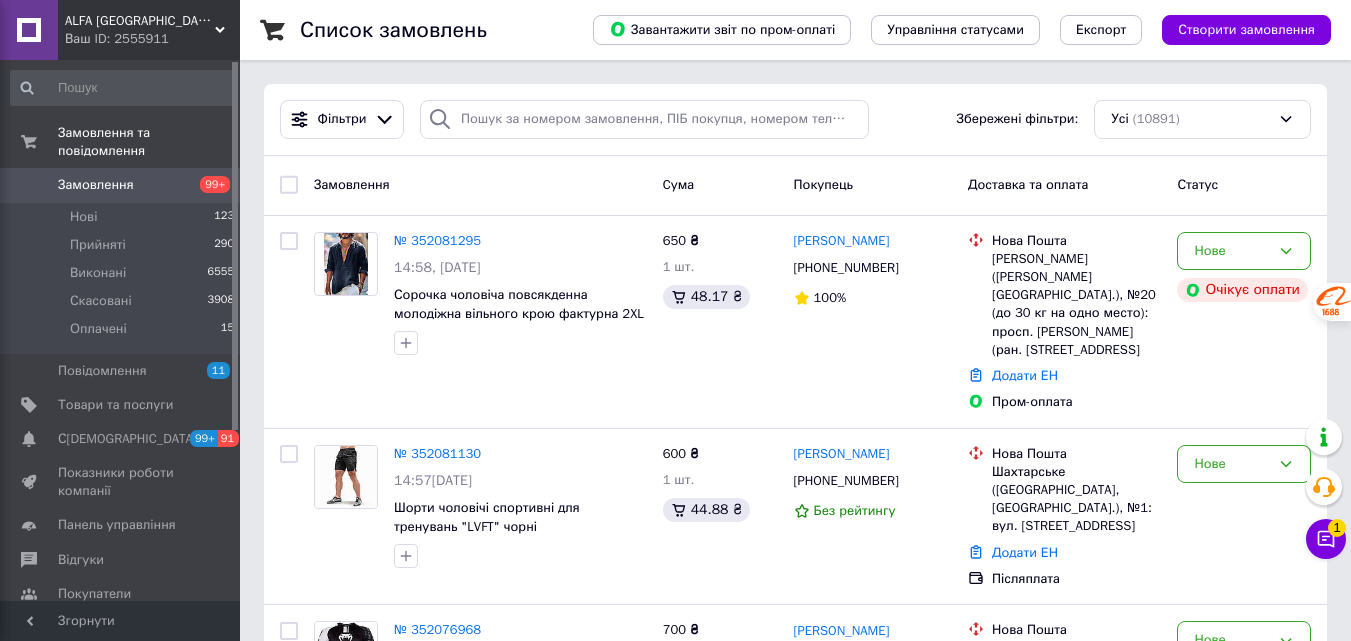 click on "Фільтри Збережені фільтри: Усі (10891)" at bounding box center (795, 120) 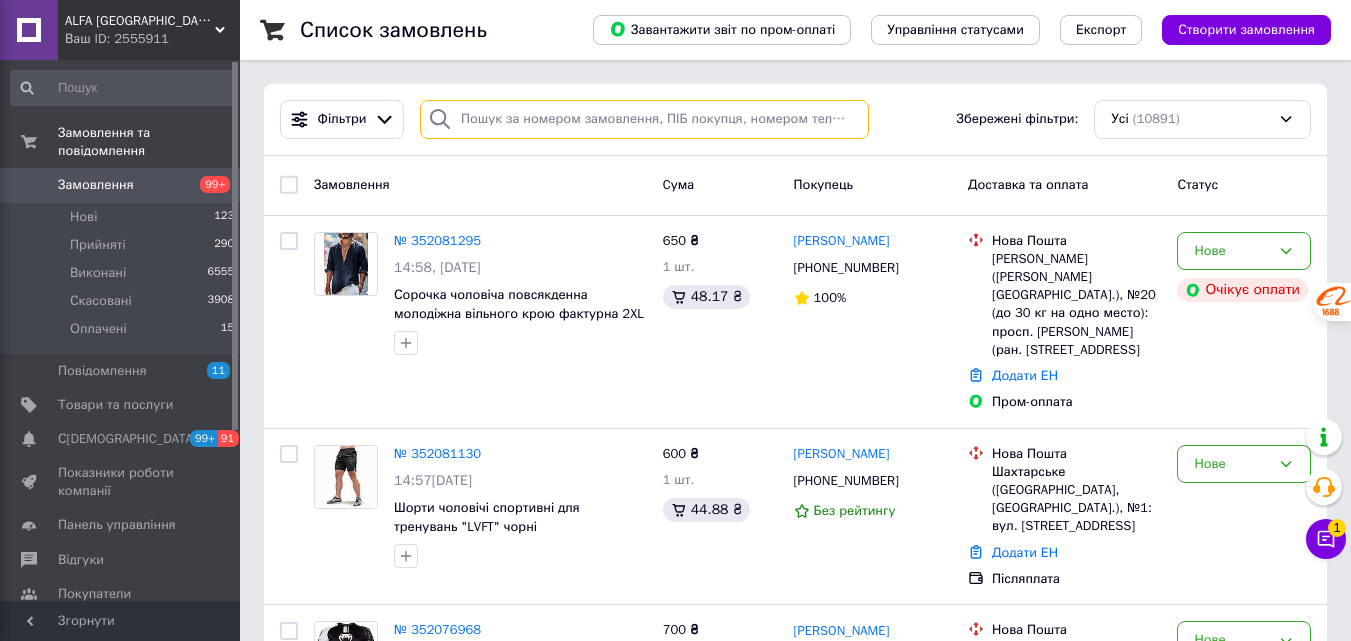click at bounding box center (644, 119) 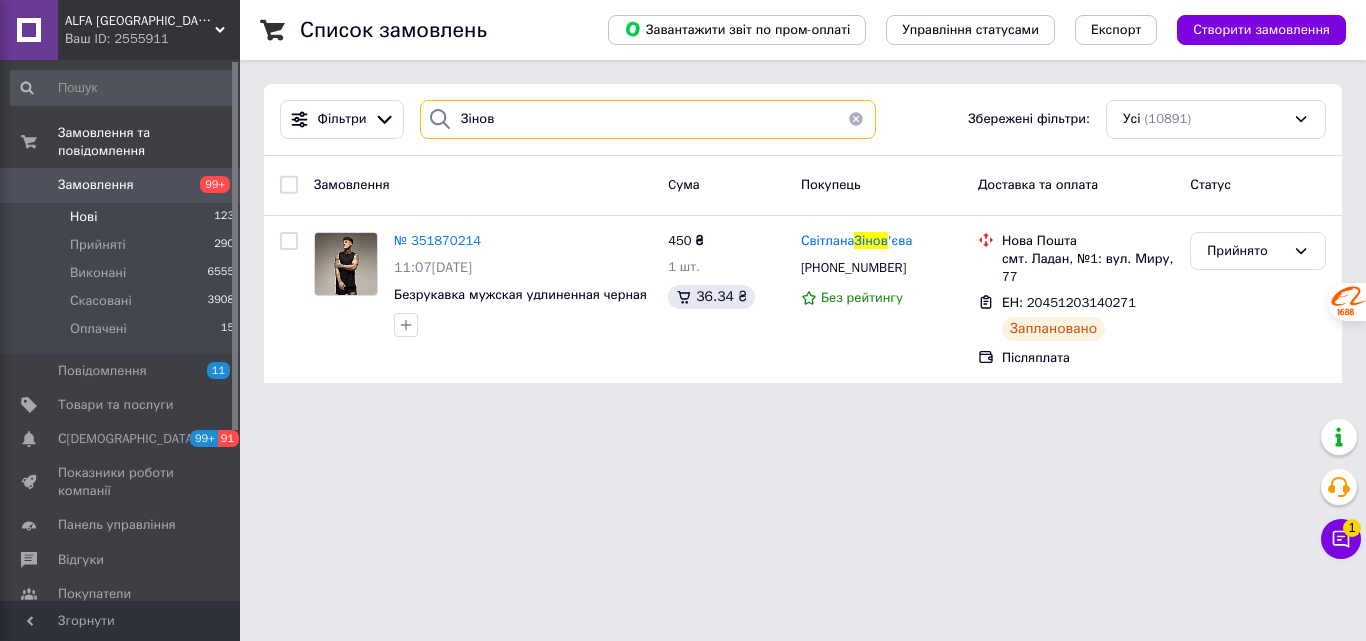 type on "Зінов" 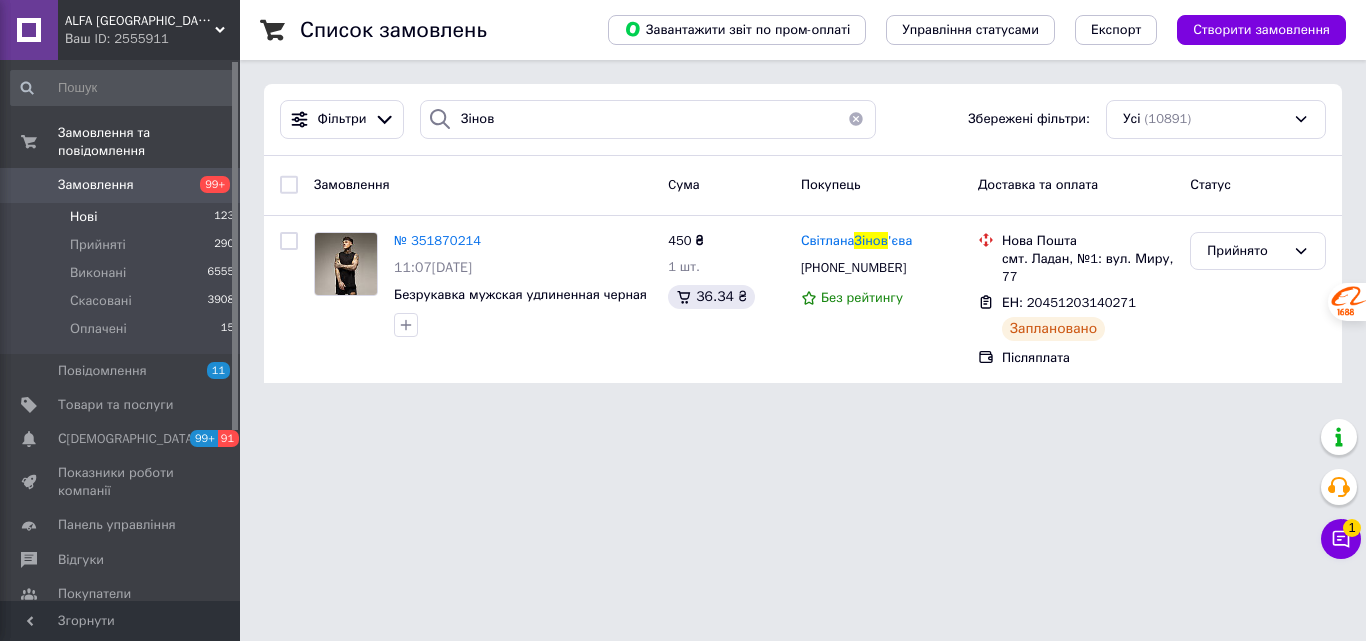 click on "Нові 123" at bounding box center [123, 217] 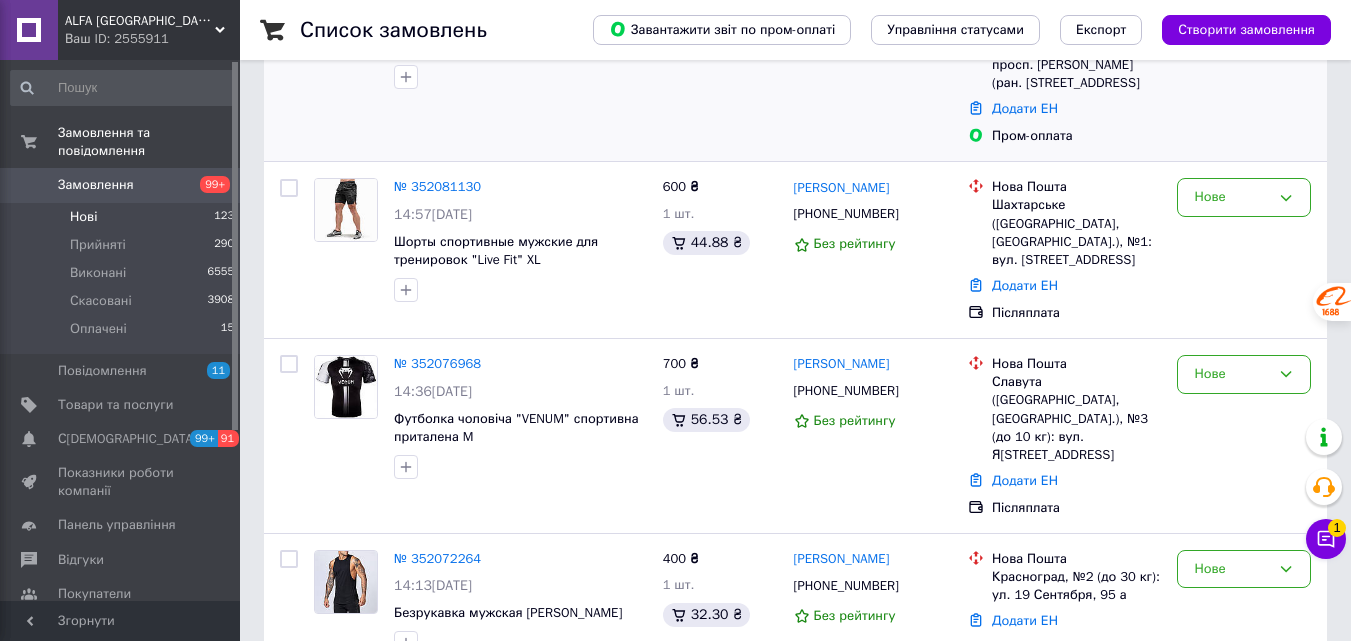 scroll, scrollTop: 400, scrollLeft: 0, axis: vertical 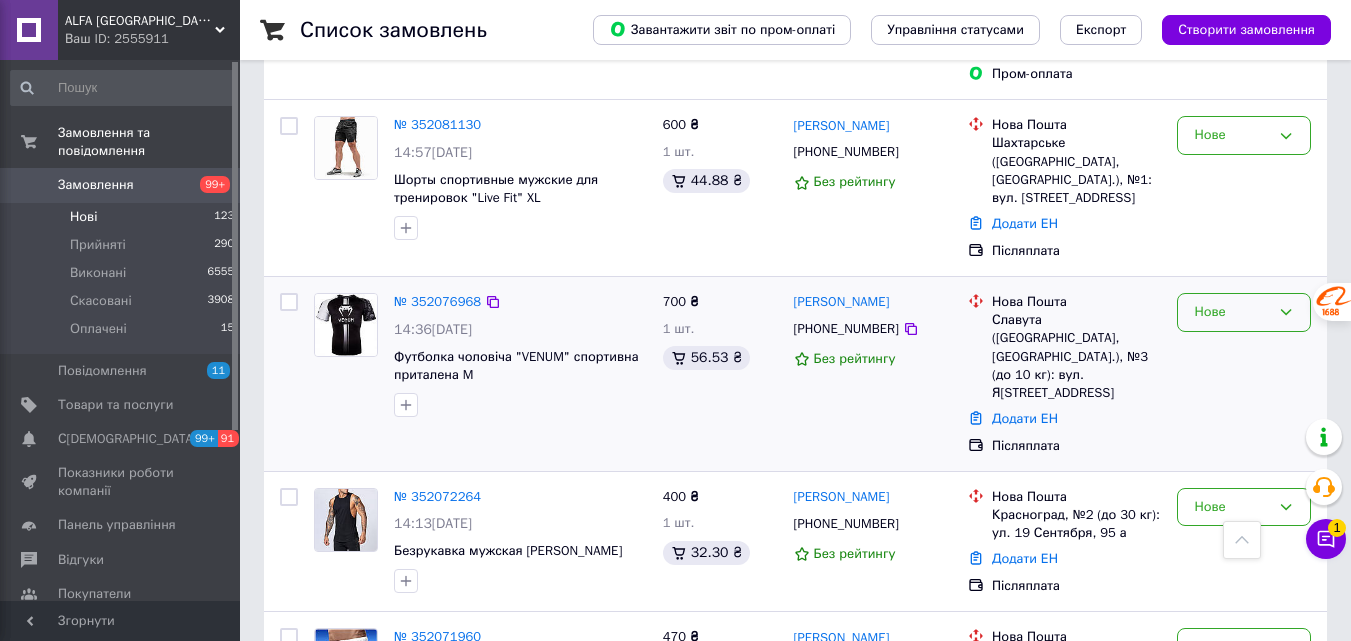 click on "Нове" at bounding box center (1232, 312) 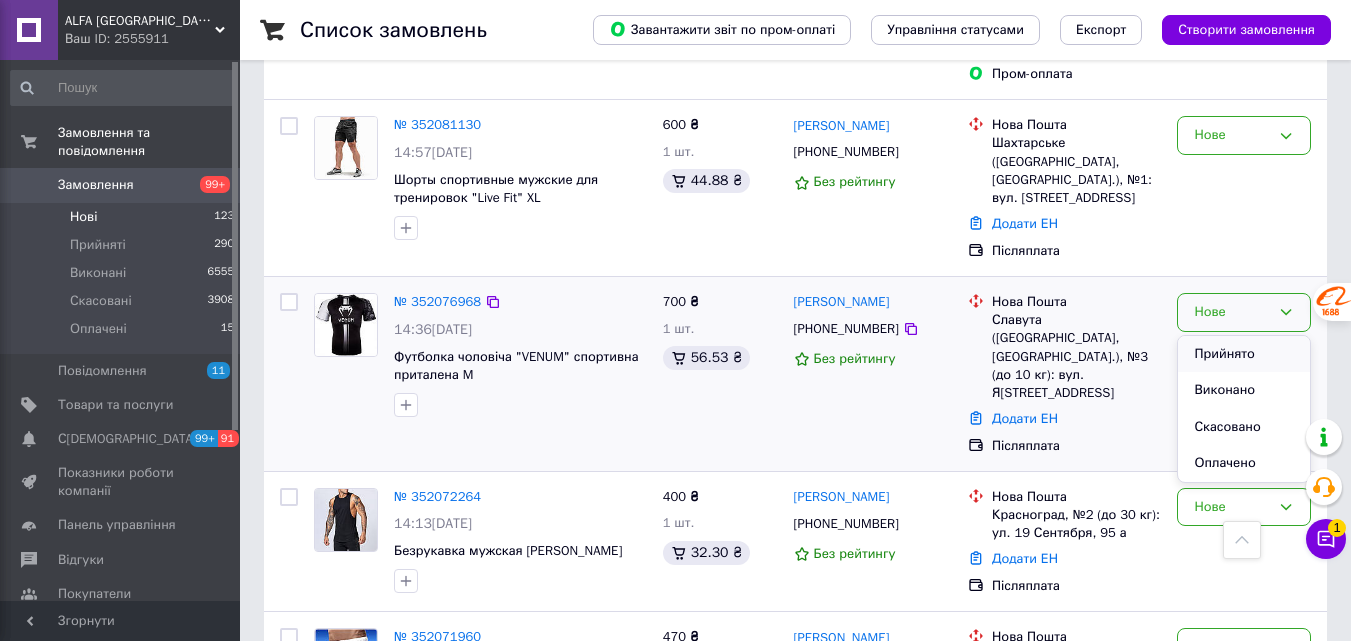 click on "Прийнято" at bounding box center [1244, 354] 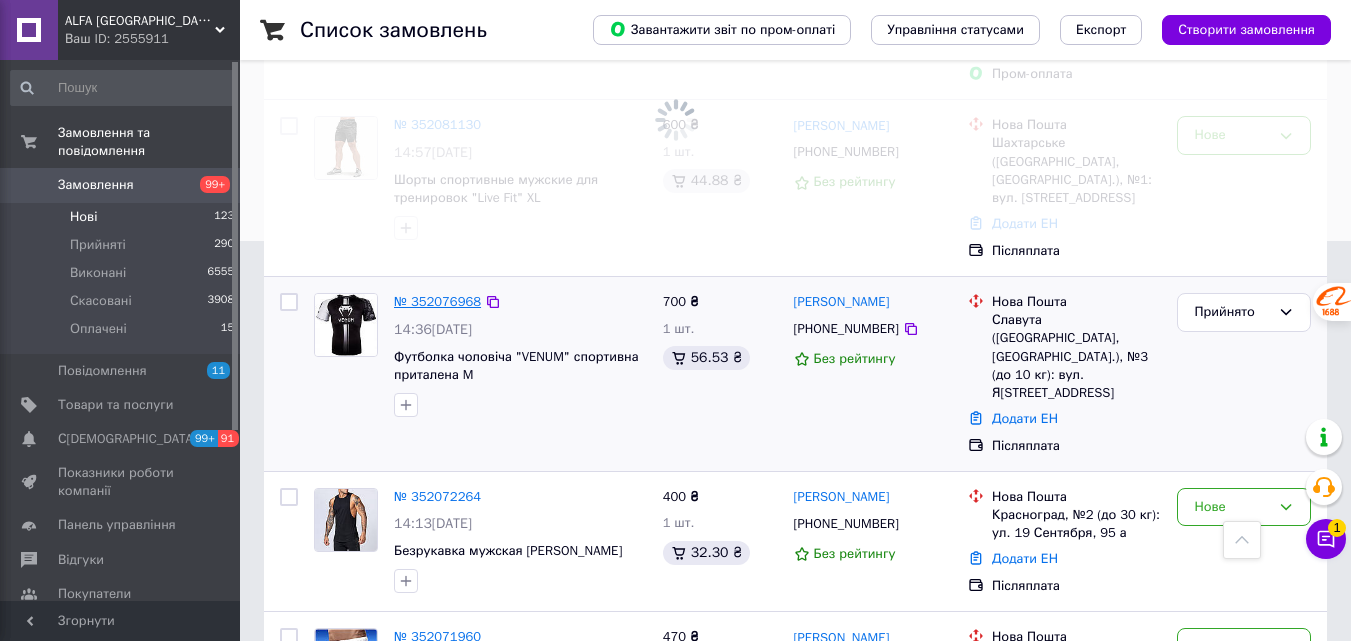 click on "№ 352076968" at bounding box center (437, 301) 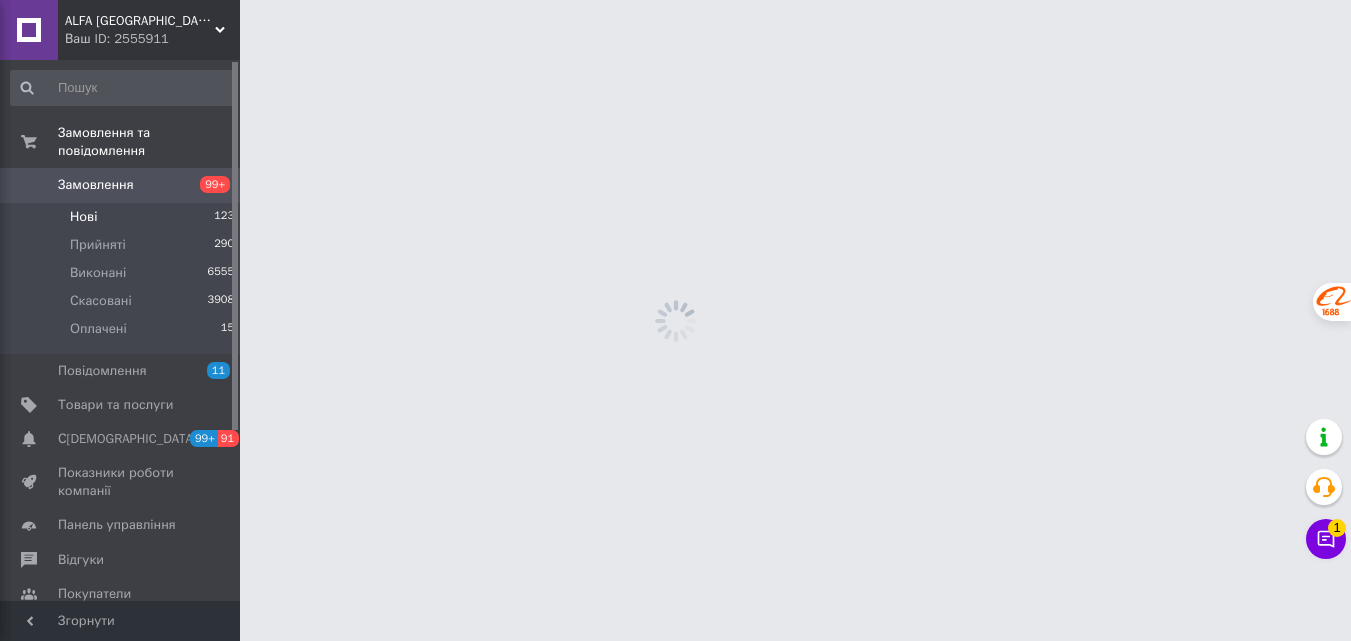 scroll, scrollTop: 0, scrollLeft: 0, axis: both 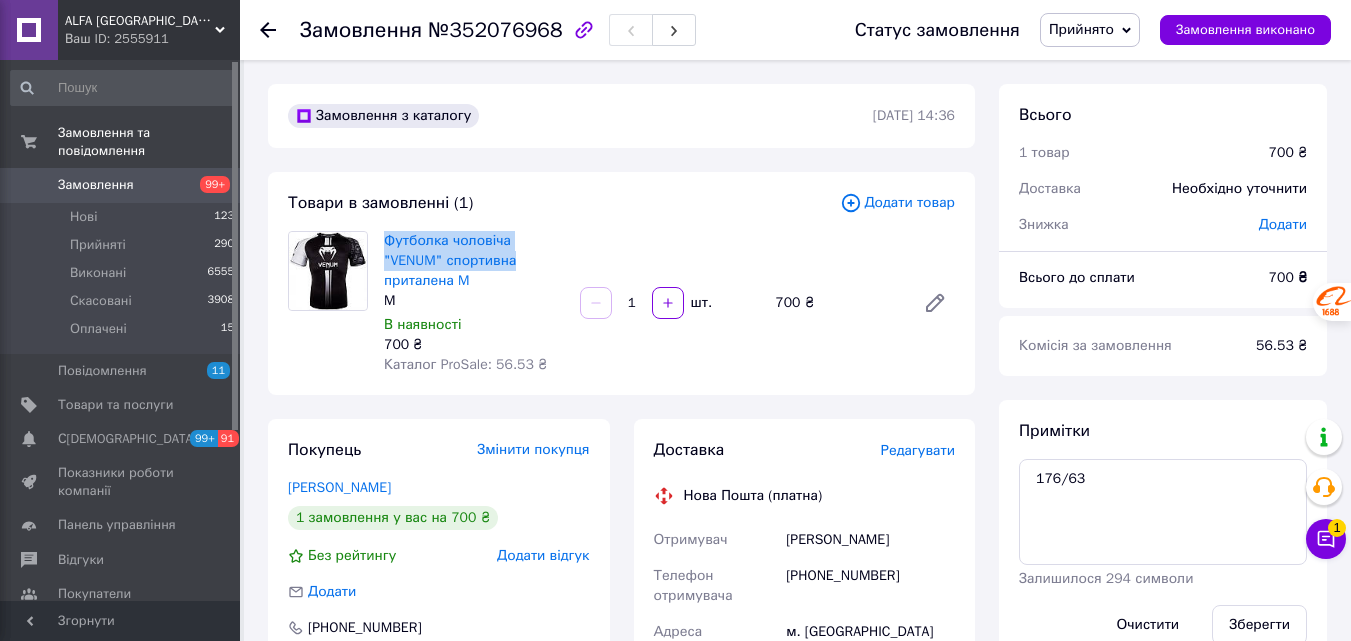 drag, startPoint x: 382, startPoint y: 228, endPoint x: 533, endPoint y: 259, distance: 154.14928 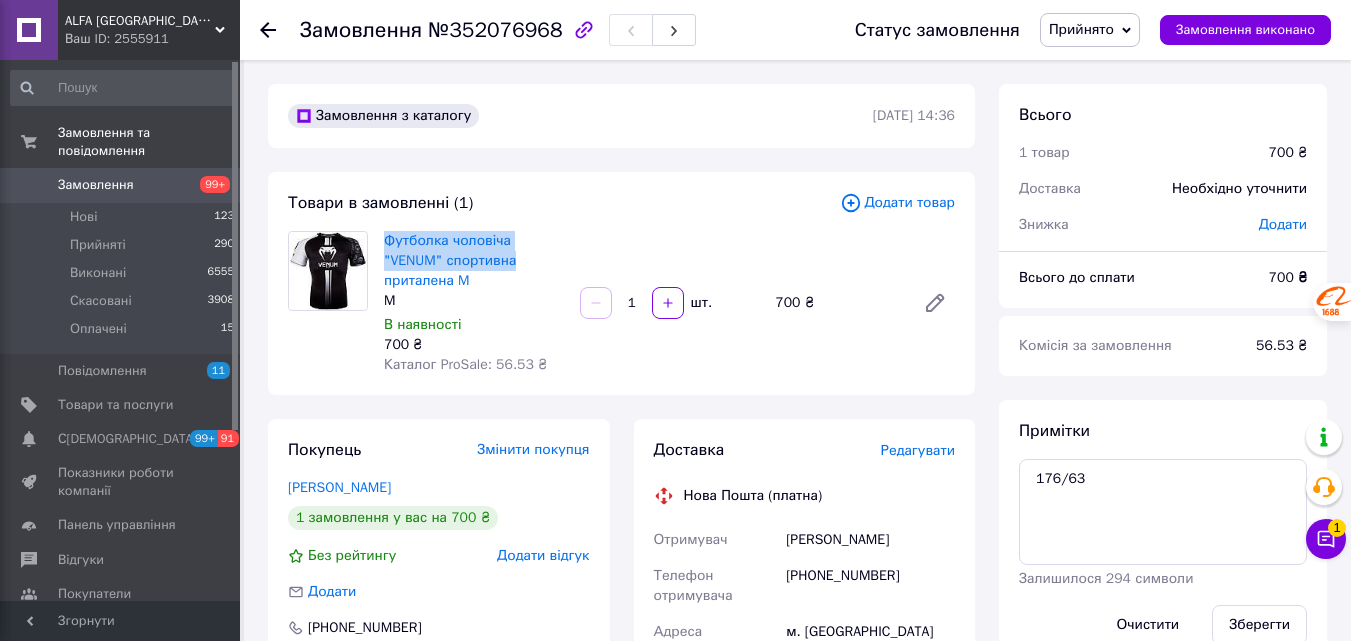 click on "Футболка чоловіча "VENUM" спортивна приталена M M В наявності 700 ₴ Каталог ProSale: 56.53 ₴" at bounding box center [474, 303] 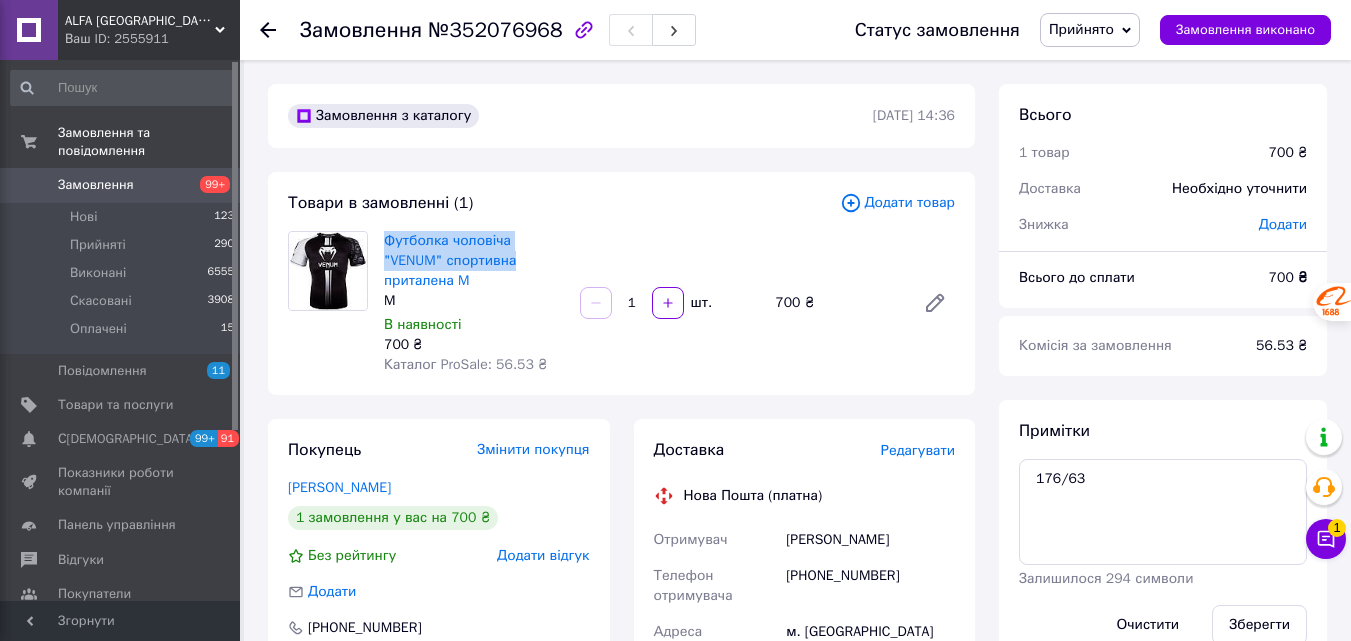 copy on "Футболка чоловіча "VENUM" спортивна" 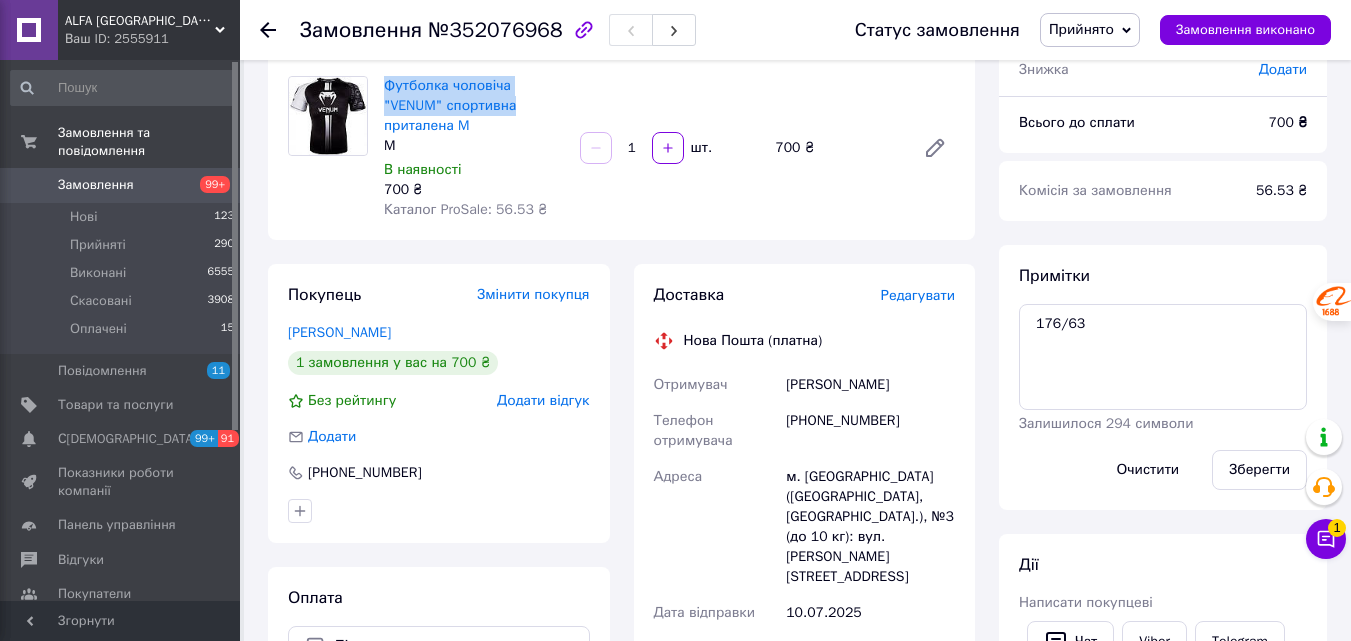 scroll, scrollTop: 200, scrollLeft: 0, axis: vertical 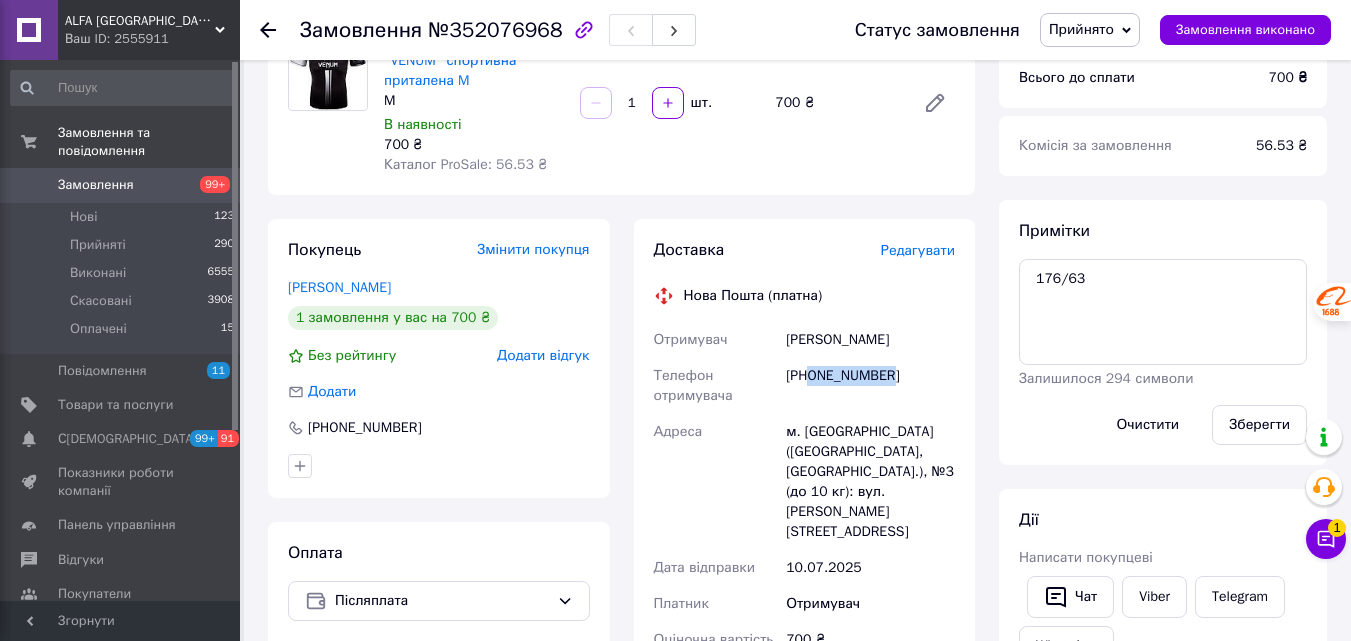 drag, startPoint x: 891, startPoint y: 376, endPoint x: 811, endPoint y: 384, distance: 80.399 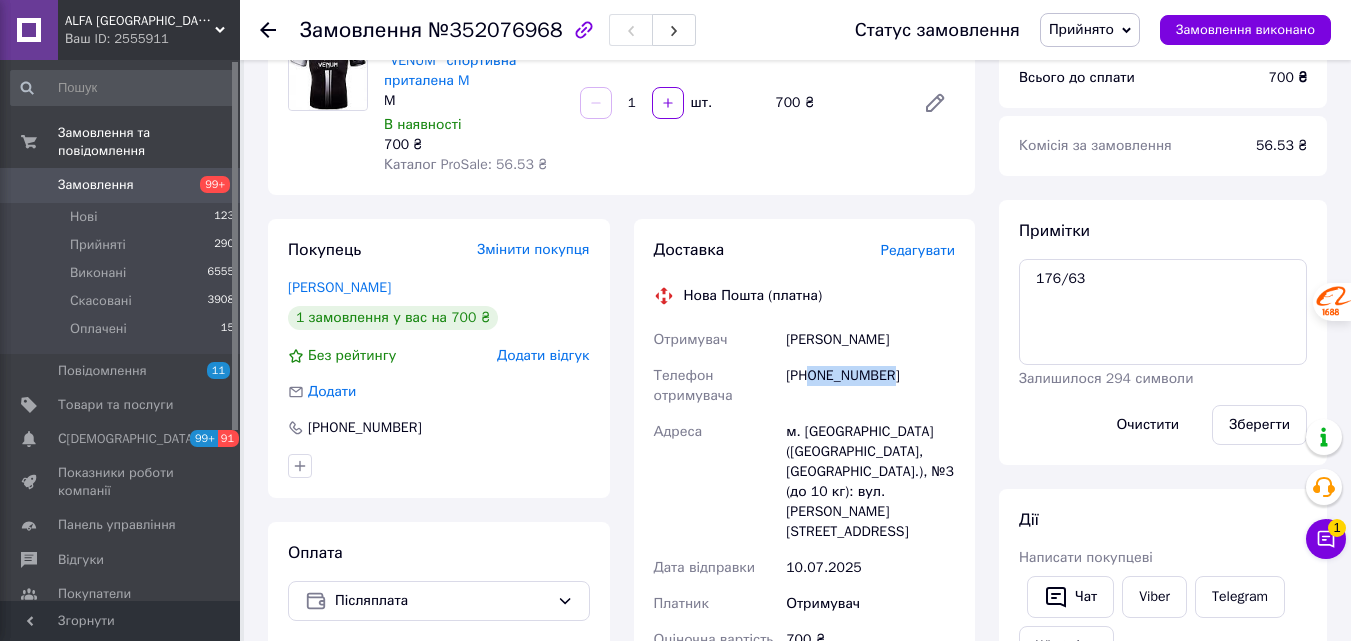 click on "[PHONE_NUMBER]" at bounding box center [870, 386] 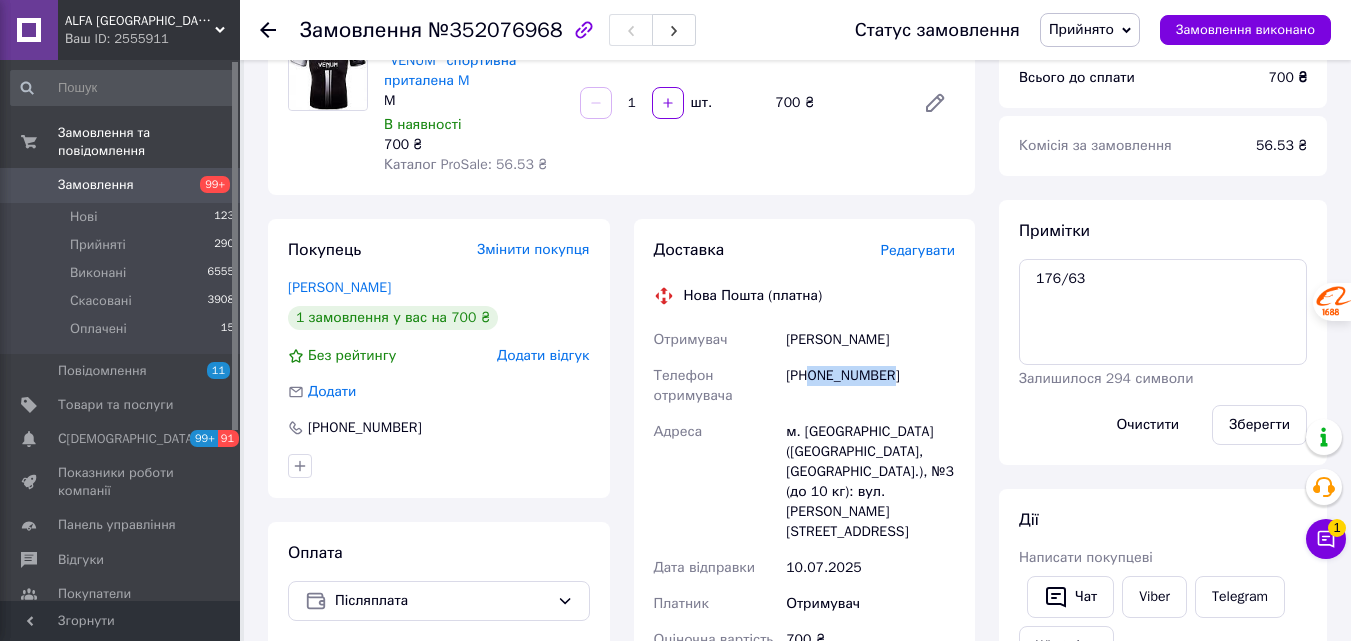 copy on "0975177024" 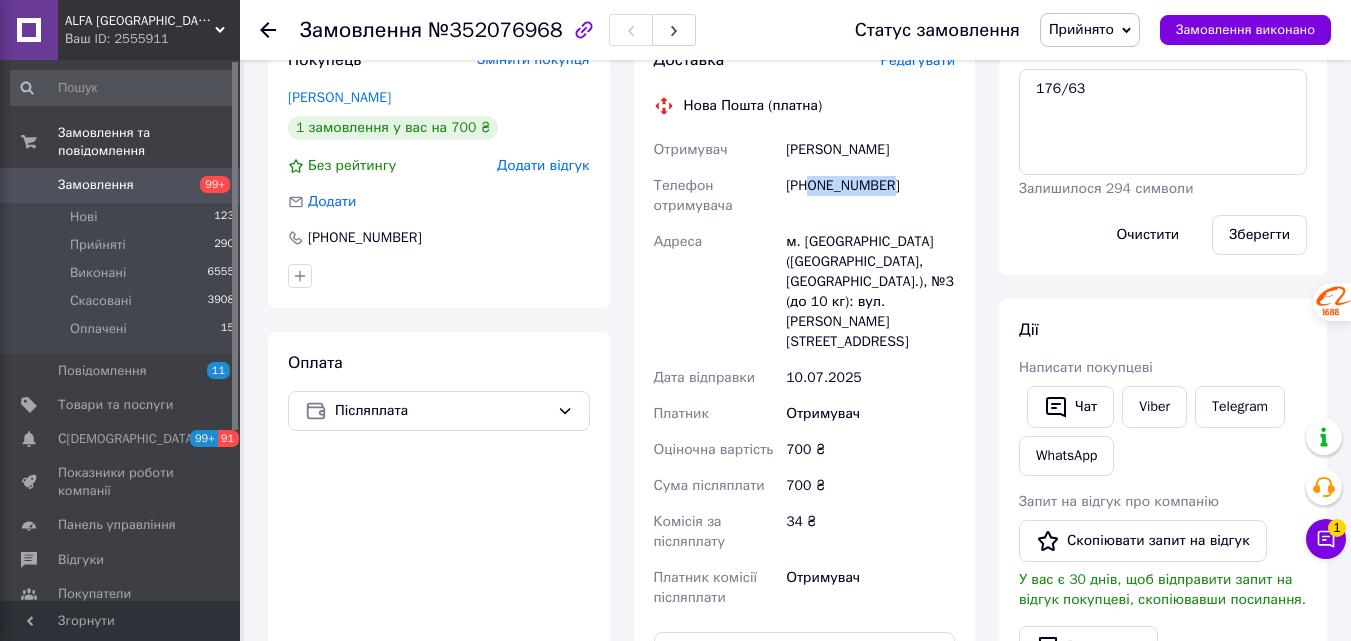 scroll, scrollTop: 500, scrollLeft: 0, axis: vertical 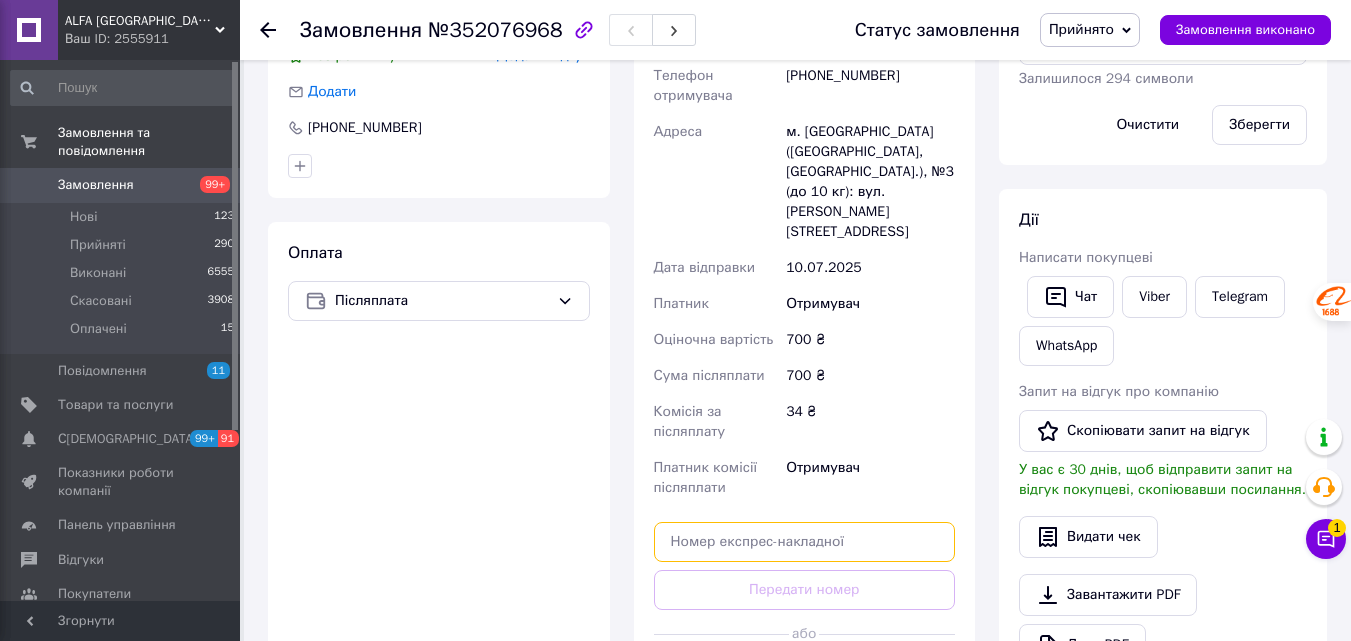 click at bounding box center [805, 542] 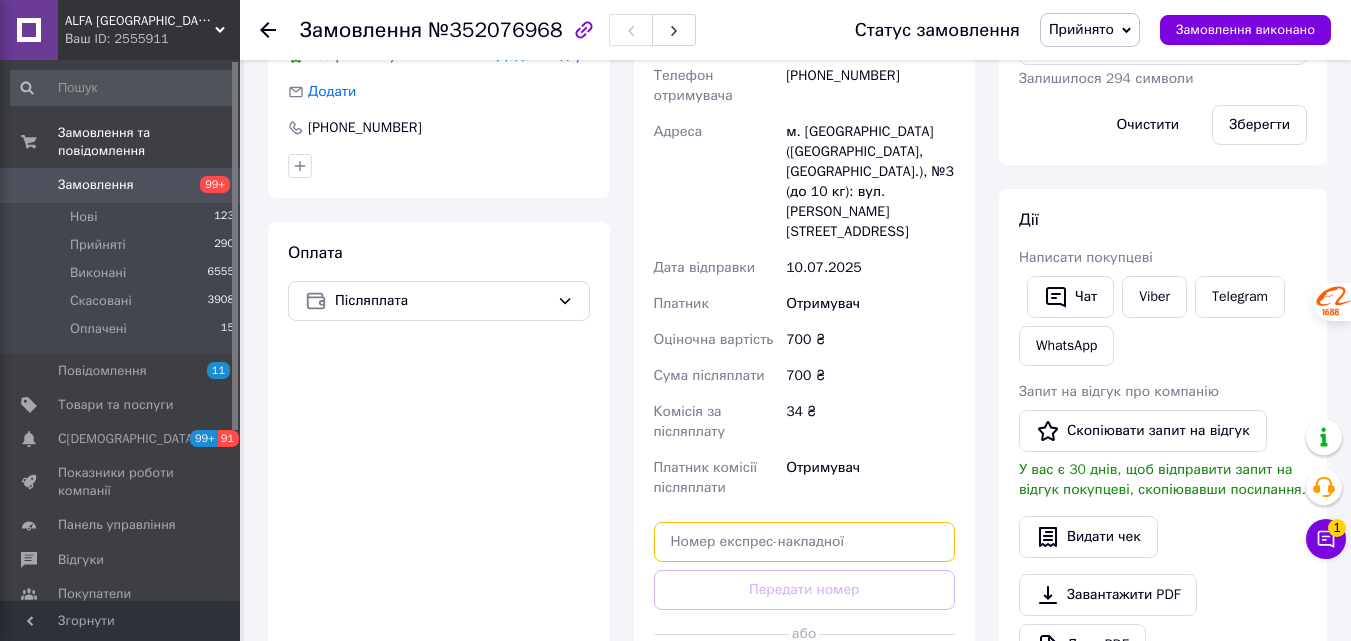 paste on "20451203233737" 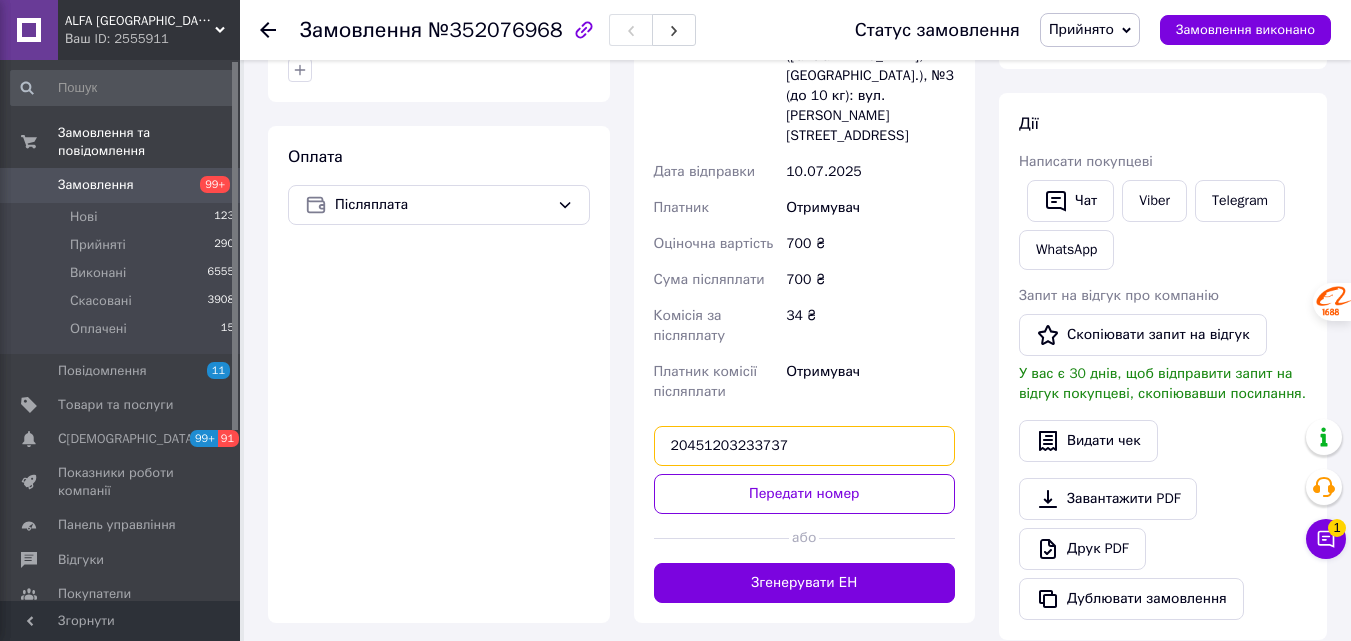 scroll, scrollTop: 700, scrollLeft: 0, axis: vertical 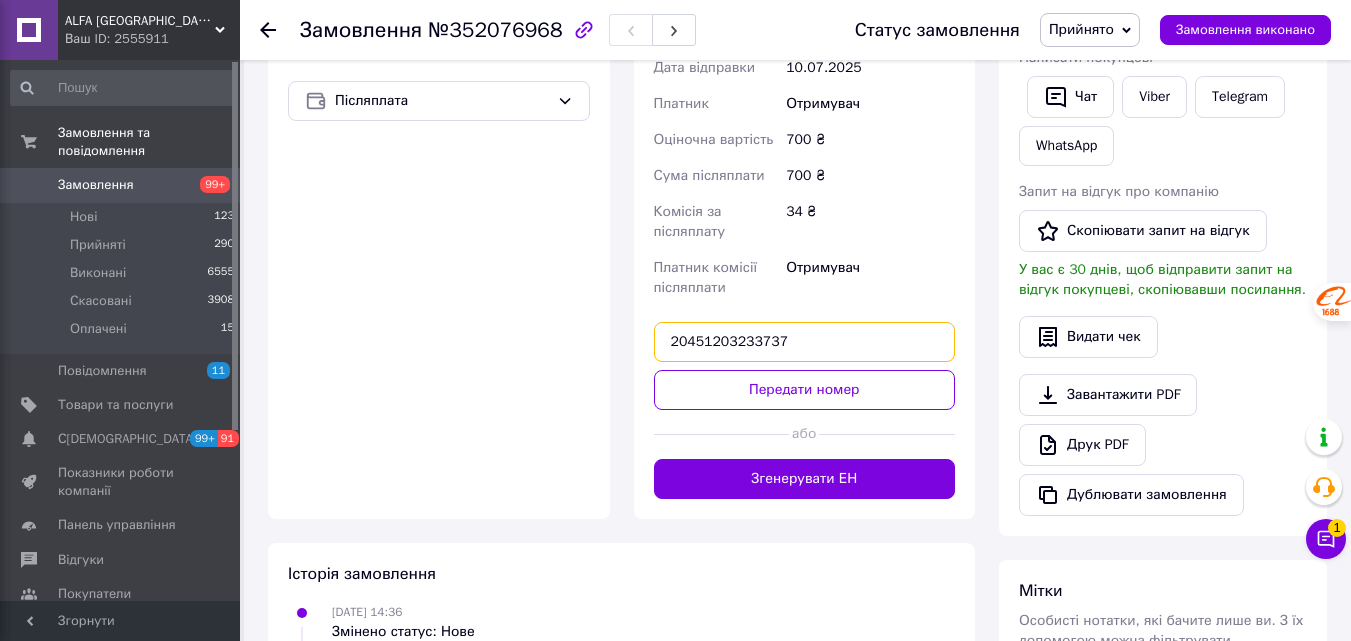 type on "20451203233737" 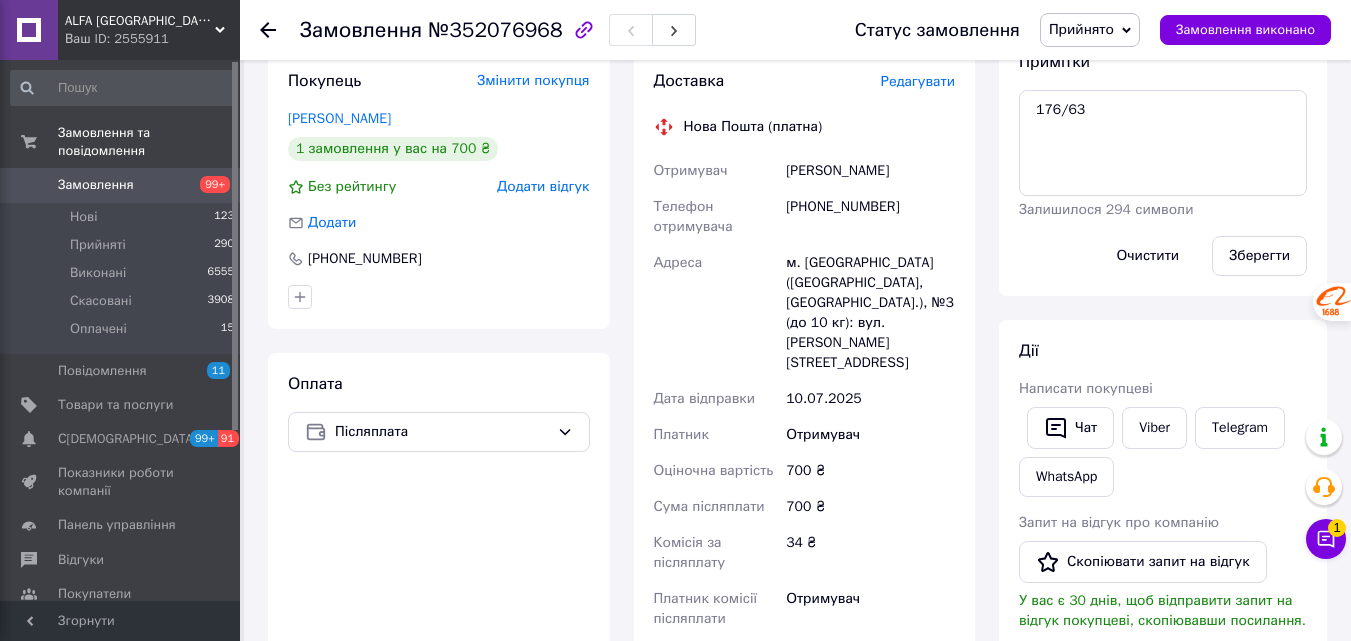 scroll, scrollTop: 600, scrollLeft: 0, axis: vertical 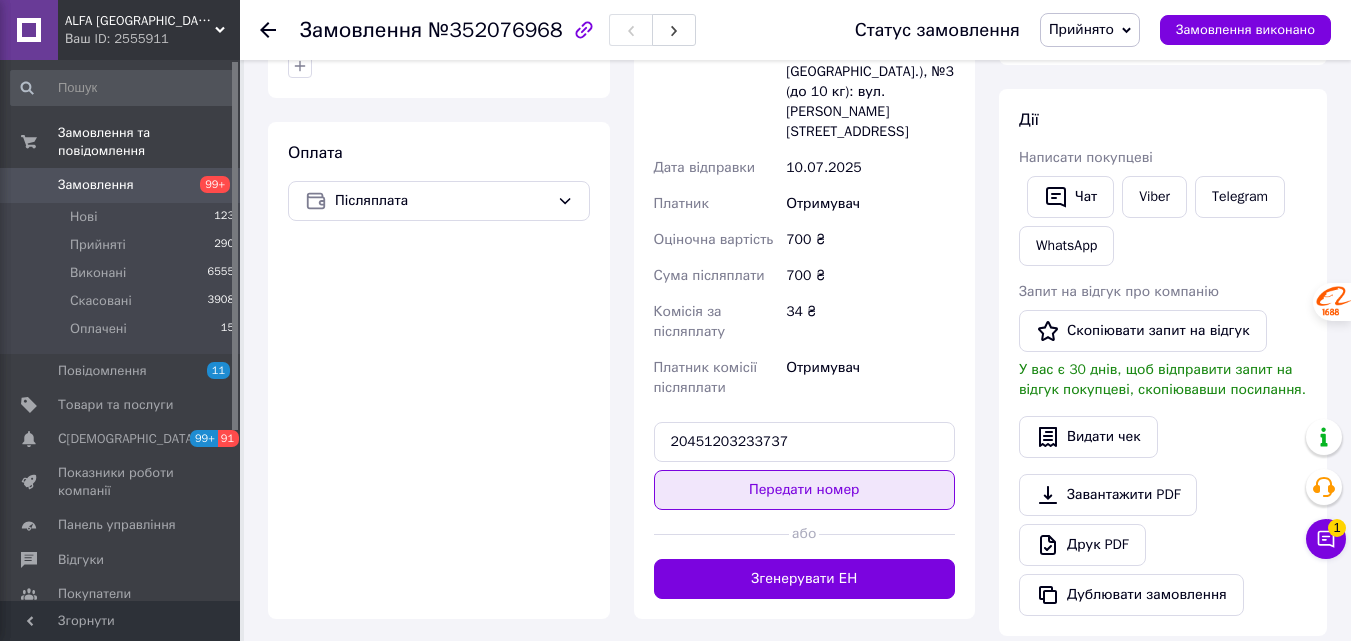 click on "Передати номер" at bounding box center (805, 490) 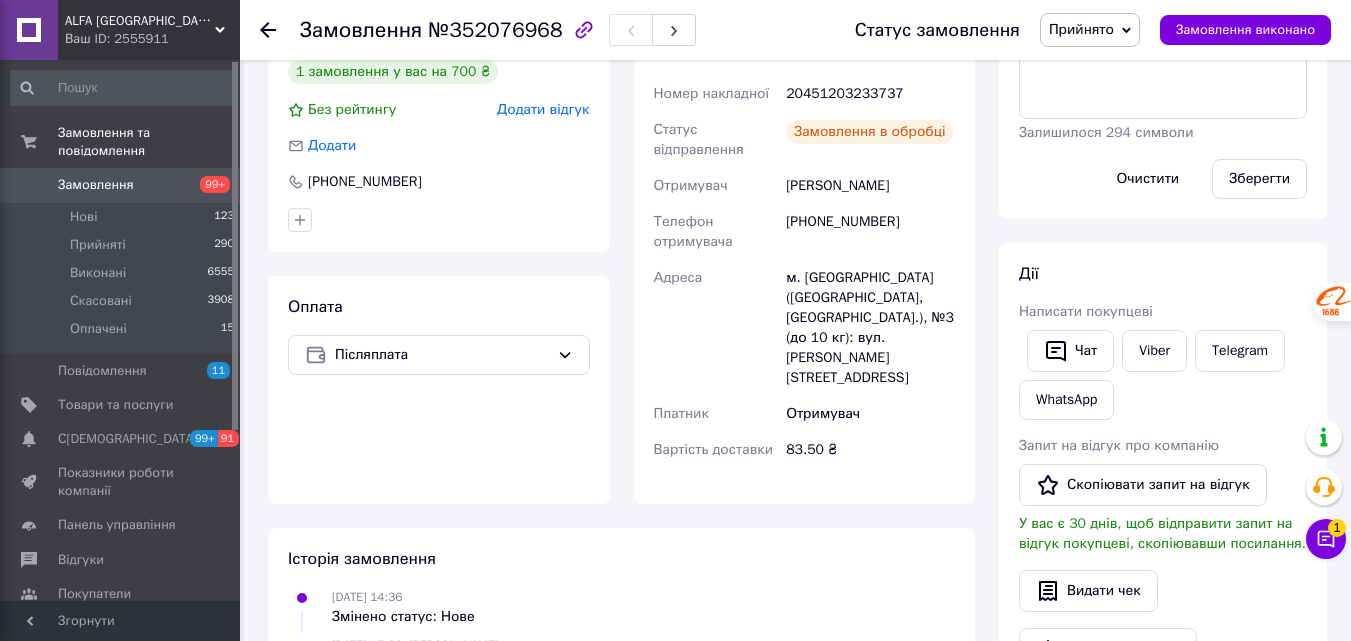 scroll, scrollTop: 300, scrollLeft: 0, axis: vertical 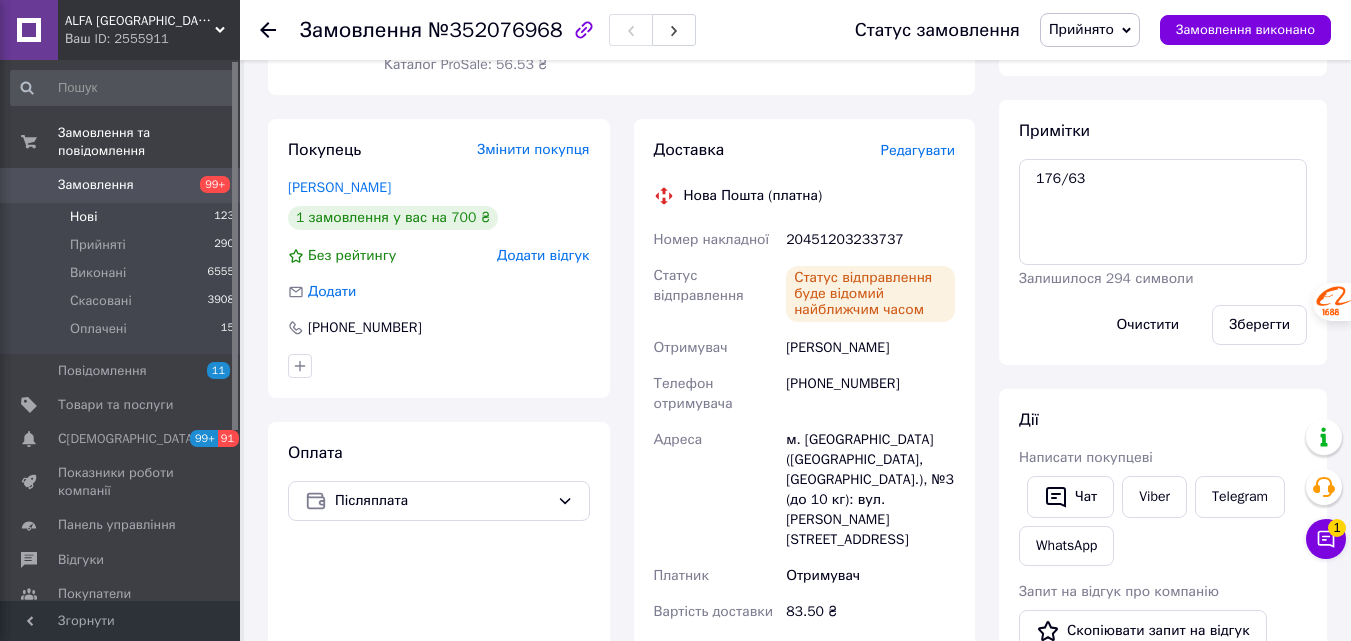 click on "Нові" at bounding box center (83, 217) 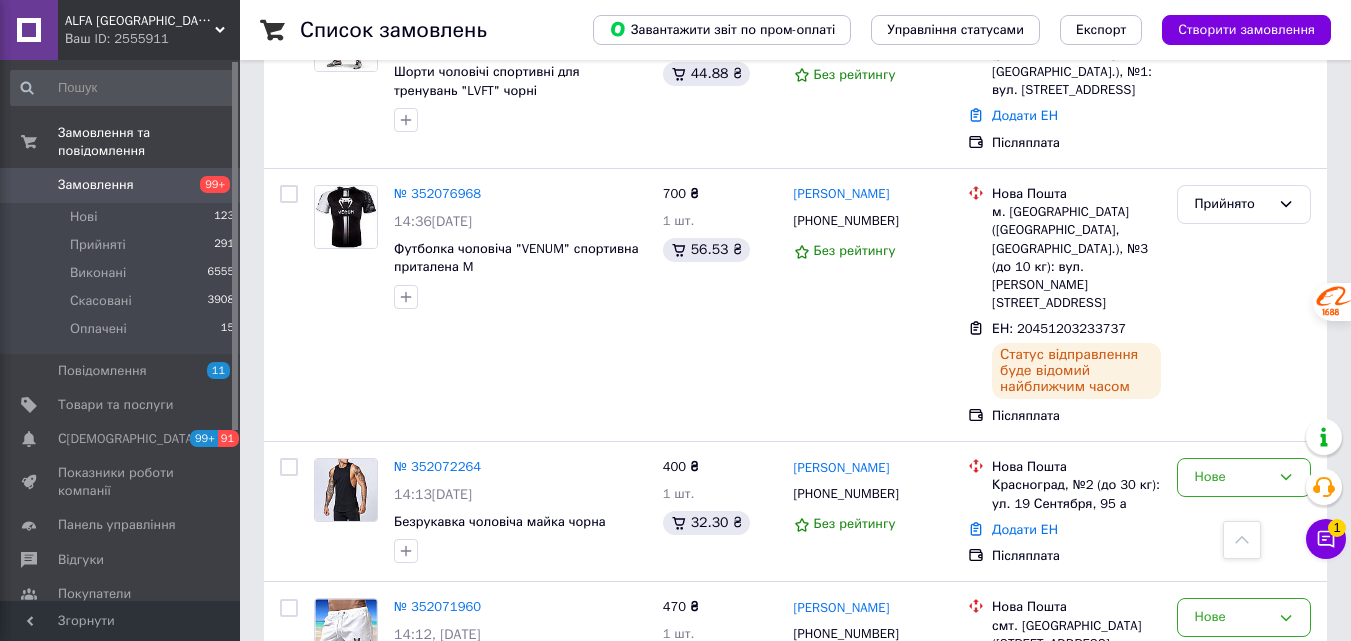 scroll, scrollTop: 700, scrollLeft: 0, axis: vertical 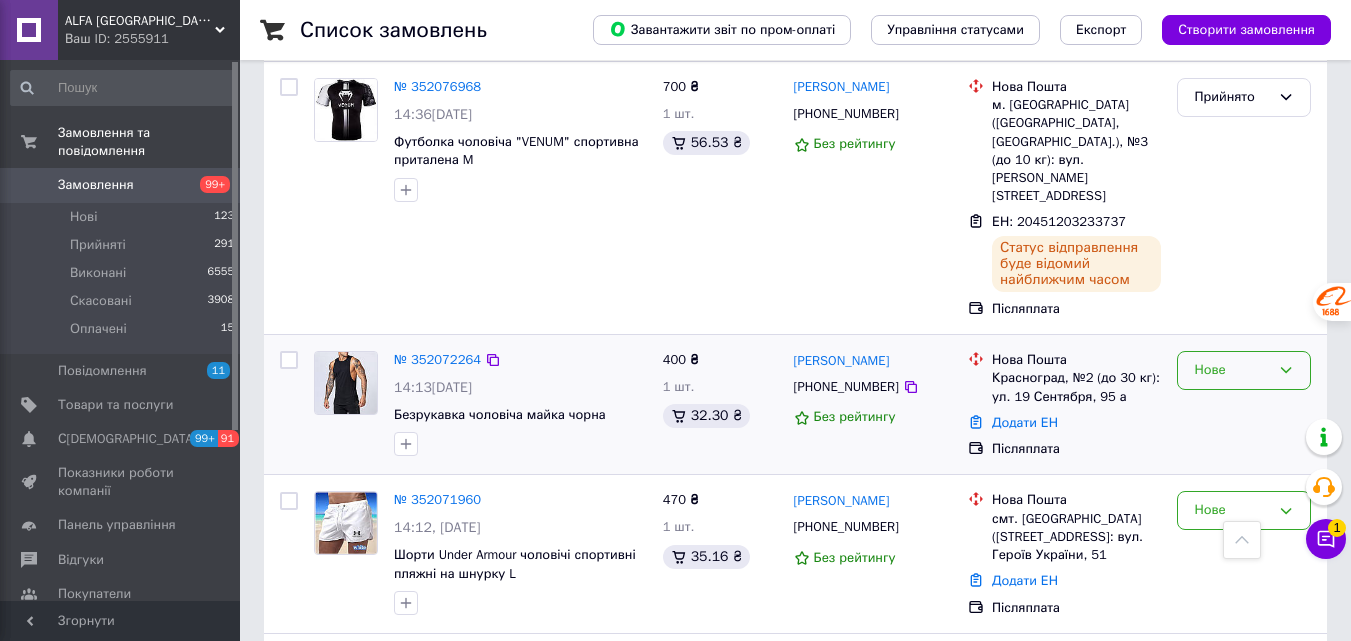 click on "Нове" at bounding box center (1232, 370) 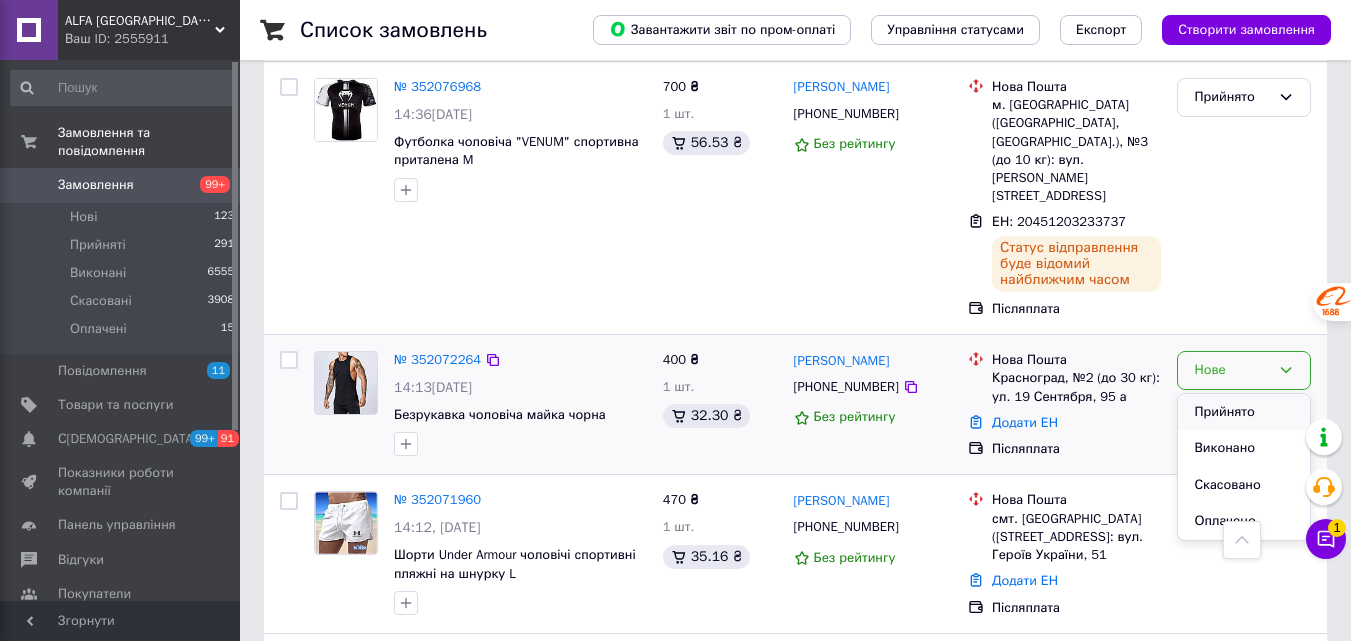 click on "Прийнято" at bounding box center (1244, 412) 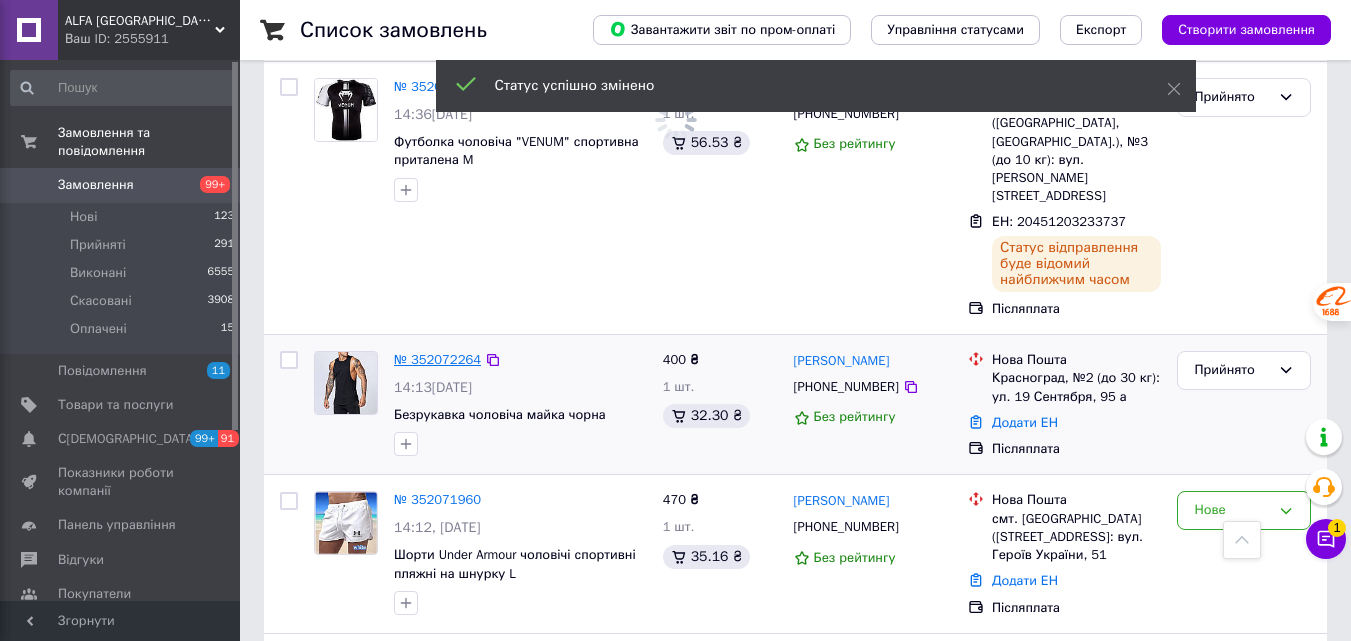 click on "№ 352072264" at bounding box center [437, 359] 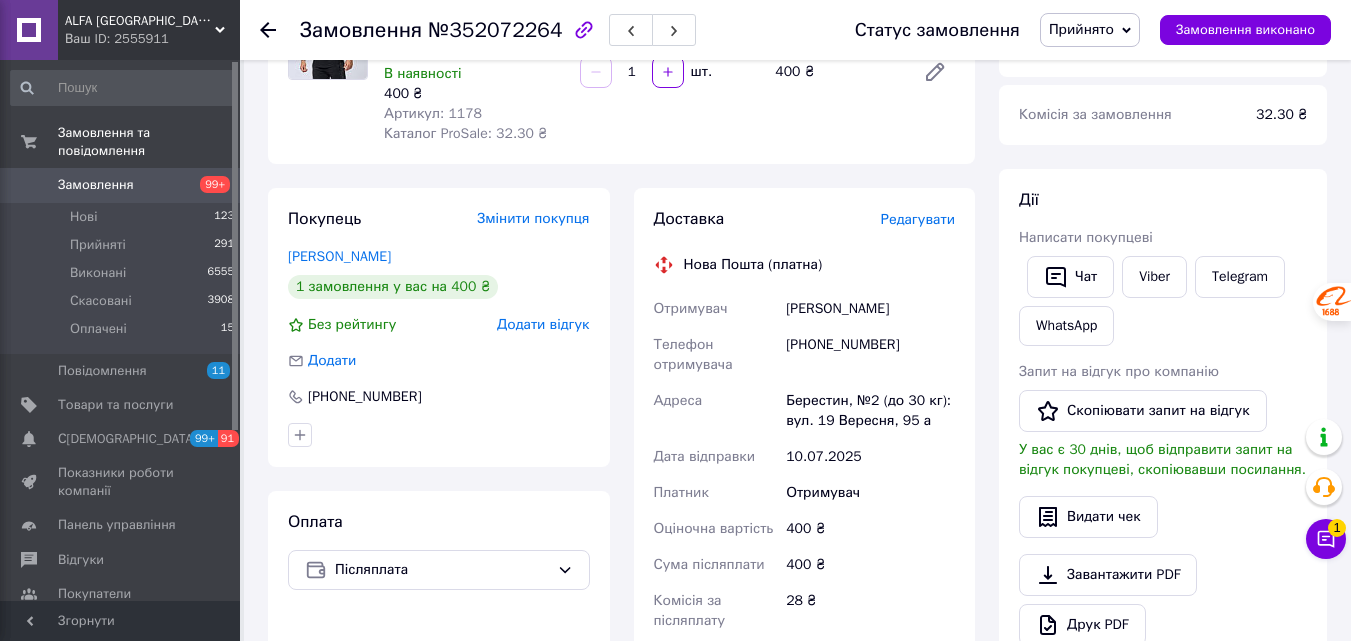 scroll, scrollTop: 200, scrollLeft: 0, axis: vertical 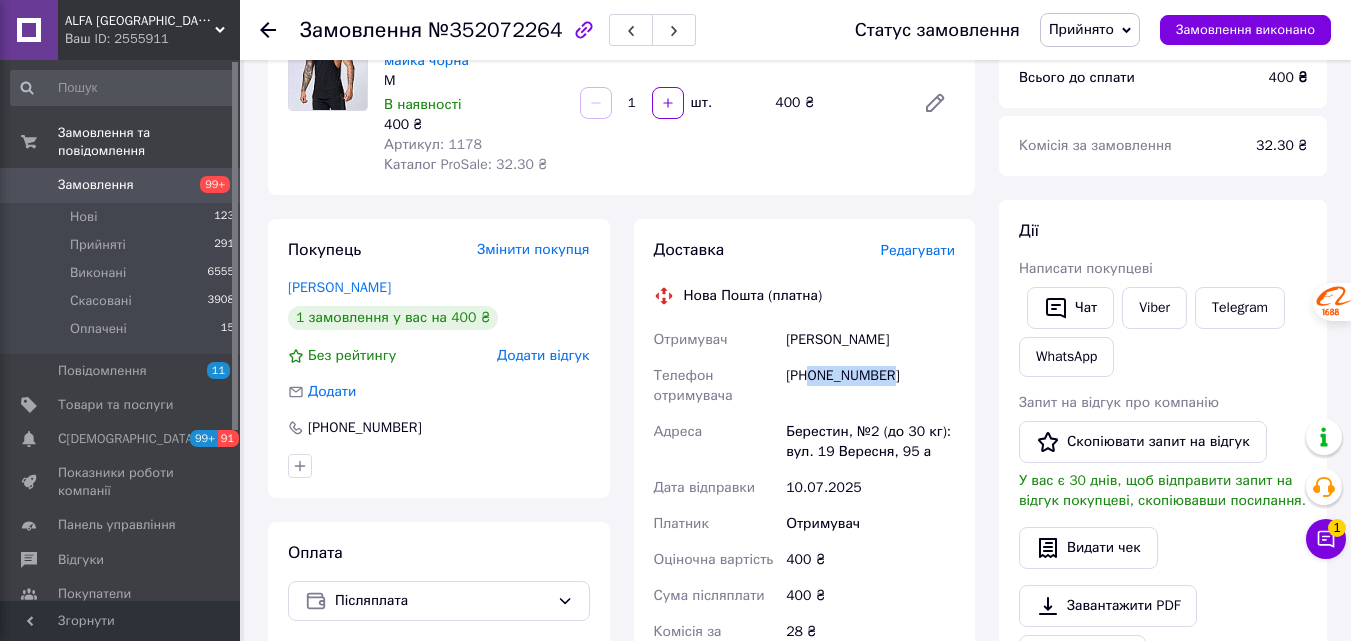 drag, startPoint x: 864, startPoint y: 377, endPoint x: 810, endPoint y: 376, distance: 54.00926 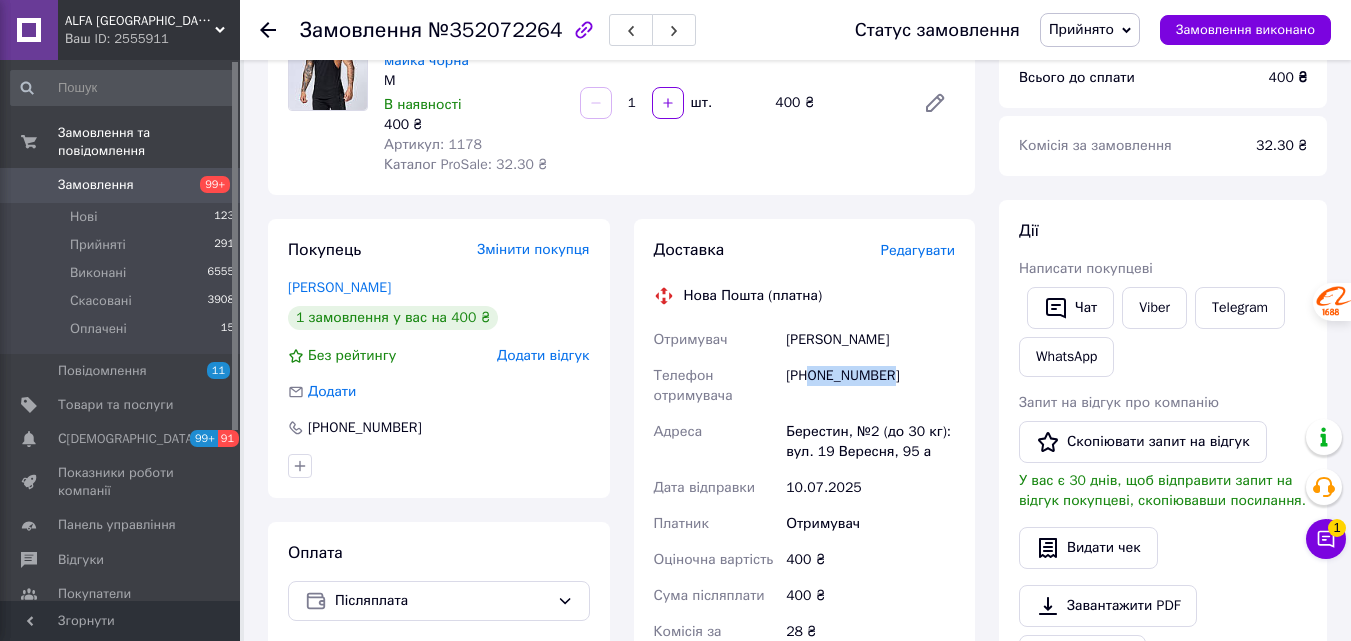 click on "[PHONE_NUMBER]" at bounding box center [870, 386] 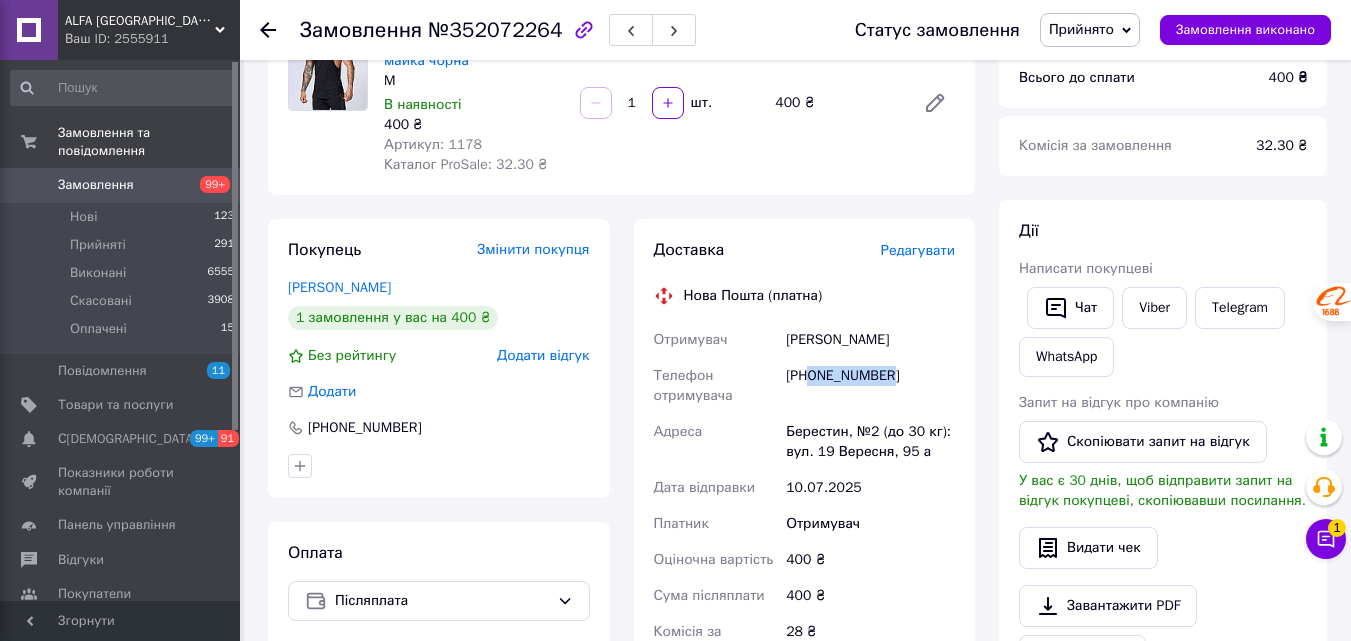copy on "0506931437" 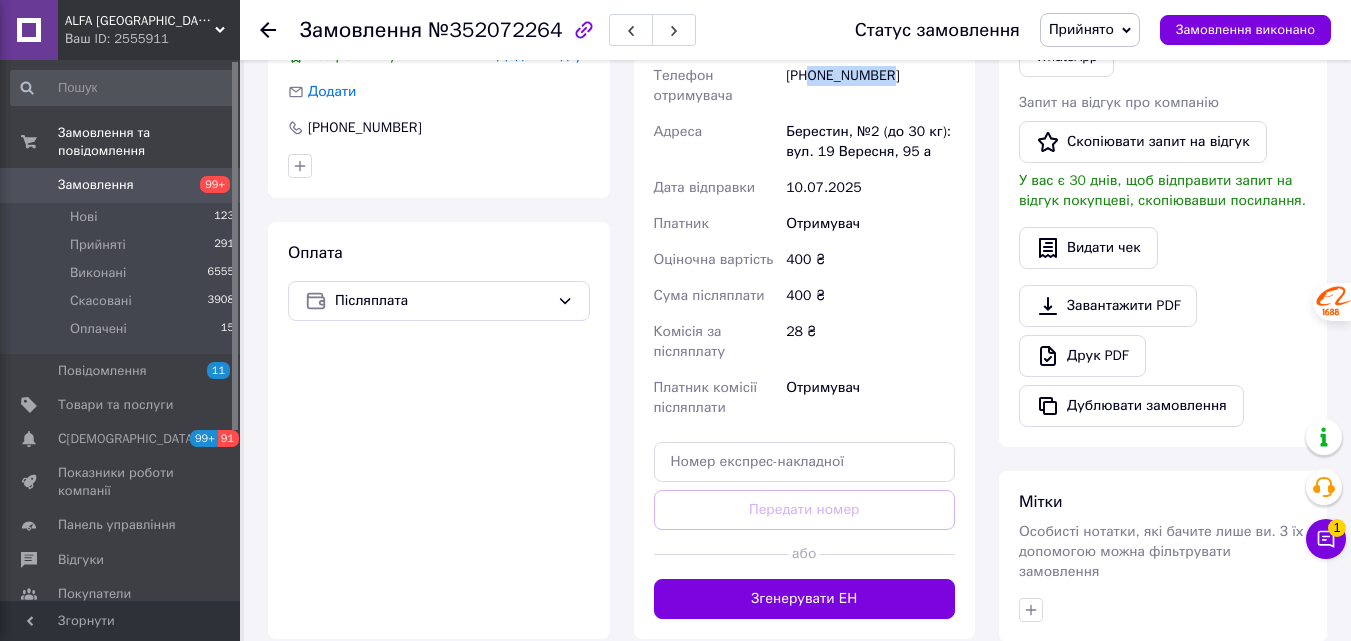 scroll, scrollTop: 700, scrollLeft: 0, axis: vertical 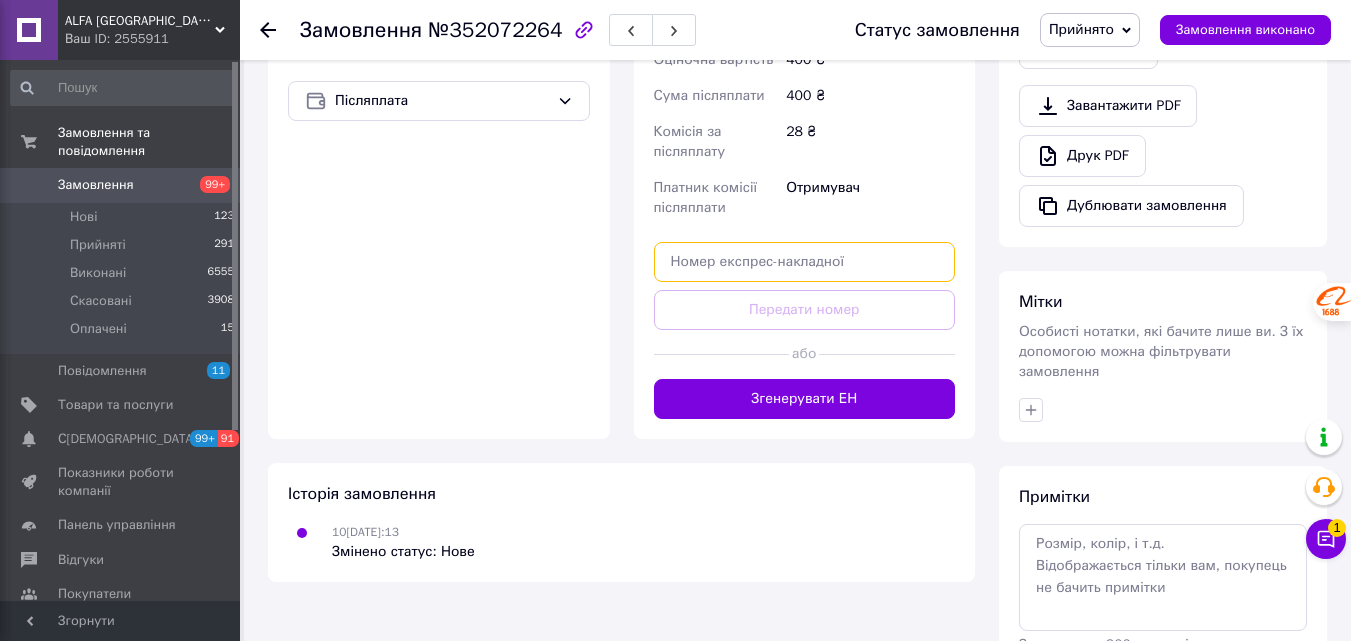 click at bounding box center (805, 262) 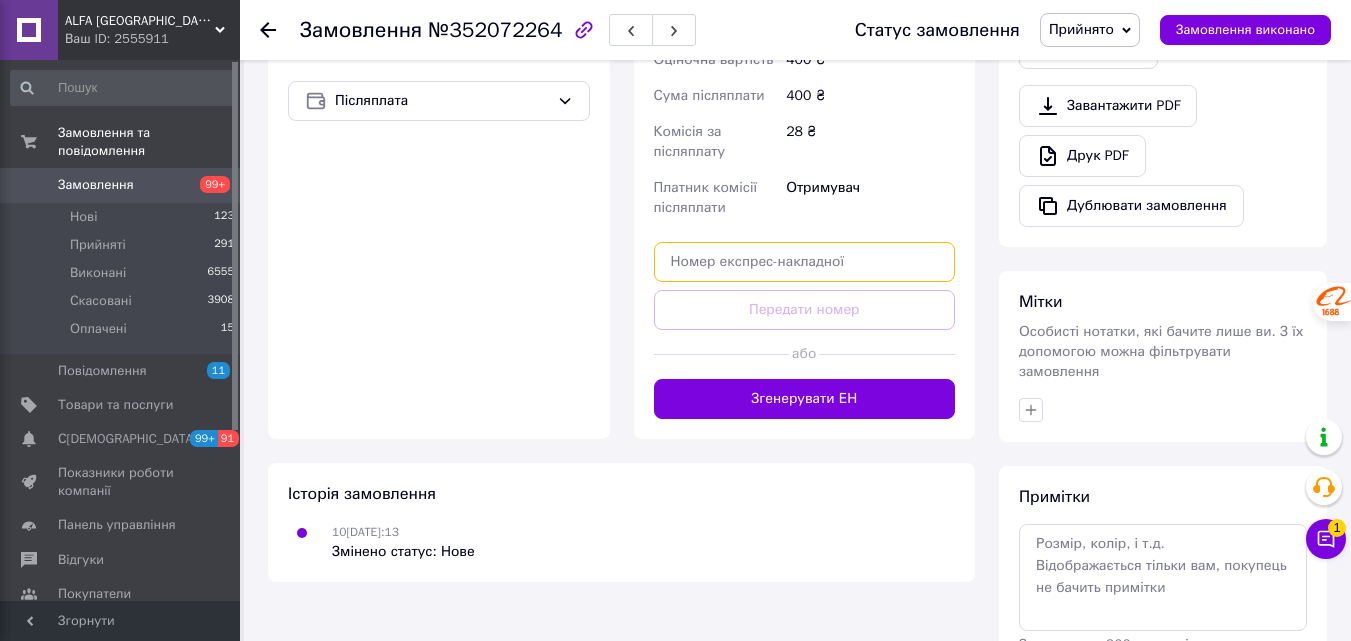 paste on "20451203253542" 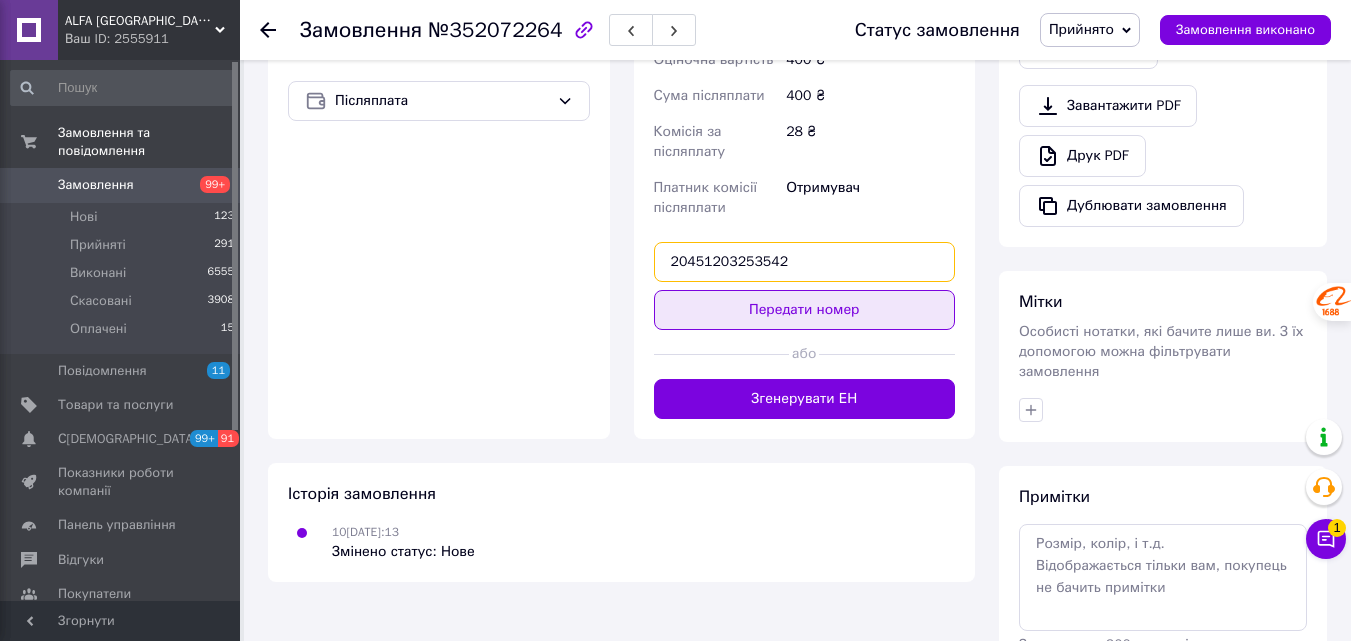 type on "20451203253542" 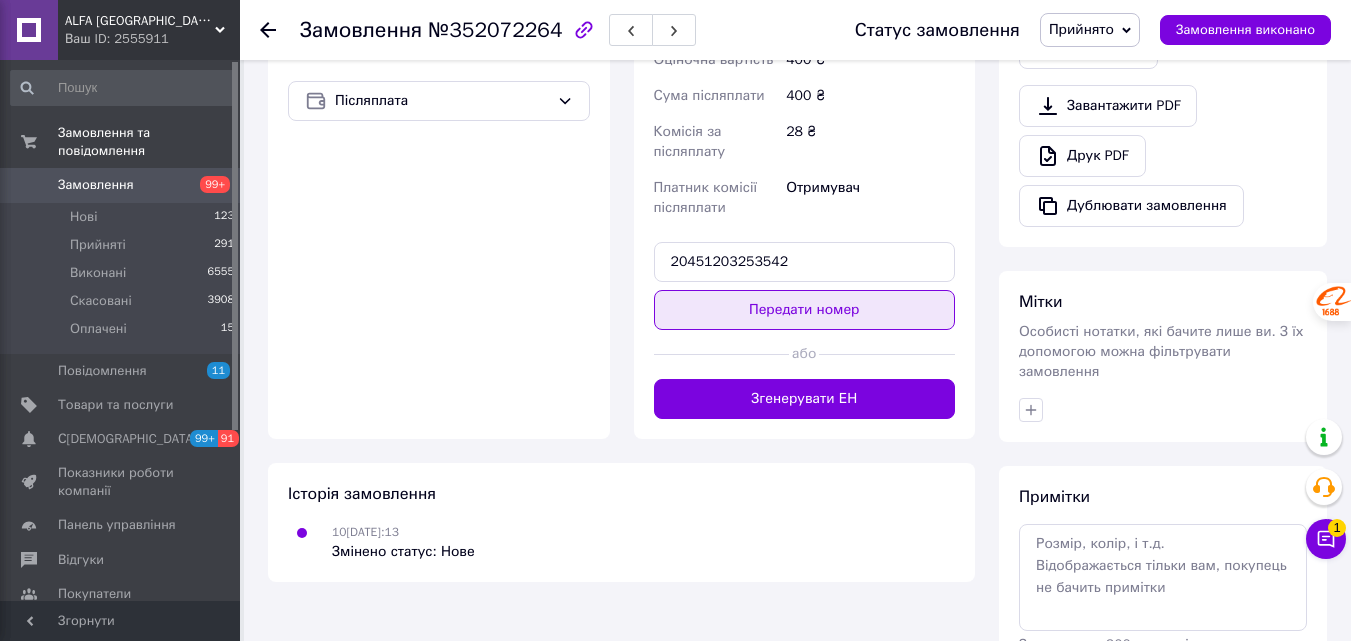 click on "Передати номер" at bounding box center (805, 310) 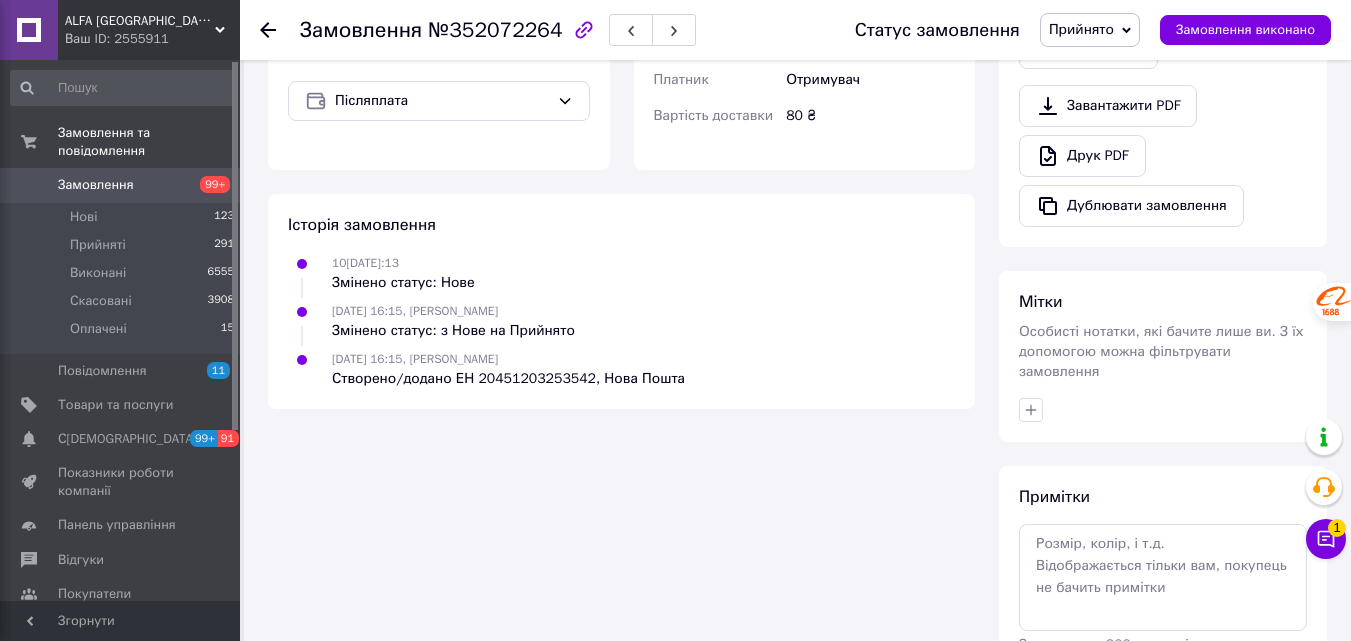 scroll, scrollTop: 300, scrollLeft: 0, axis: vertical 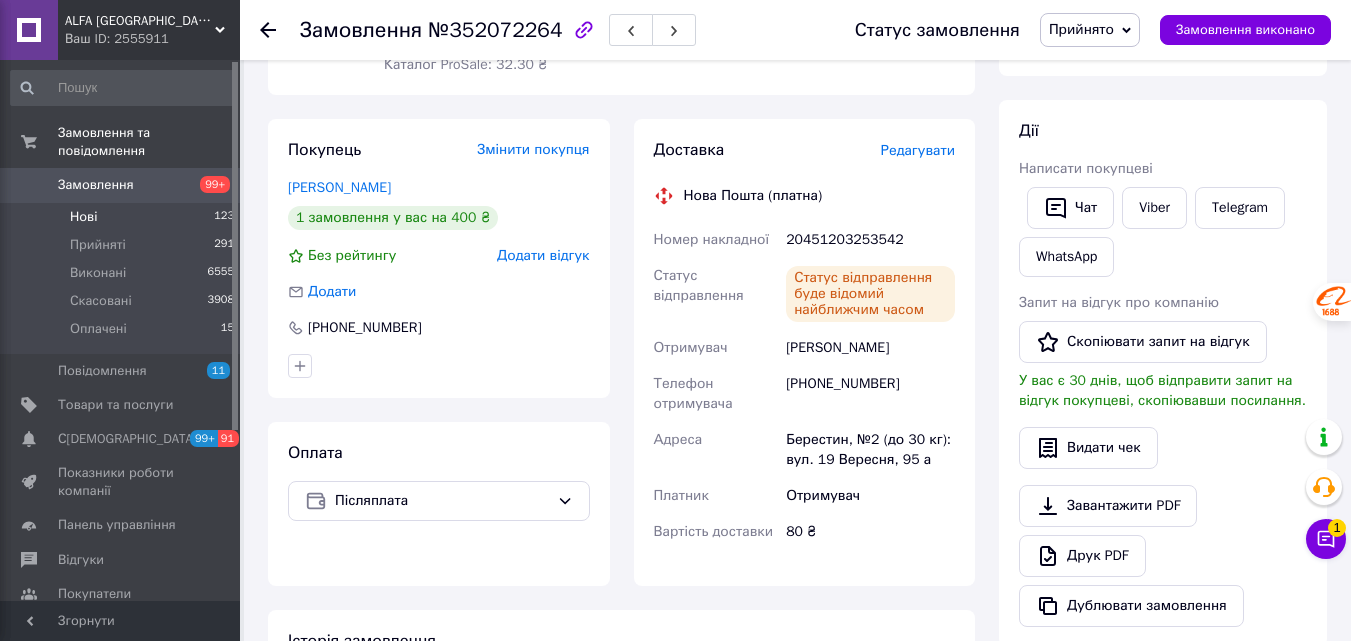 click on "Нові" at bounding box center (83, 217) 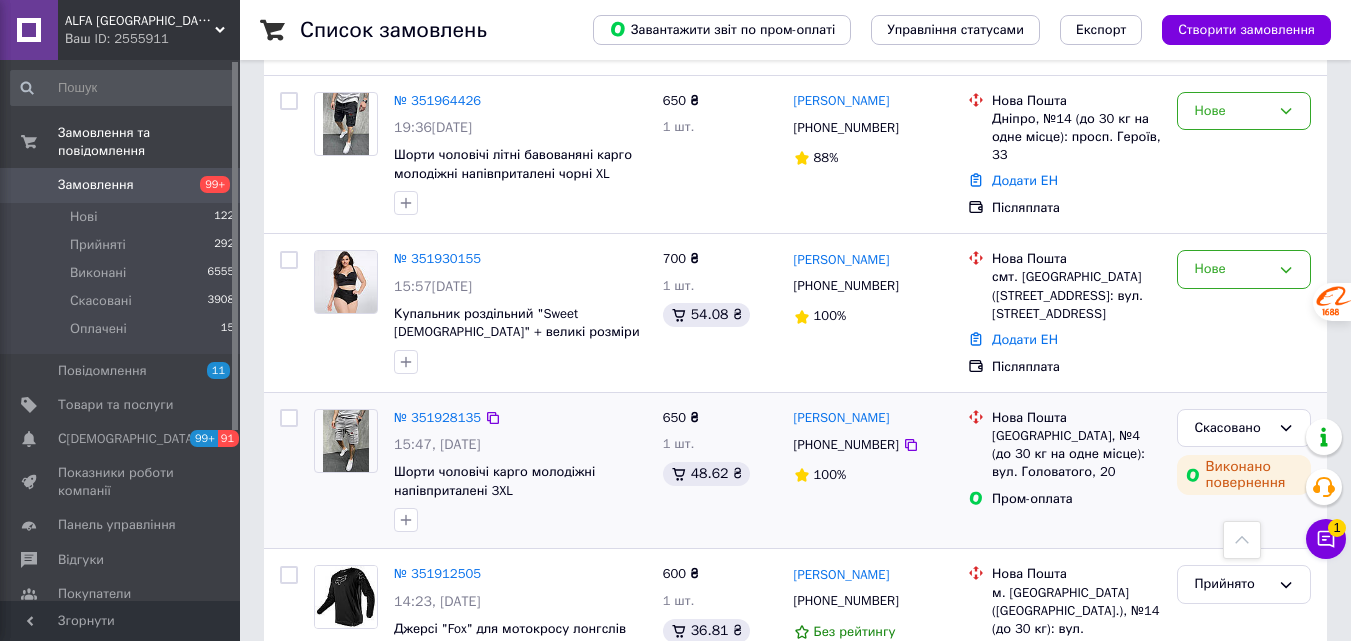 scroll, scrollTop: 1500, scrollLeft: 0, axis: vertical 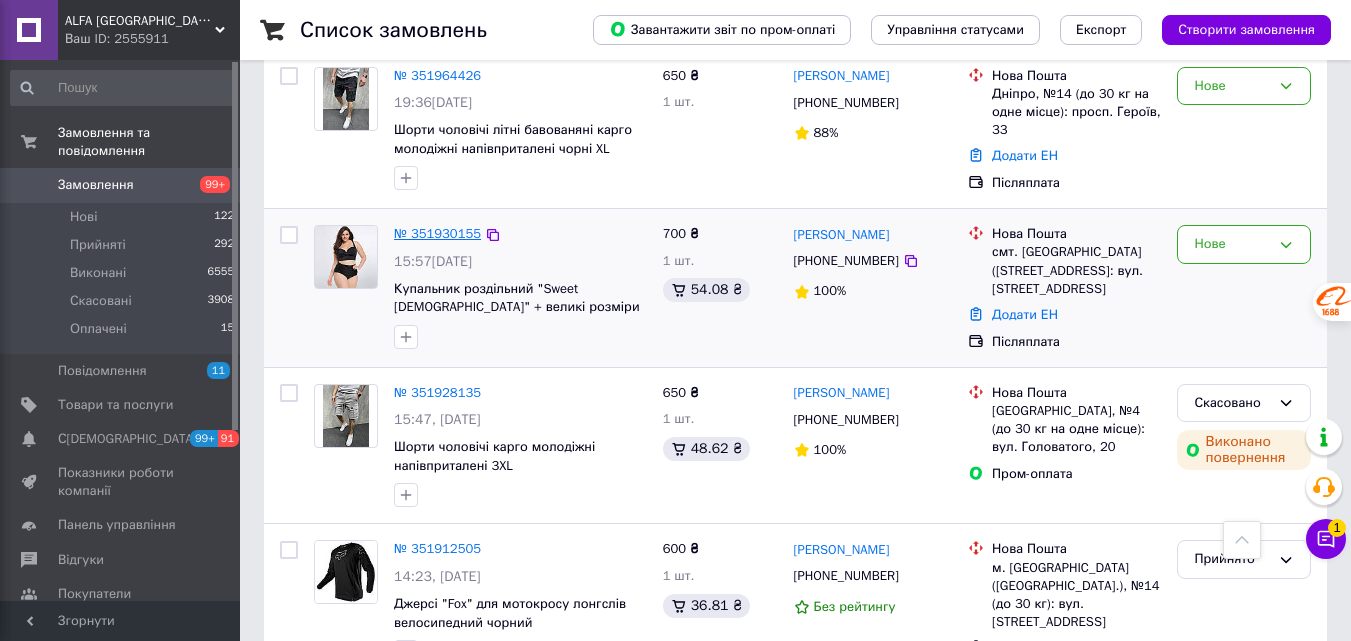click on "№ 351930155" at bounding box center [437, 233] 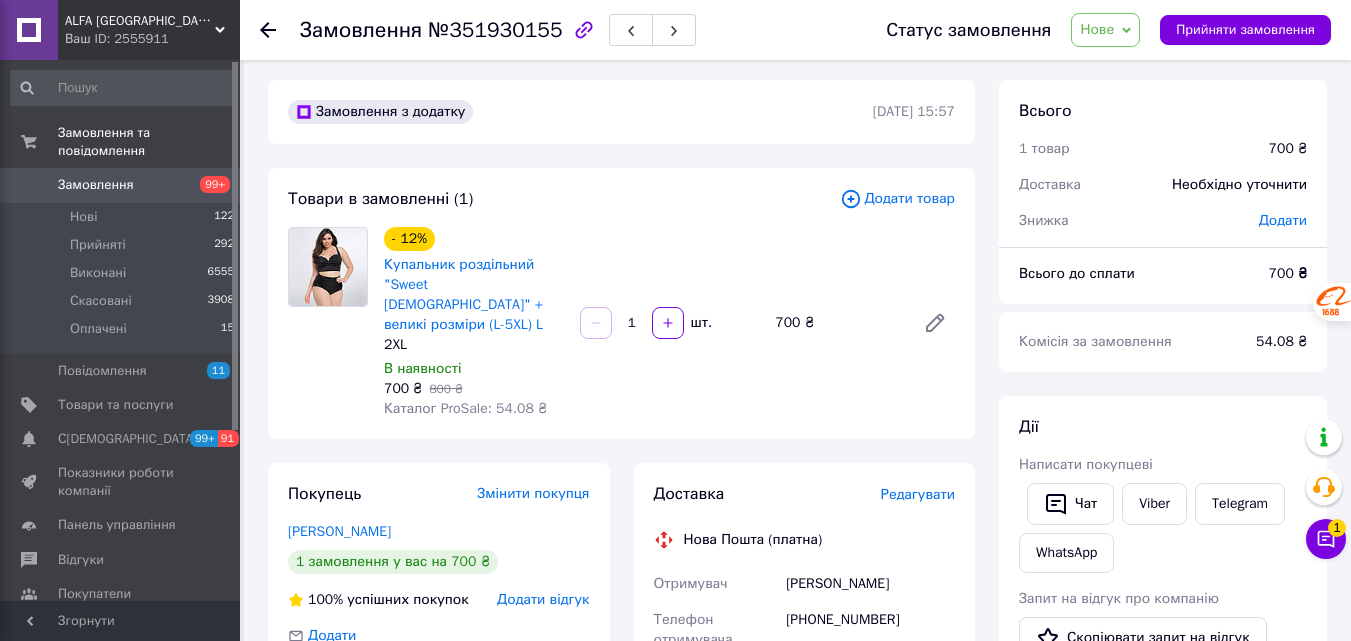 scroll, scrollTop: 0, scrollLeft: 0, axis: both 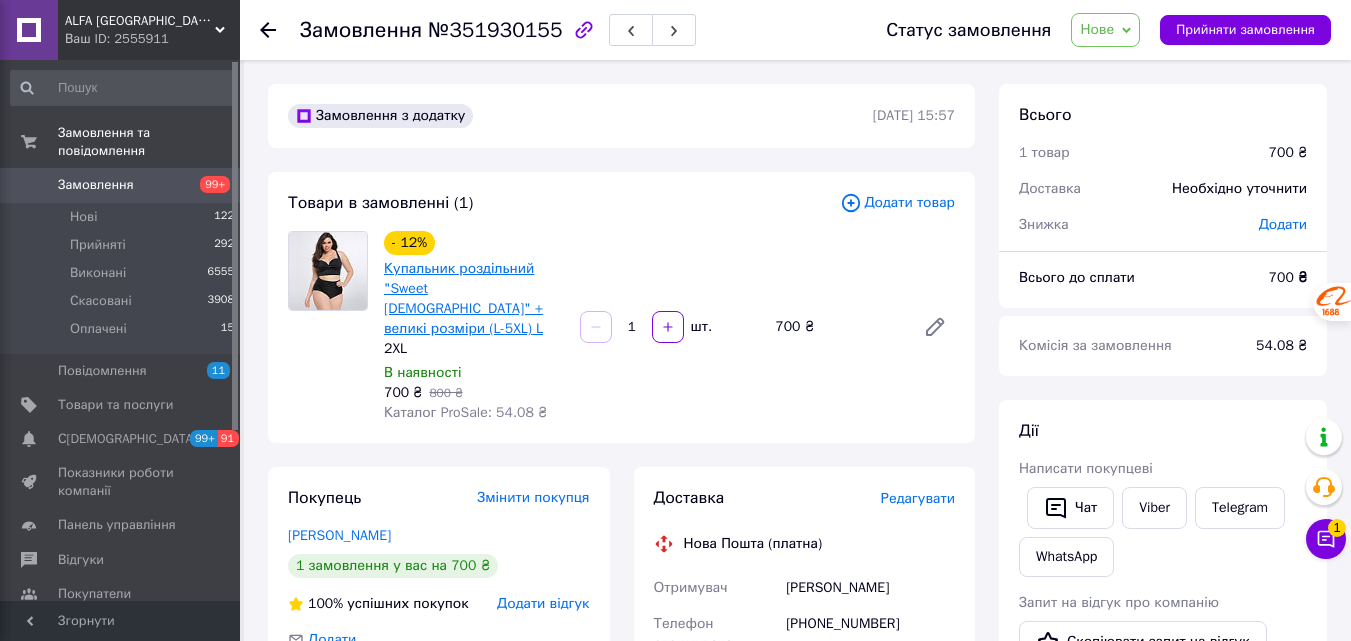click on "Купальник роздільний "Sweet [DEMOGRAPHIC_DATA]" + великі розміри (L-5XL) L" at bounding box center (463, 298) 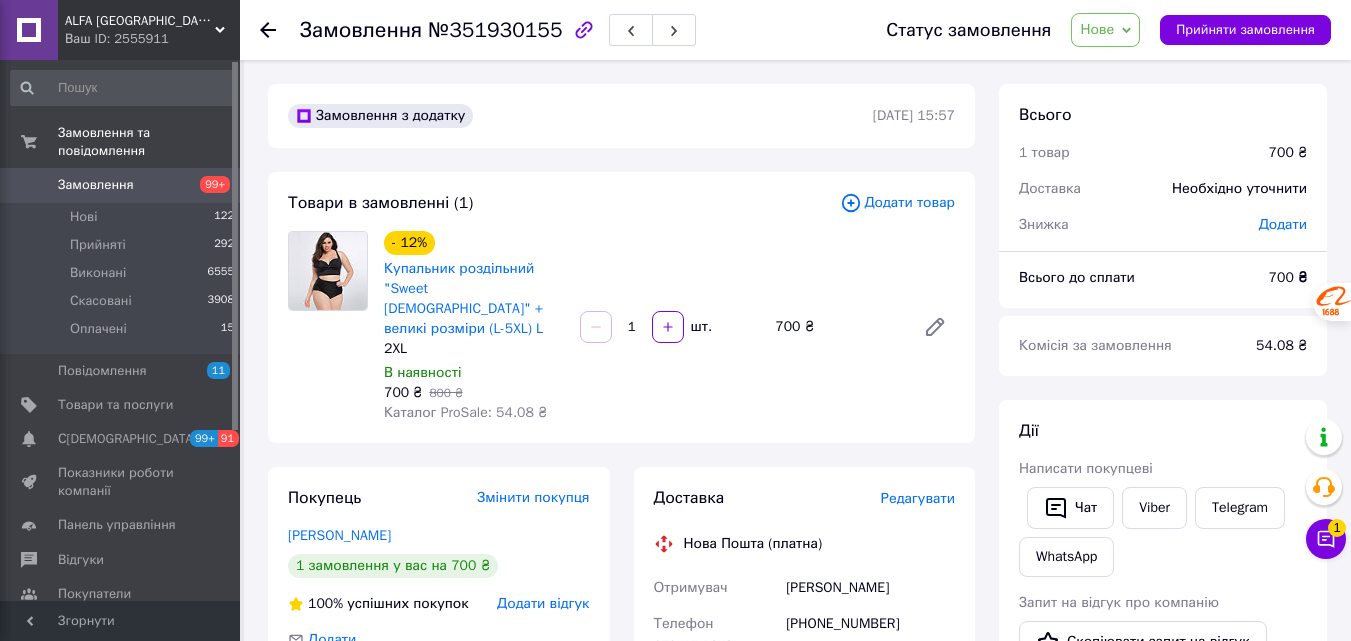 click on "Нове" at bounding box center [1097, 29] 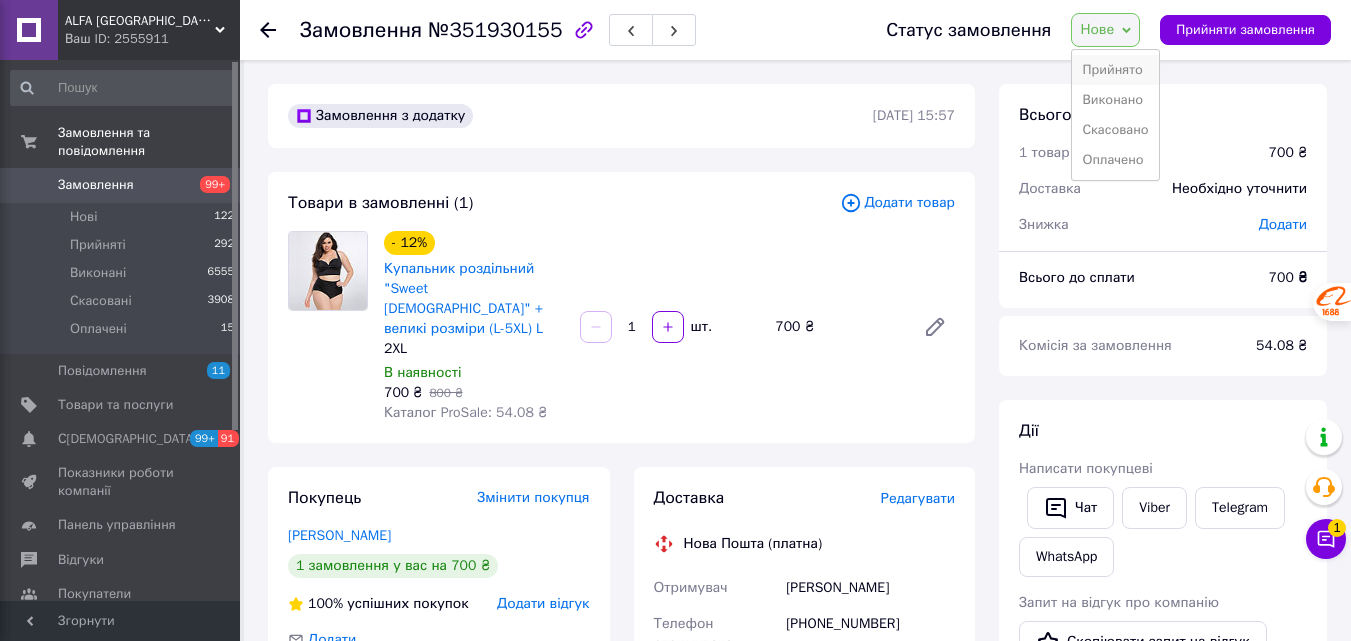 click on "Прийнято" at bounding box center (1115, 70) 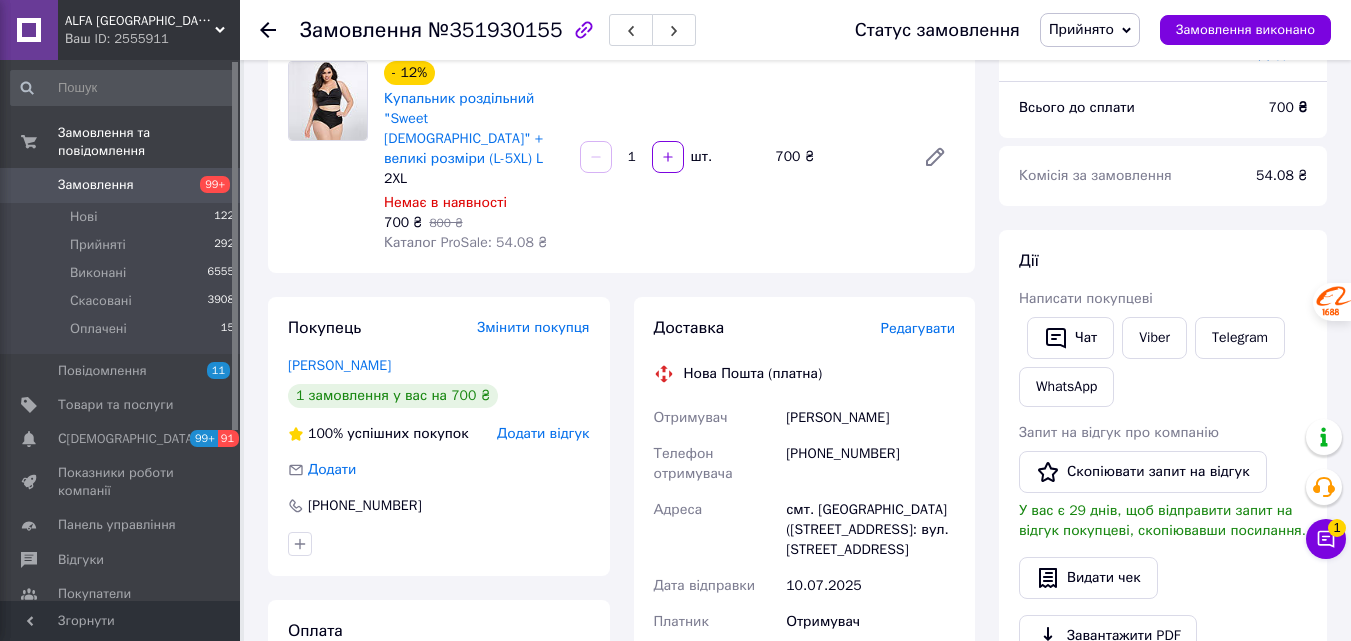 scroll, scrollTop: 200, scrollLeft: 0, axis: vertical 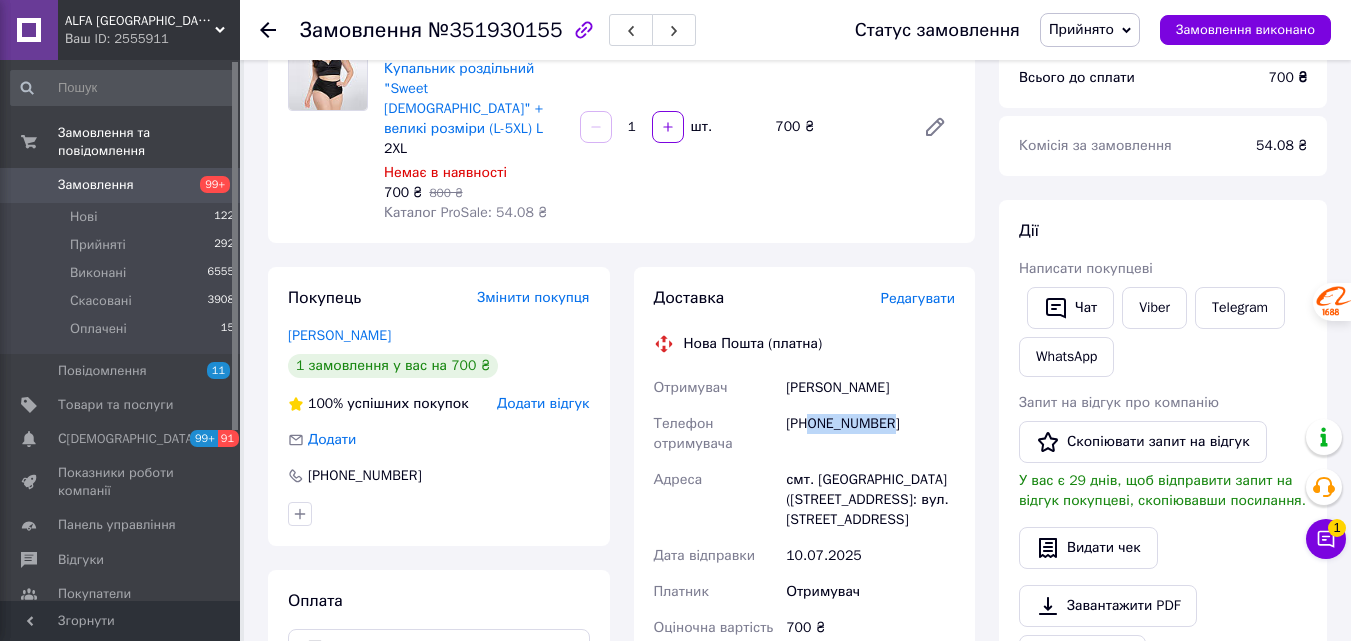drag, startPoint x: 901, startPoint y: 404, endPoint x: 810, endPoint y: 413, distance: 91.44397 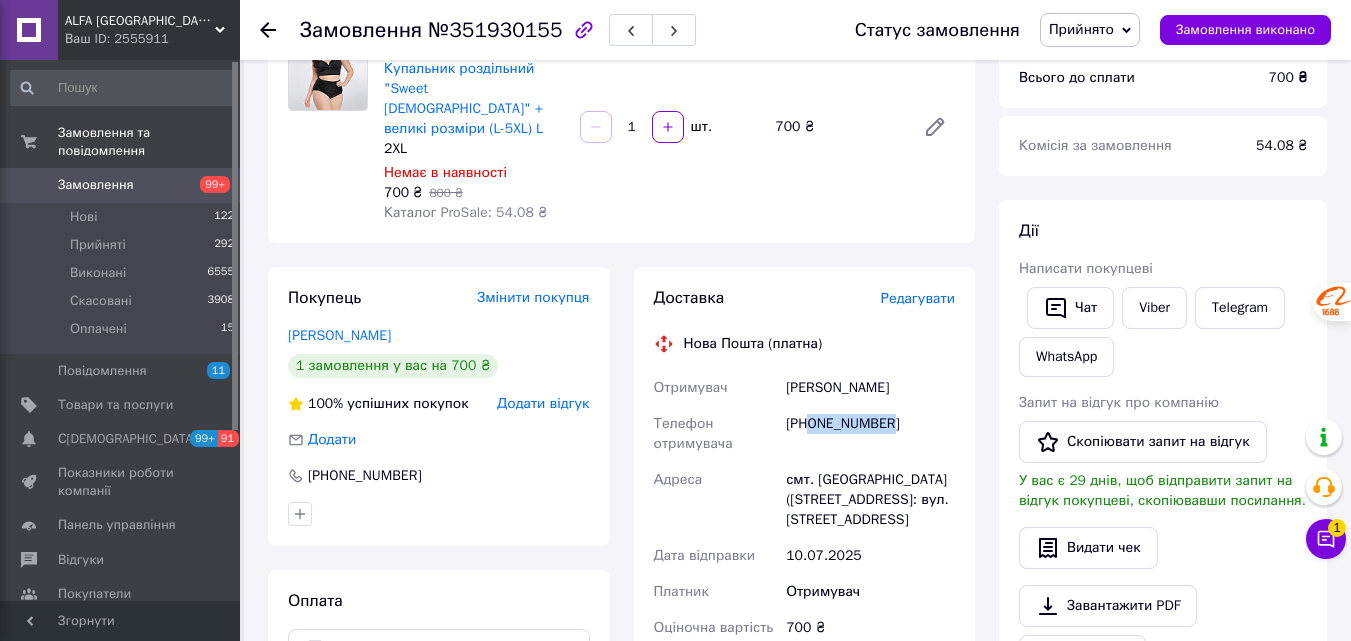 click on "[PHONE_NUMBER]" at bounding box center (870, 434) 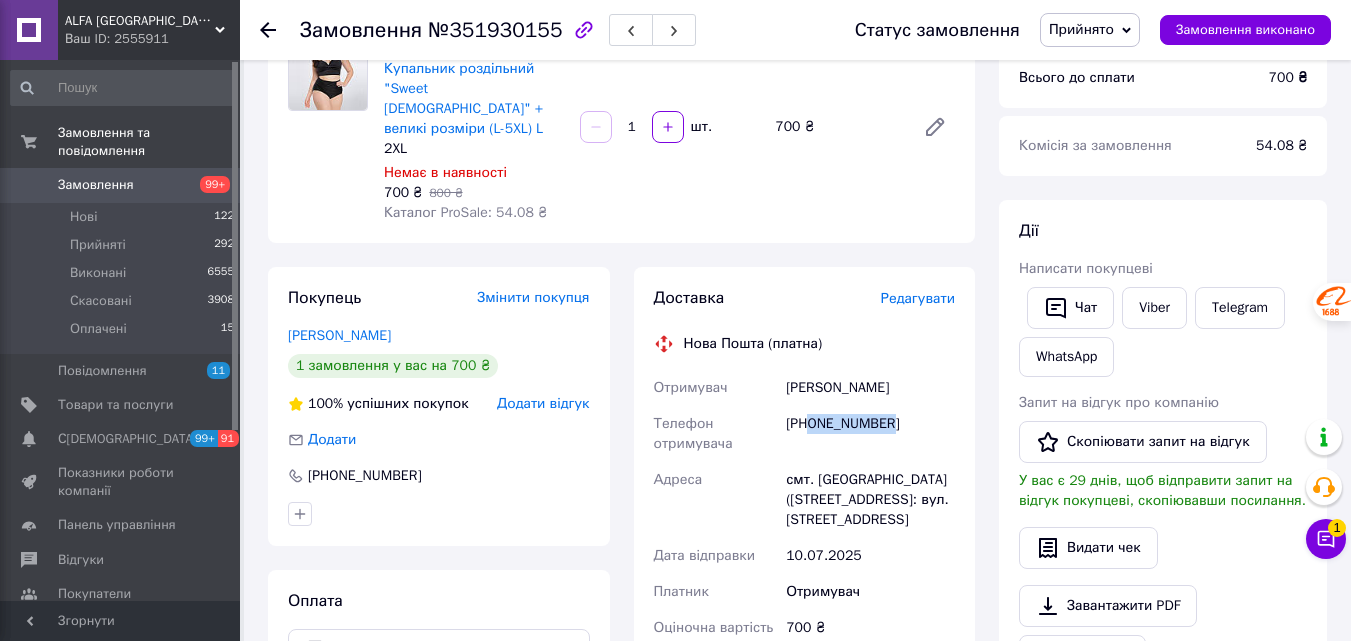 copy on "0975838374" 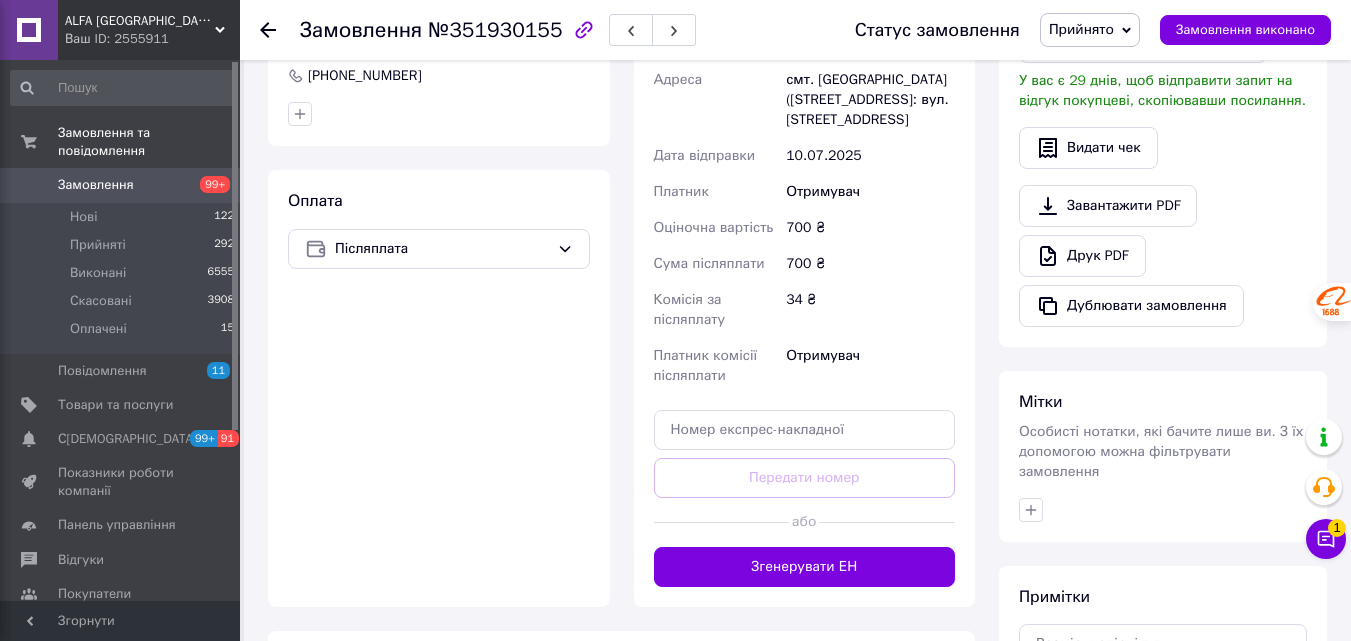 scroll, scrollTop: 700, scrollLeft: 0, axis: vertical 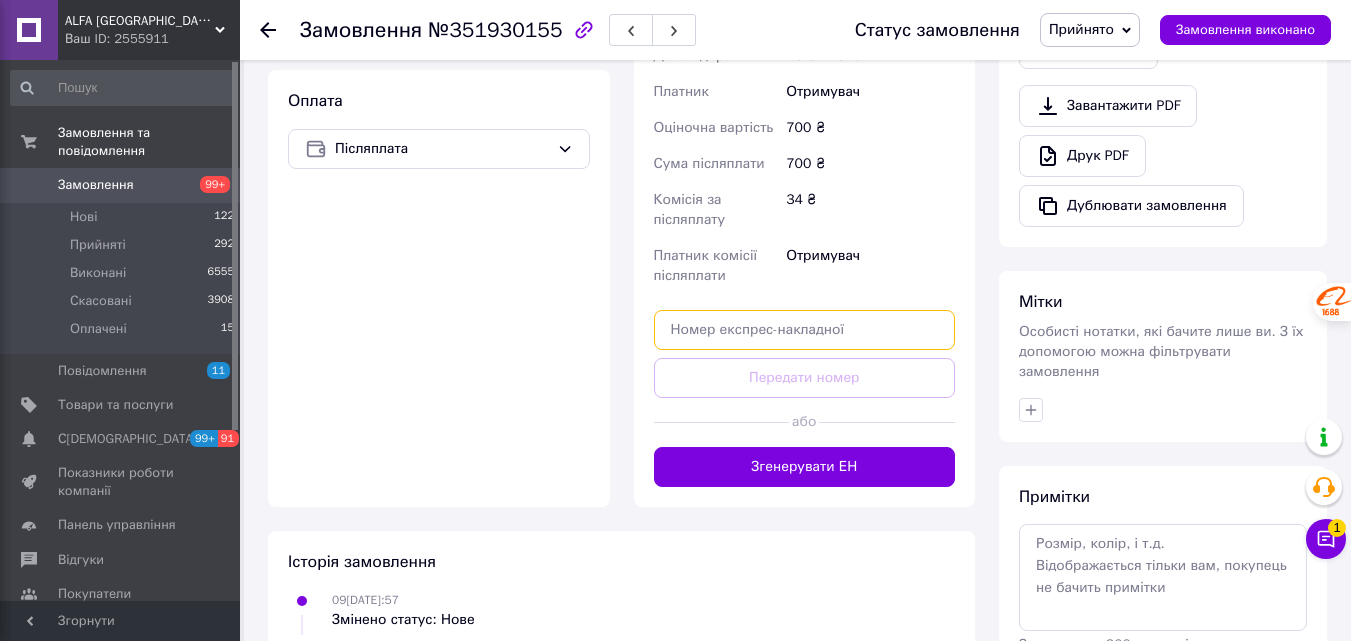 click at bounding box center (805, 330) 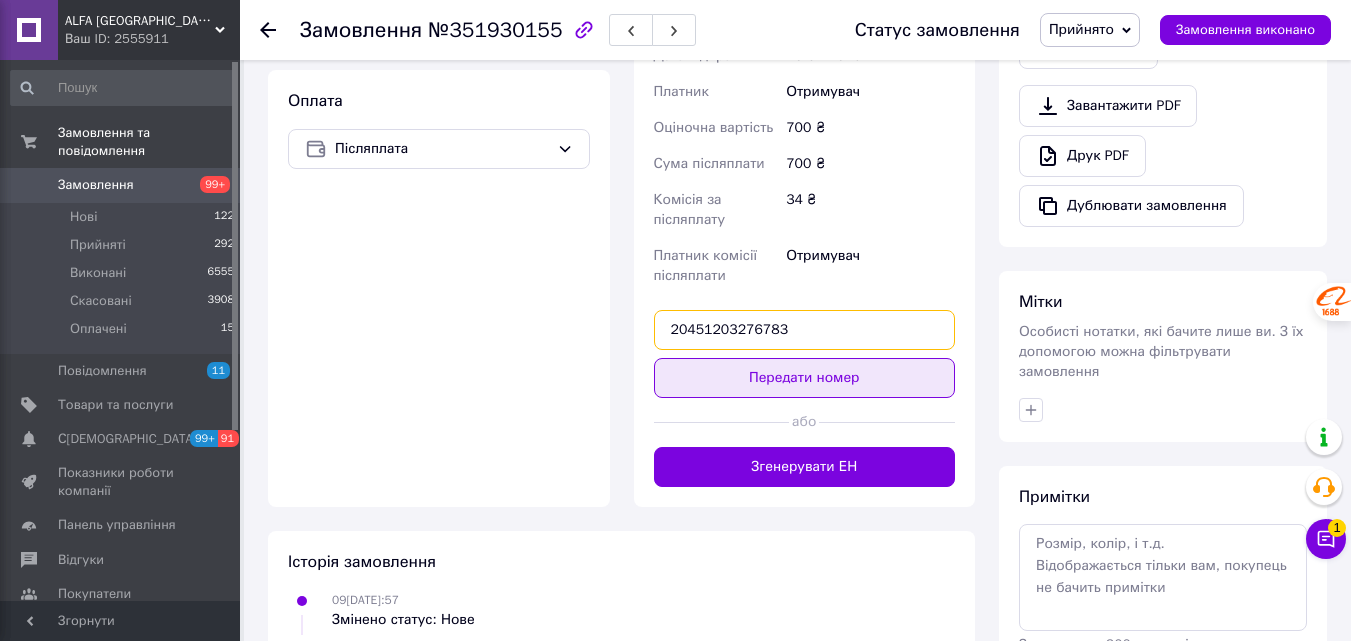 type on "20451203276783" 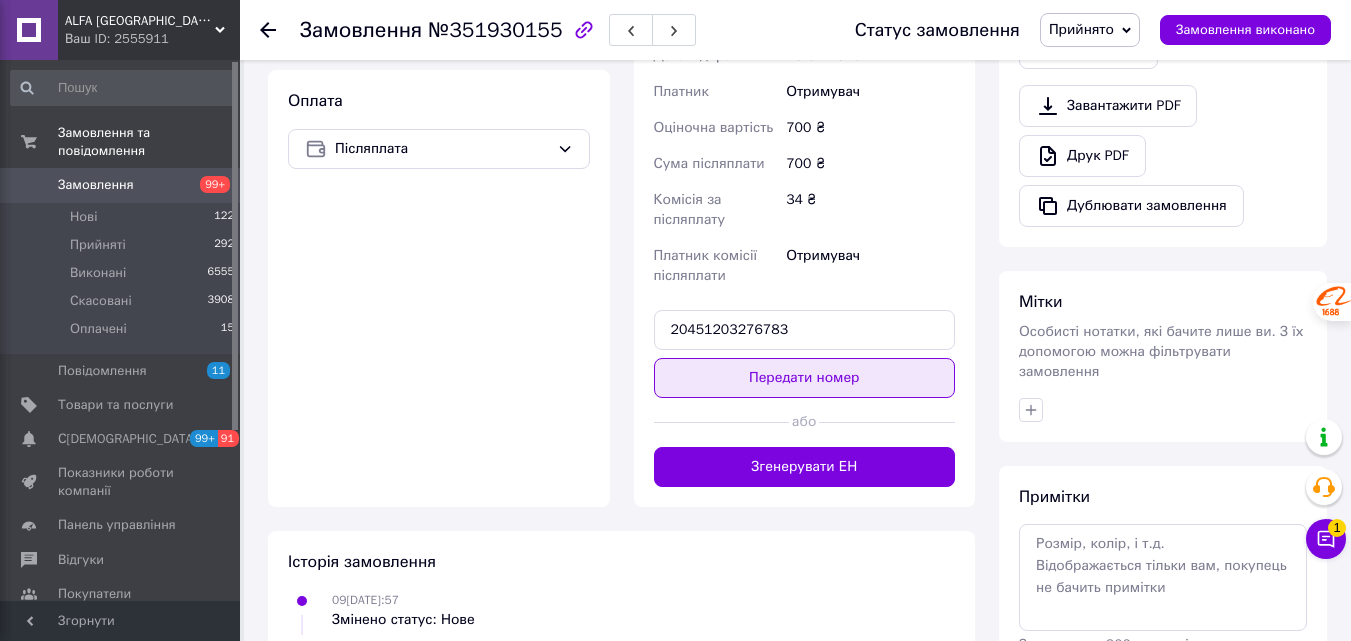 click on "Передати номер" at bounding box center (805, 378) 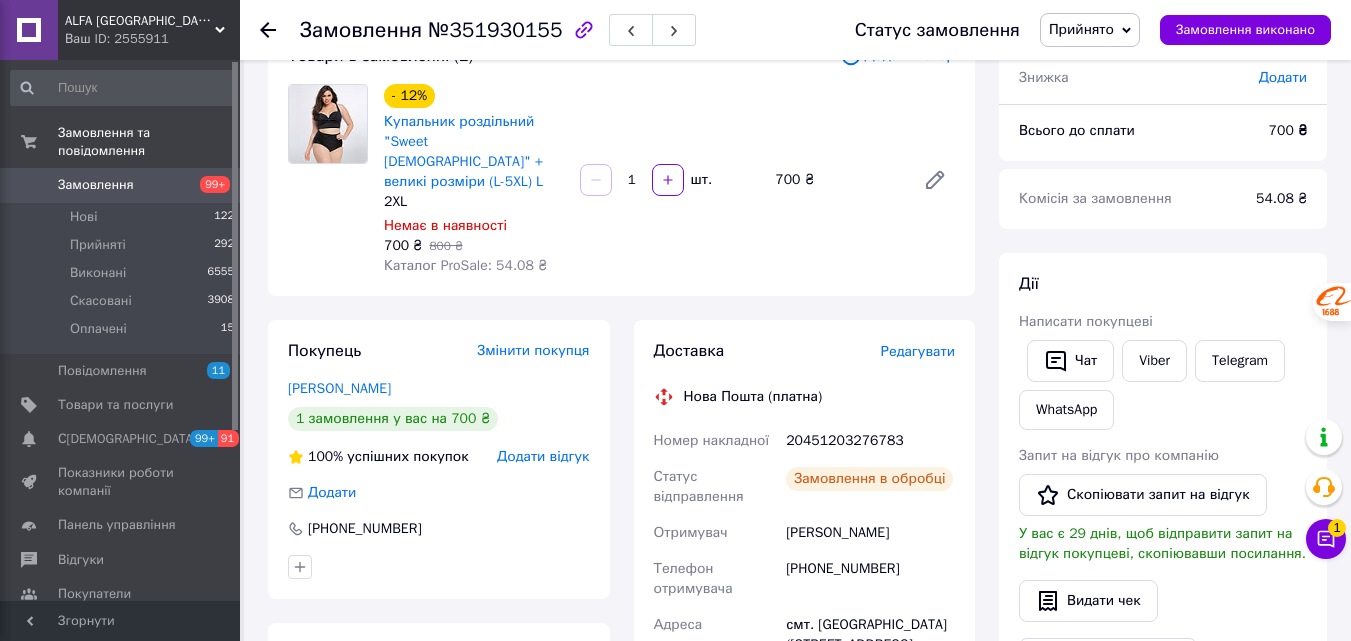 scroll, scrollTop: 100, scrollLeft: 0, axis: vertical 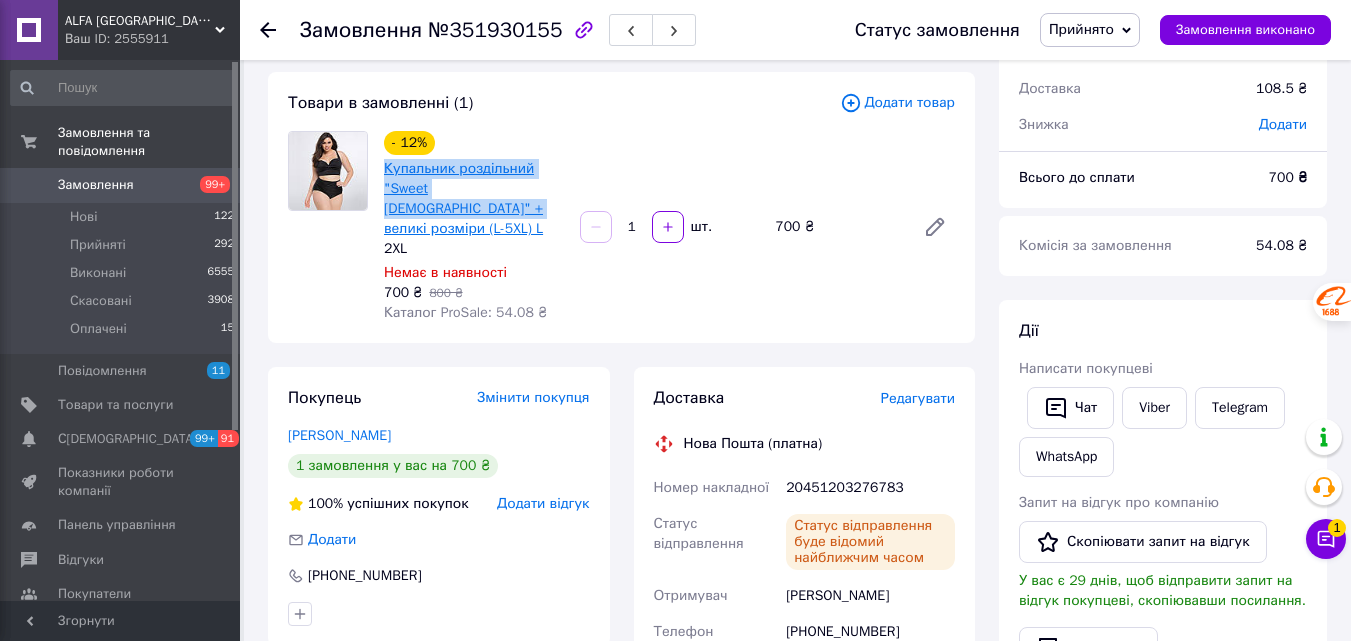 drag, startPoint x: 381, startPoint y: 159, endPoint x: 437, endPoint y: 213, distance: 77.7946 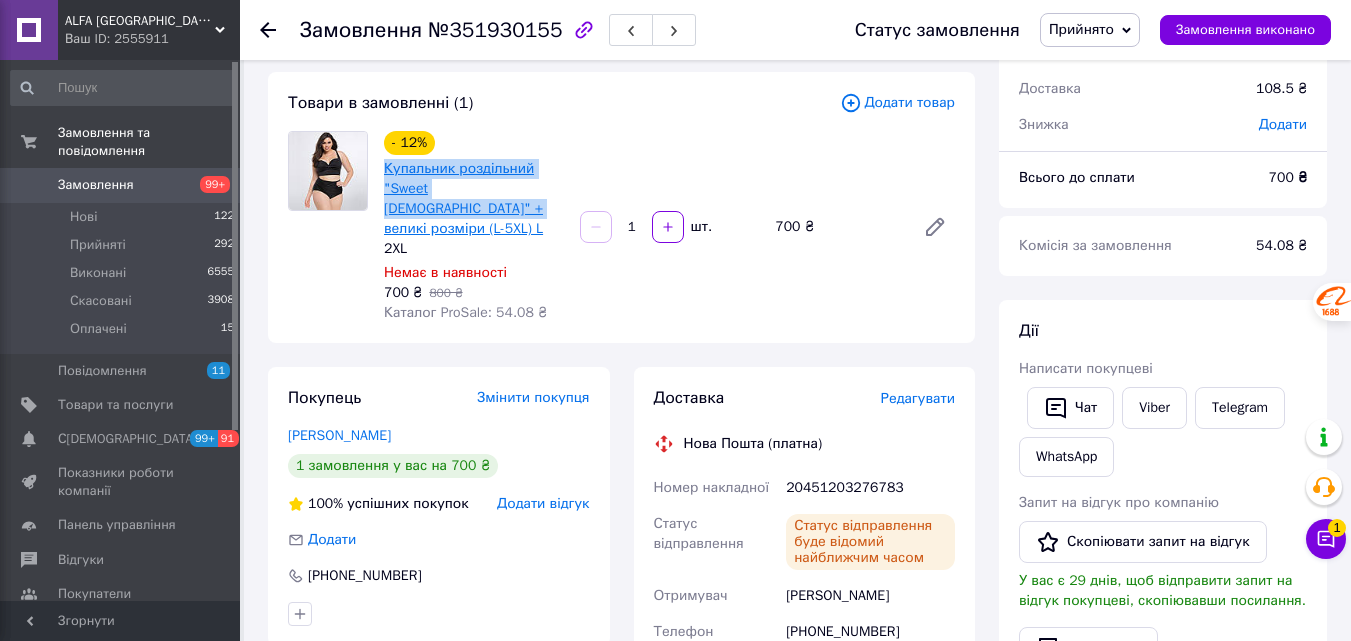 click on "- 12% Купальник роздільний "Sweet [DEMOGRAPHIC_DATA]" + великі розміри (L-5XL) L 2XL Немає в наявності 700 ₴   800 ₴ Каталог ProSale: 54.08 ₴" at bounding box center (474, 227) 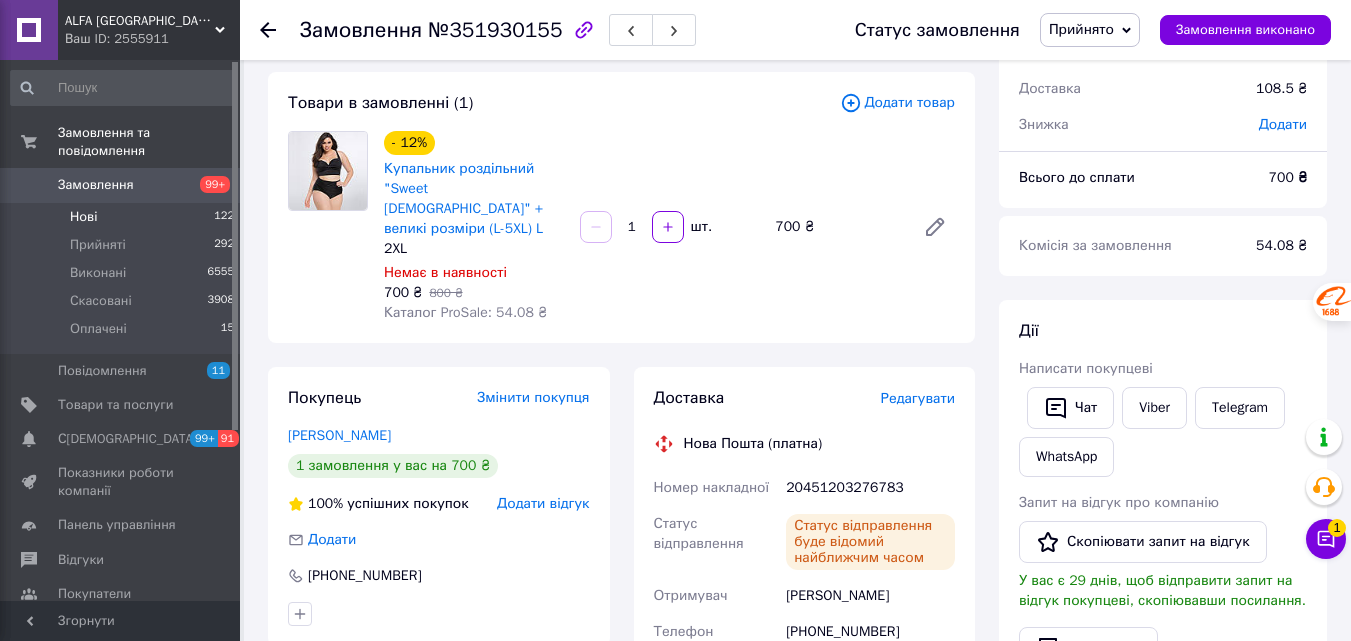 click on "Нові" at bounding box center (83, 217) 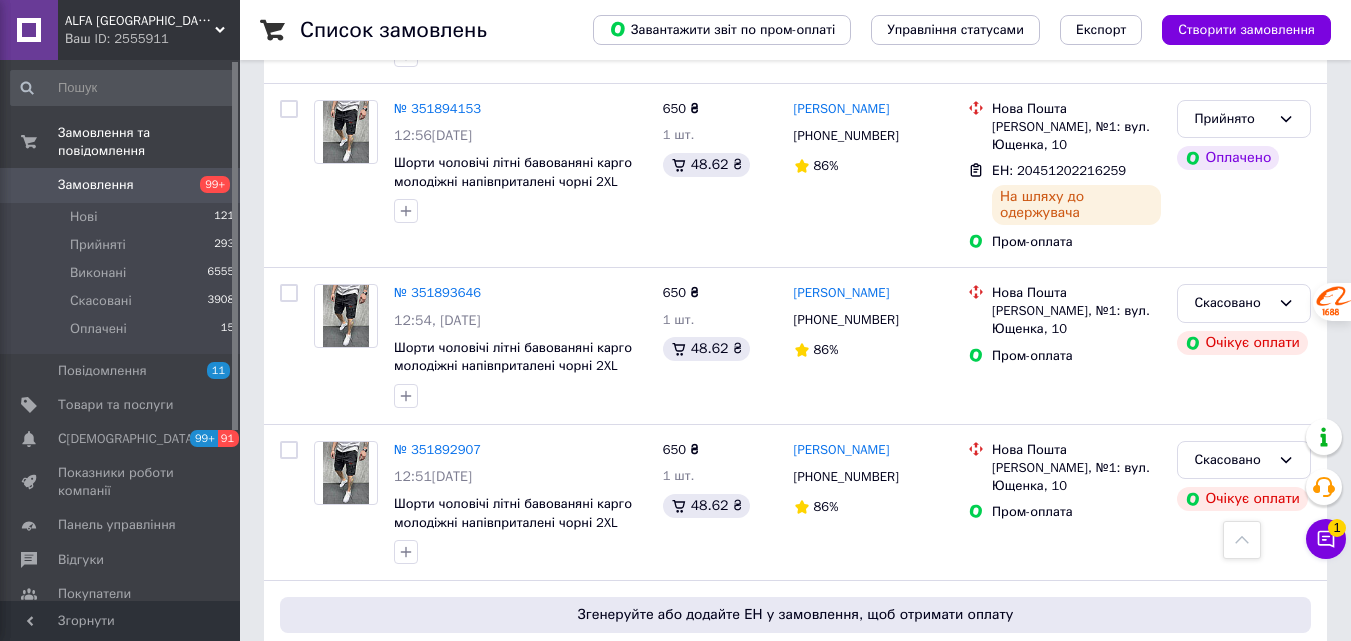 scroll, scrollTop: 3200, scrollLeft: 0, axis: vertical 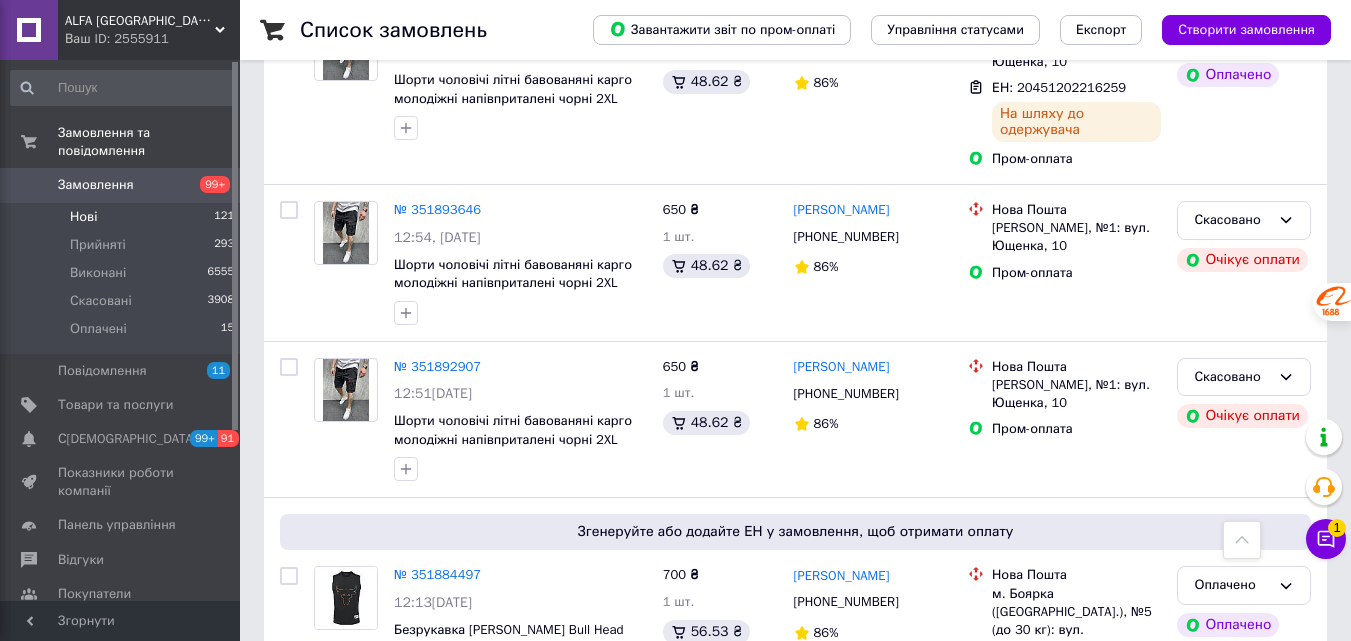 click on "Нові 121" at bounding box center [123, 217] 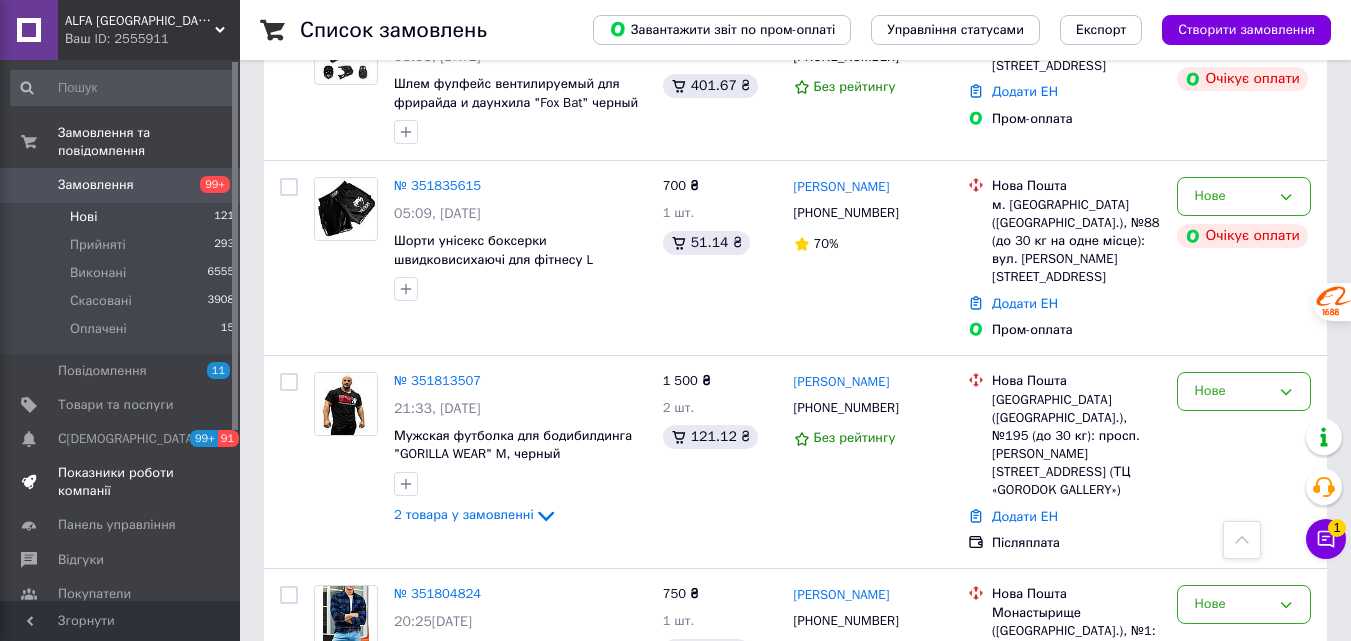 scroll, scrollTop: 1900, scrollLeft: 0, axis: vertical 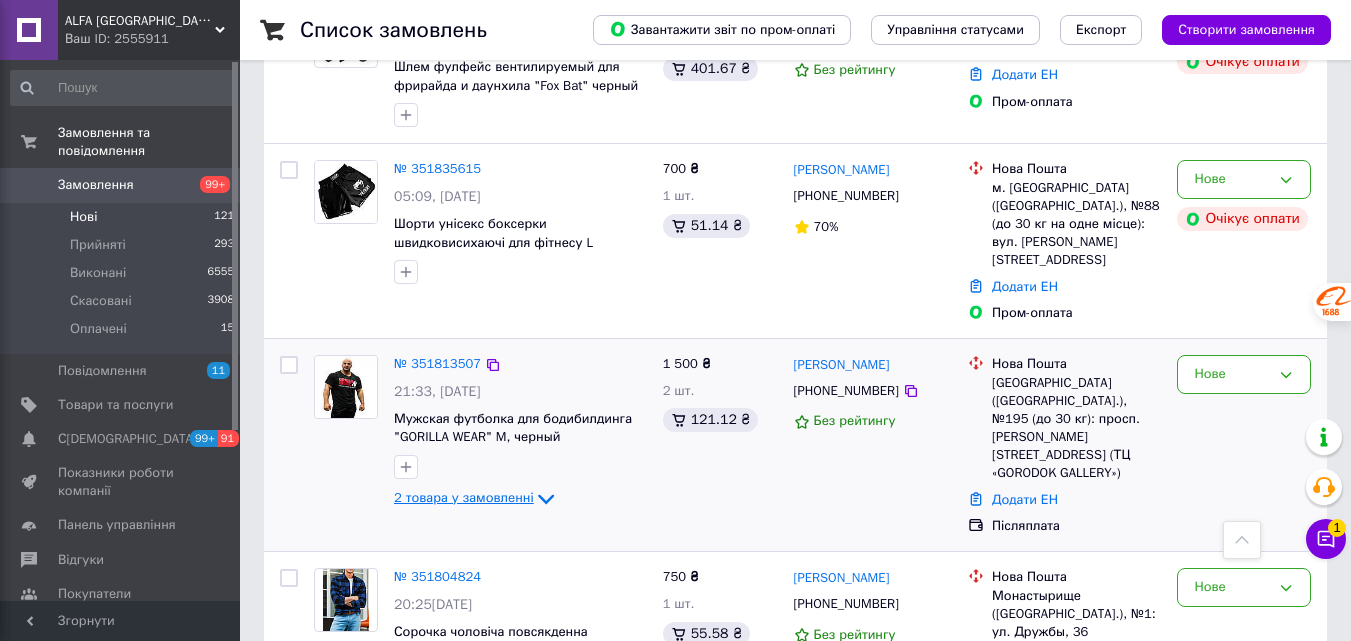 click on "2 товара у замовленні" at bounding box center [464, 498] 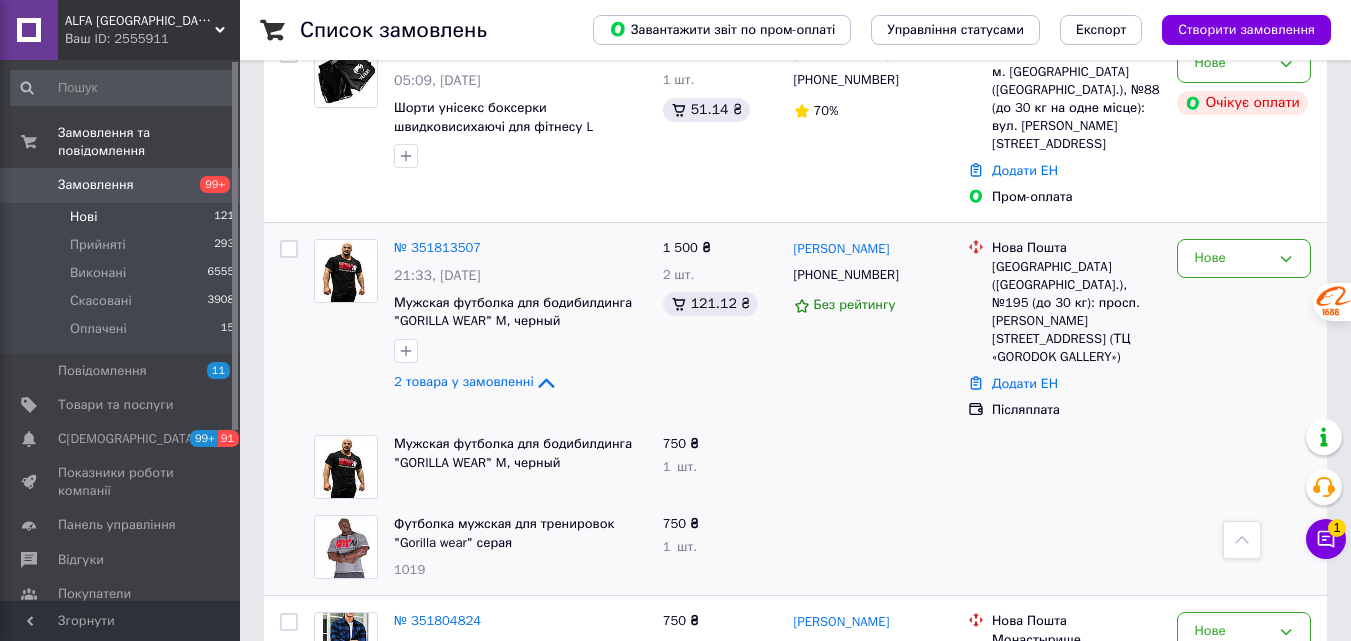 scroll, scrollTop: 1800, scrollLeft: 0, axis: vertical 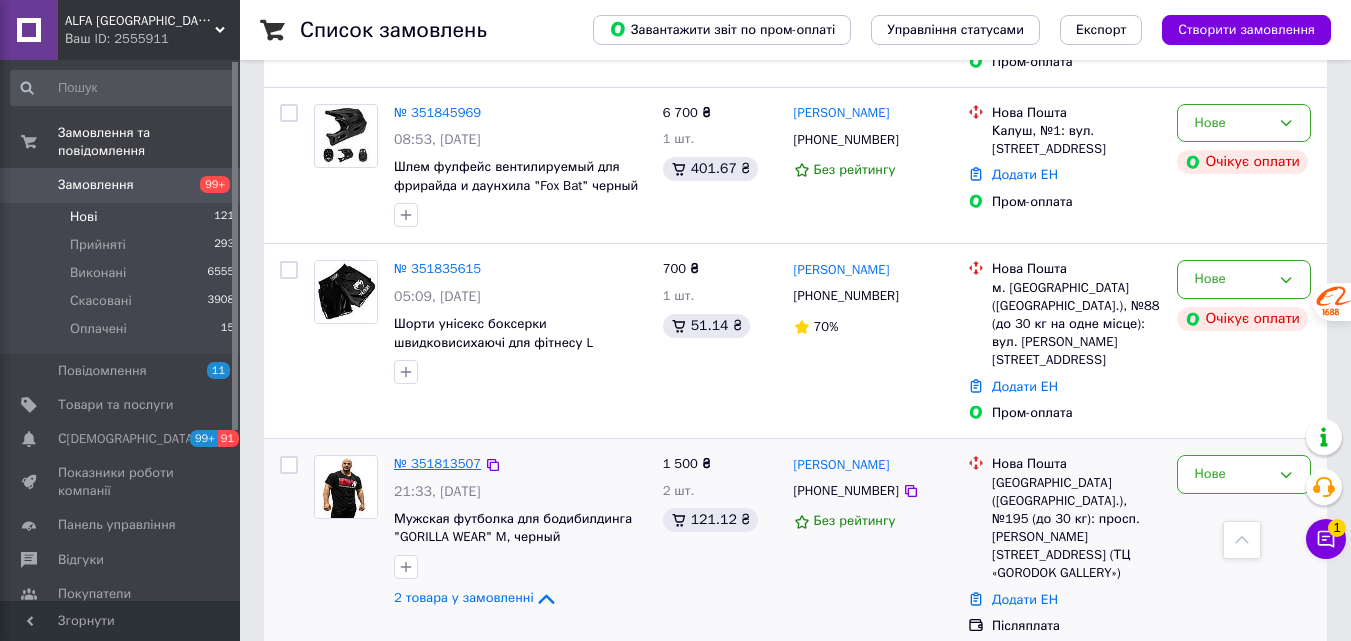click on "№ 351813507" at bounding box center (437, 463) 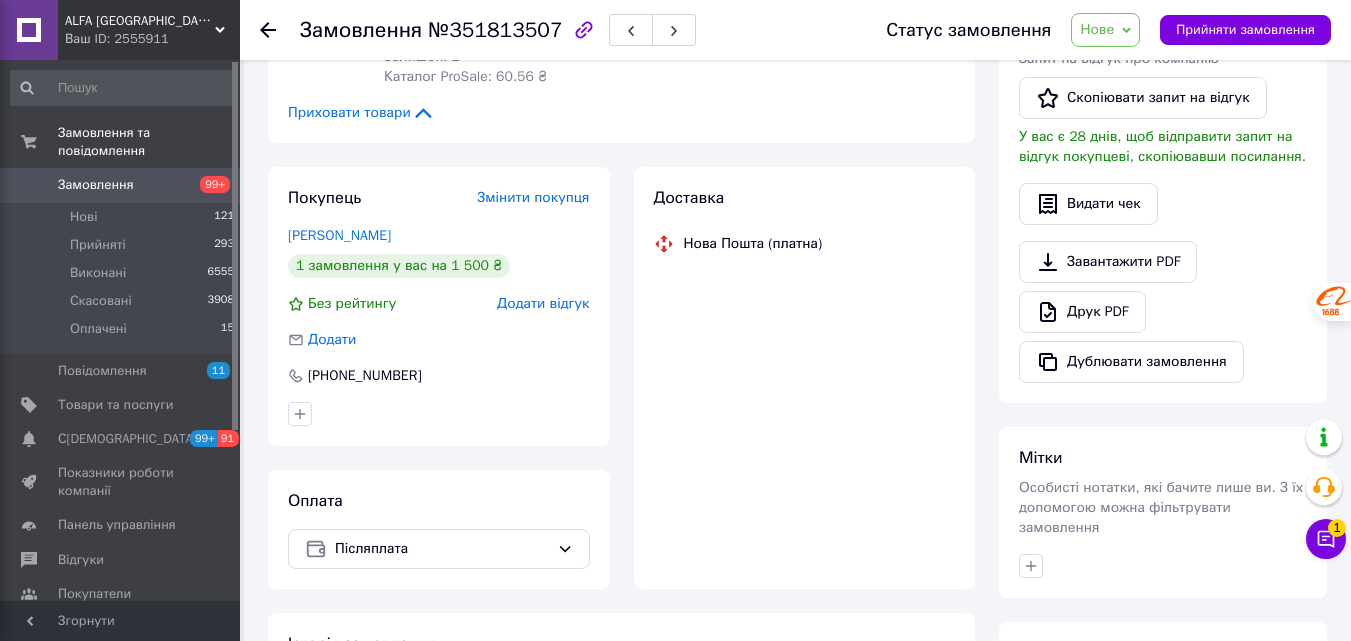 scroll, scrollTop: 758, scrollLeft: 0, axis: vertical 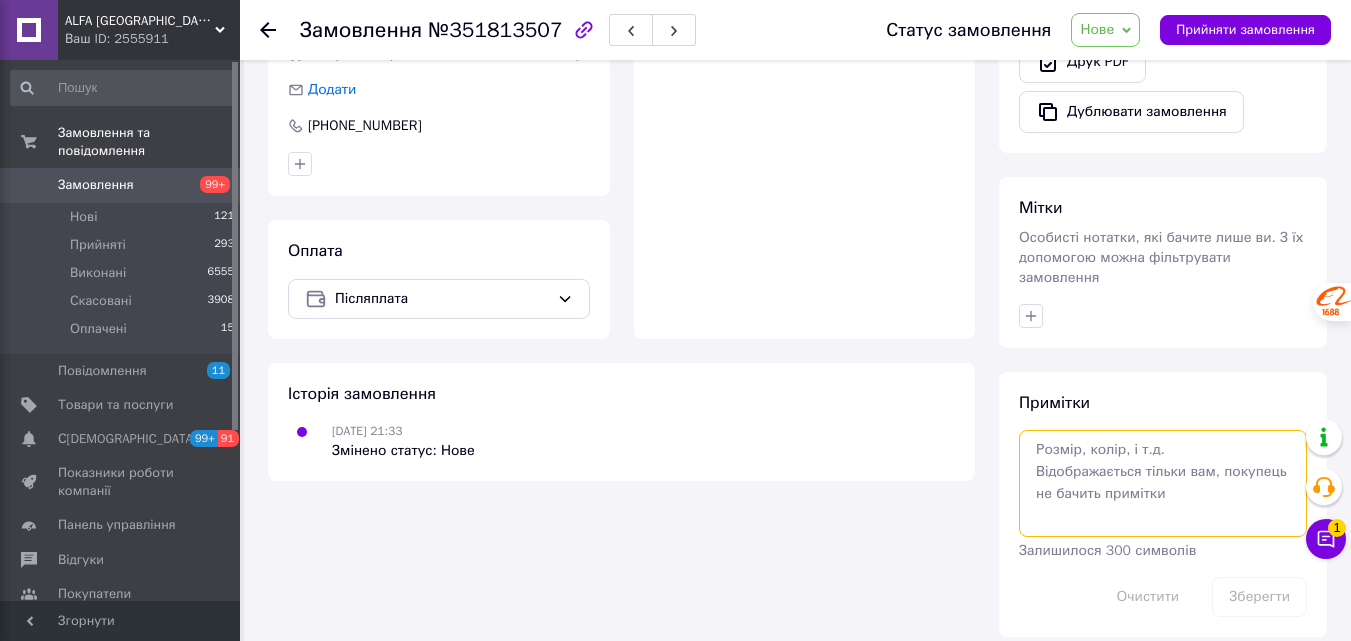 click at bounding box center (1163, 483) 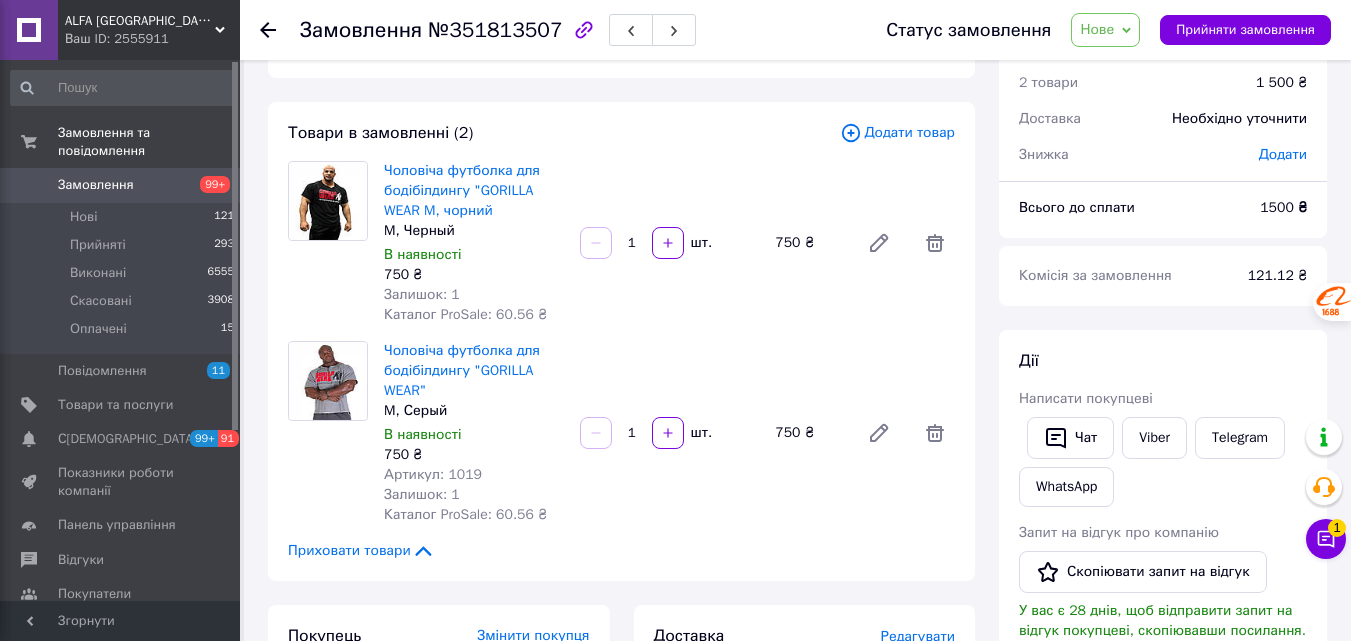 scroll, scrollTop: 100, scrollLeft: 0, axis: vertical 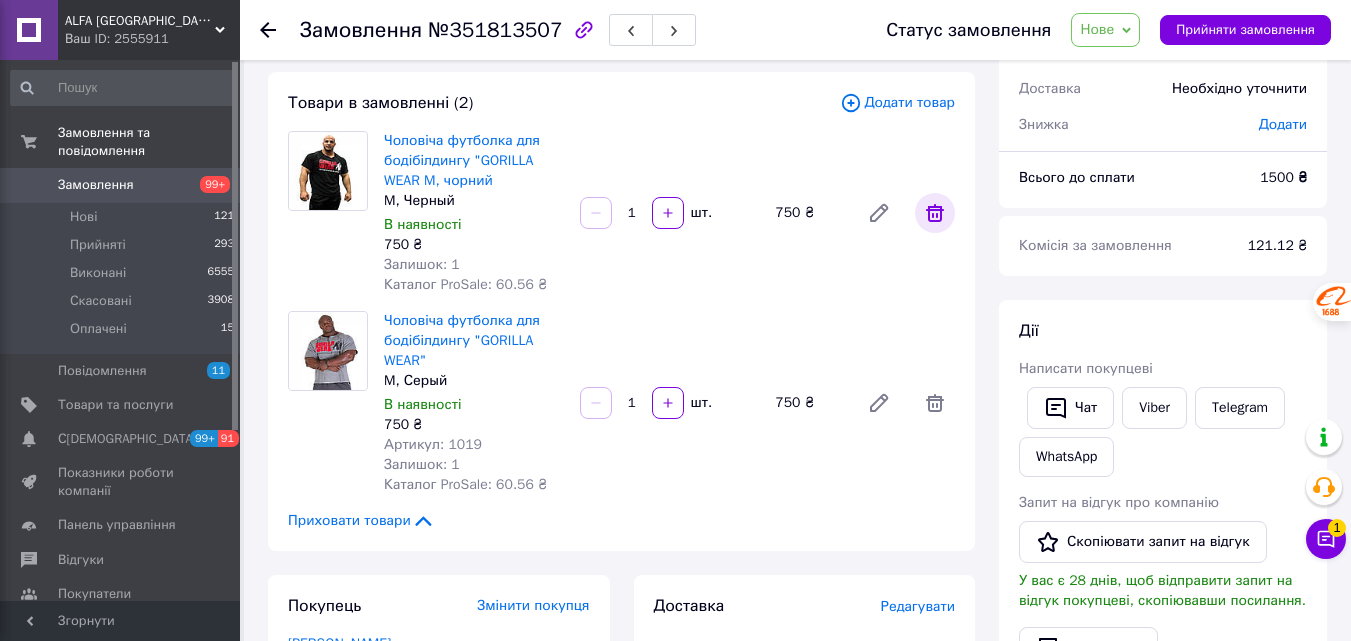 type on "190/" 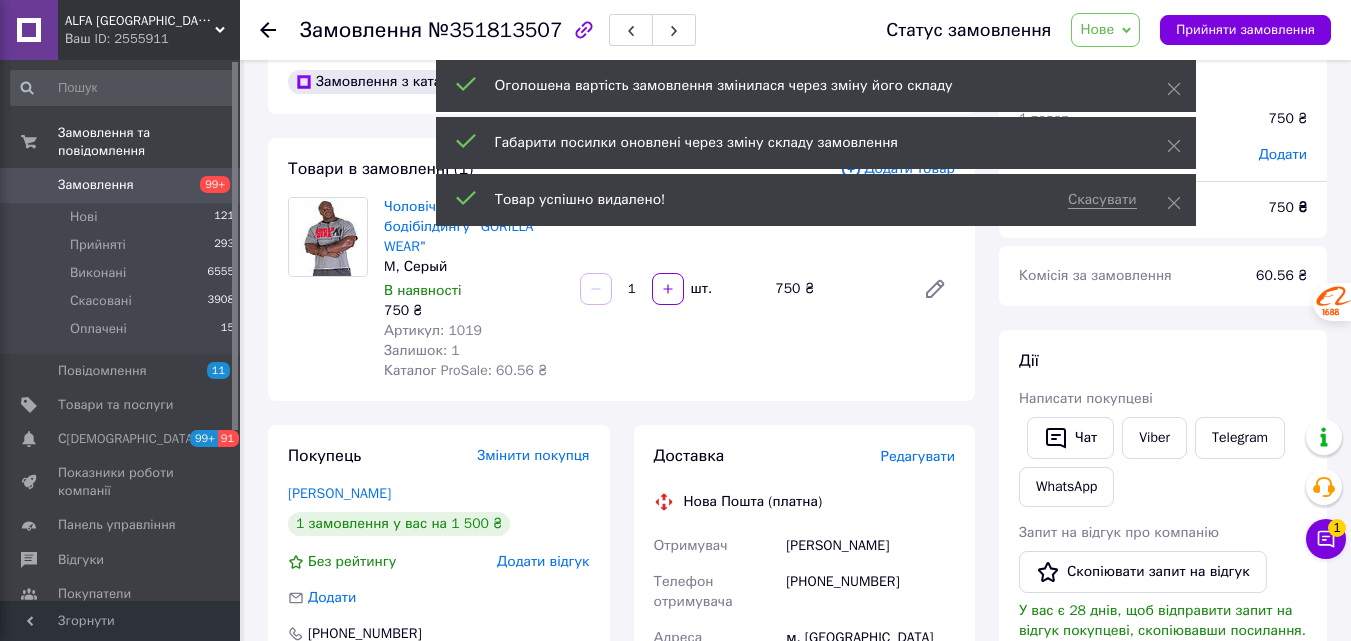 scroll, scrollTop: 0, scrollLeft: 0, axis: both 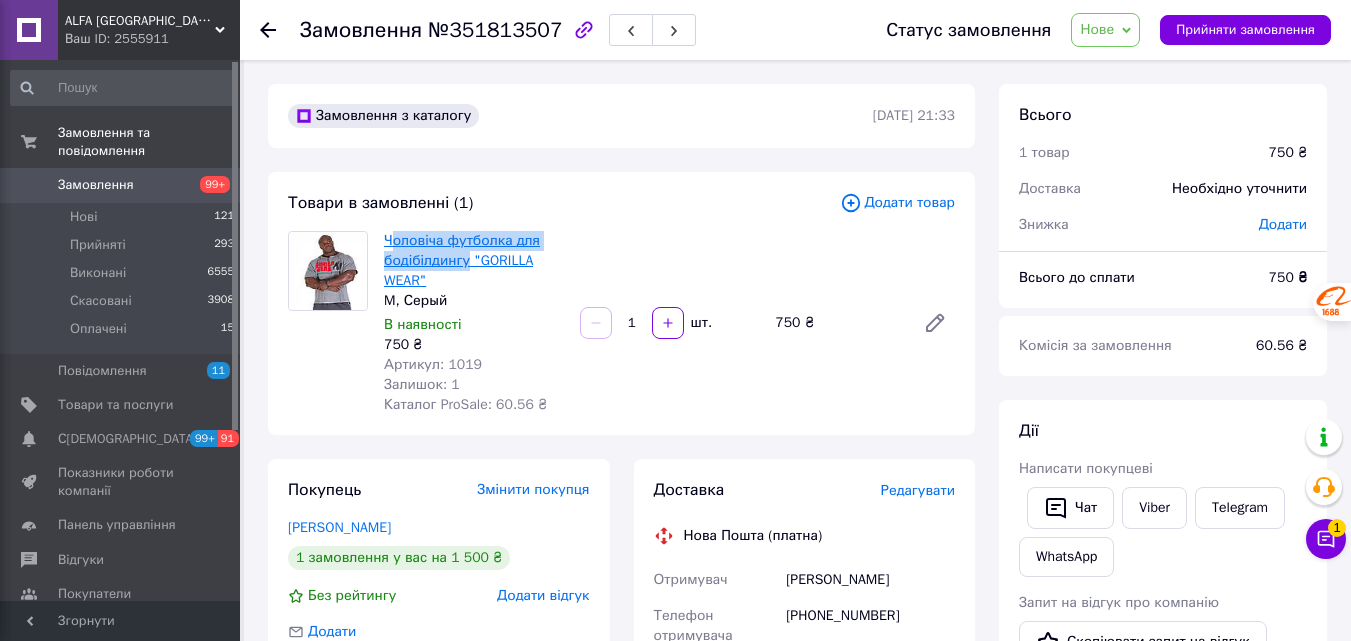 drag, startPoint x: 392, startPoint y: 224, endPoint x: 465, endPoint y: 257, distance: 80.11242 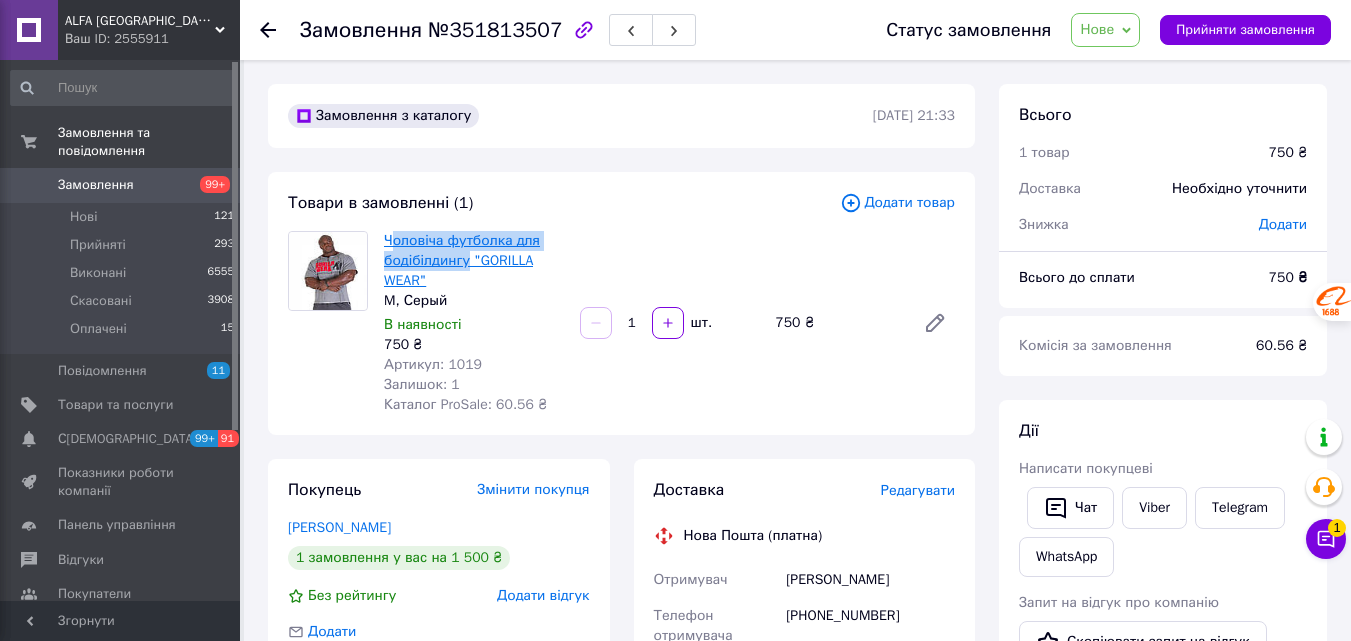 click on "Товари в замовленні (1) Додати товар [PERSON_NAME] футболка для бодібілдингу "GORILLA WEAR" M, Серый В наявності 750 ₴ Артикул: 1019 Залишок: 1 Каталог ProSale: 60.56 ₴  1   шт. 750 ₴" at bounding box center [621, 303] 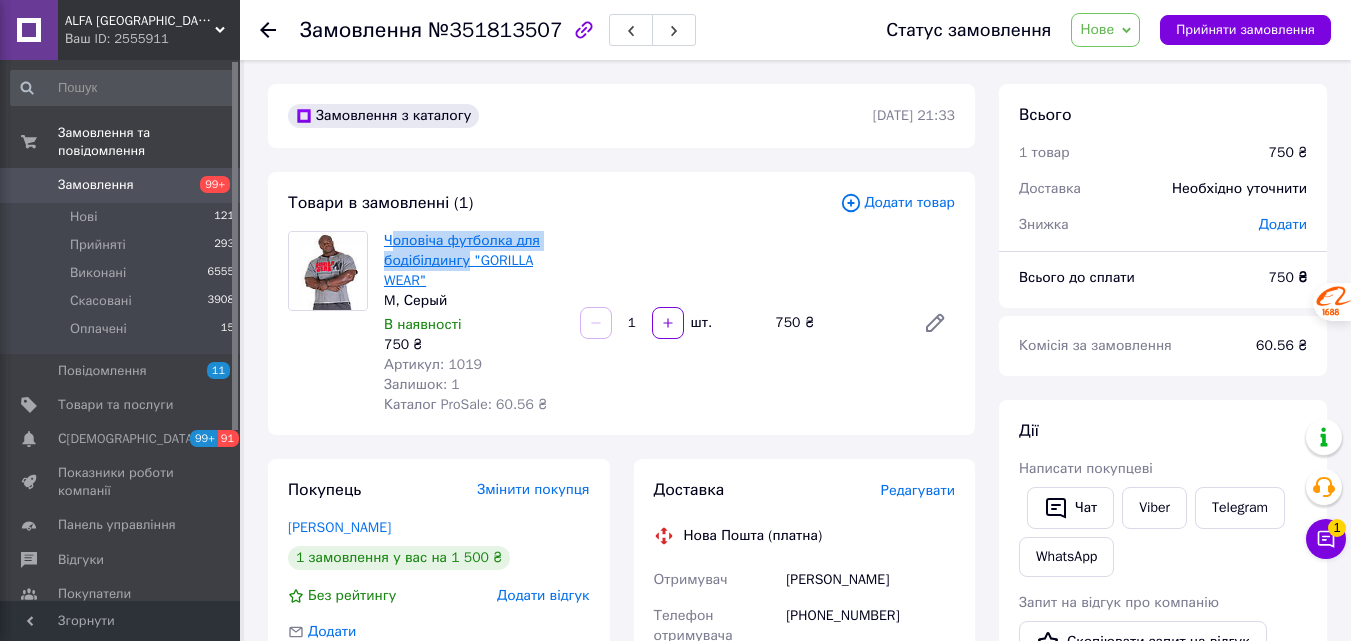 copy on "оловіча футболка для бодібілдингу" 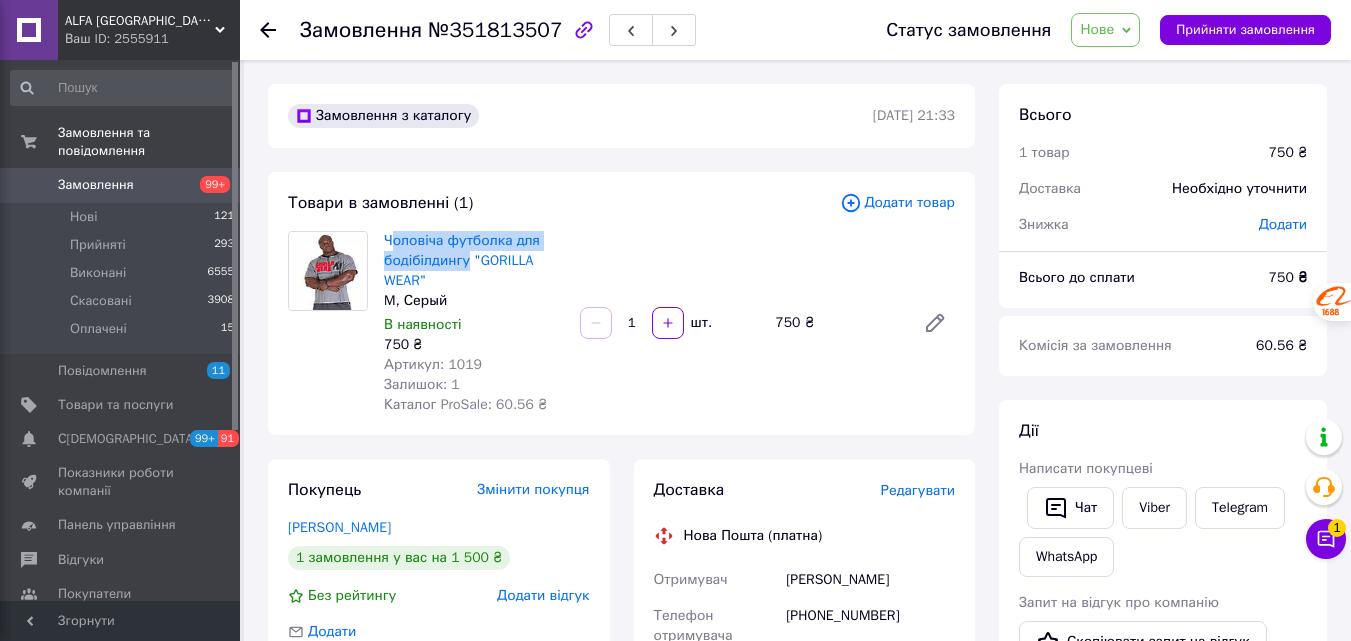click on "Нове" at bounding box center [1097, 29] 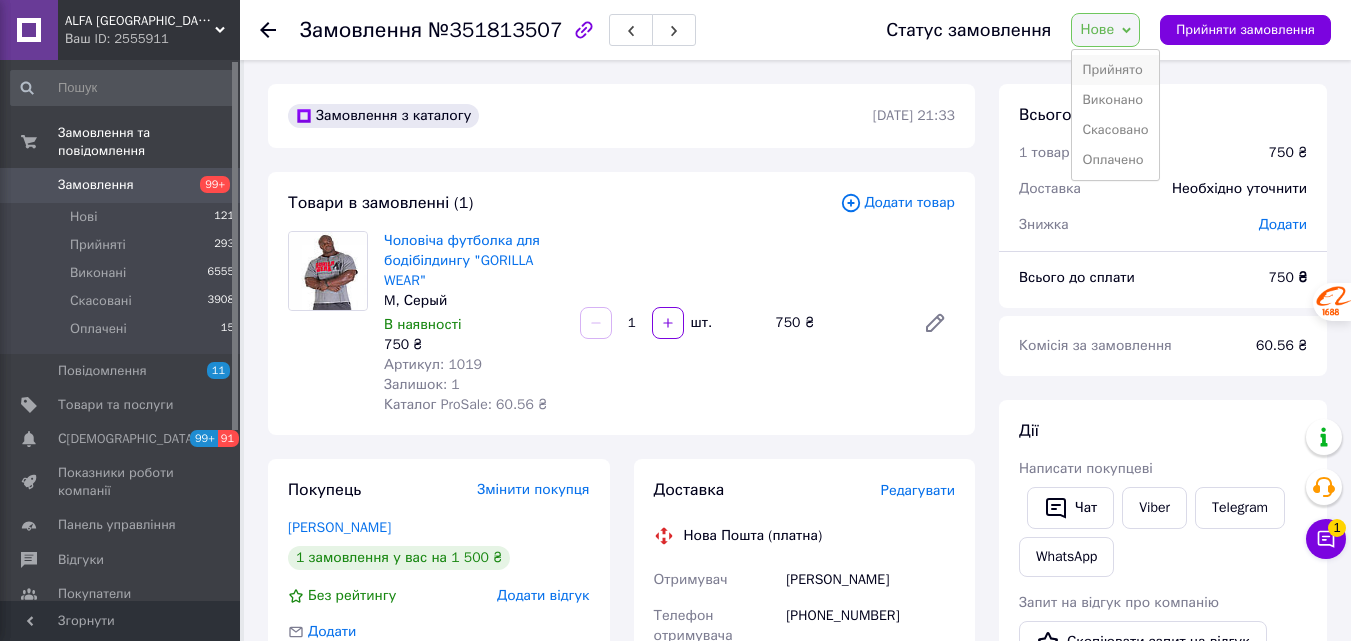 click on "Прийнято" at bounding box center [1115, 70] 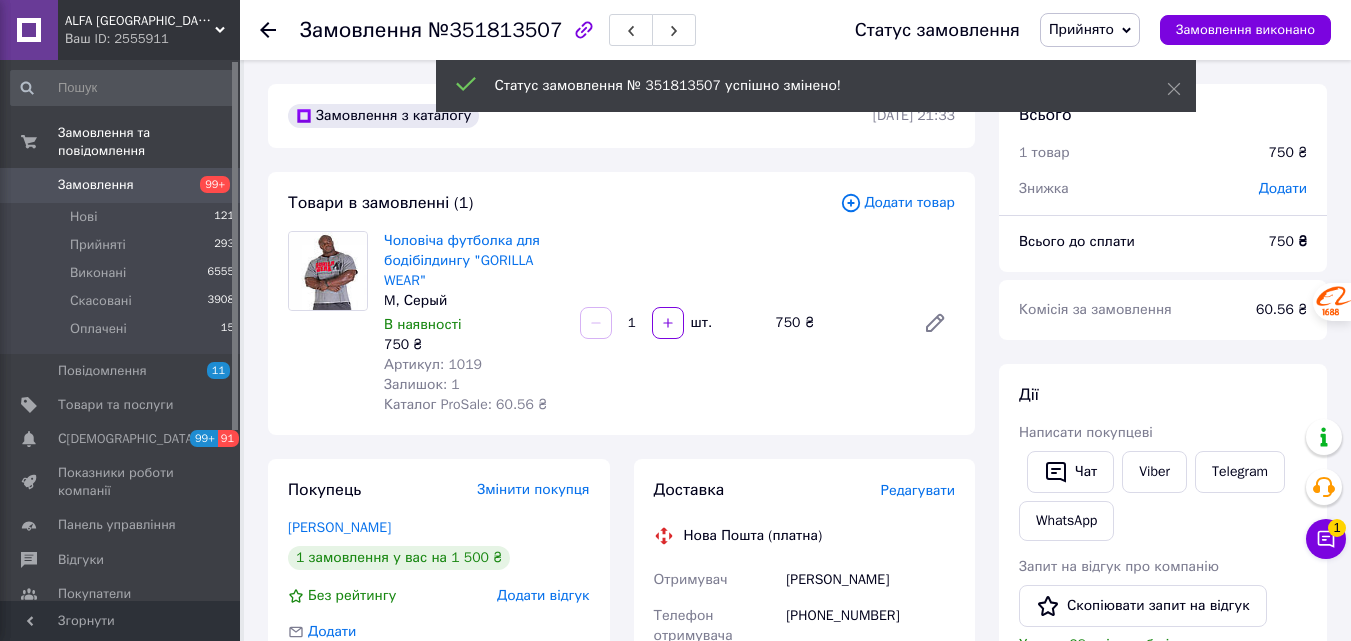 scroll, scrollTop: 200, scrollLeft: 0, axis: vertical 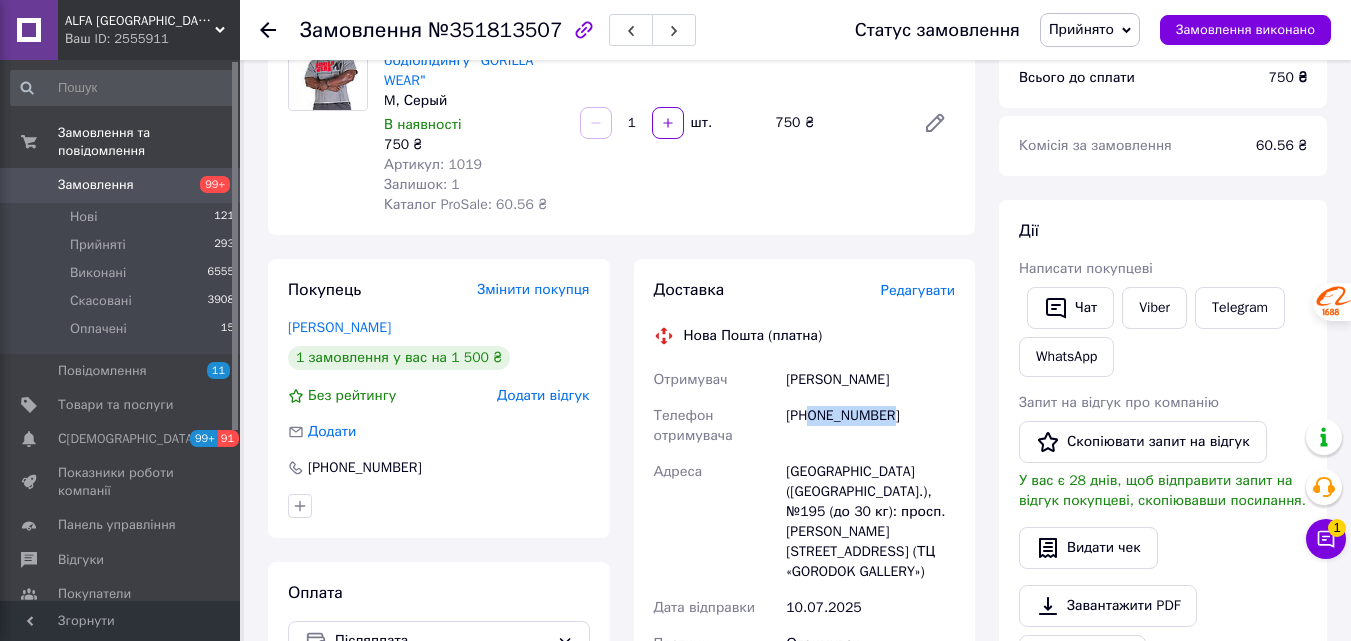 drag, startPoint x: 906, startPoint y: 410, endPoint x: 808, endPoint y: 419, distance: 98.4124 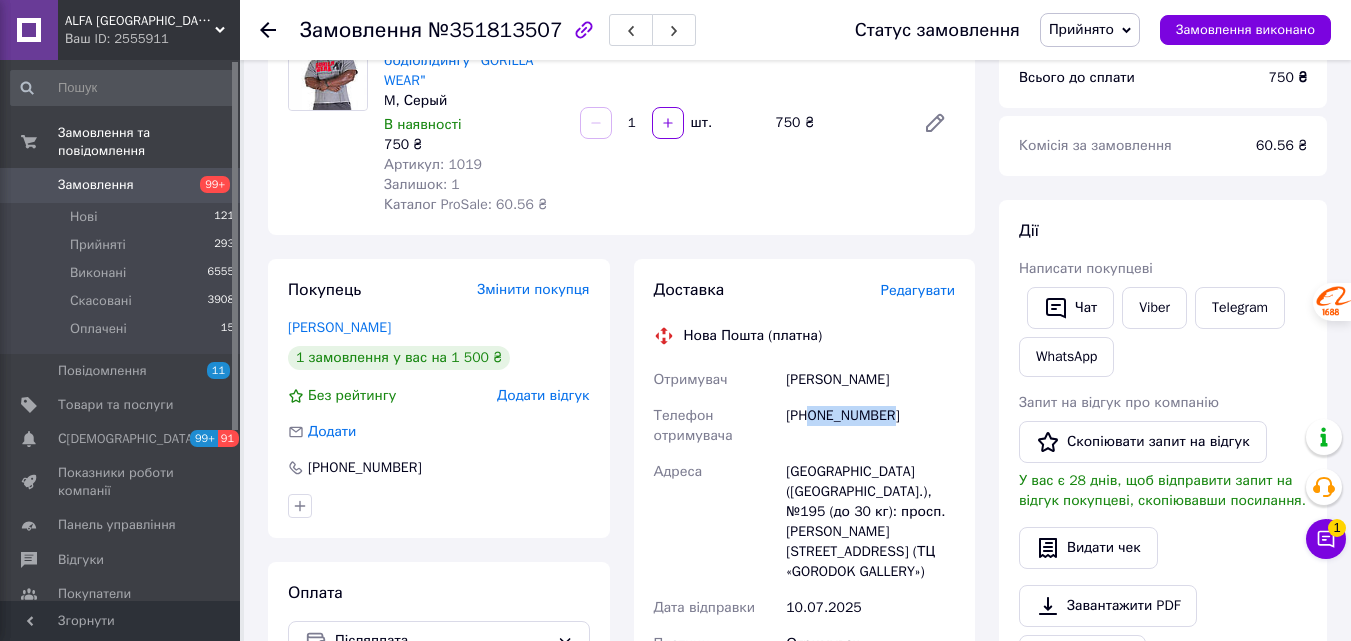 click on "[PHONE_NUMBER]" at bounding box center [870, 426] 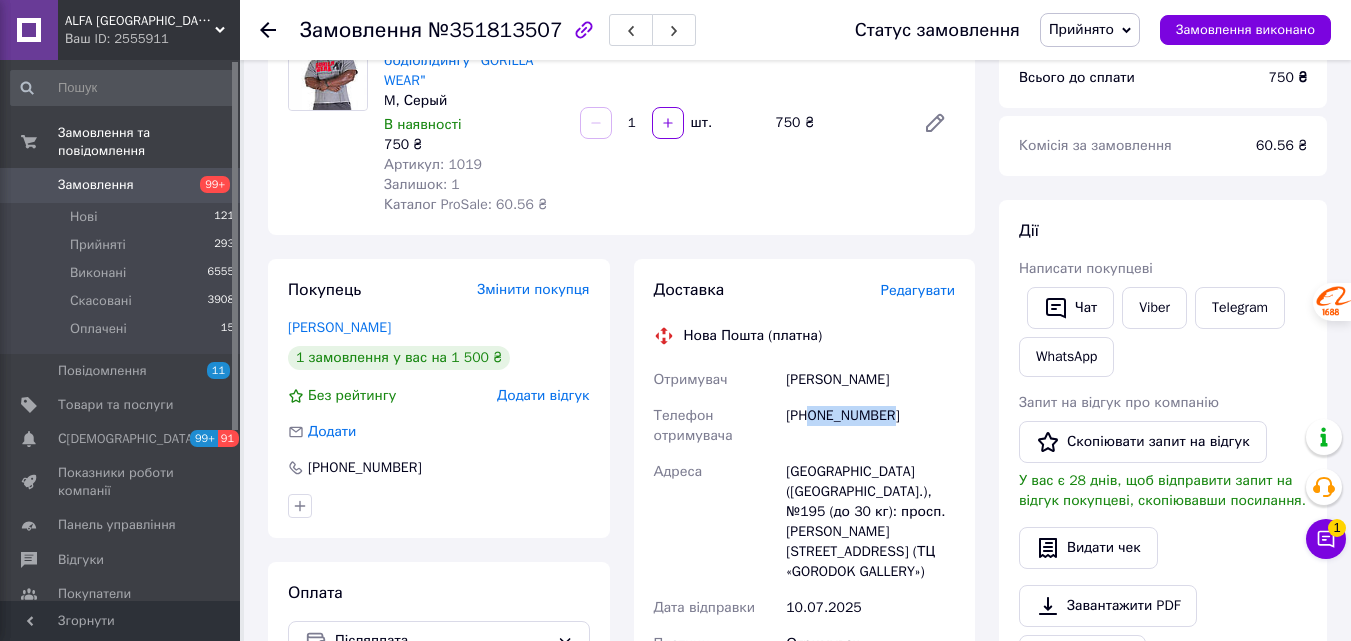 copy on "0963902305" 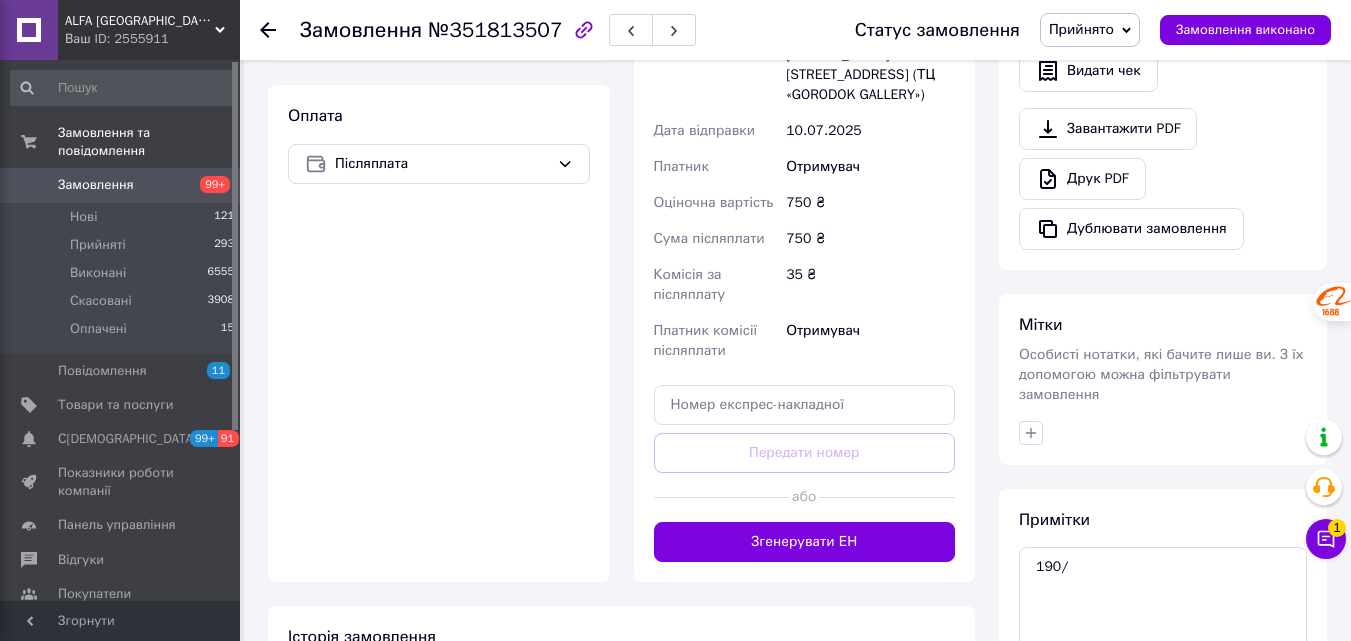 scroll, scrollTop: 700, scrollLeft: 0, axis: vertical 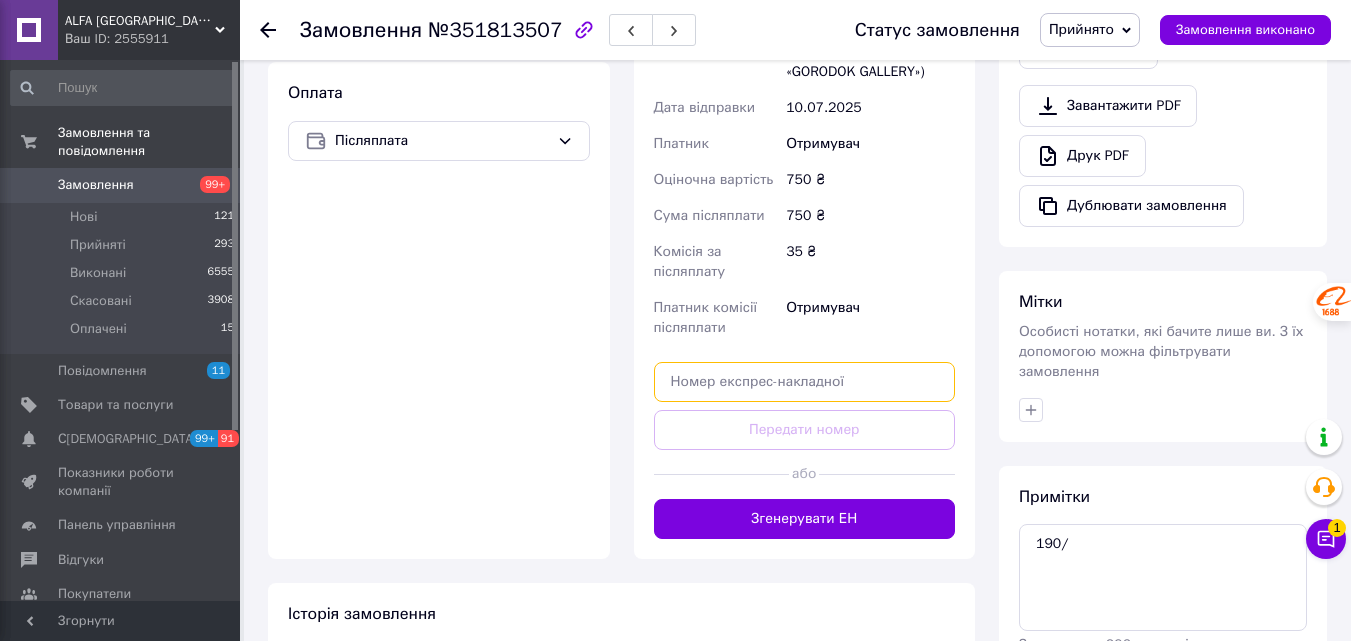 click at bounding box center (805, 382) 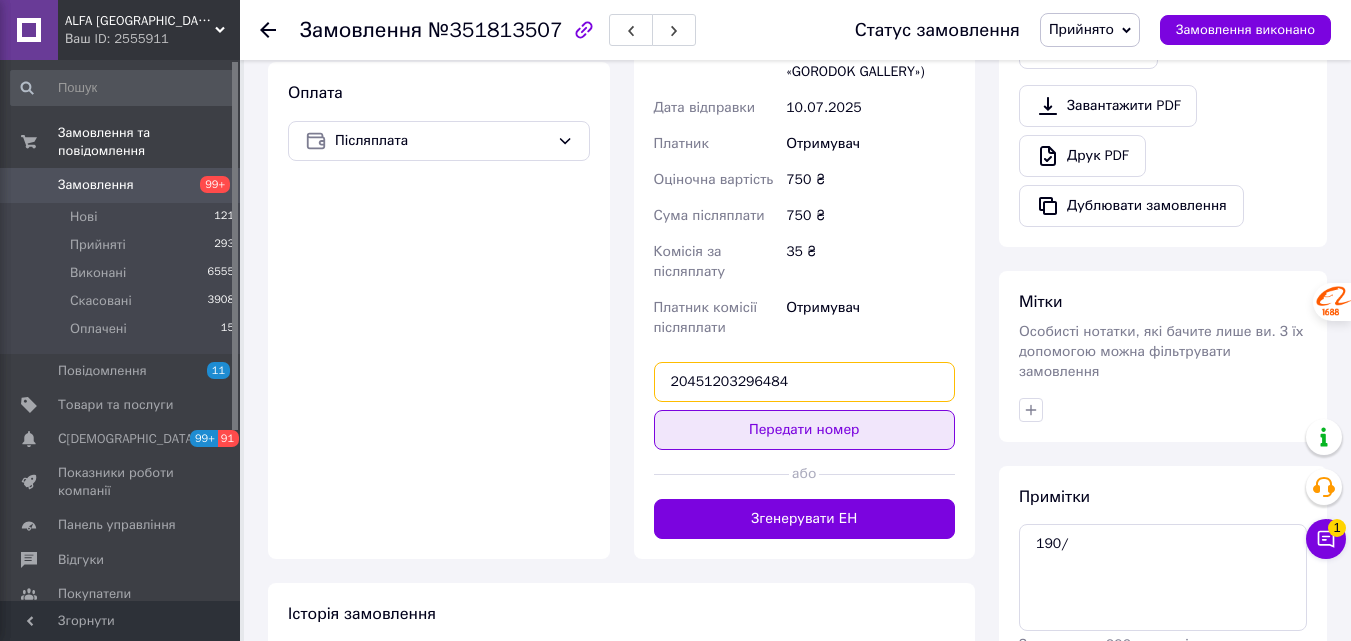 type on "20451203296484" 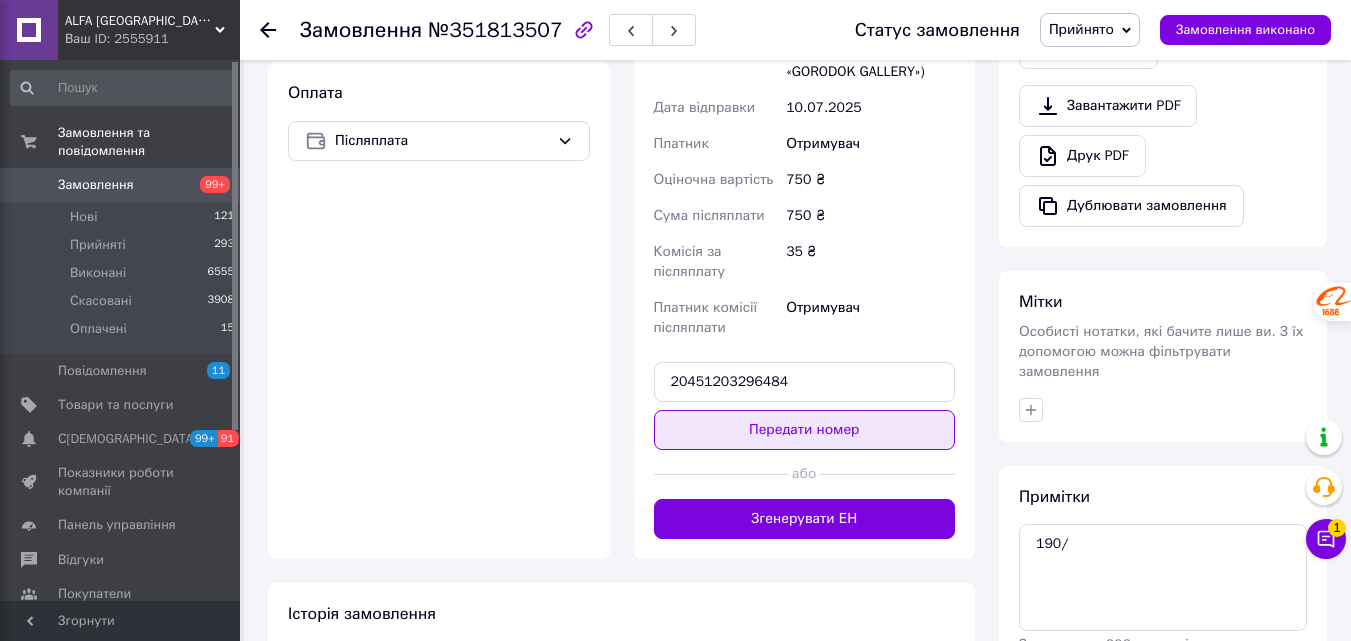 click on "Передати номер" at bounding box center [805, 430] 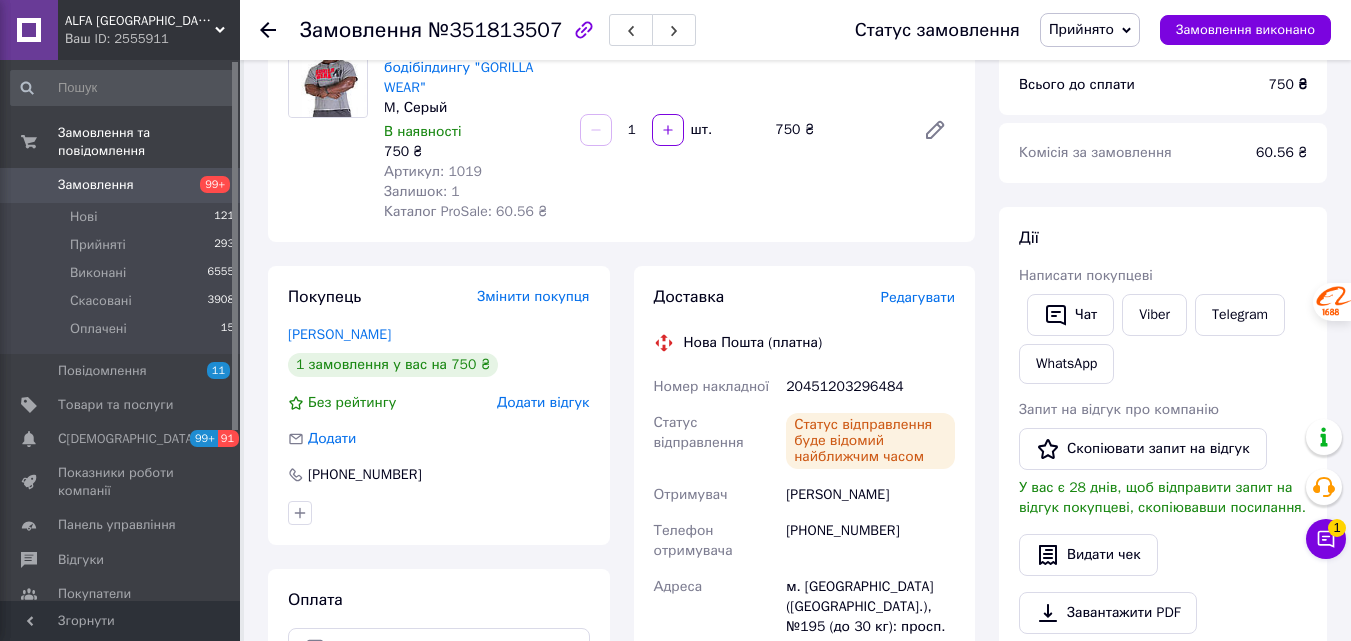 scroll, scrollTop: 0, scrollLeft: 0, axis: both 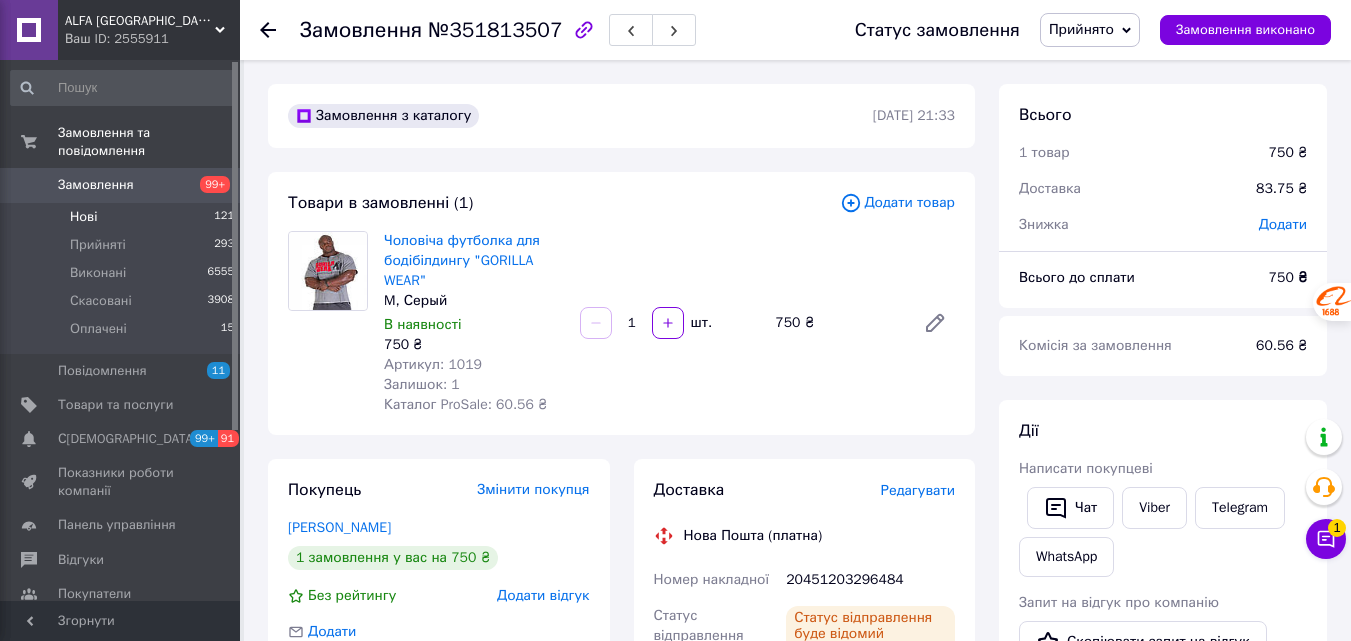 click on "Нові 121" at bounding box center [123, 217] 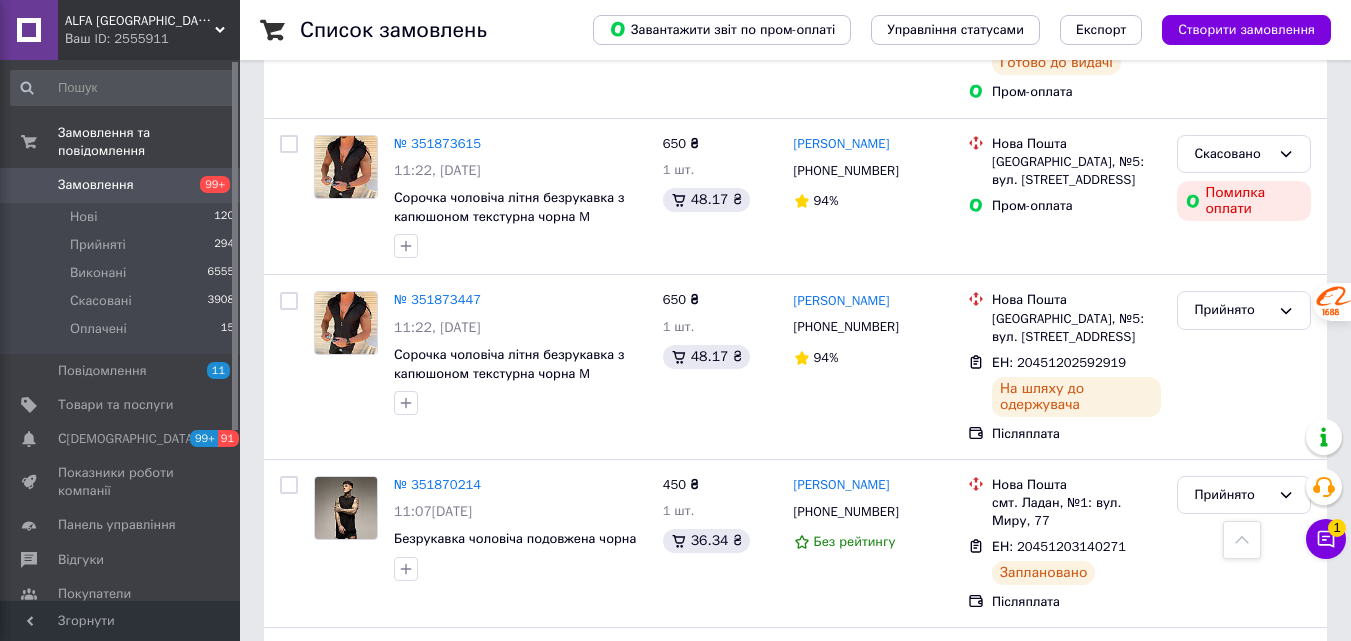 scroll, scrollTop: 4400, scrollLeft: 0, axis: vertical 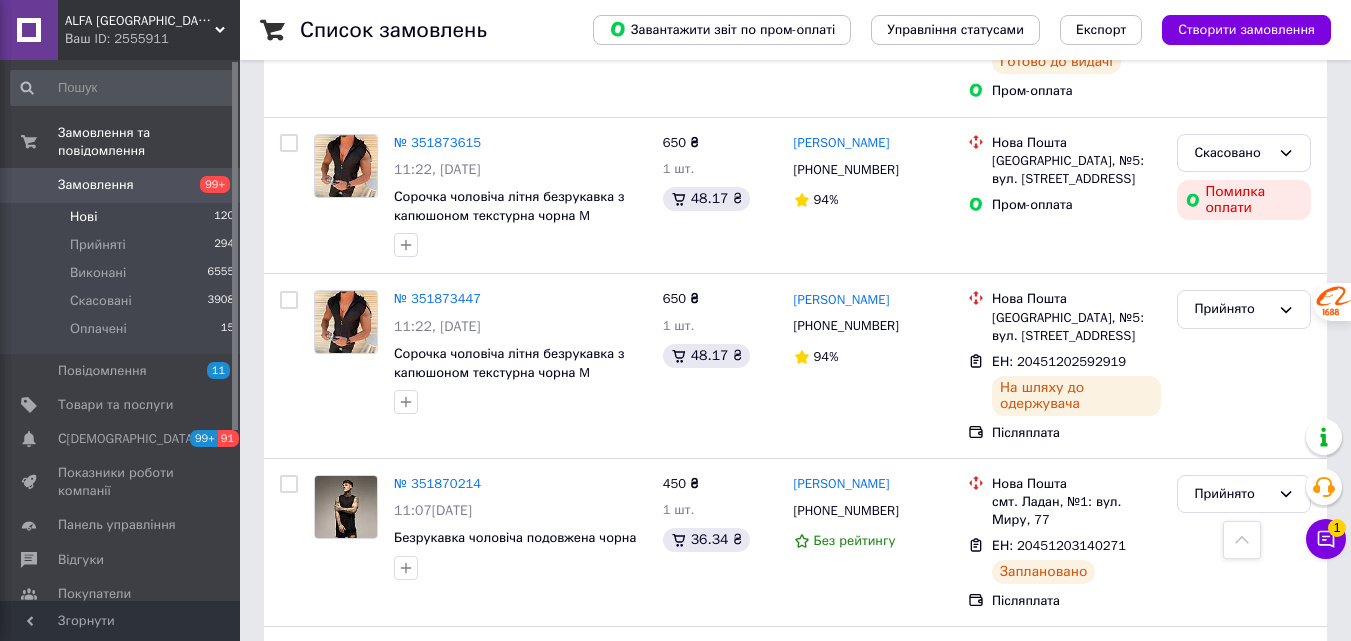 click on "Нові" at bounding box center (83, 217) 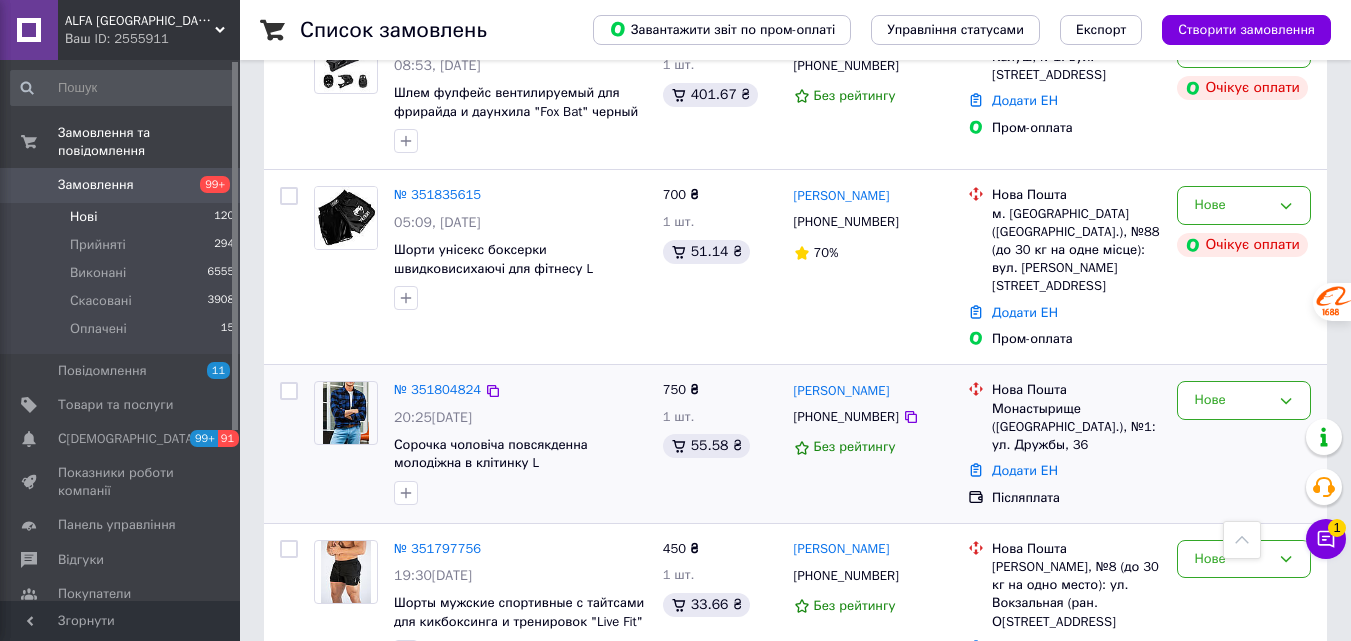 scroll, scrollTop: 1900, scrollLeft: 0, axis: vertical 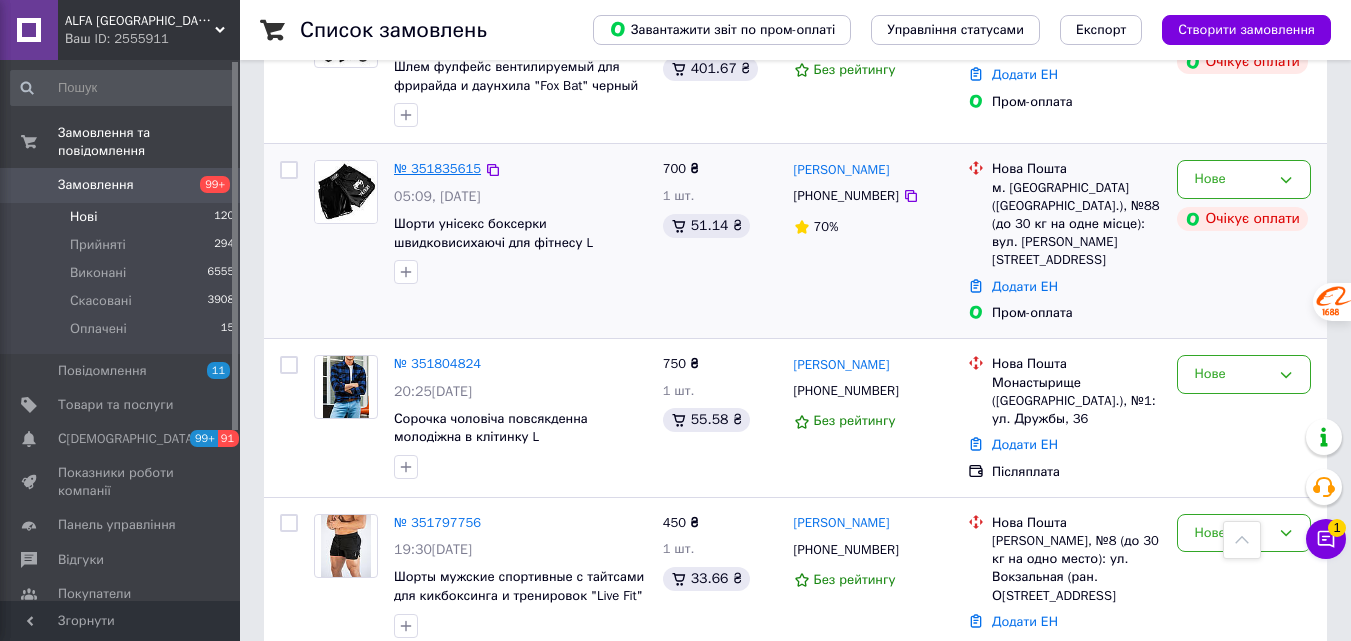 click on "№ 351835615" at bounding box center (437, 168) 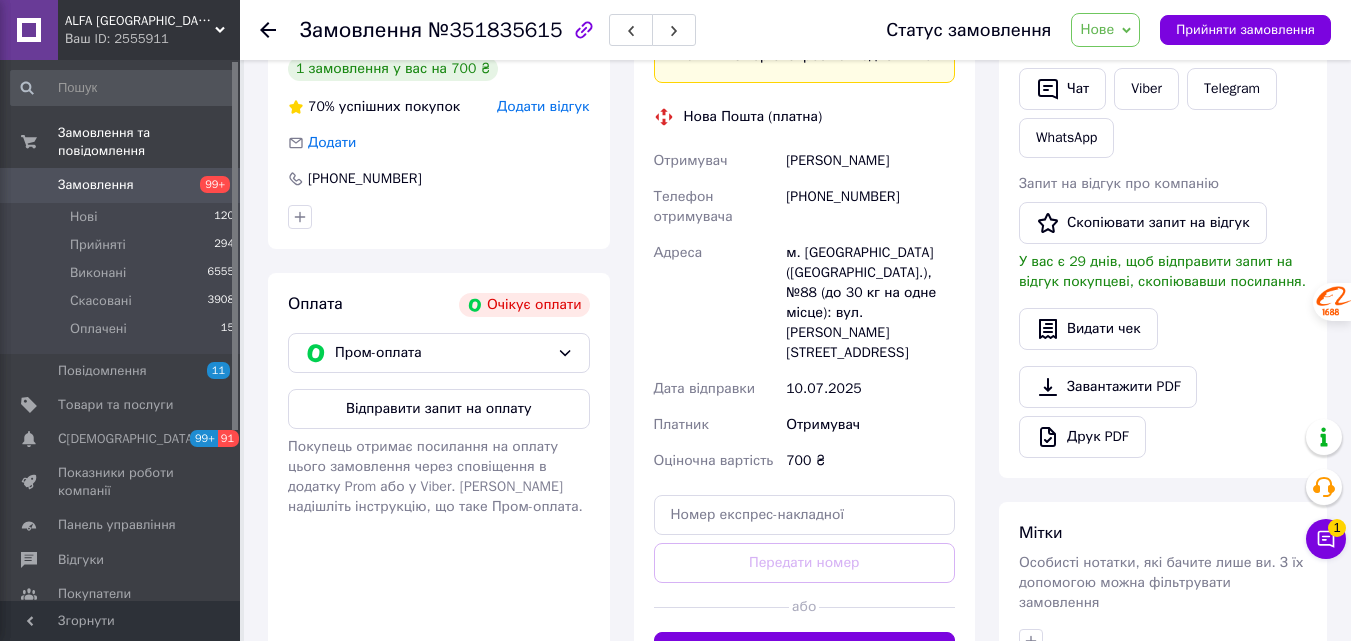 scroll, scrollTop: 694, scrollLeft: 0, axis: vertical 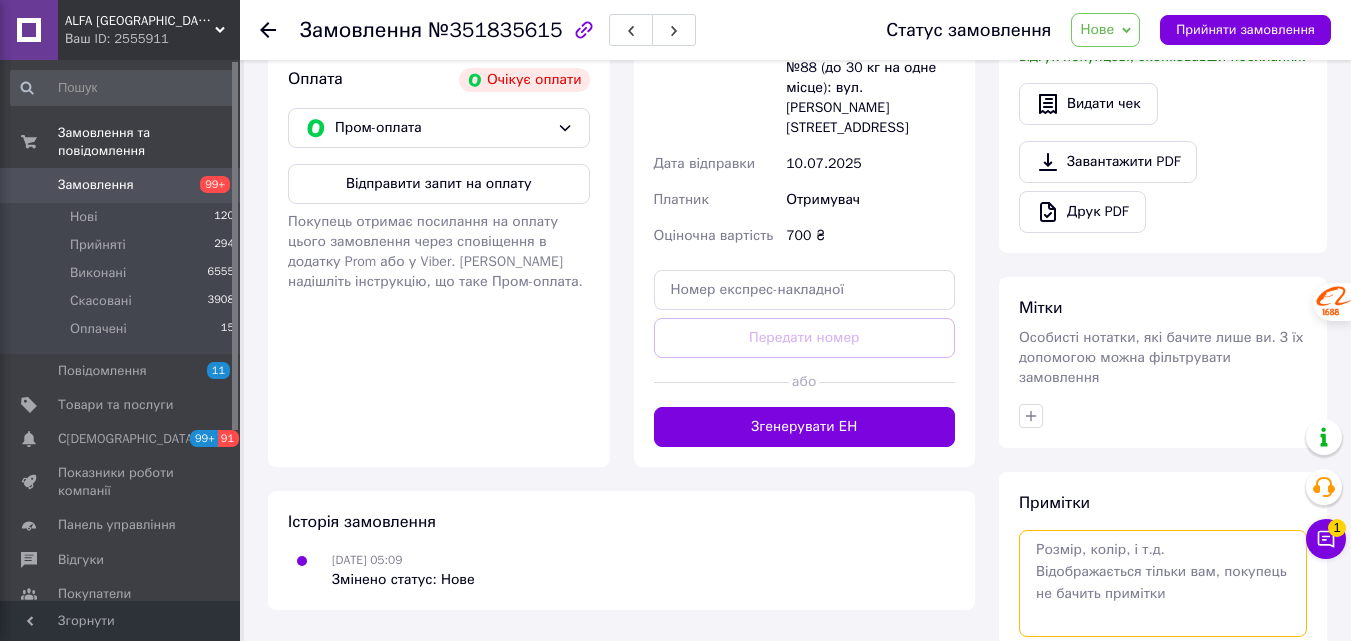 click at bounding box center (1163, 583) 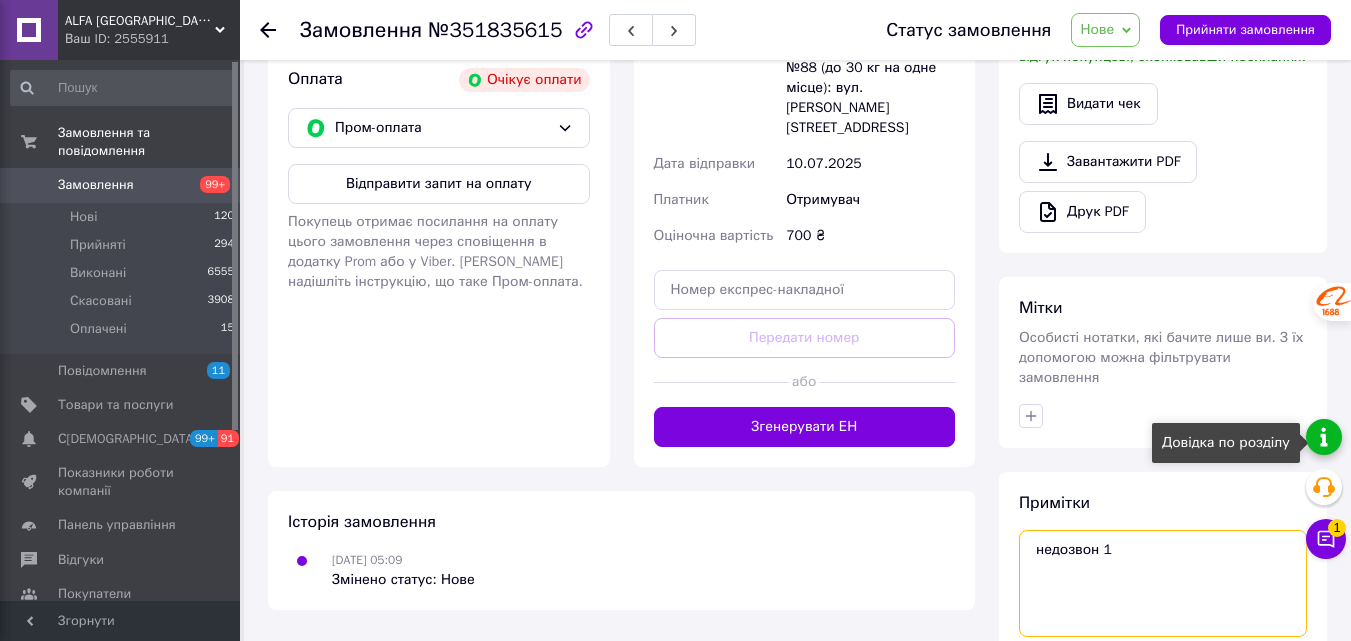 scroll, scrollTop: 794, scrollLeft: 0, axis: vertical 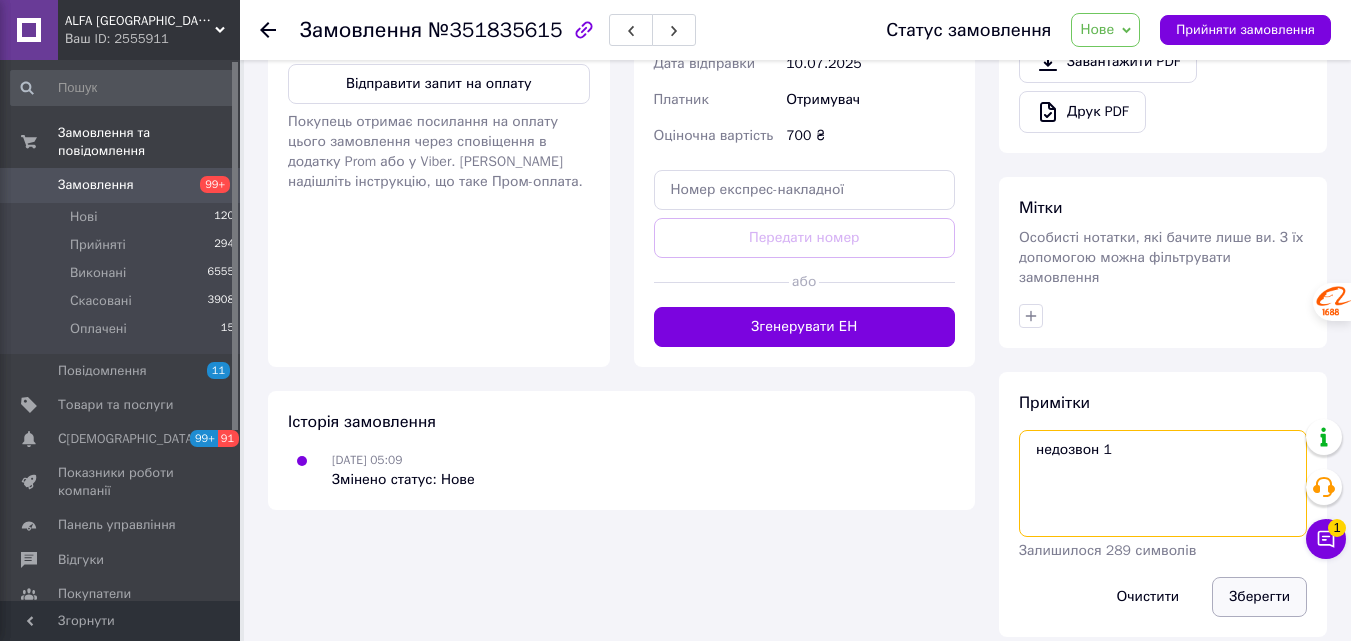 type on "недозвон 1" 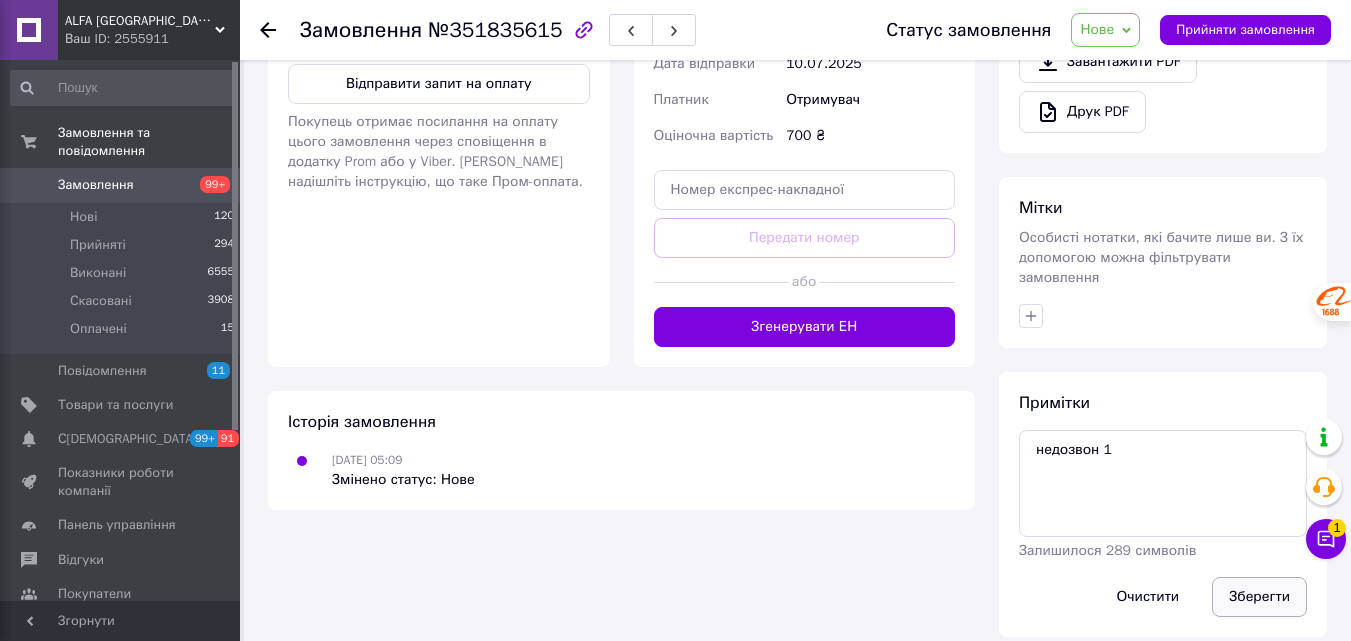 click on "Зберегти" at bounding box center (1259, 597) 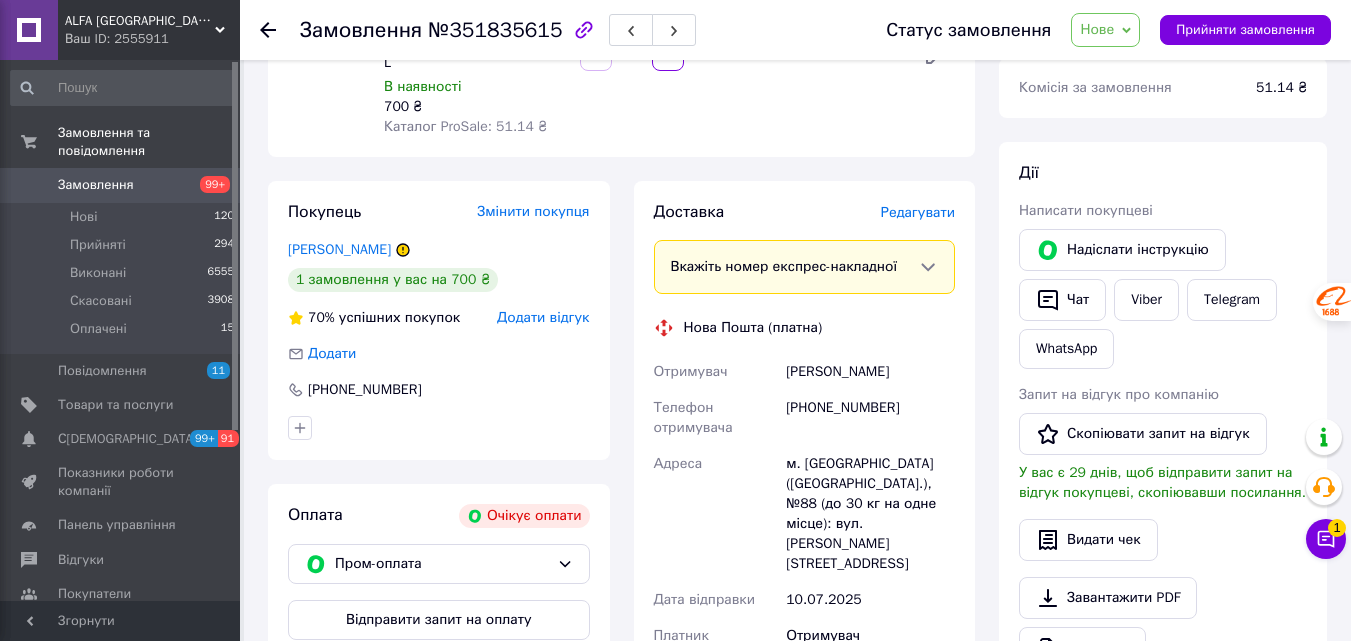 scroll, scrollTop: 458, scrollLeft: 0, axis: vertical 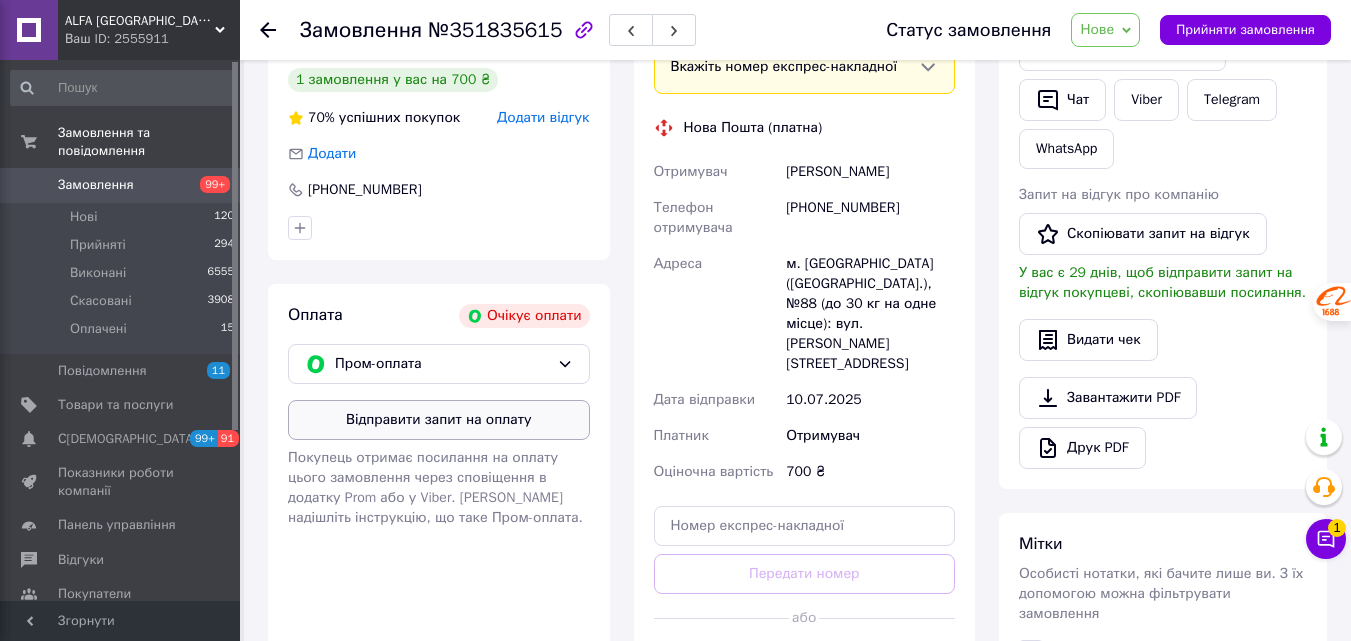 click on "Відправити запит на оплату" at bounding box center (439, 420) 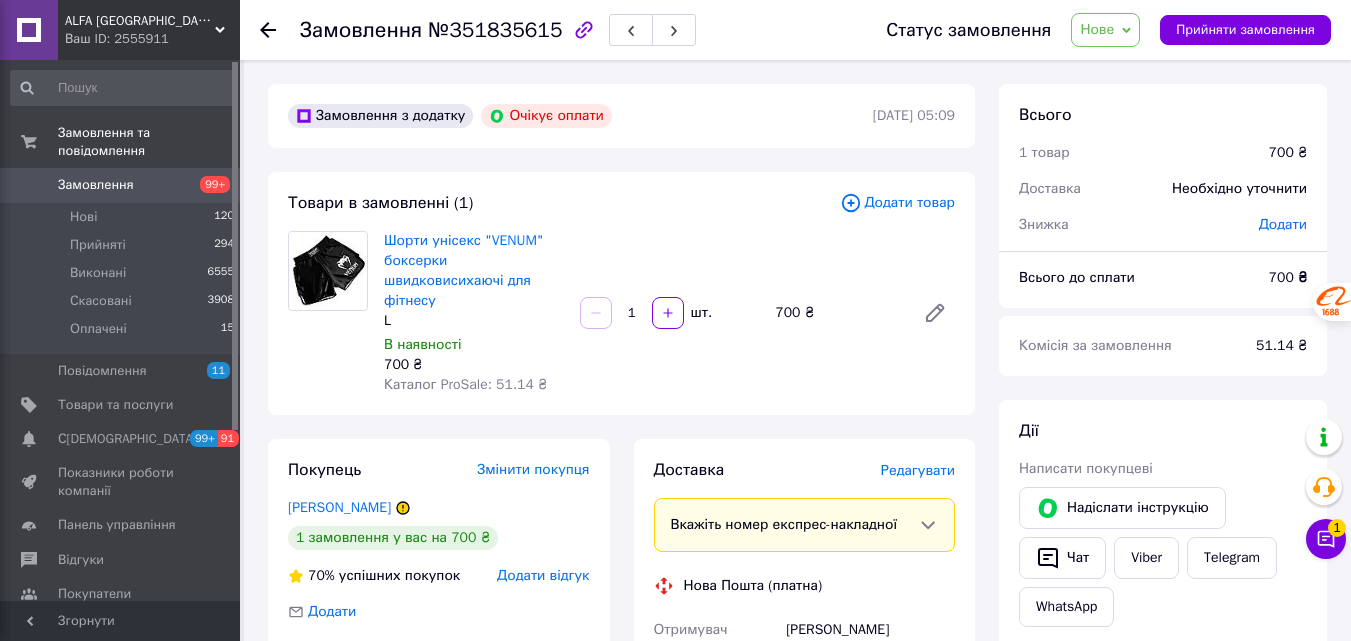 scroll, scrollTop: 200, scrollLeft: 0, axis: vertical 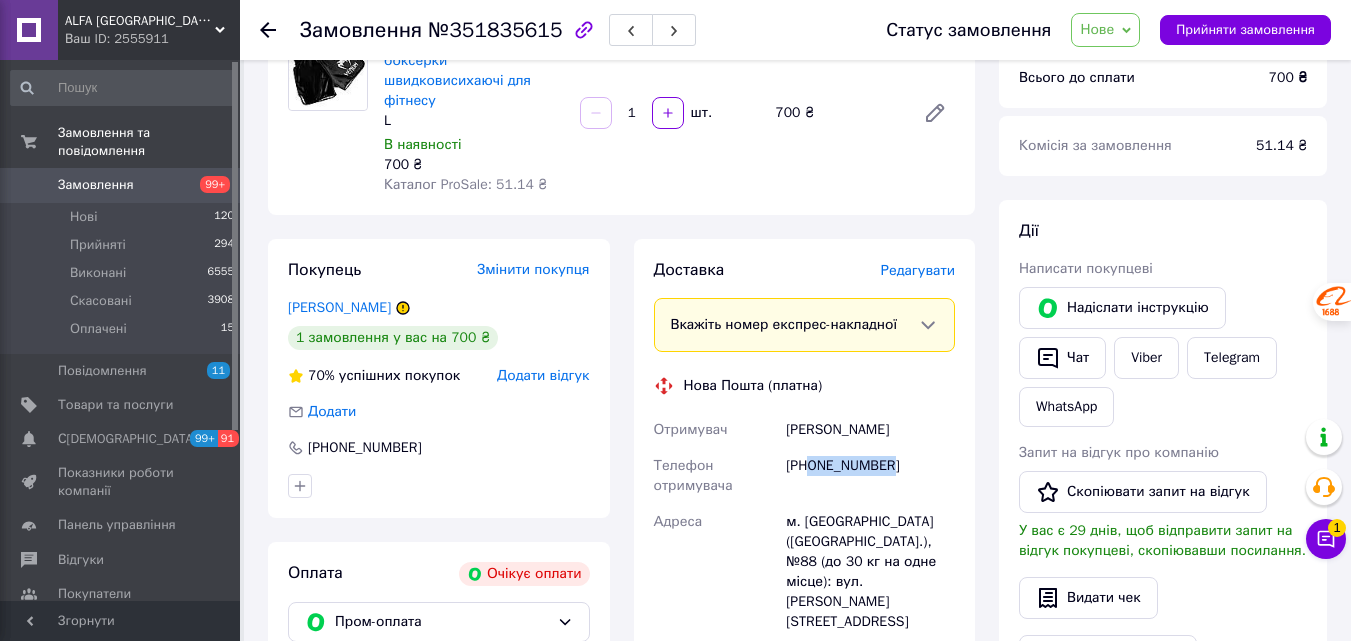 drag, startPoint x: 877, startPoint y: 479, endPoint x: 813, endPoint y: 481, distance: 64.03124 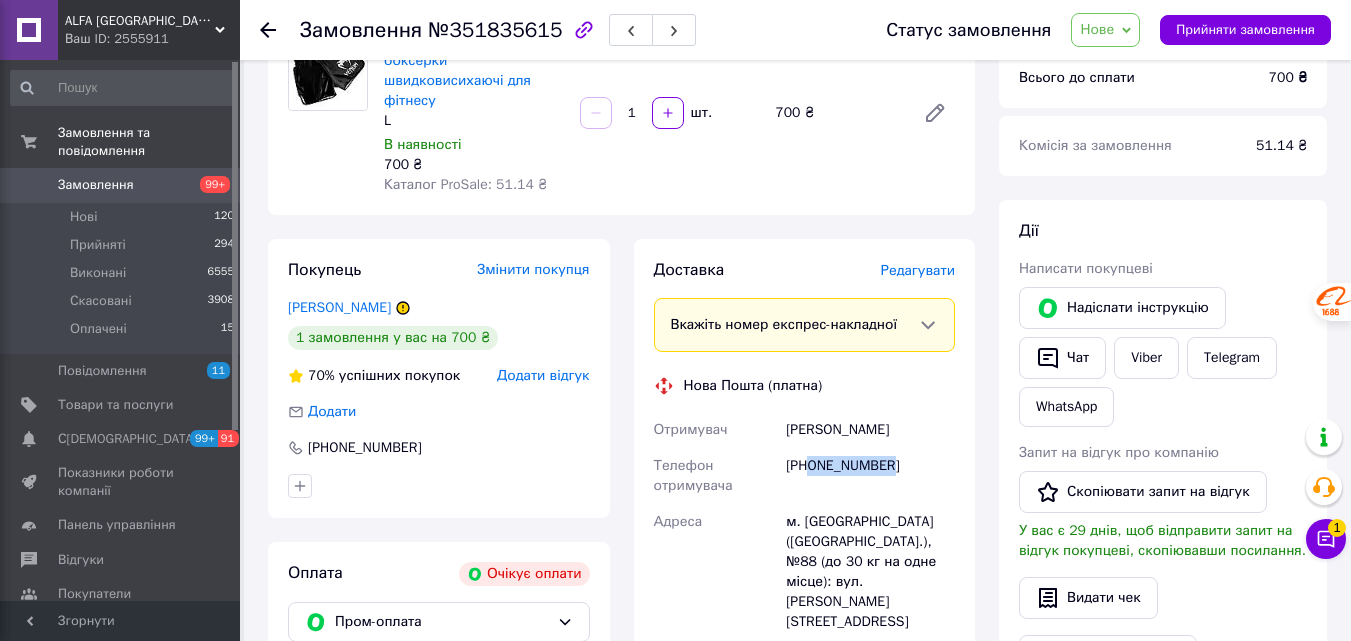 click on "[PHONE_NUMBER]" at bounding box center [870, 476] 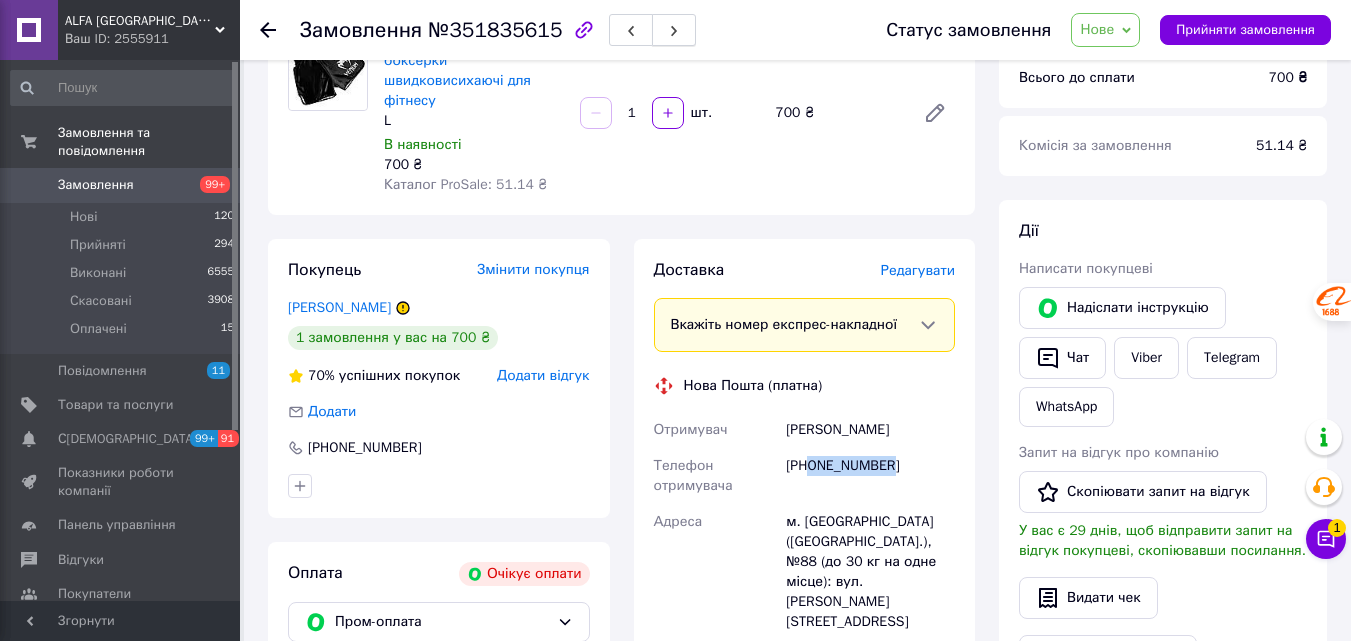 click at bounding box center [674, 30] 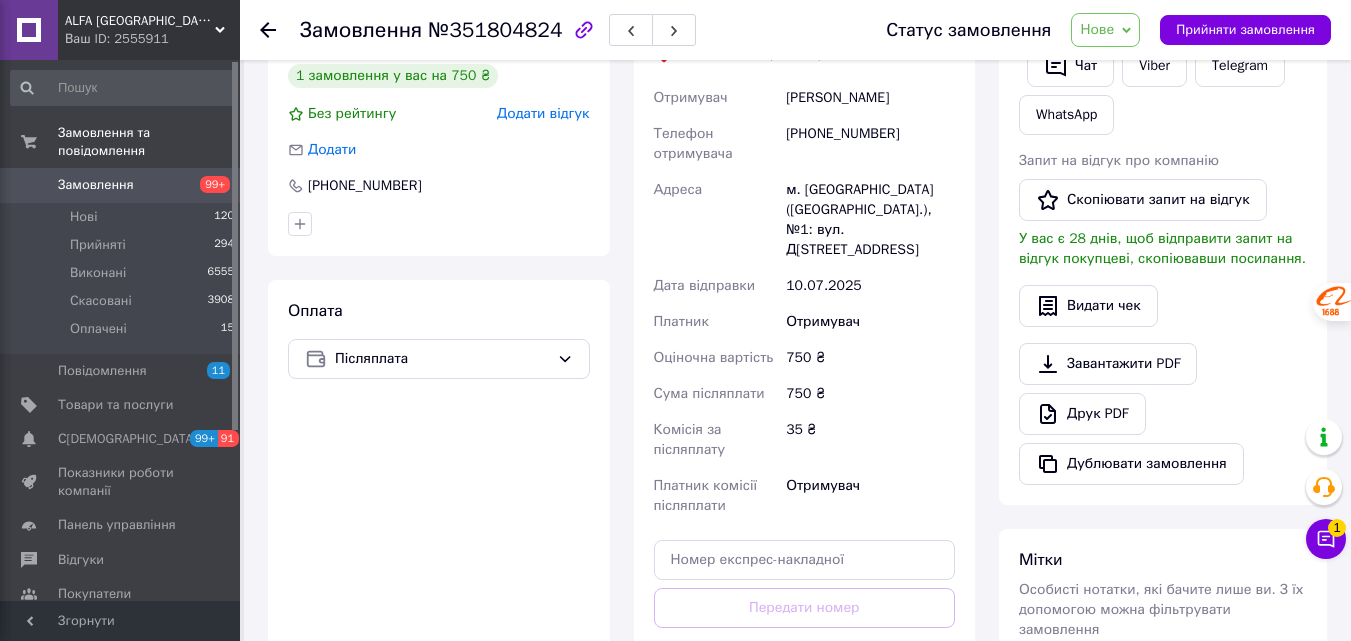 scroll, scrollTop: 600, scrollLeft: 0, axis: vertical 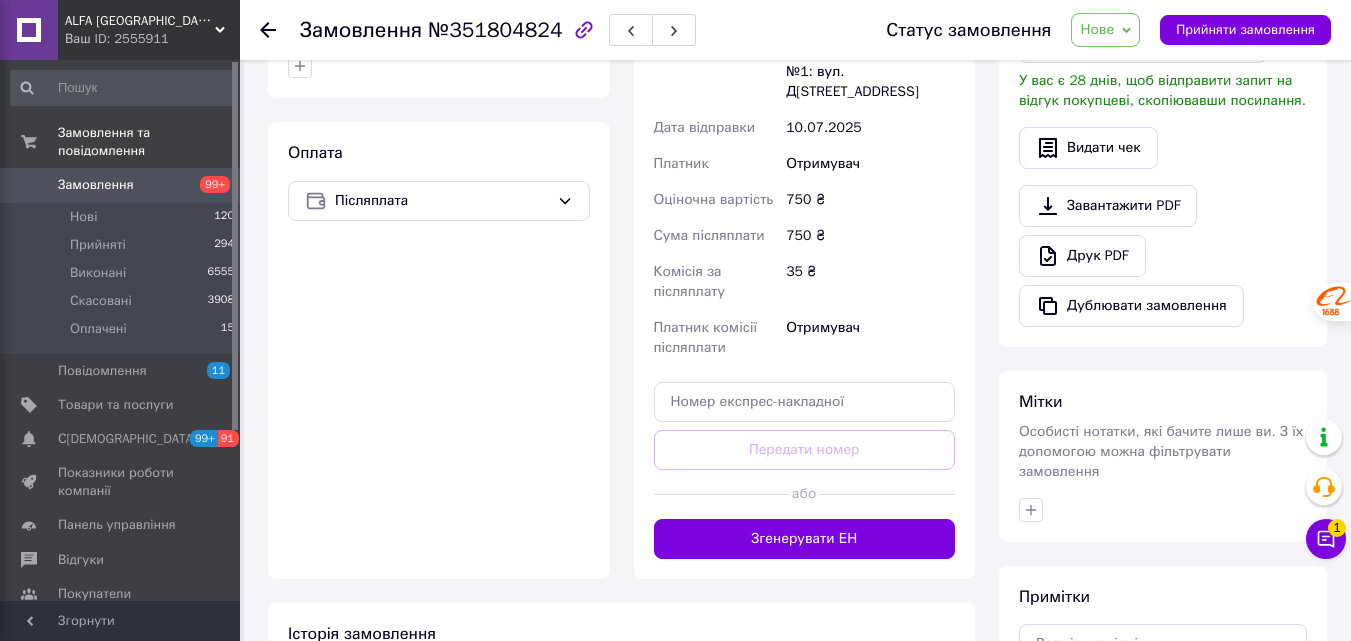 click on "Оплата Післяплата" at bounding box center (439, 350) 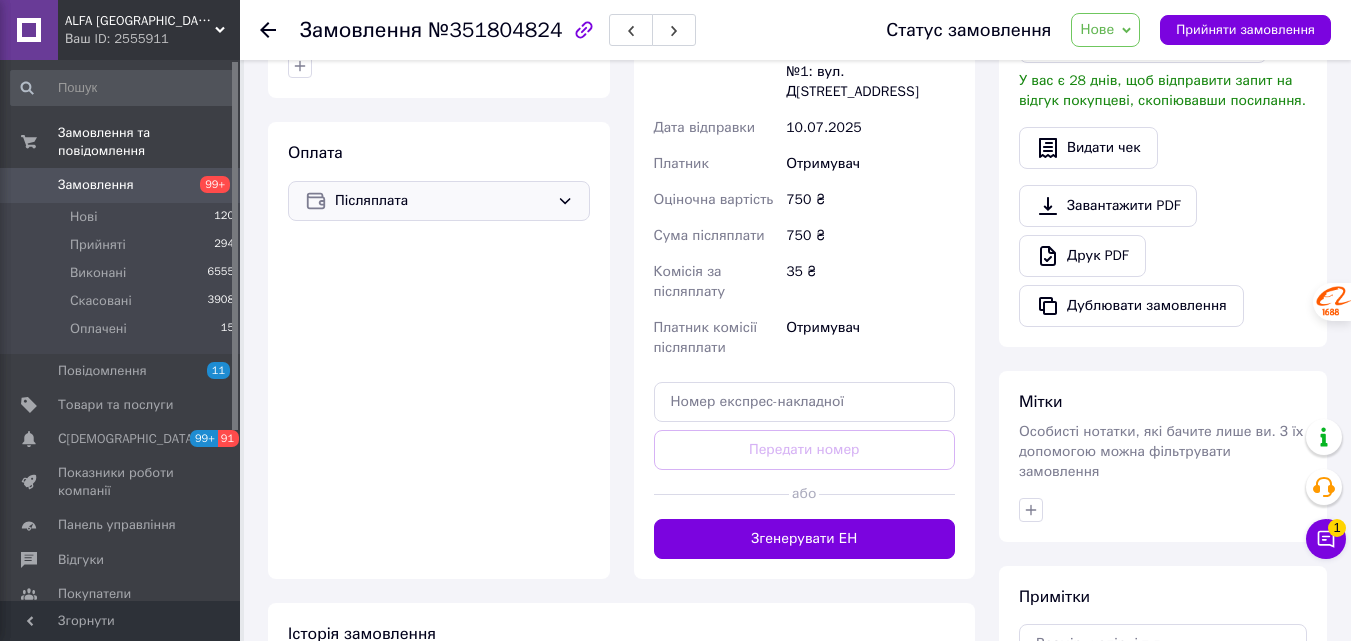click on "Післяплата" at bounding box center (442, 201) 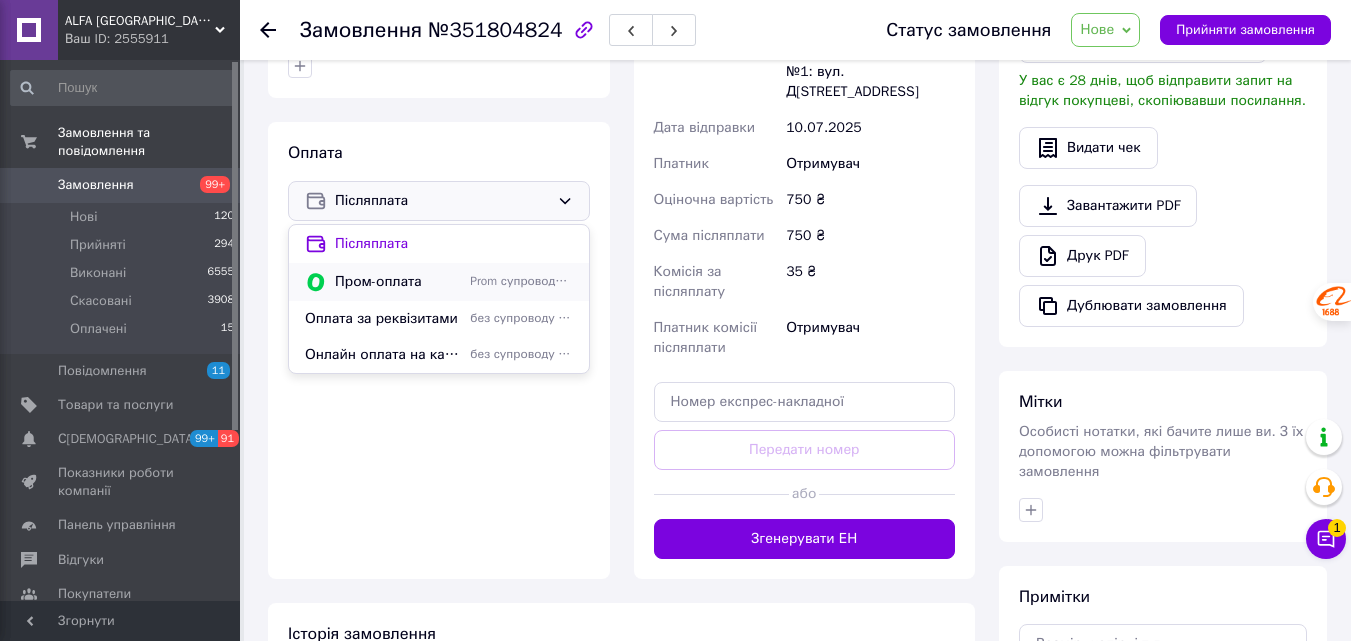 click on "Пром-оплата" at bounding box center (398, 282) 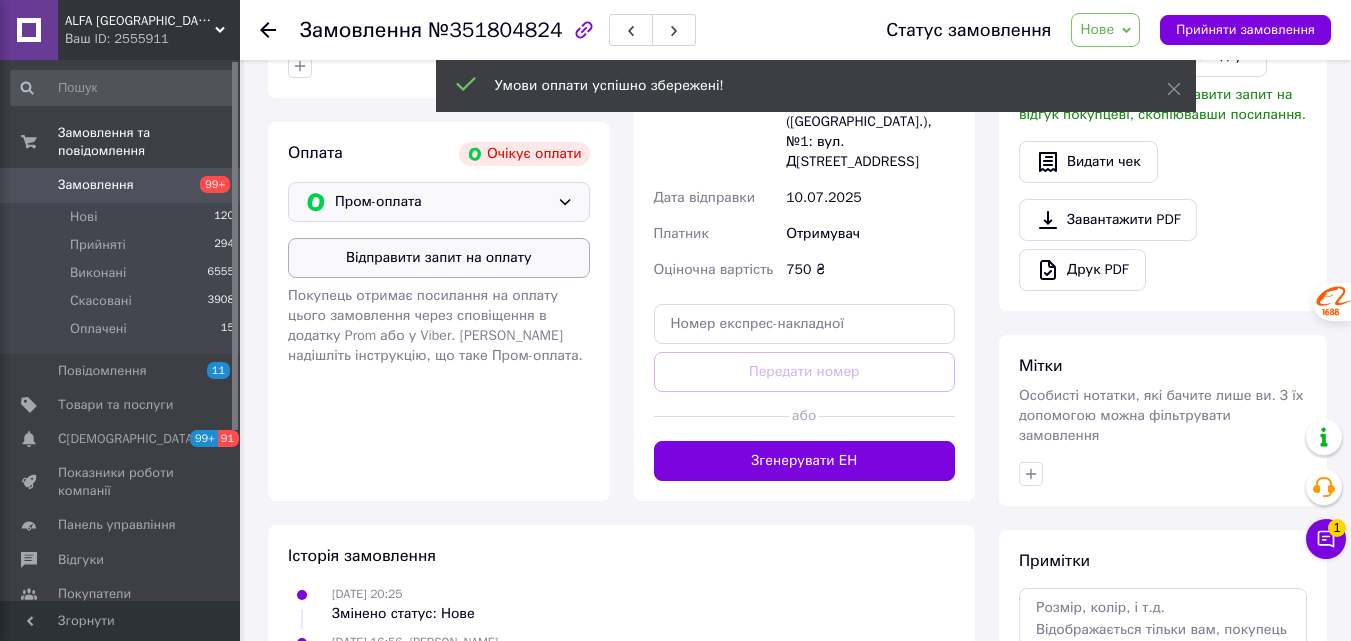 click on "Відправити запит на оплату" at bounding box center [439, 258] 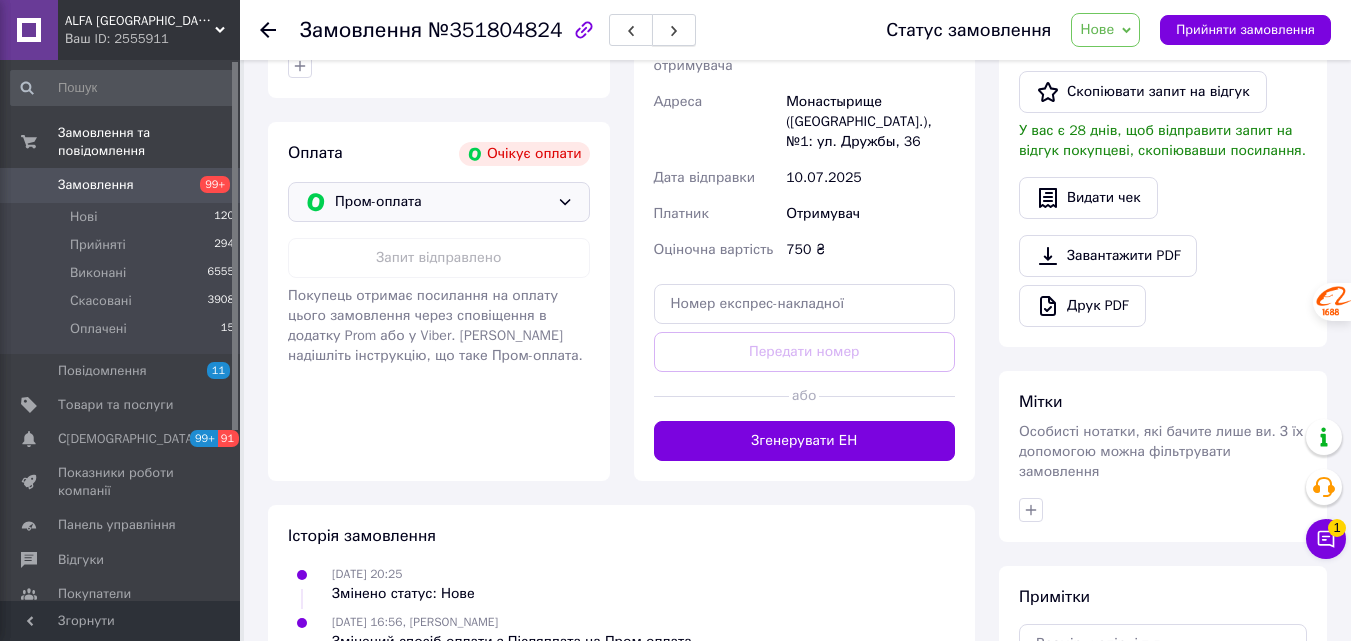 click at bounding box center (674, 30) 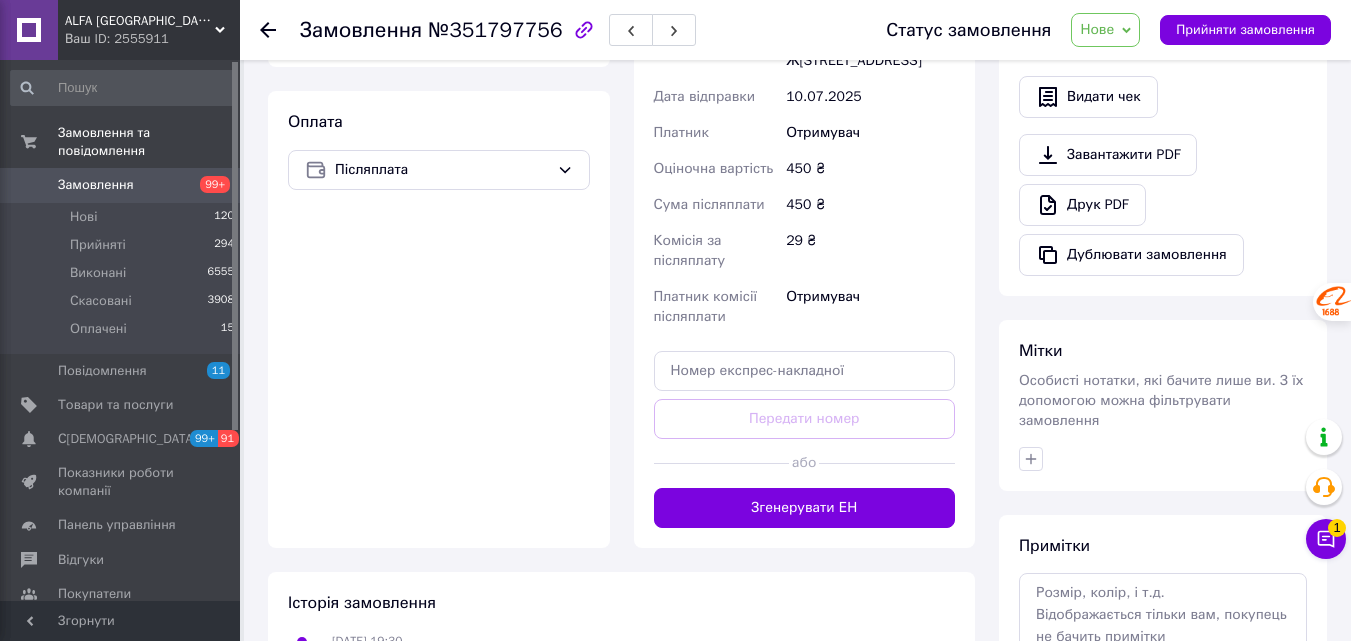scroll, scrollTop: 794, scrollLeft: 0, axis: vertical 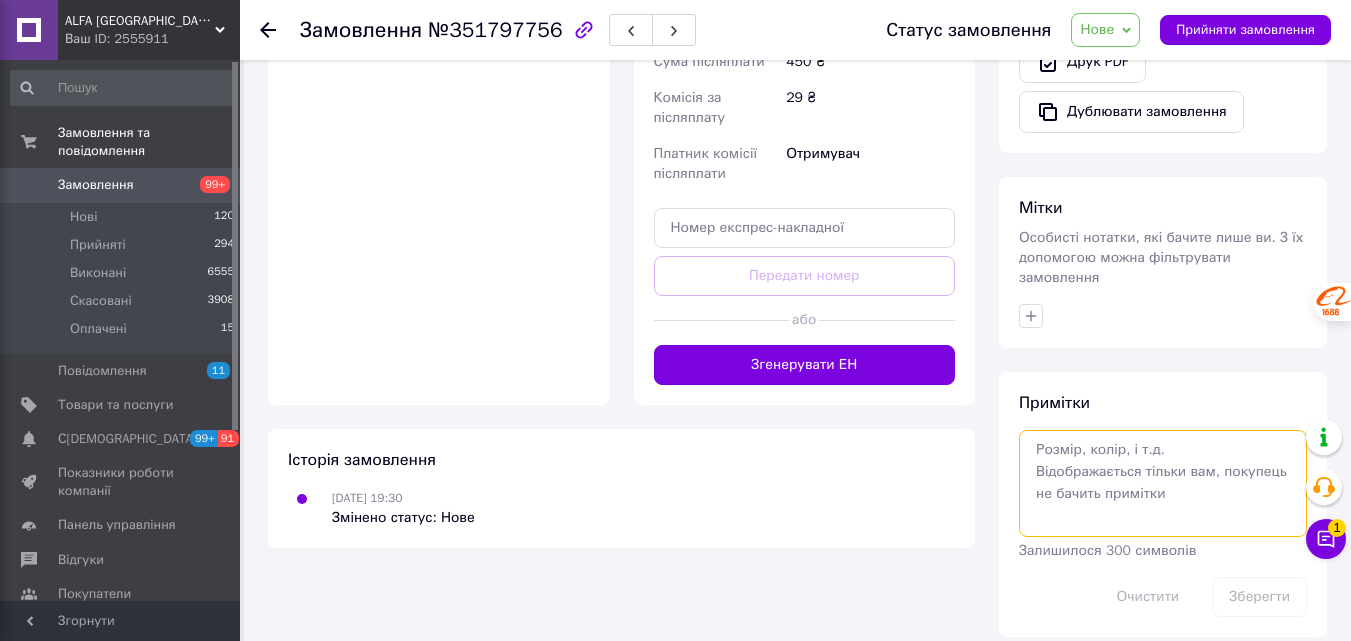click at bounding box center [1163, 483] 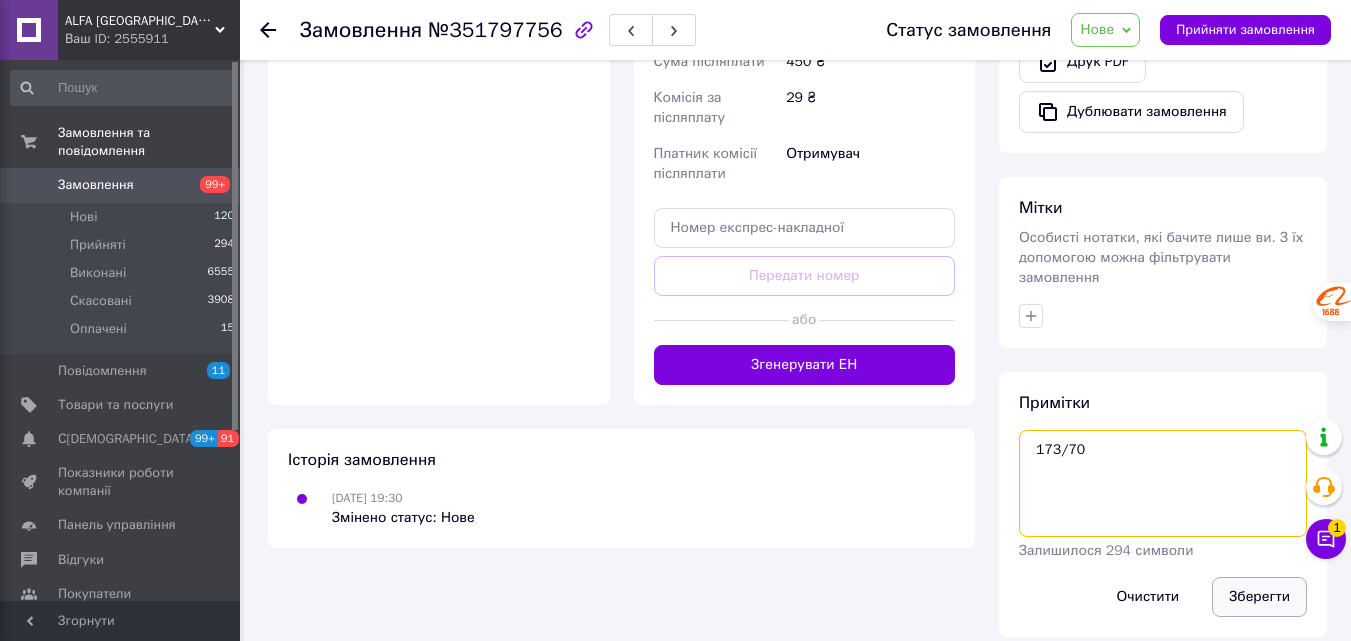 type on "173/70" 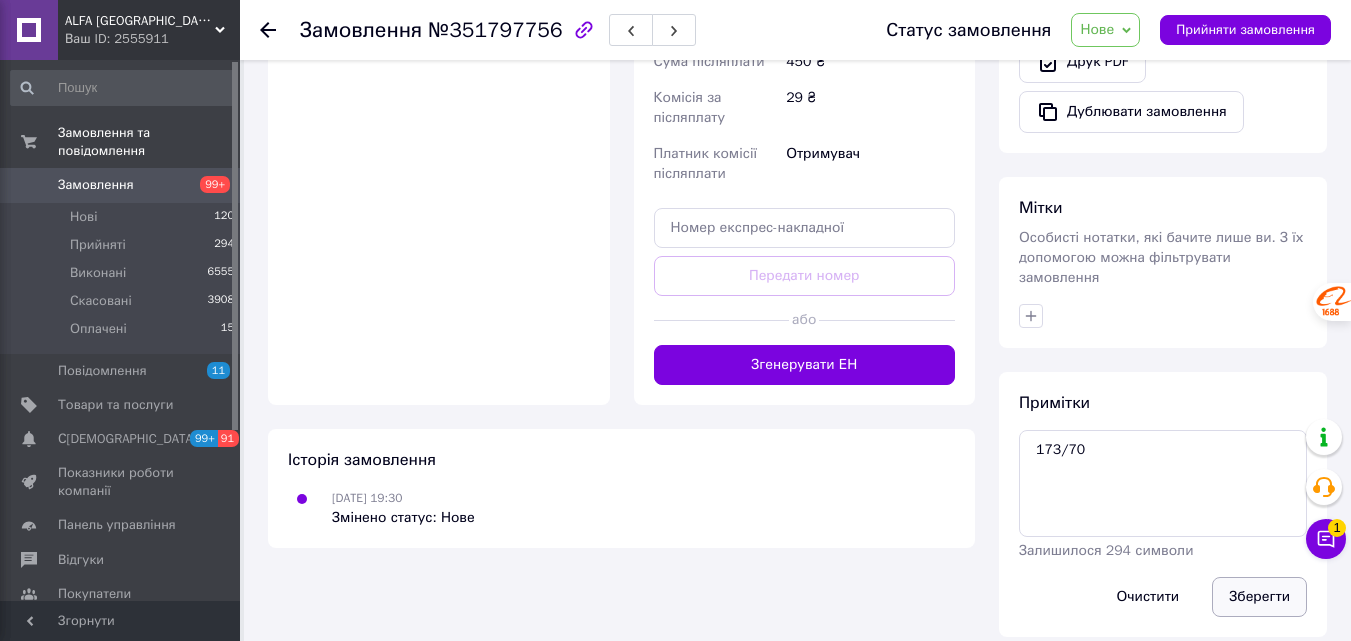 click on "Зберегти" at bounding box center [1259, 597] 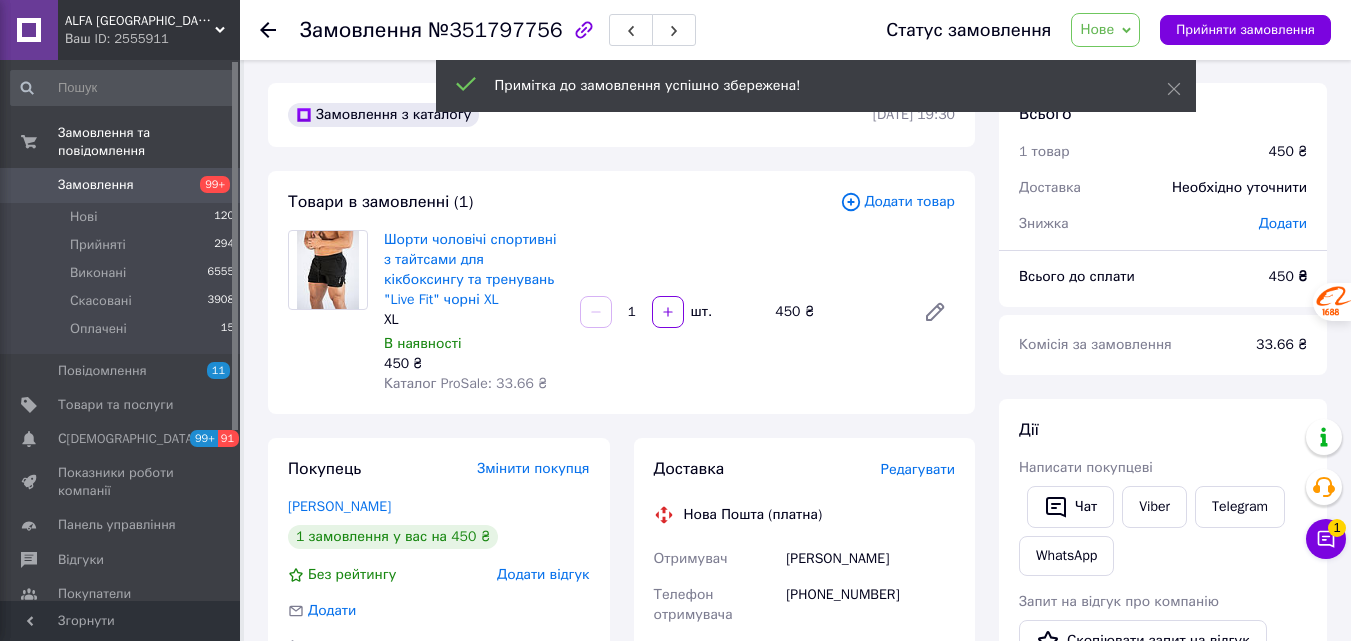 scroll, scrollTop: 0, scrollLeft: 0, axis: both 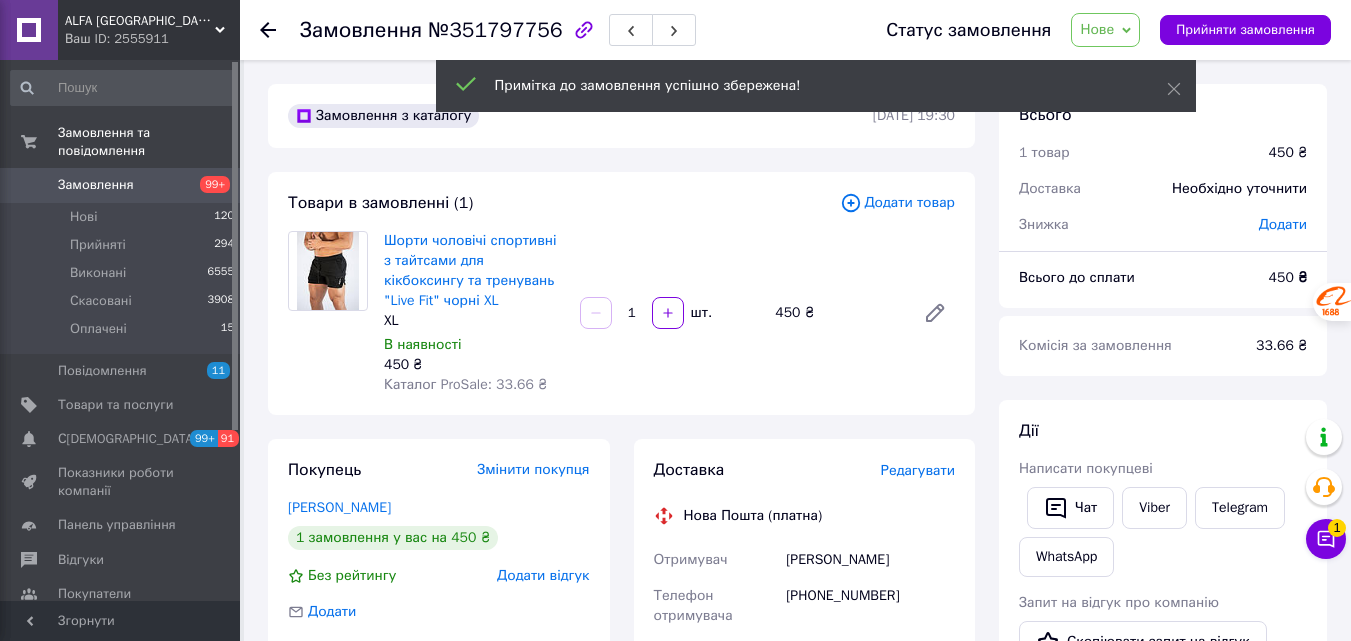 click on "Нове" at bounding box center (1097, 29) 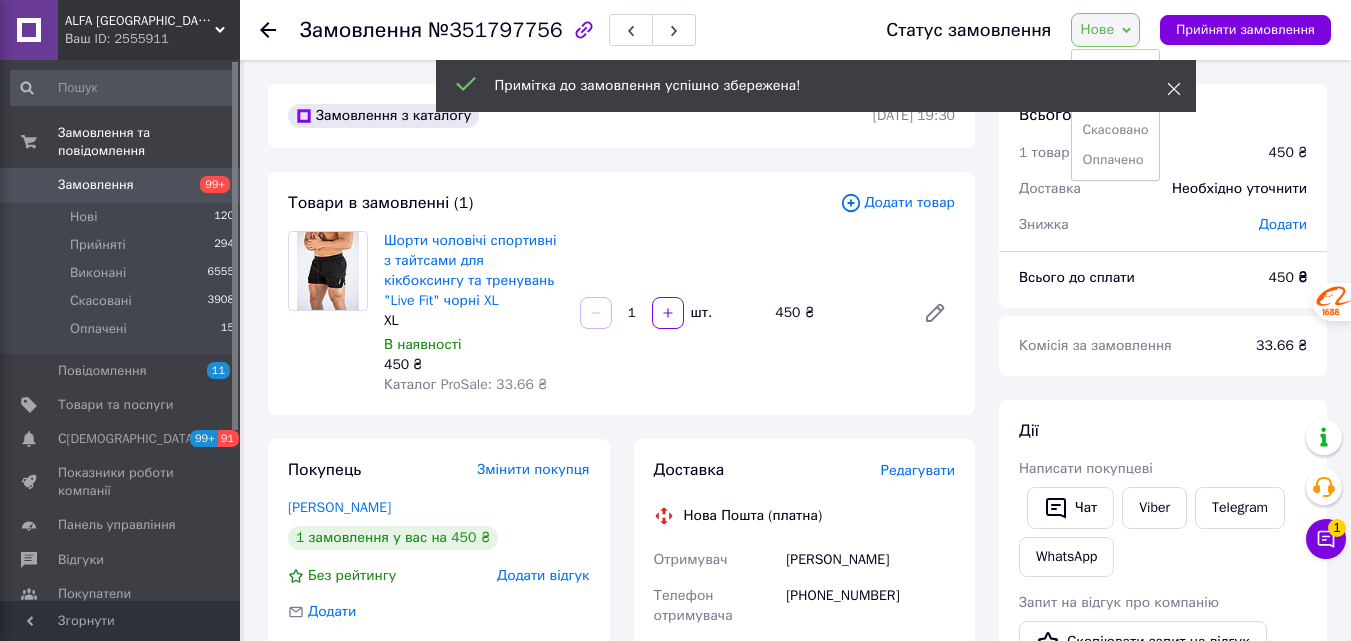 click 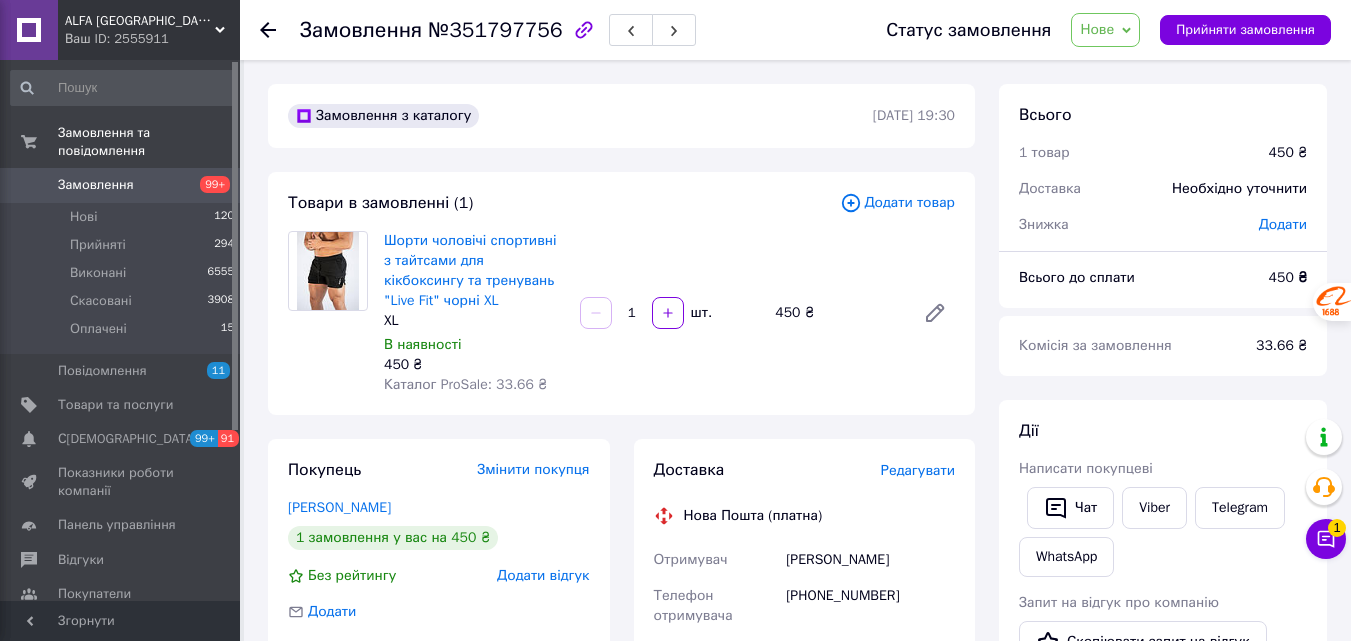 click on "Нове" at bounding box center (1105, 30) 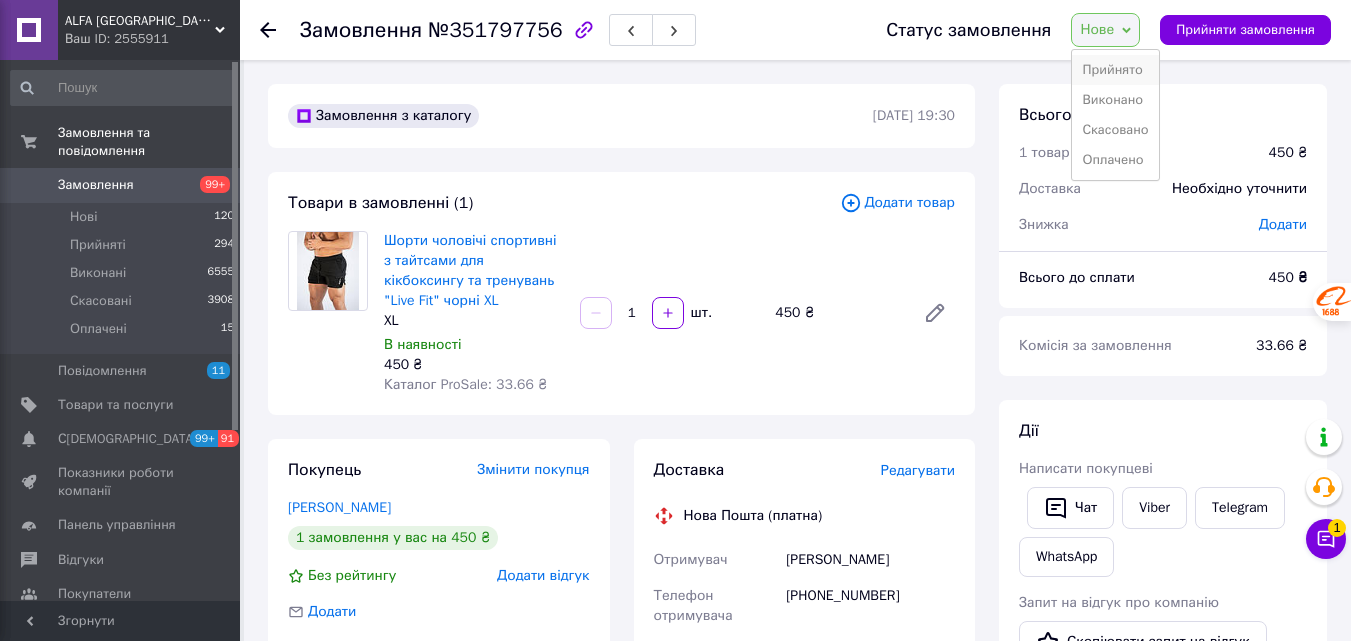 click on "Прийнято" at bounding box center (1115, 70) 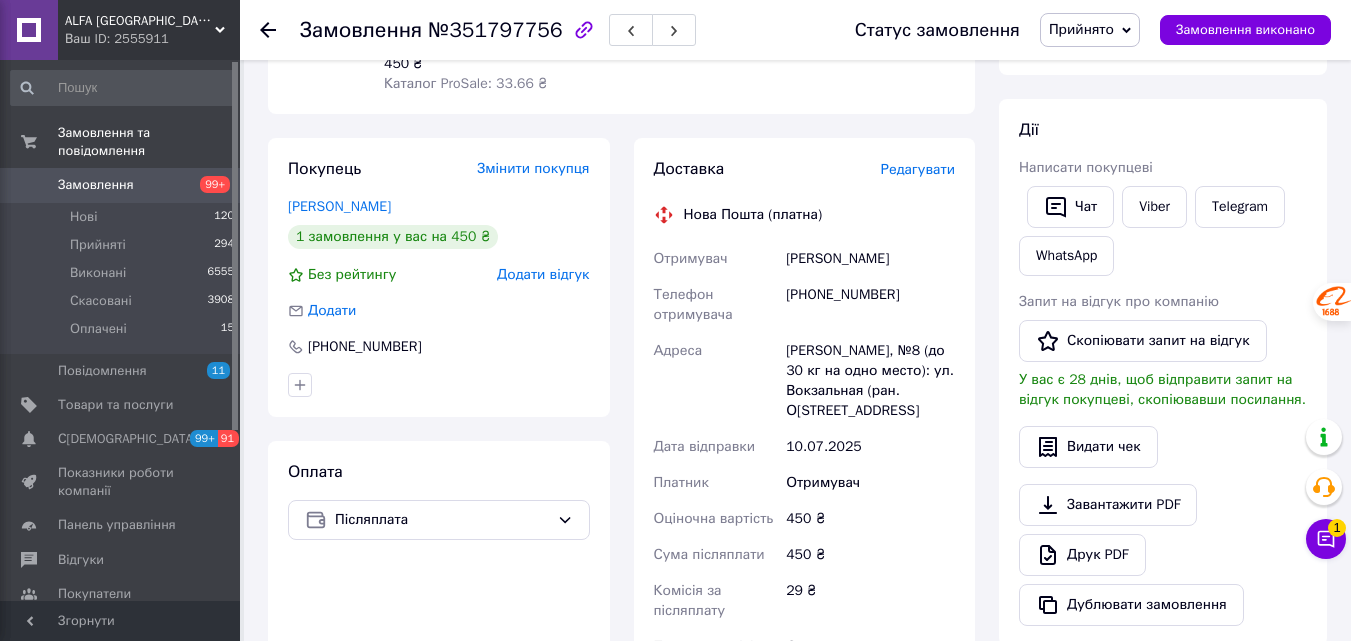 scroll, scrollTop: 300, scrollLeft: 0, axis: vertical 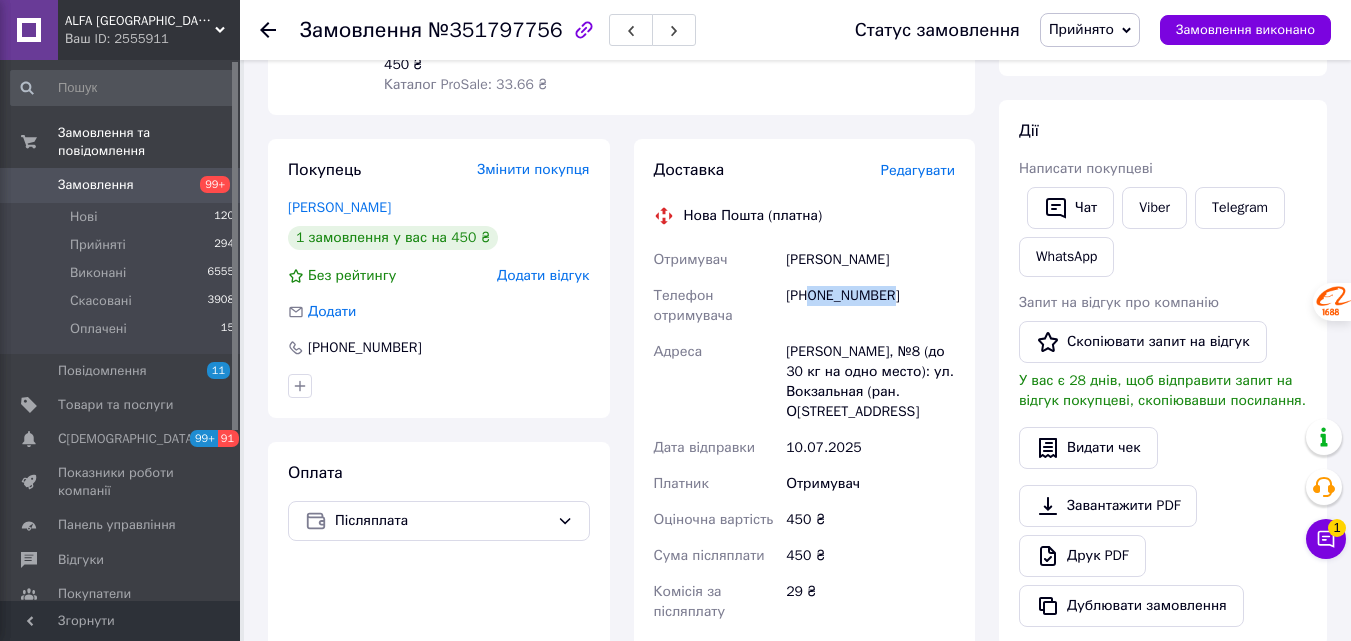 drag, startPoint x: 905, startPoint y: 295, endPoint x: 812, endPoint y: 297, distance: 93.0215 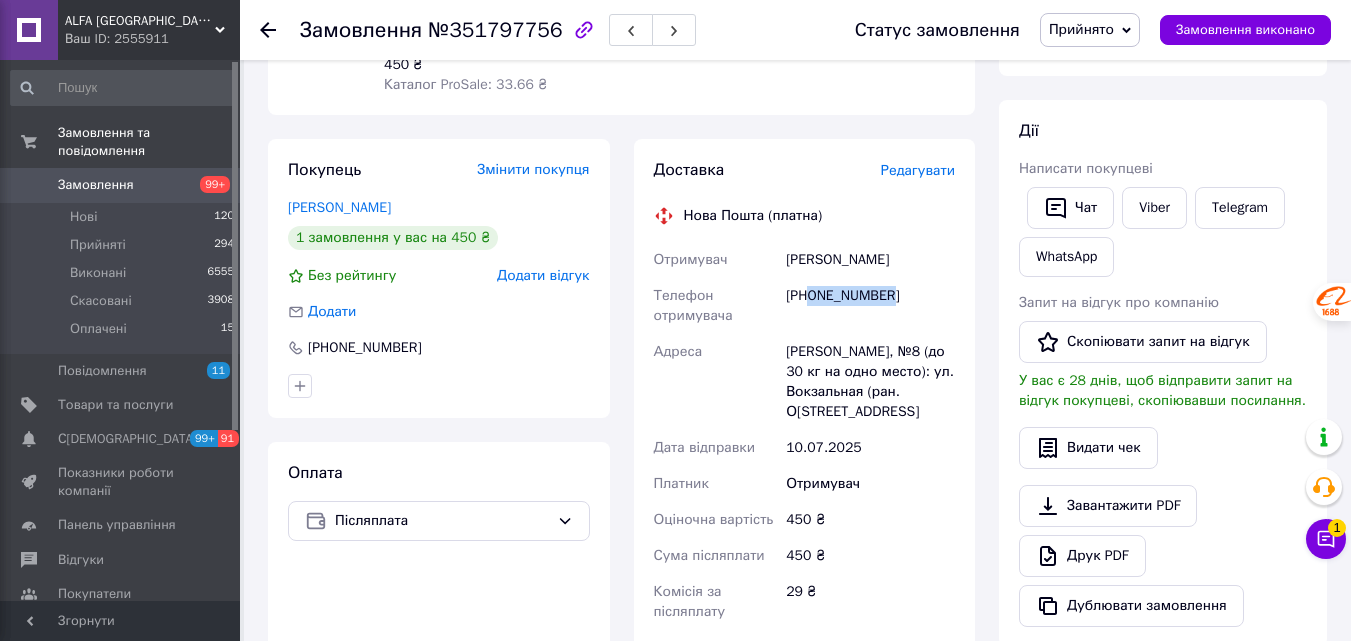 click on "[PHONE_NUMBER]" at bounding box center (870, 306) 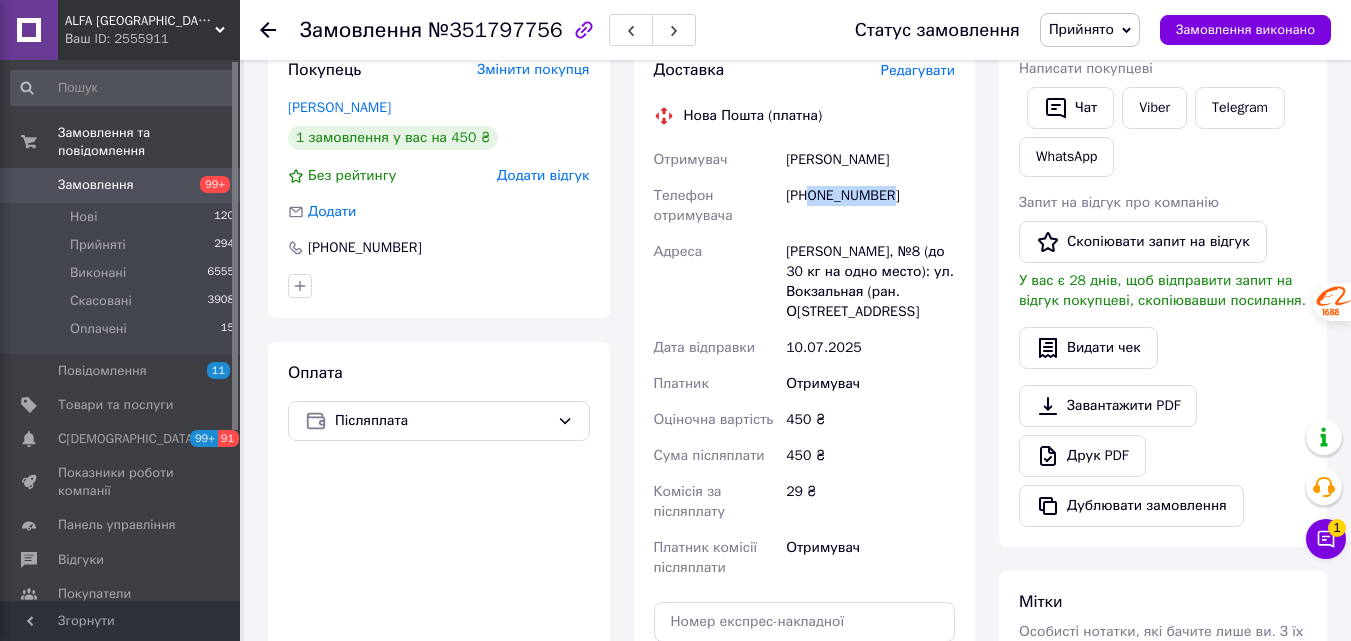 scroll, scrollTop: 700, scrollLeft: 0, axis: vertical 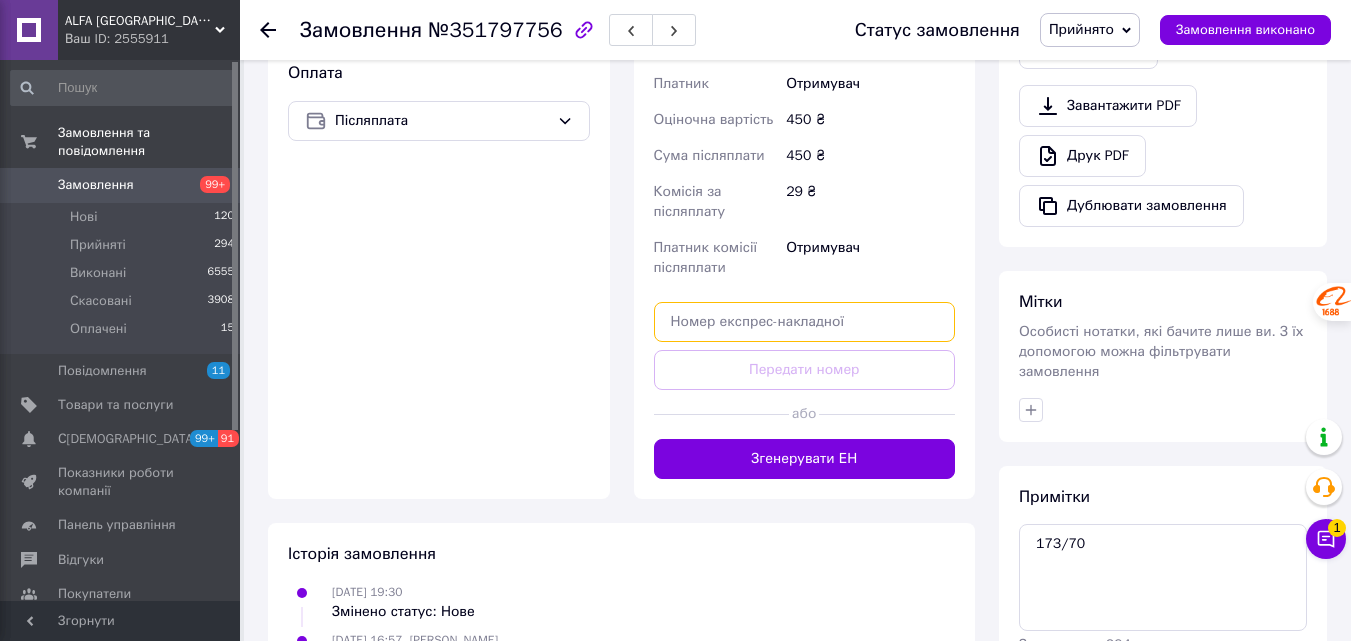 click at bounding box center [805, 322] 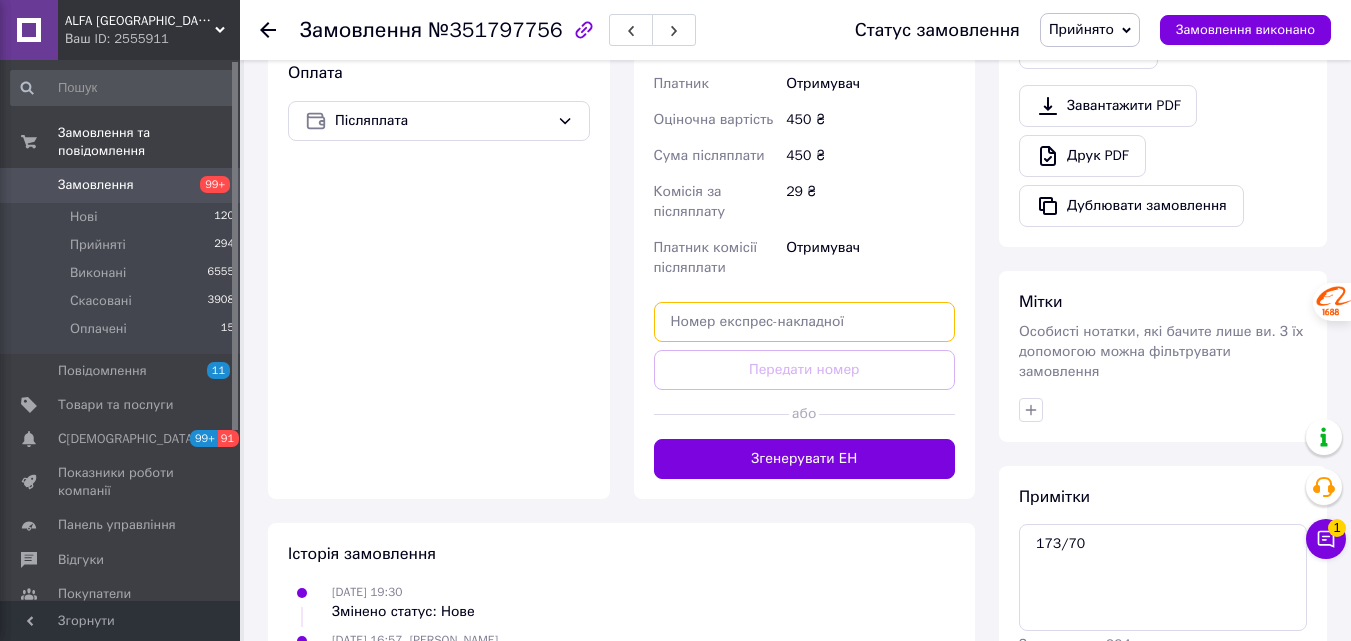 paste on "20451203318082" 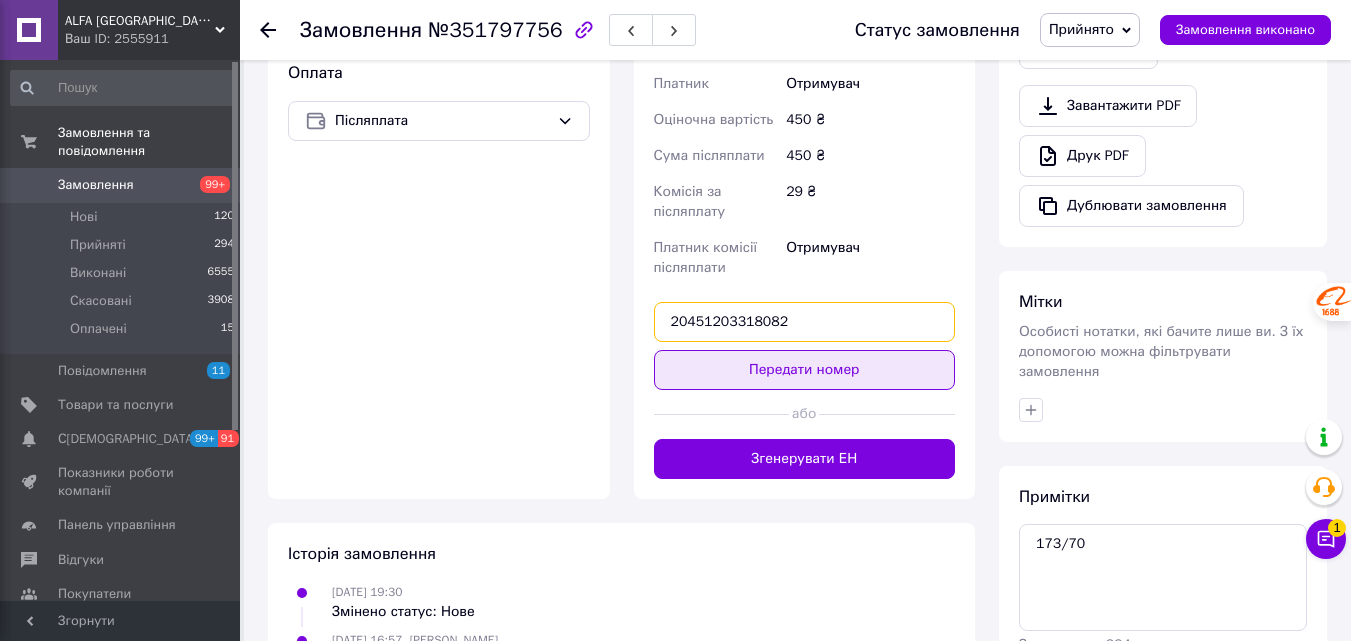 type on "20451203318082" 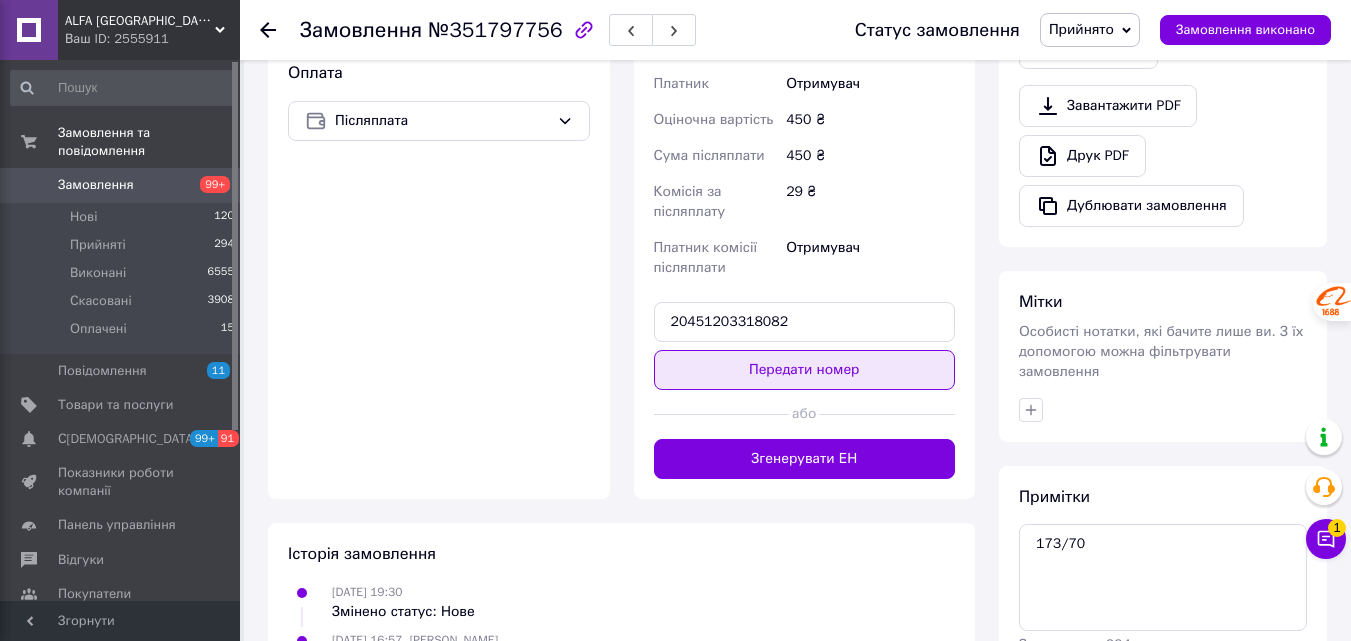 click on "Передати номер" at bounding box center (805, 370) 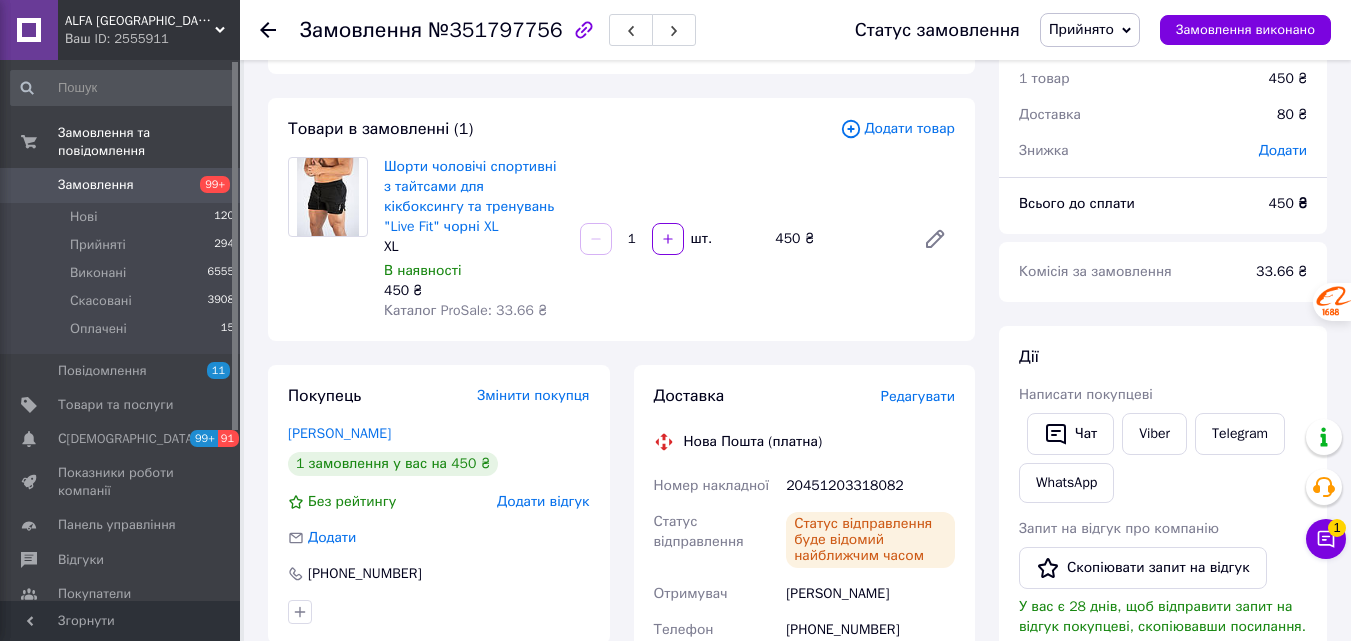 scroll, scrollTop: 0, scrollLeft: 0, axis: both 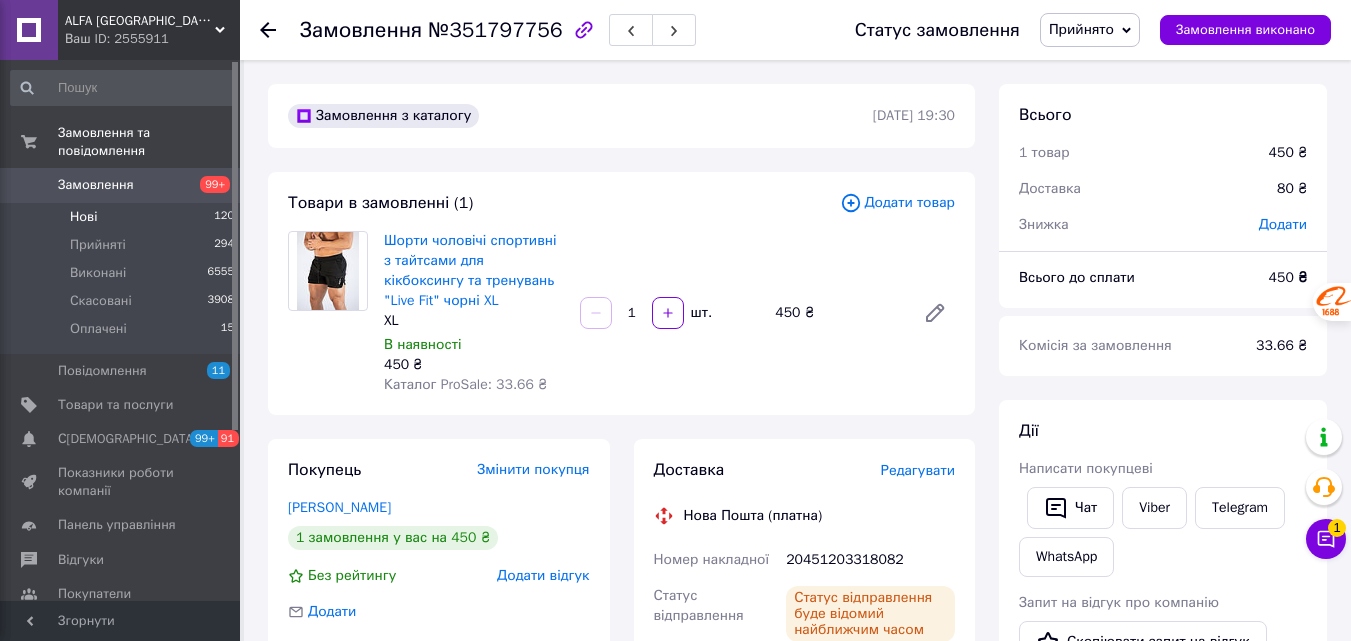 click on "Нові 120" at bounding box center (123, 217) 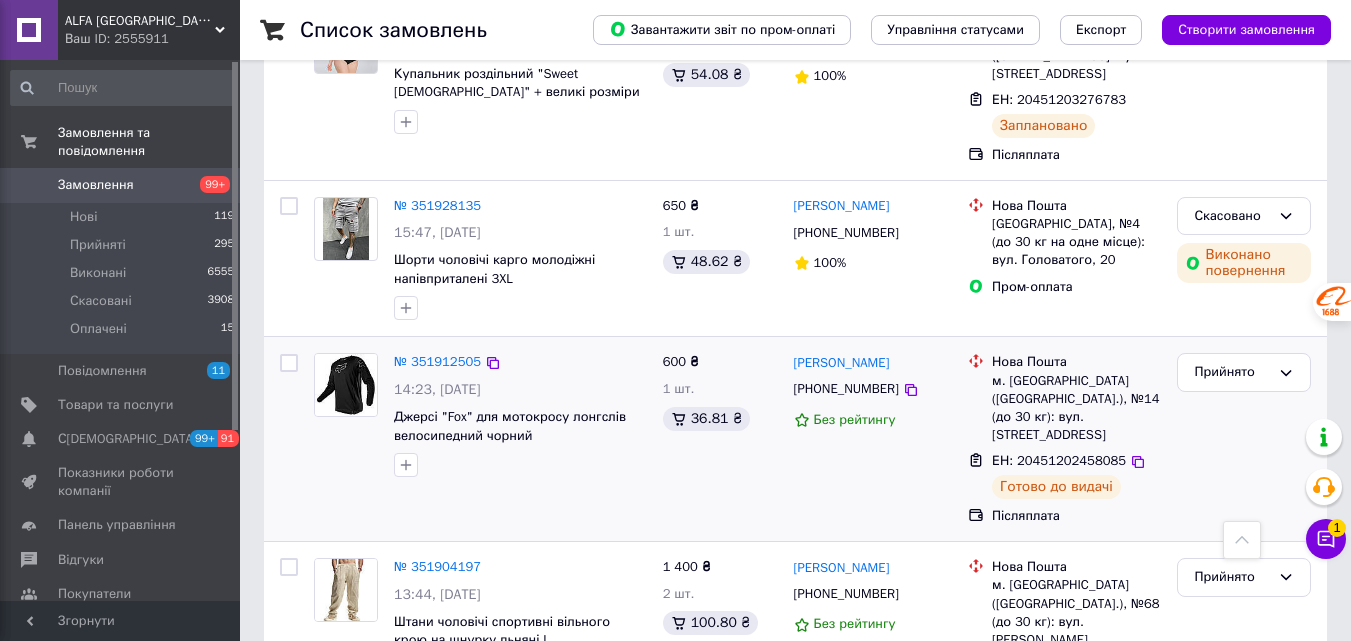 scroll, scrollTop: 1700, scrollLeft: 0, axis: vertical 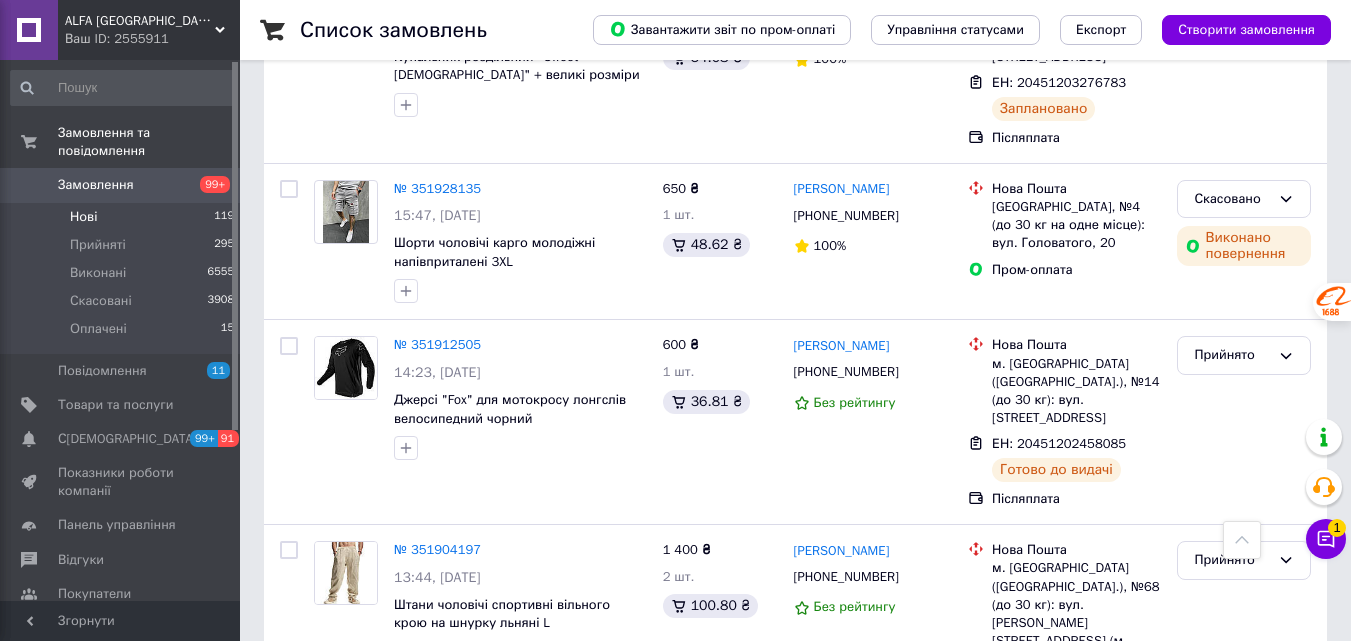 click on "Нові" at bounding box center [83, 217] 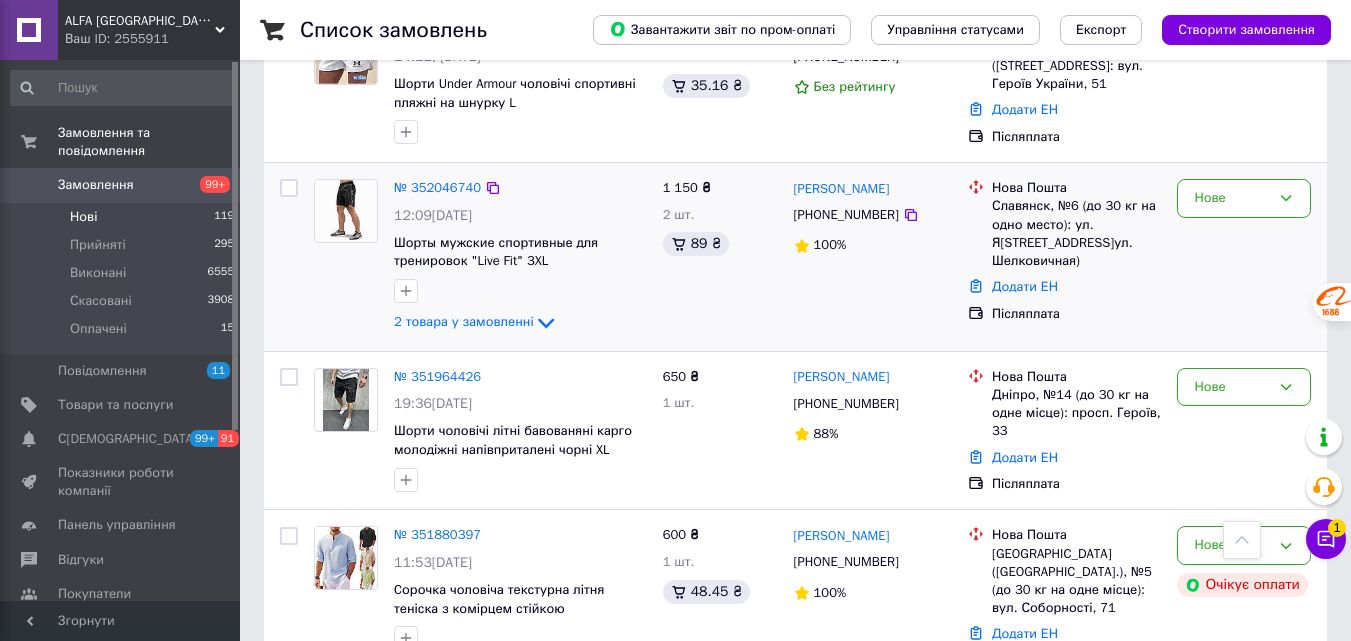 scroll, scrollTop: 800, scrollLeft: 0, axis: vertical 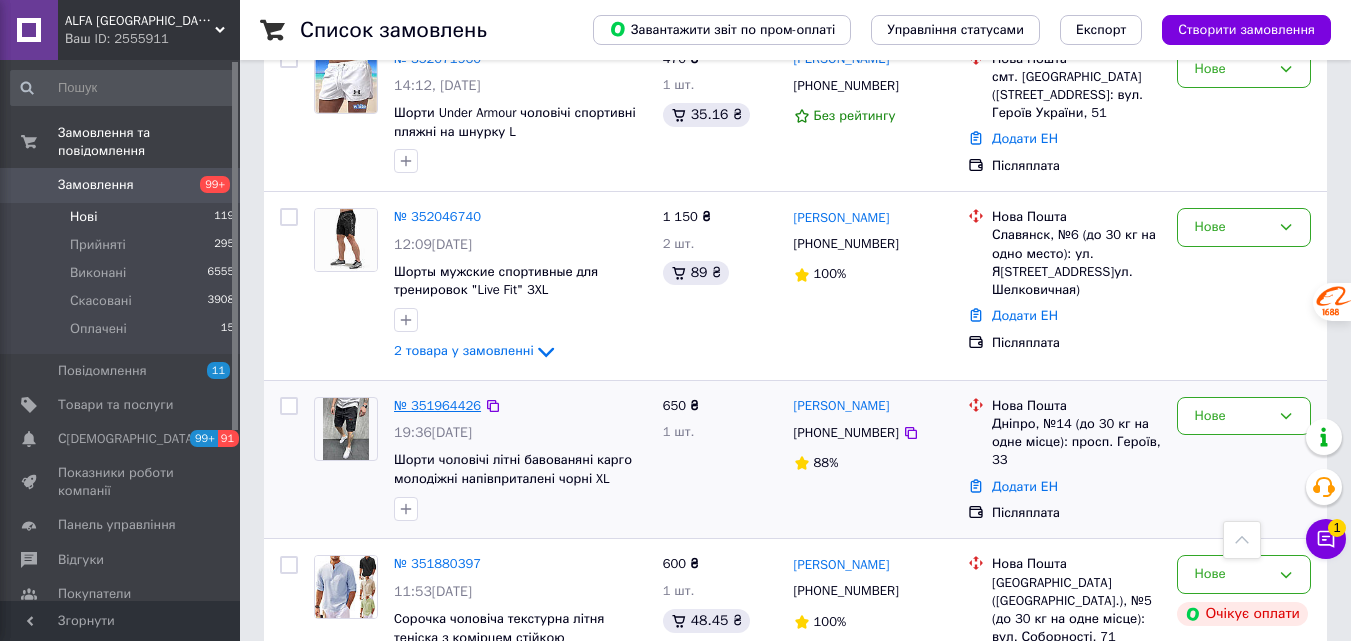 click on "№ 351964426" at bounding box center [437, 405] 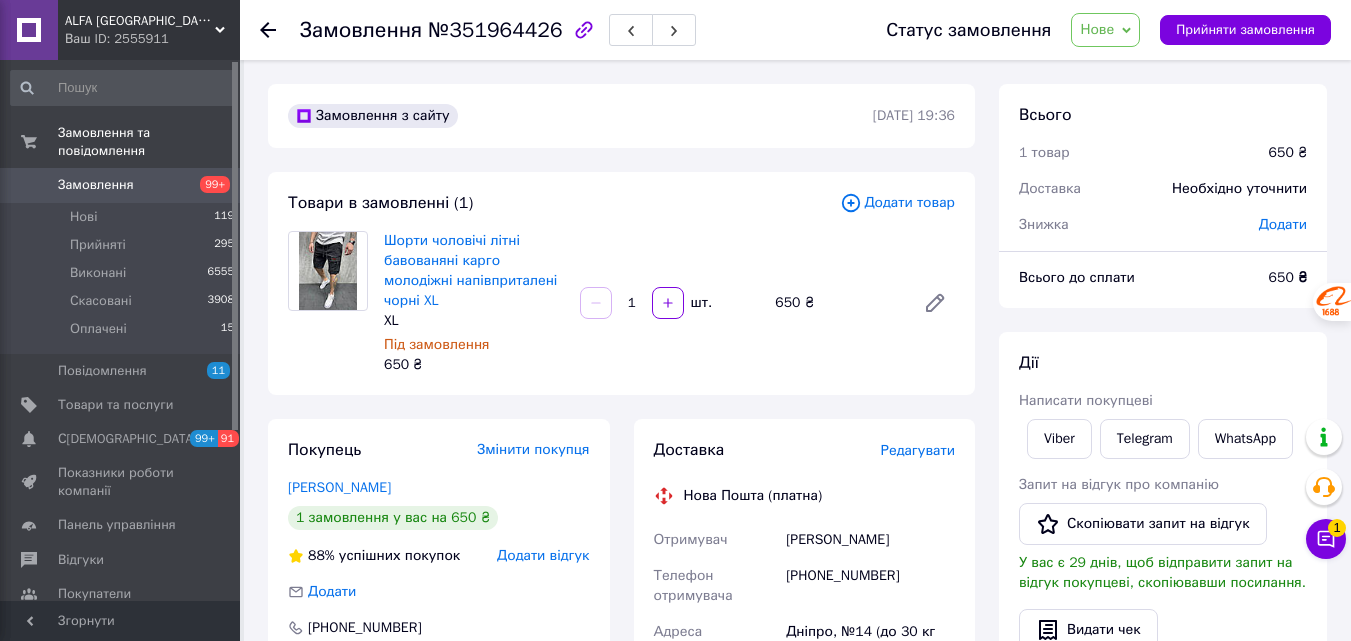 scroll, scrollTop: 100, scrollLeft: 0, axis: vertical 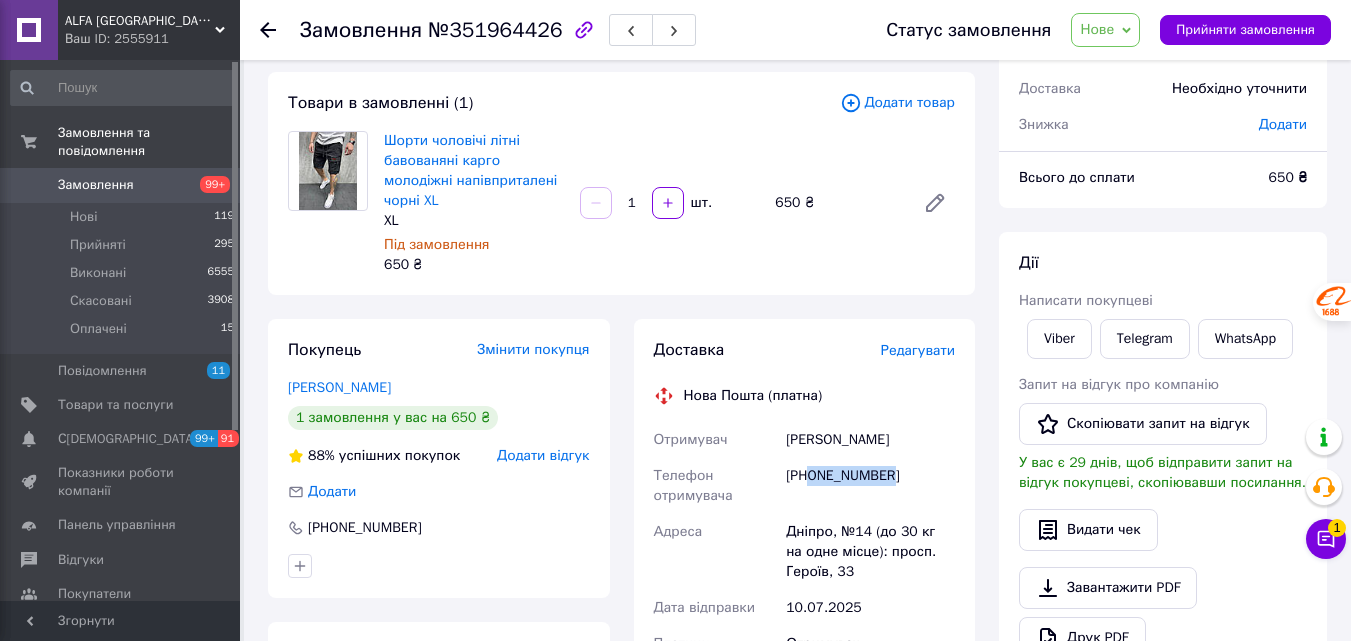 drag, startPoint x: 901, startPoint y: 475, endPoint x: 810, endPoint y: 474, distance: 91.00549 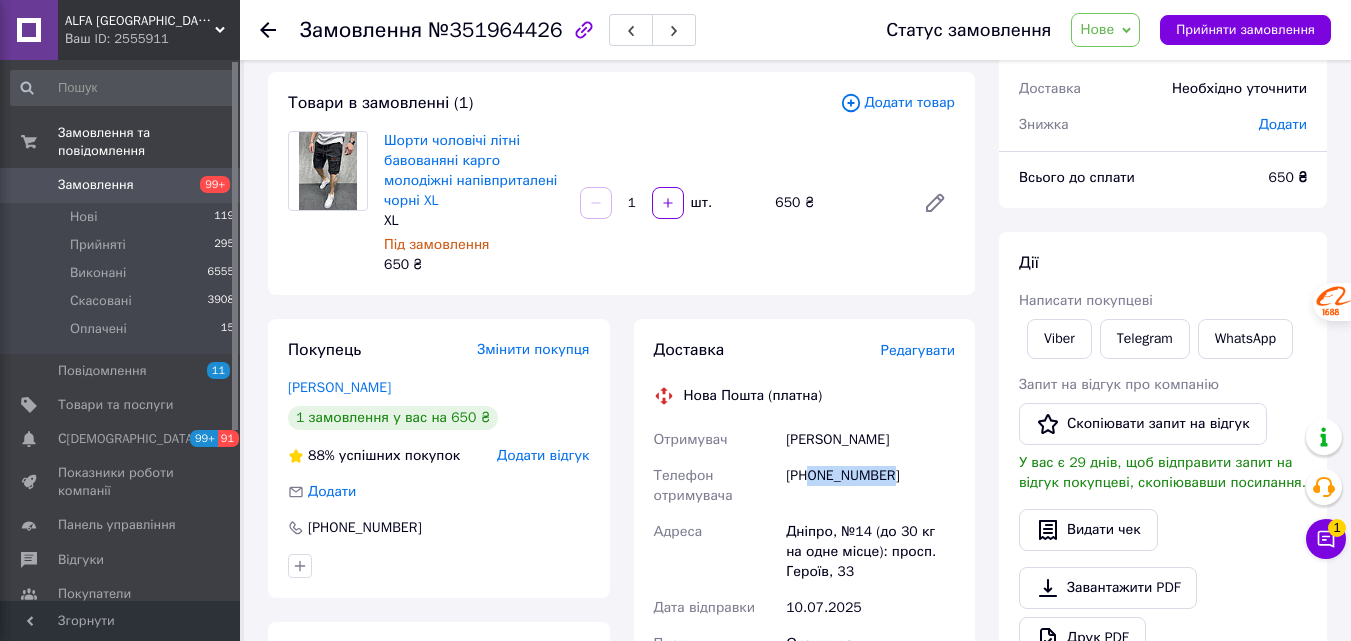 click on "[PHONE_NUMBER]" at bounding box center [870, 486] 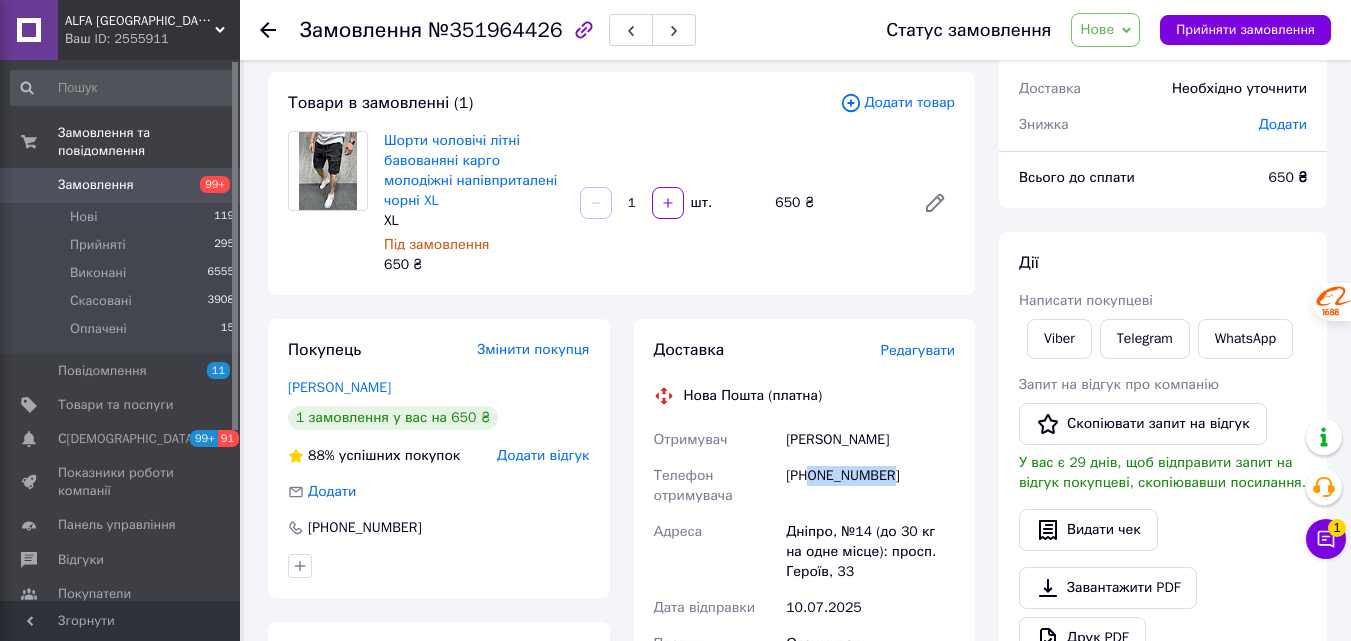 copy on "0977596937" 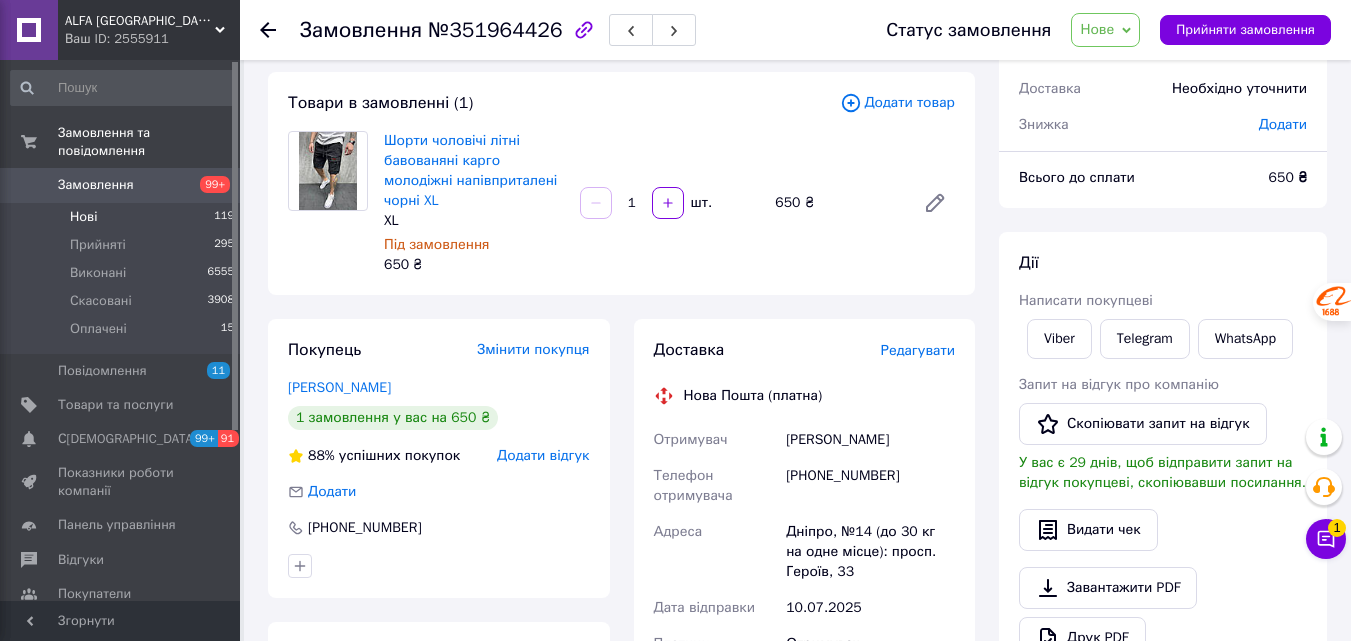 click on "Нові 119" at bounding box center (123, 217) 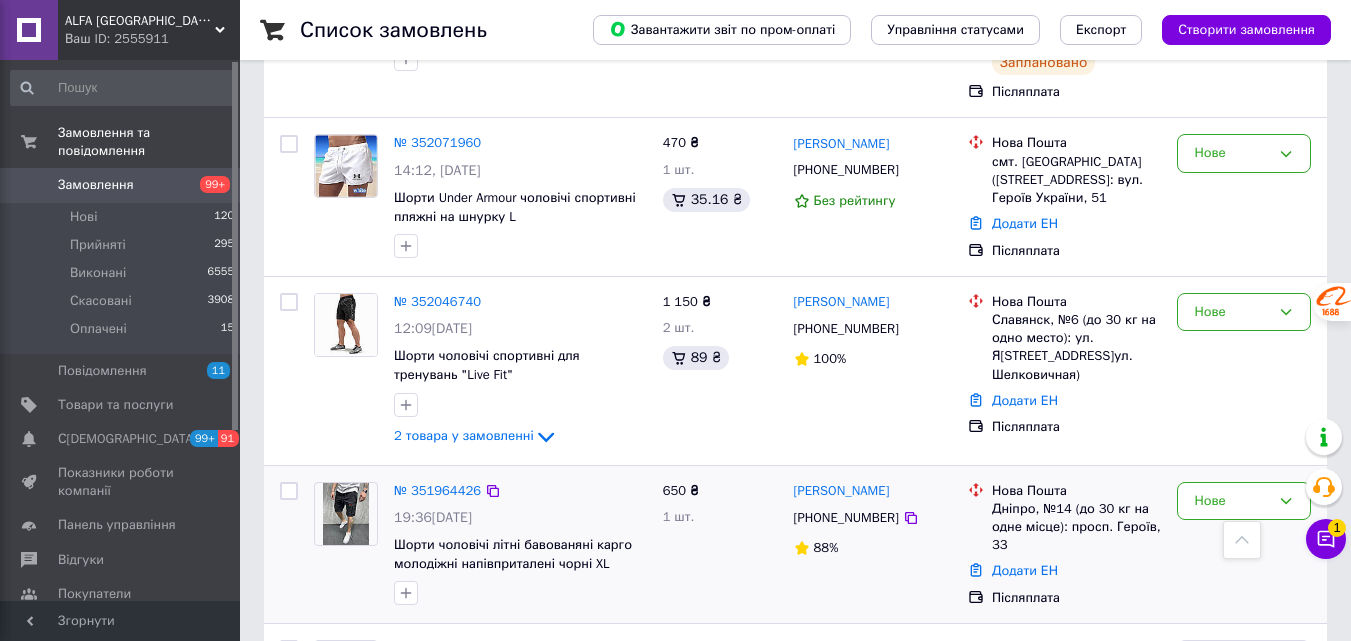scroll, scrollTop: 1700, scrollLeft: 0, axis: vertical 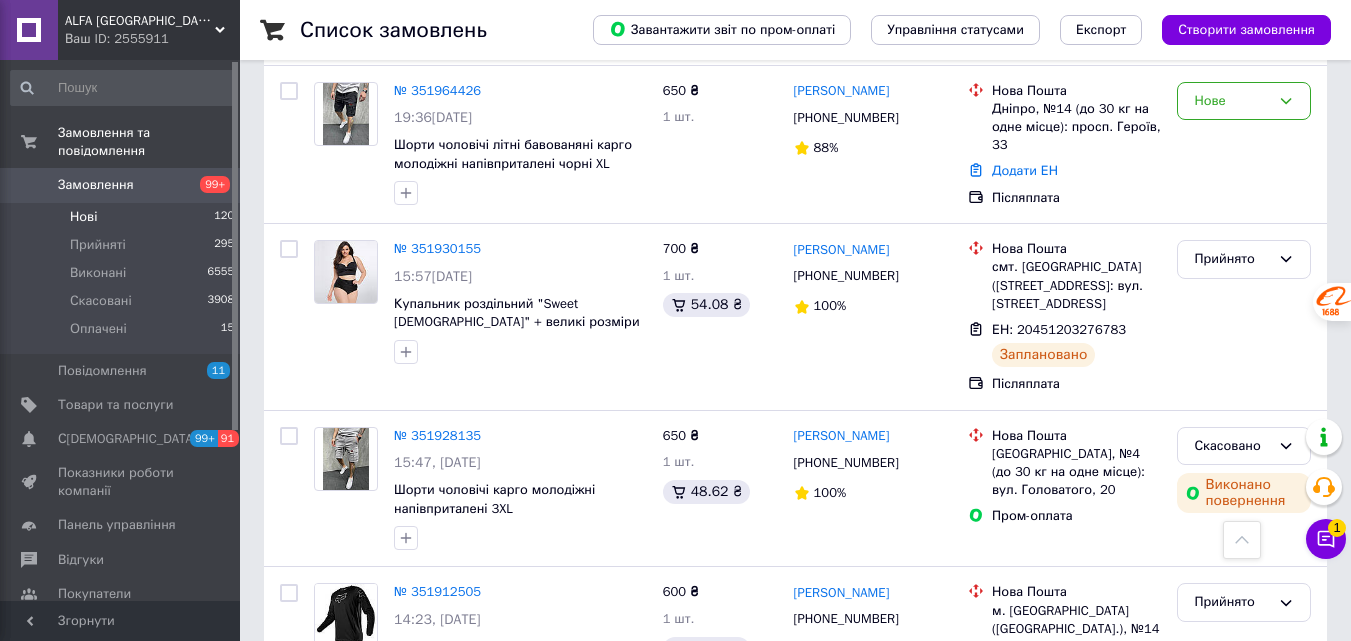 click on "Нові 120" at bounding box center [123, 217] 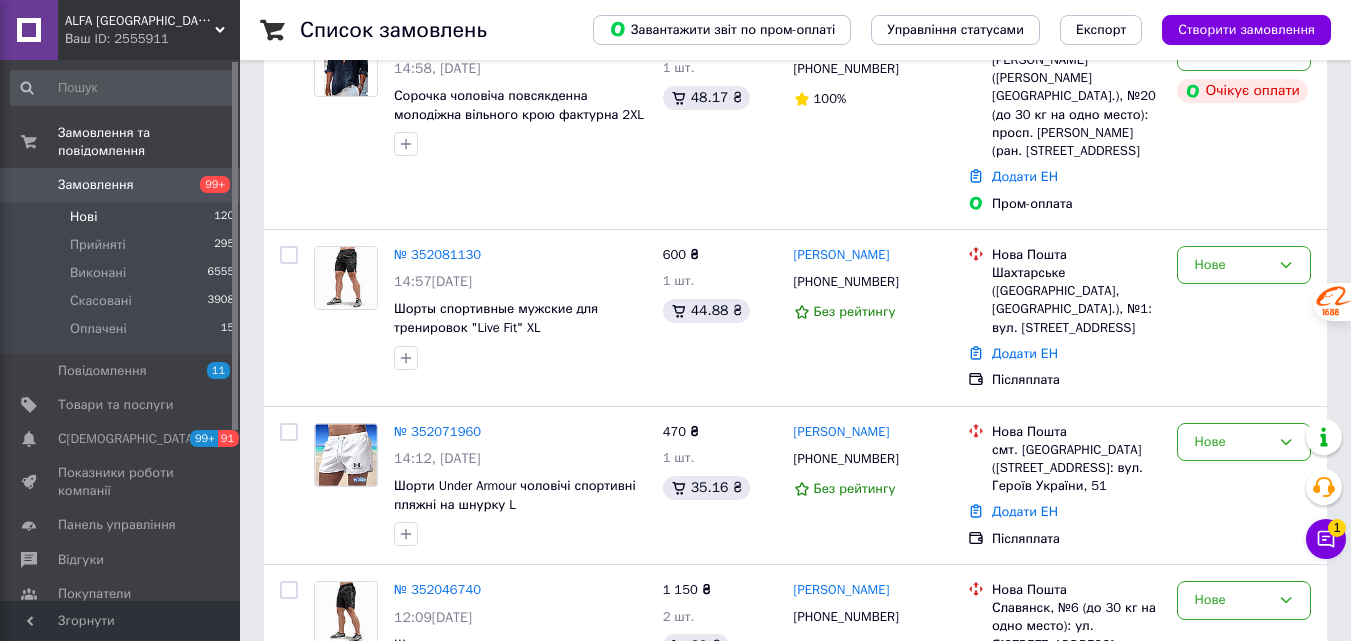 scroll, scrollTop: 800, scrollLeft: 0, axis: vertical 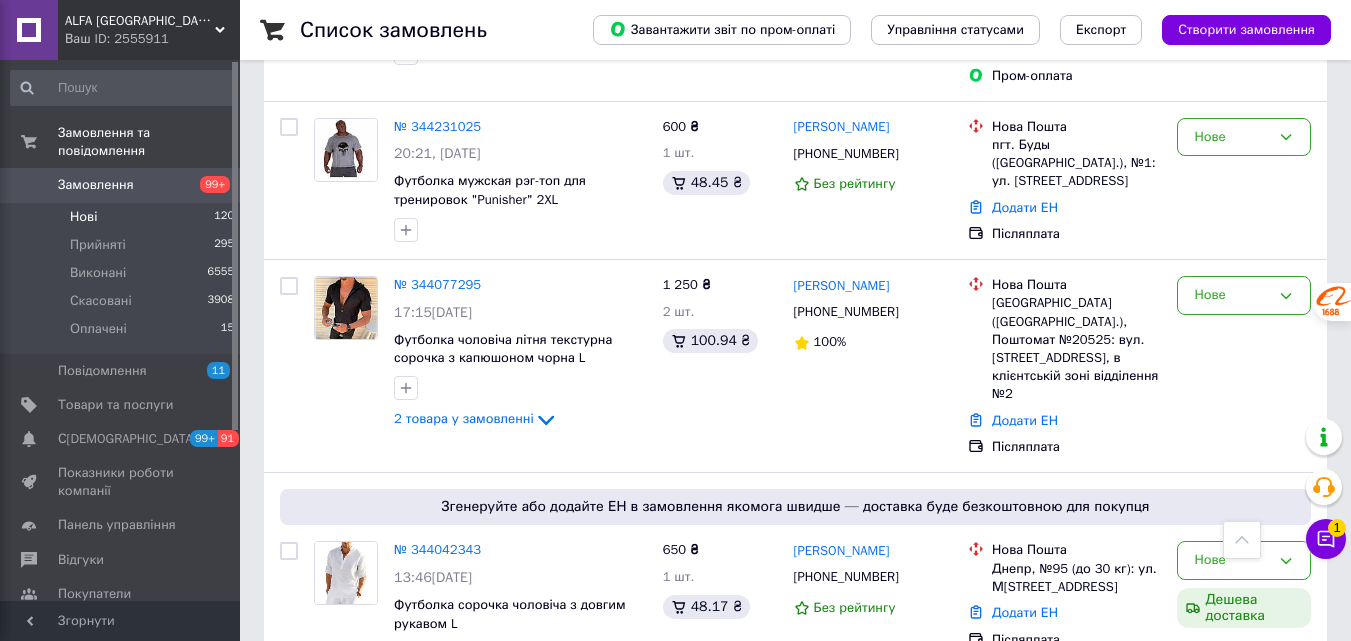 click on "№ 343586703" at bounding box center (437, 1214) 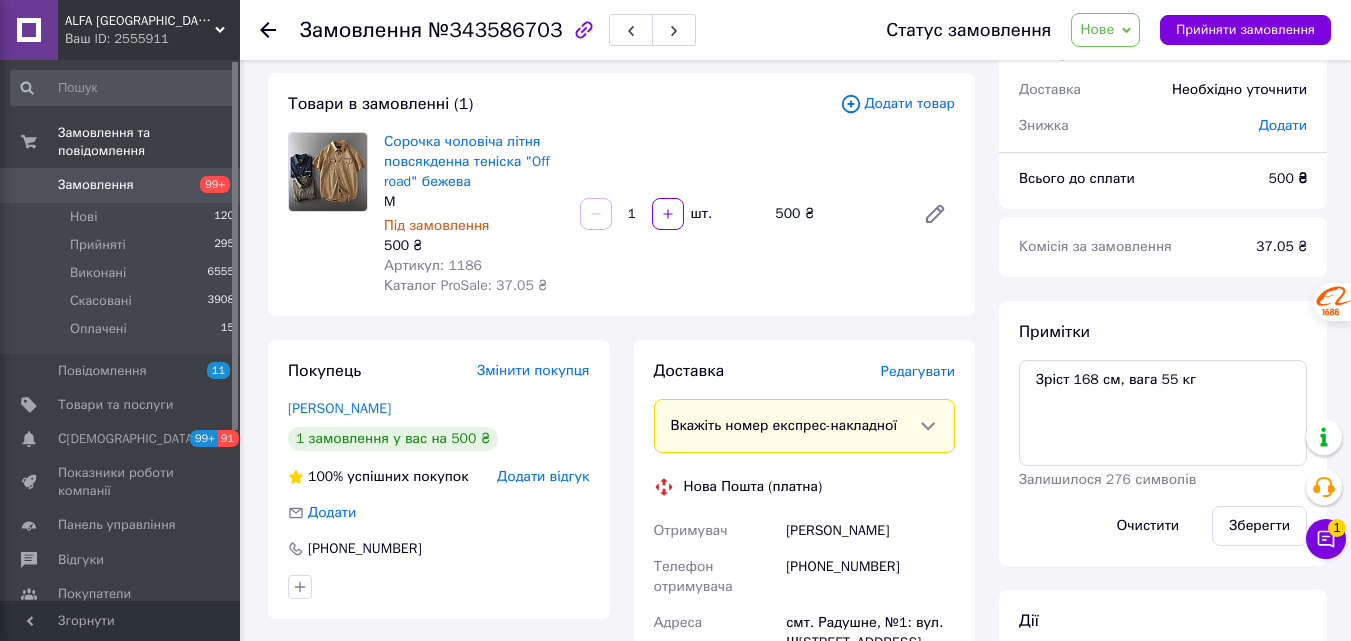 scroll, scrollTop: 128, scrollLeft: 0, axis: vertical 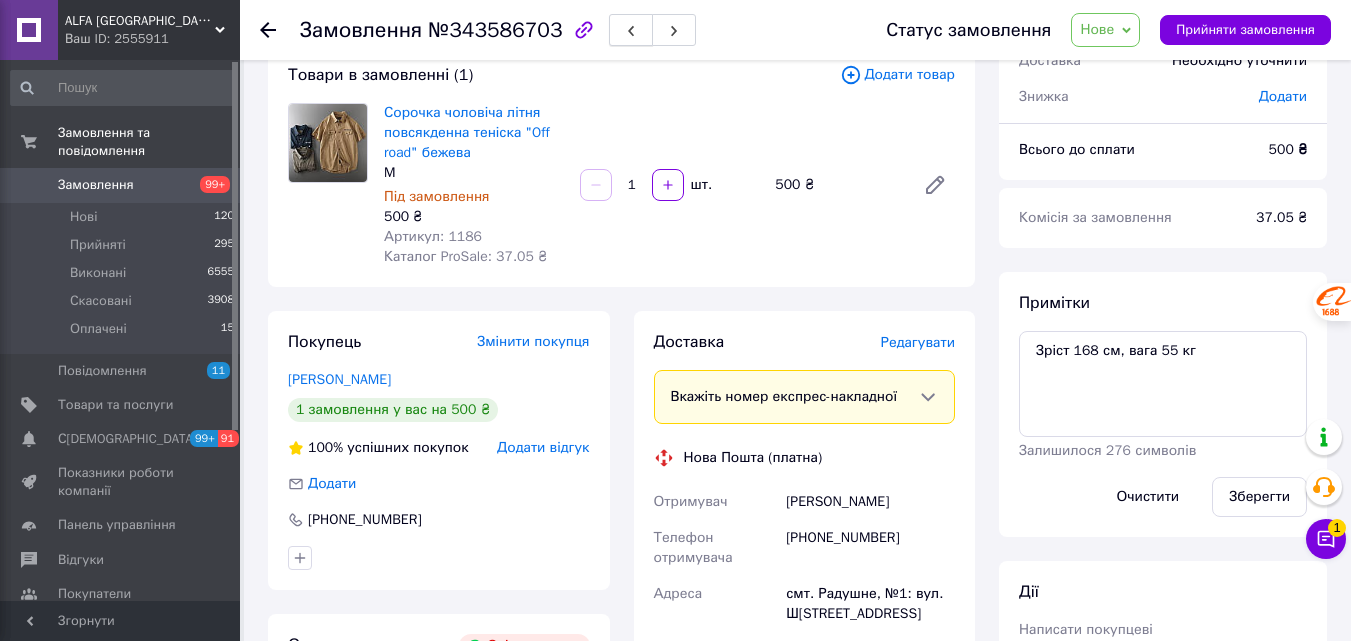 click 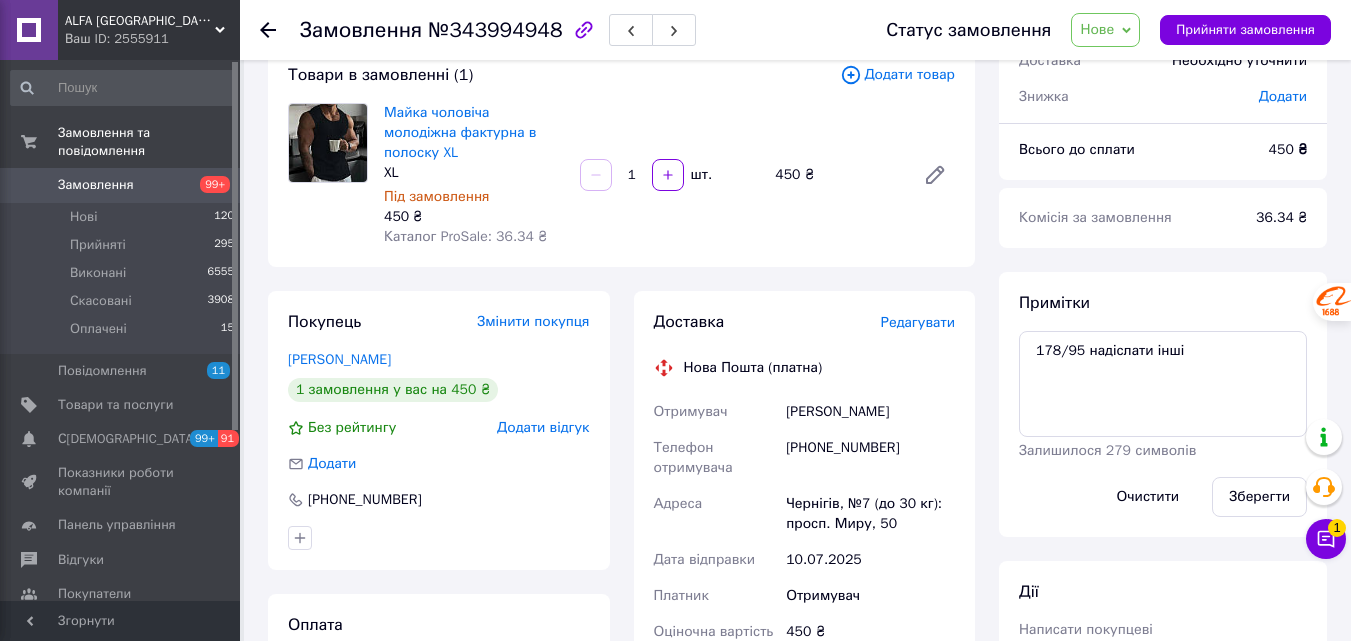 click 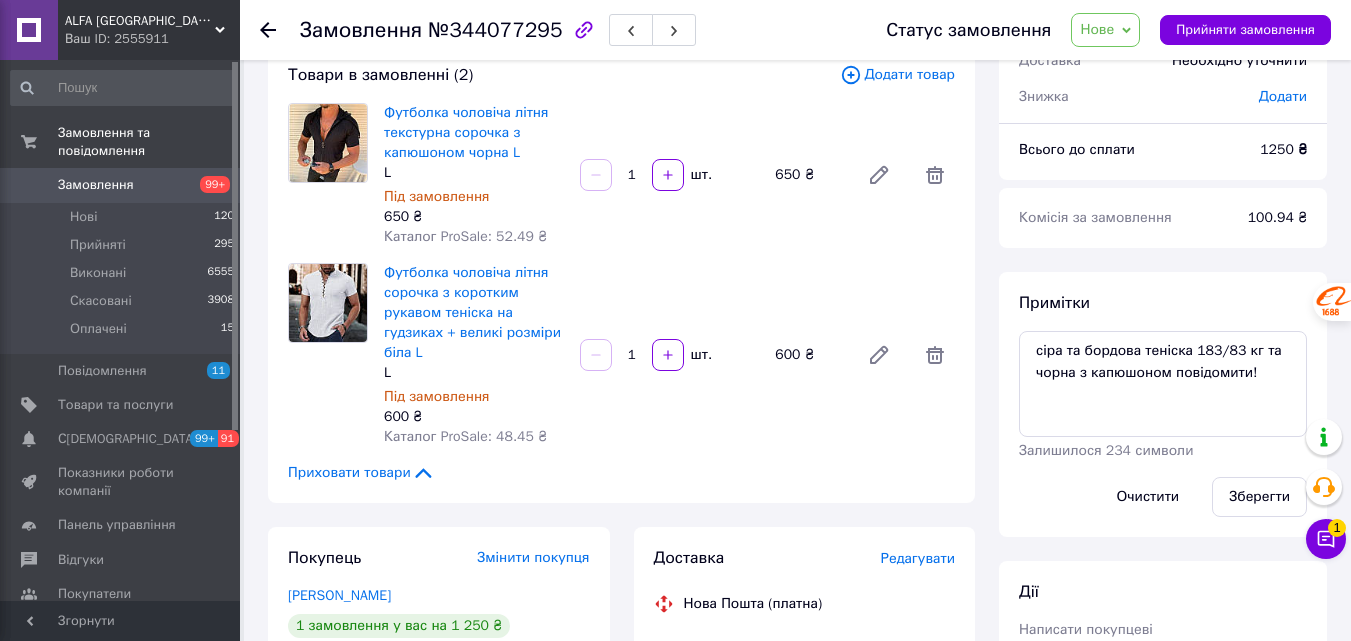 click 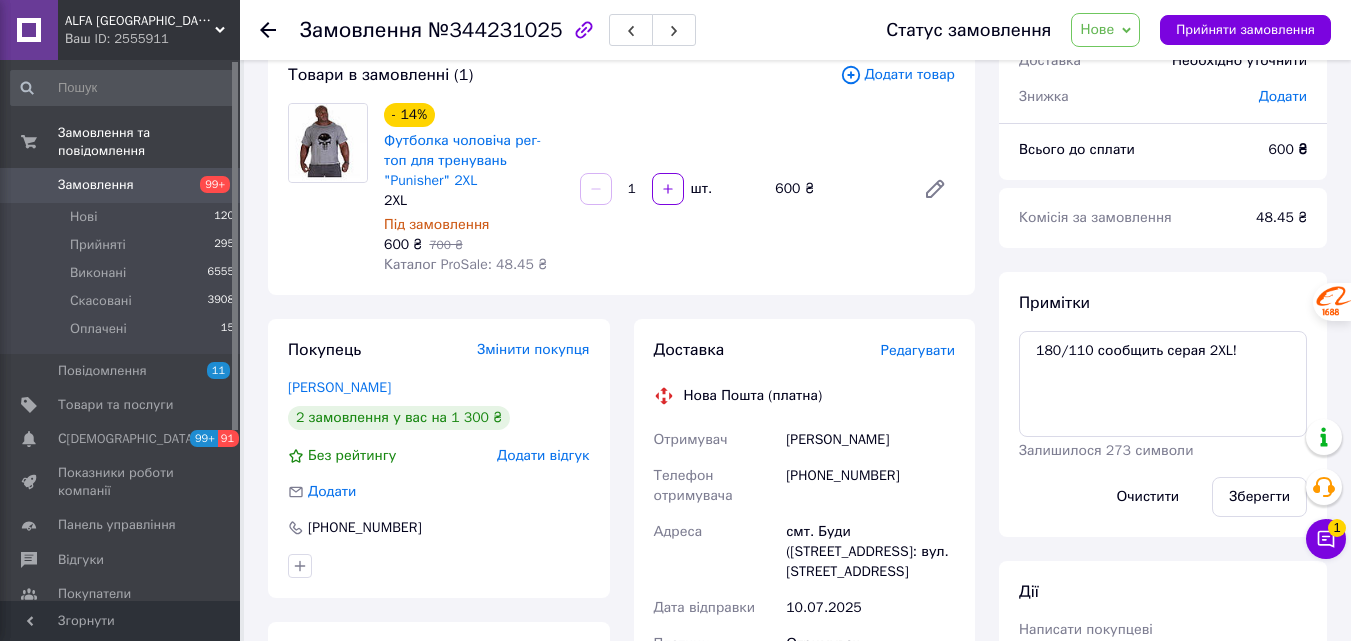 click 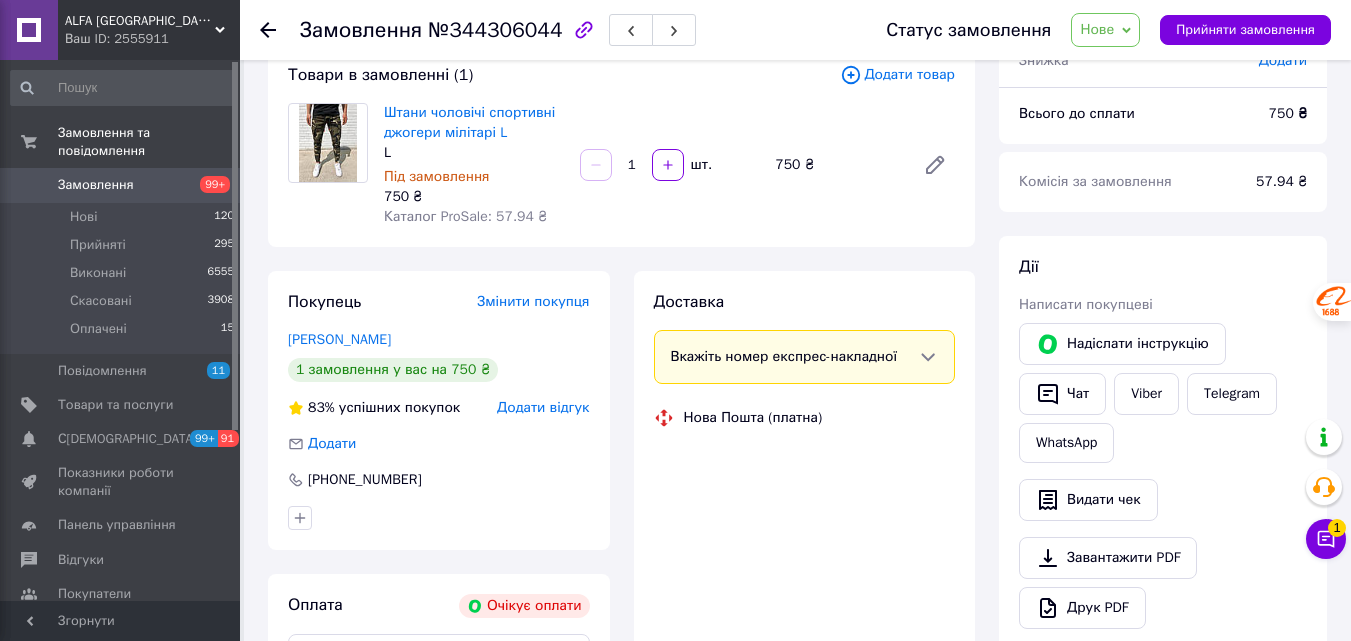 click 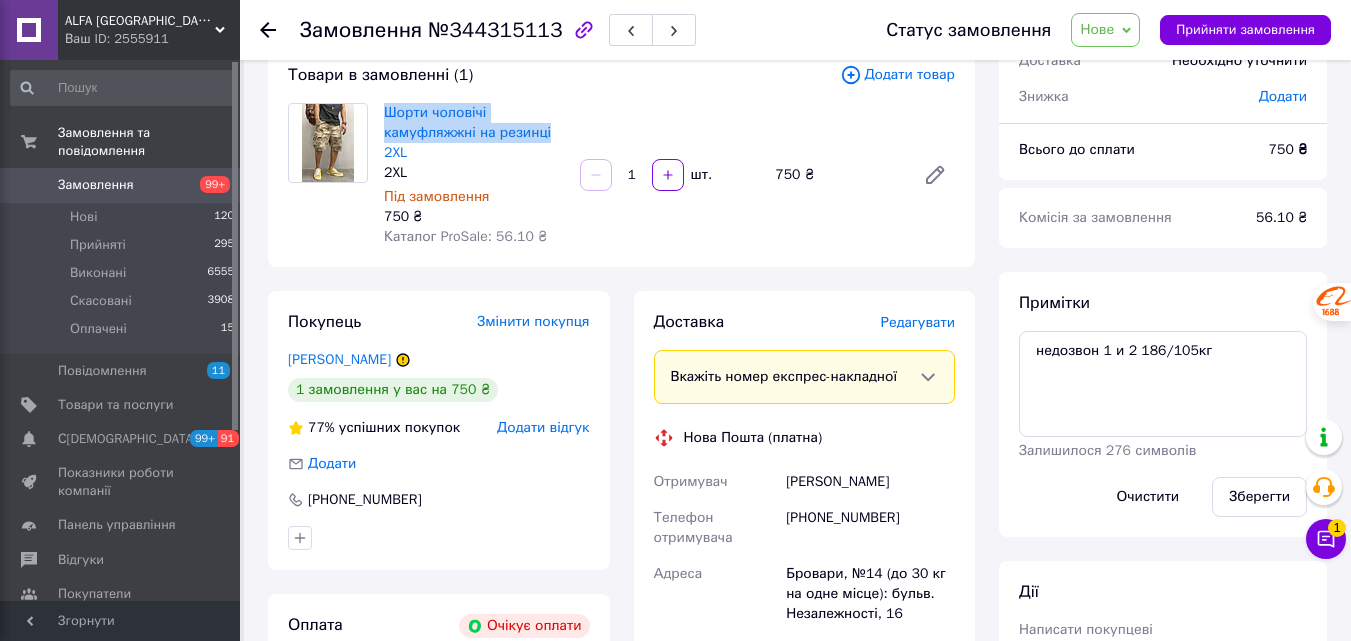 drag, startPoint x: 385, startPoint y: 97, endPoint x: 549, endPoint y: 131, distance: 167.48732 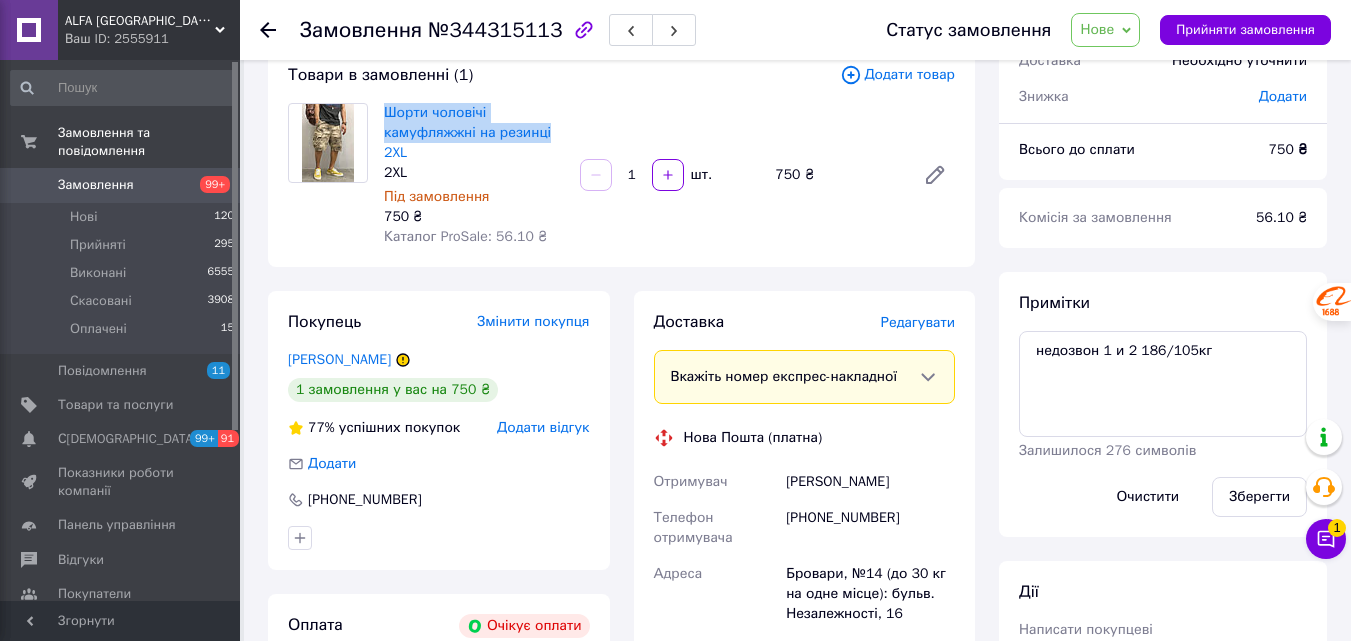 click on "Товари в замовленні (1) Додати товар Шорти чоловічі камуфляжжні на резинці 2XL 2XL Під замовлення 750 ₴ Каталог ProSale: 56.10 ₴  1   шт. 750 ₴" at bounding box center [621, 155] 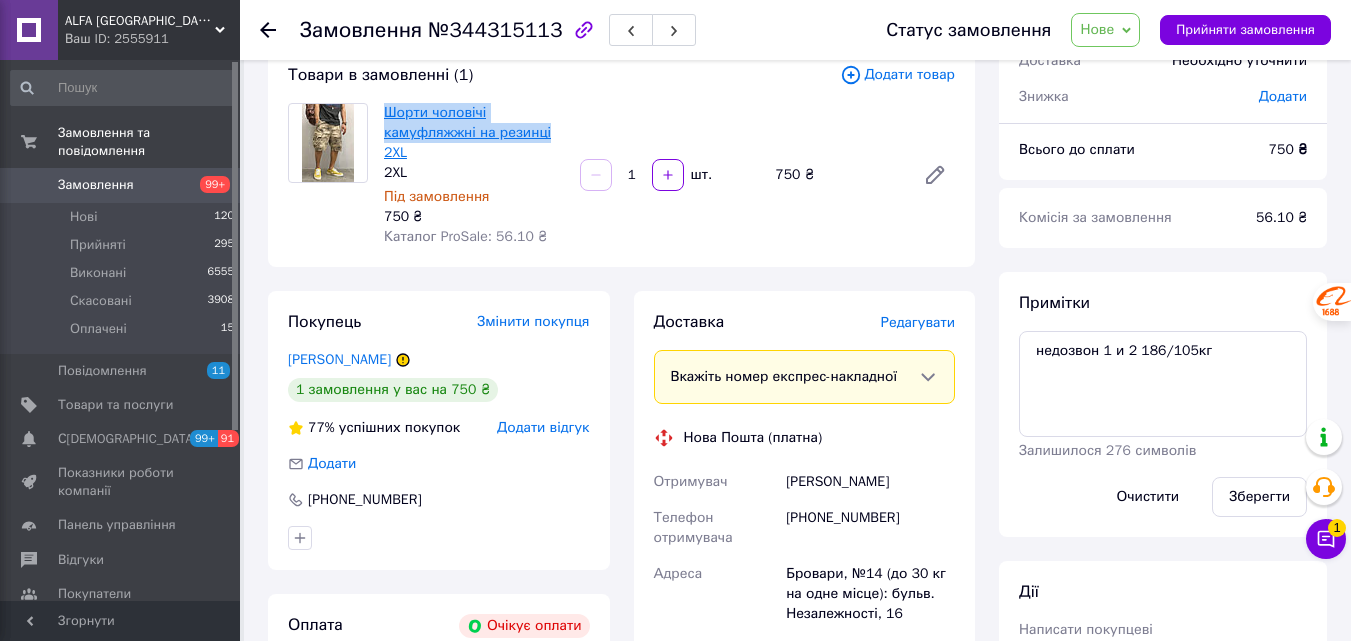 click on "Шорти чоловічі камуфляжжні на резинці 2XL" at bounding box center (467, 132) 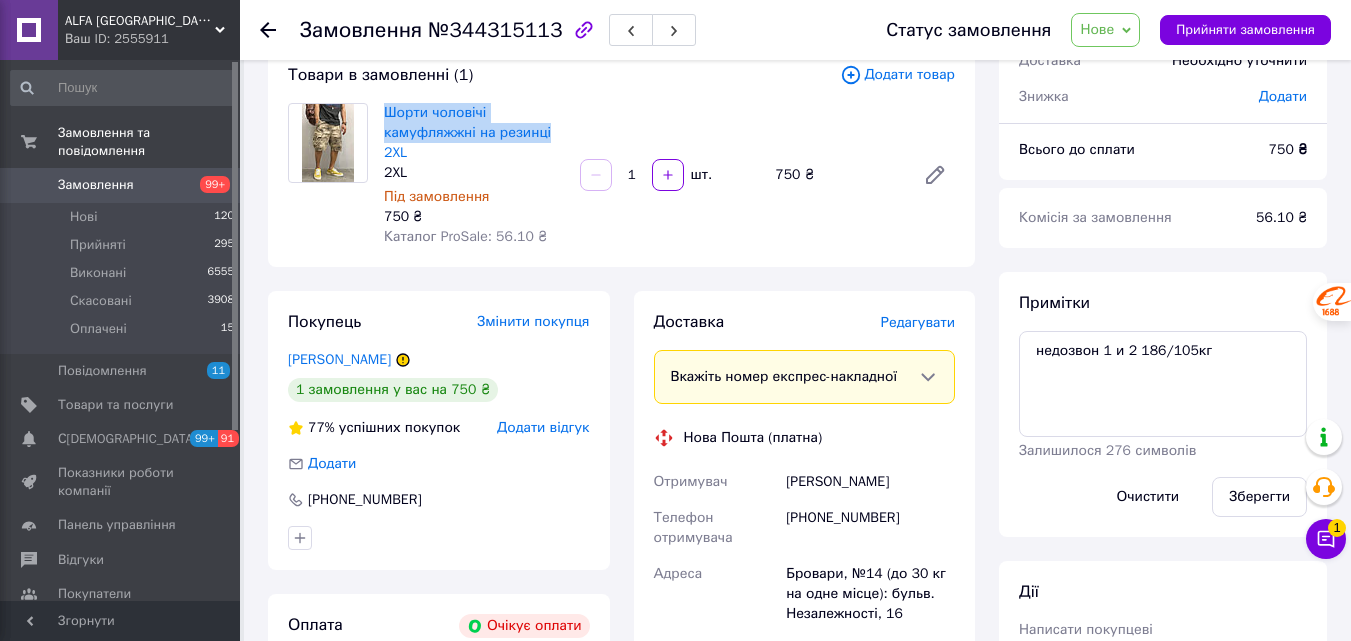 scroll, scrollTop: 300, scrollLeft: 0, axis: vertical 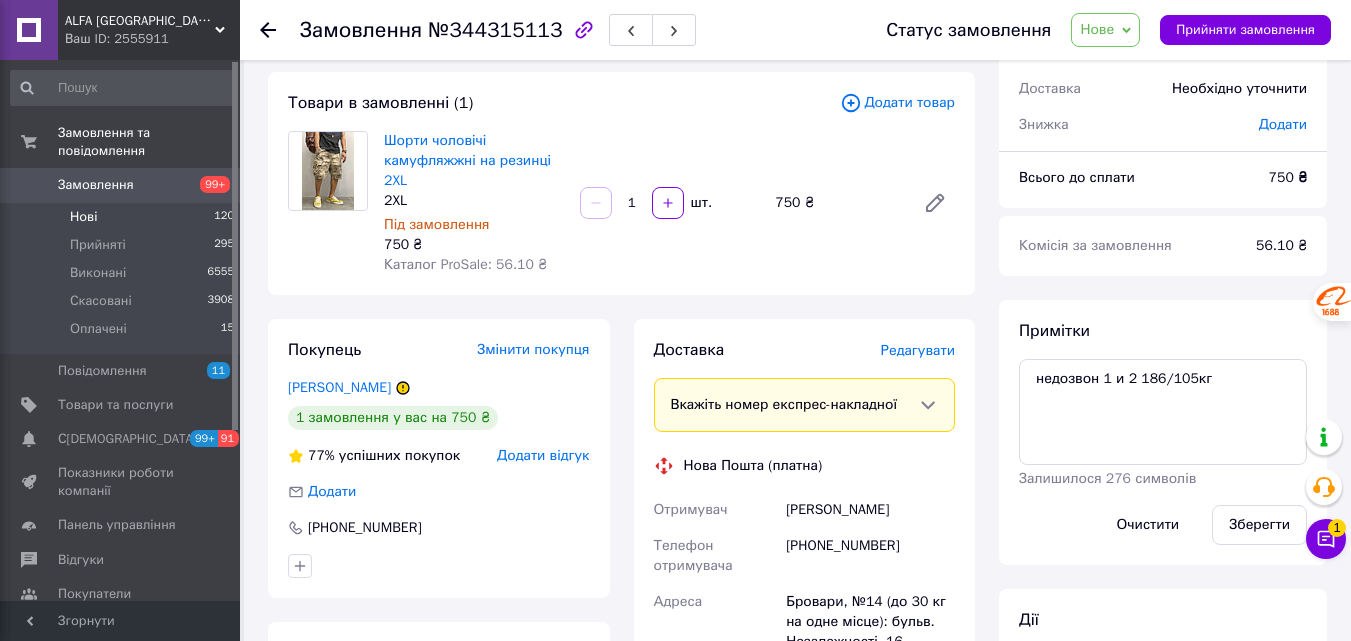 click on "Нові 120" at bounding box center (123, 217) 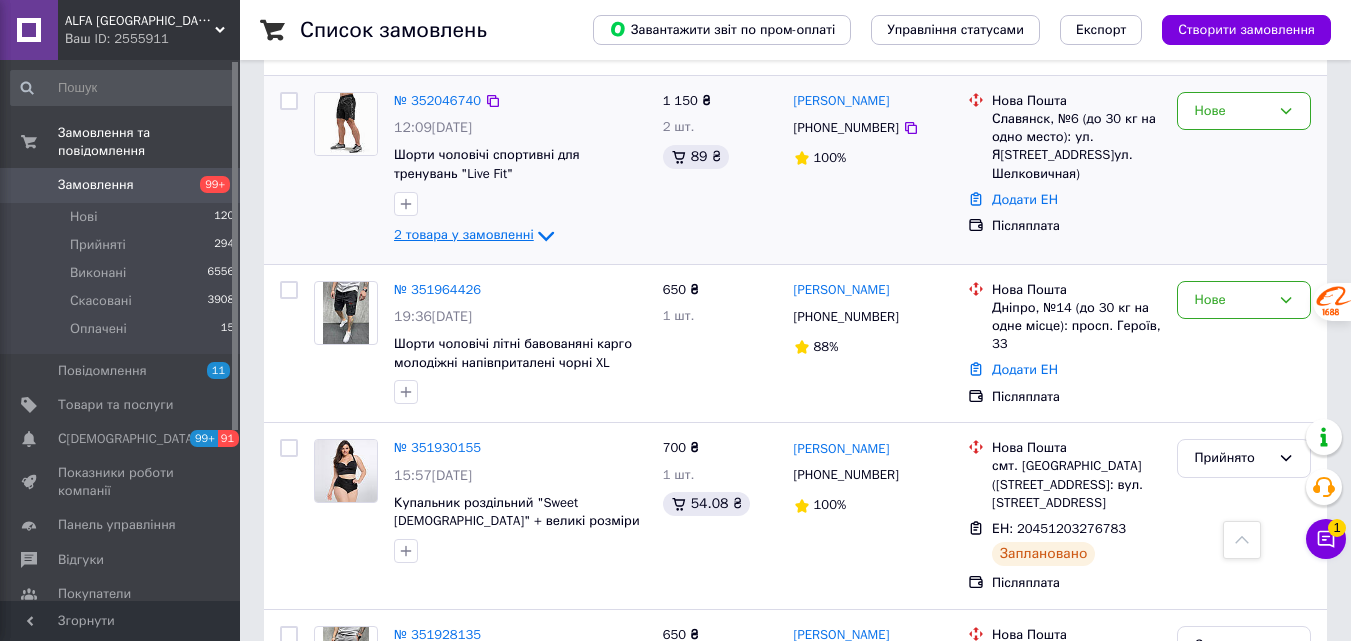 scroll, scrollTop: 1500, scrollLeft: 0, axis: vertical 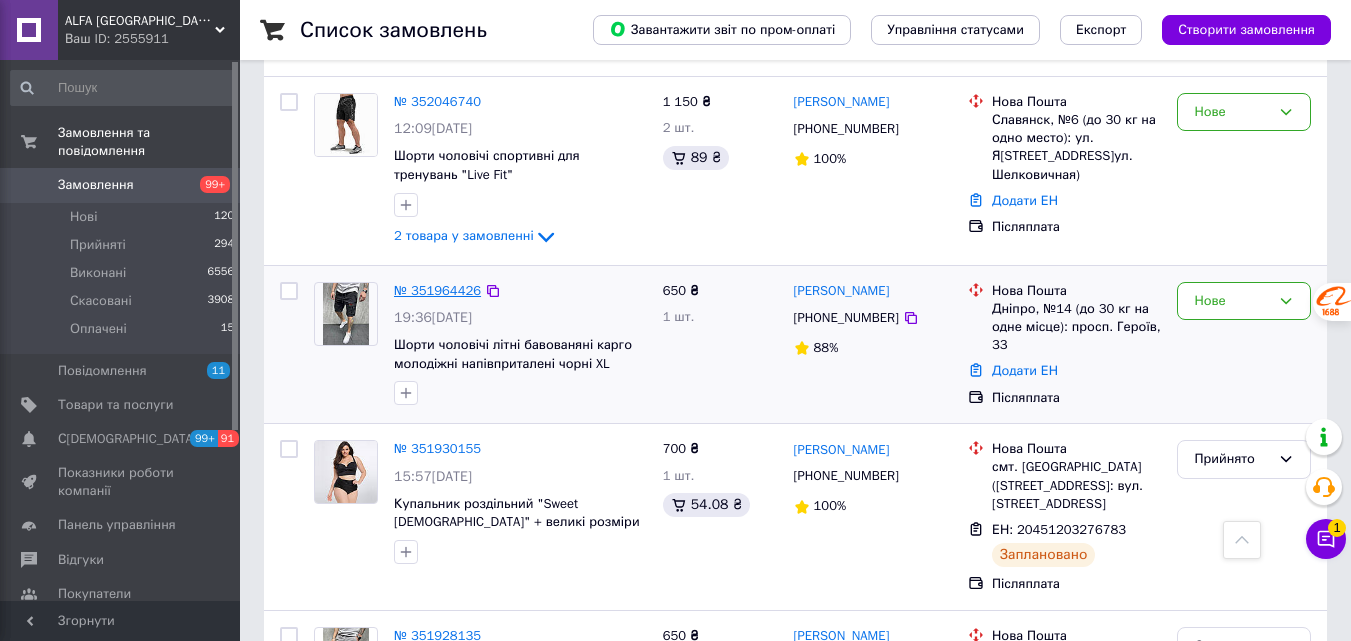 click on "№ 351964426" at bounding box center (437, 290) 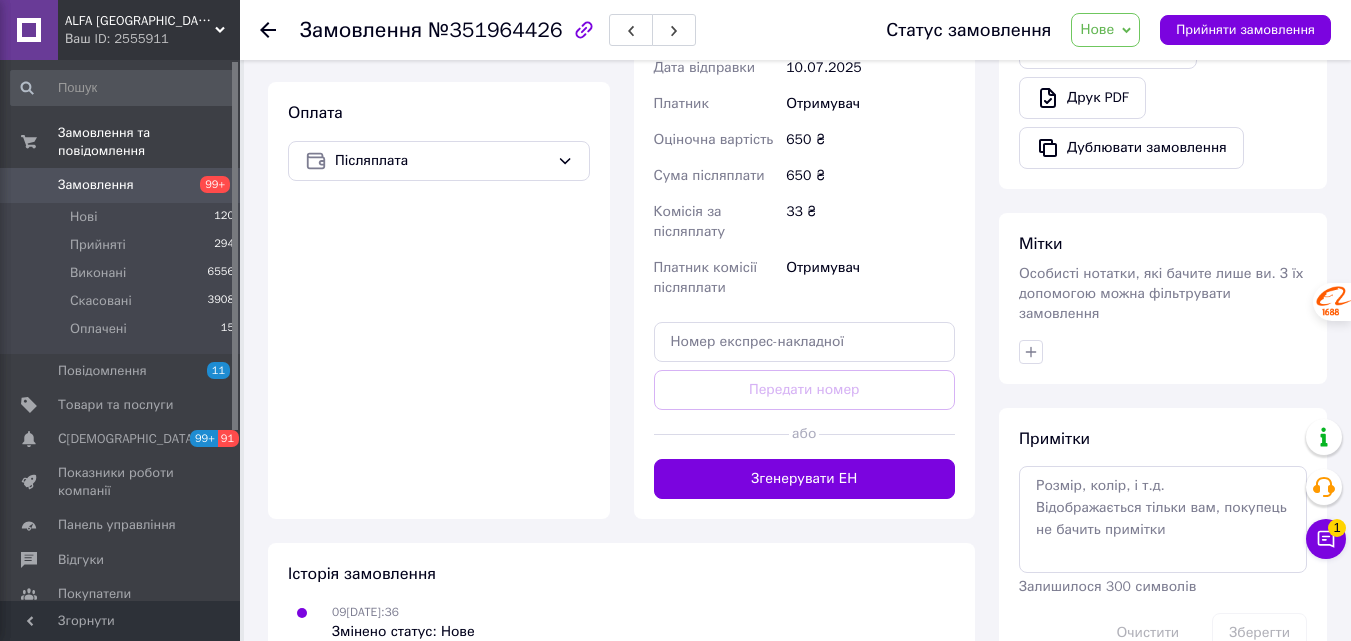 scroll, scrollTop: 685, scrollLeft: 0, axis: vertical 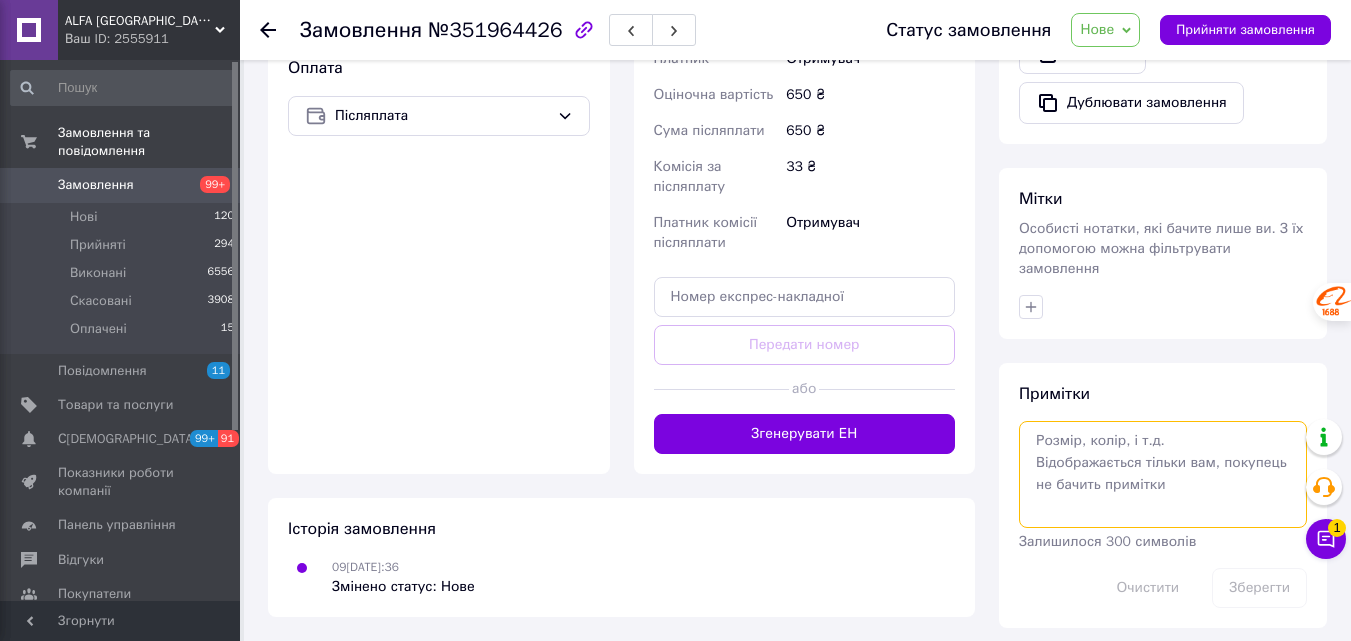 click at bounding box center (1163, 474) 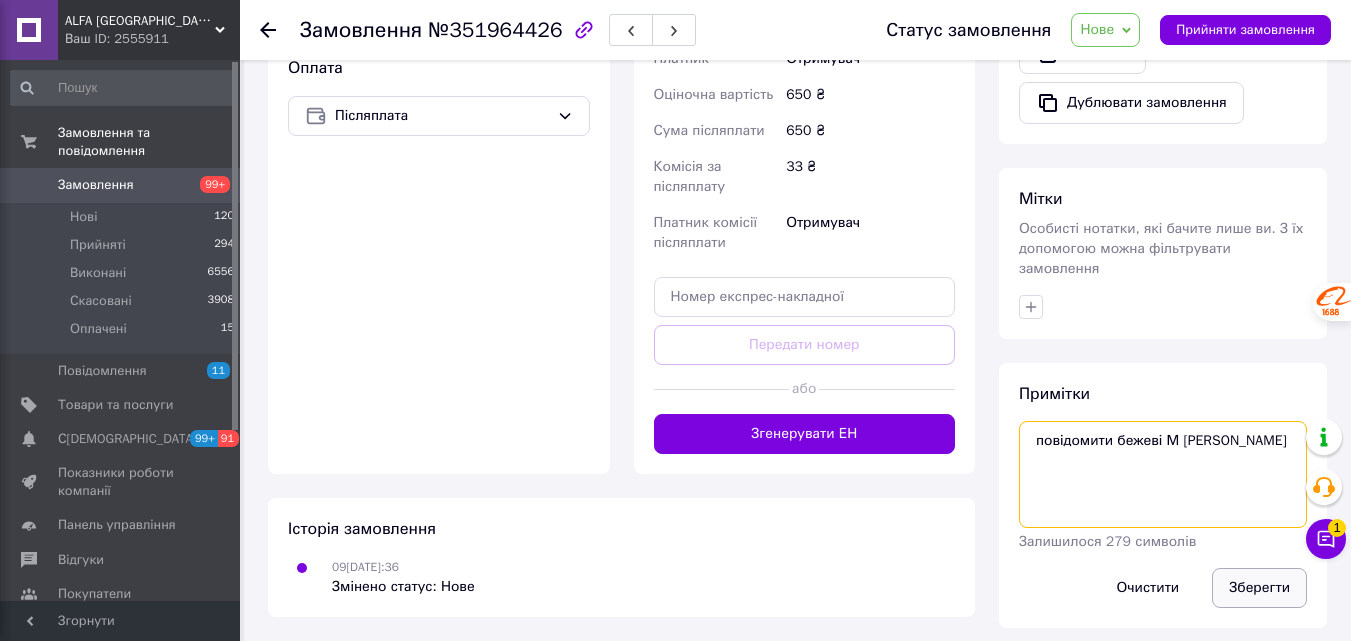 type on "повідомити бежеві М [PERSON_NAME]" 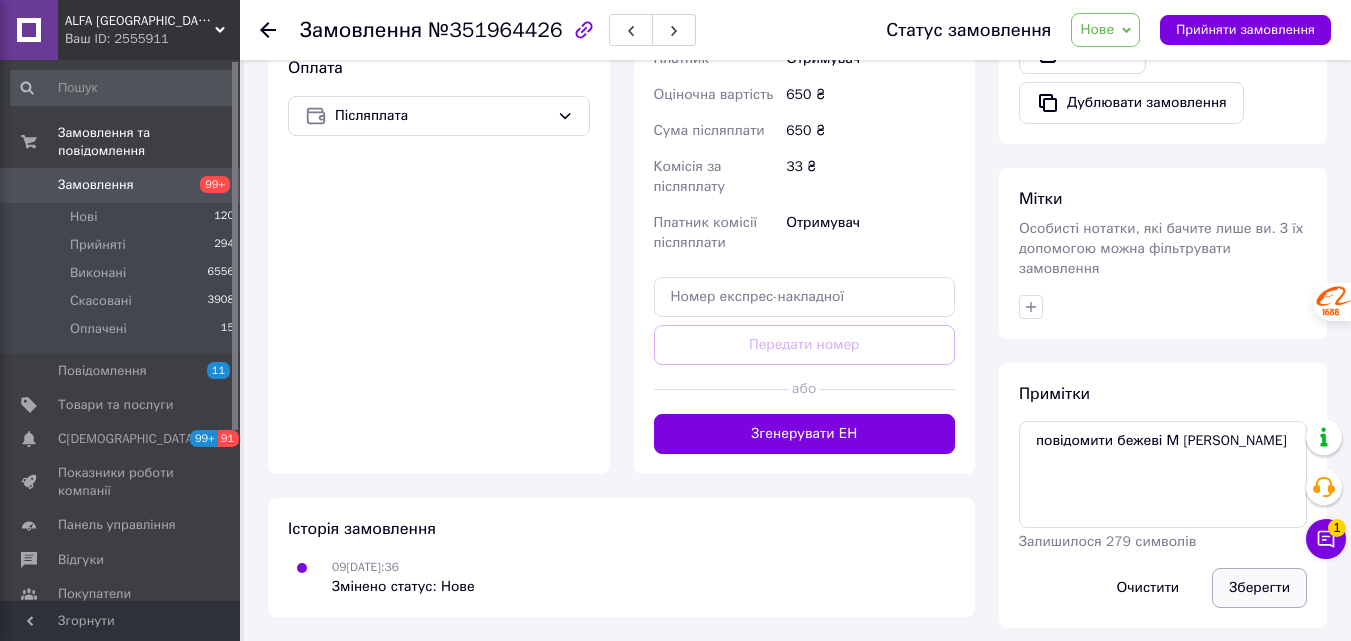 click on "Зберегти" at bounding box center (1259, 588) 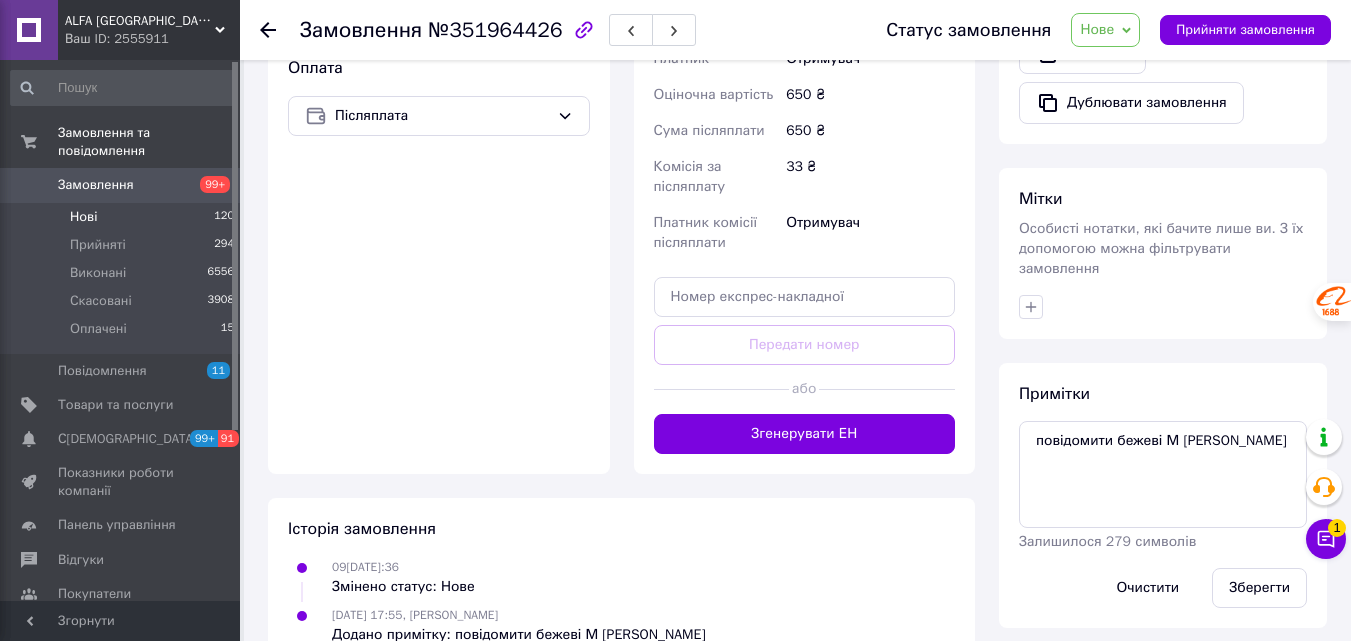 click on "Нові" at bounding box center [83, 217] 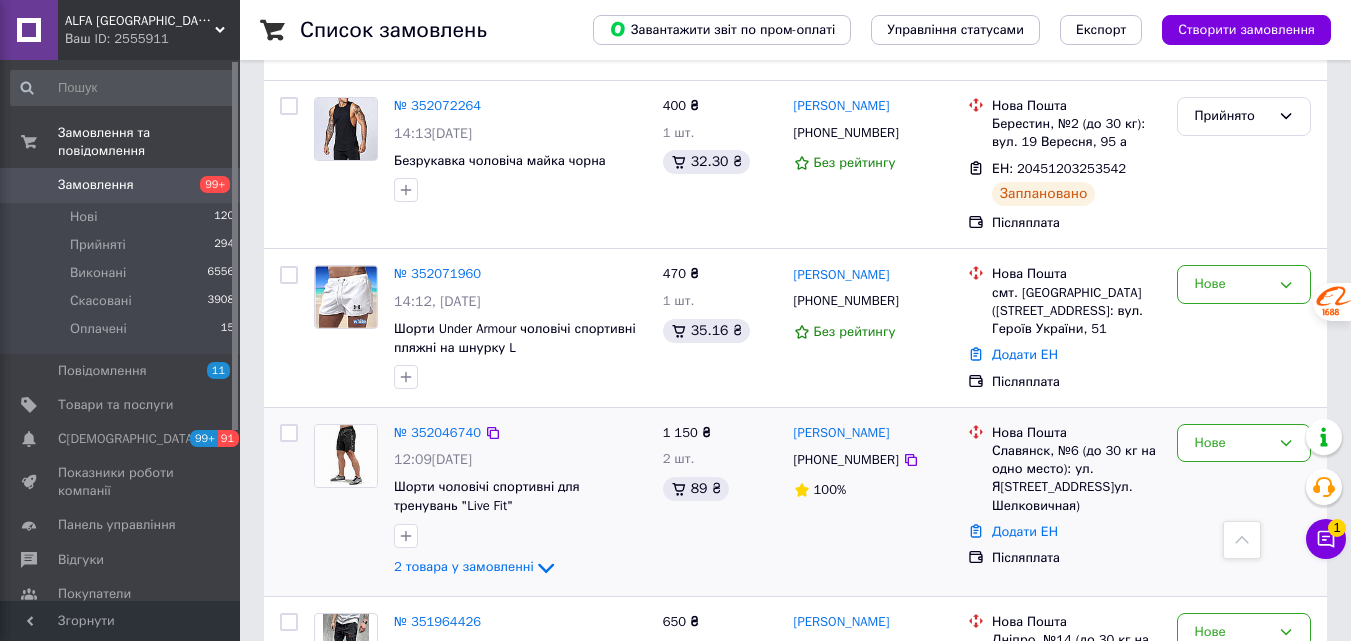 scroll, scrollTop: 1200, scrollLeft: 0, axis: vertical 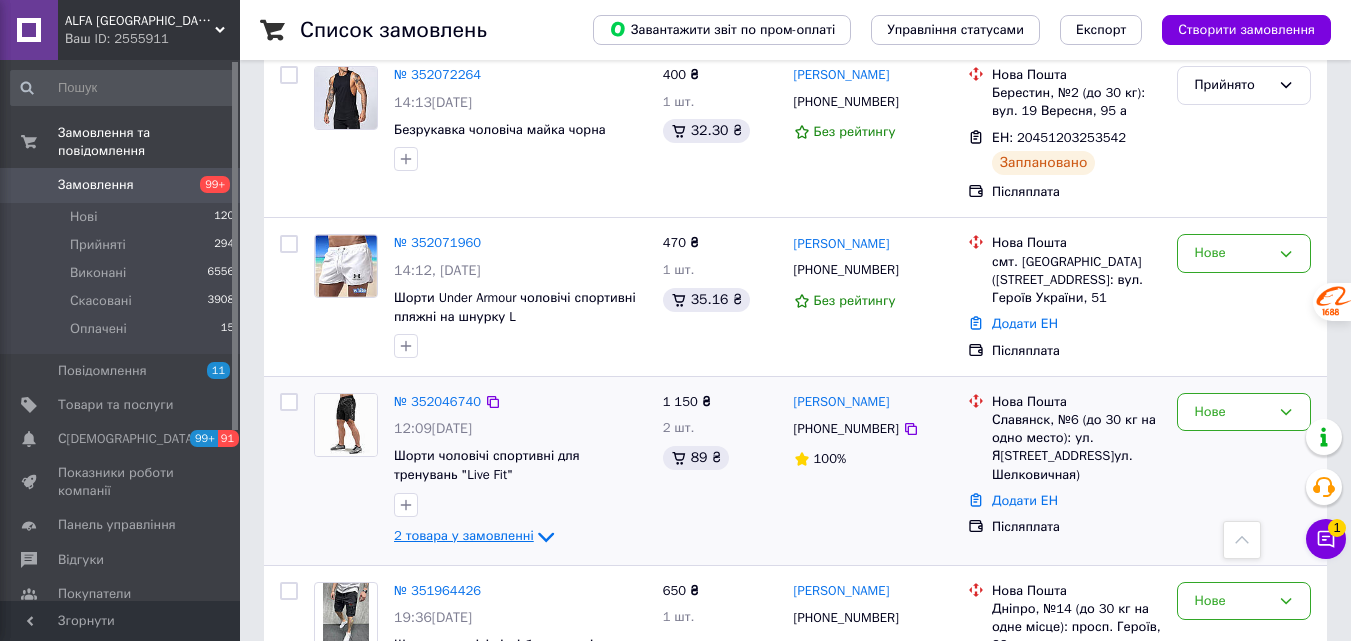 click on "2 товара у замовленні" at bounding box center [464, 535] 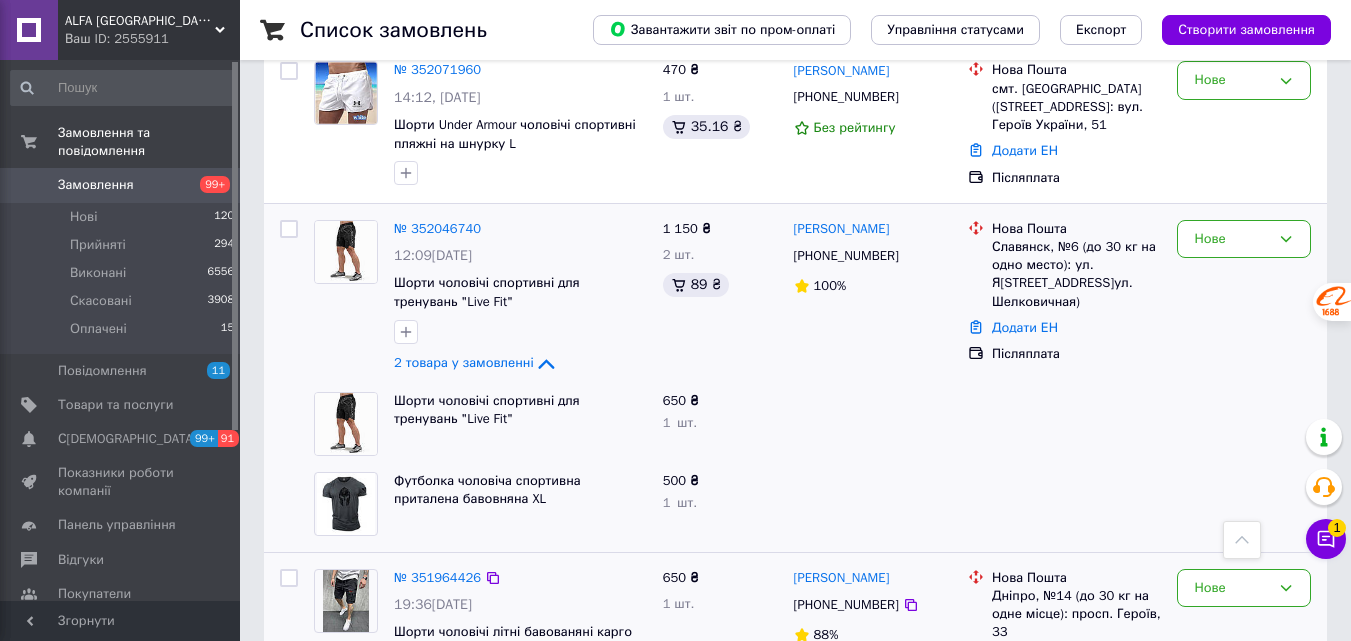 scroll, scrollTop: 1300, scrollLeft: 0, axis: vertical 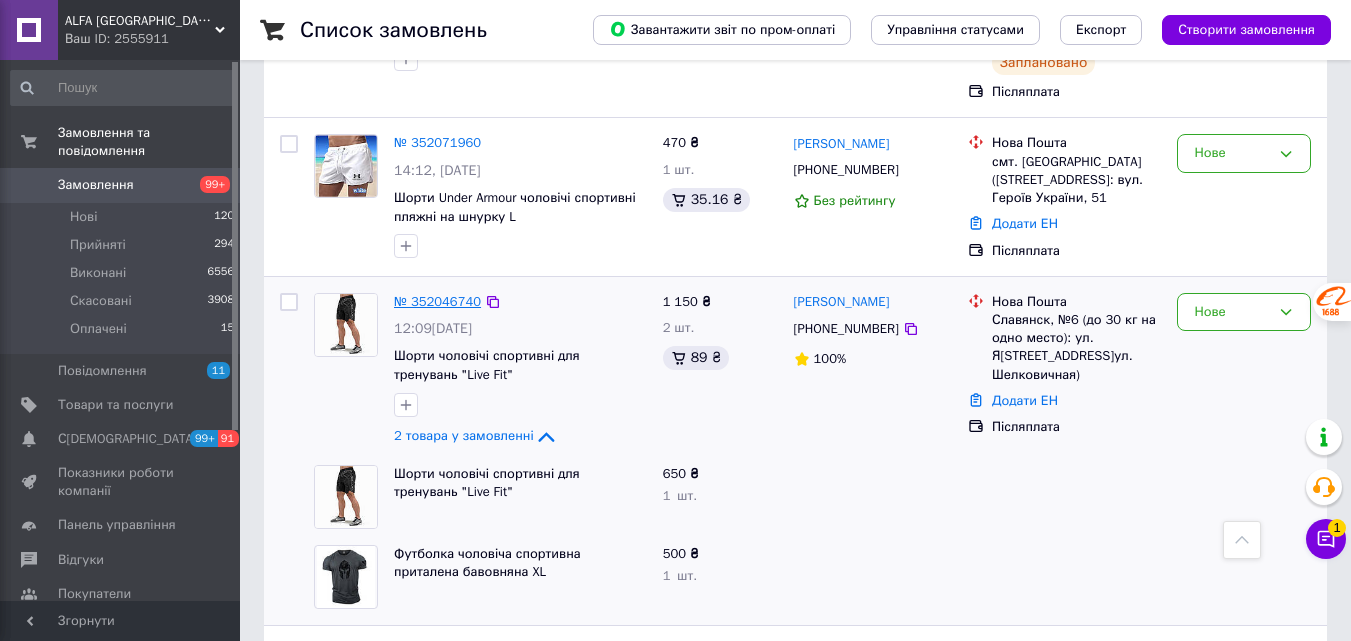 click on "№ 352046740" at bounding box center (437, 301) 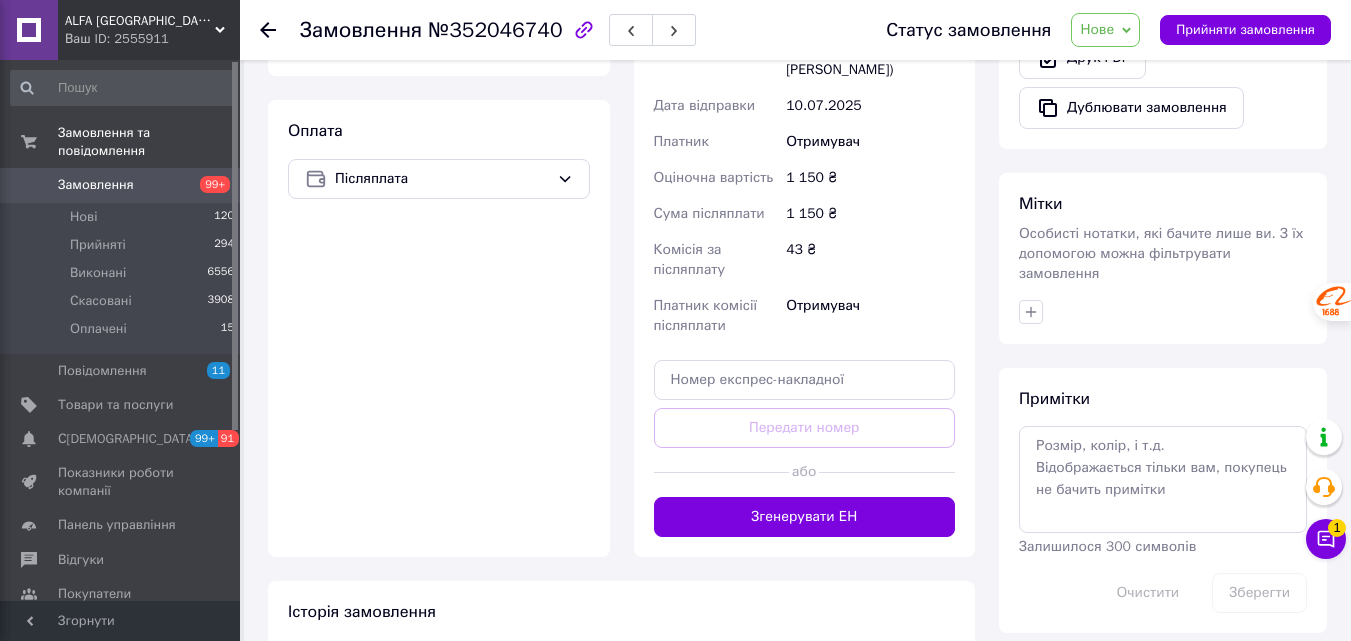 scroll, scrollTop: 881, scrollLeft: 0, axis: vertical 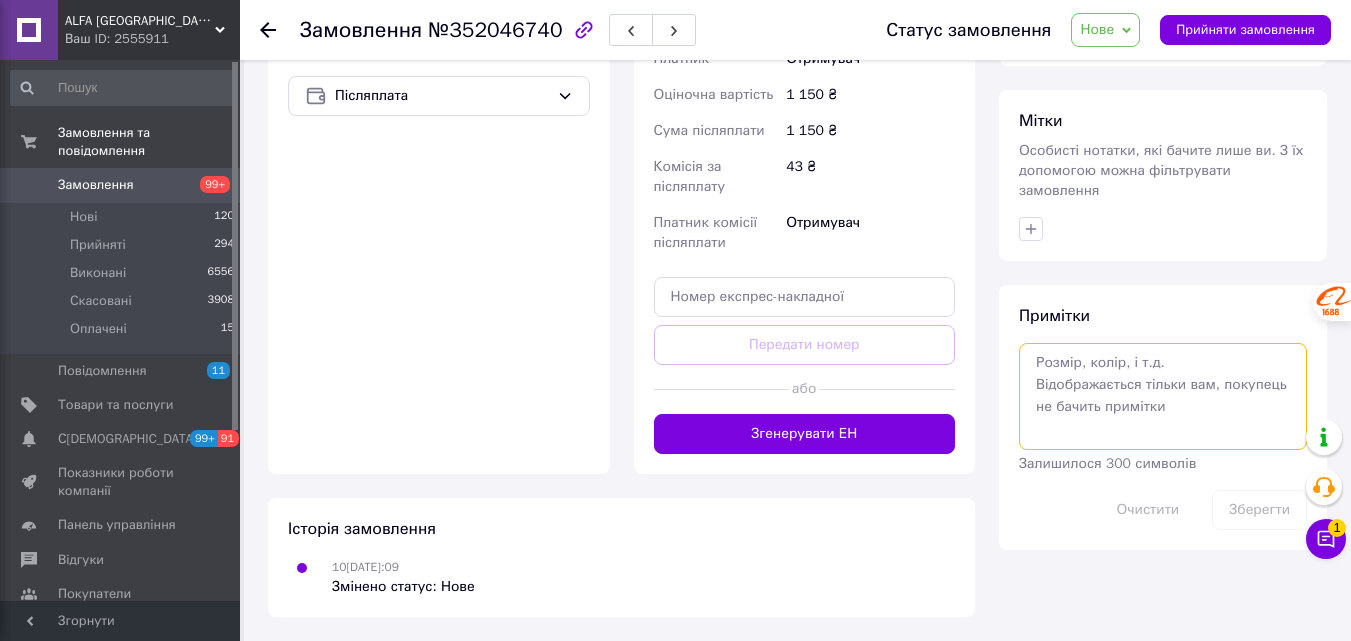 click at bounding box center [1163, 396] 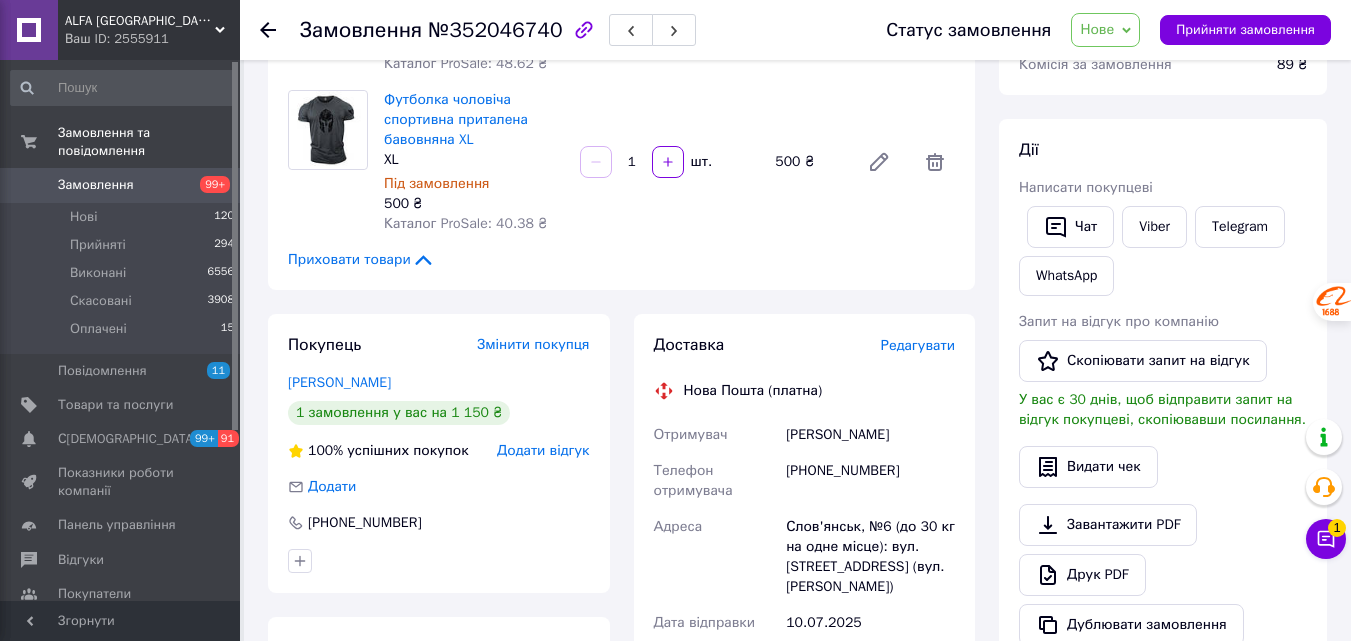 scroll, scrollTop: 0, scrollLeft: 0, axis: both 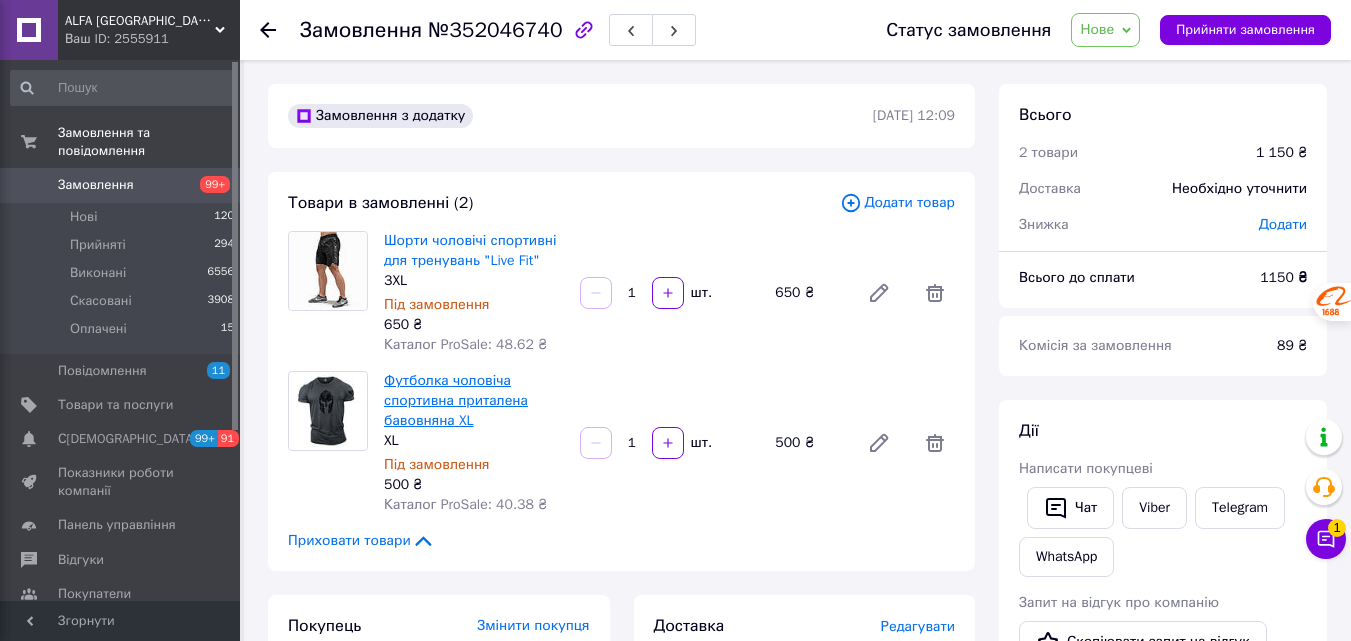click on "Футболка чоловіча спортивна приталена бавовняна XL" at bounding box center [456, 400] 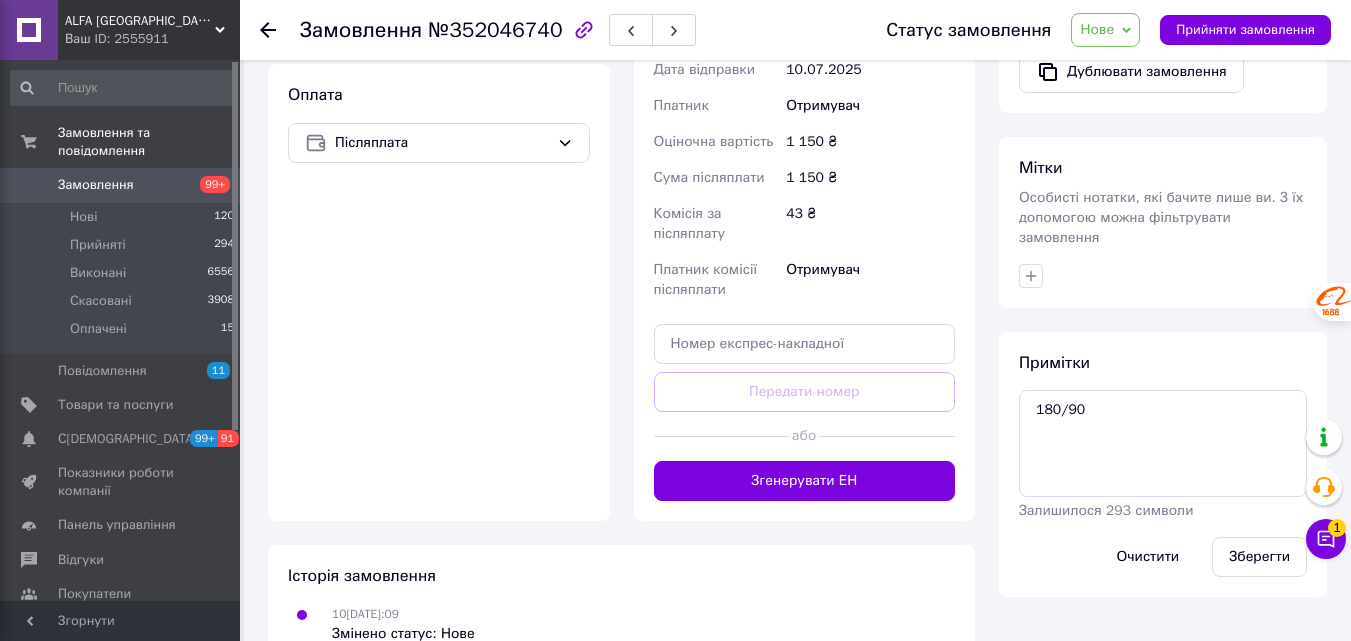 scroll, scrollTop: 881, scrollLeft: 0, axis: vertical 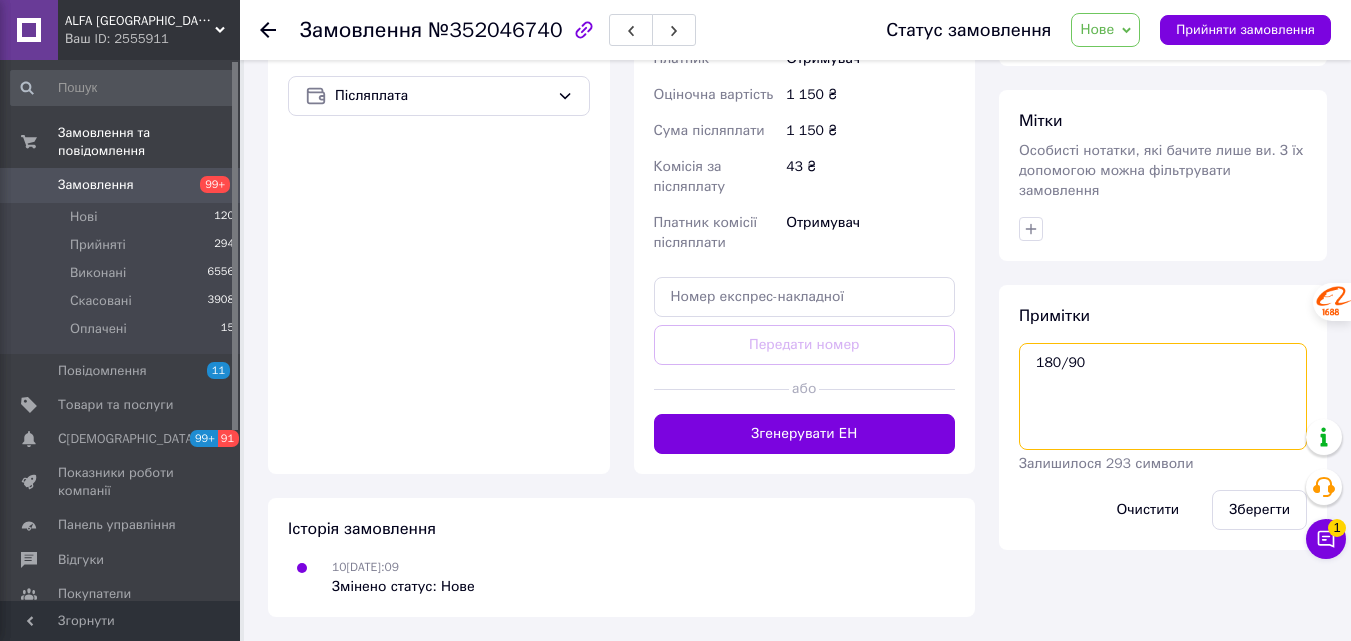 click on "180/90" at bounding box center [1163, 396] 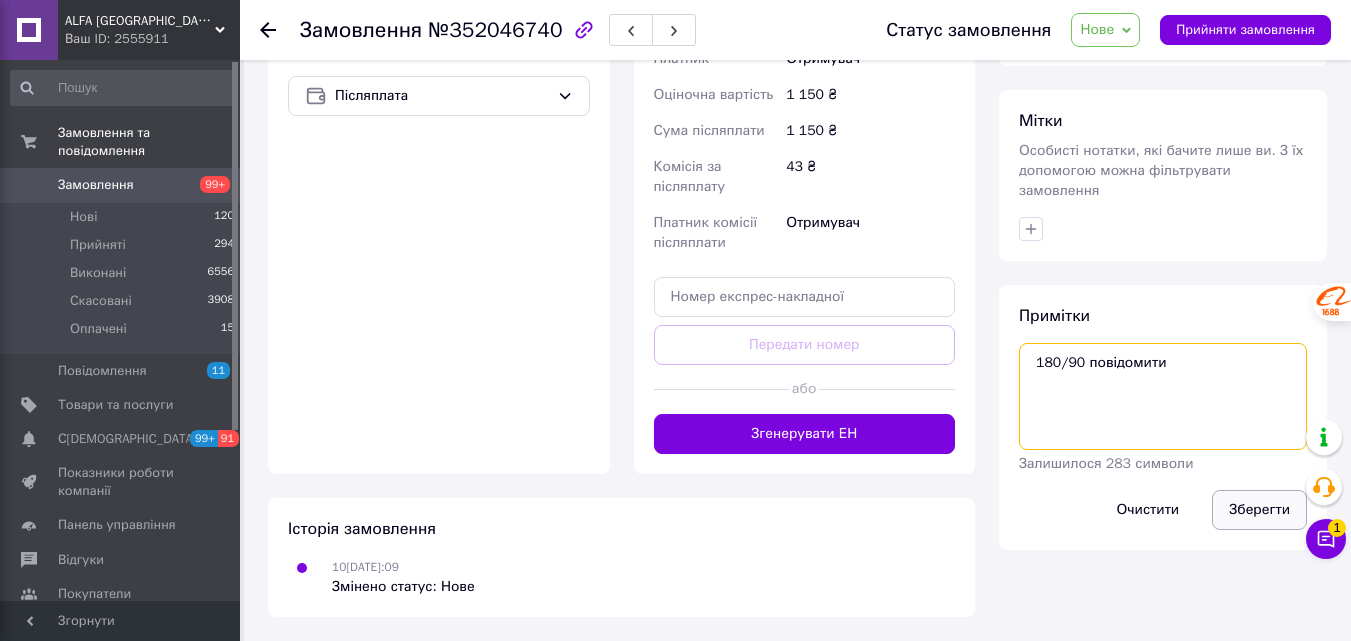 type on "180/90 повідомити" 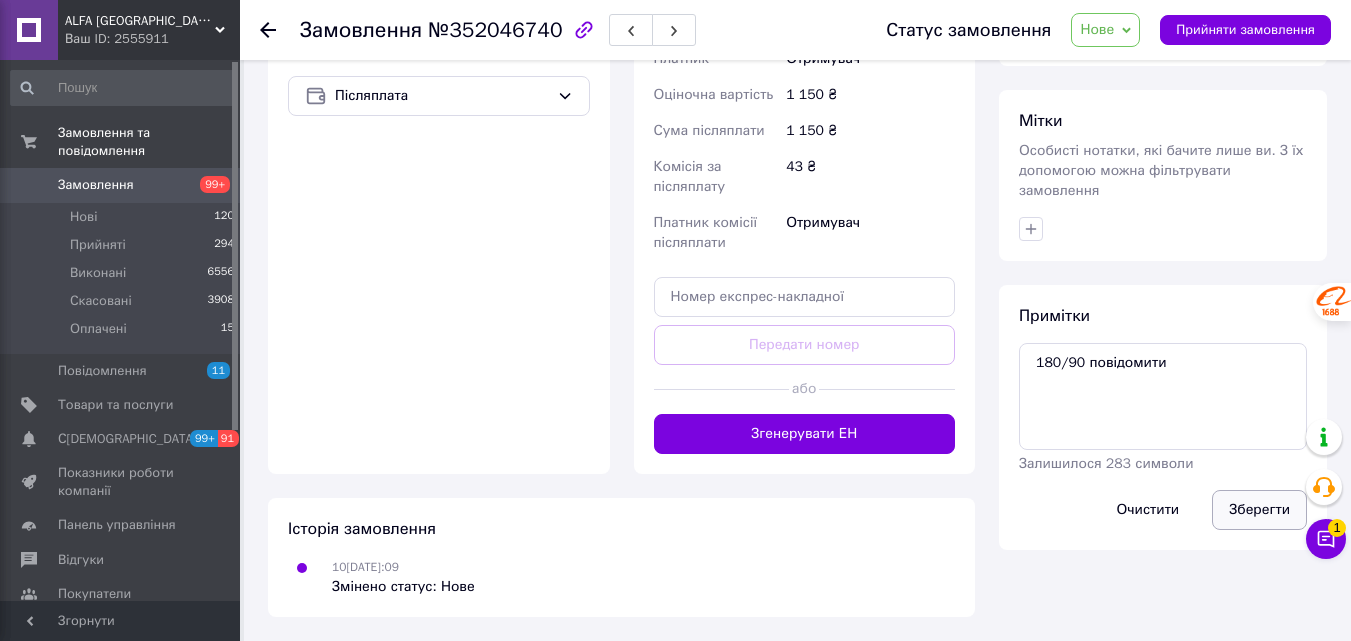 click on "Зберегти" at bounding box center (1259, 510) 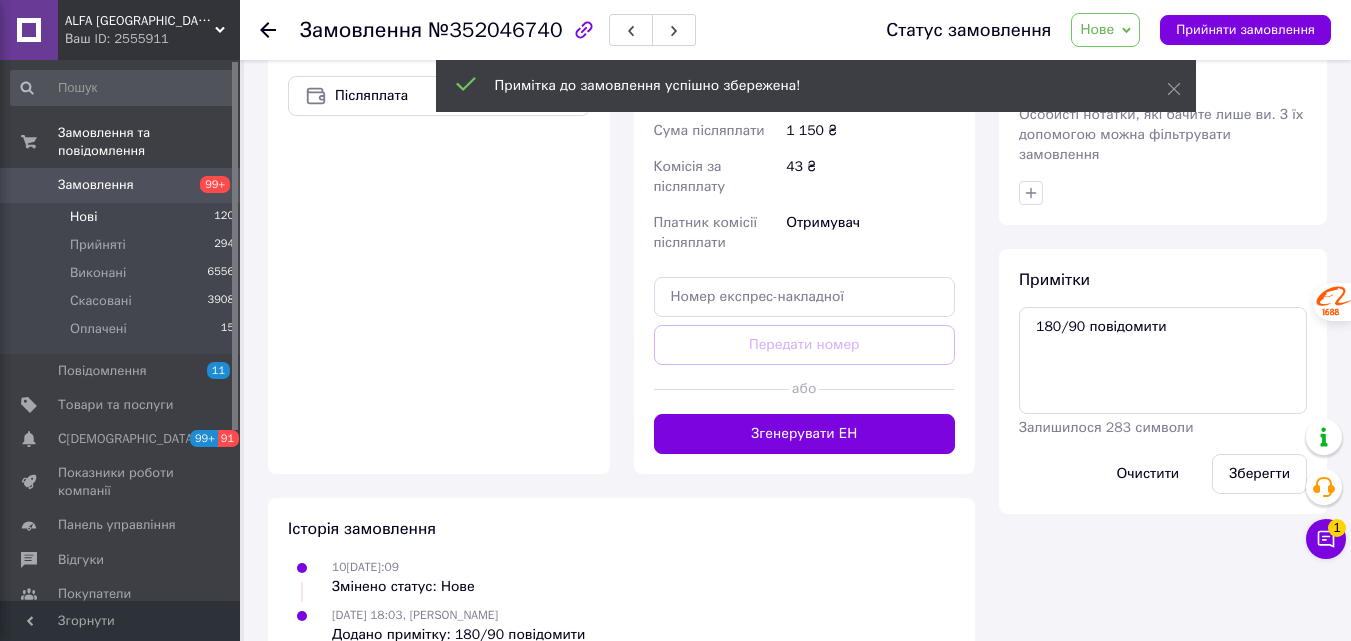 click on "Нові 120" at bounding box center (123, 217) 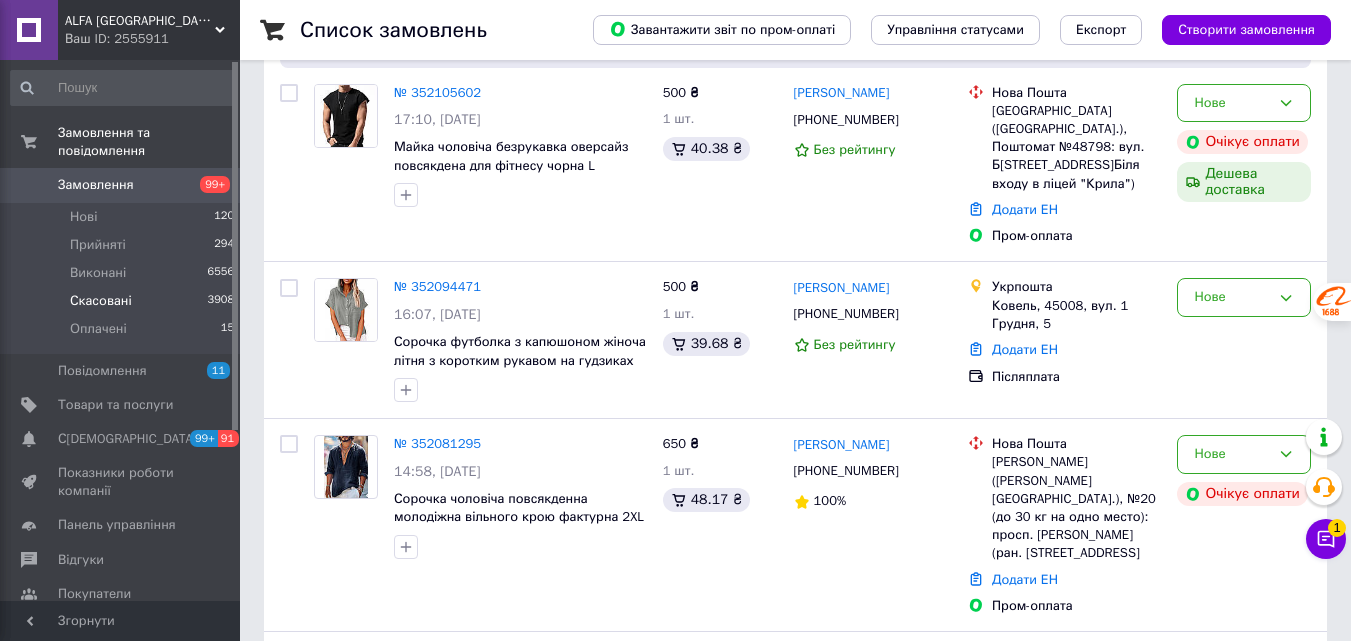 scroll, scrollTop: 400, scrollLeft: 0, axis: vertical 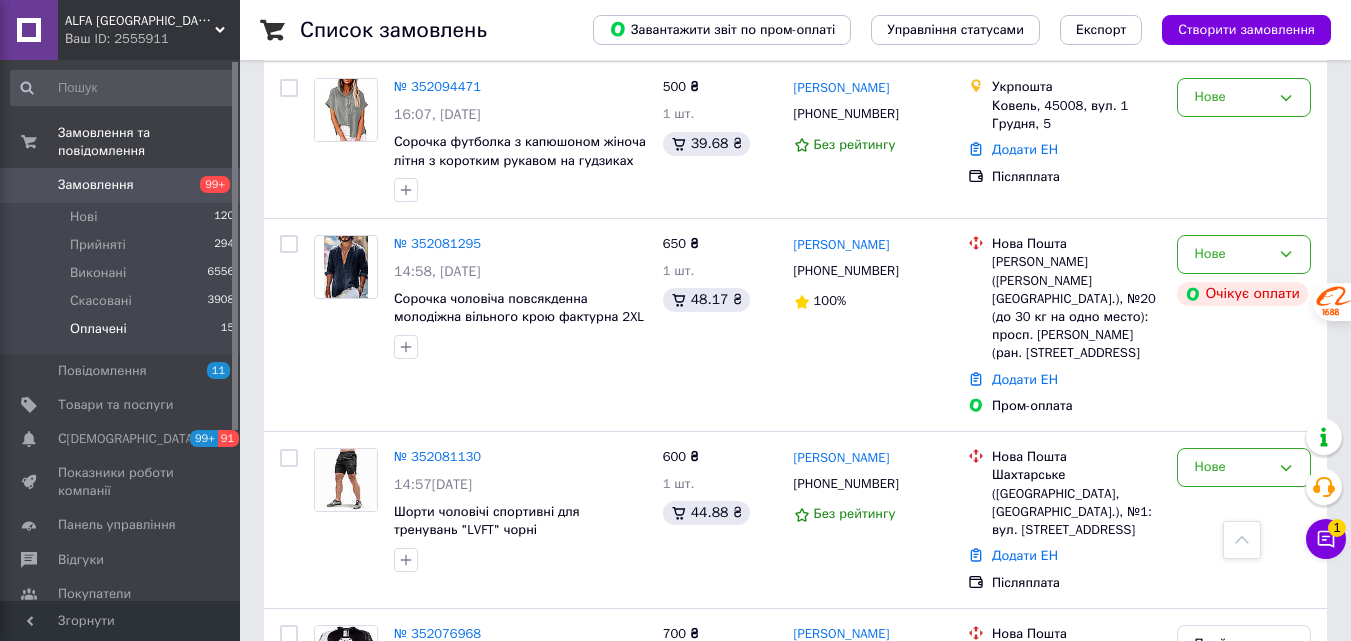 click on "Оплачені" at bounding box center [98, 329] 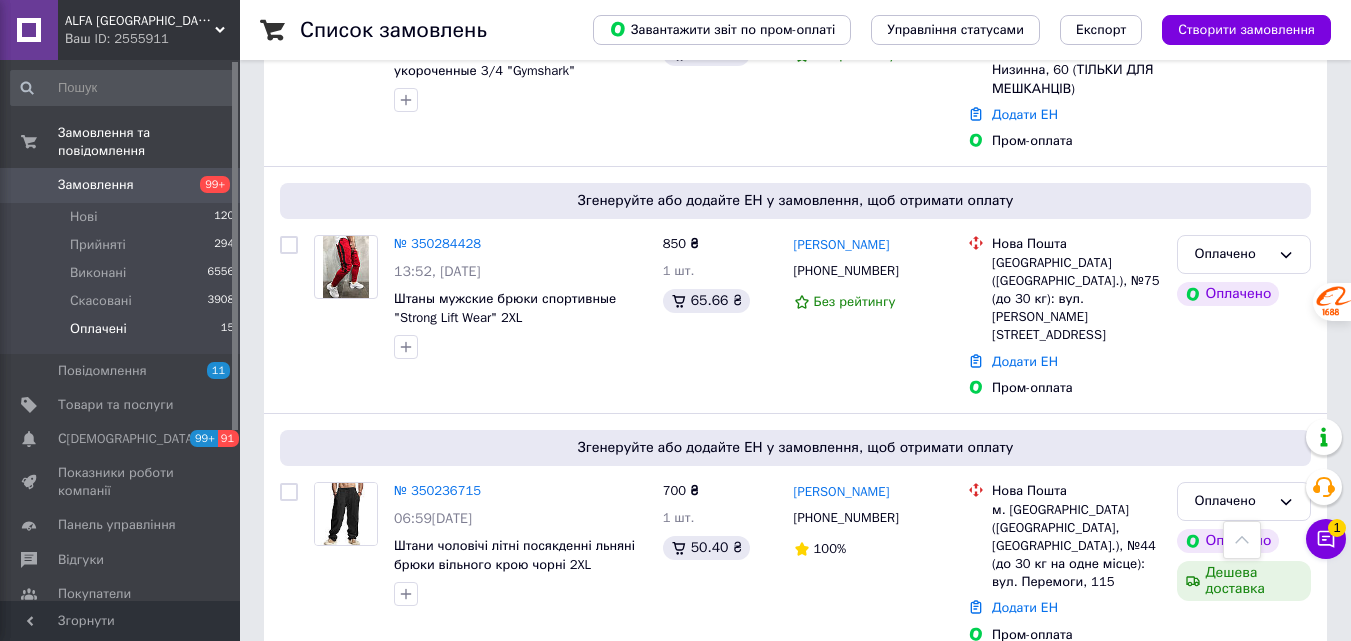 scroll, scrollTop: 1766, scrollLeft: 0, axis: vertical 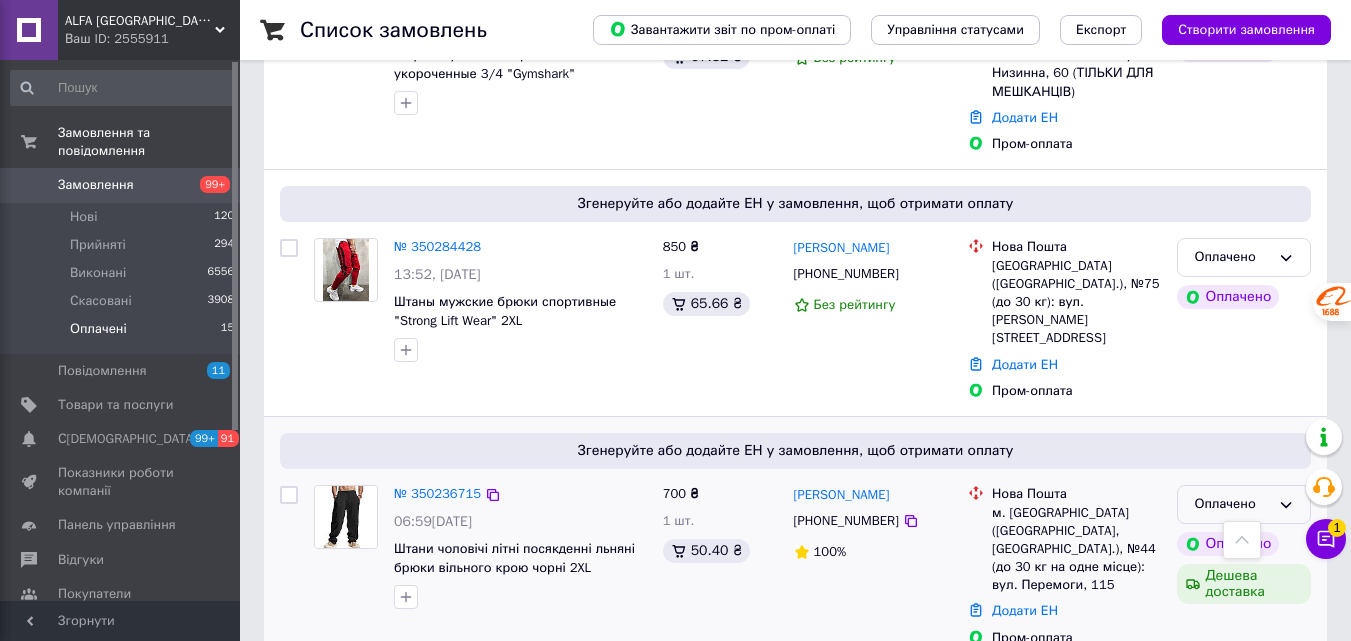 click on "Оплачено" at bounding box center [1232, 504] 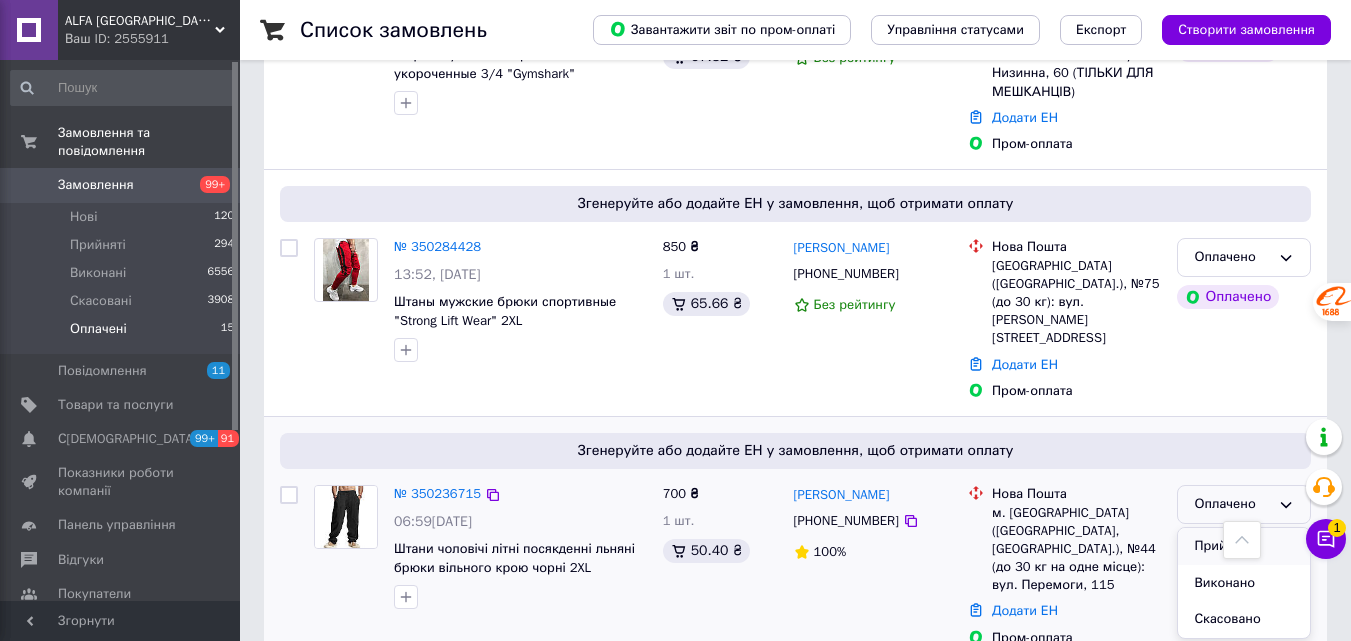 click on "Прийнято" at bounding box center (1244, 546) 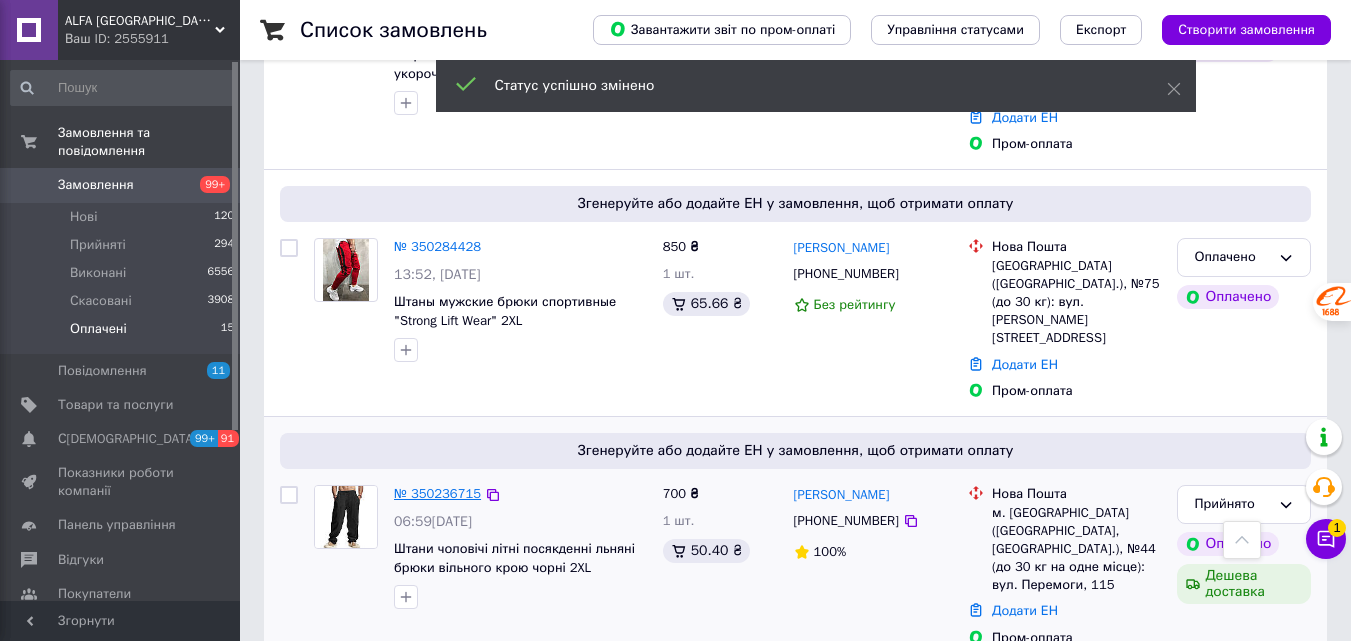 click on "№ 350236715" at bounding box center (437, 493) 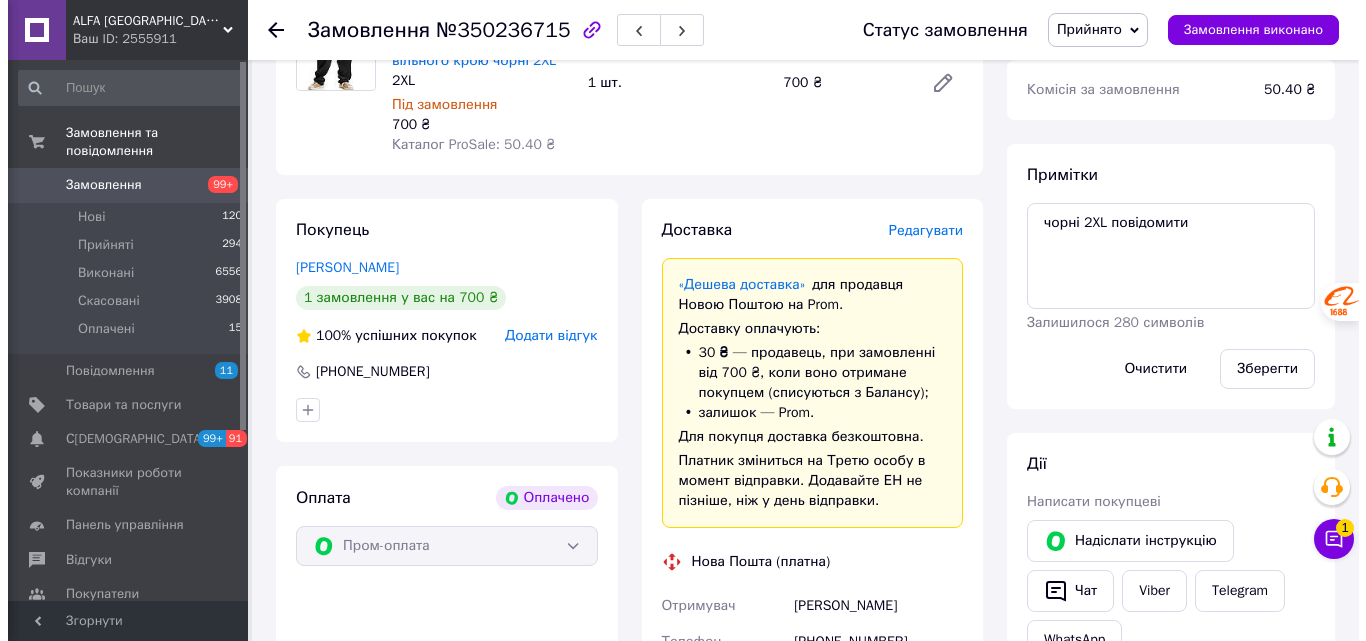 scroll, scrollTop: 702, scrollLeft: 0, axis: vertical 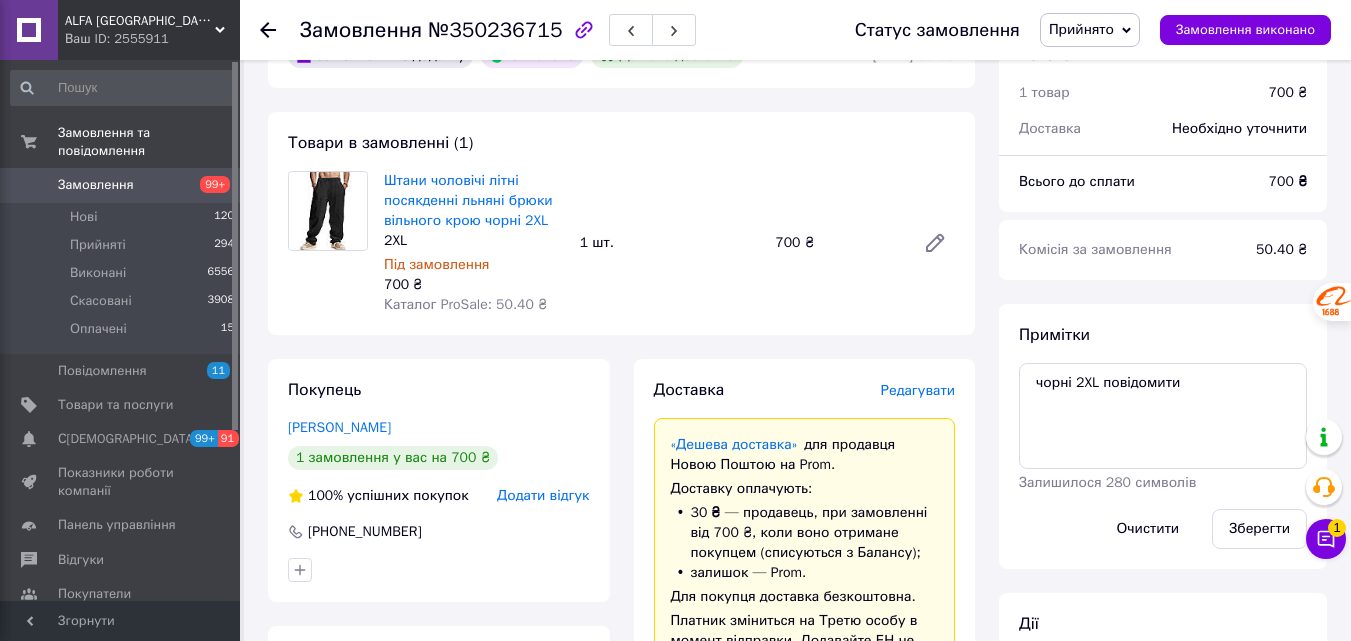click on "Редагувати" at bounding box center (918, 390) 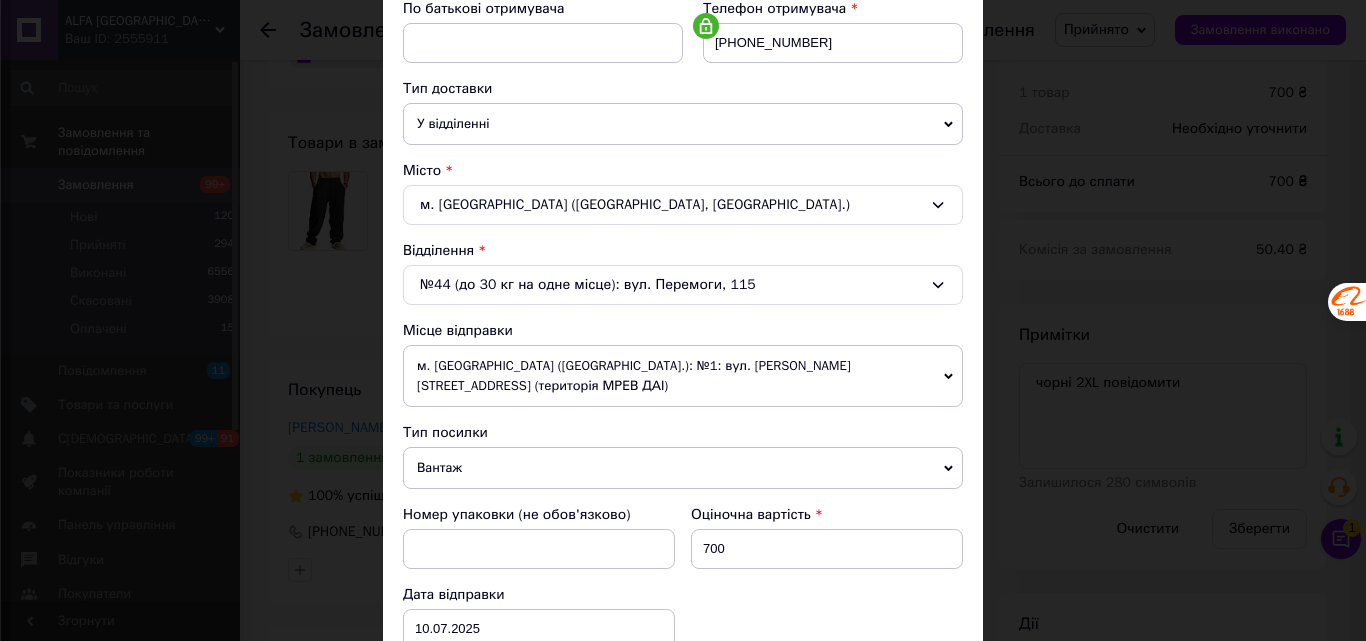 scroll, scrollTop: 600, scrollLeft: 0, axis: vertical 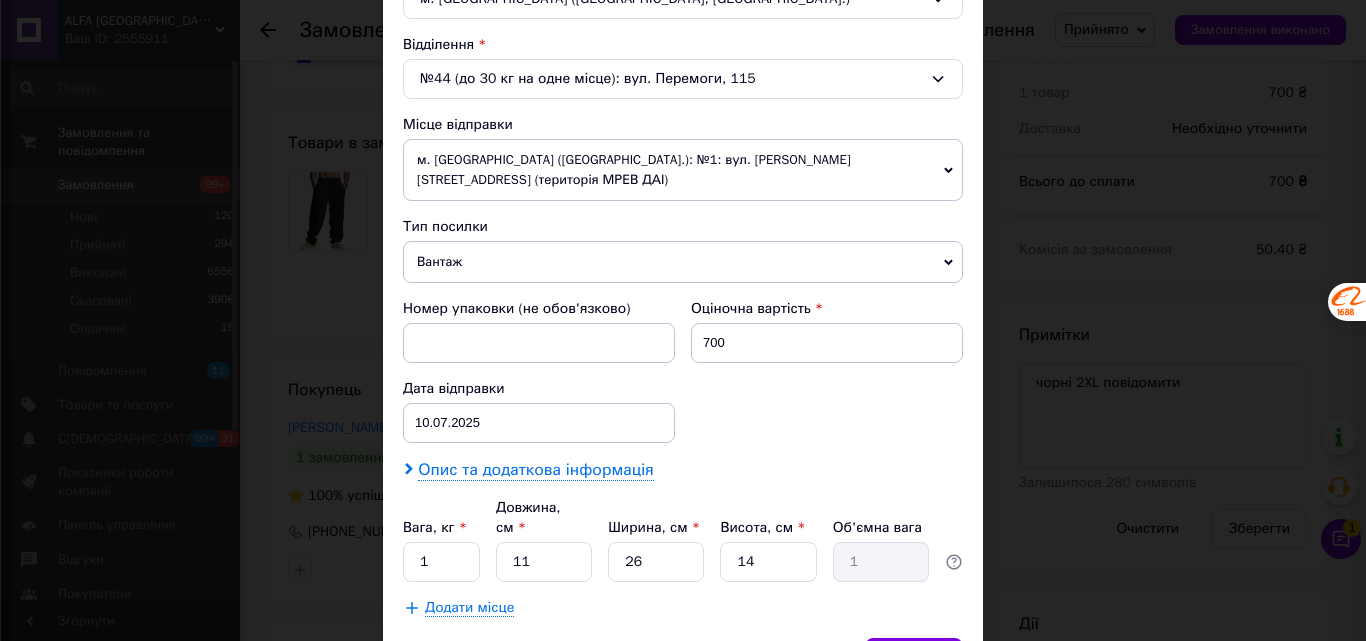 click on "Опис та додаткова інформація" at bounding box center (535, 470) 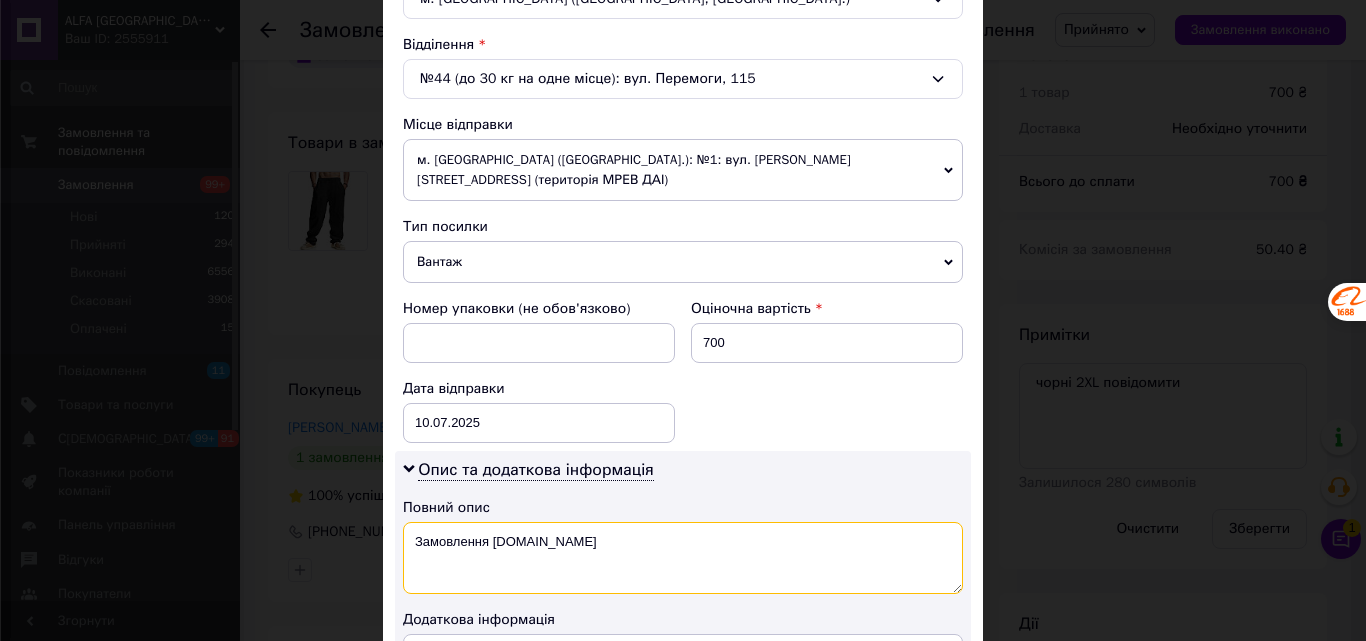 click on "Замовлення [DOMAIN_NAME]" at bounding box center (683, 558) 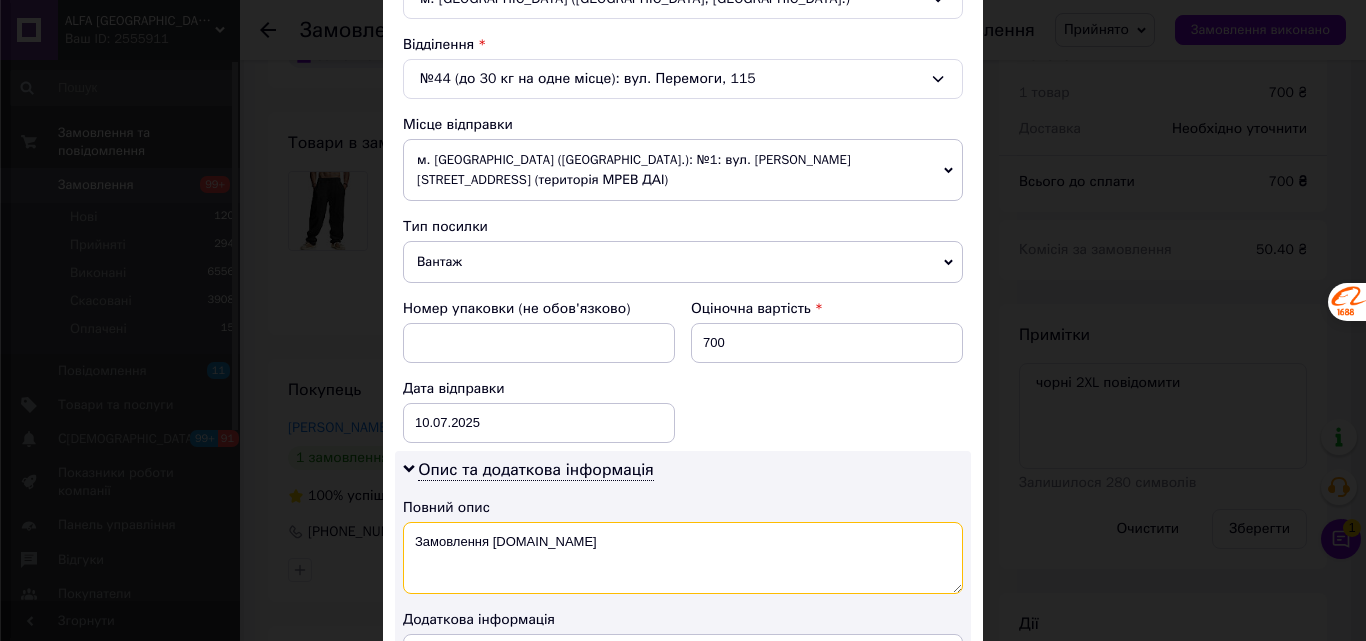 click on "Замовлення [DOMAIN_NAME]" at bounding box center [683, 558] 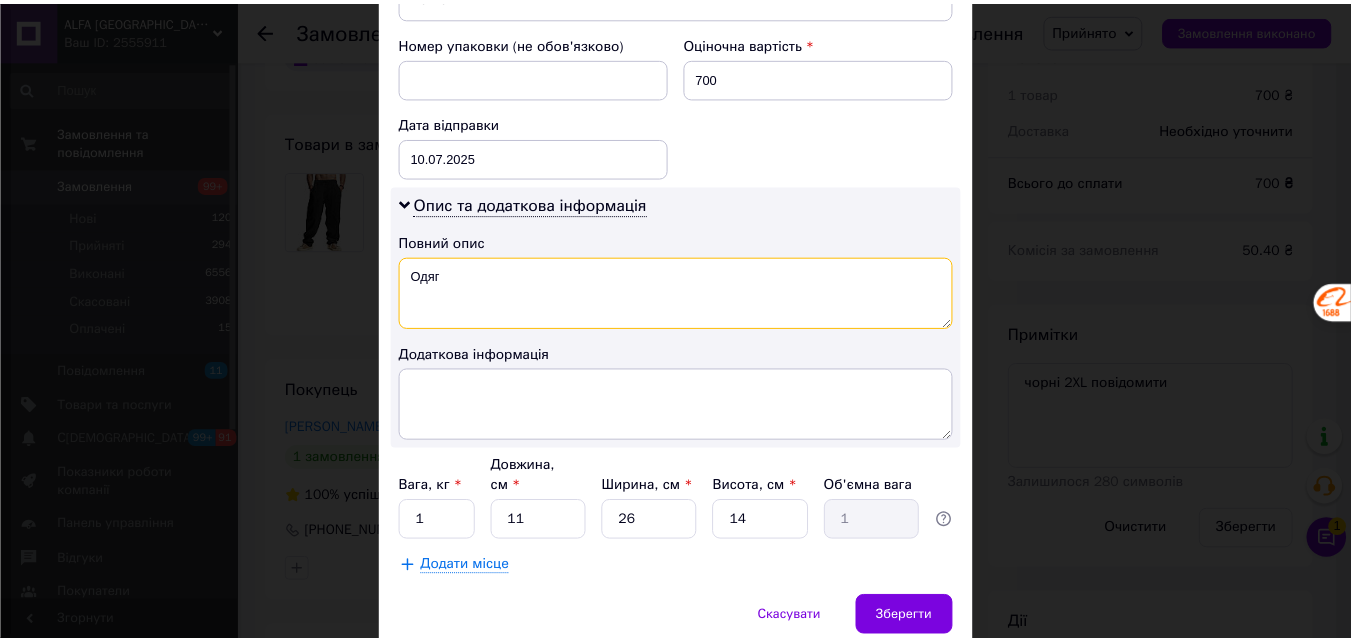 scroll, scrollTop: 900, scrollLeft: 0, axis: vertical 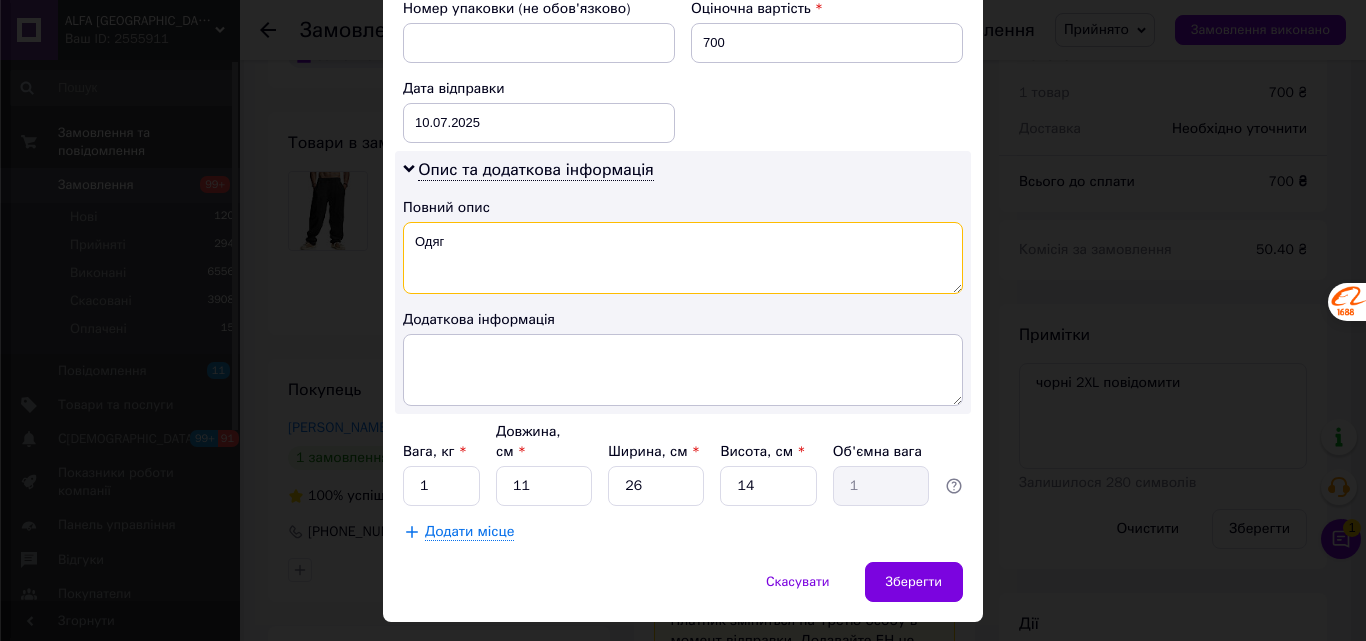 type on "Одяг" 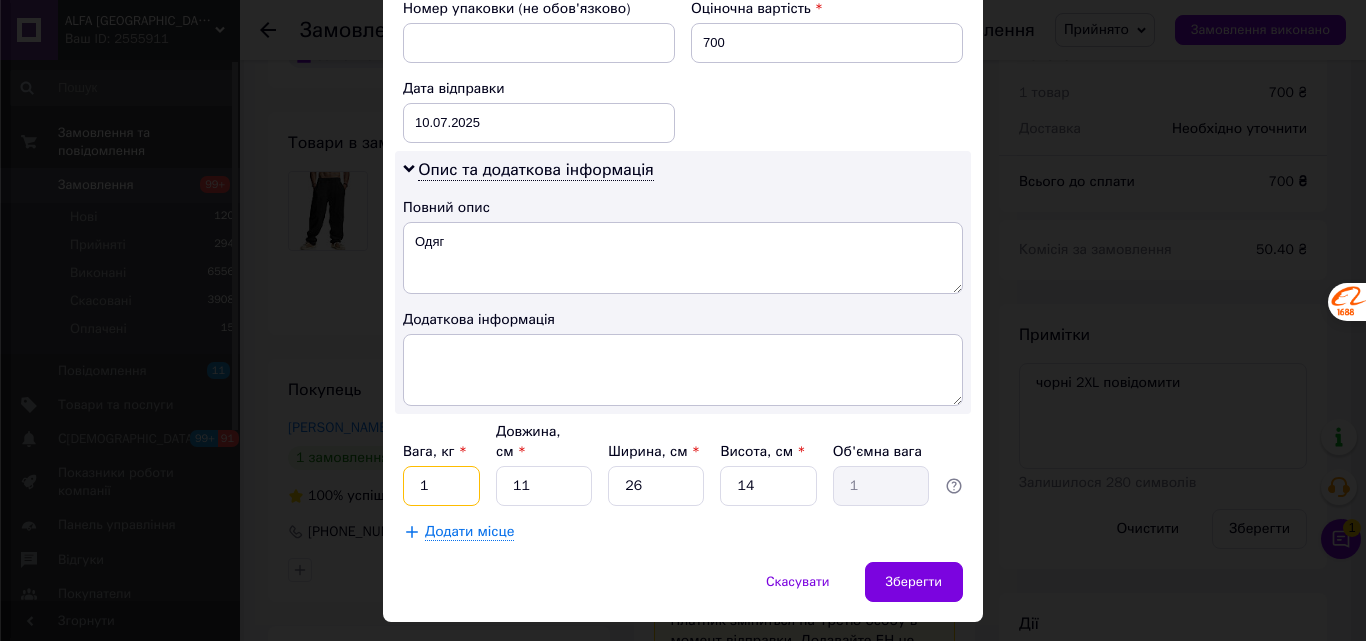 click on "1" at bounding box center (441, 486) 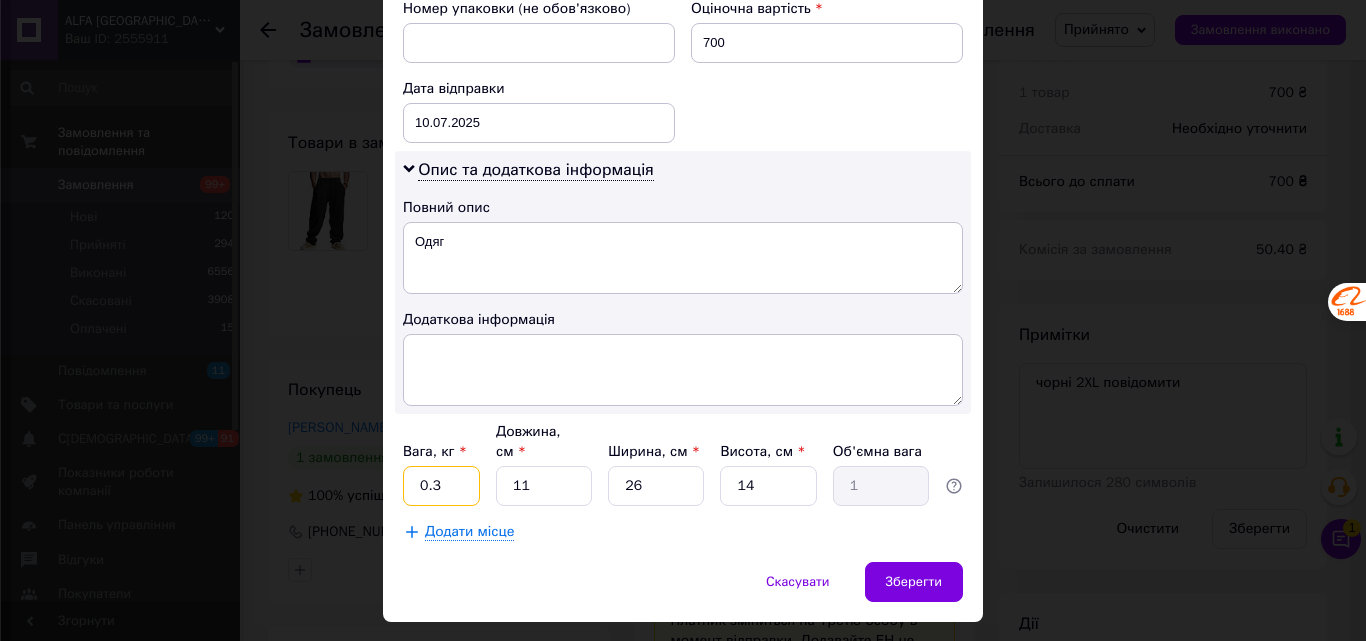 type on "0.3" 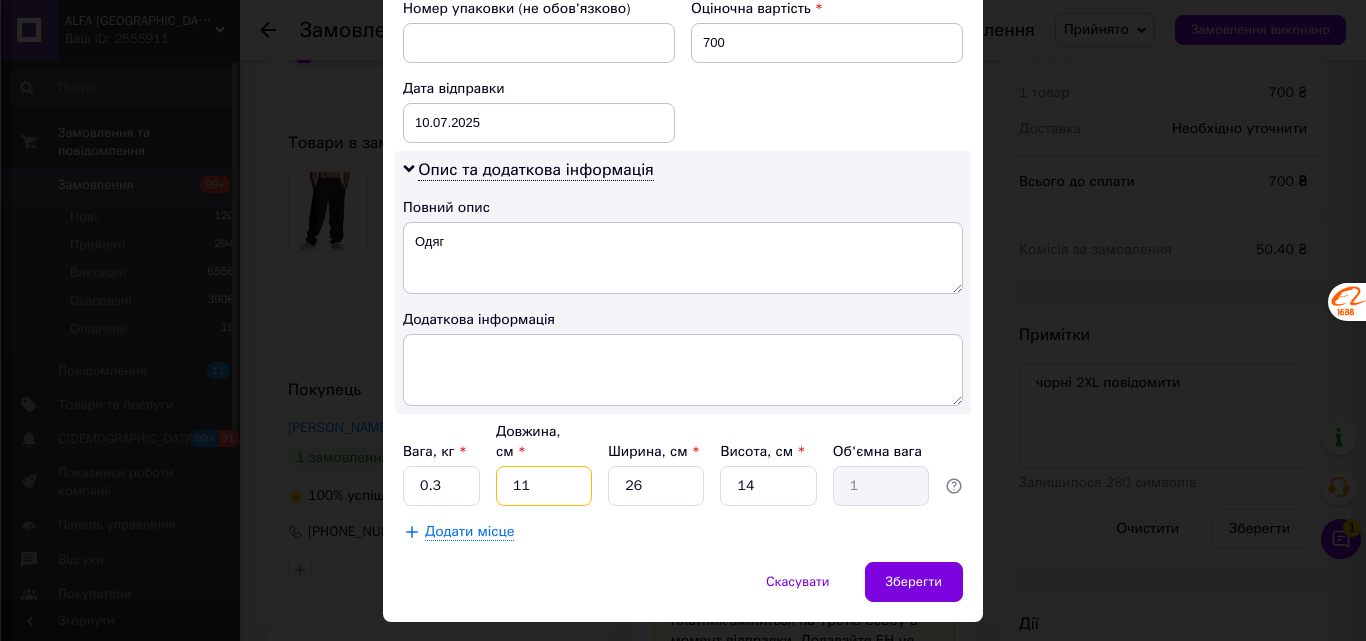 click on "11" at bounding box center (544, 486) 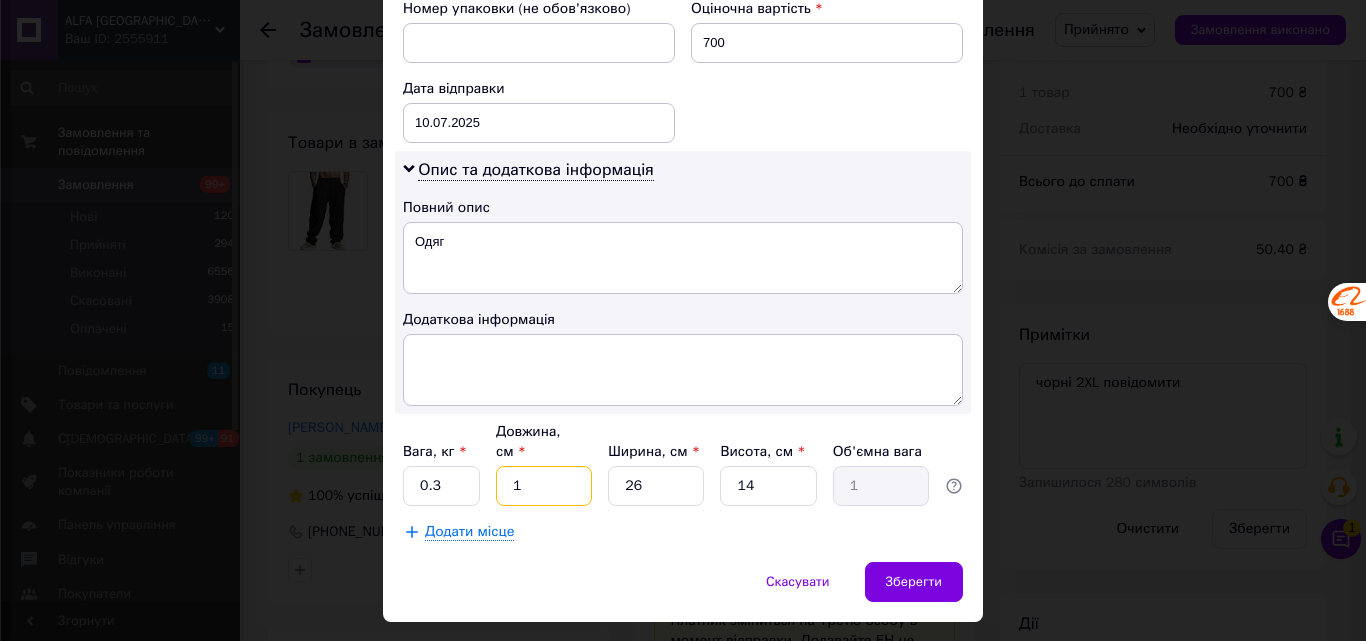 type on "0.1" 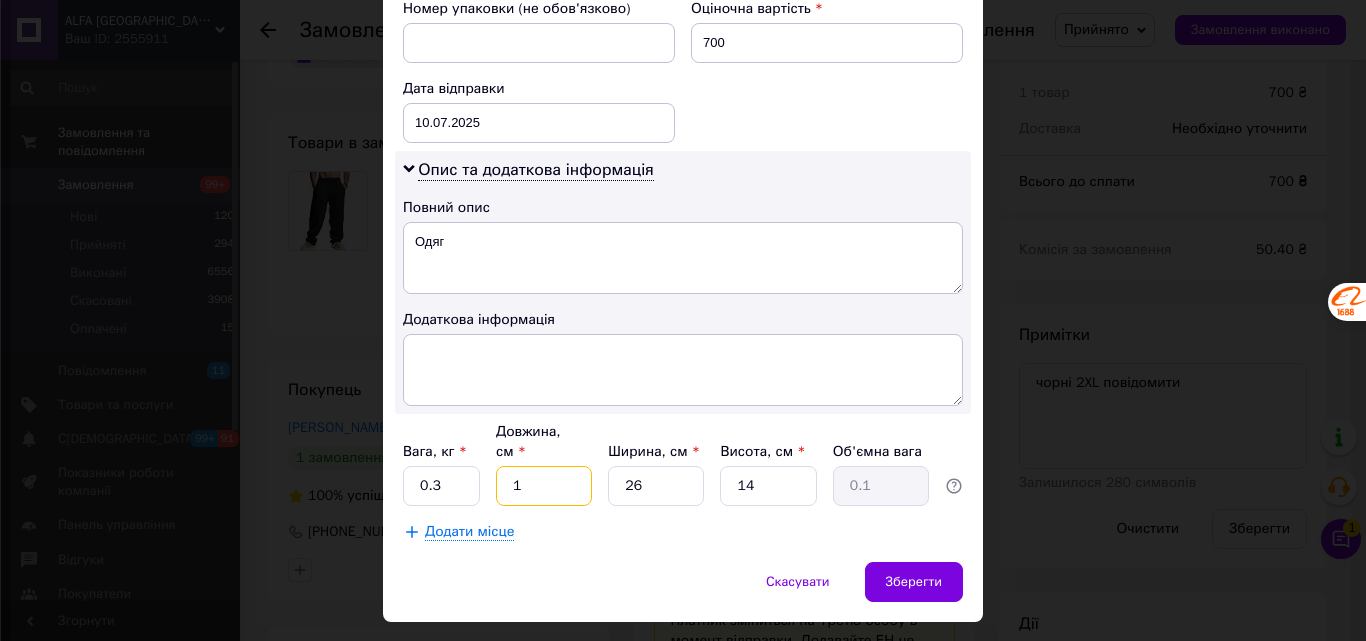 type 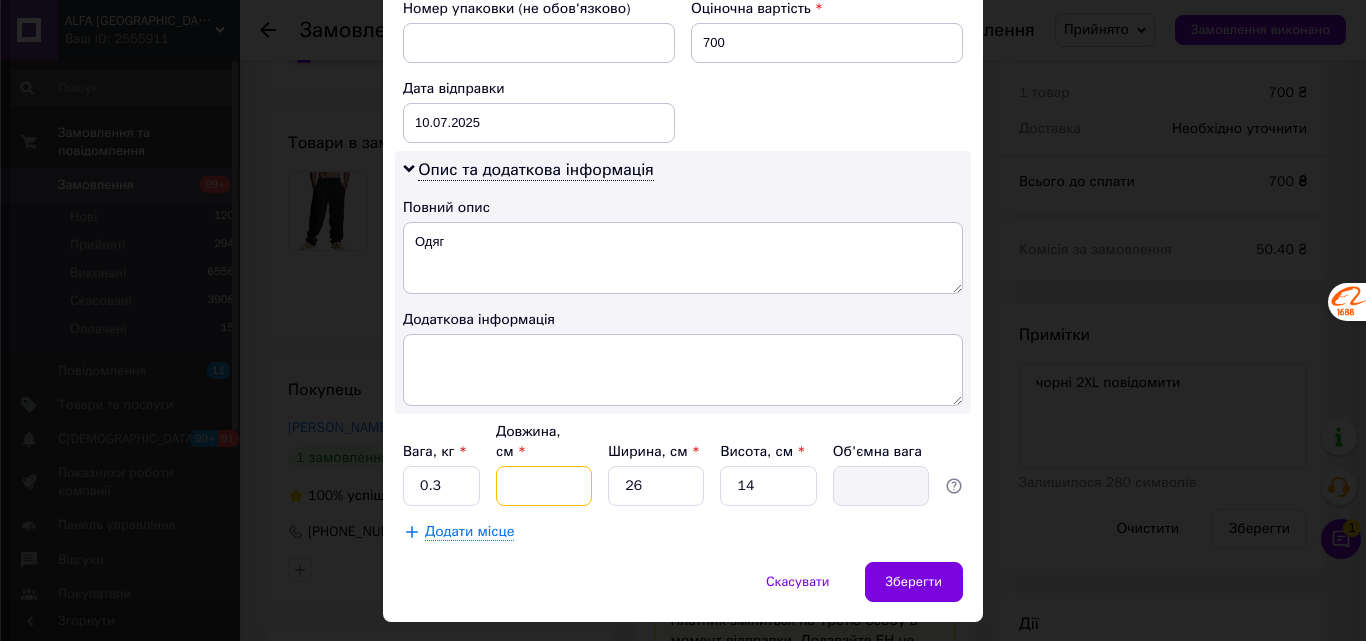 type on "2" 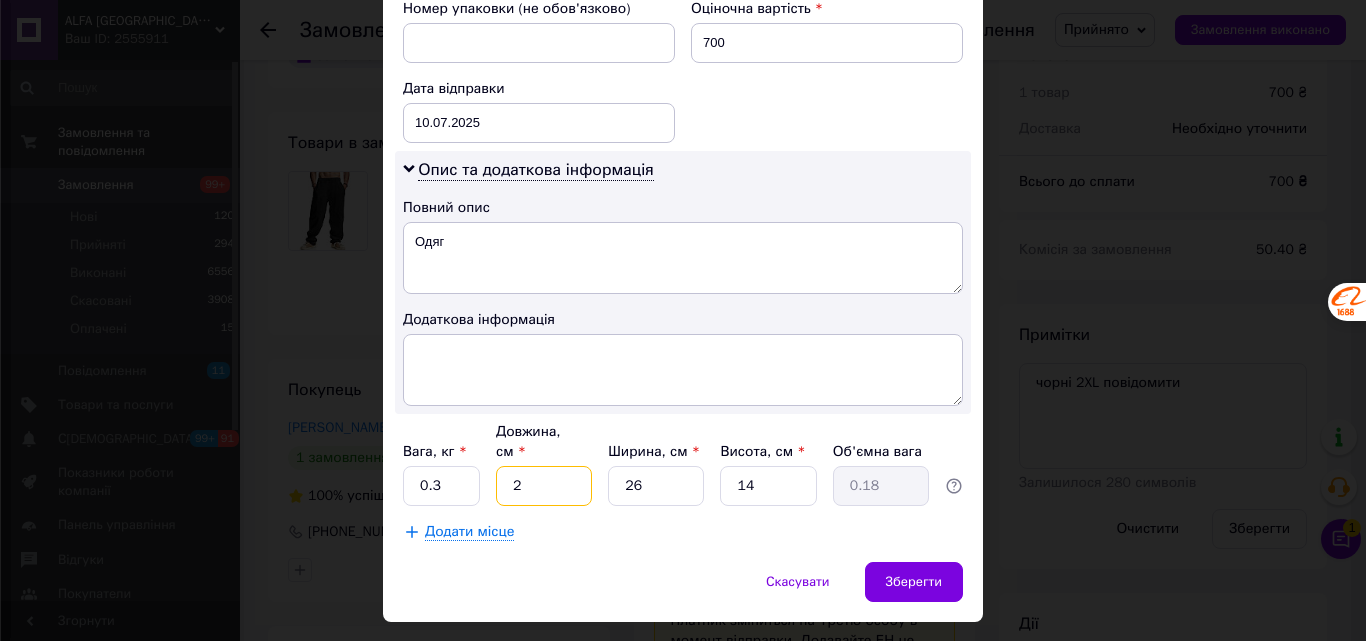 type on "25" 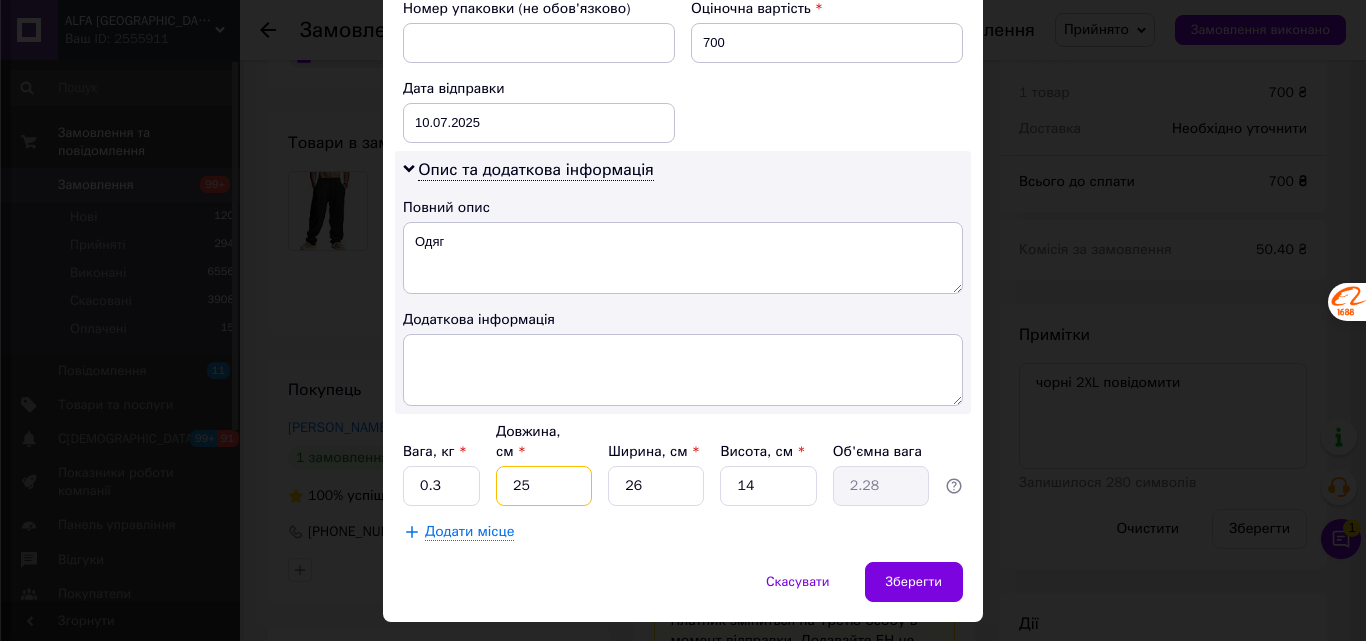type on "25" 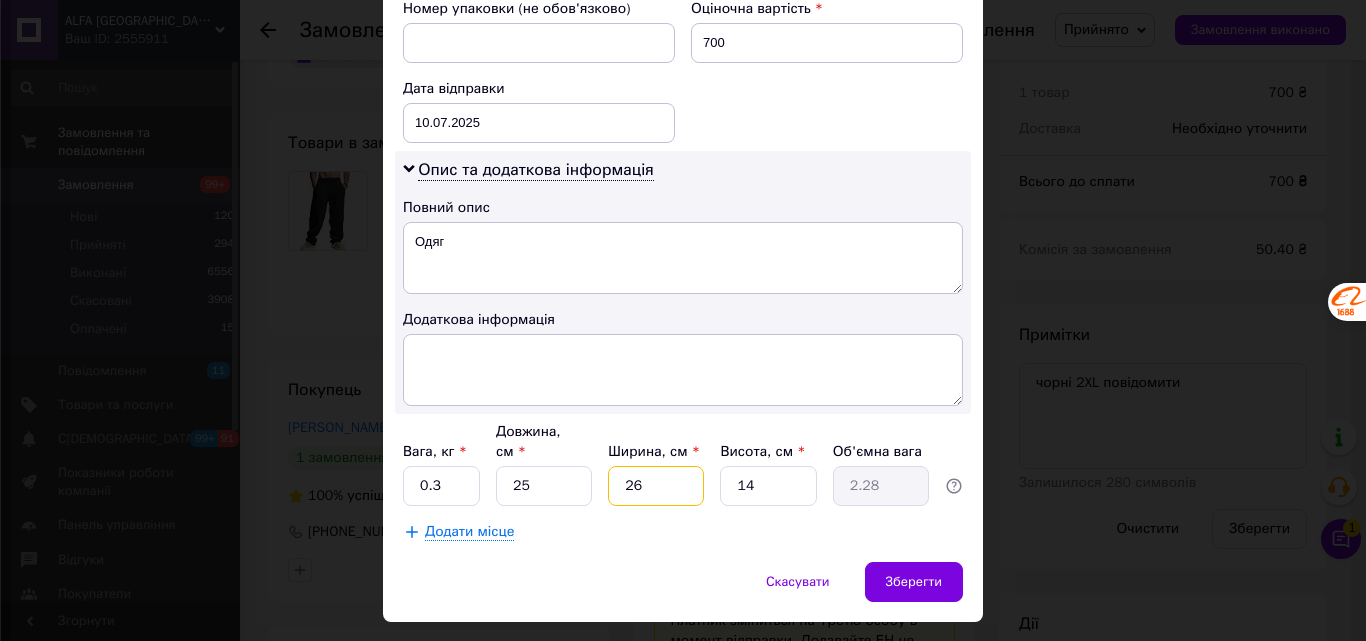 click on "26" at bounding box center (656, 486) 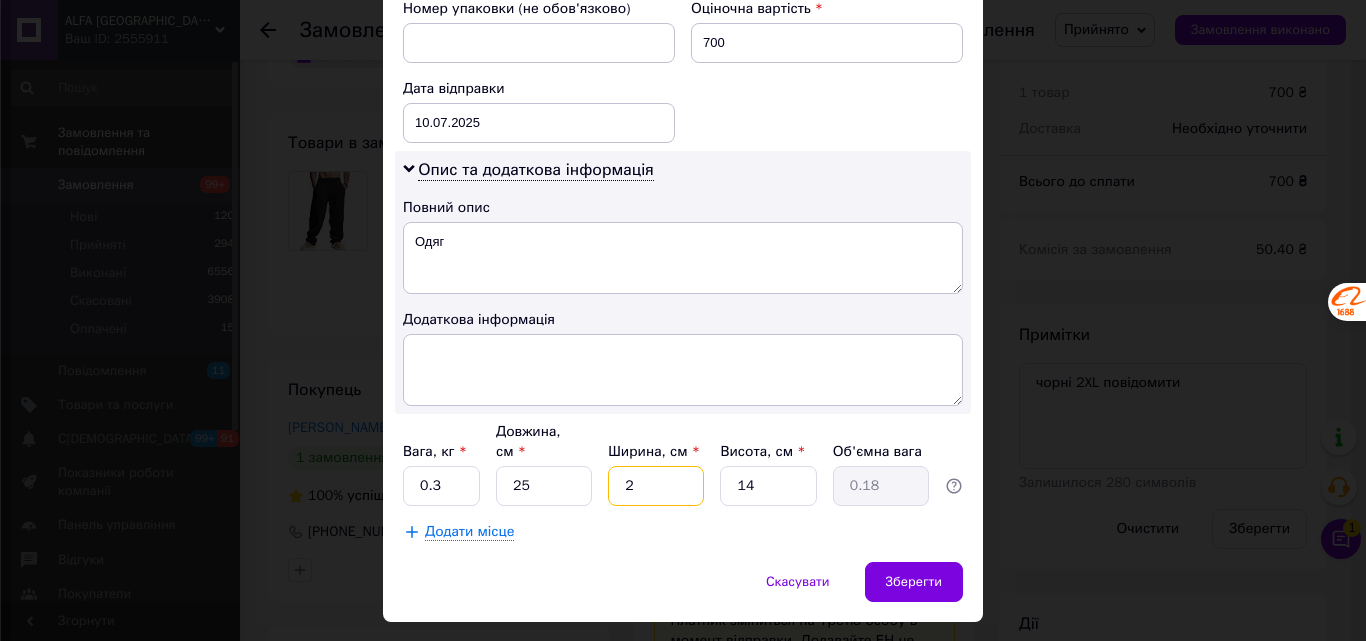 type 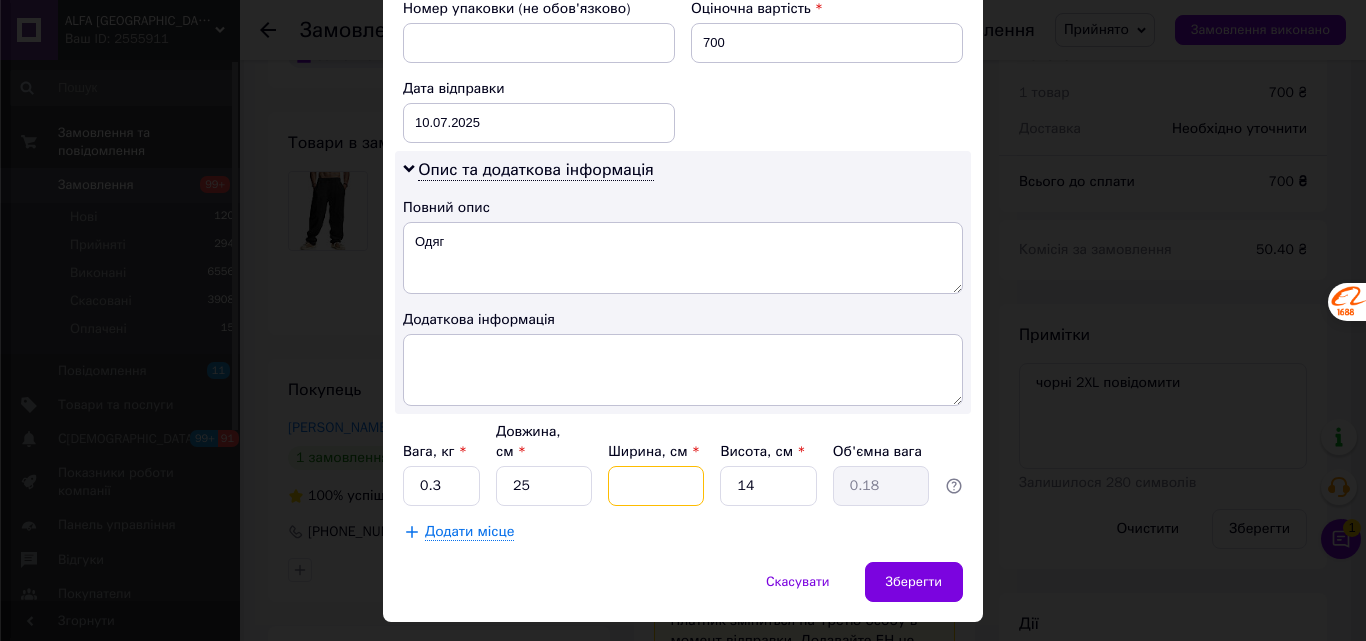 type 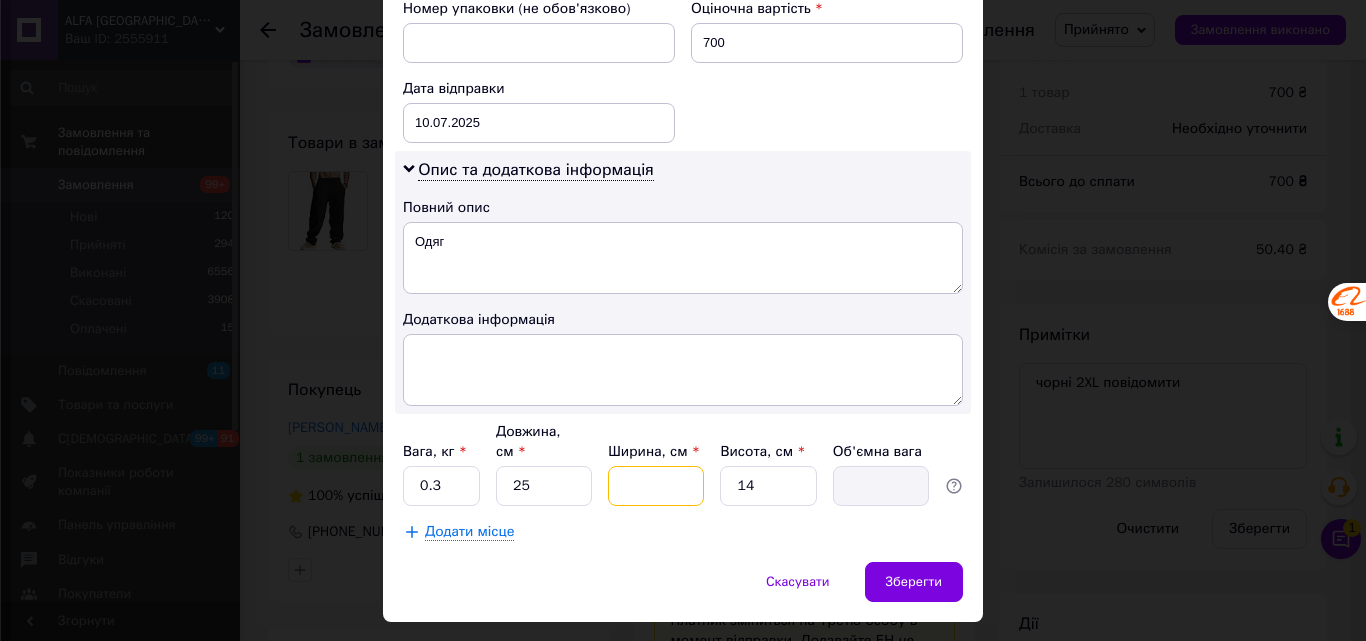 type on "1" 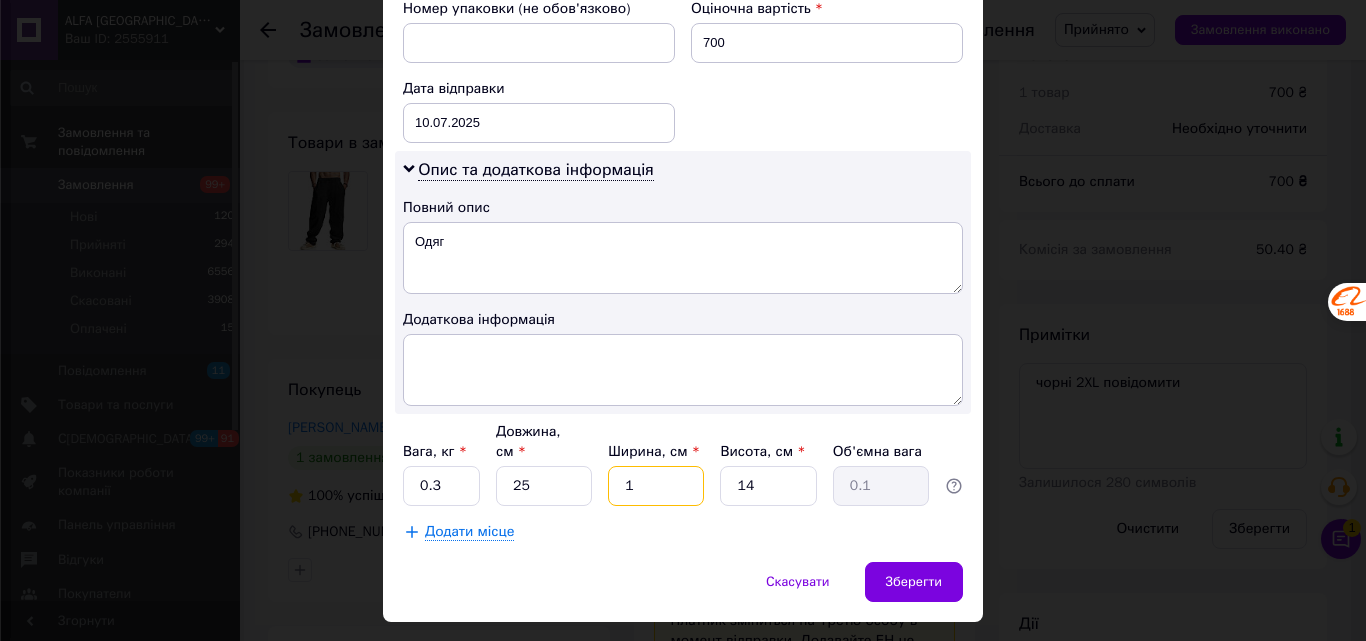 type on "15" 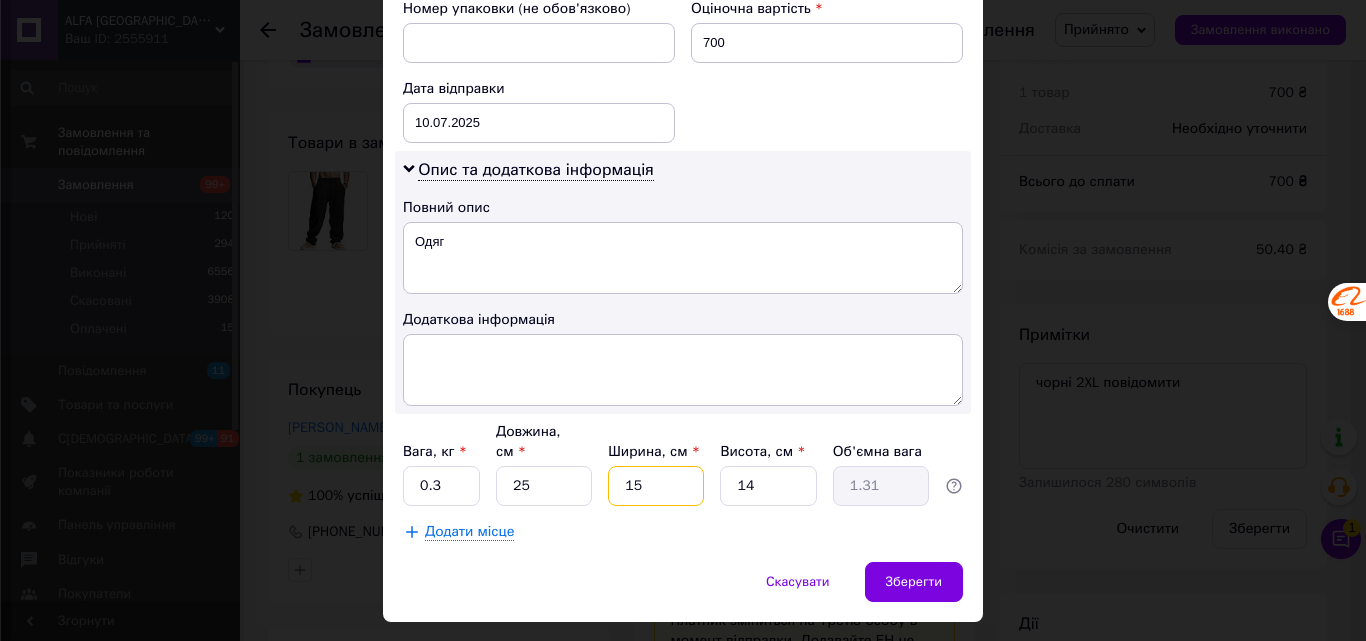 type on "15" 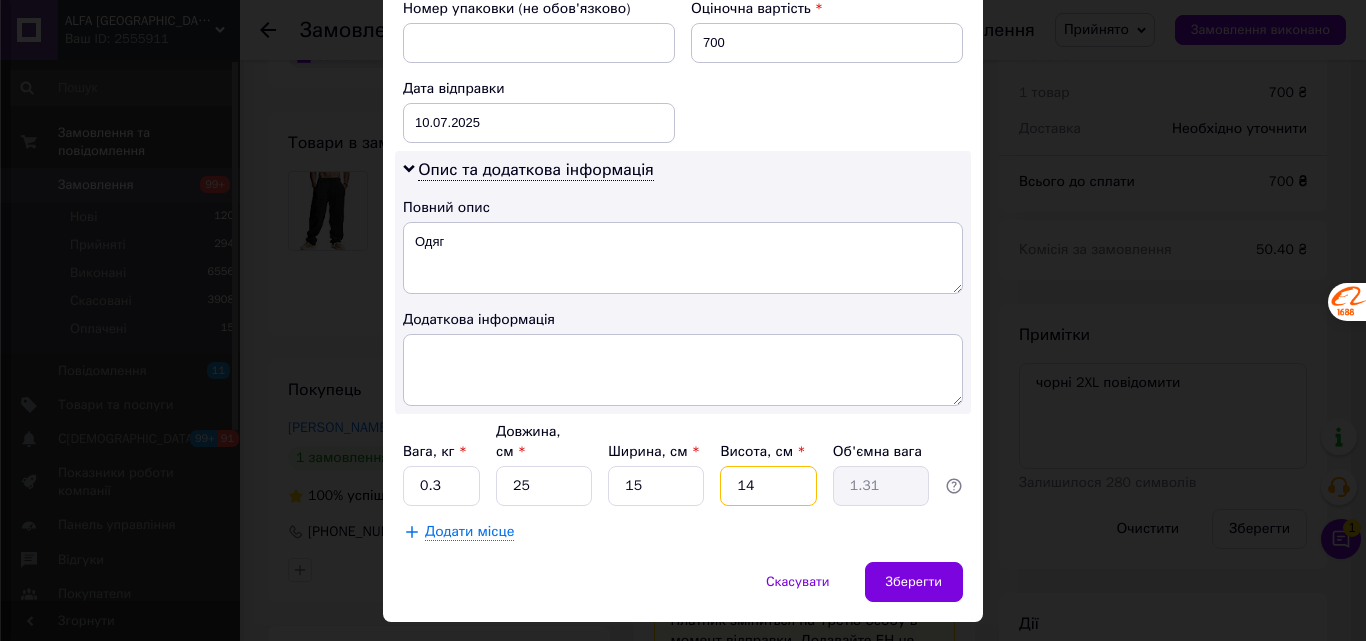 click on "14" at bounding box center (768, 486) 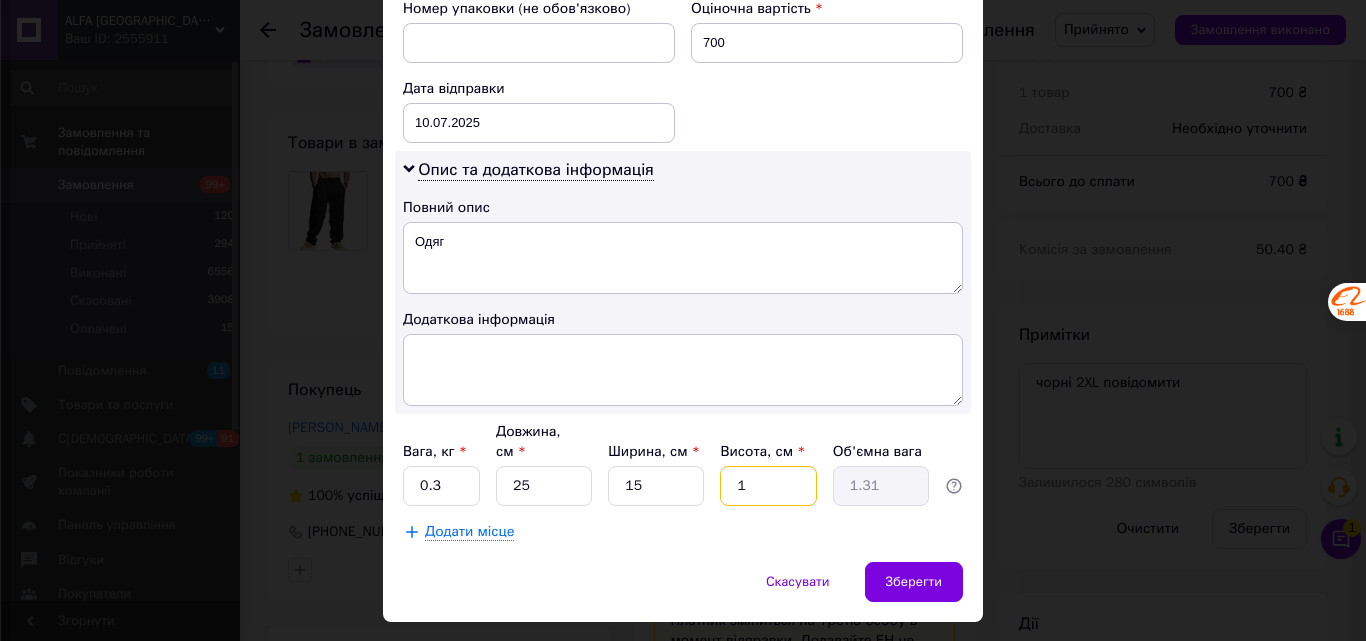type on "0.1" 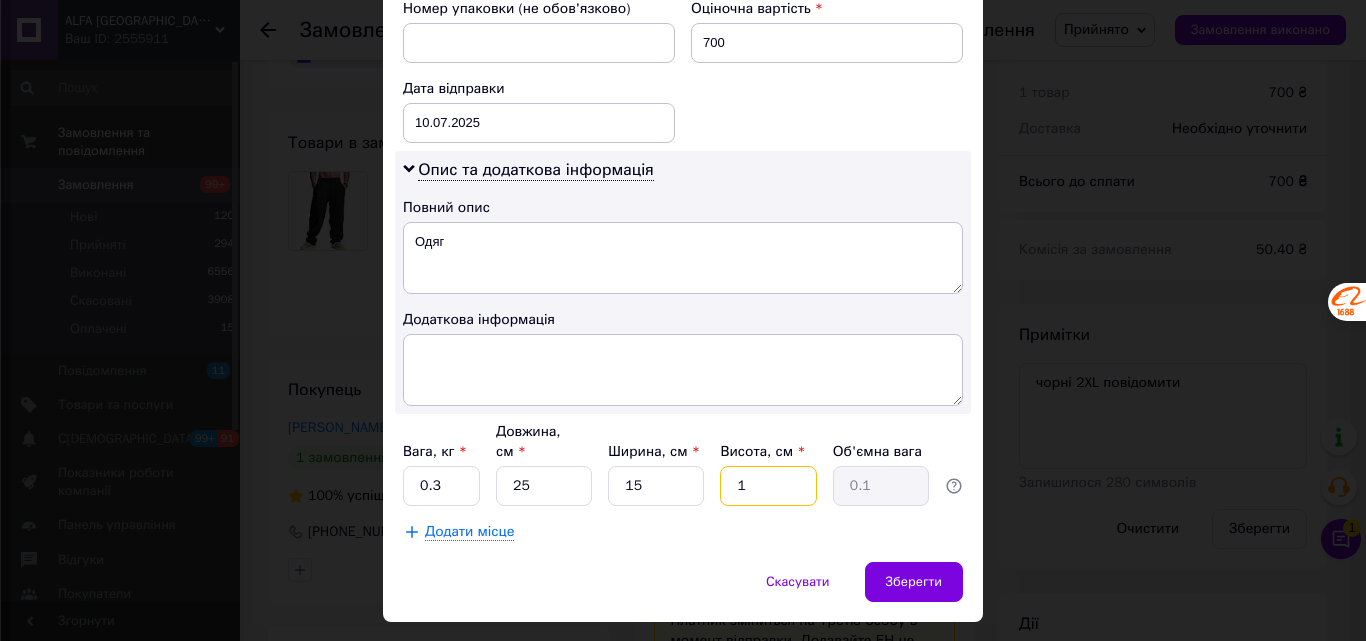 type 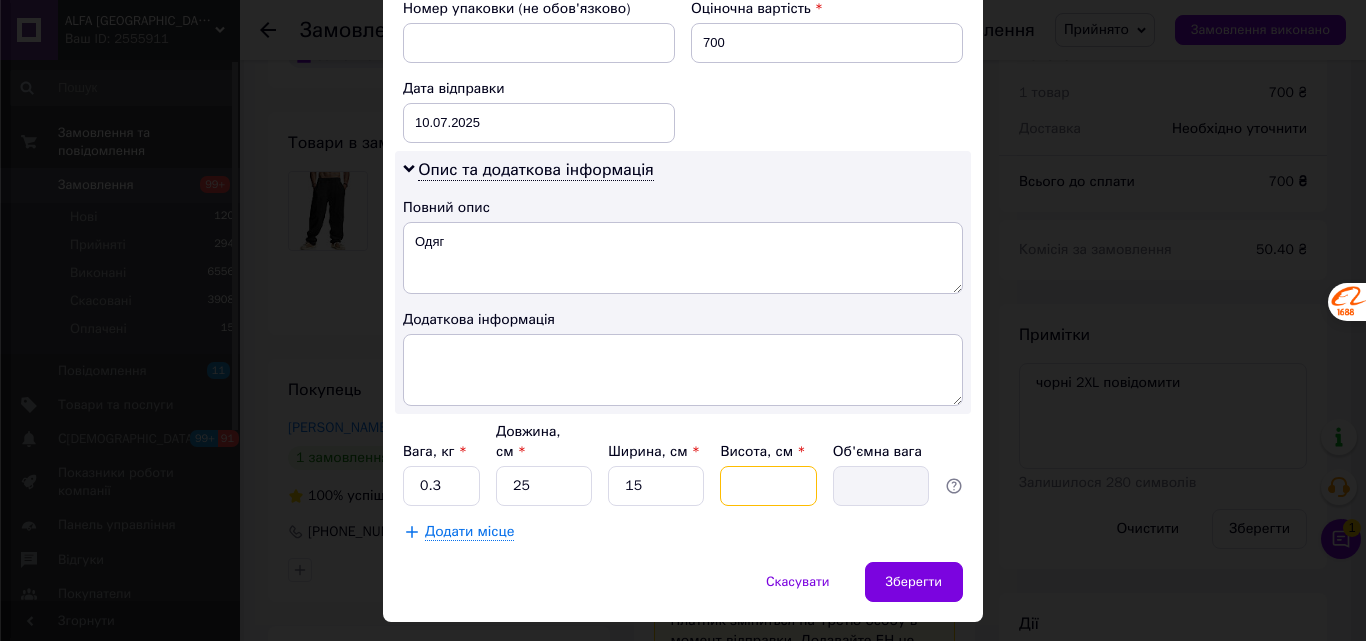 type on "3" 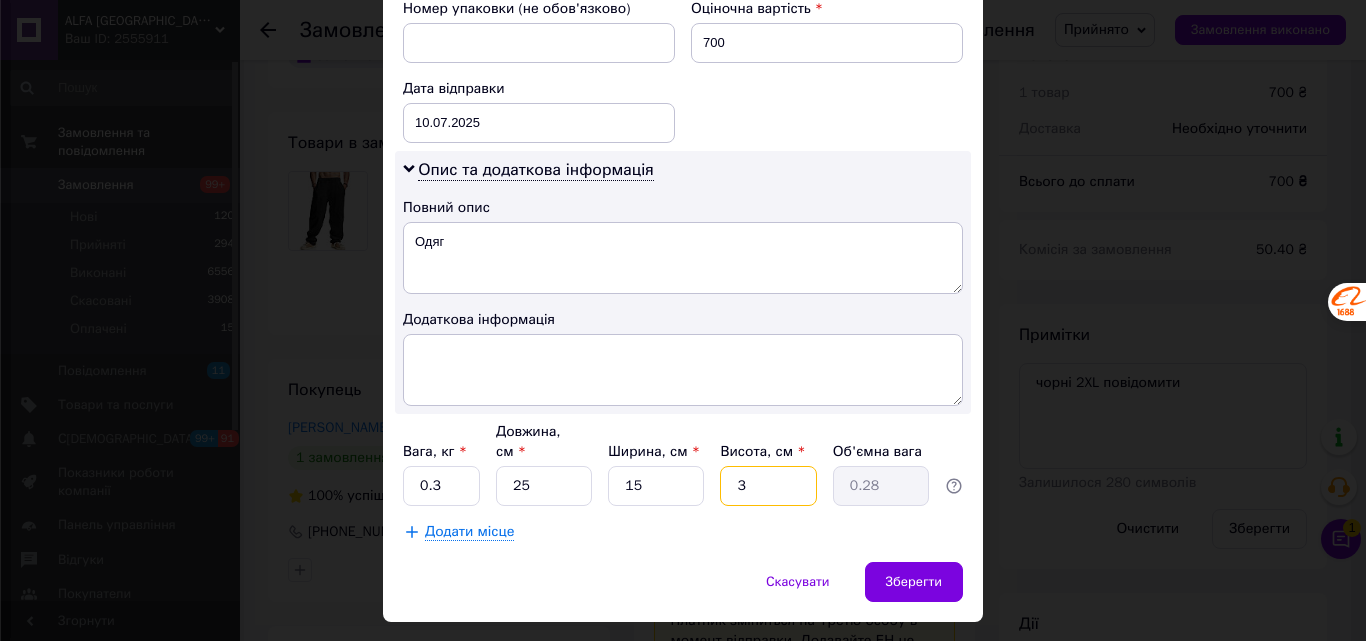 type 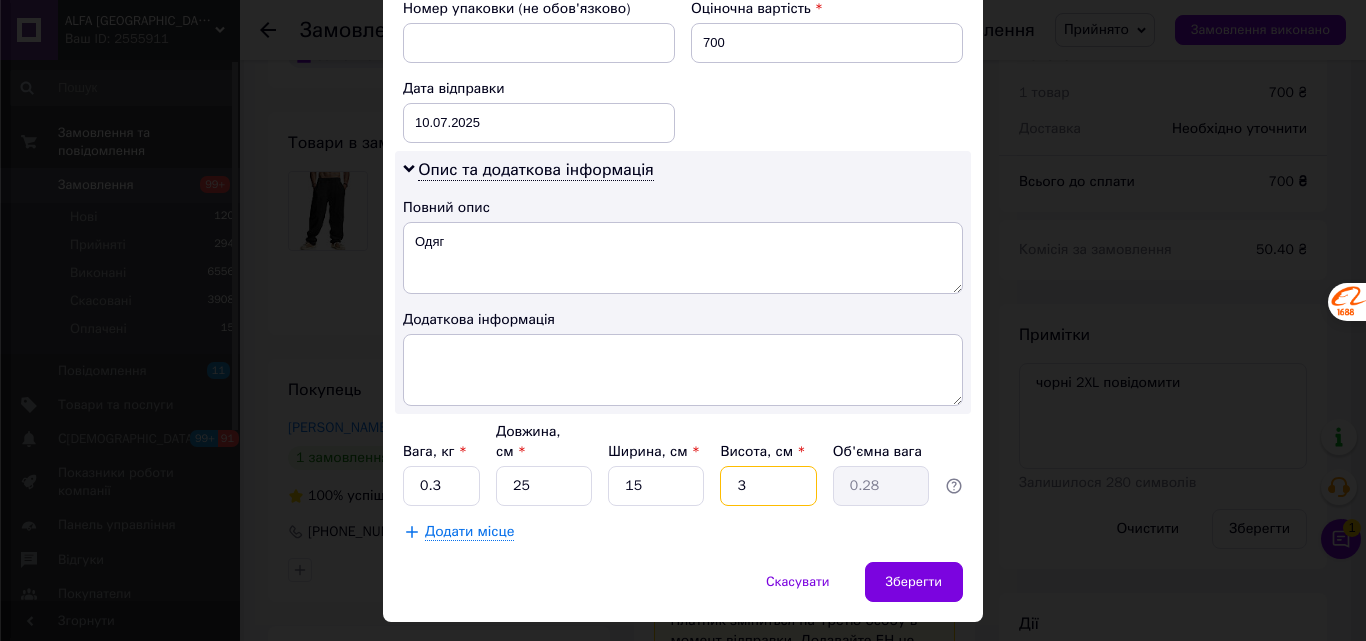 type 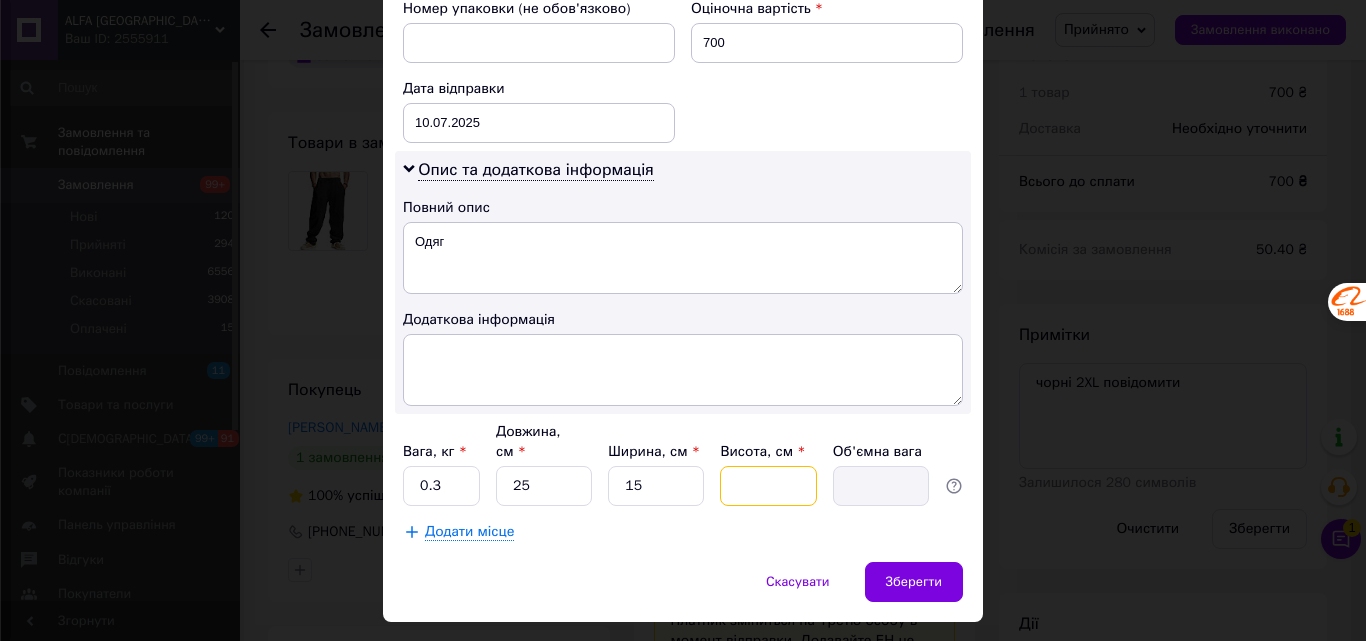 type on "3" 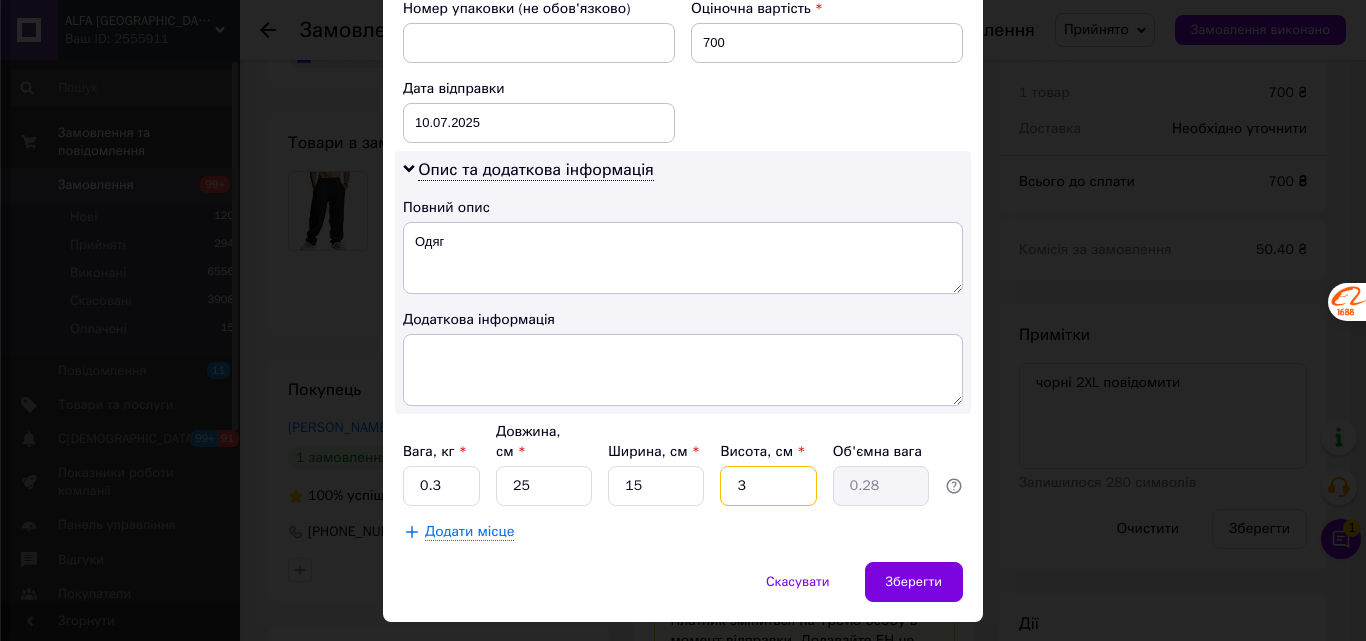 type 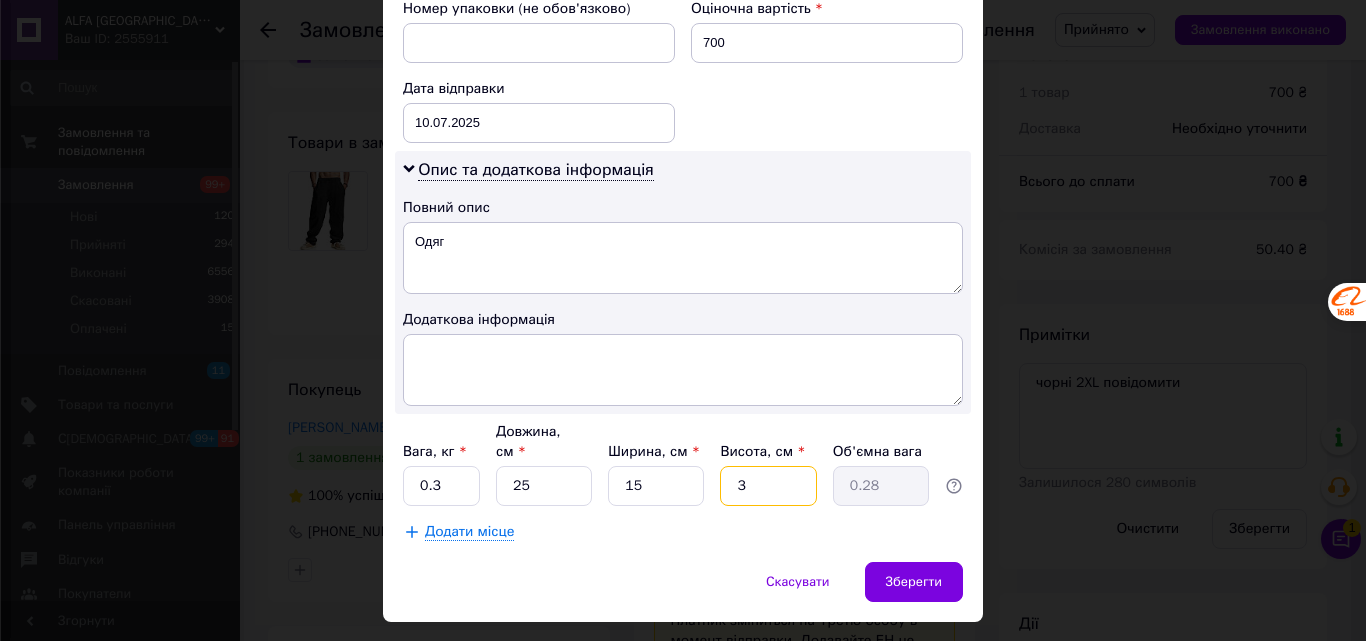 type 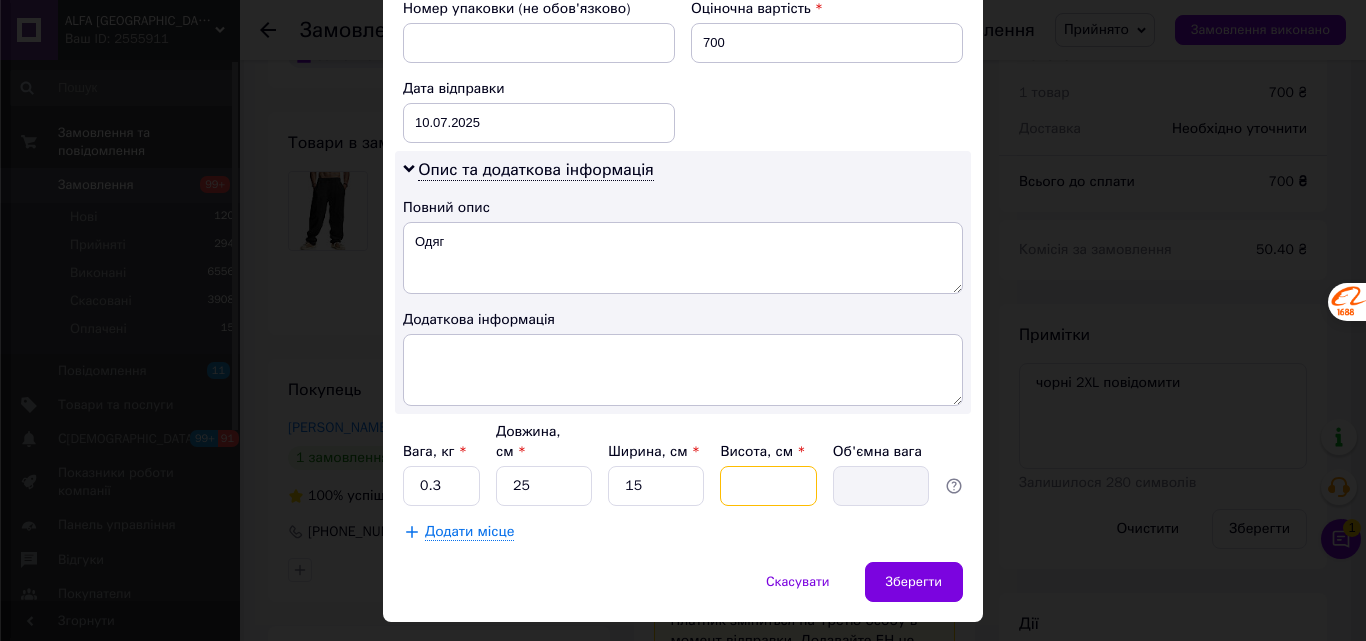 type on "2" 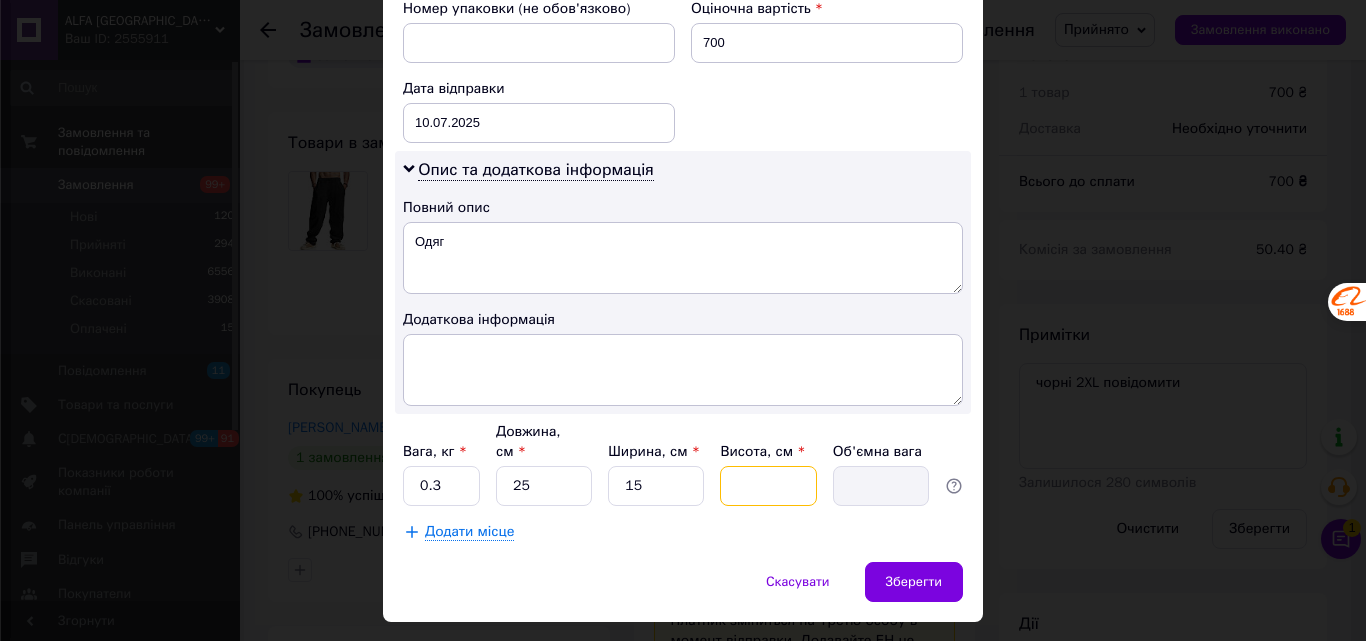 type on "0.19" 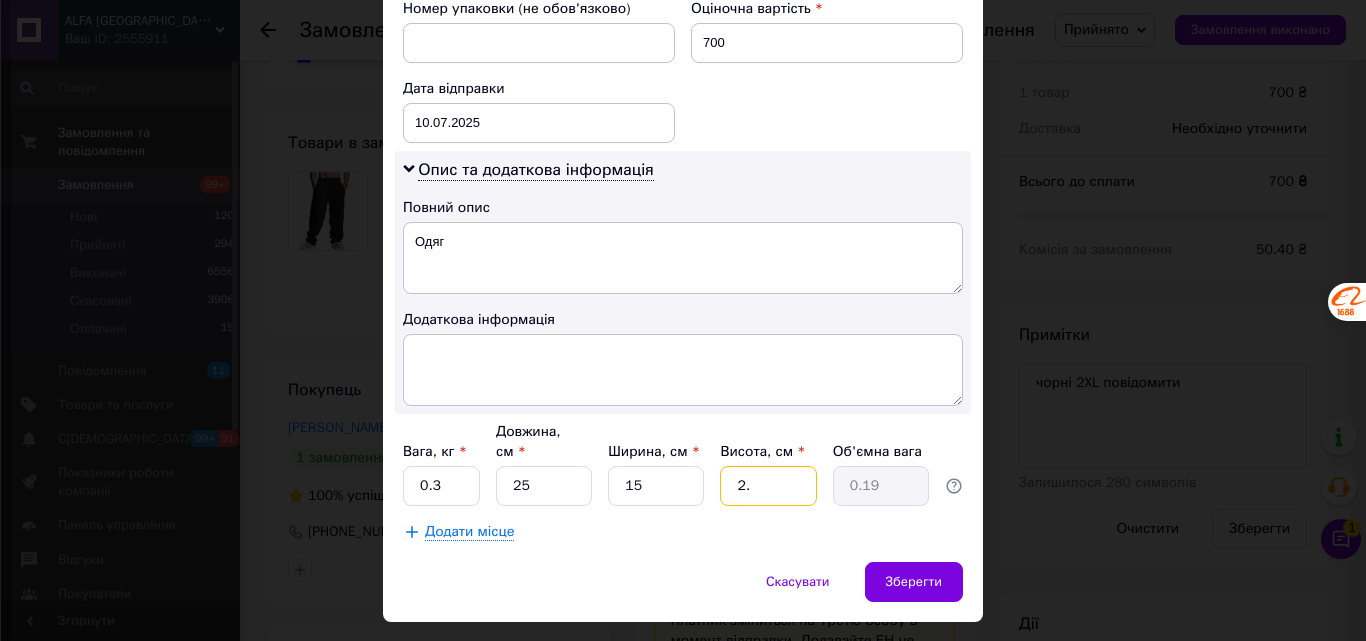 type on "2.5" 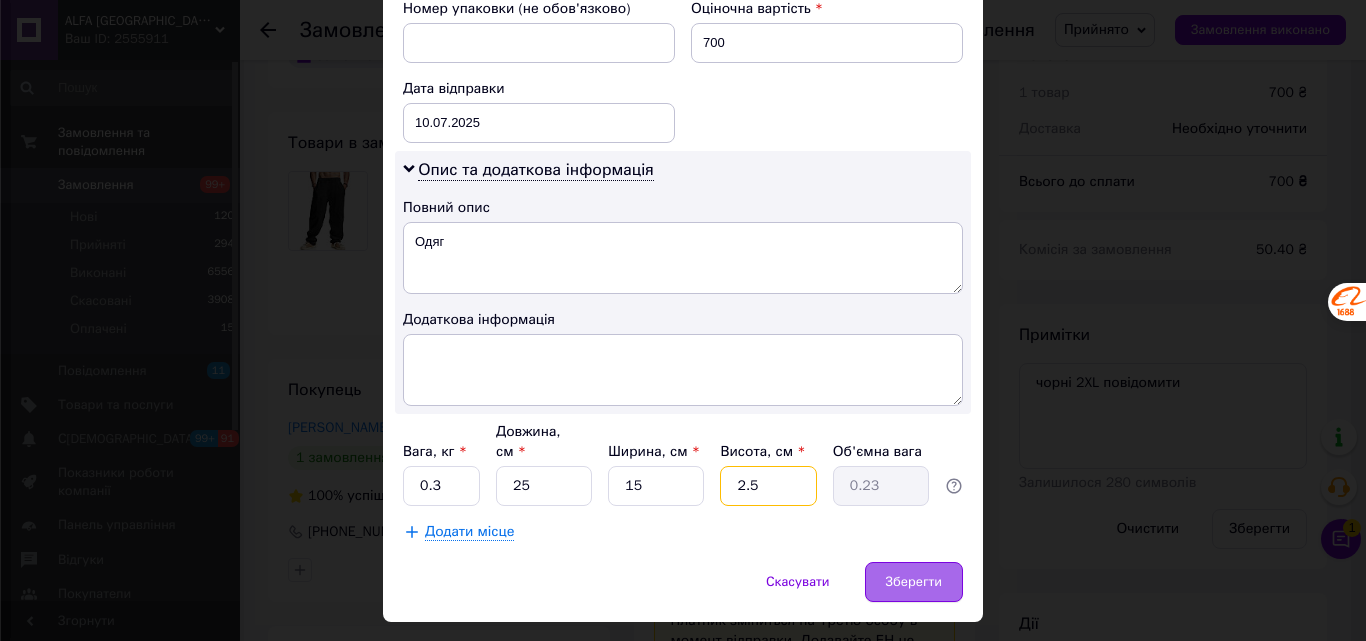 type on "2.5" 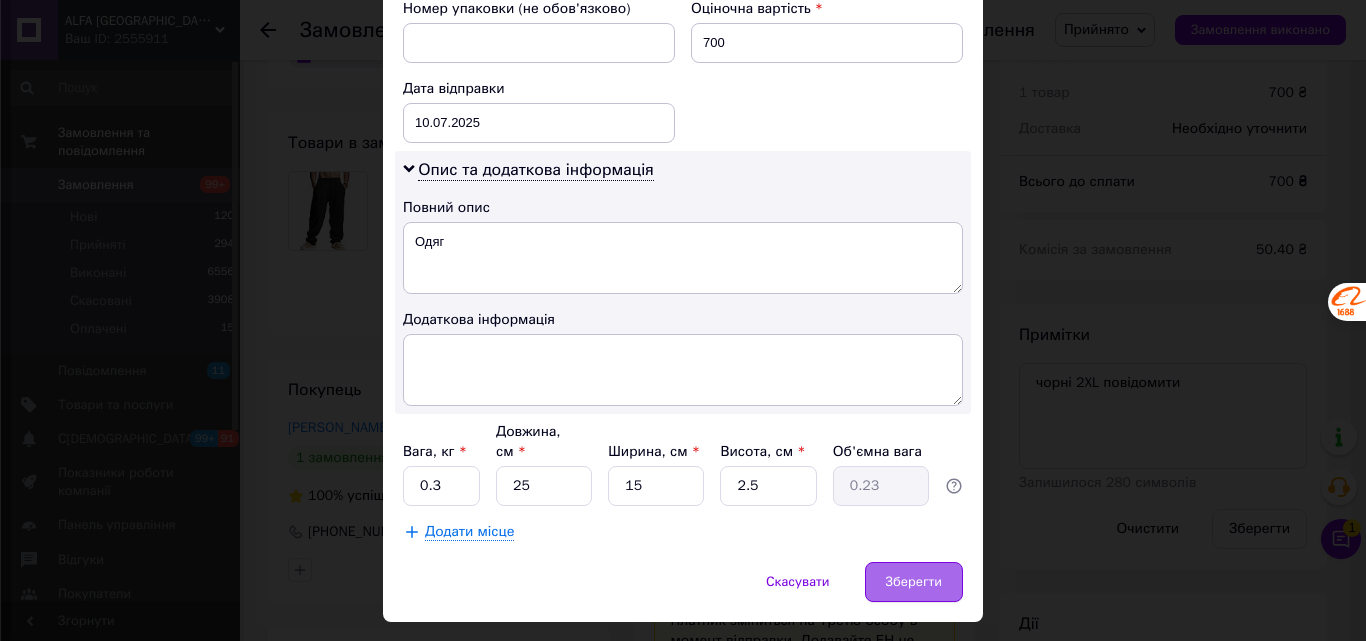 click on "Зберегти" at bounding box center (914, 582) 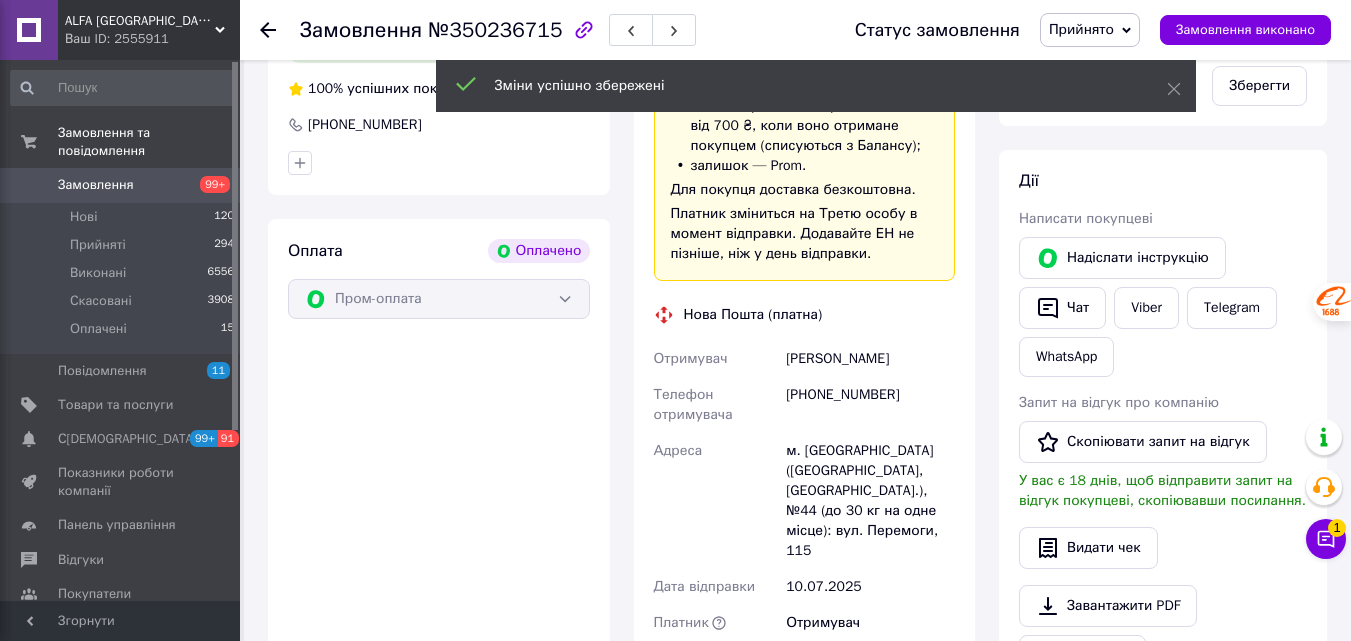 scroll, scrollTop: 1402, scrollLeft: 0, axis: vertical 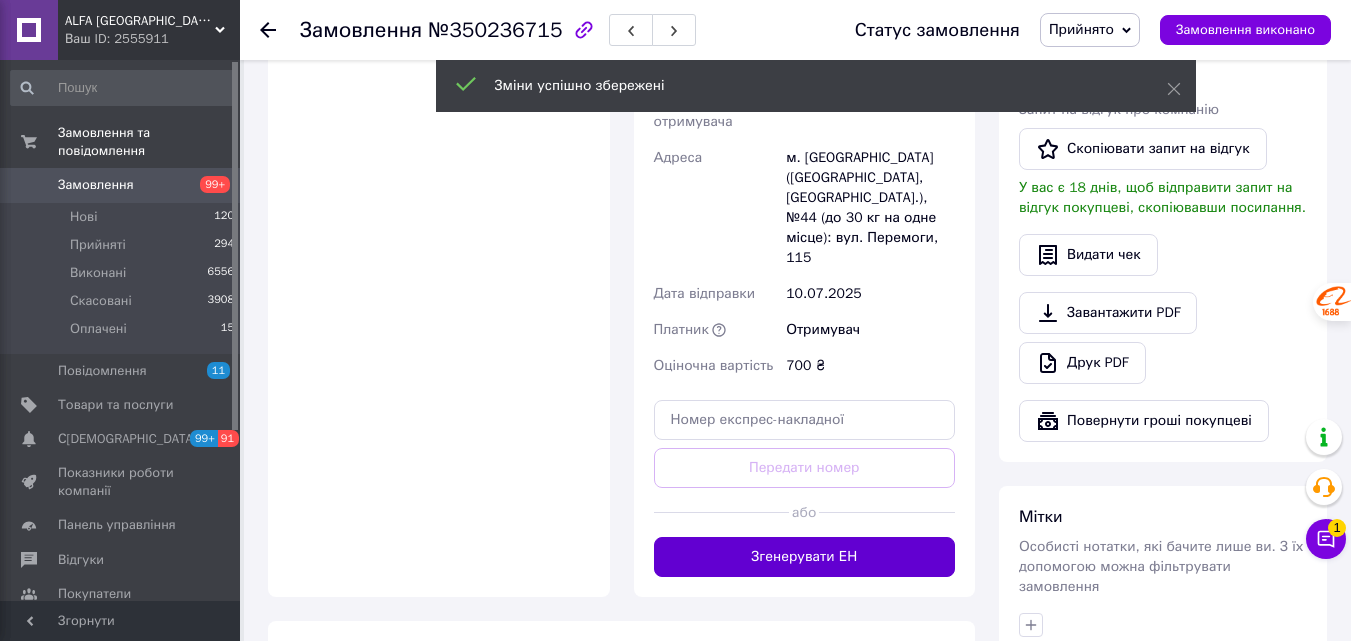 click on "Згенерувати ЕН" at bounding box center (805, 557) 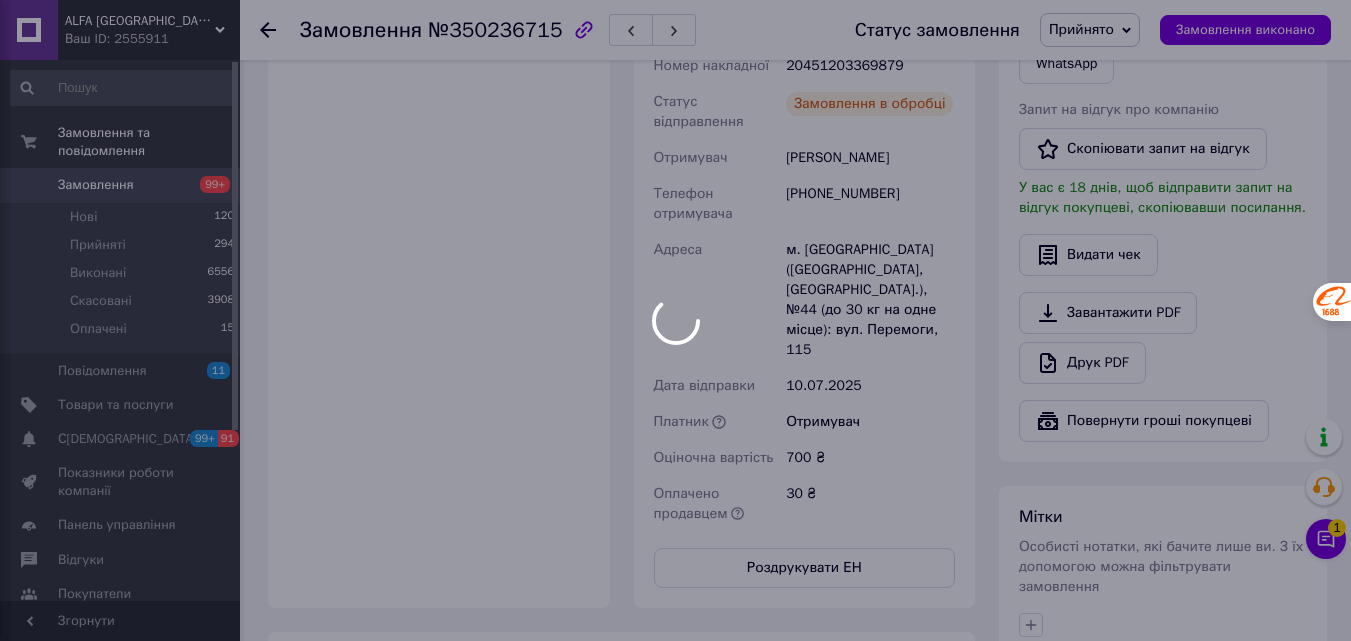 scroll, scrollTop: 1102, scrollLeft: 0, axis: vertical 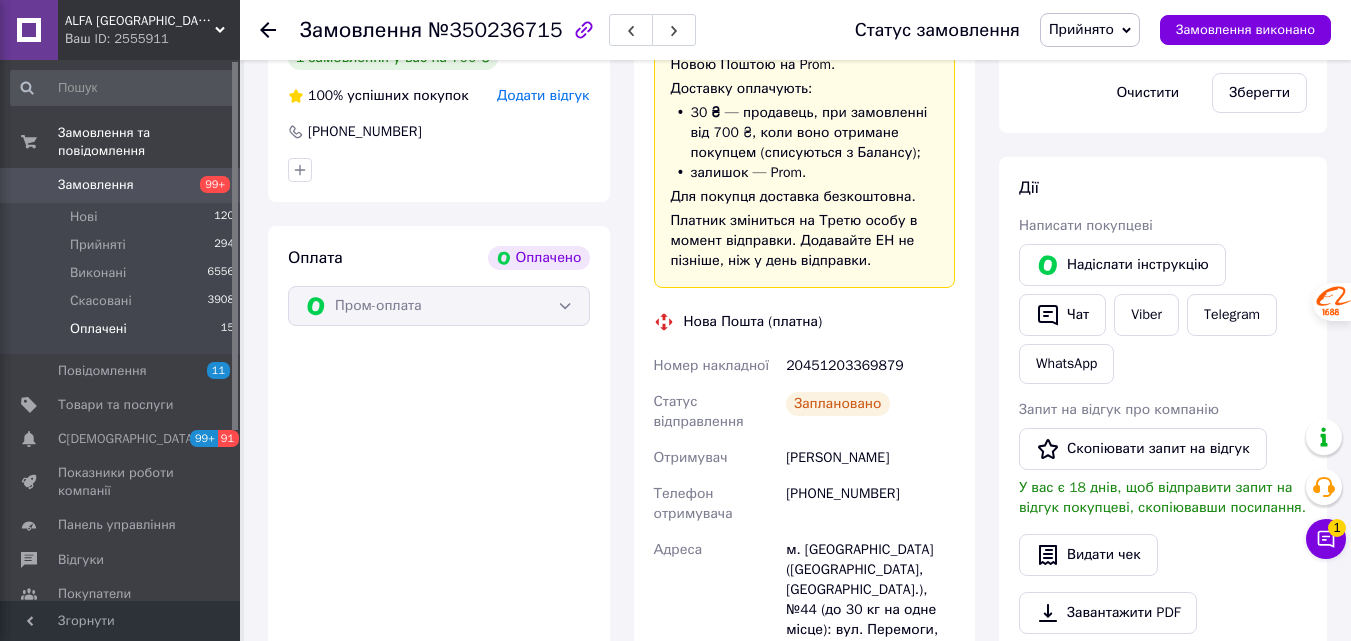 click on "Оплачені" at bounding box center (98, 329) 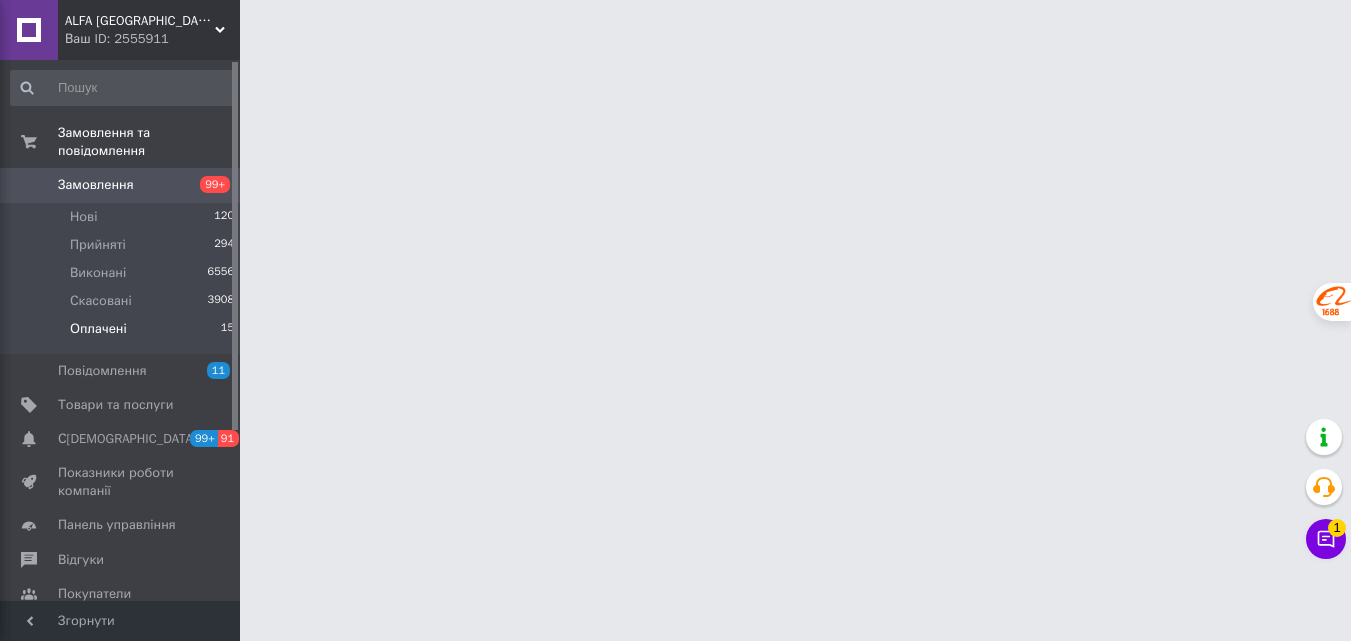 scroll, scrollTop: 0, scrollLeft: 0, axis: both 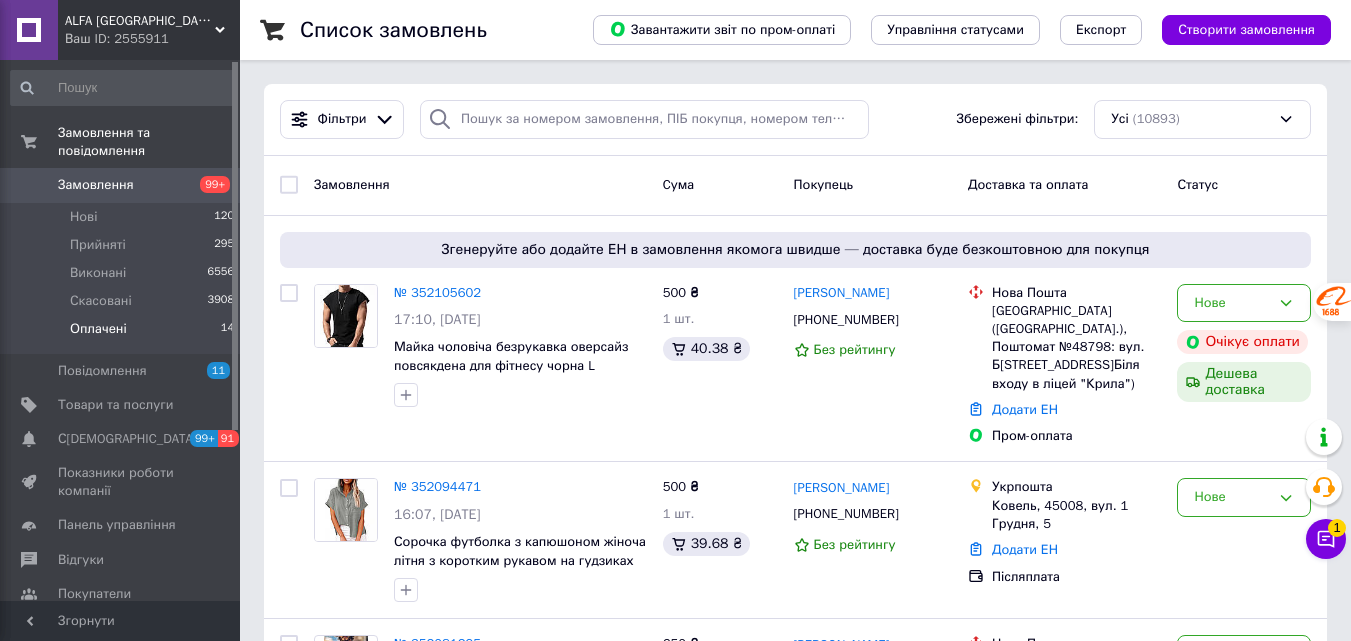 click on "Оплачені" at bounding box center [98, 329] 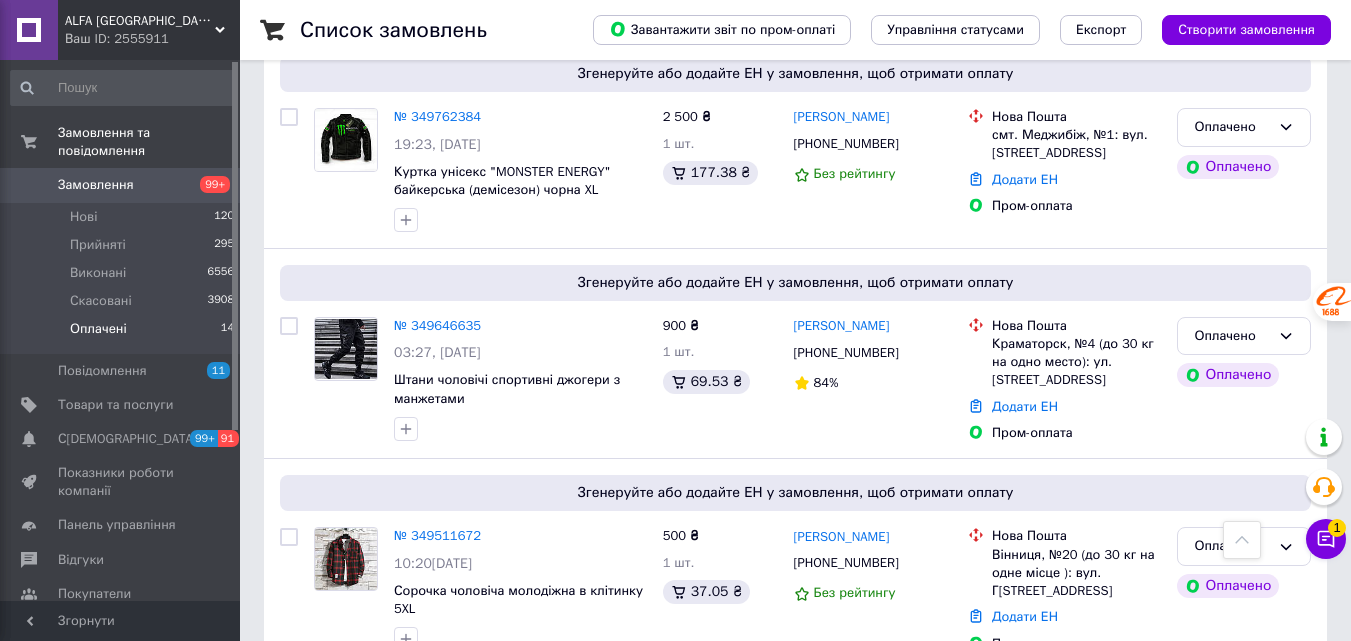 scroll, scrollTop: 2738, scrollLeft: 0, axis: vertical 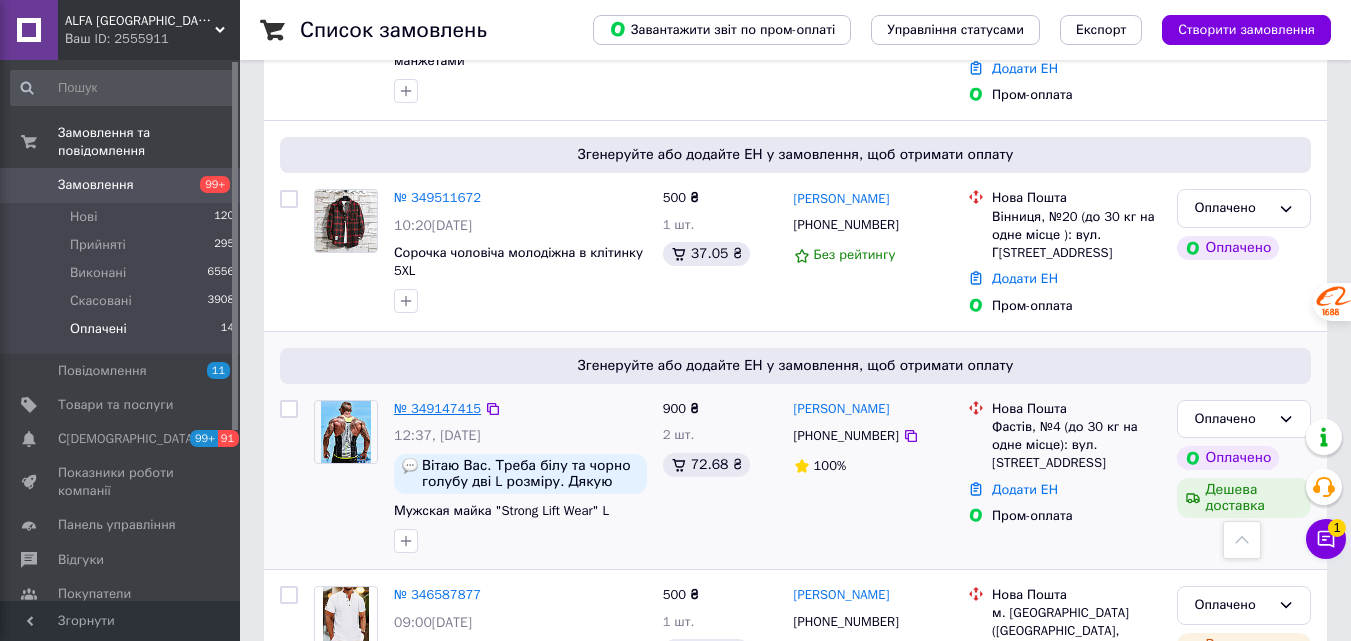 click on "№ 349147415" at bounding box center (437, 408) 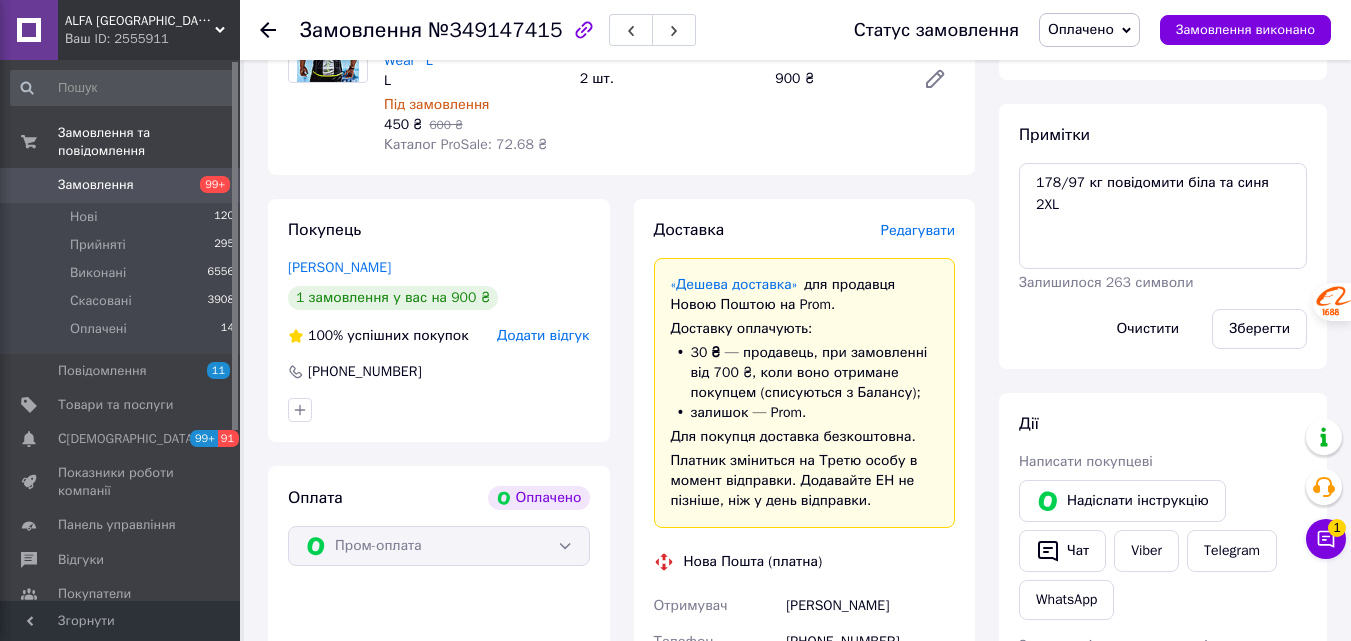 scroll, scrollTop: 702, scrollLeft: 0, axis: vertical 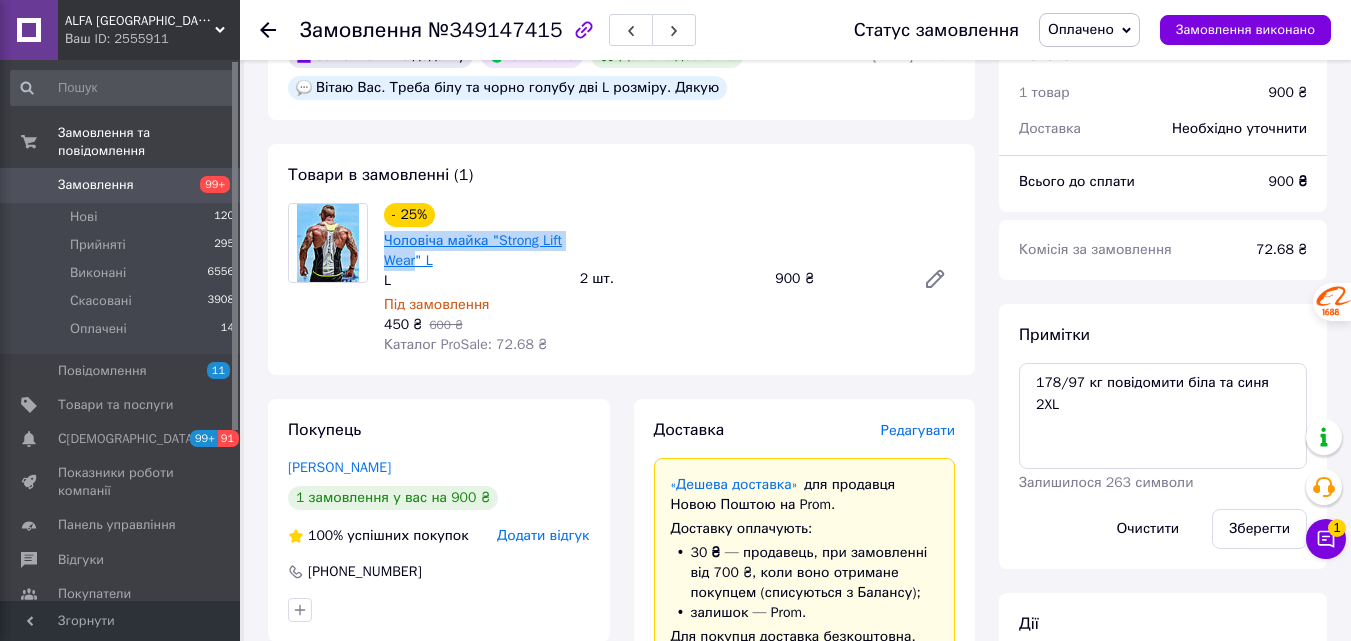 drag, startPoint x: 378, startPoint y: 211, endPoint x: 415, endPoint y: 244, distance: 49.57822 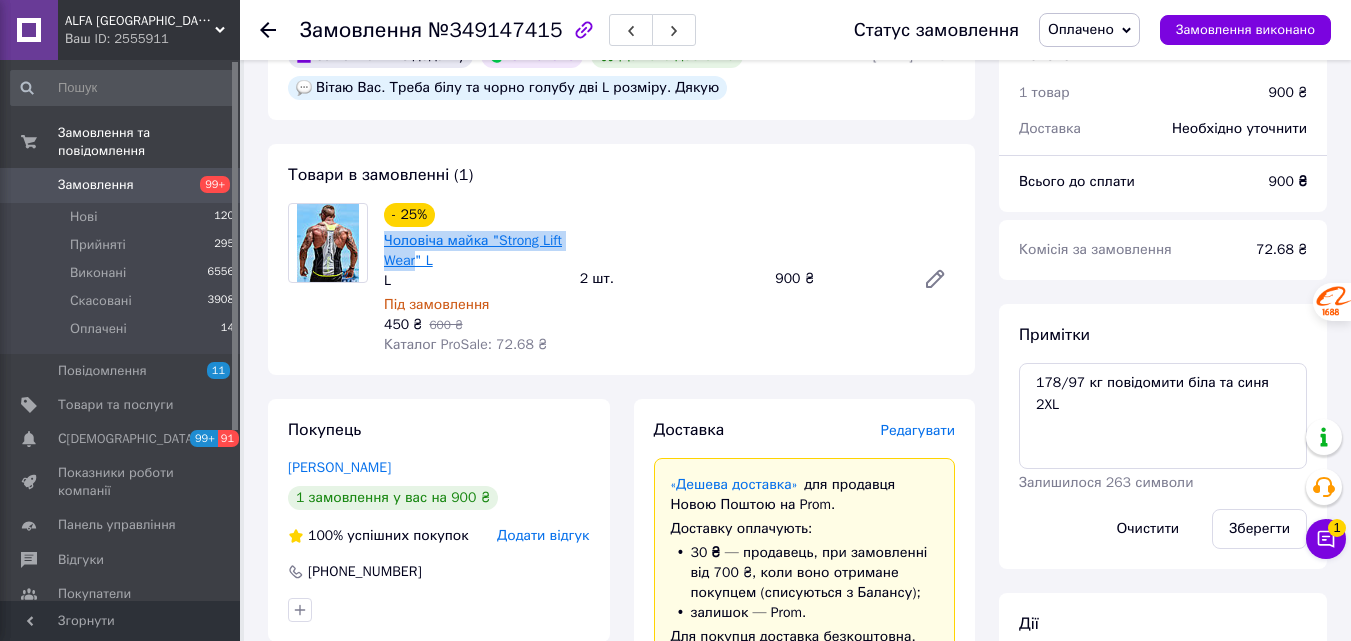click on "- 25% Чоловіча майка "Strong Lift Wear" L L Під замовлення 450 ₴   600 ₴ Каталог ProSale: 72.68 ₴" at bounding box center [474, 279] 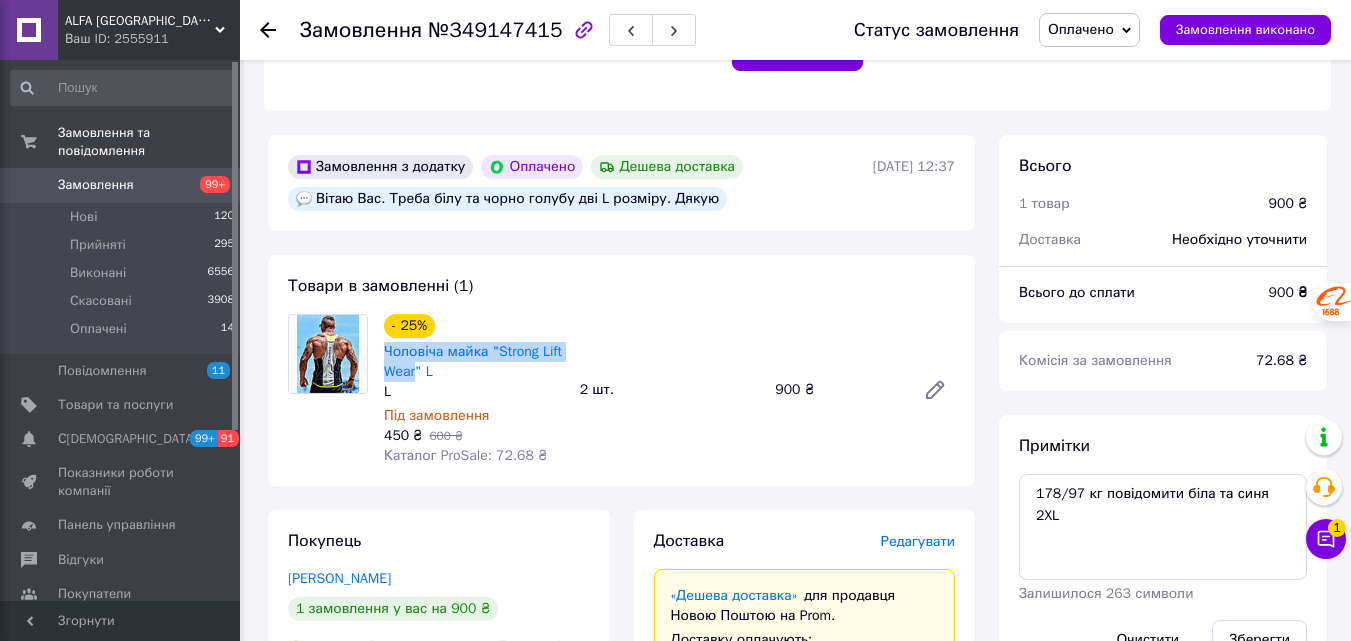 scroll, scrollTop: 702, scrollLeft: 0, axis: vertical 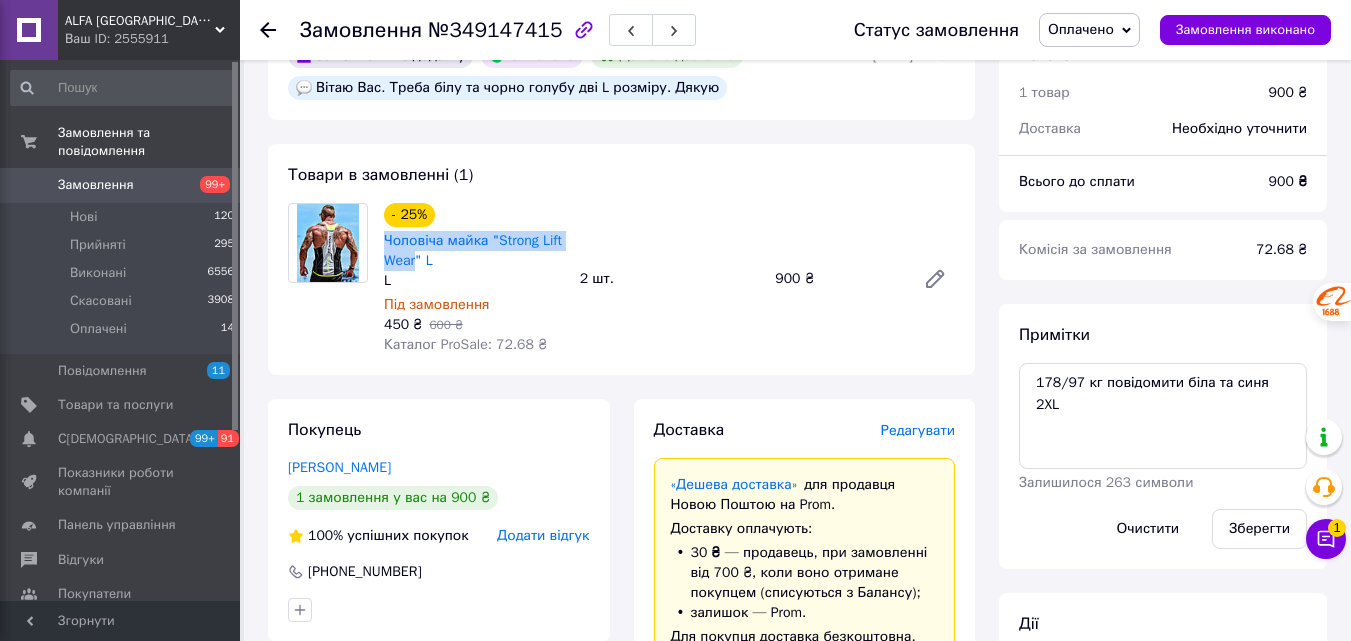 click on "Оплачено" at bounding box center (1081, 29) 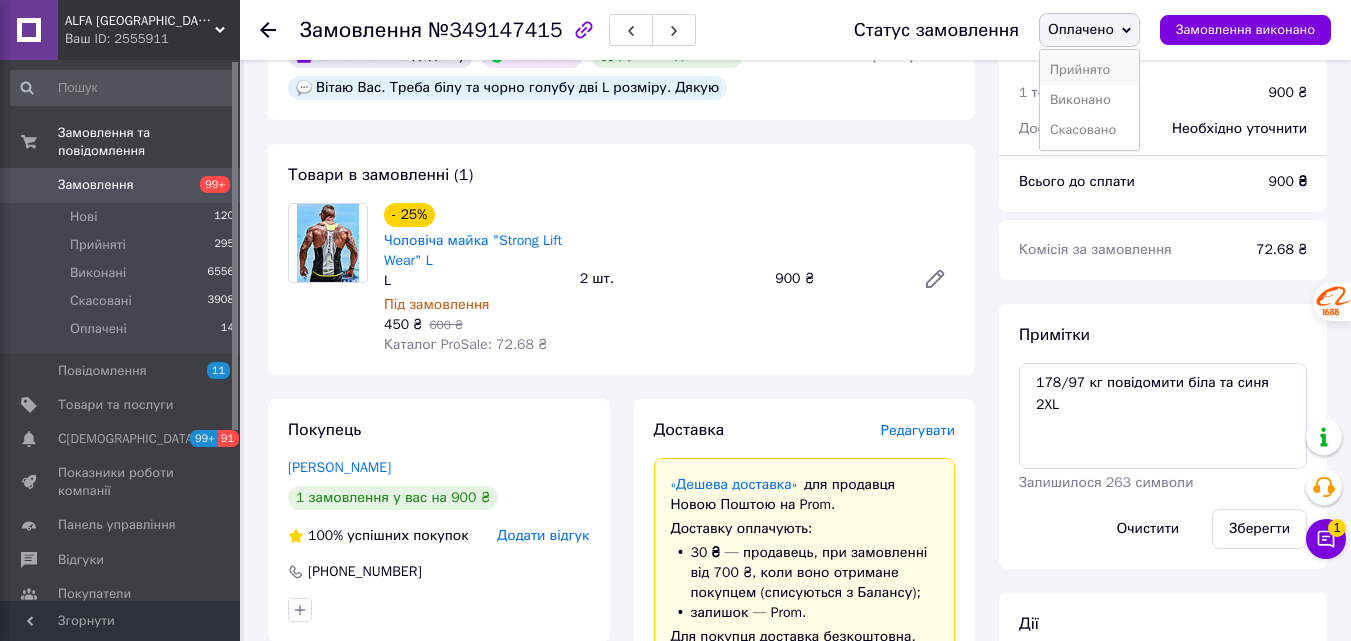 click on "Прийнято" at bounding box center (1089, 70) 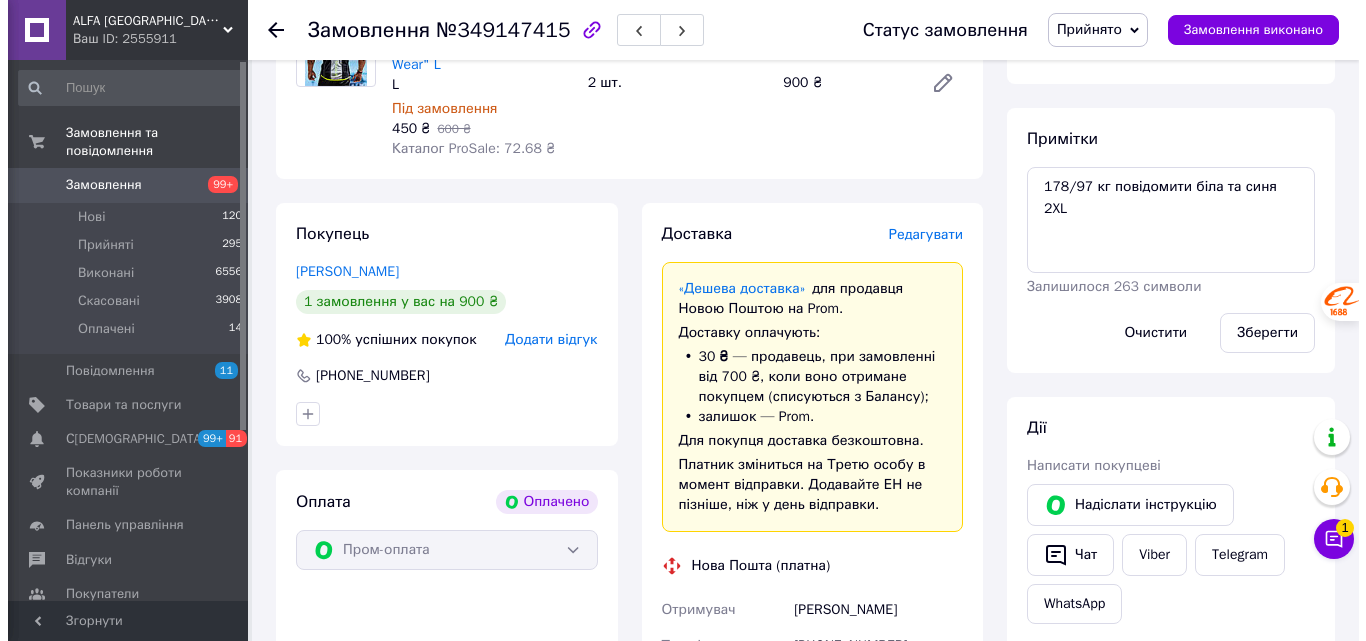 scroll, scrollTop: 802, scrollLeft: 0, axis: vertical 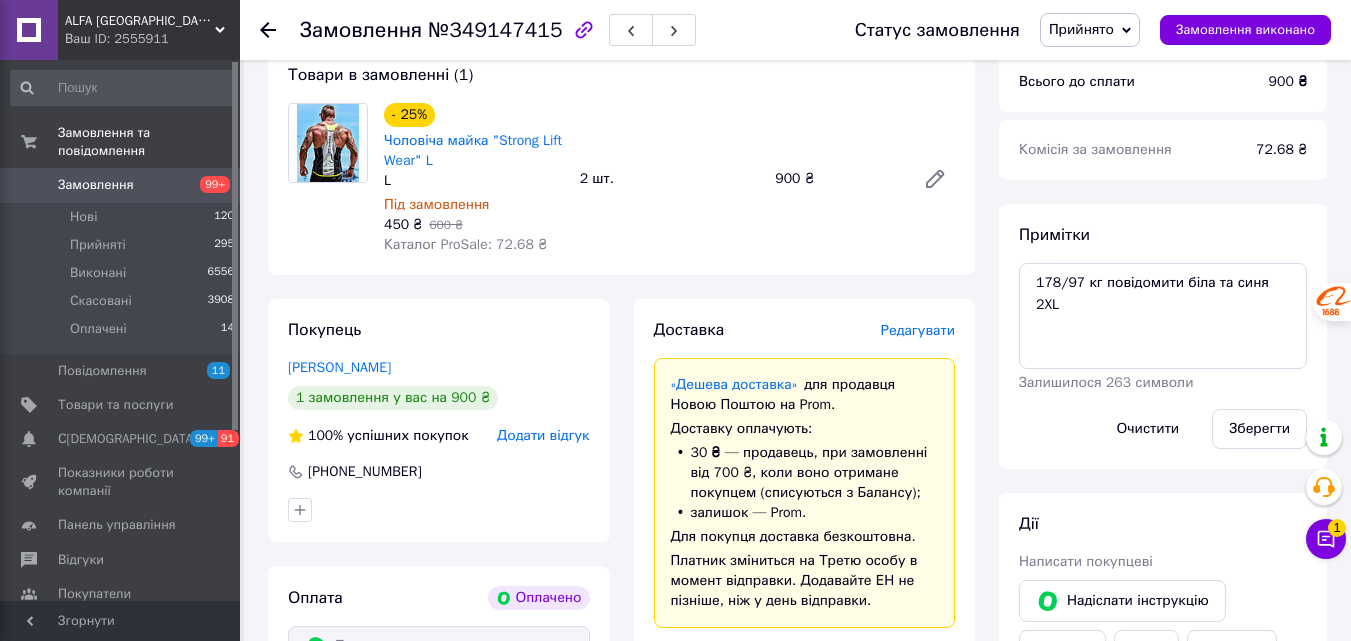 click on "Редагувати" at bounding box center (918, 330) 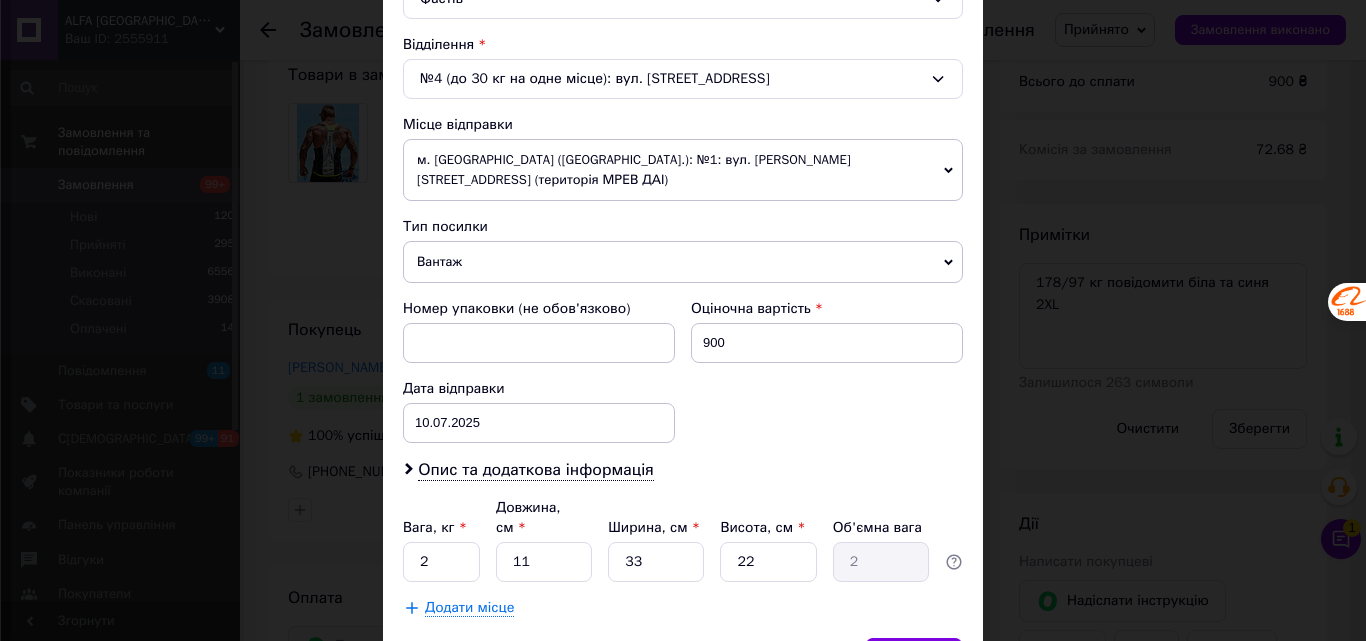 scroll, scrollTop: 687, scrollLeft: 0, axis: vertical 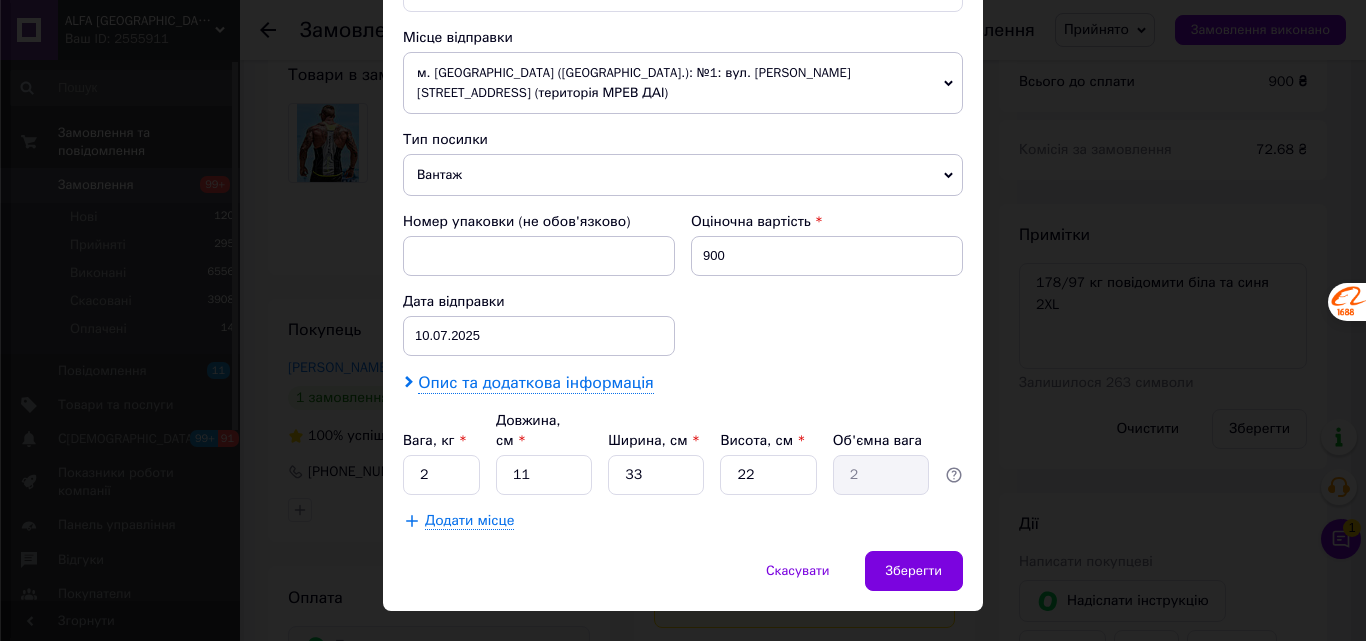 click on "Опис та додаткова інформація" at bounding box center [535, 383] 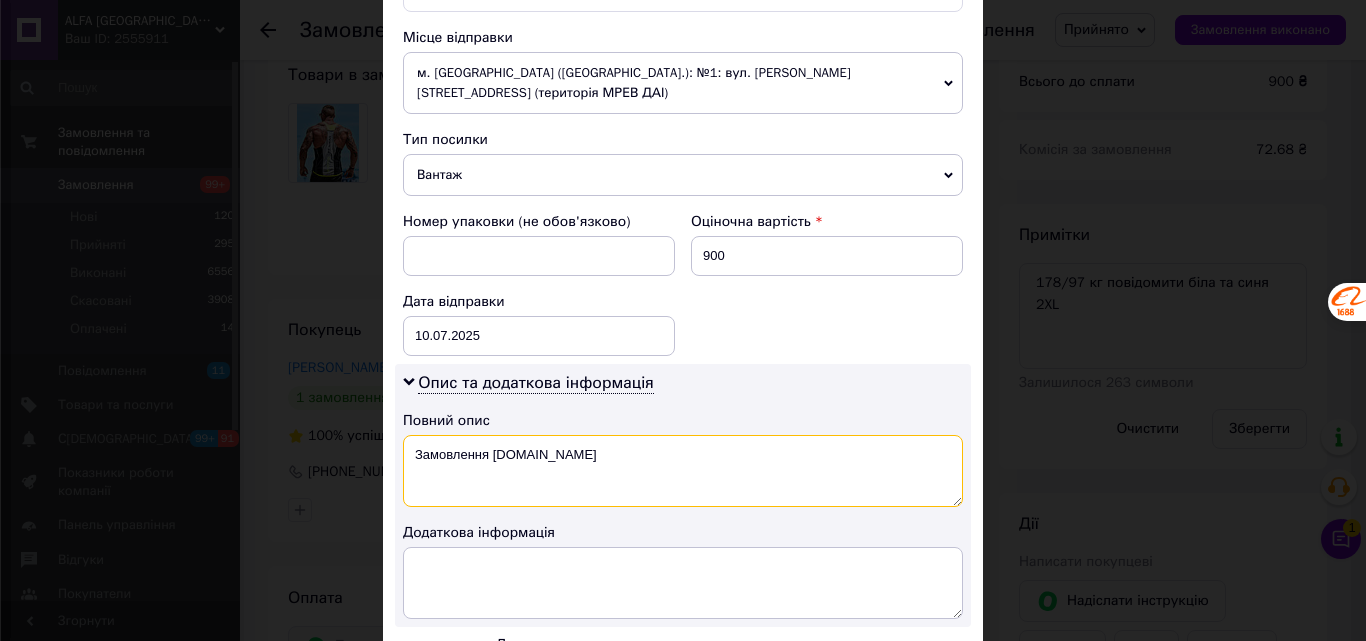 click on "Замовлення [DOMAIN_NAME]" at bounding box center [683, 471] 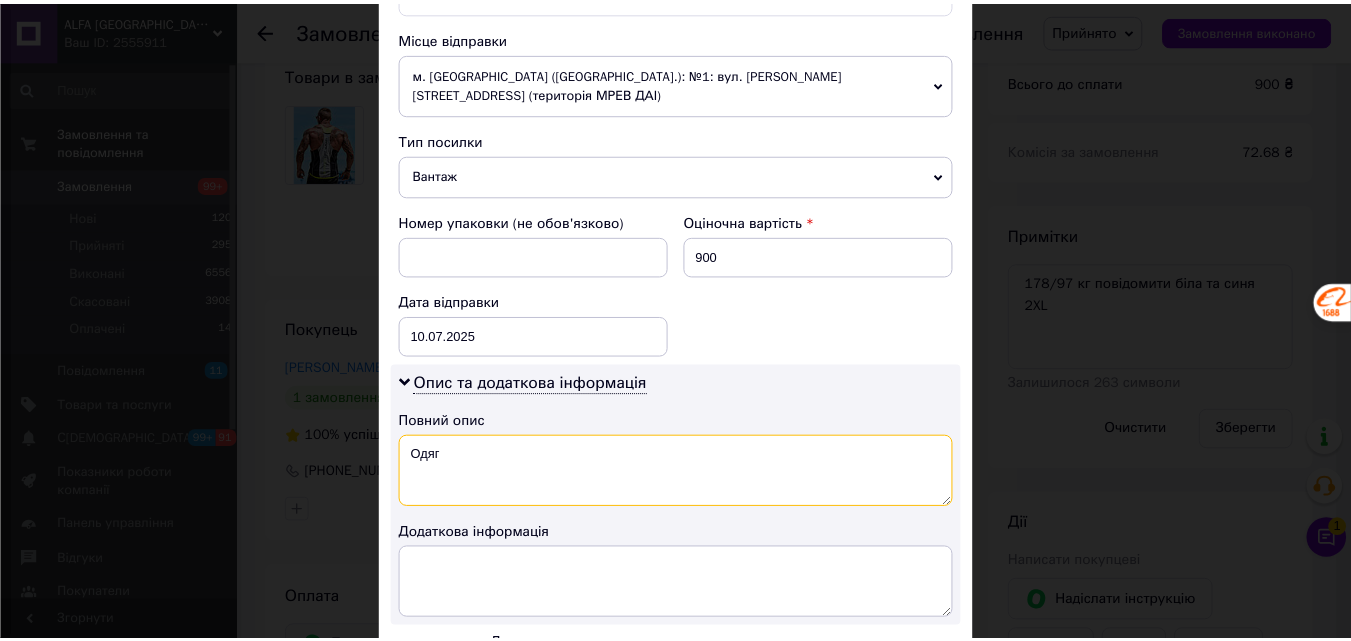 scroll, scrollTop: 911, scrollLeft: 0, axis: vertical 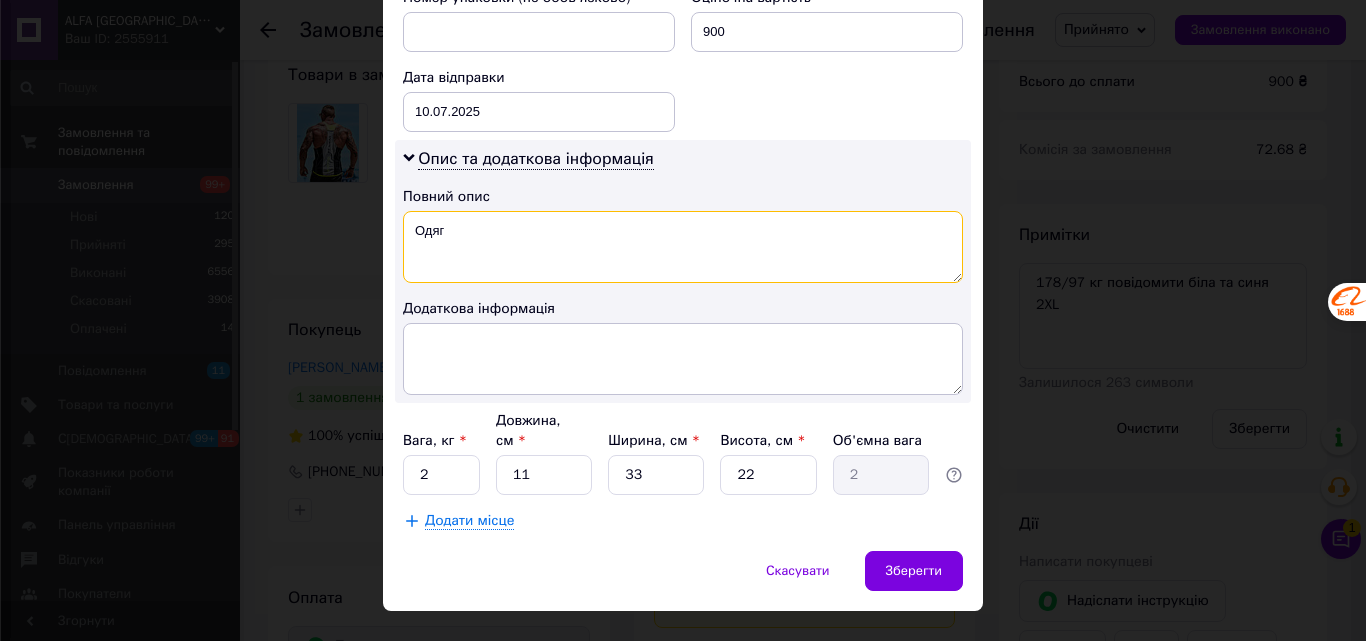 type on "Одяг" 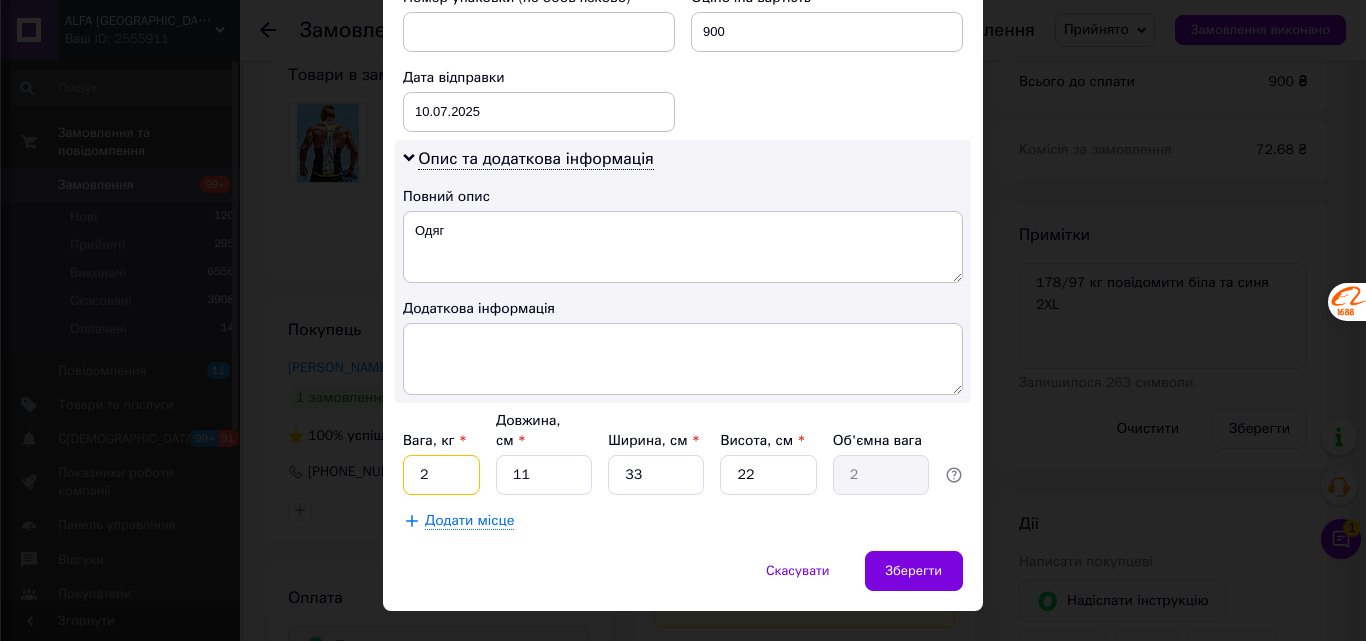 click on "2" at bounding box center [441, 475] 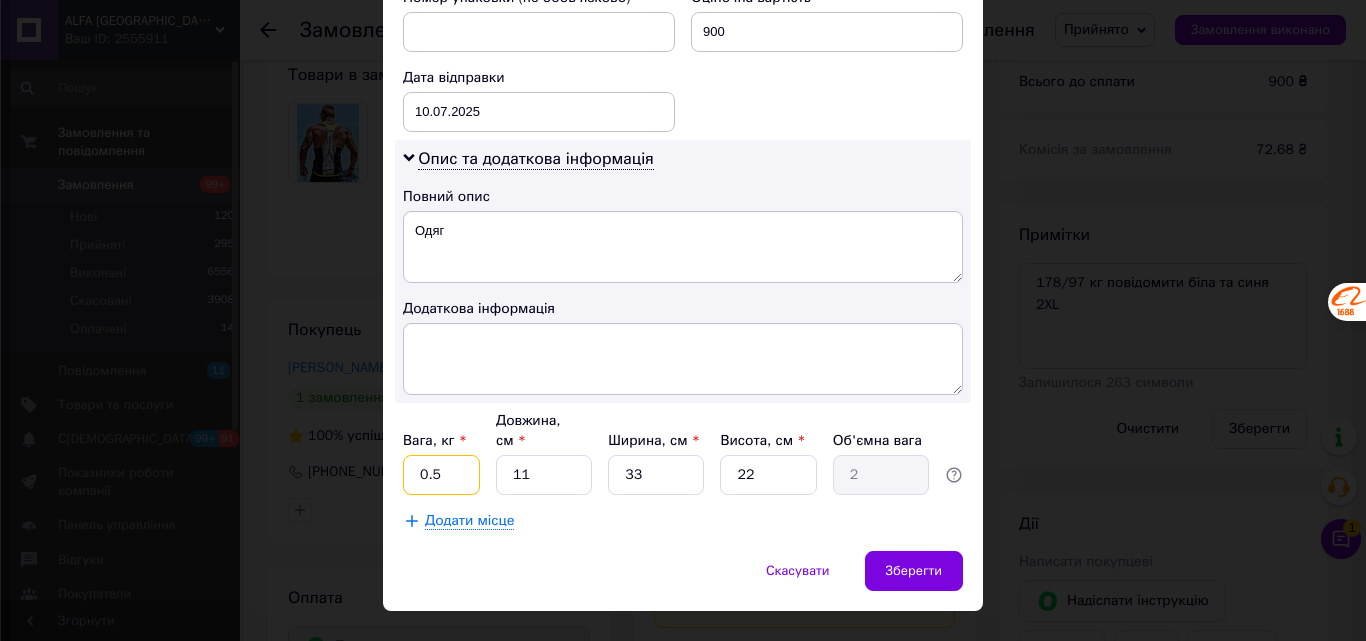 type on "0.5" 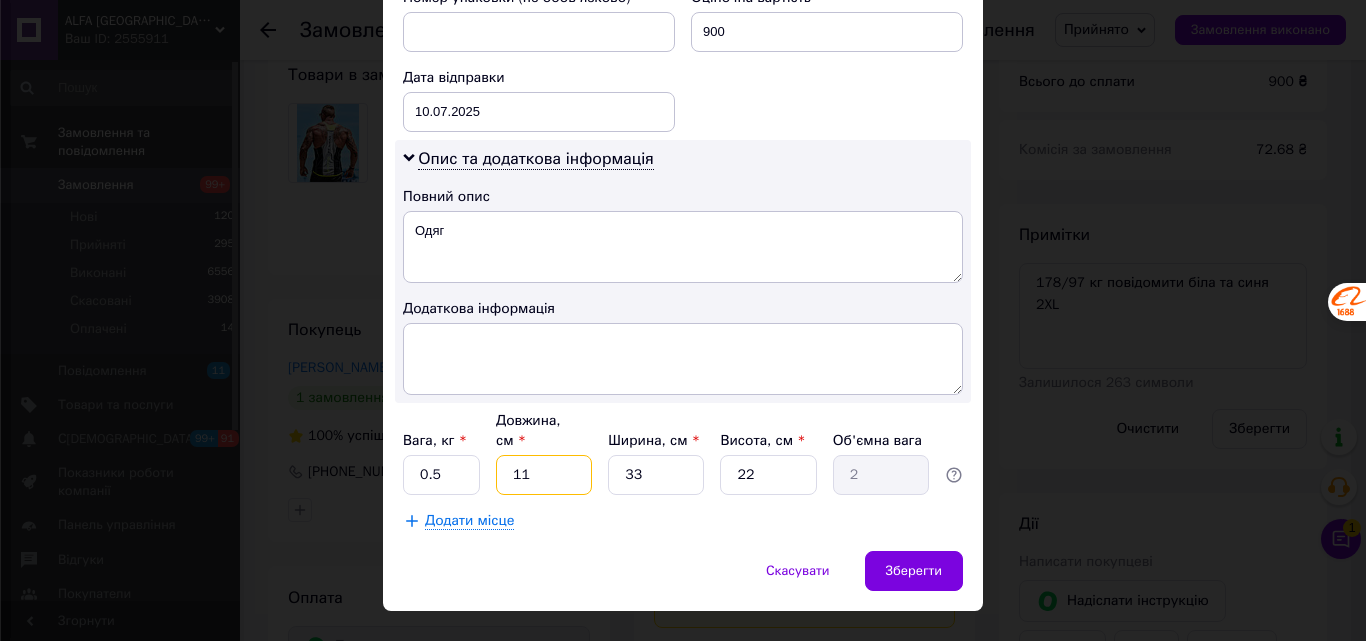 click on "11" at bounding box center [544, 475] 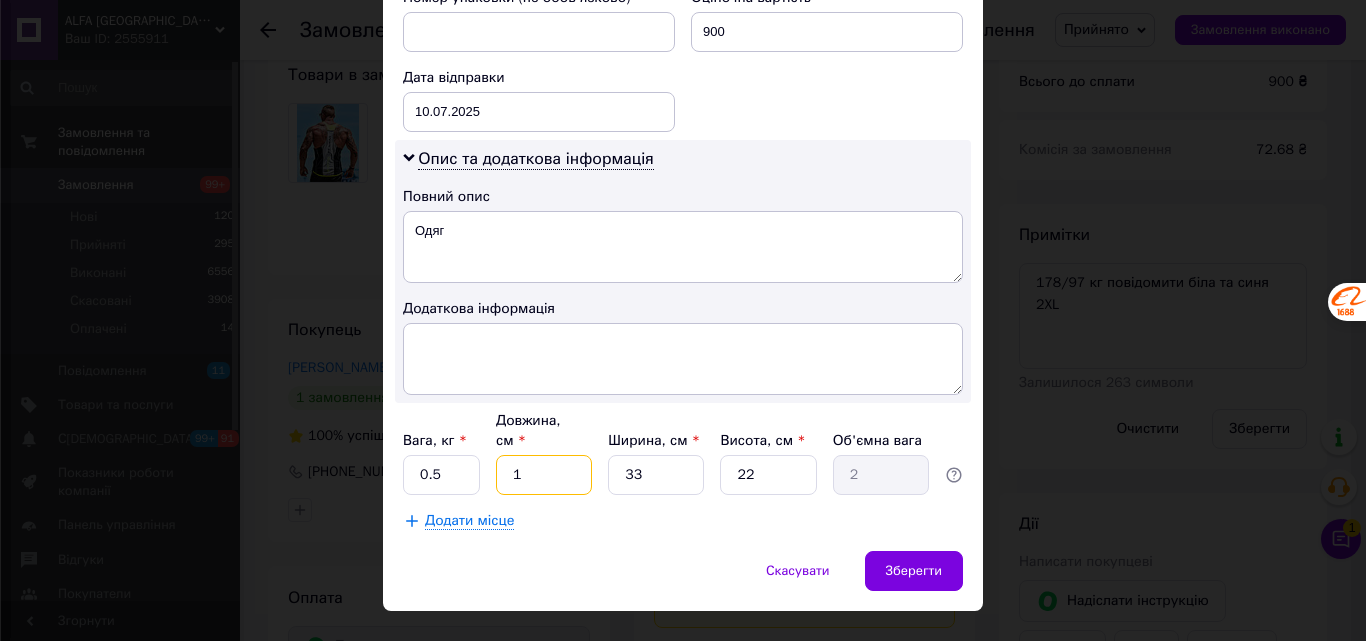type on "0.18" 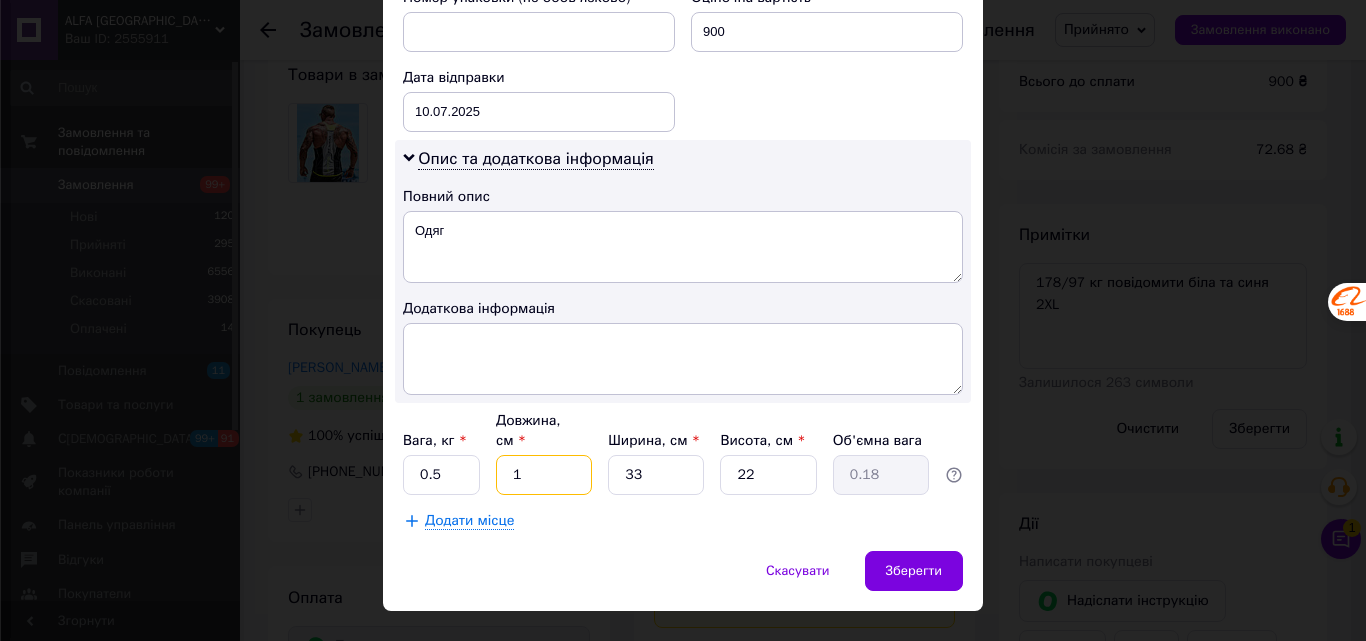 type 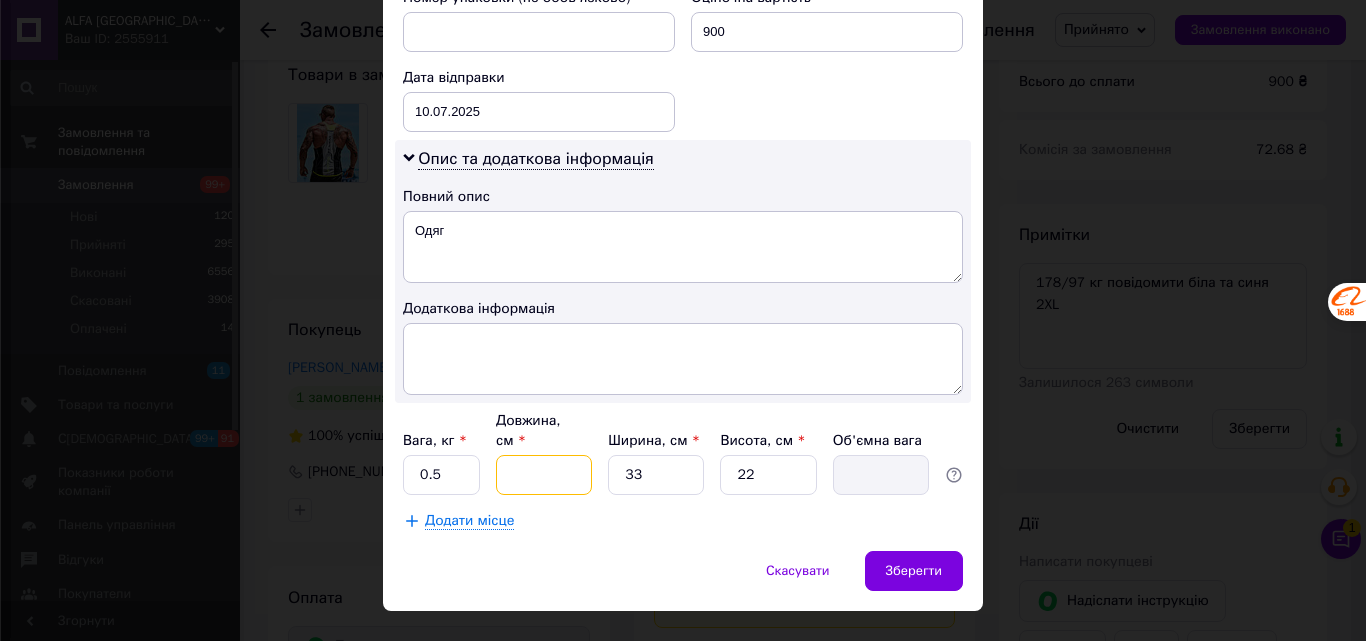 type on "2" 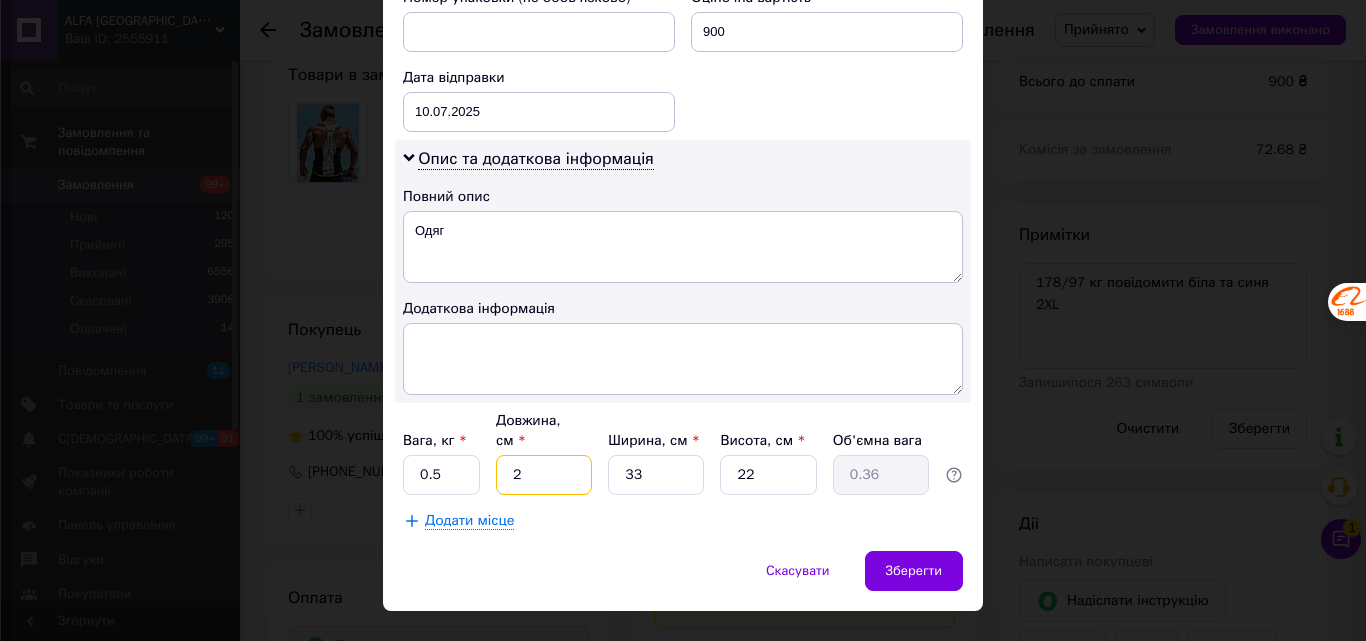 type on "25" 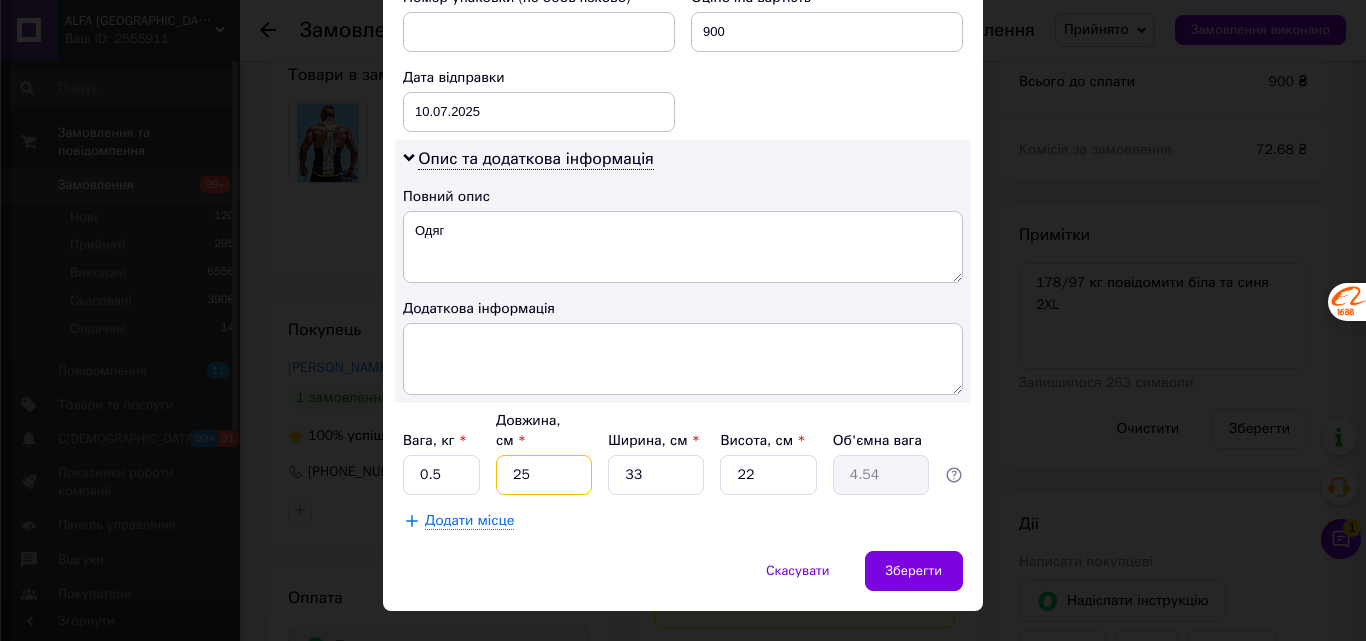 type on "25" 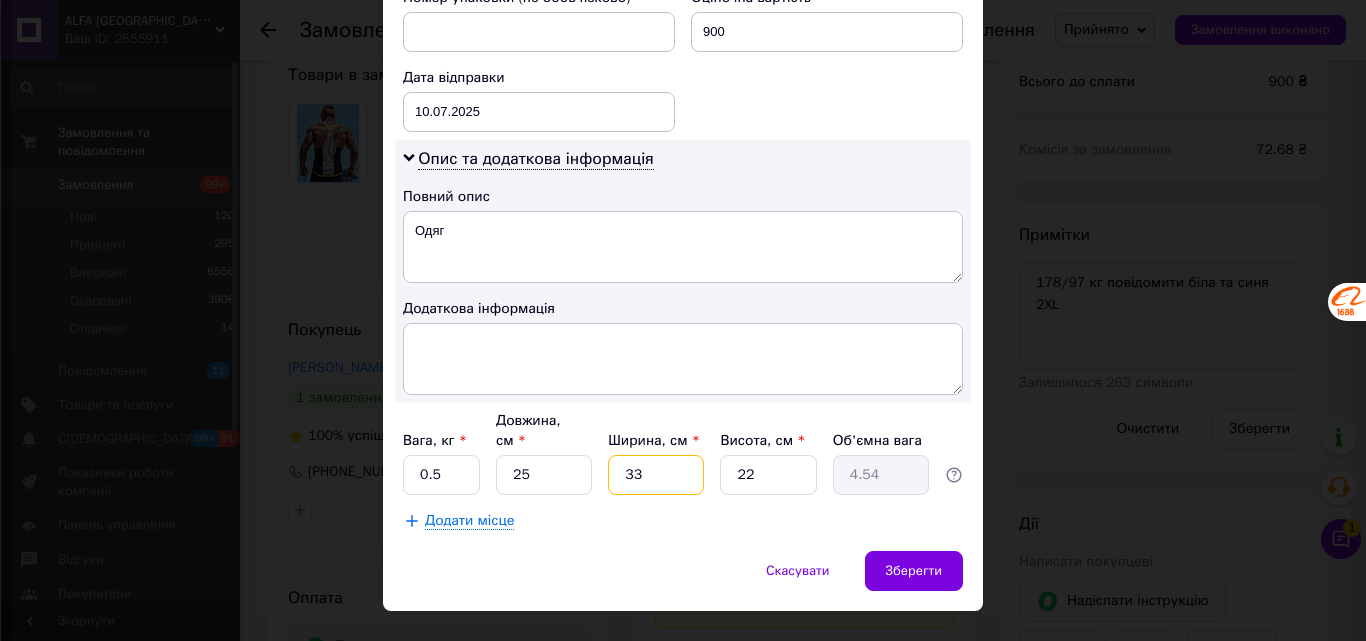 click on "33" at bounding box center (656, 475) 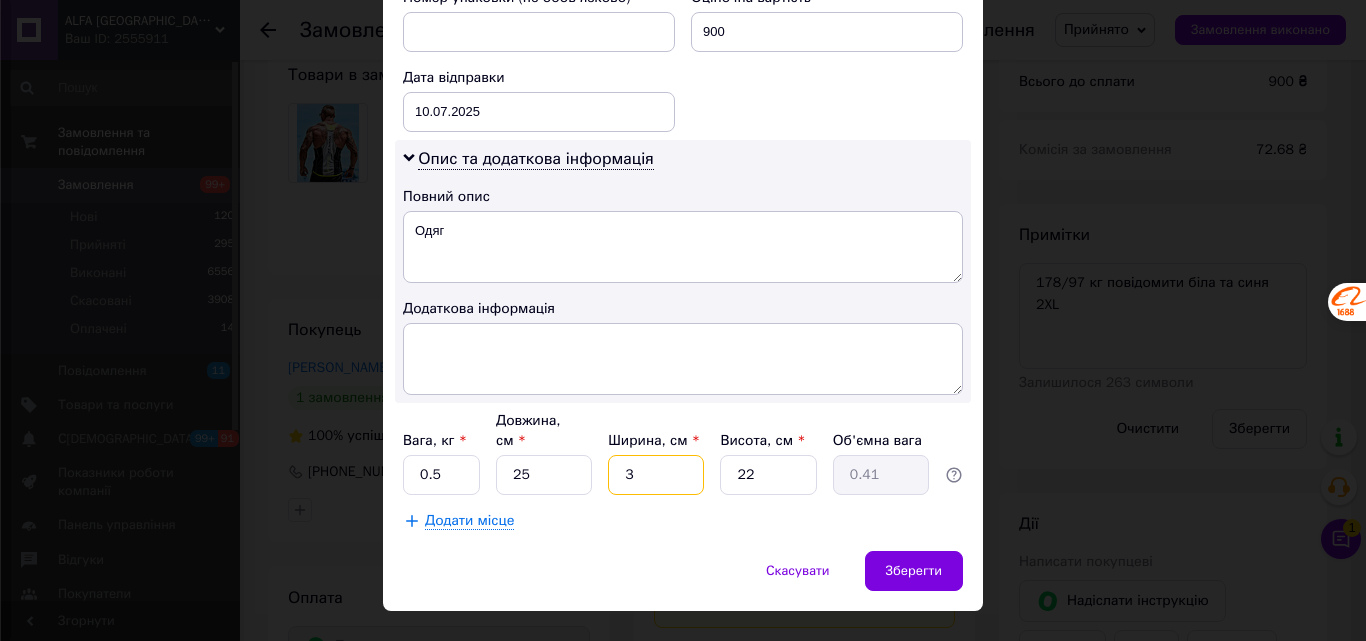 type 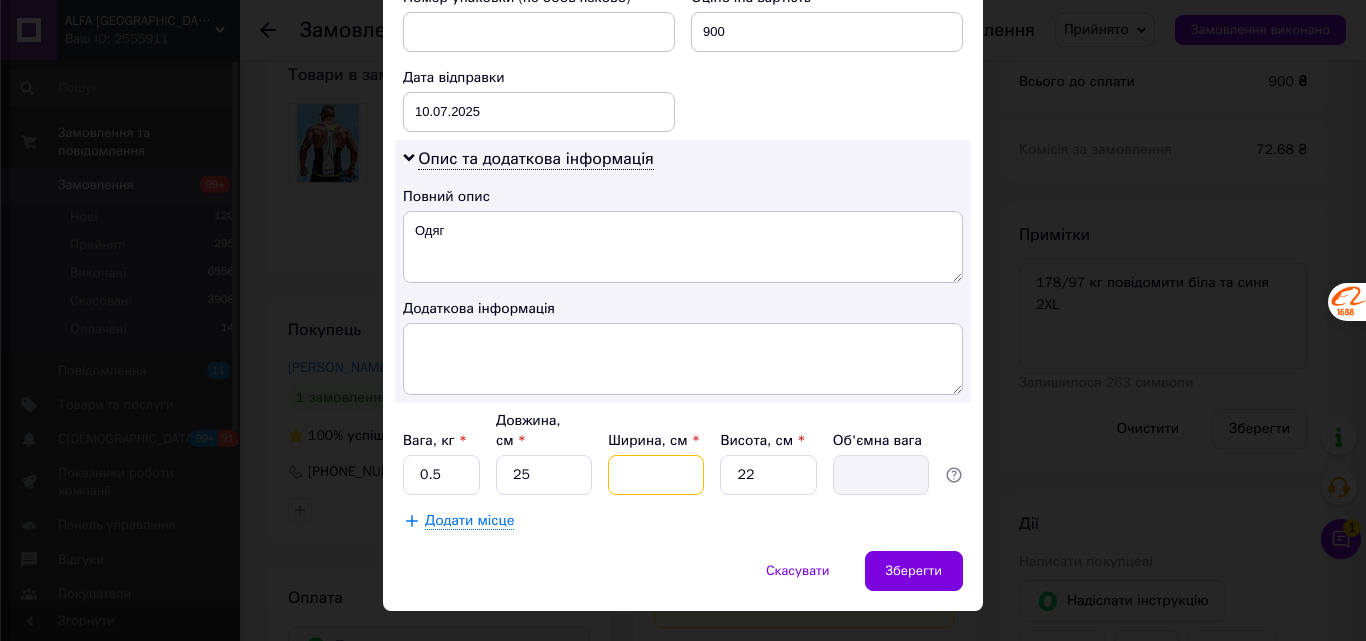 type on "1" 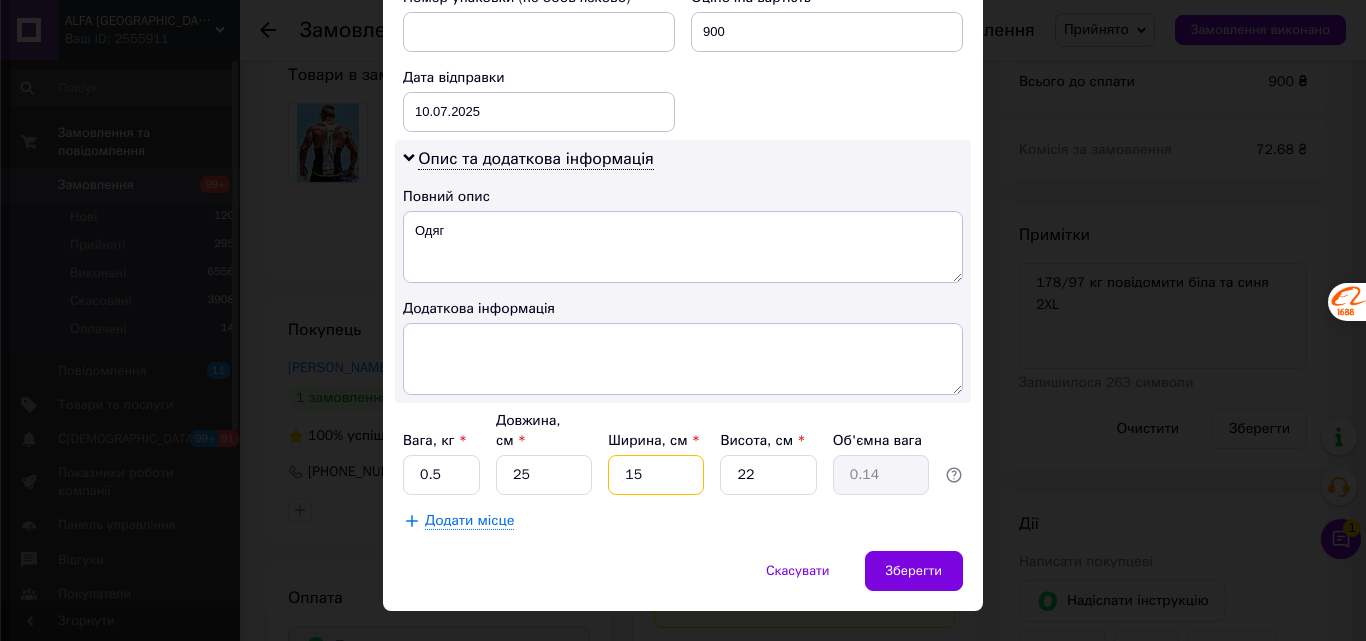 type on "154" 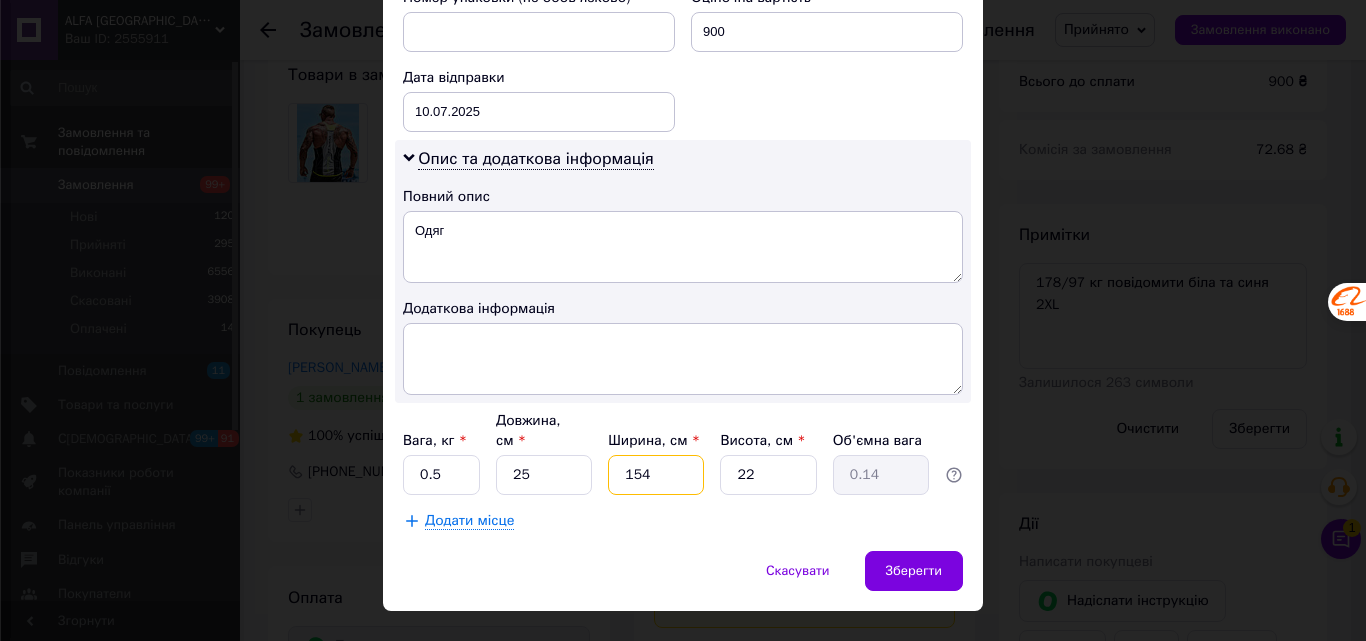 type on "21.18" 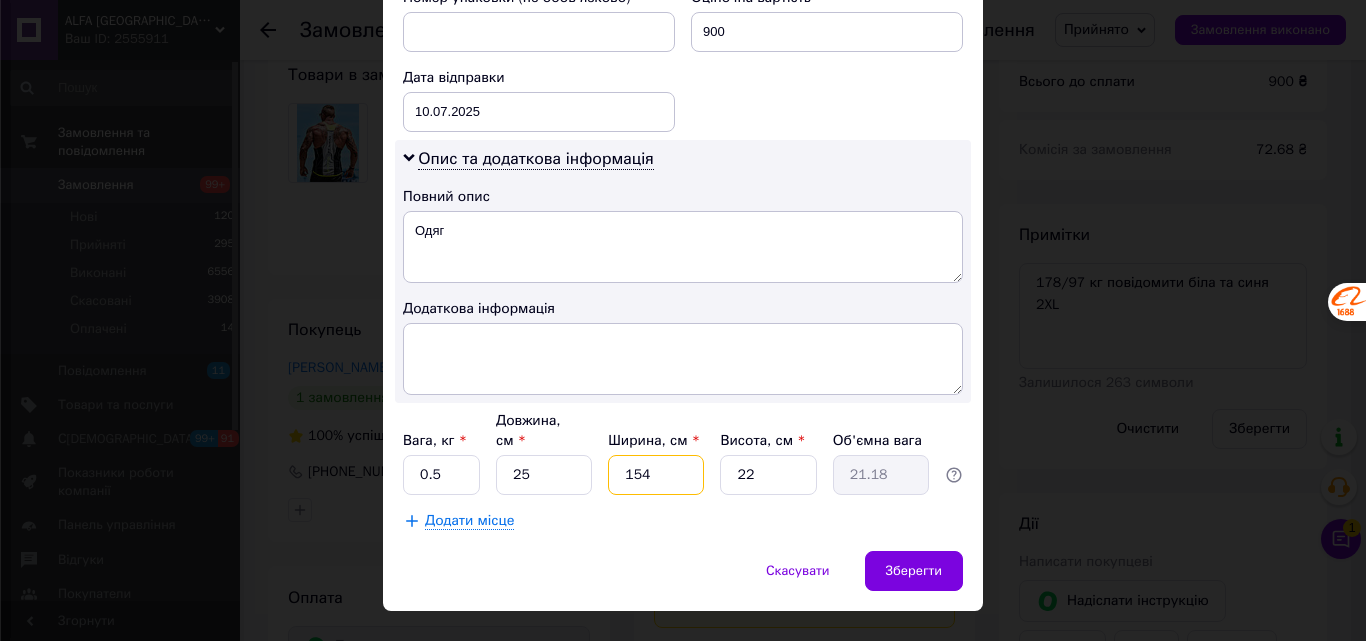 type on "15" 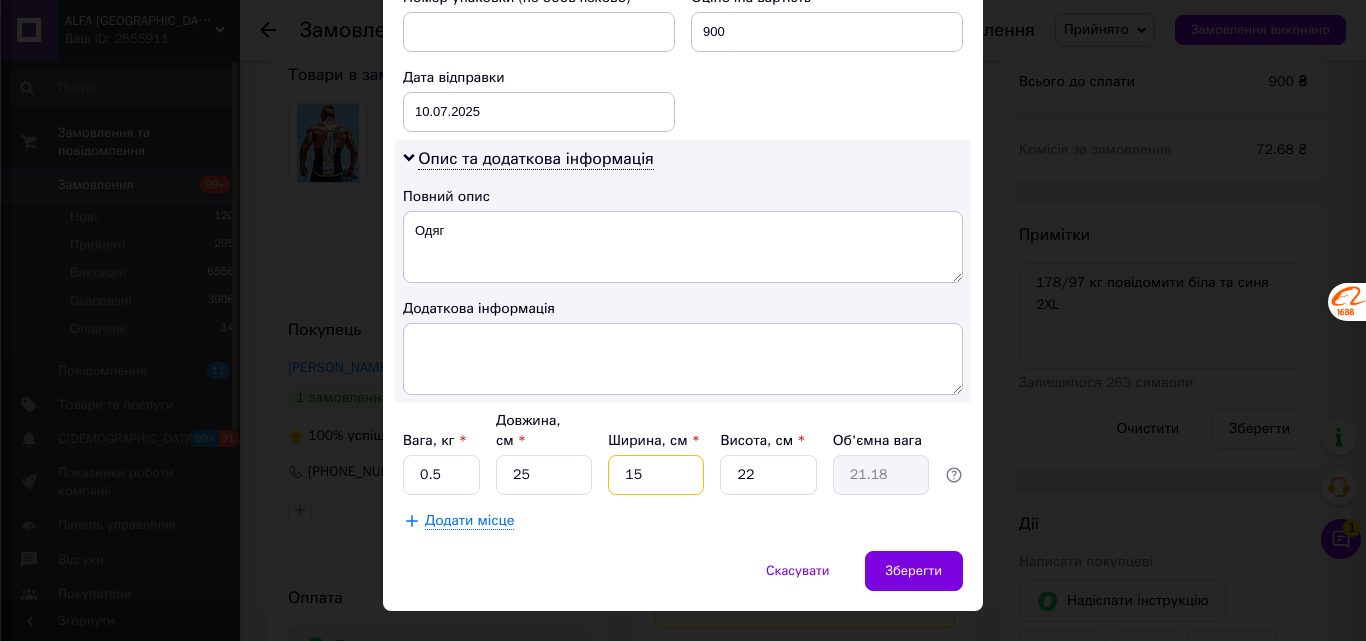 type on "2.06" 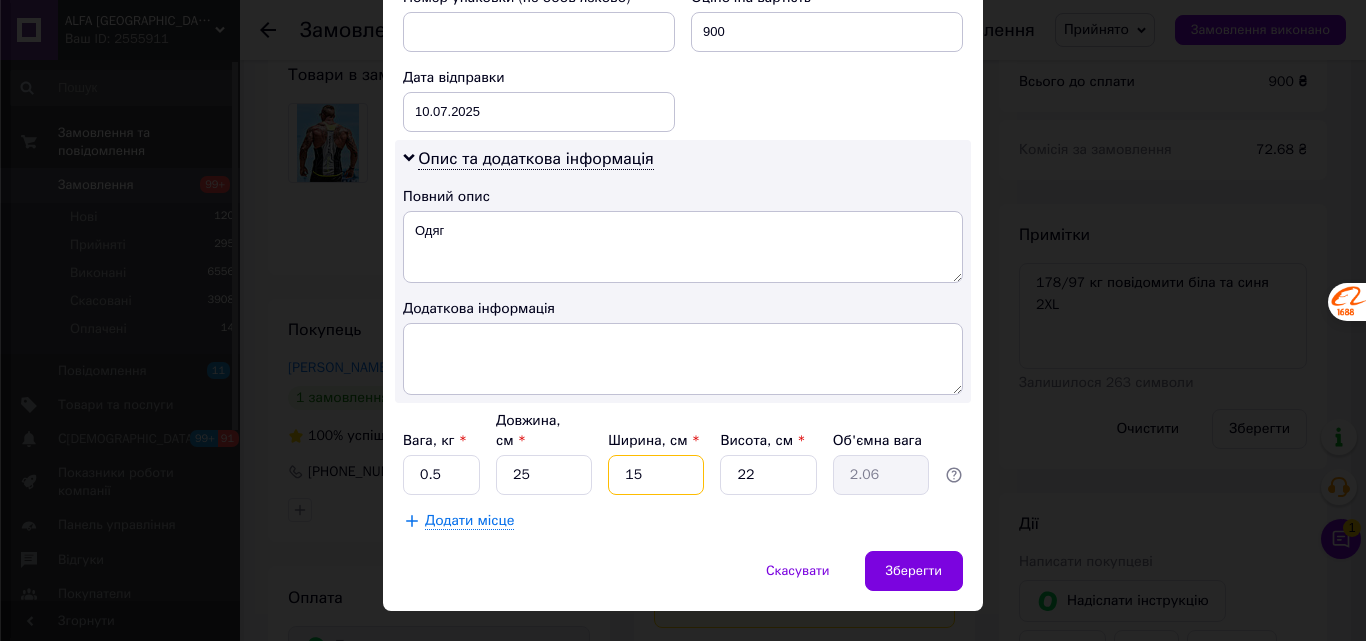 type on "15" 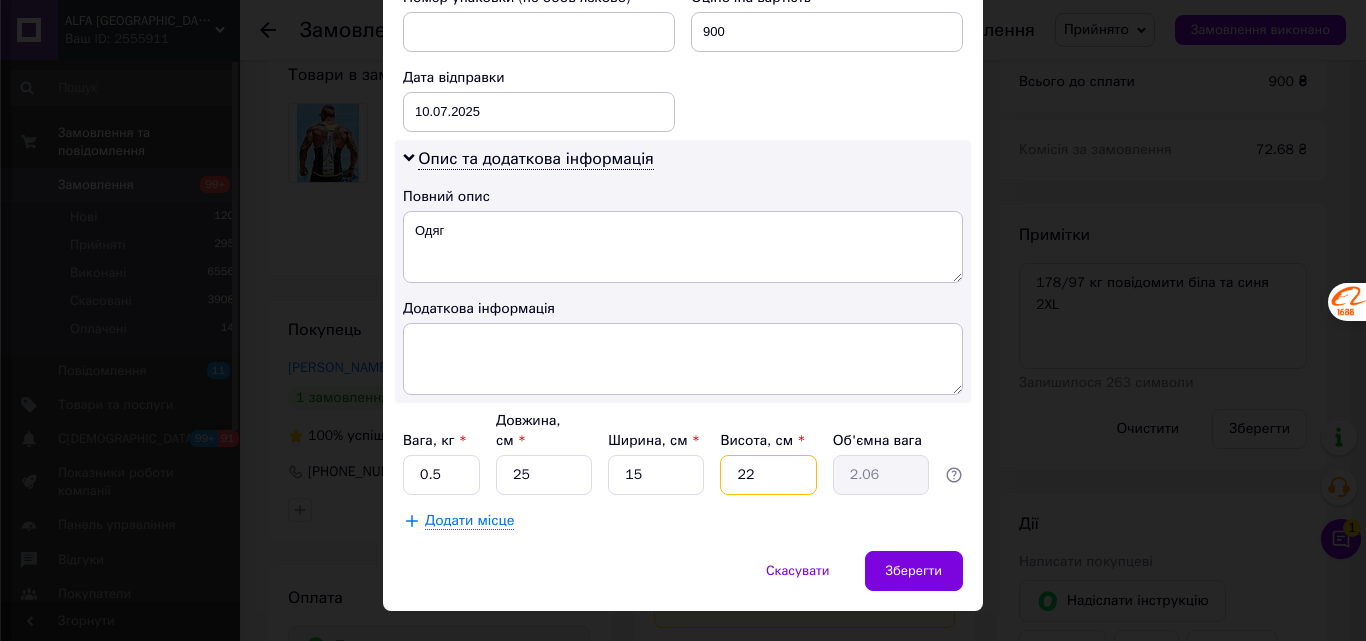 click on "22" at bounding box center (768, 475) 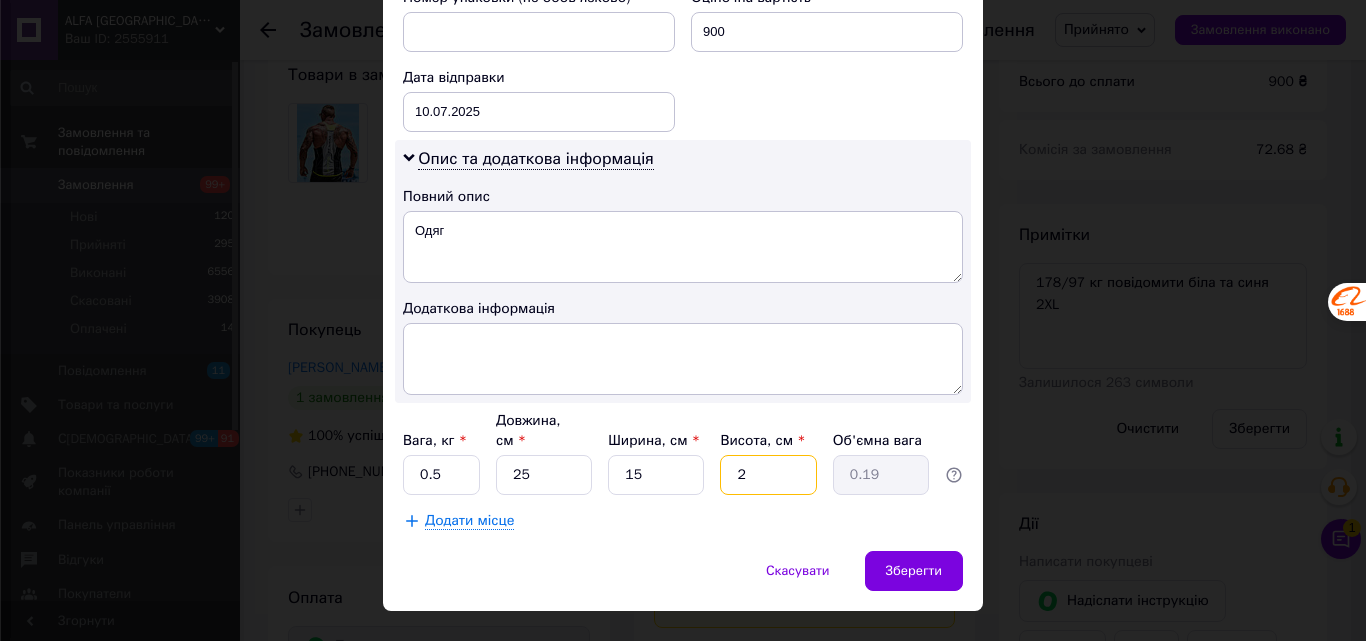 type 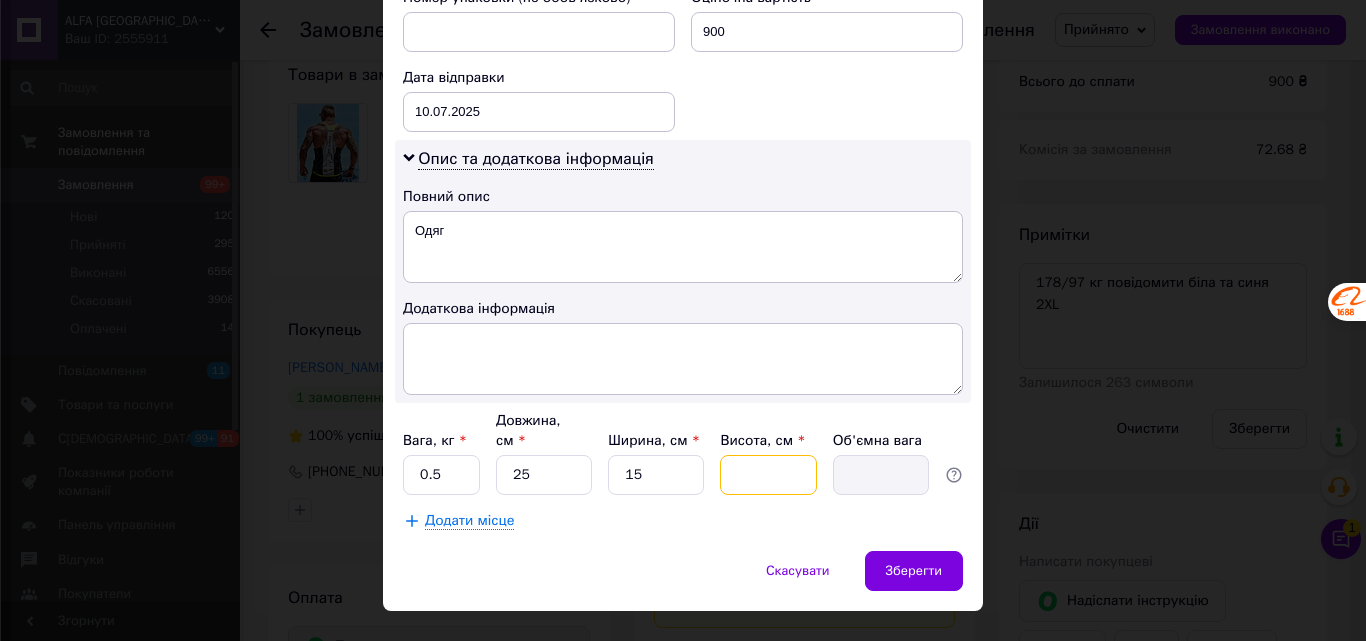 type on "3" 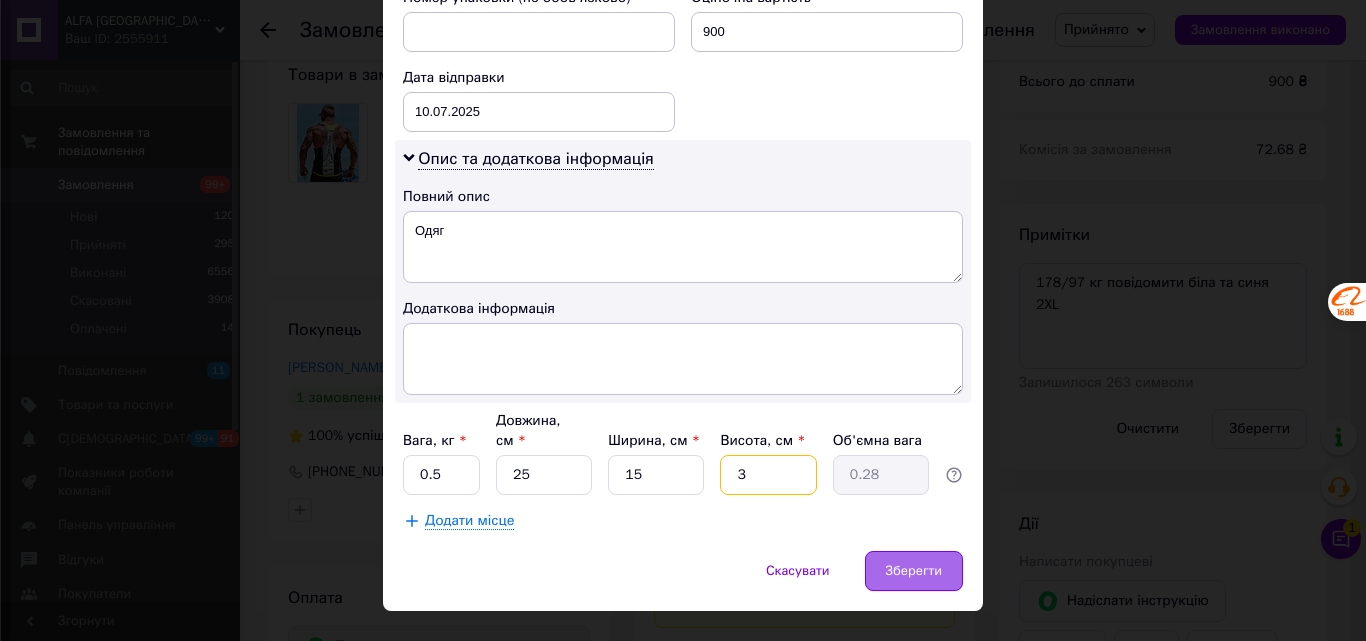 type on "3" 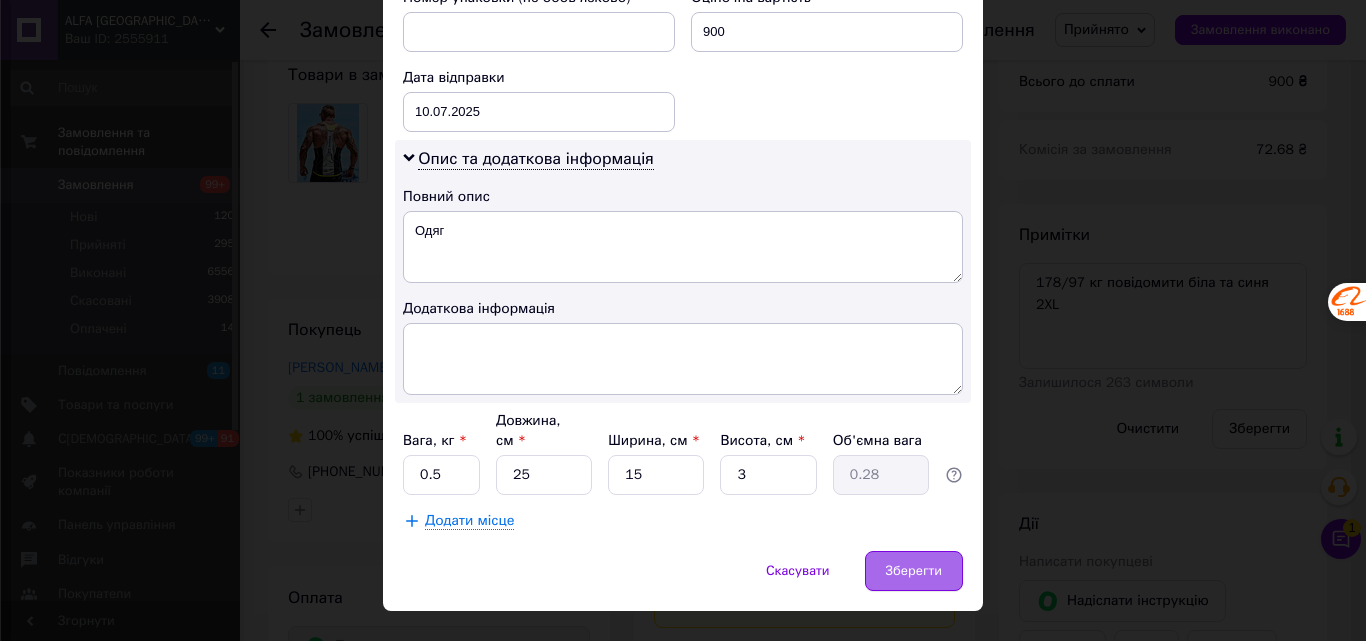 click on "Зберегти" at bounding box center (914, 571) 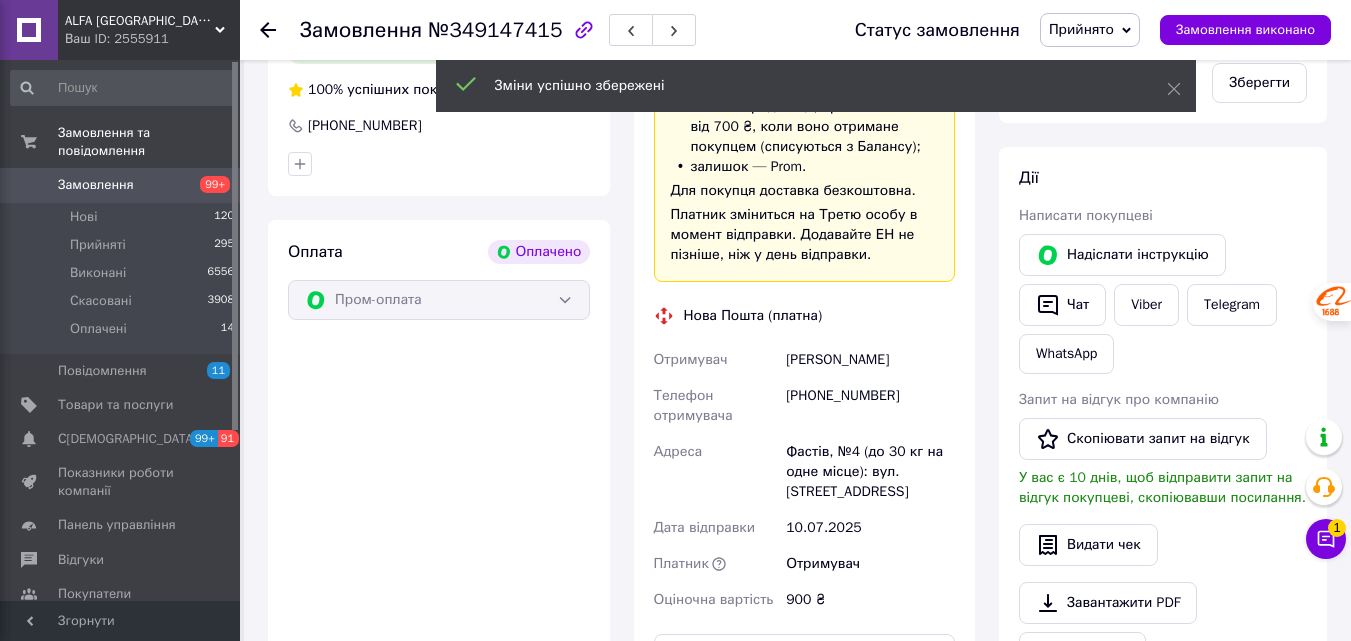 scroll, scrollTop: 1402, scrollLeft: 0, axis: vertical 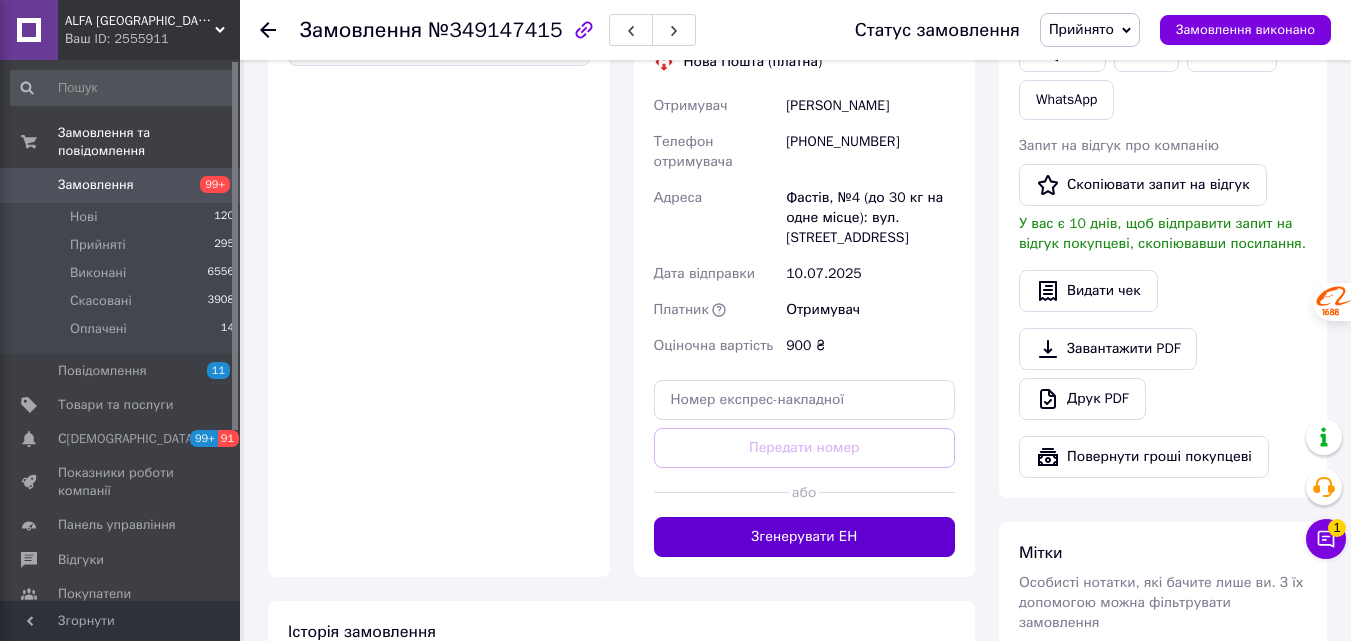 click on "Згенерувати ЕН" at bounding box center (805, 537) 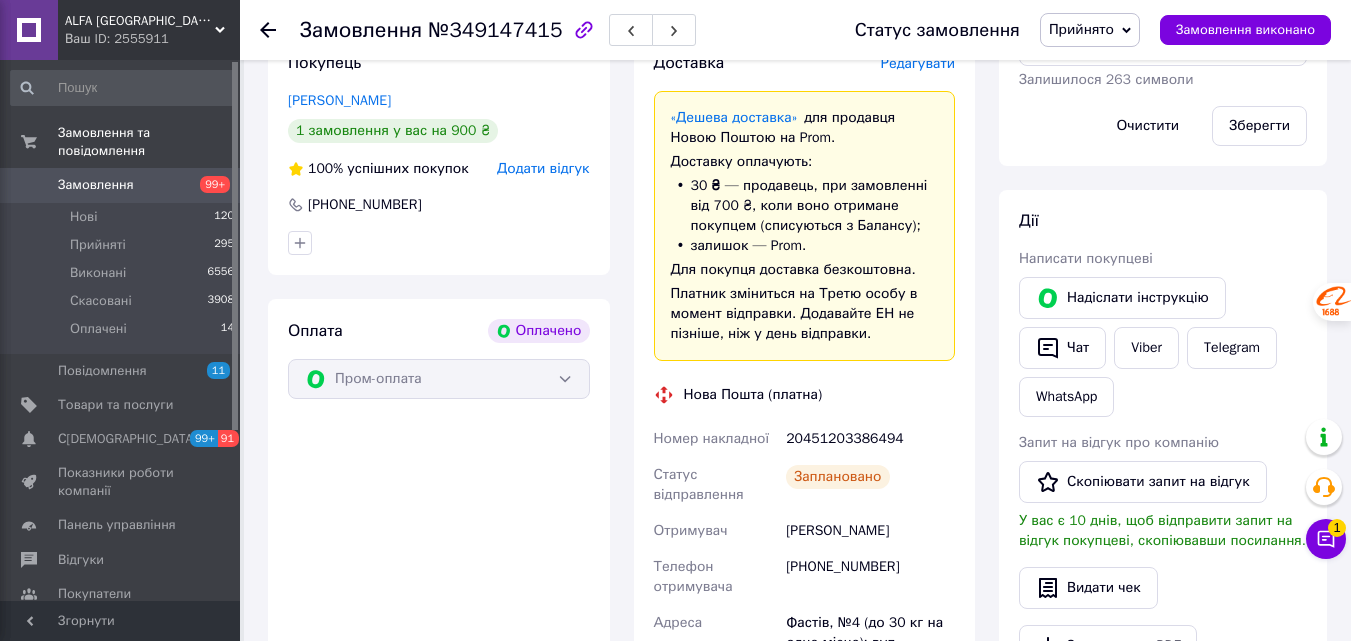 scroll, scrollTop: 1102, scrollLeft: 0, axis: vertical 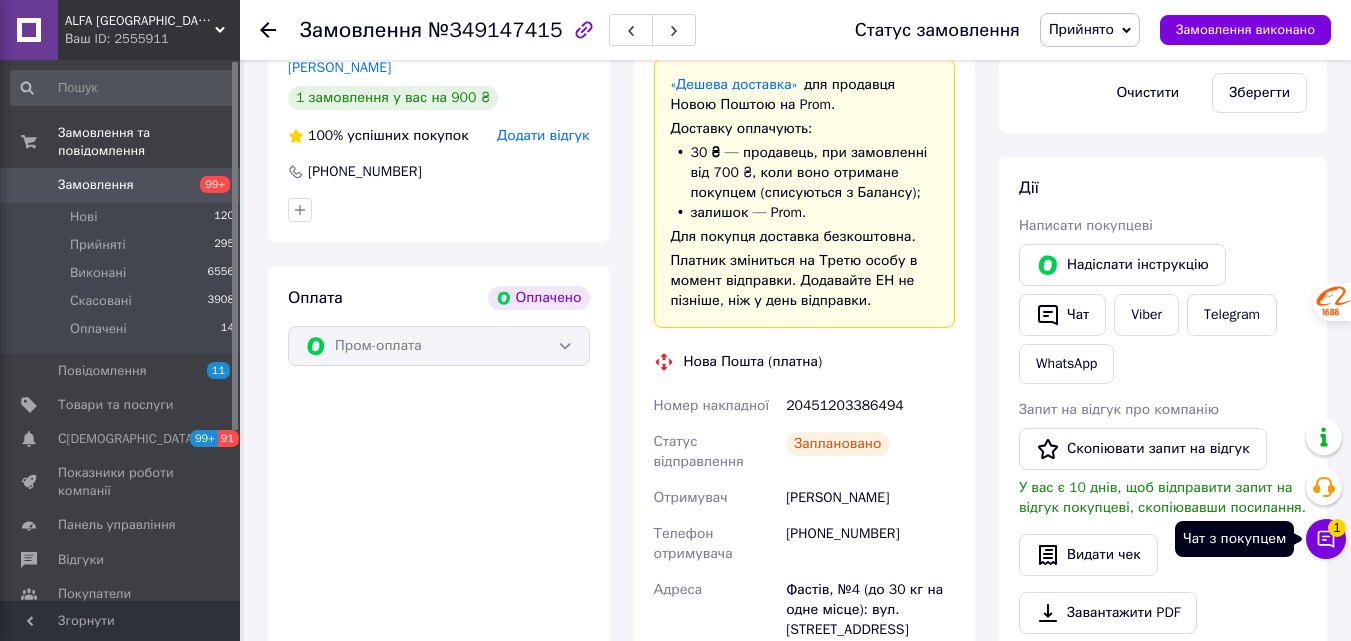 click 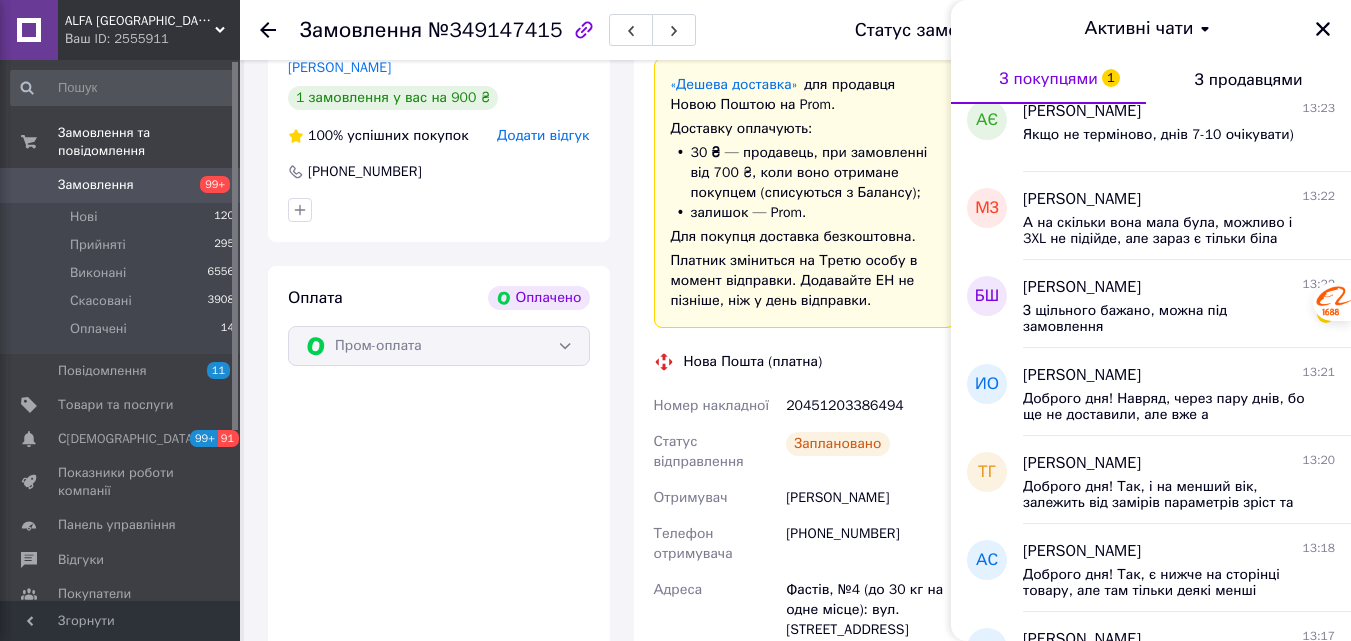 scroll, scrollTop: 300, scrollLeft: 0, axis: vertical 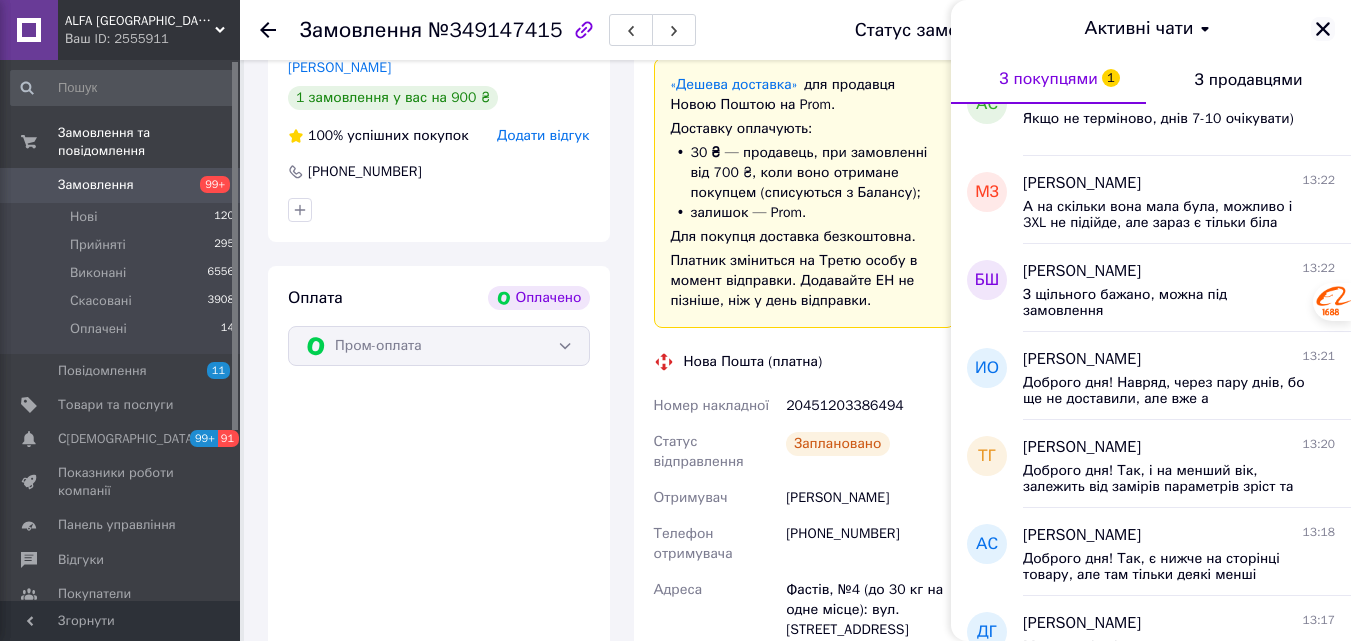 click 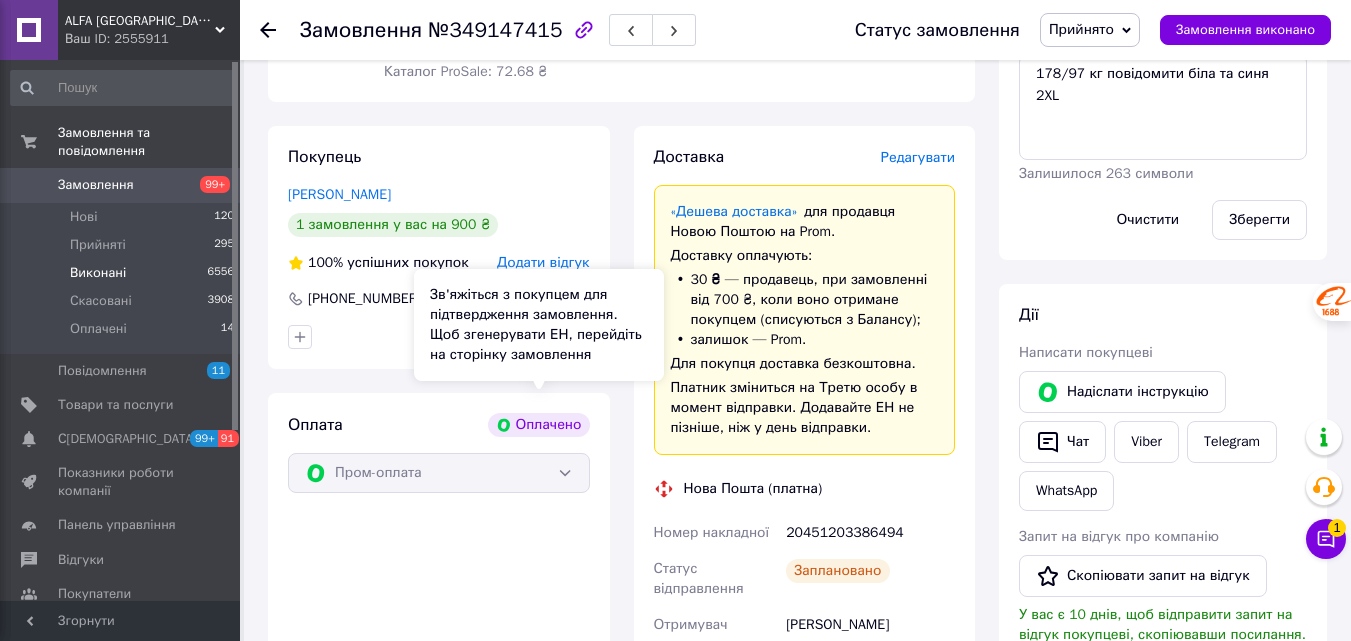 scroll, scrollTop: 902, scrollLeft: 0, axis: vertical 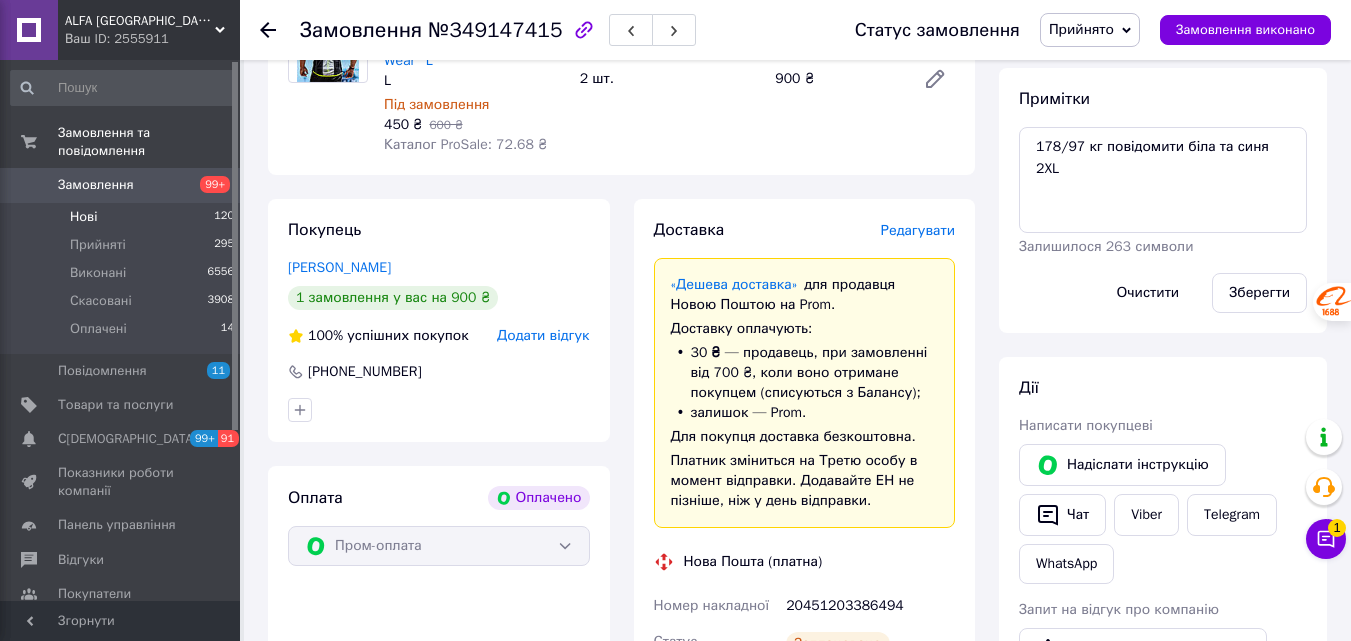 click on "Нові 120" at bounding box center [123, 217] 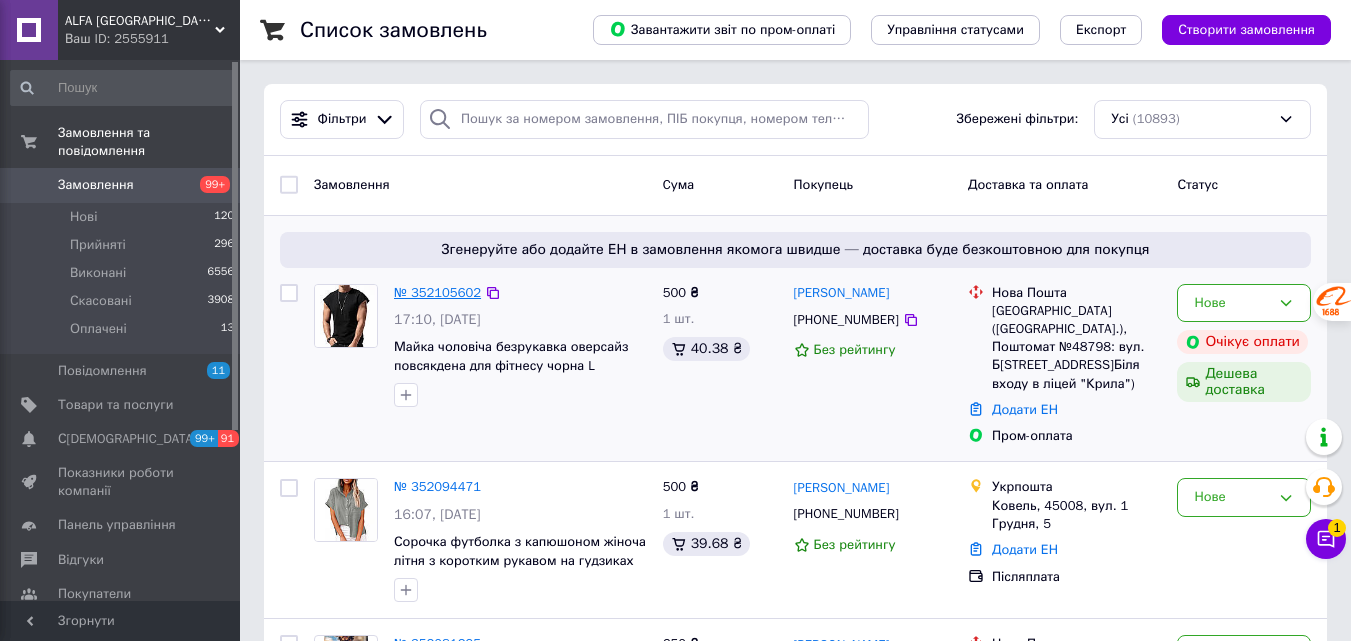 click on "№ 352105602" at bounding box center (437, 292) 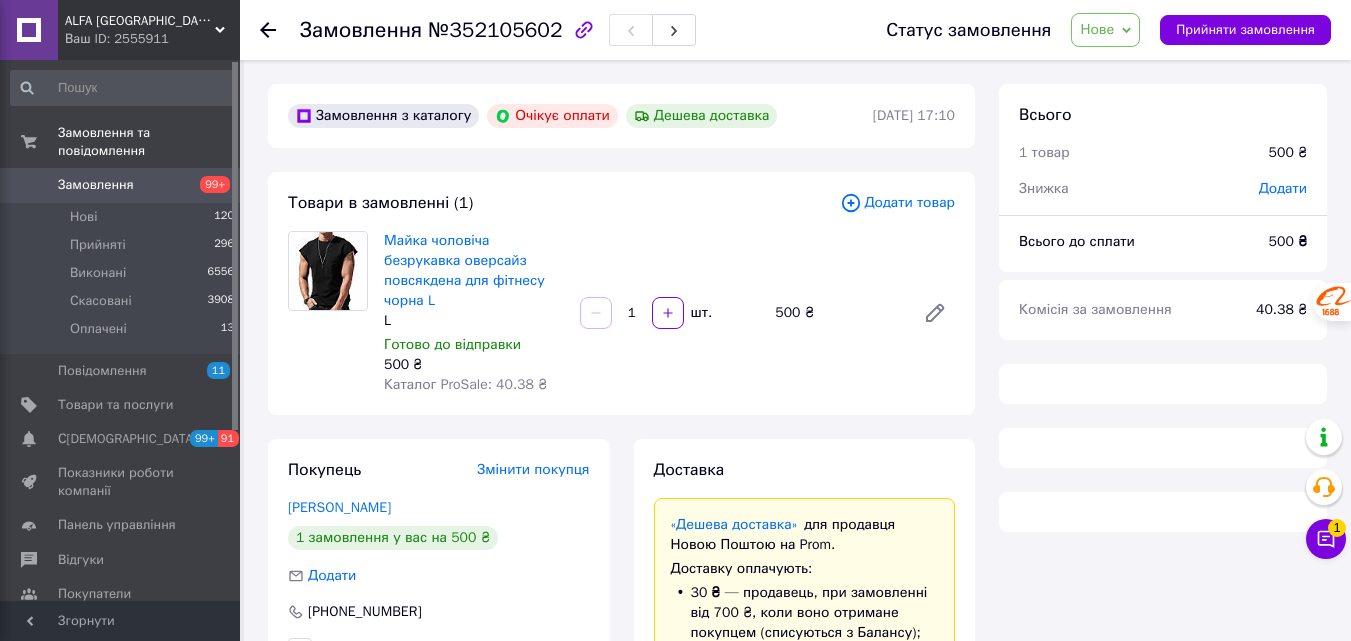 scroll, scrollTop: 300, scrollLeft: 0, axis: vertical 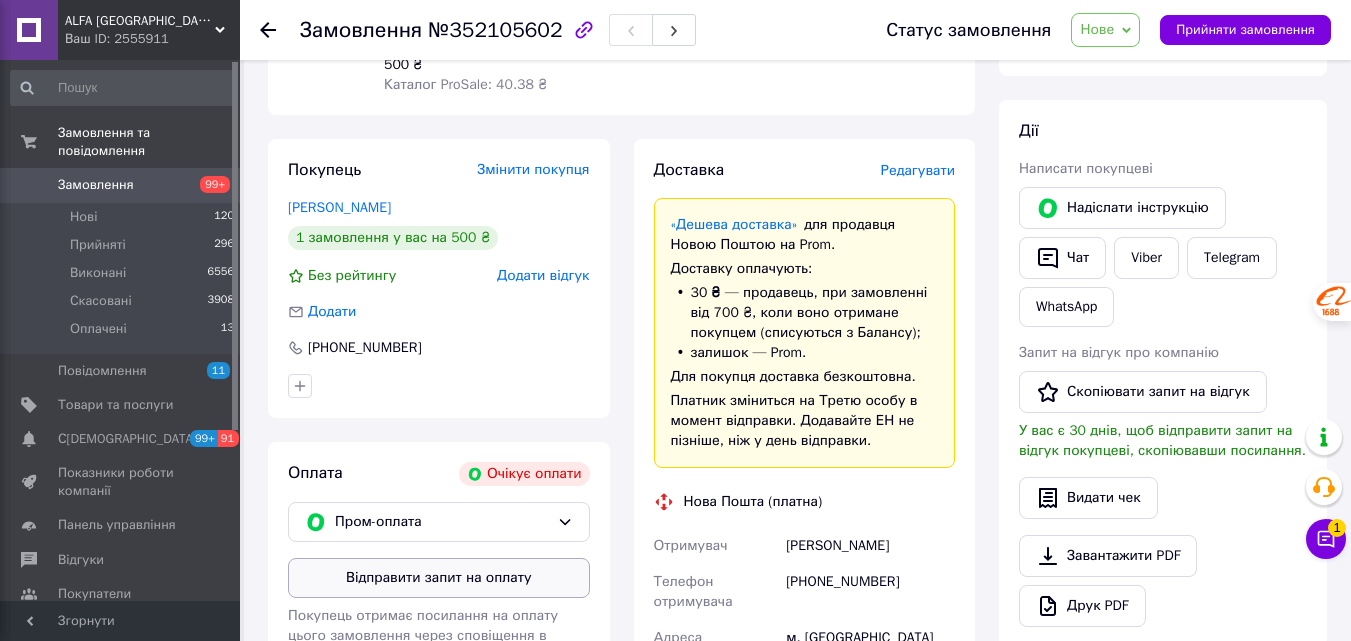 click on "Відправити запит на оплату" at bounding box center (439, 578) 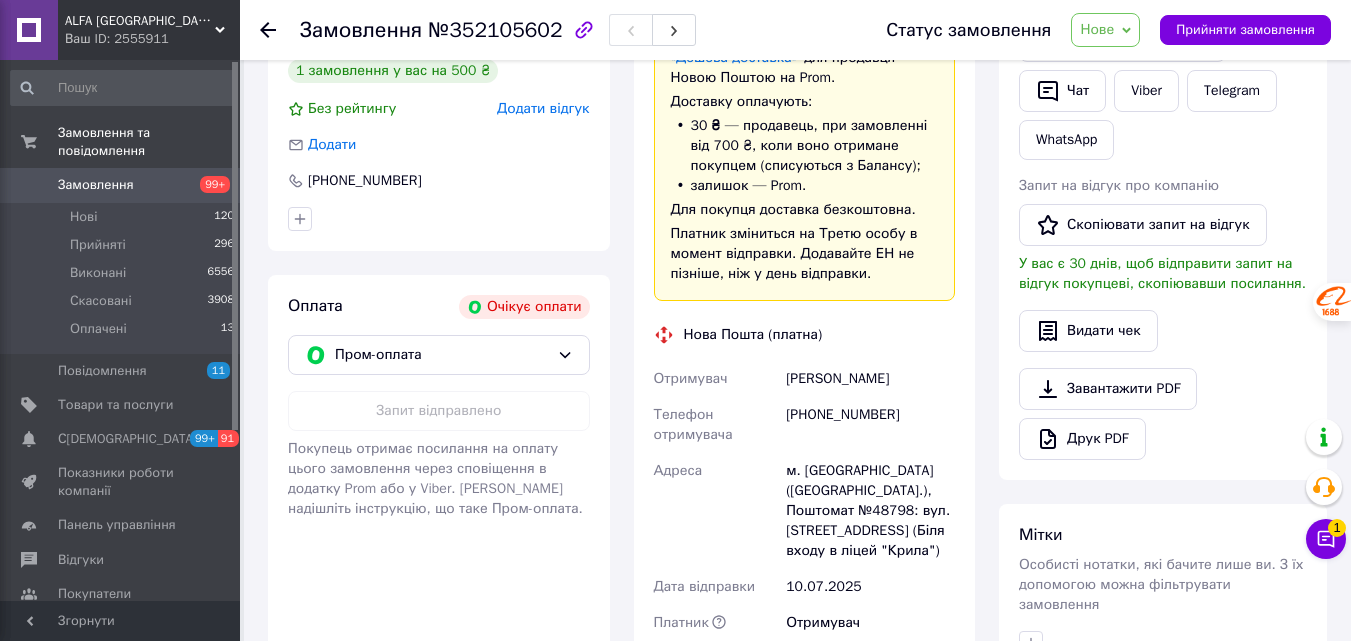 scroll, scrollTop: 700, scrollLeft: 0, axis: vertical 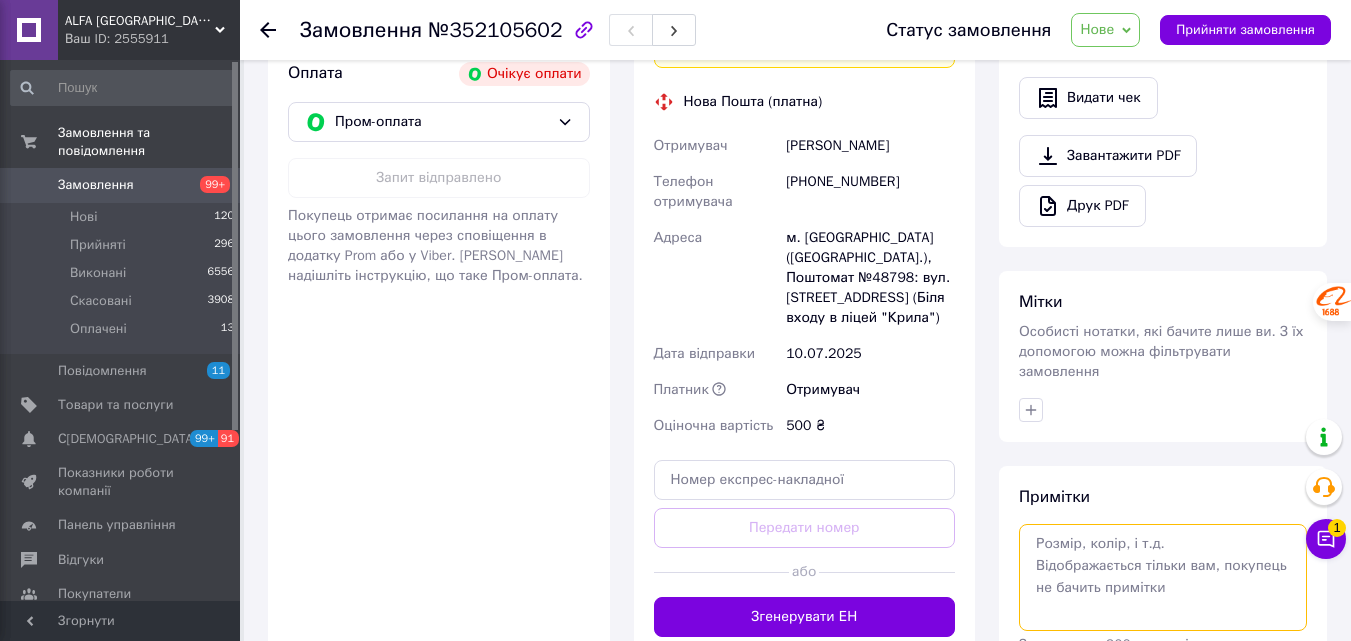 click at bounding box center [1163, 577] 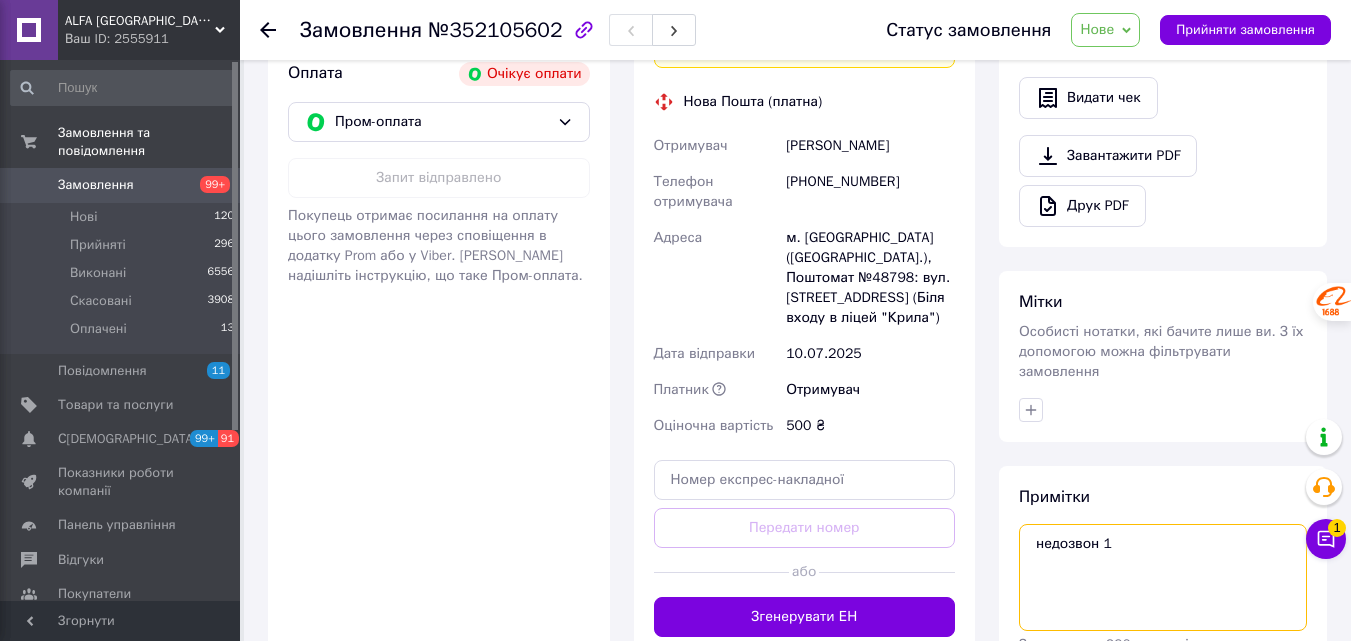 scroll, scrollTop: 843, scrollLeft: 0, axis: vertical 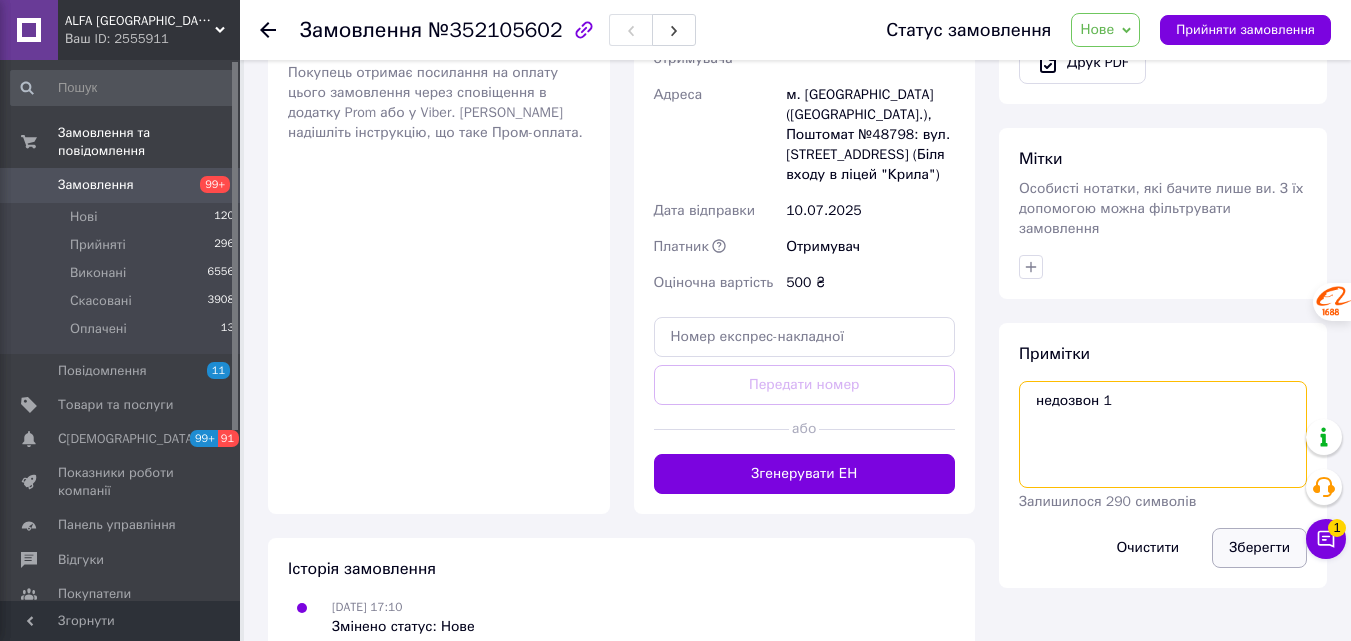 type on "недозвон 1" 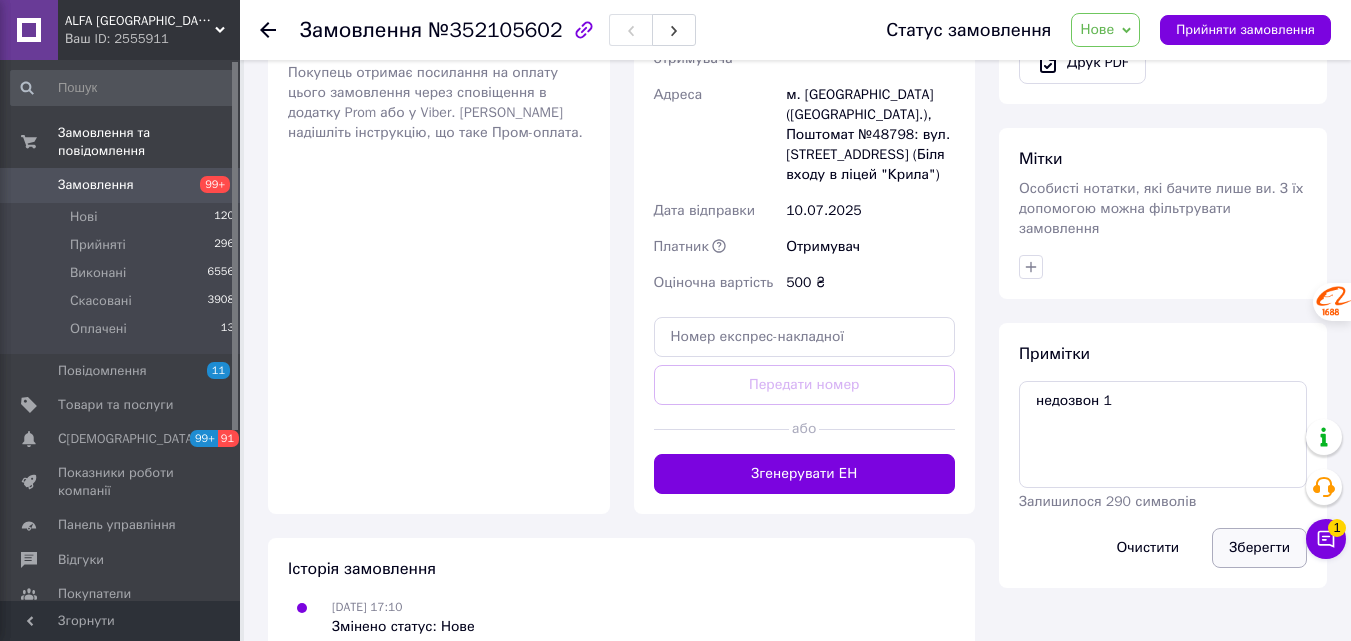 click on "Зберегти" at bounding box center [1259, 548] 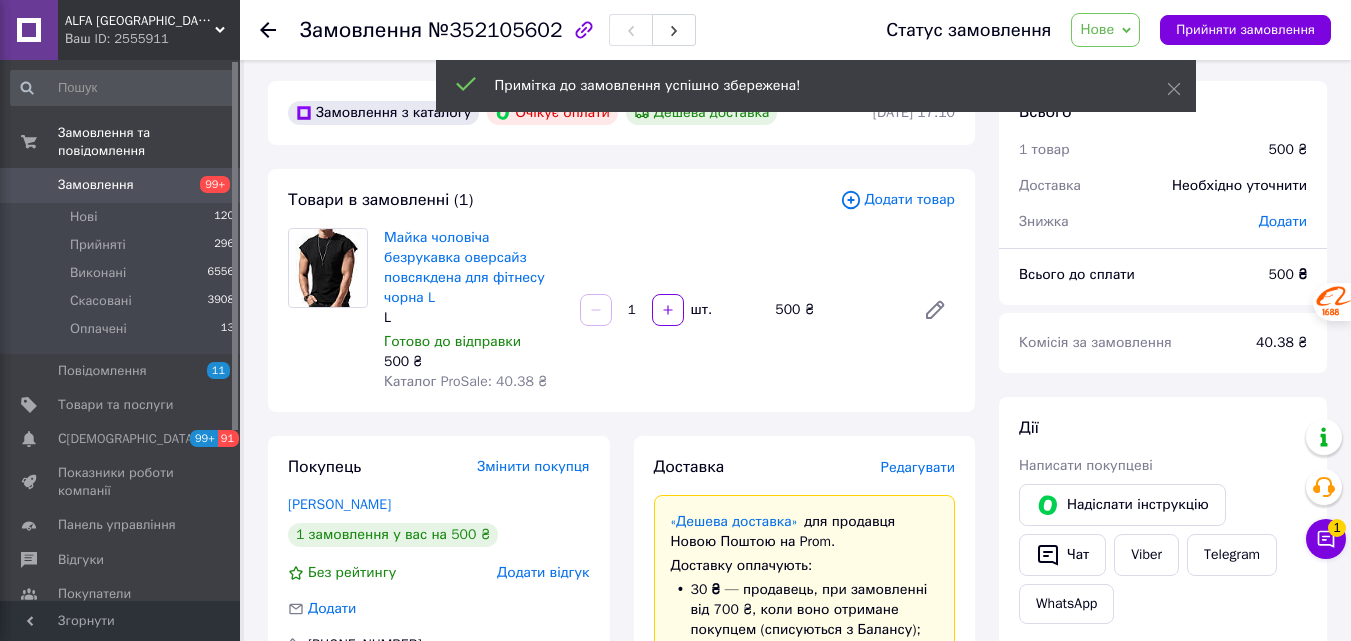 scroll, scrollTop: 0, scrollLeft: 0, axis: both 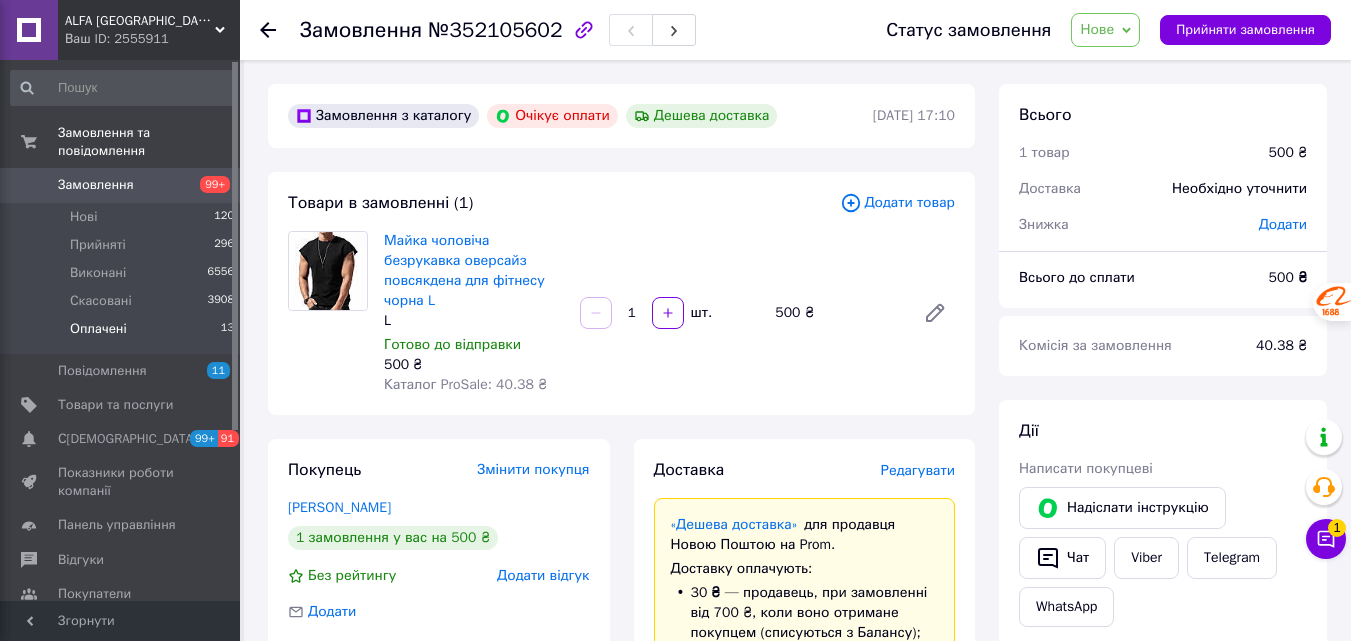 click on "Оплачені" at bounding box center [98, 329] 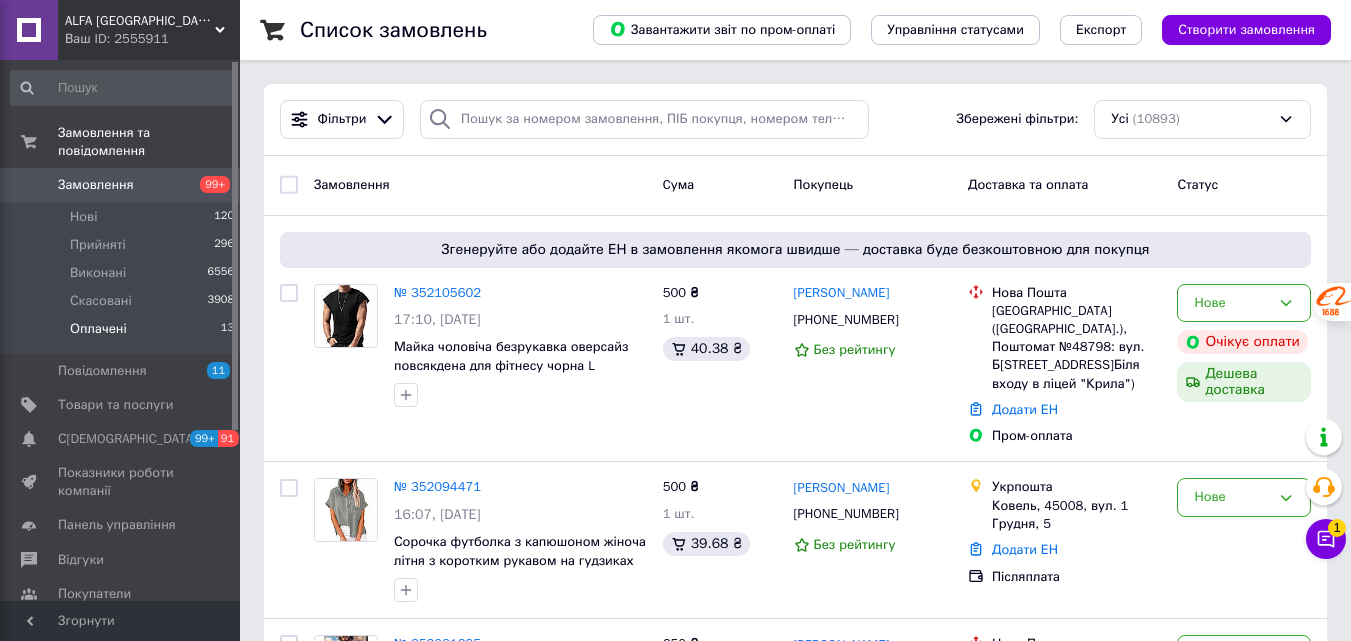 click on "Оплачені" at bounding box center (98, 329) 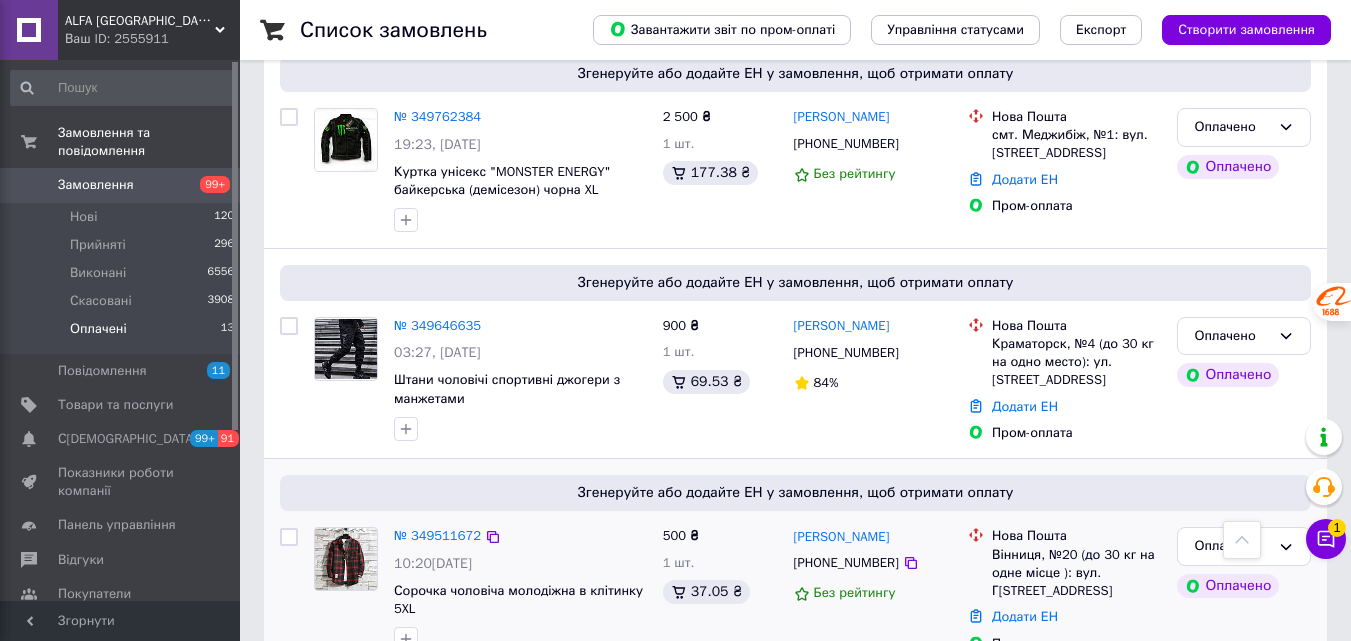 scroll, scrollTop: 2499, scrollLeft: 0, axis: vertical 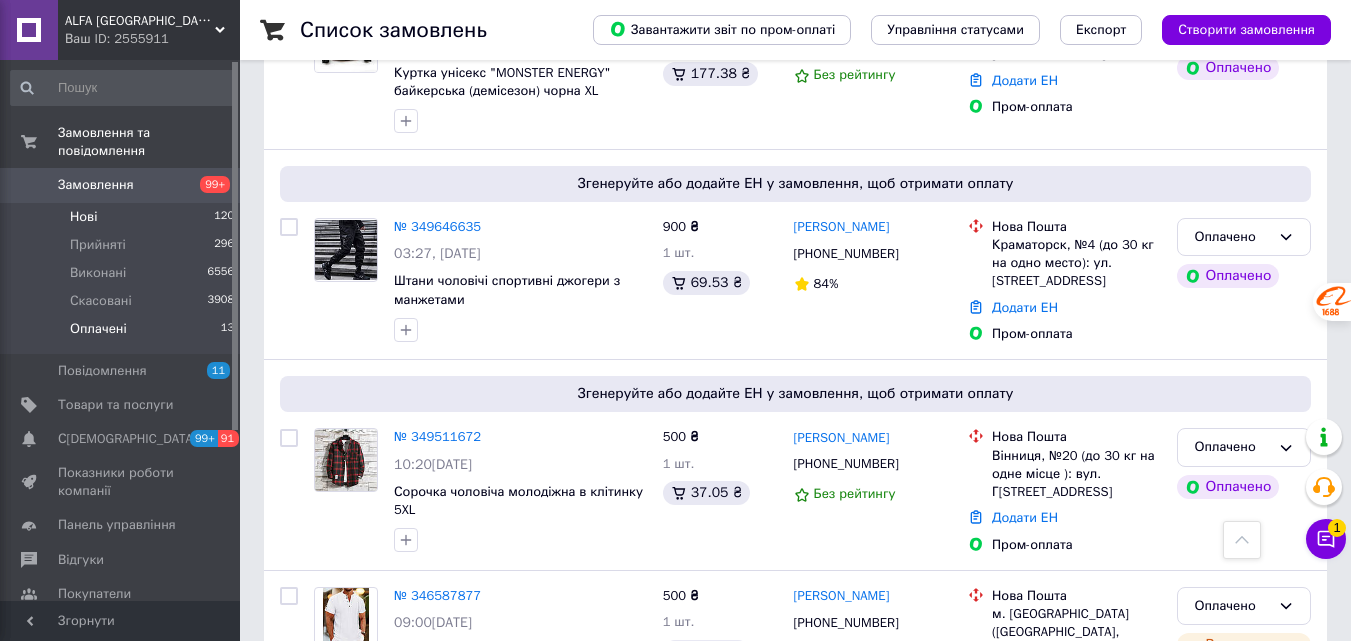 click on "Нові" at bounding box center [83, 217] 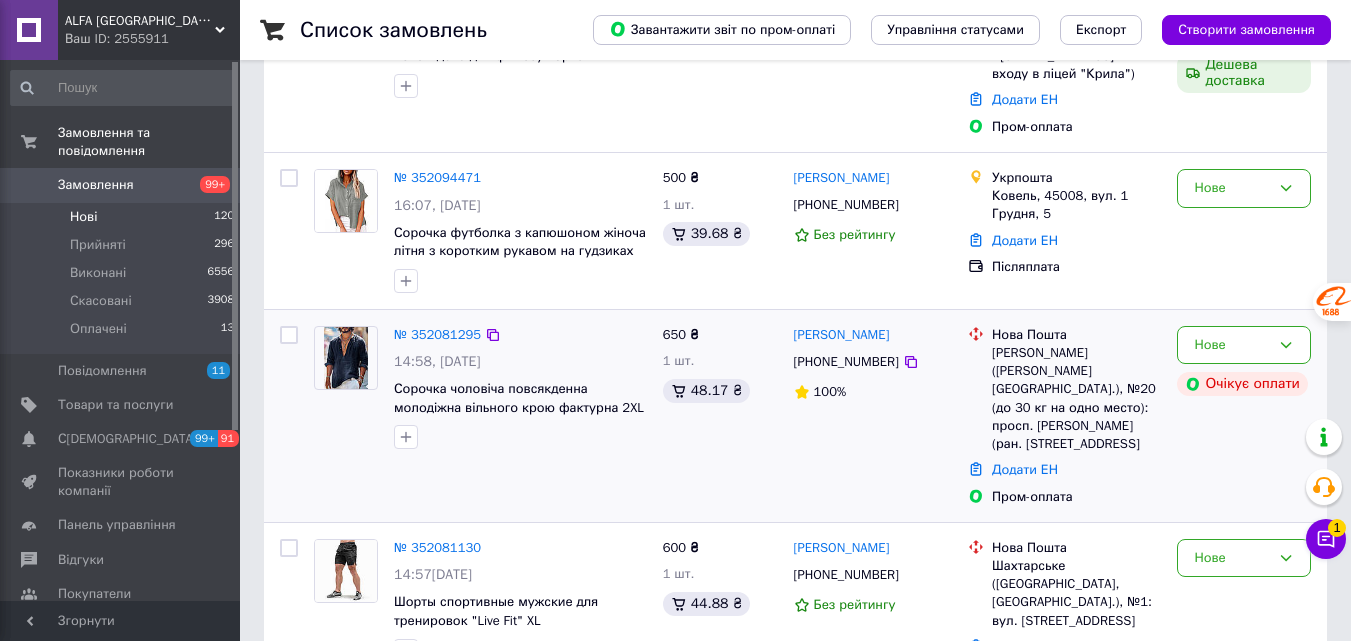 scroll, scrollTop: 500, scrollLeft: 0, axis: vertical 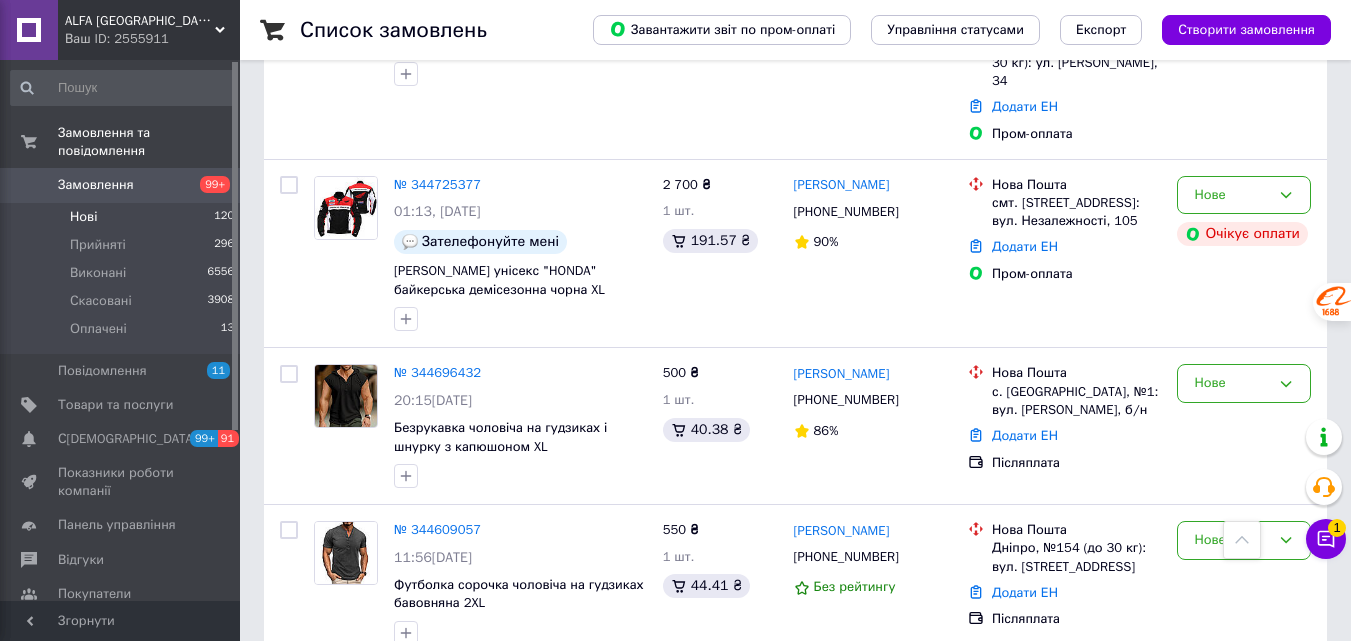 click on "№ 344231025" at bounding box center (437, 1226) 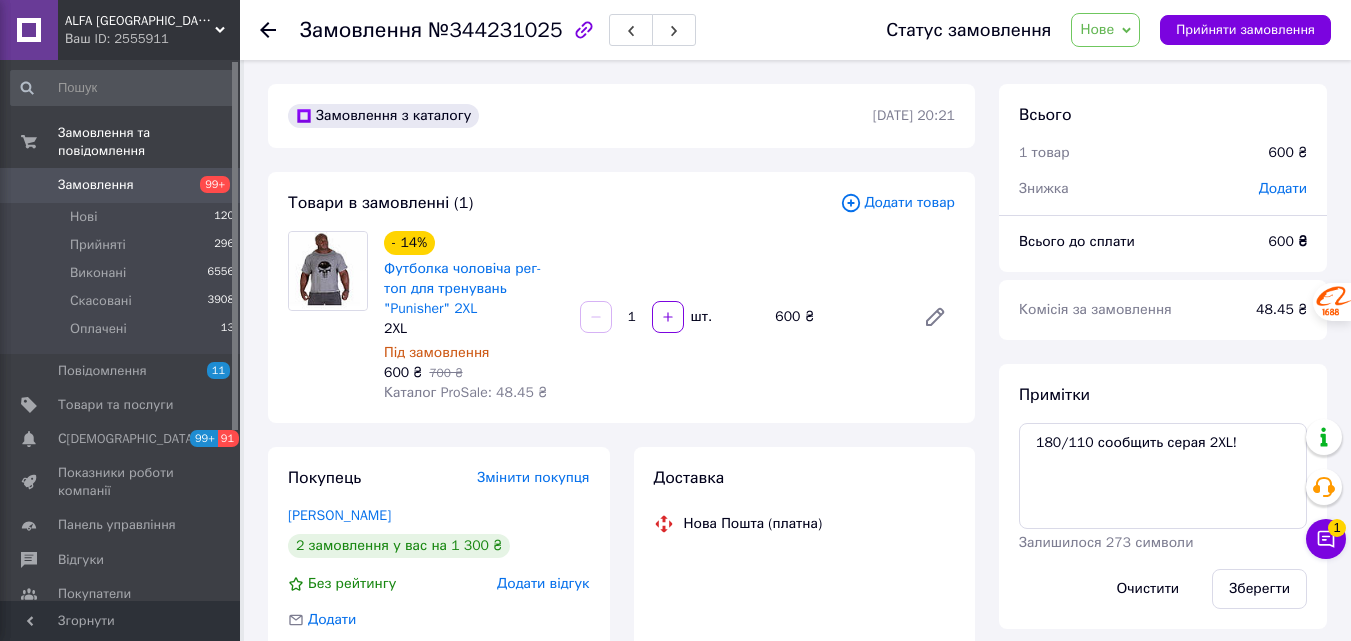 scroll, scrollTop: 200, scrollLeft: 0, axis: vertical 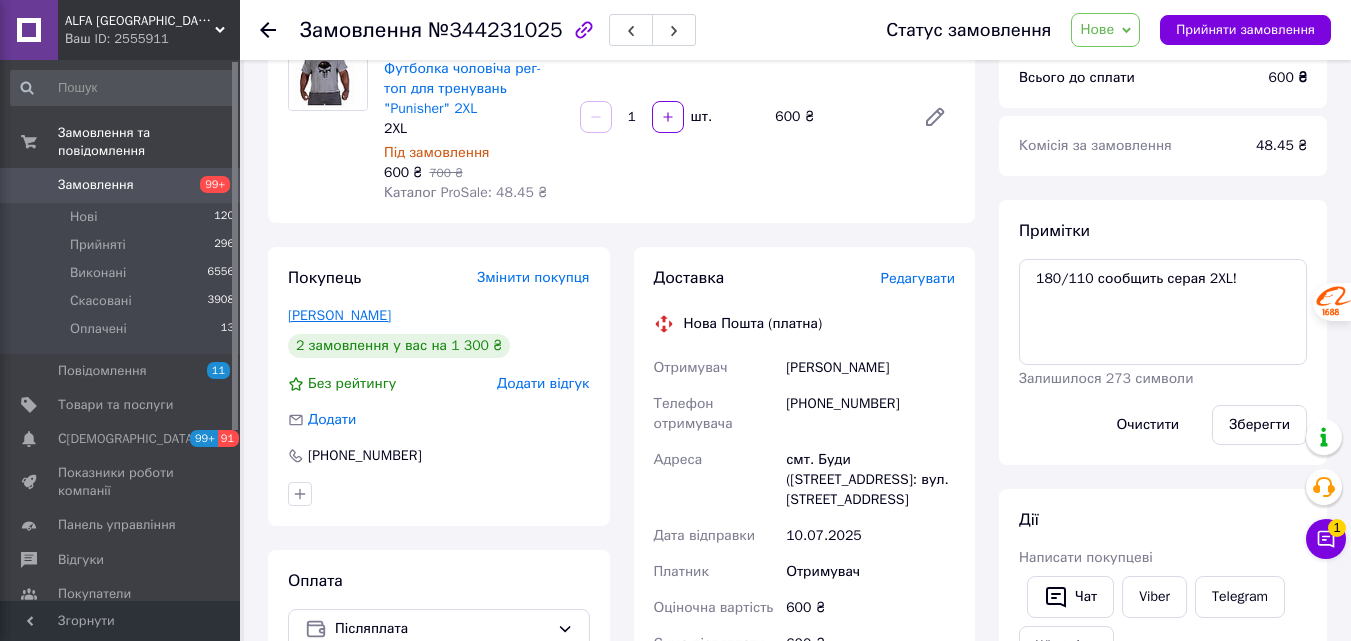 click on "[PERSON_NAME]" at bounding box center [339, 315] 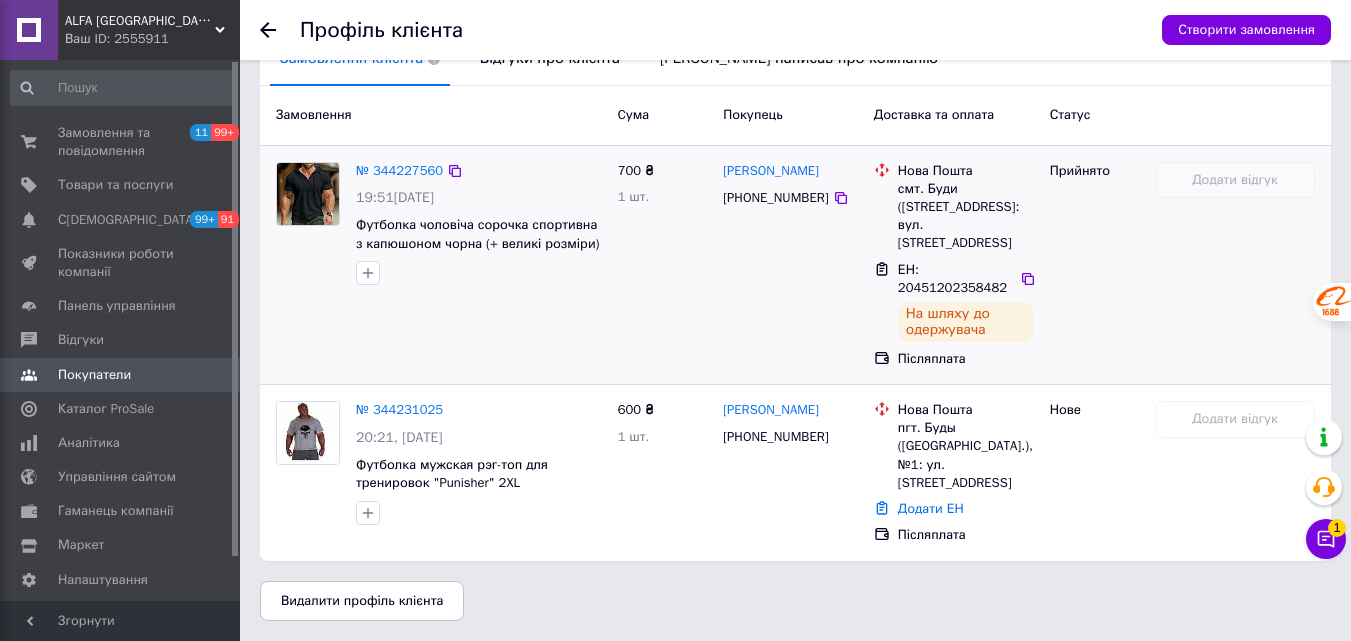 scroll, scrollTop: 295, scrollLeft: 0, axis: vertical 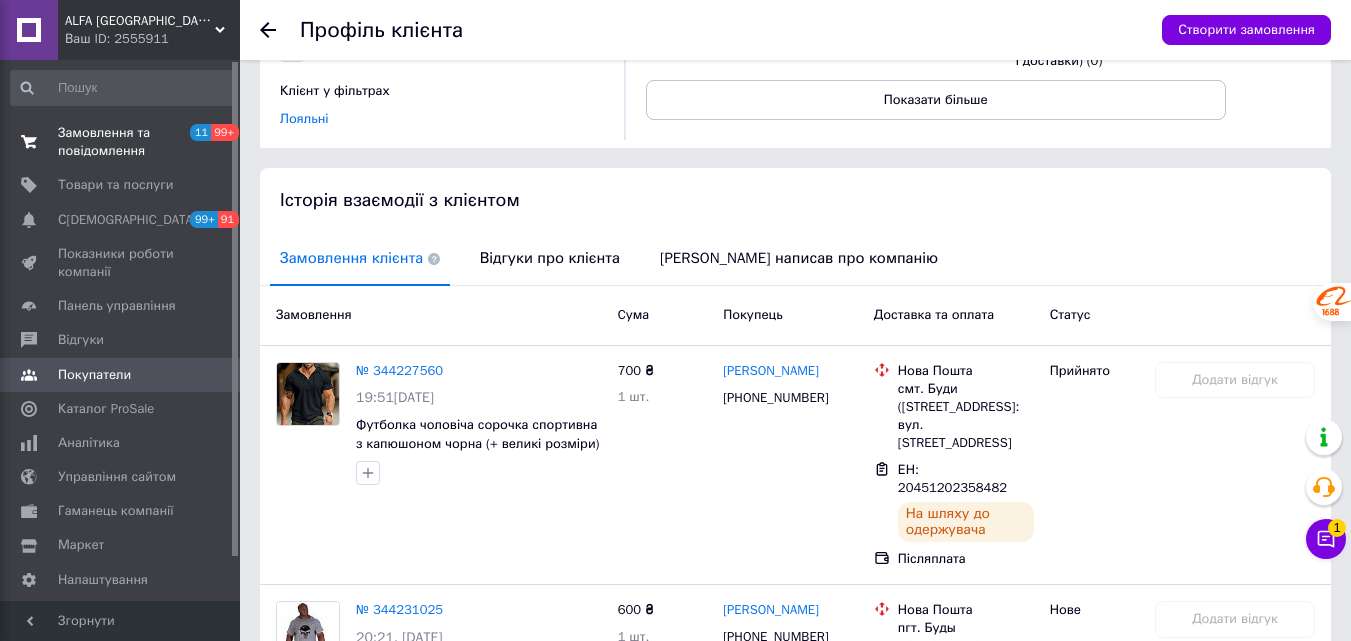 click on "Замовлення та повідомлення" at bounding box center (121, 142) 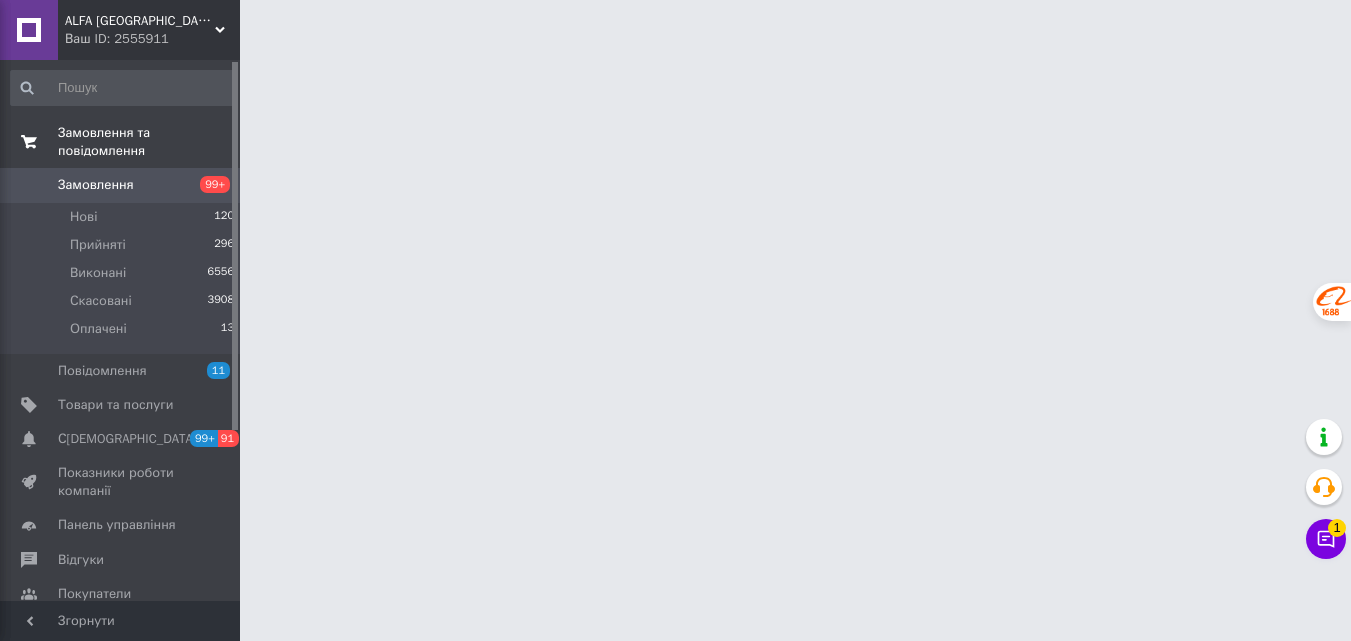 scroll, scrollTop: 0, scrollLeft: 0, axis: both 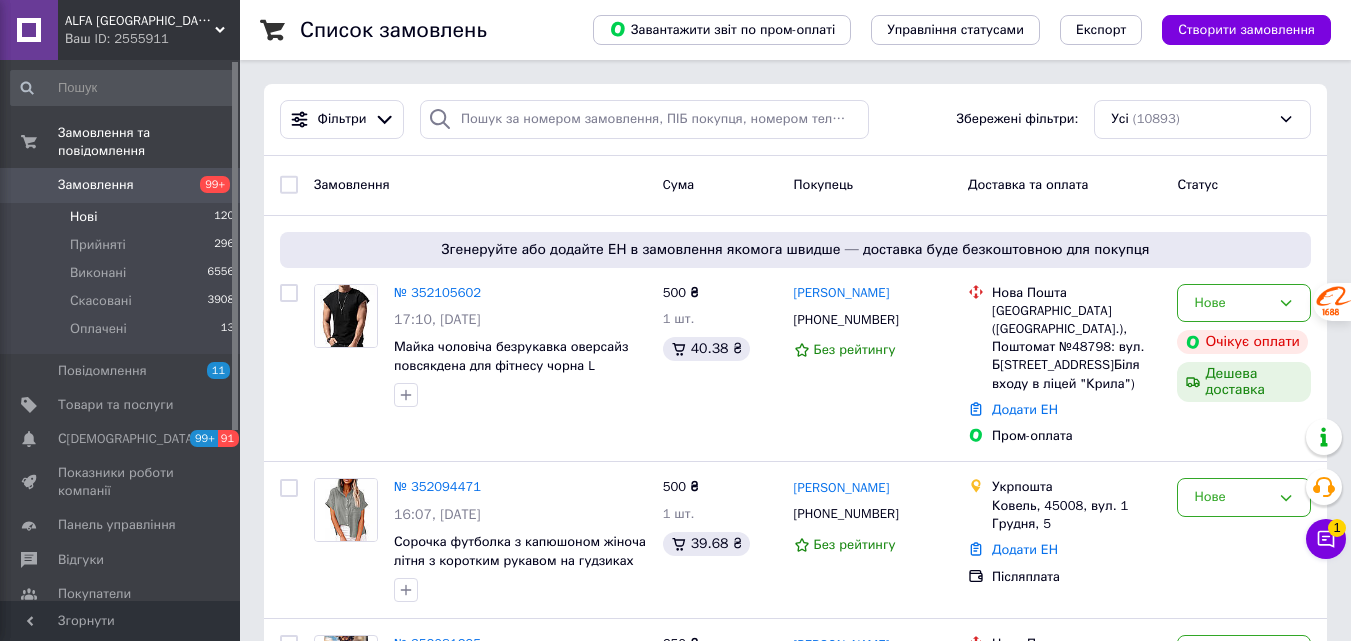 click on "Нові" at bounding box center (83, 217) 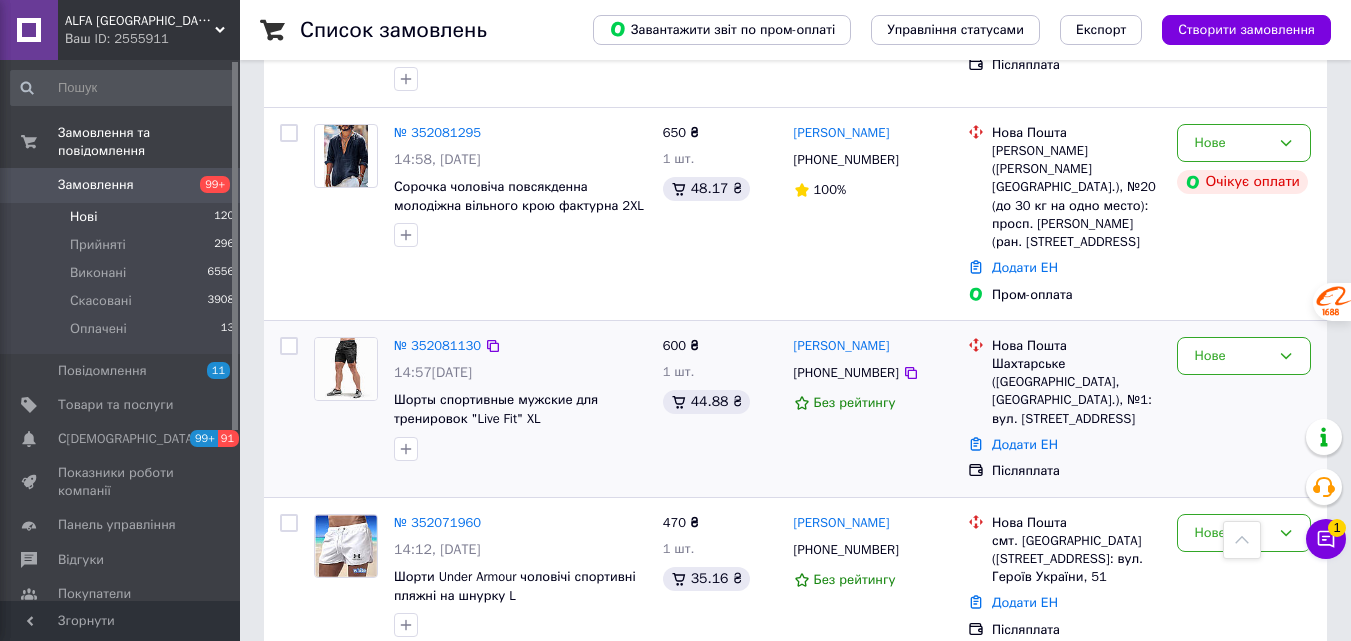 scroll, scrollTop: 600, scrollLeft: 0, axis: vertical 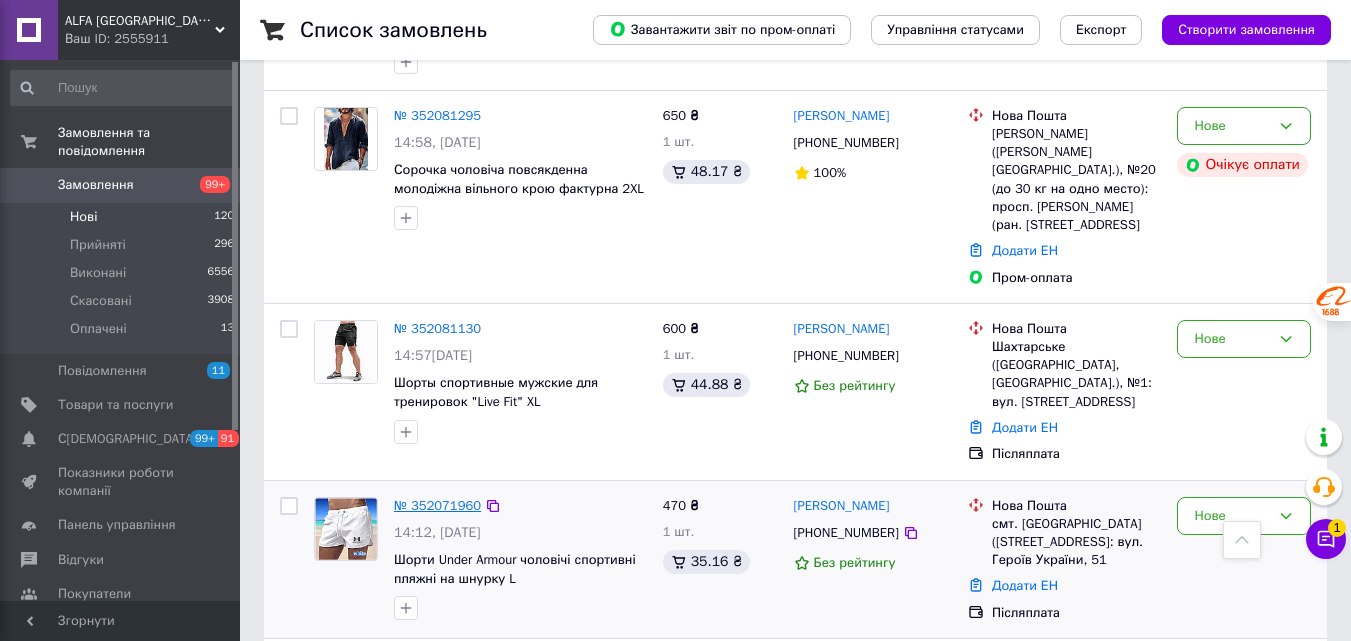 click on "№ 352071960" at bounding box center [437, 505] 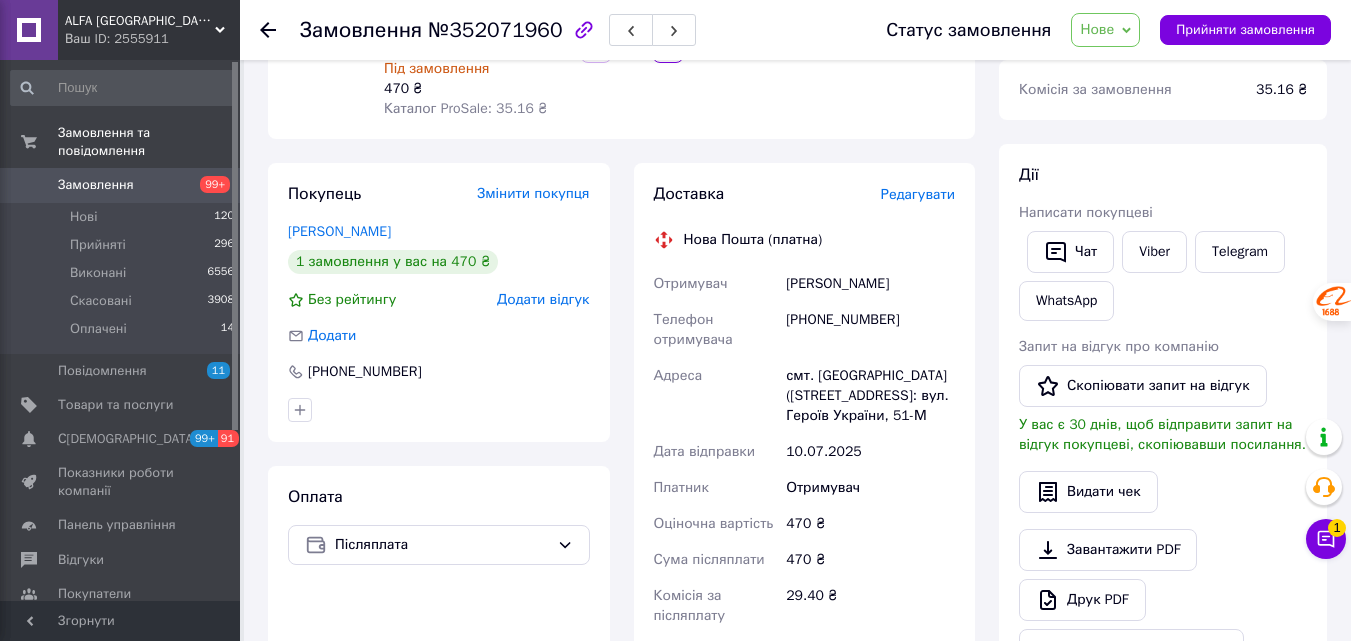 scroll, scrollTop: 400, scrollLeft: 0, axis: vertical 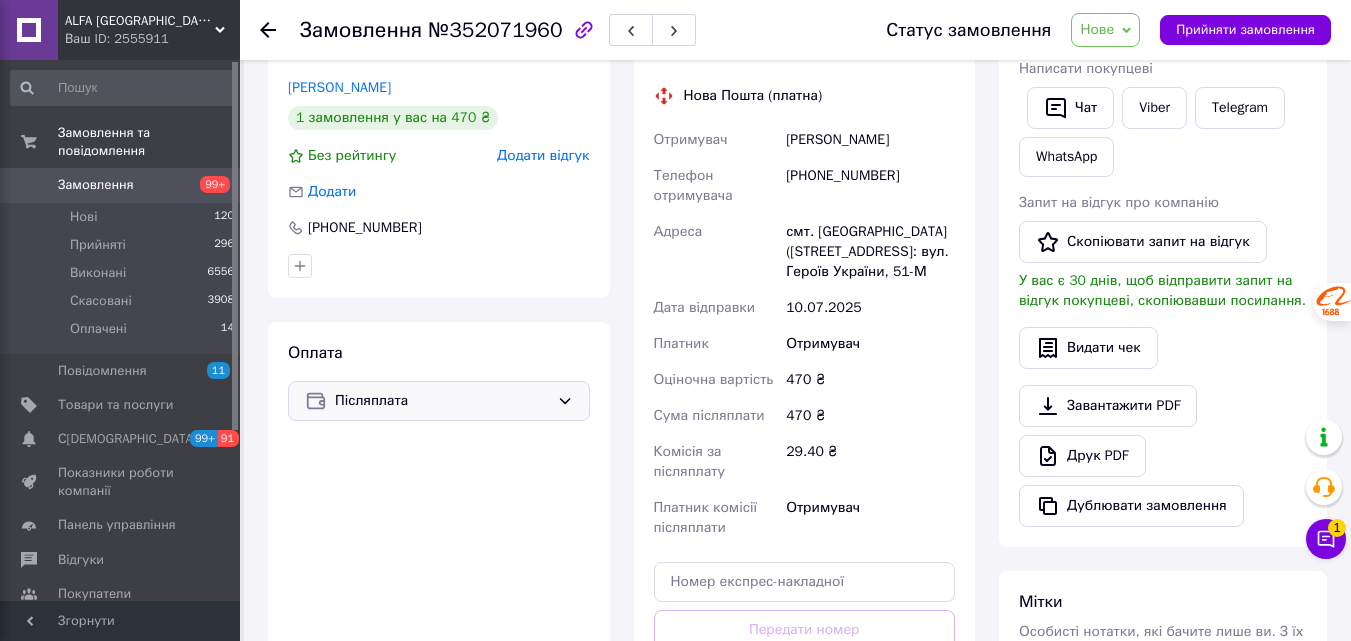 click on "Післяплата" at bounding box center (439, 401) 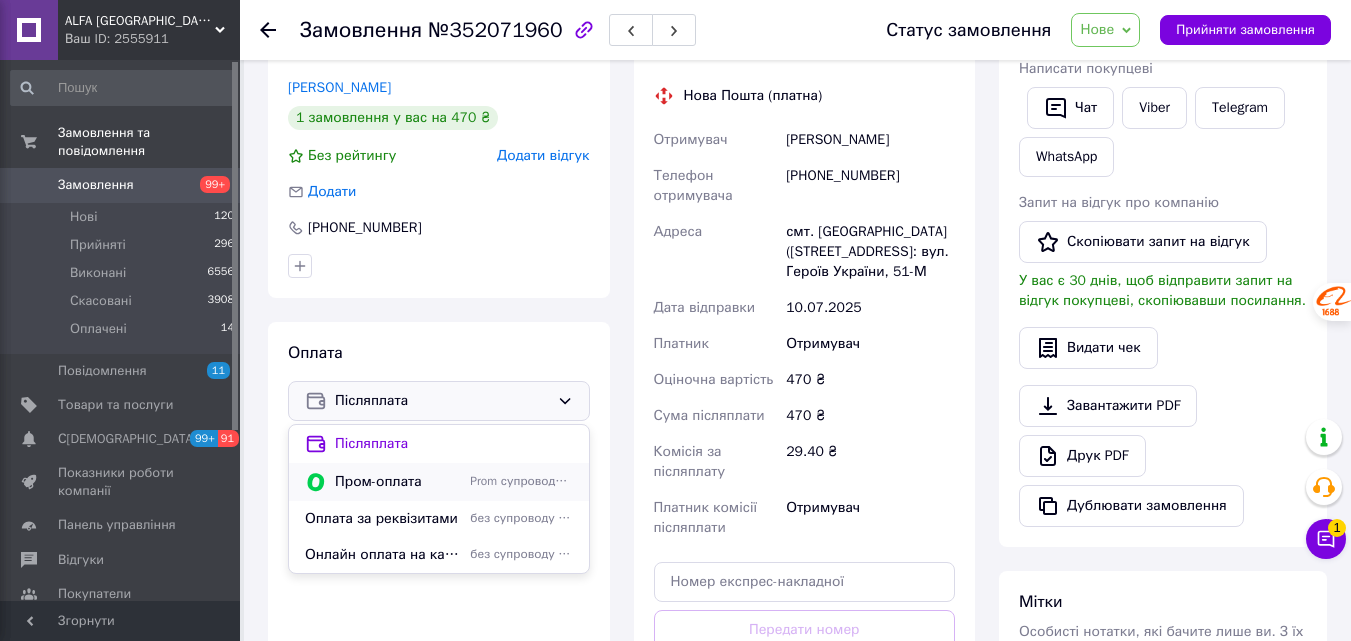 click on "Пром-оплата" at bounding box center [398, 482] 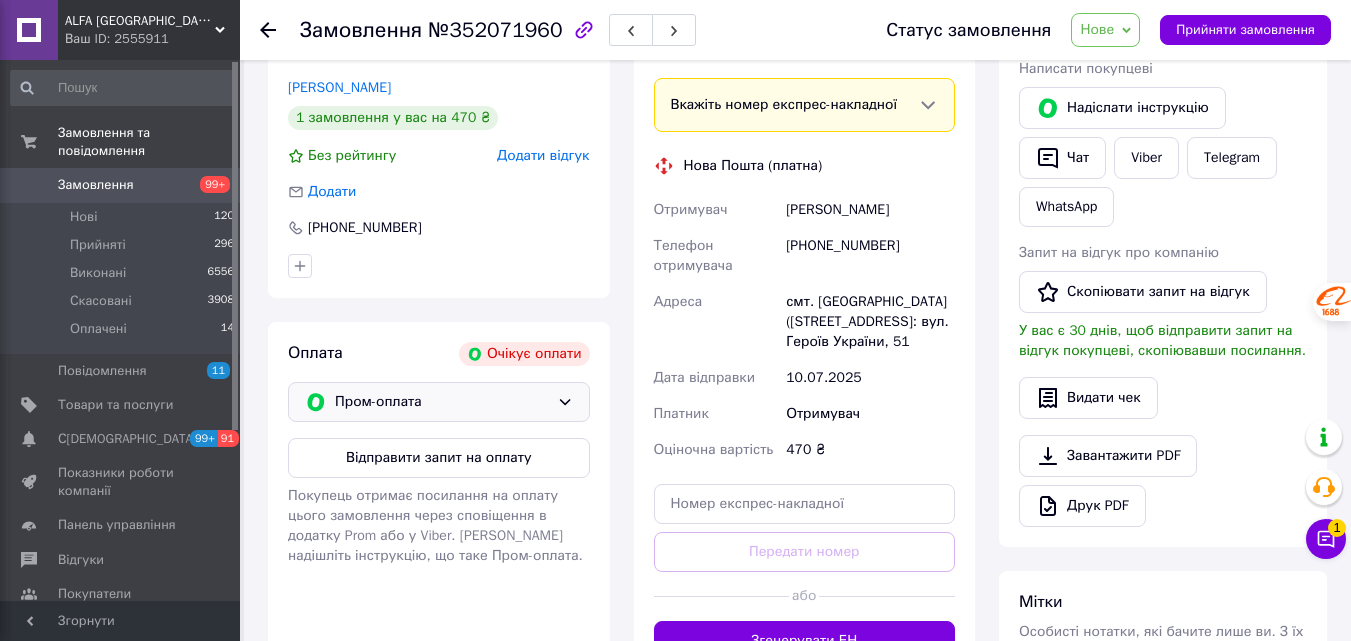 drag, startPoint x: 437, startPoint y: 464, endPoint x: 432, endPoint y: 492, distance: 28.442924 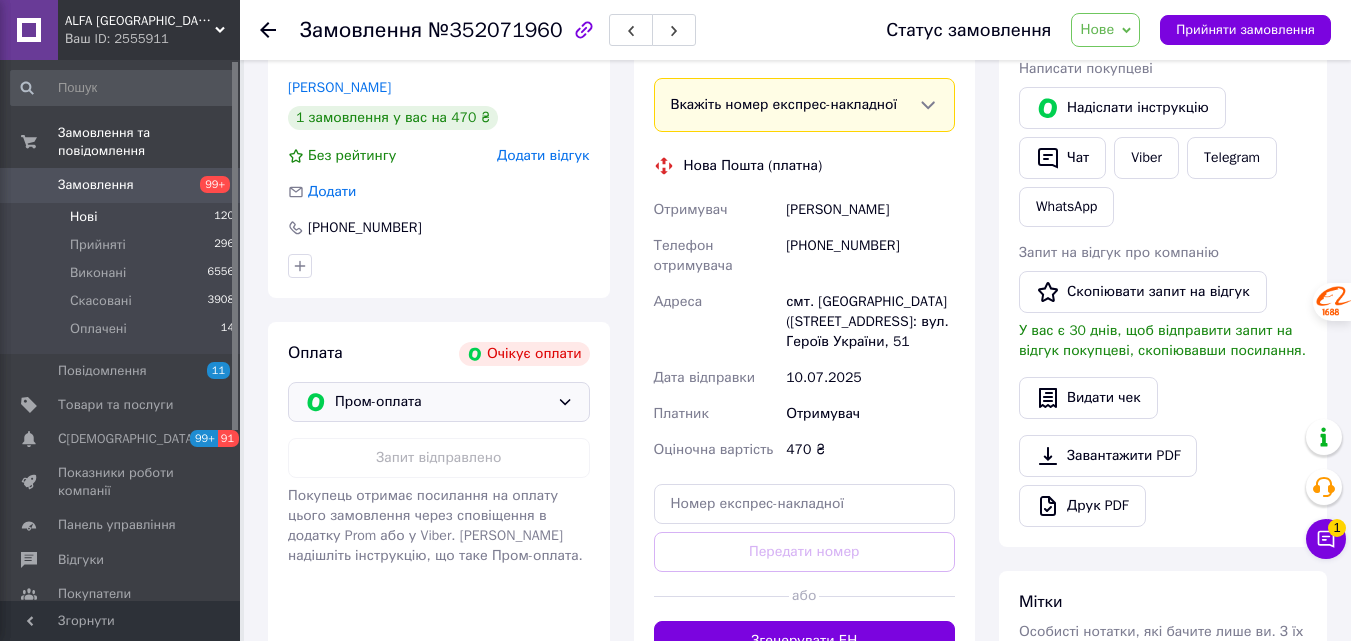 click on "Нові" at bounding box center (83, 217) 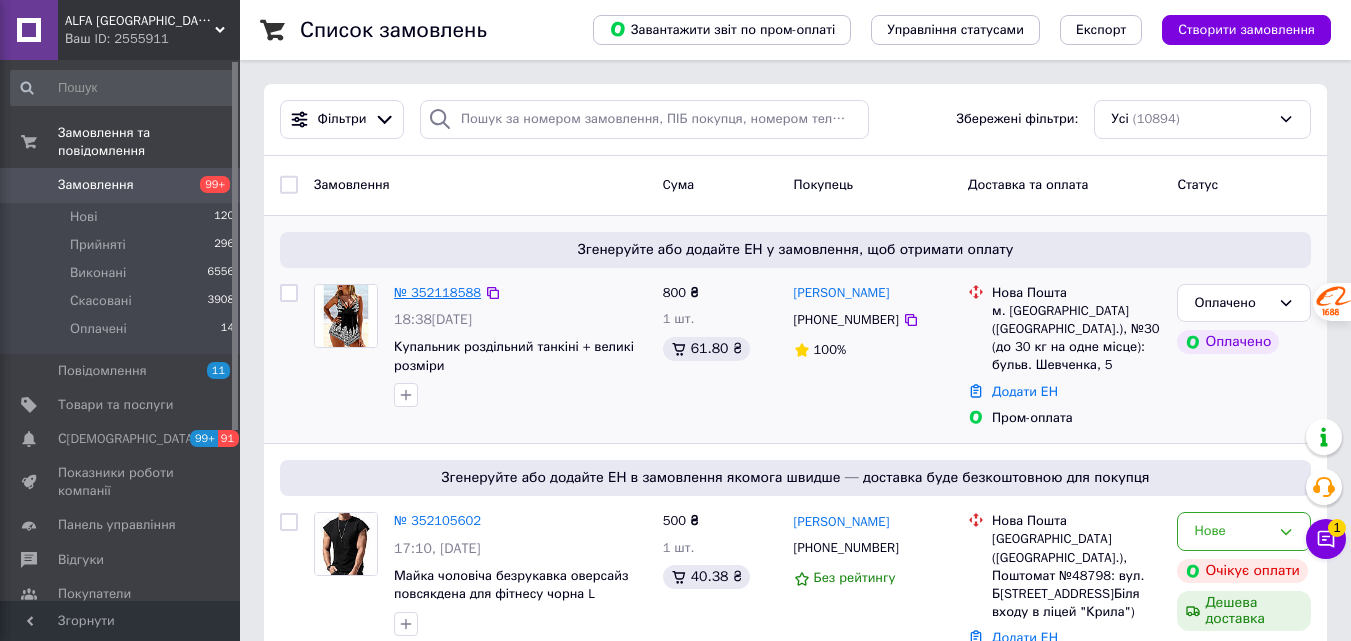 click on "№ 352118588" at bounding box center (437, 292) 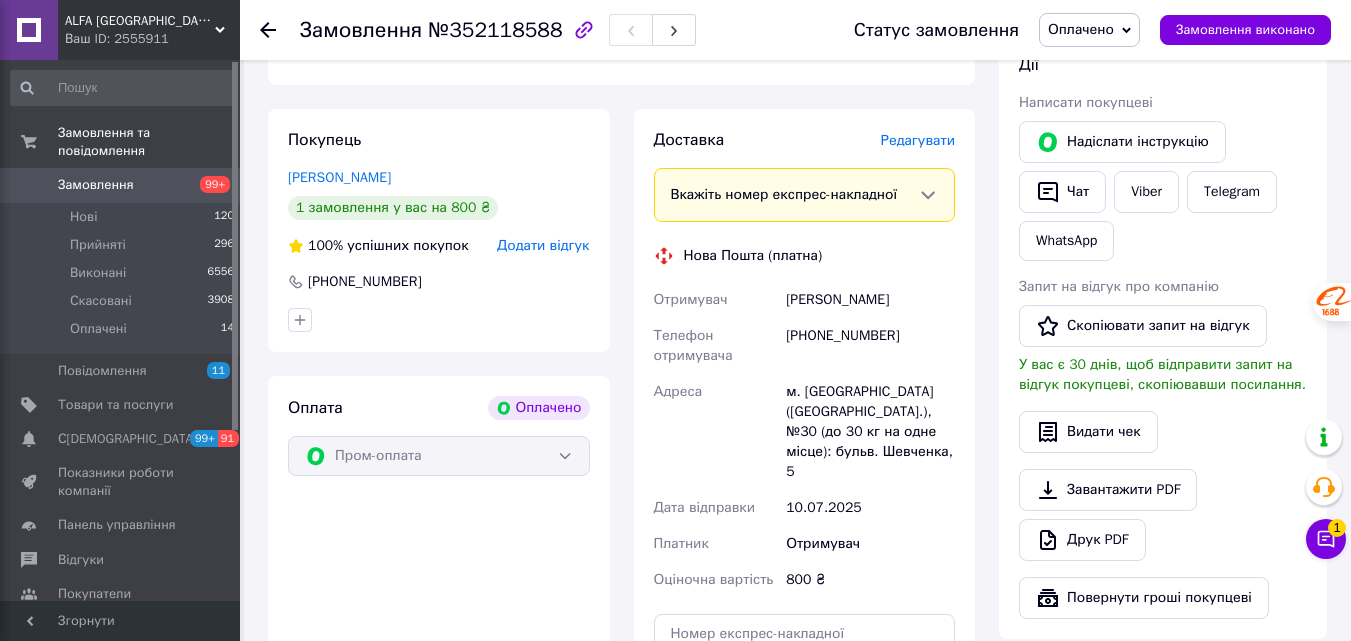 scroll, scrollTop: 1000, scrollLeft: 0, axis: vertical 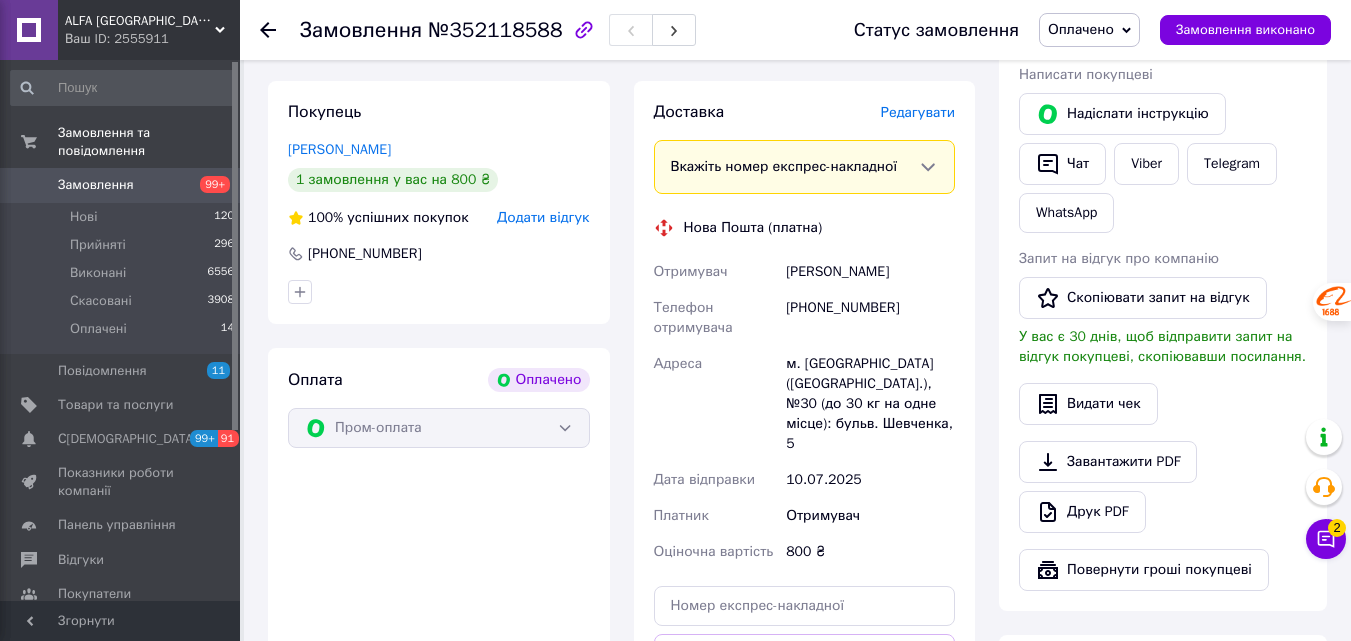 click on "Оплачено" at bounding box center [1081, 29] 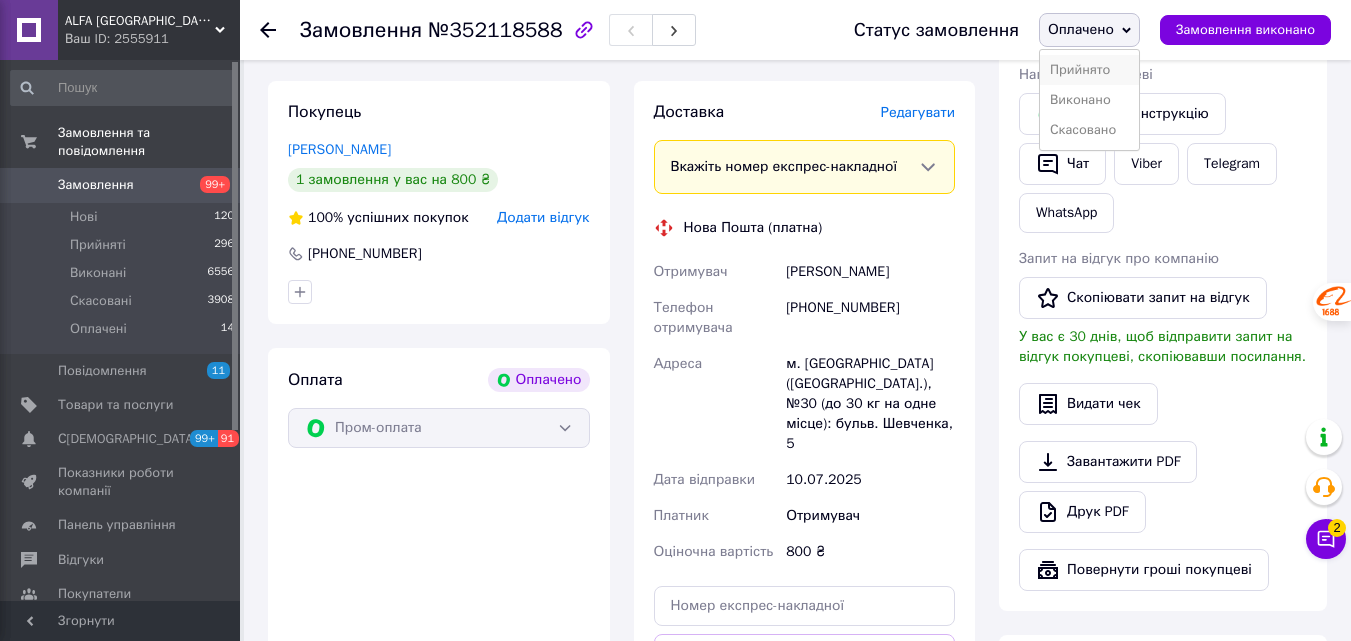 click on "Прийнято" at bounding box center (1089, 70) 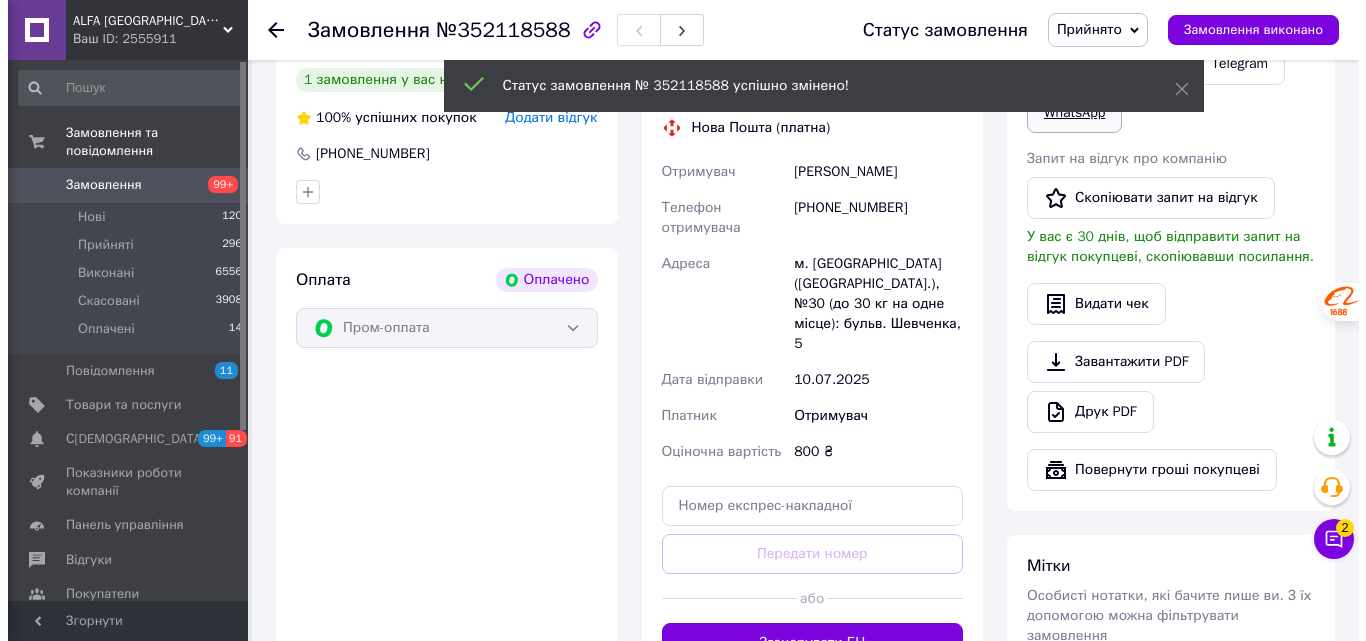 scroll, scrollTop: 900, scrollLeft: 0, axis: vertical 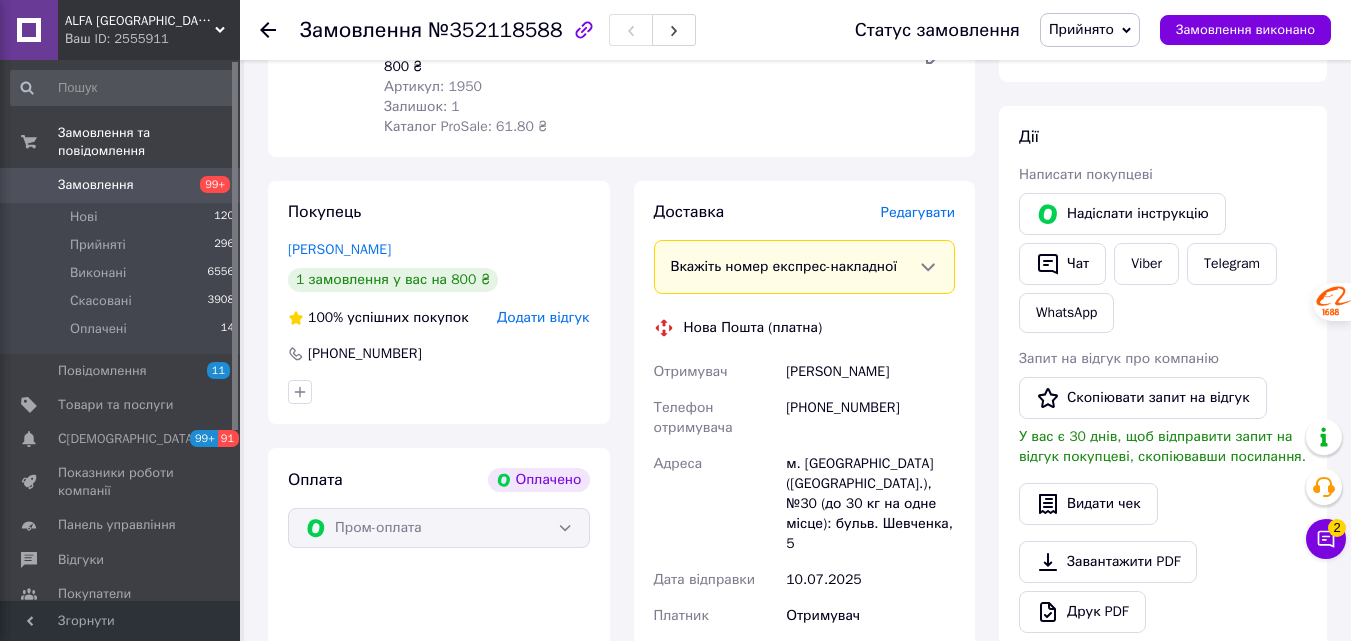 click on "Редагувати" at bounding box center (918, 212) 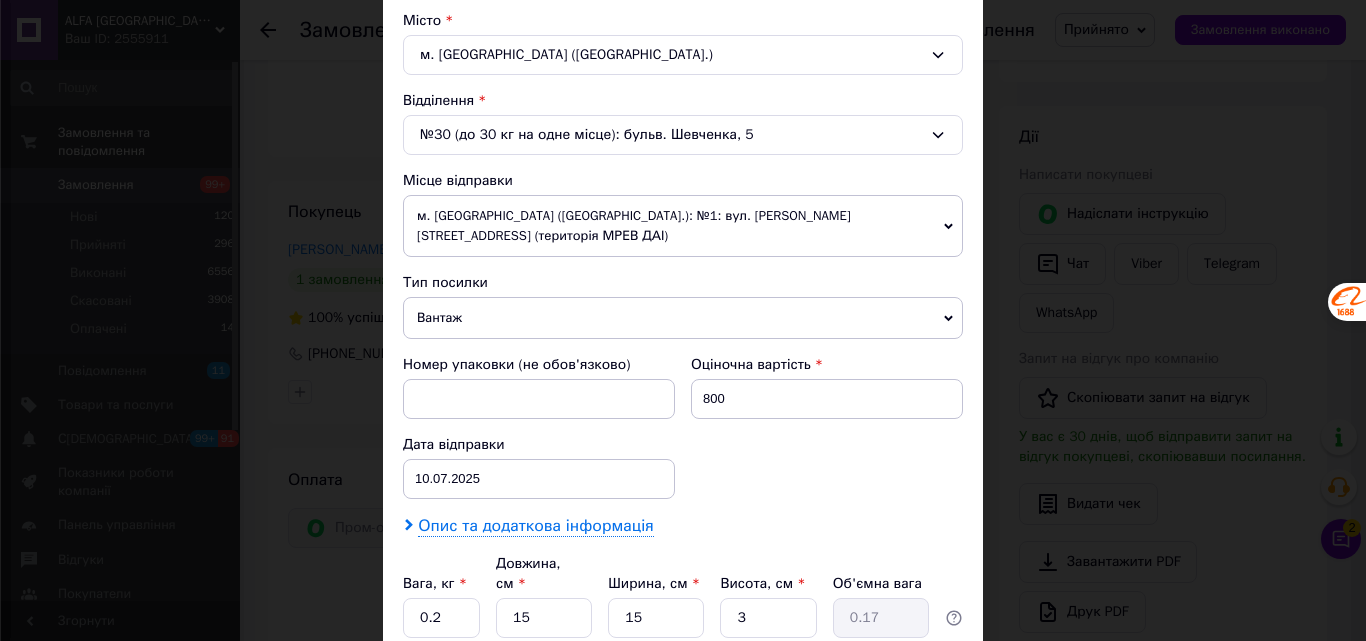scroll, scrollTop: 687, scrollLeft: 0, axis: vertical 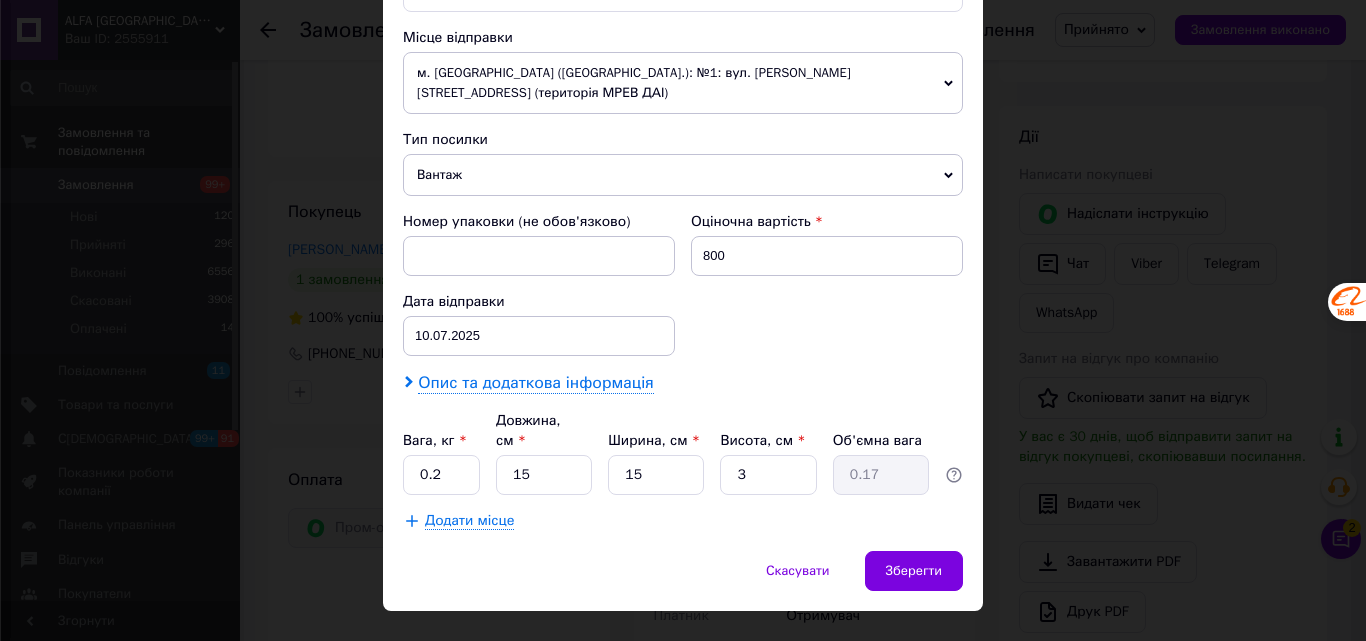 click on "Опис та додаткова інформація" at bounding box center (535, 383) 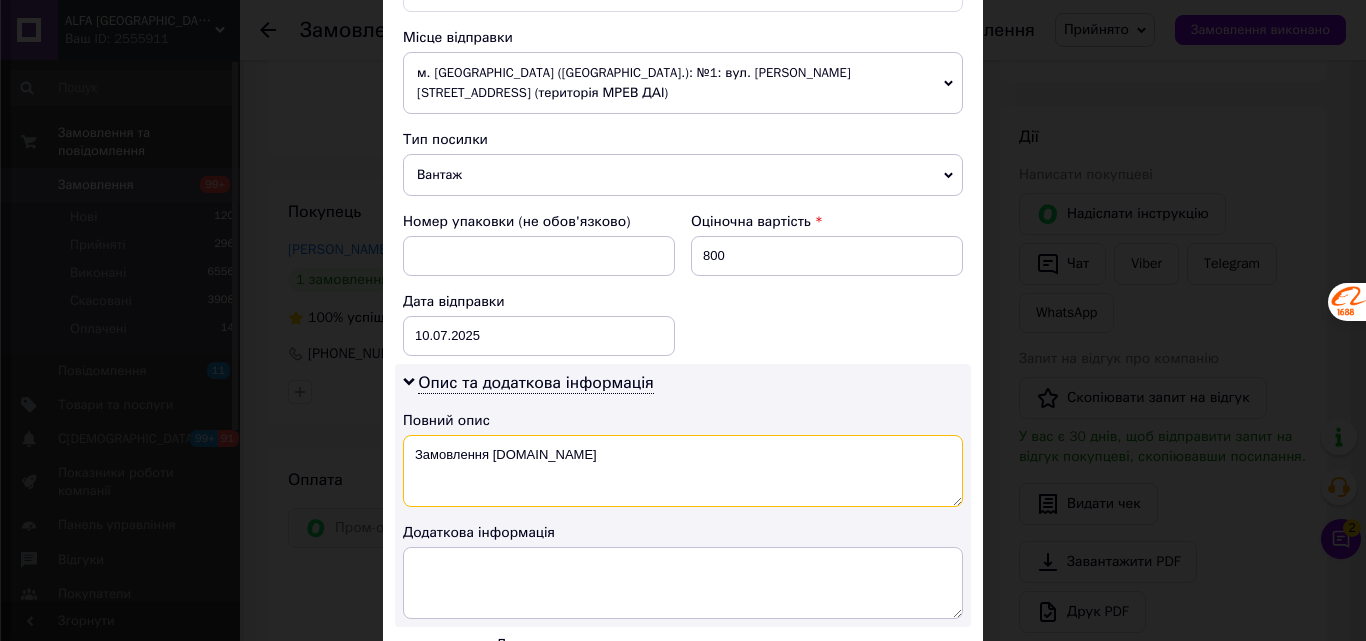 click on "Замовлення [DOMAIN_NAME]" at bounding box center [683, 471] 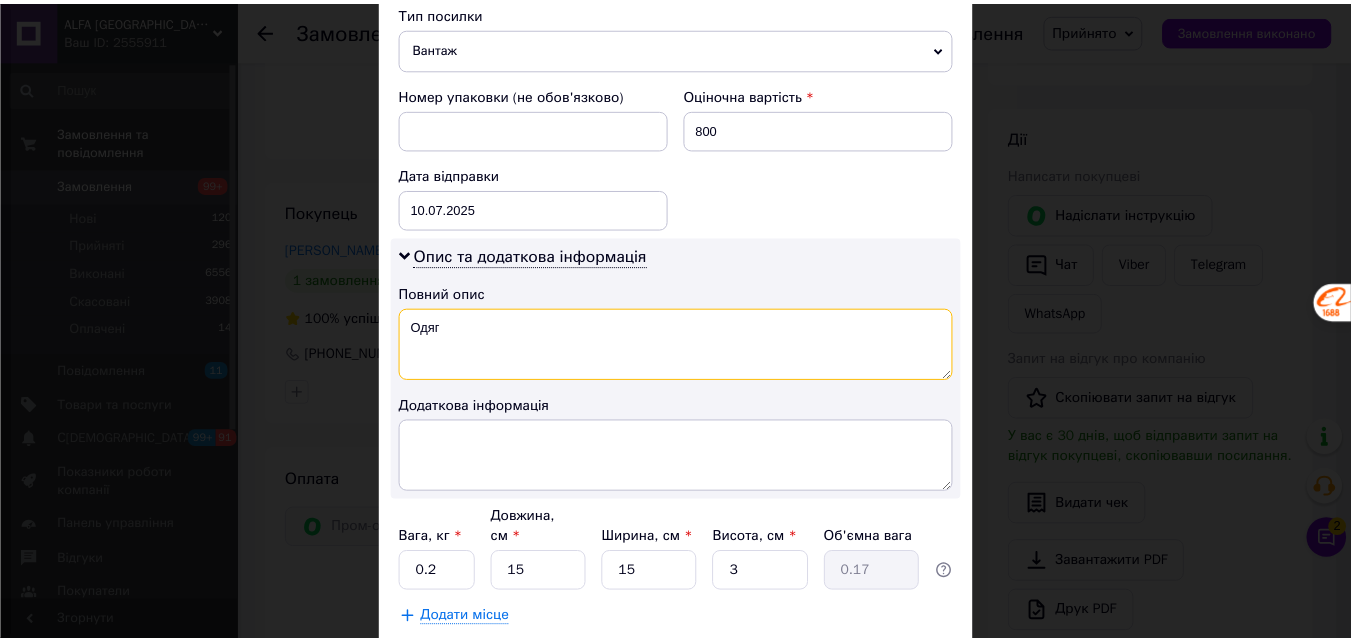 scroll, scrollTop: 911, scrollLeft: 0, axis: vertical 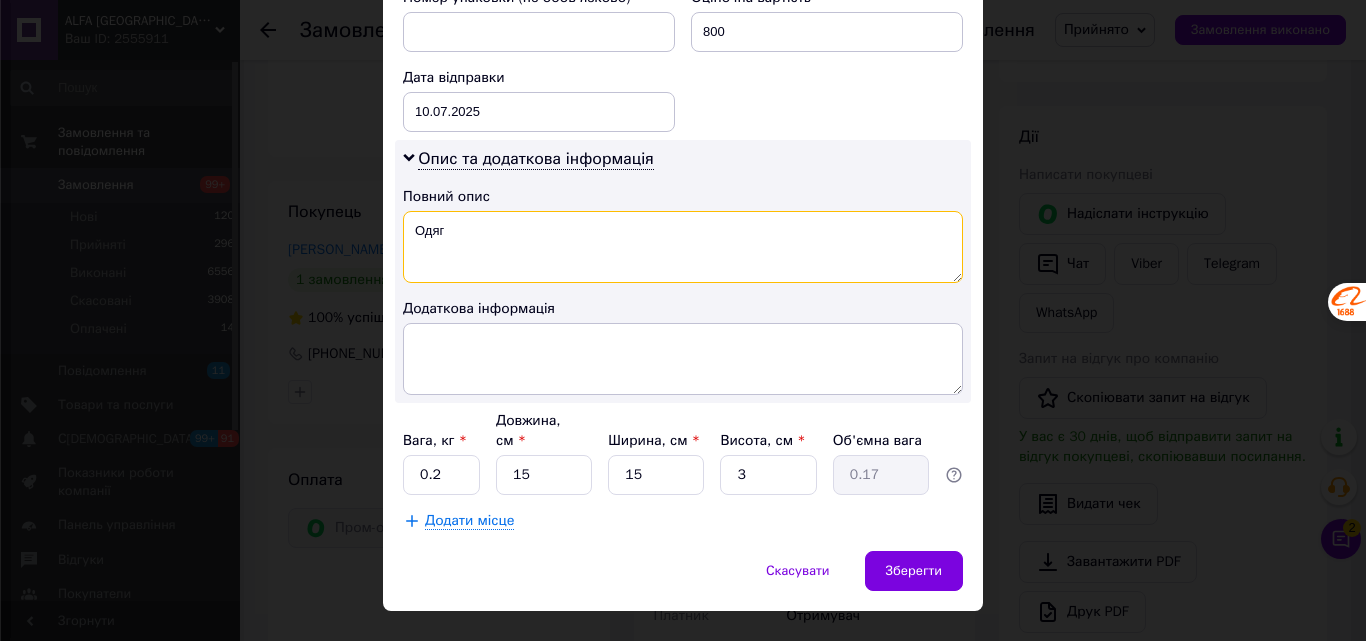 type on "Одяг" 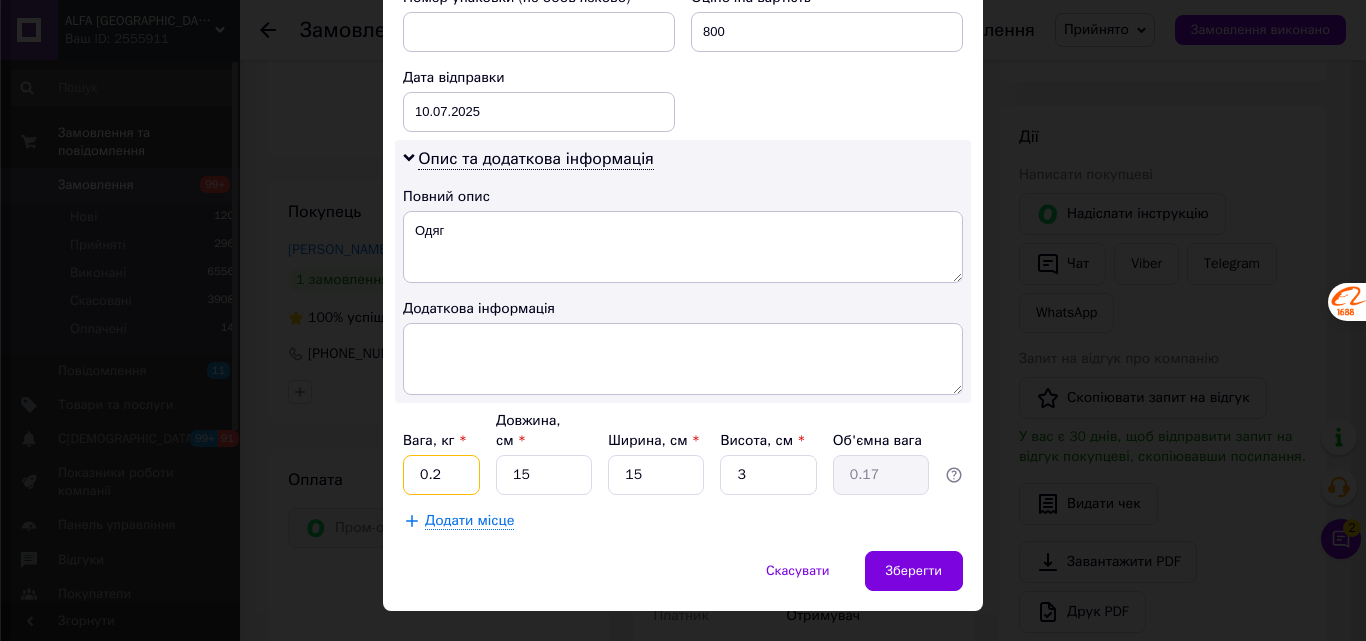 click on "0.2" at bounding box center [441, 475] 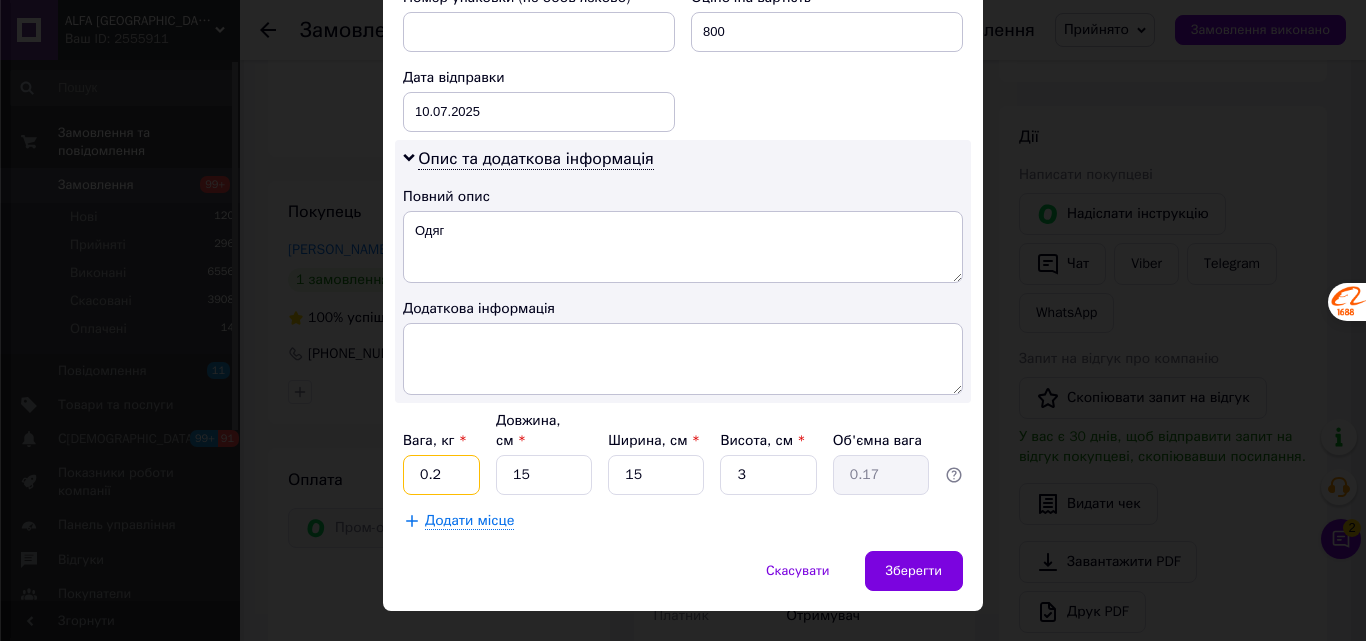type on "0.25" 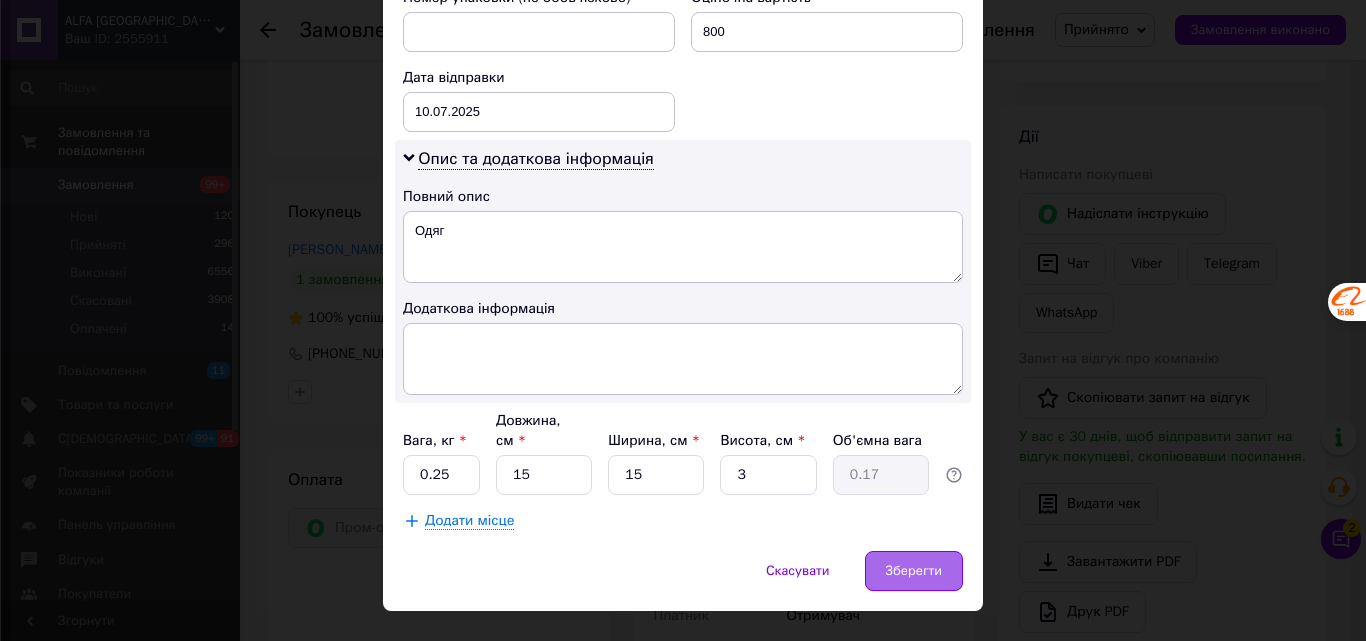 click on "Зберегти" at bounding box center [914, 571] 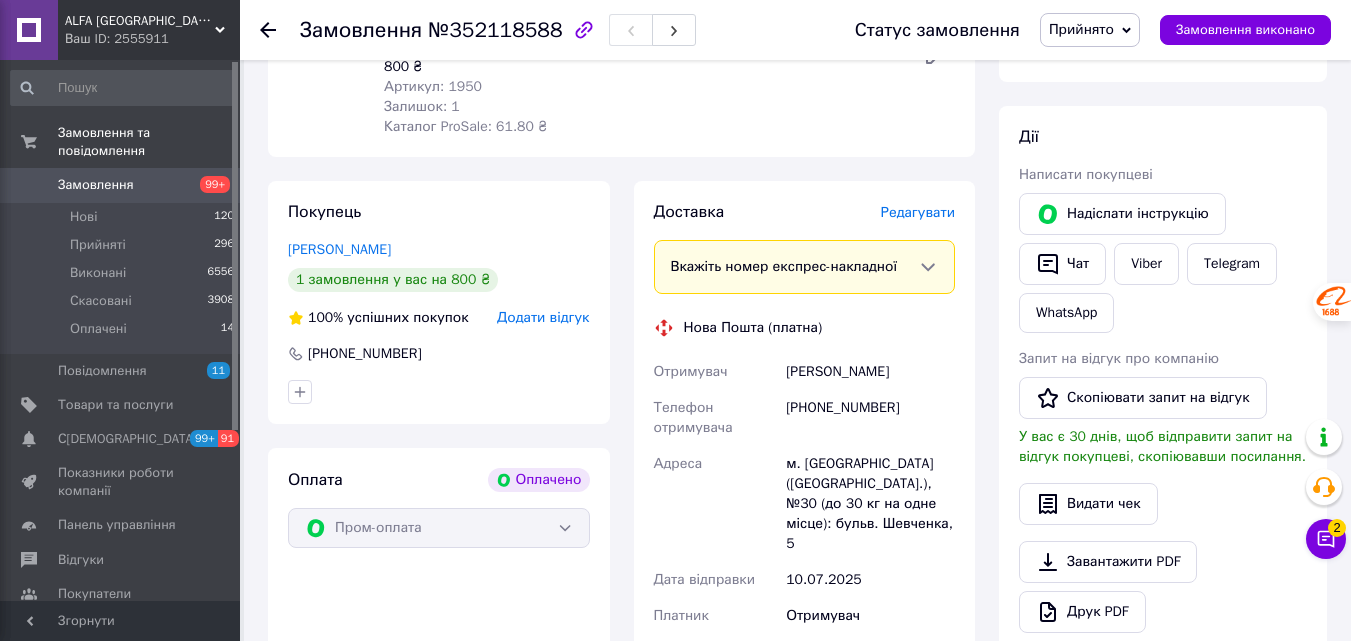 scroll, scrollTop: 1200, scrollLeft: 0, axis: vertical 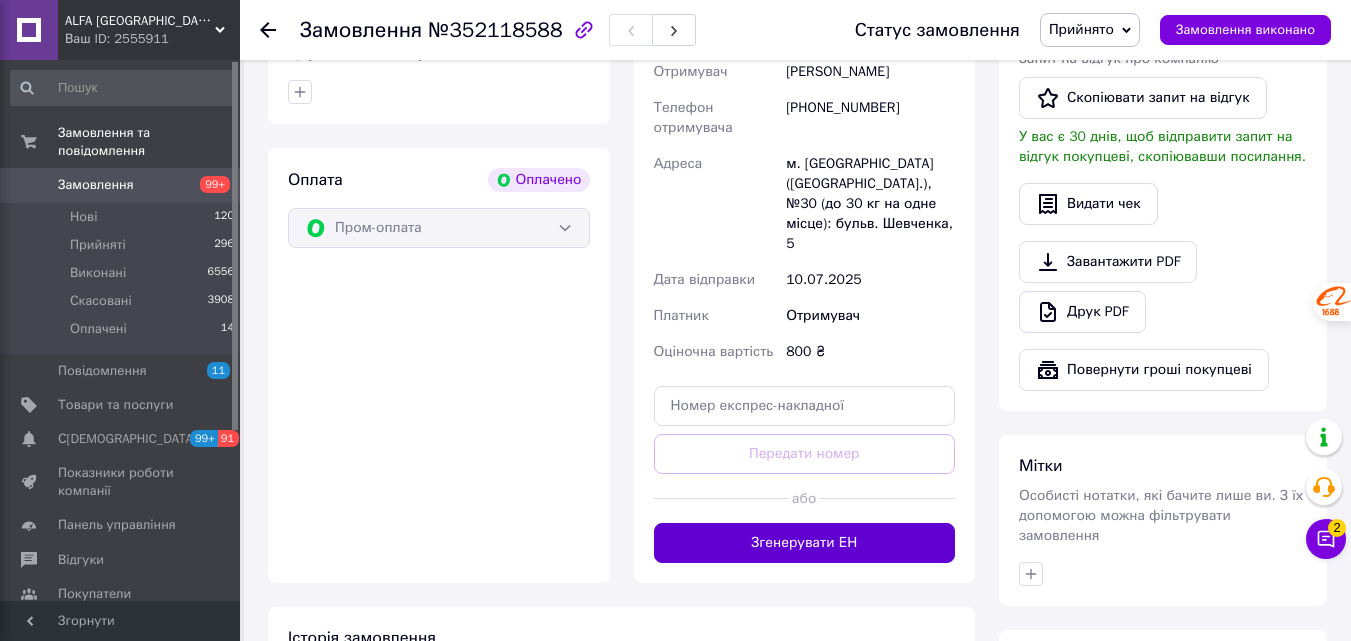 click on "Згенерувати ЕН" at bounding box center [805, 543] 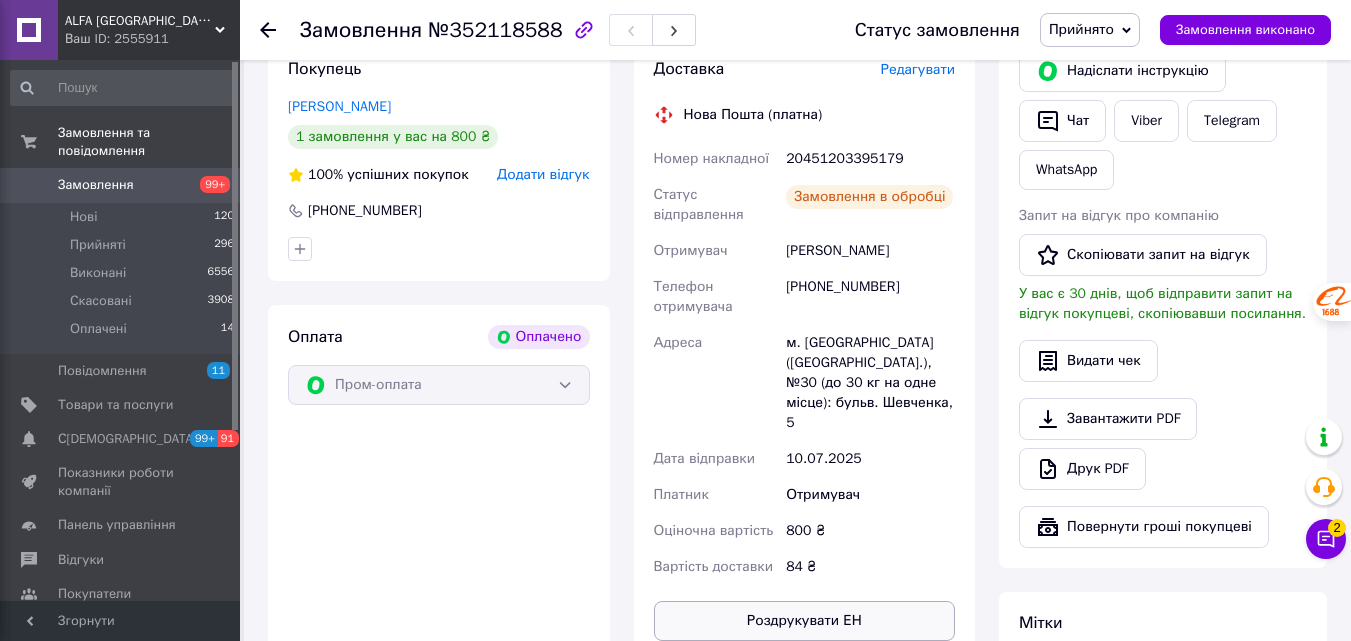 scroll, scrollTop: 900, scrollLeft: 0, axis: vertical 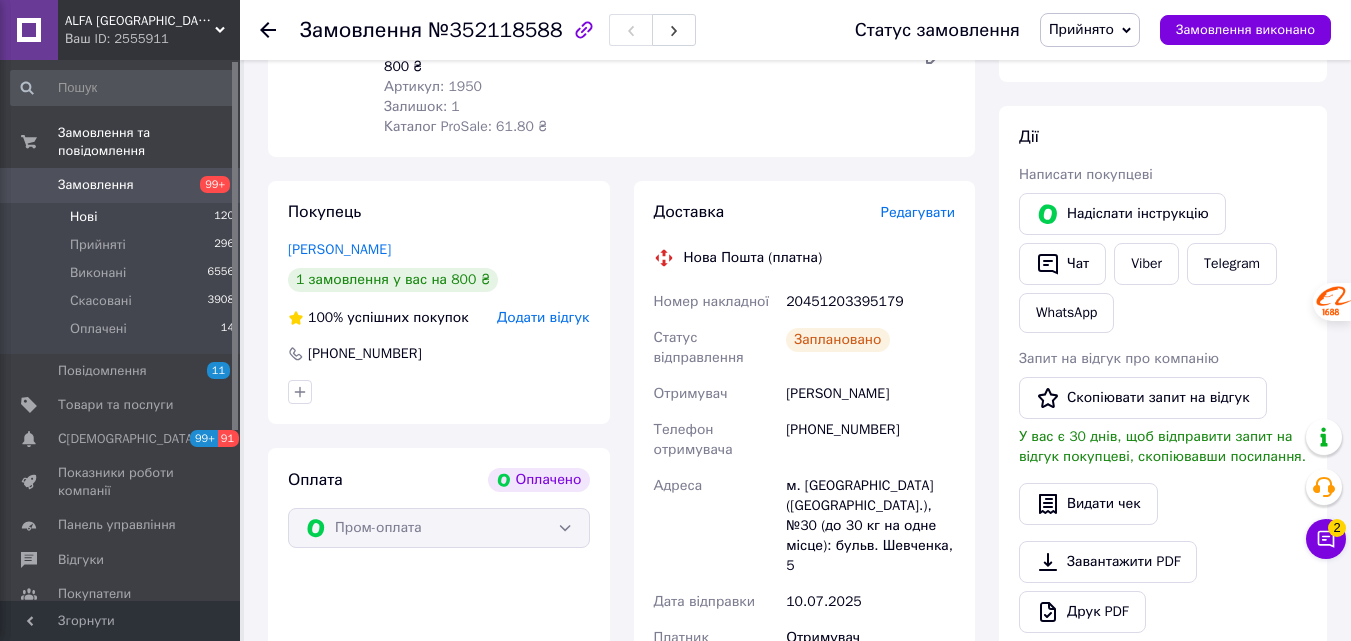 click on "Нові" at bounding box center [83, 217] 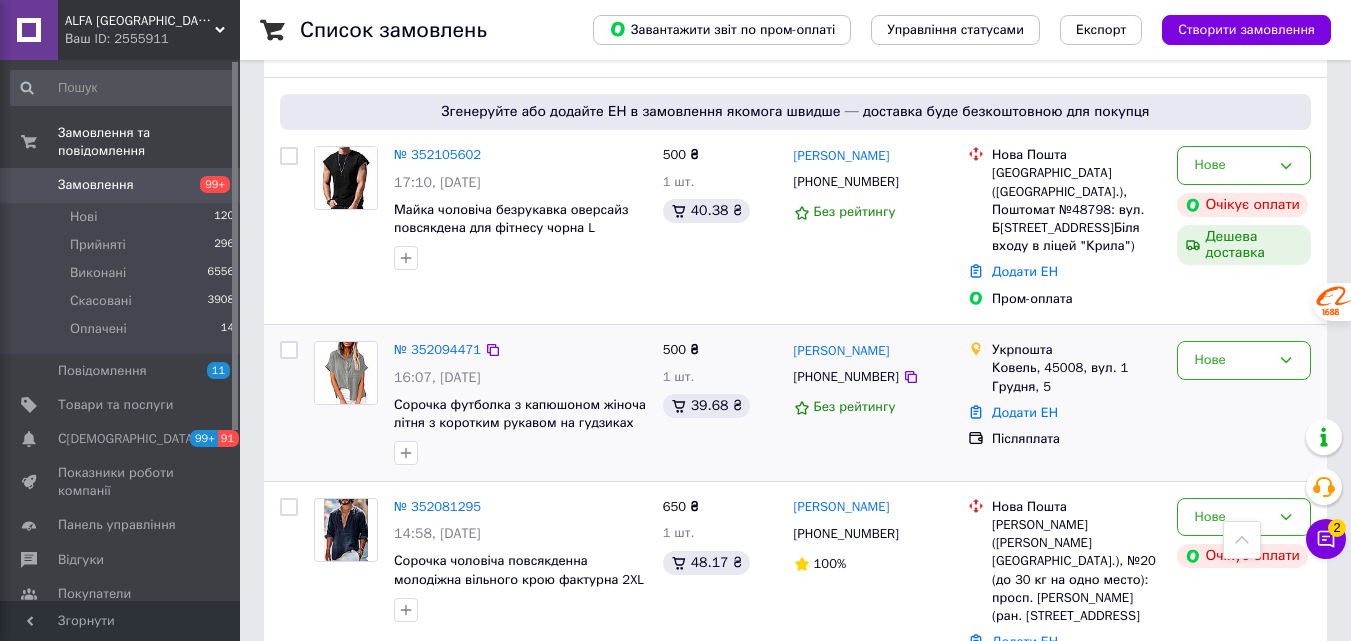 scroll, scrollTop: 400, scrollLeft: 0, axis: vertical 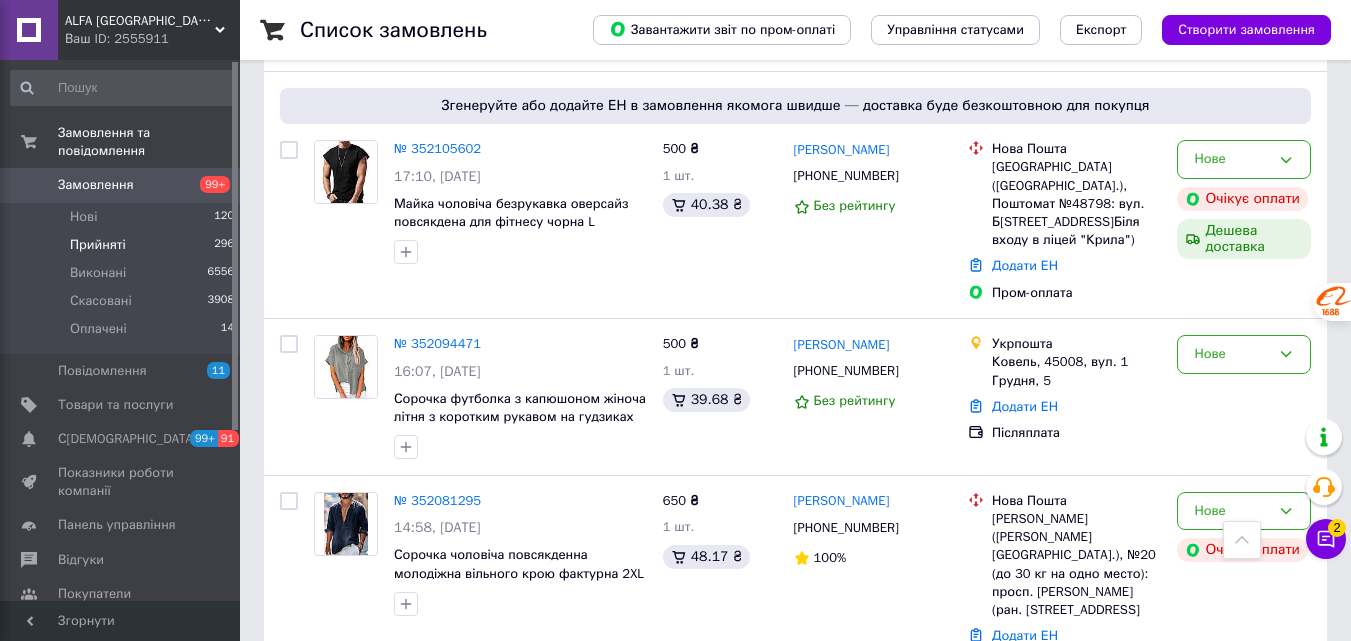 click on "Прийняті" at bounding box center (98, 245) 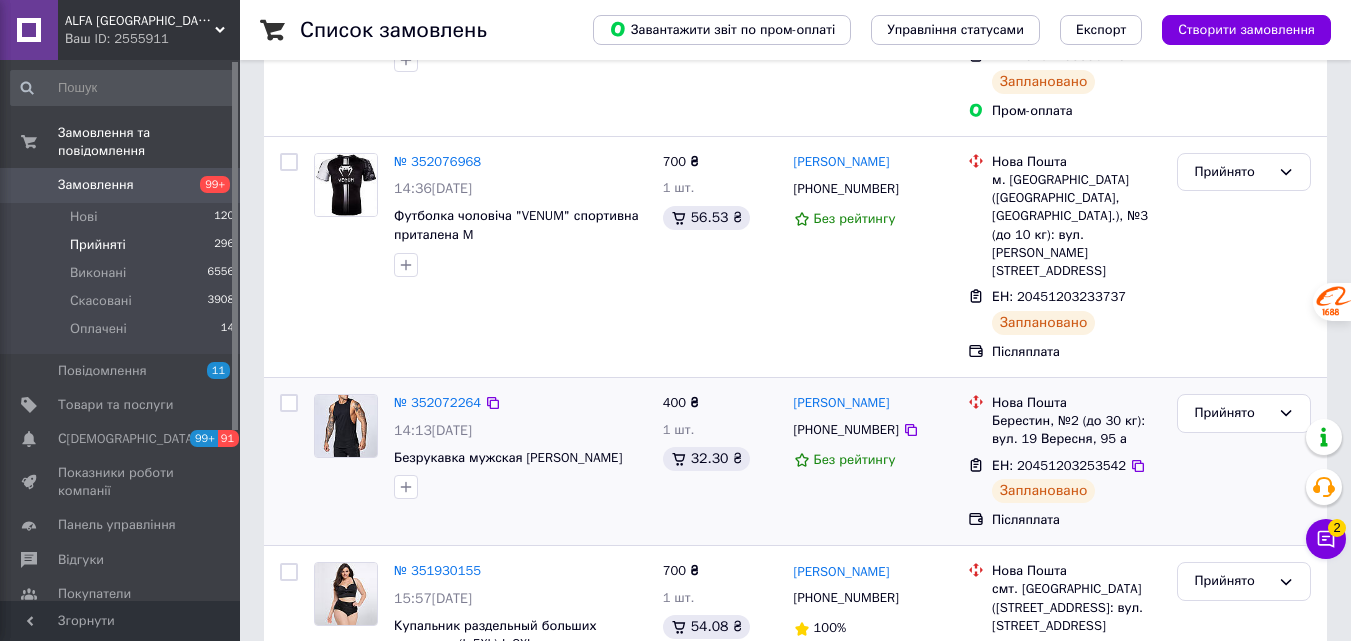 scroll, scrollTop: 500, scrollLeft: 0, axis: vertical 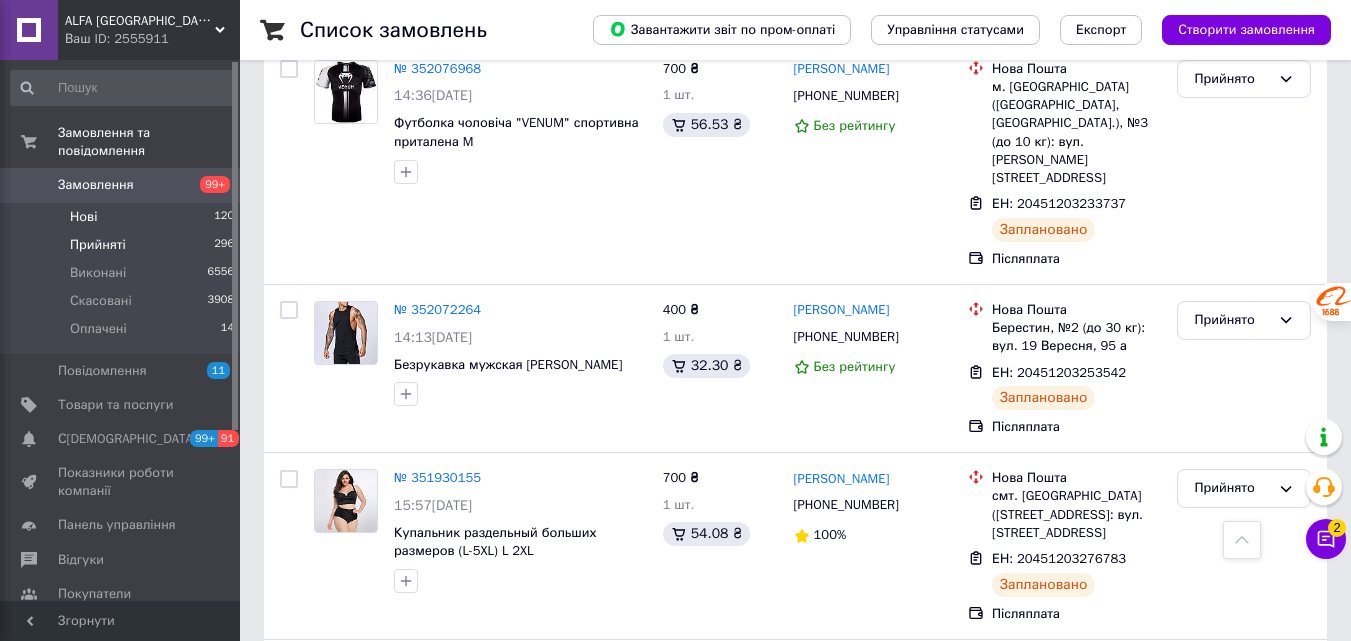 click on "Нові 120" at bounding box center [123, 217] 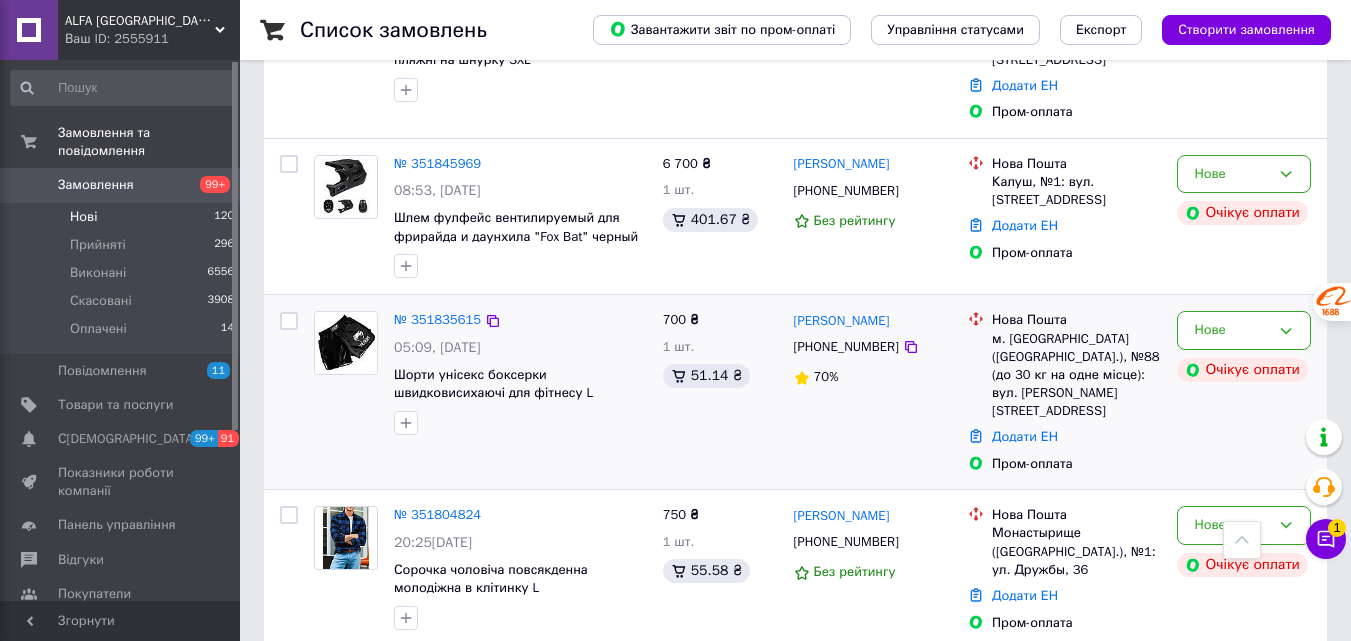 scroll, scrollTop: 2000, scrollLeft: 0, axis: vertical 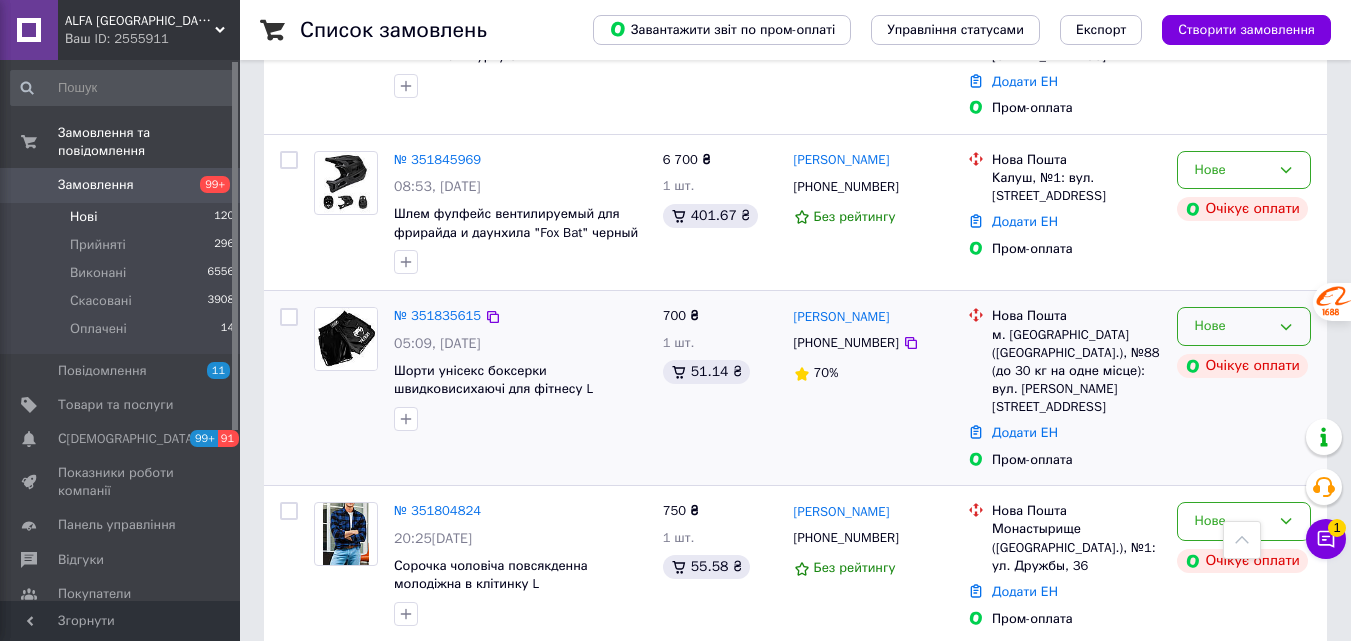 click on "Нове" at bounding box center (1244, 326) 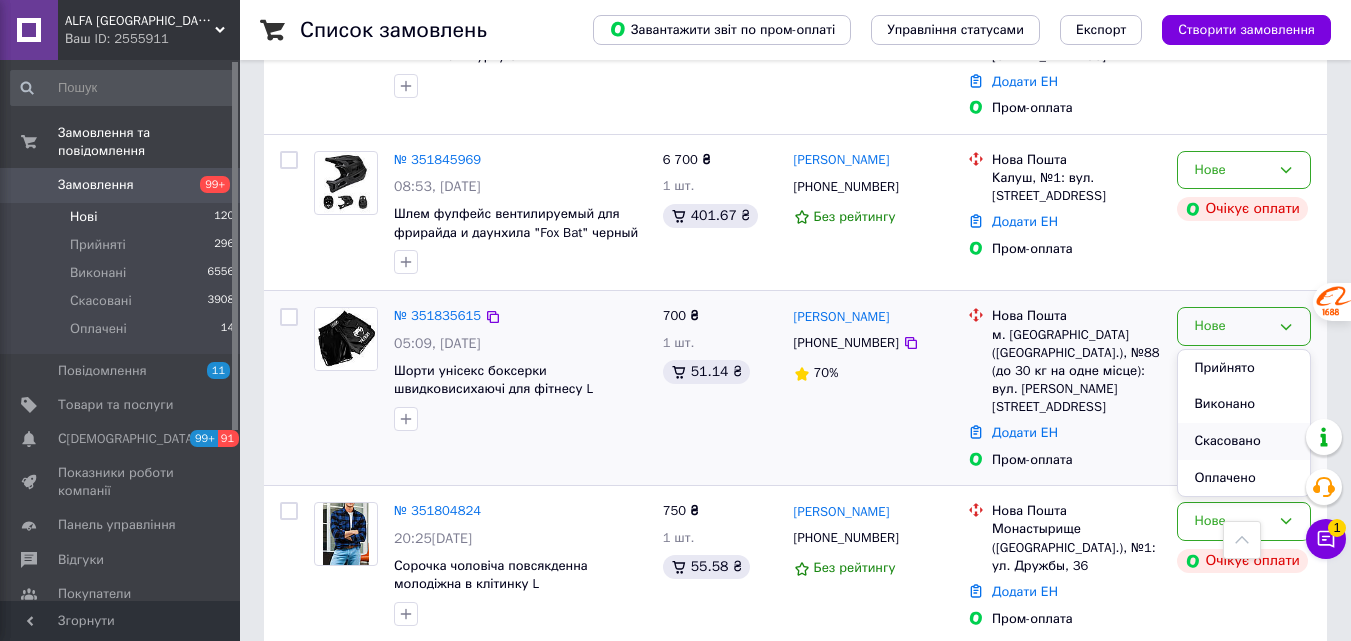 click on "Скасовано" at bounding box center [1244, 441] 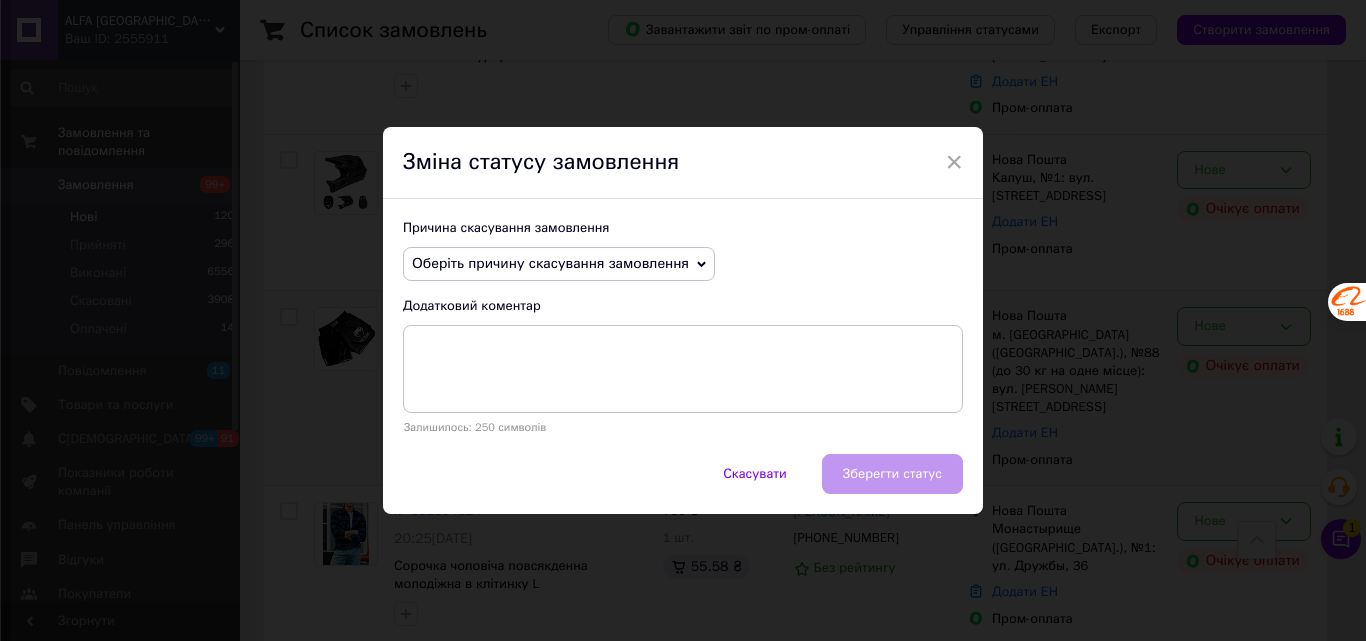 click on "Оберіть причину скасування замовлення" at bounding box center [550, 263] 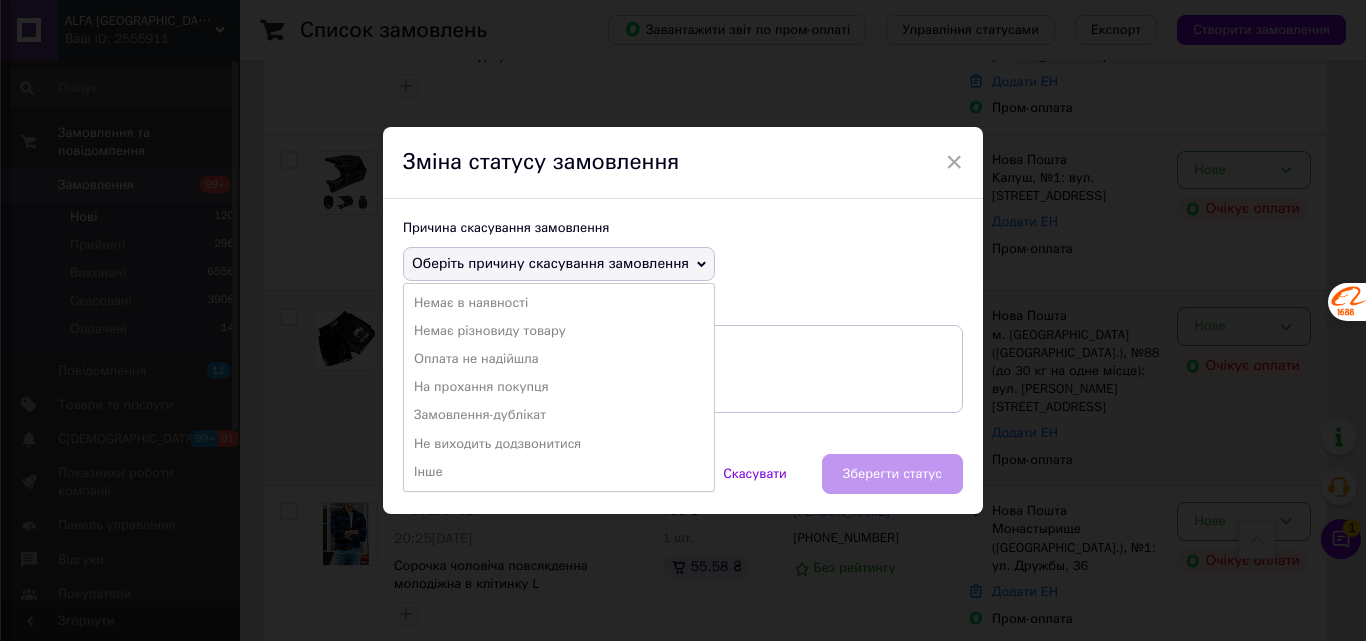 click on "Оплата не надійшла" at bounding box center (559, 359) 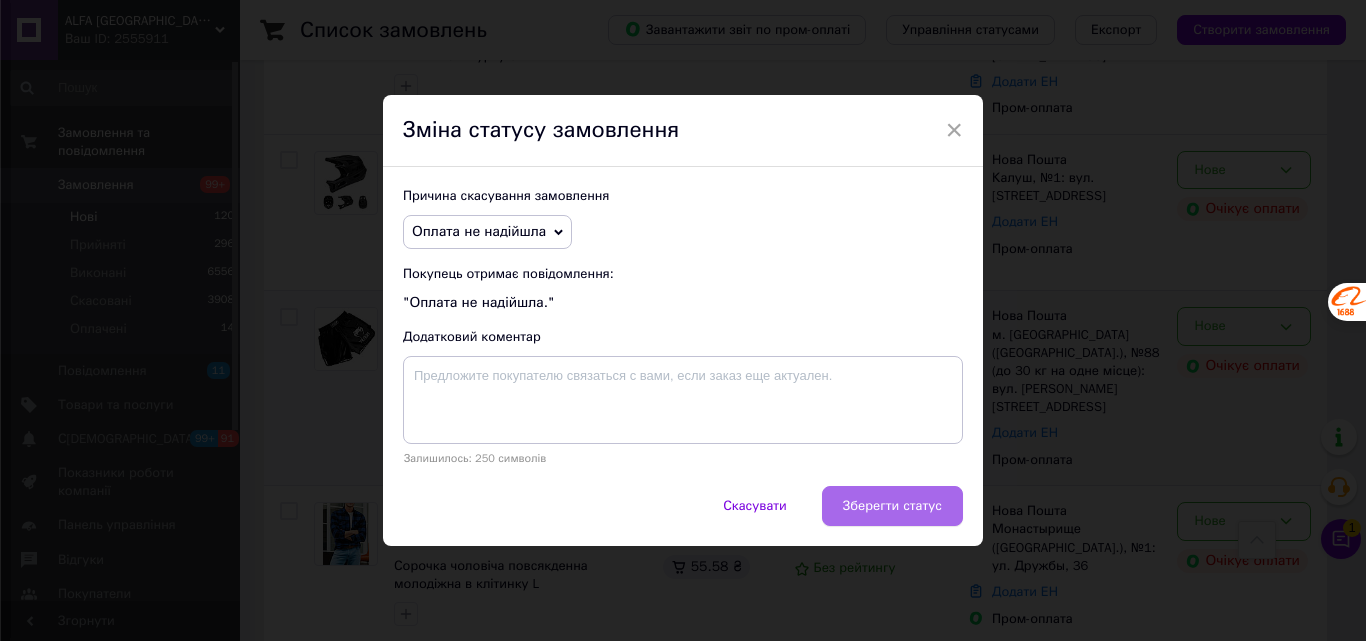 click on "Зберегти статус" at bounding box center [892, 506] 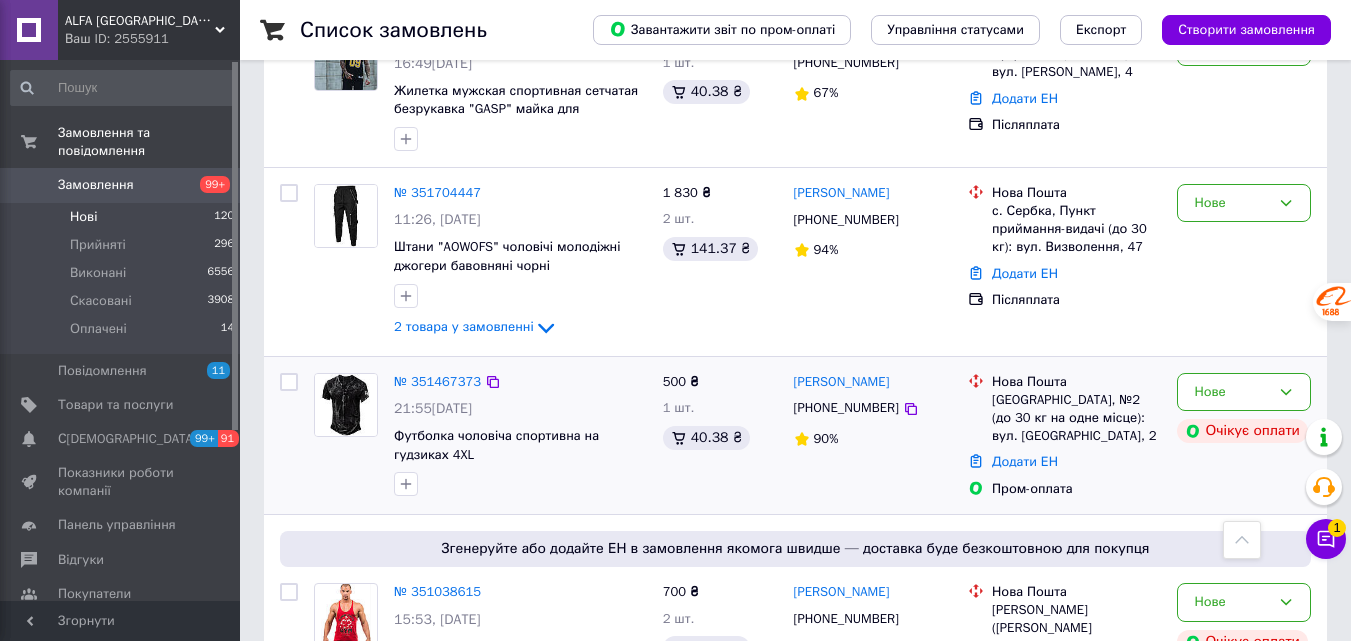 scroll, scrollTop: 3600, scrollLeft: 0, axis: vertical 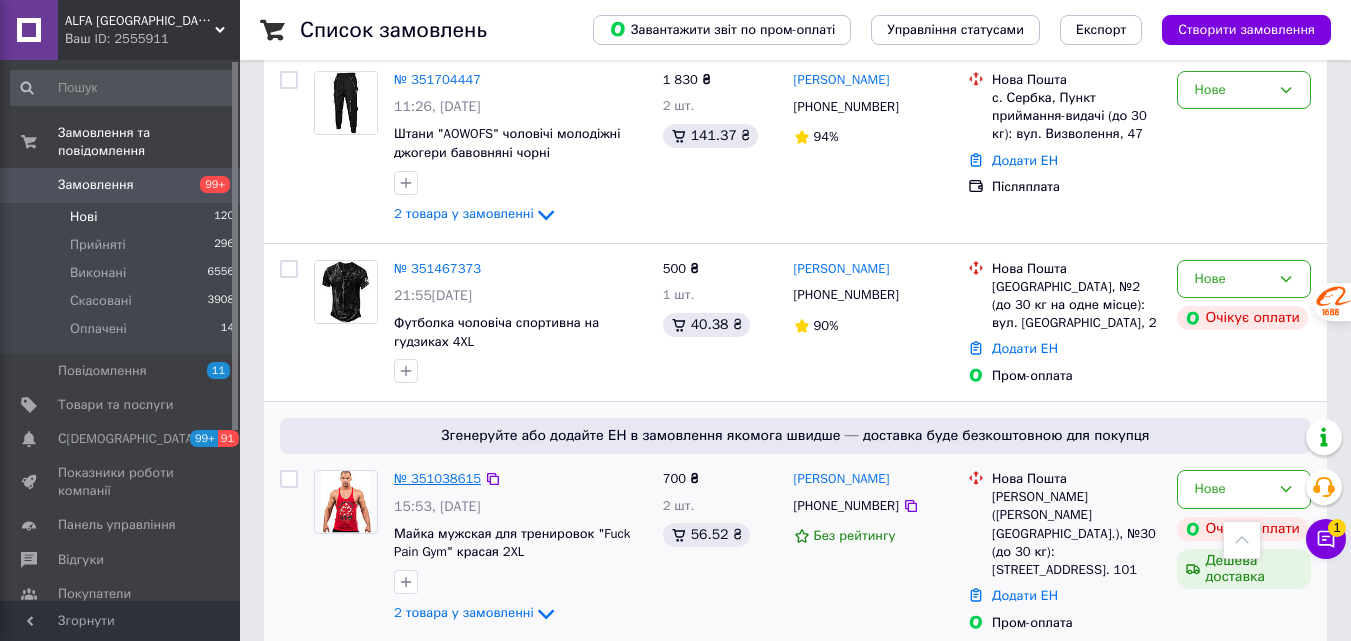 click on "№ 351038615" at bounding box center (437, 478) 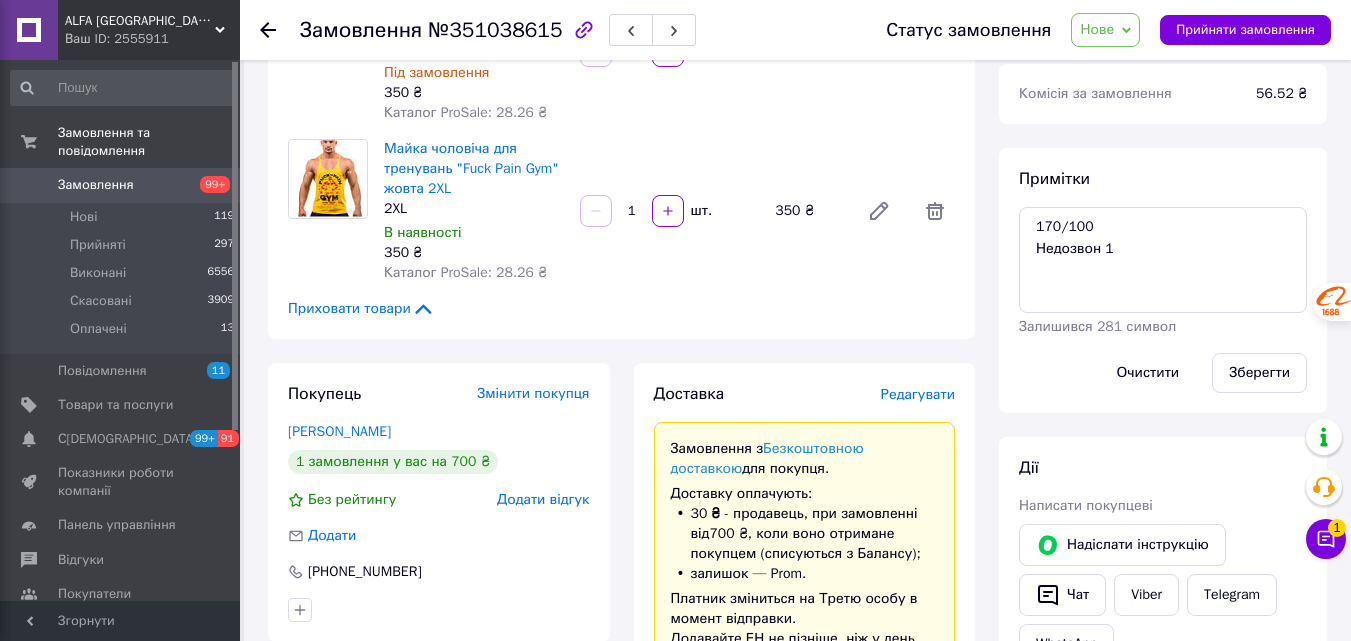 scroll, scrollTop: 249, scrollLeft: 0, axis: vertical 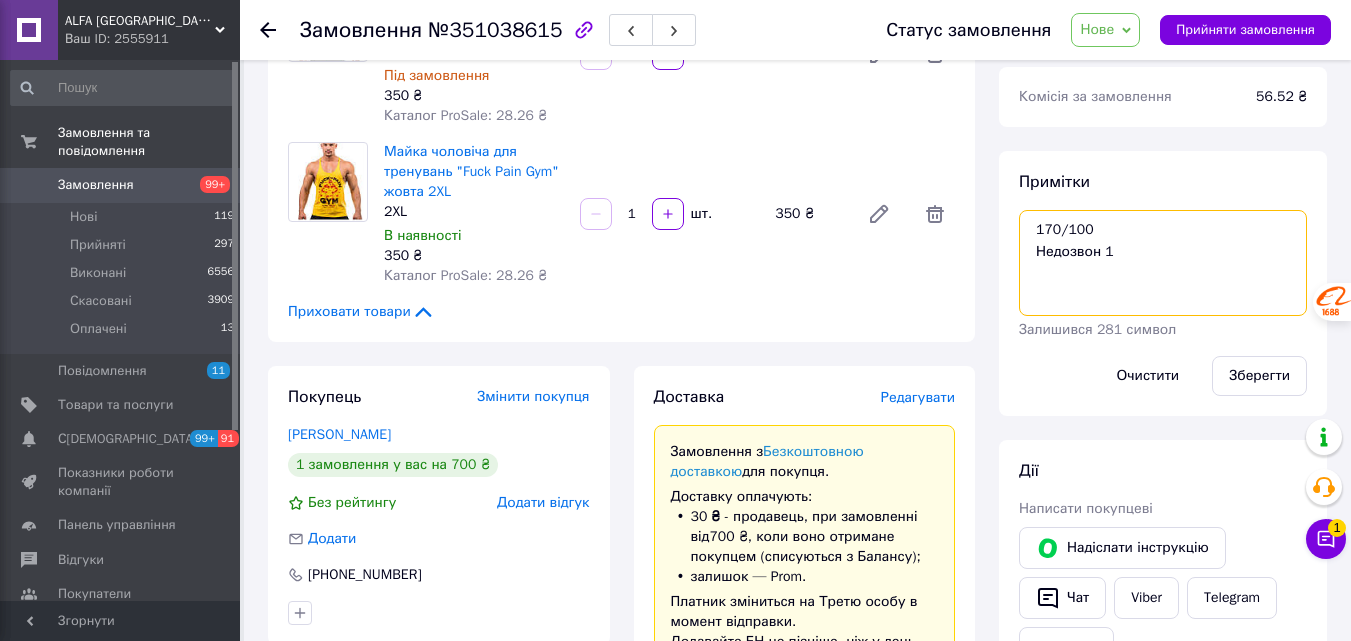 click on "170/100
Недозвон 1" at bounding box center [1163, 263] 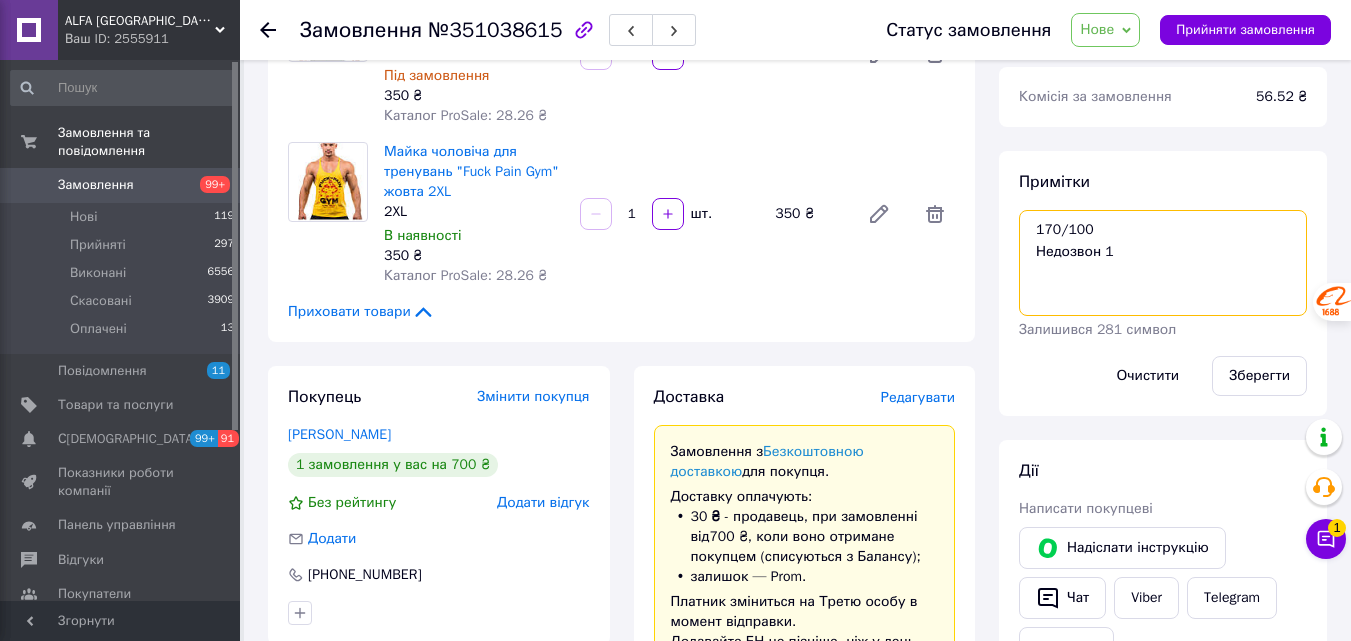 click on "170/100
Недозвон 1" at bounding box center (1163, 263) 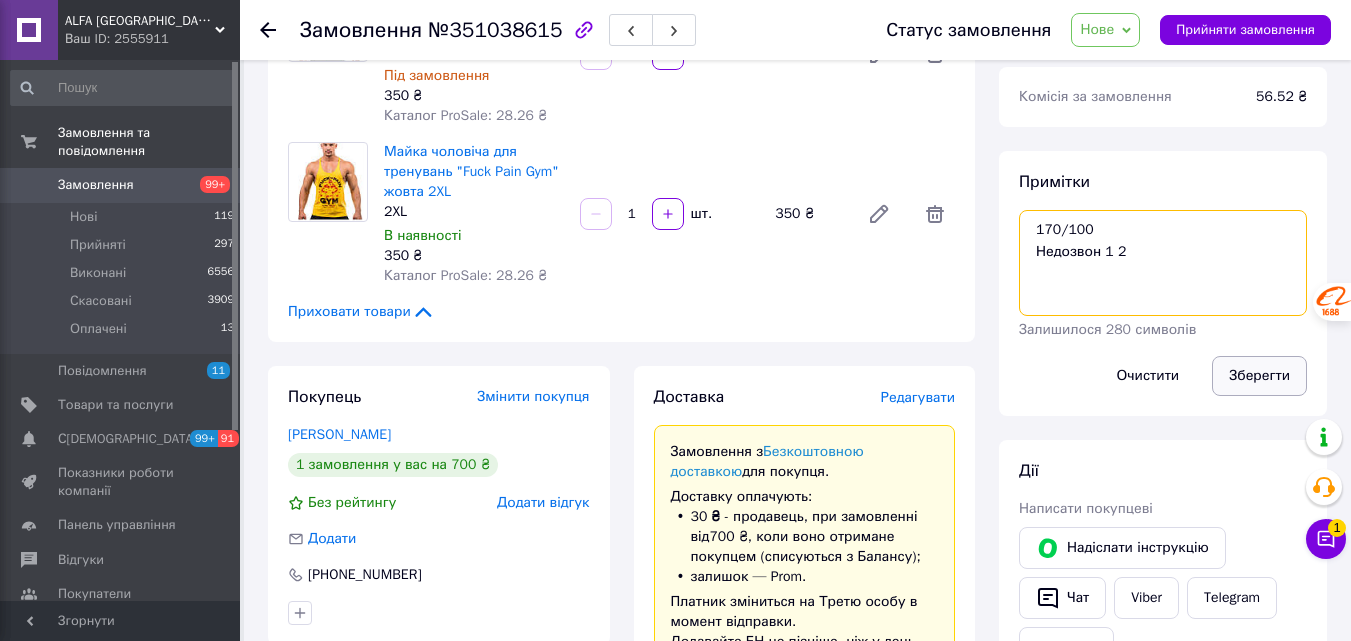 type on "170/100
Недозвон 1 2" 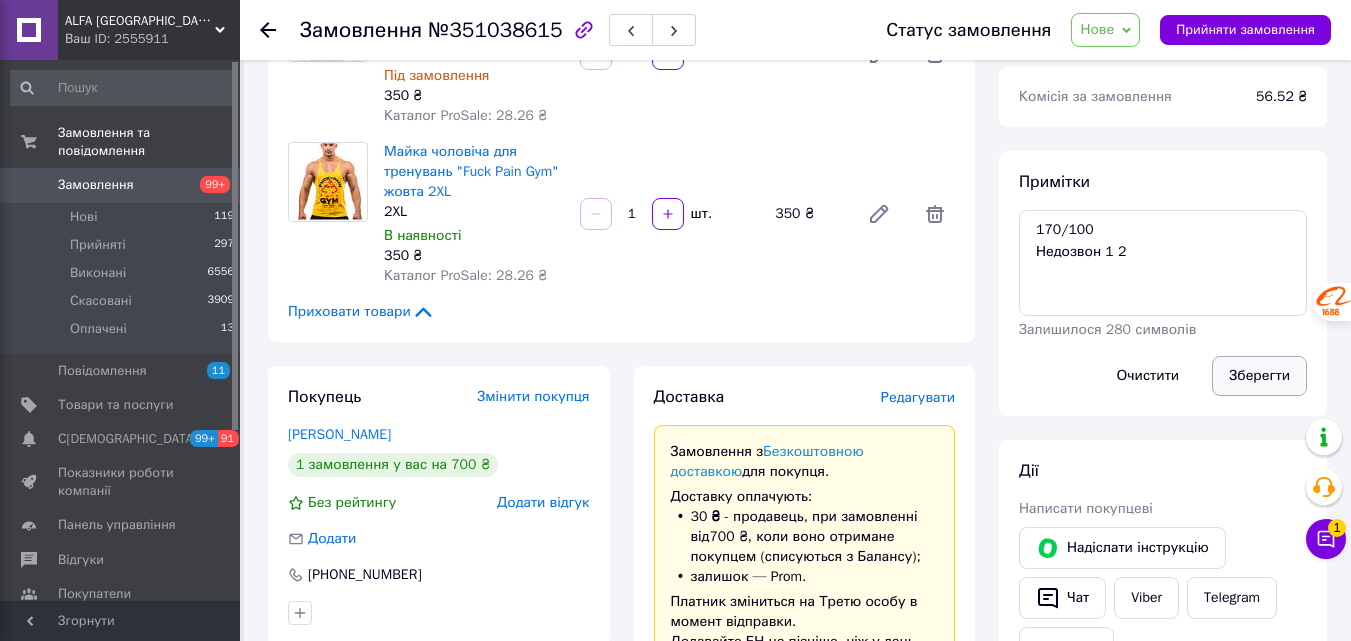 click on "Зберегти" at bounding box center (1259, 376) 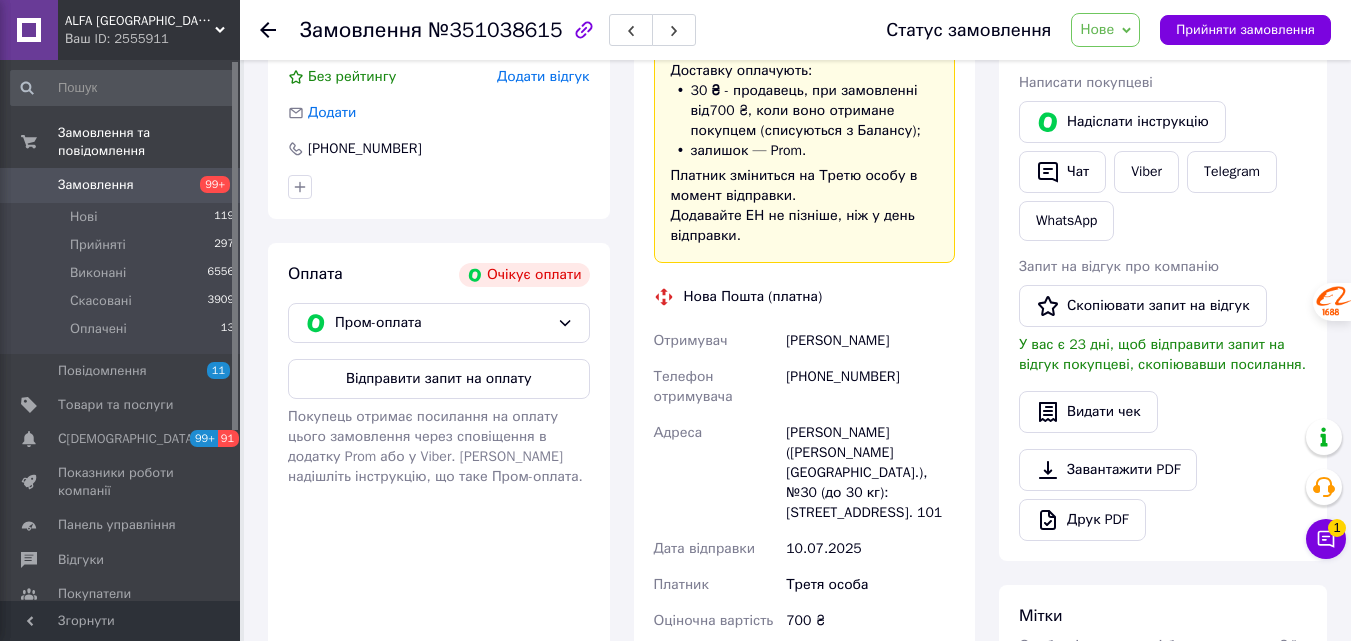 scroll, scrollTop: 600, scrollLeft: 0, axis: vertical 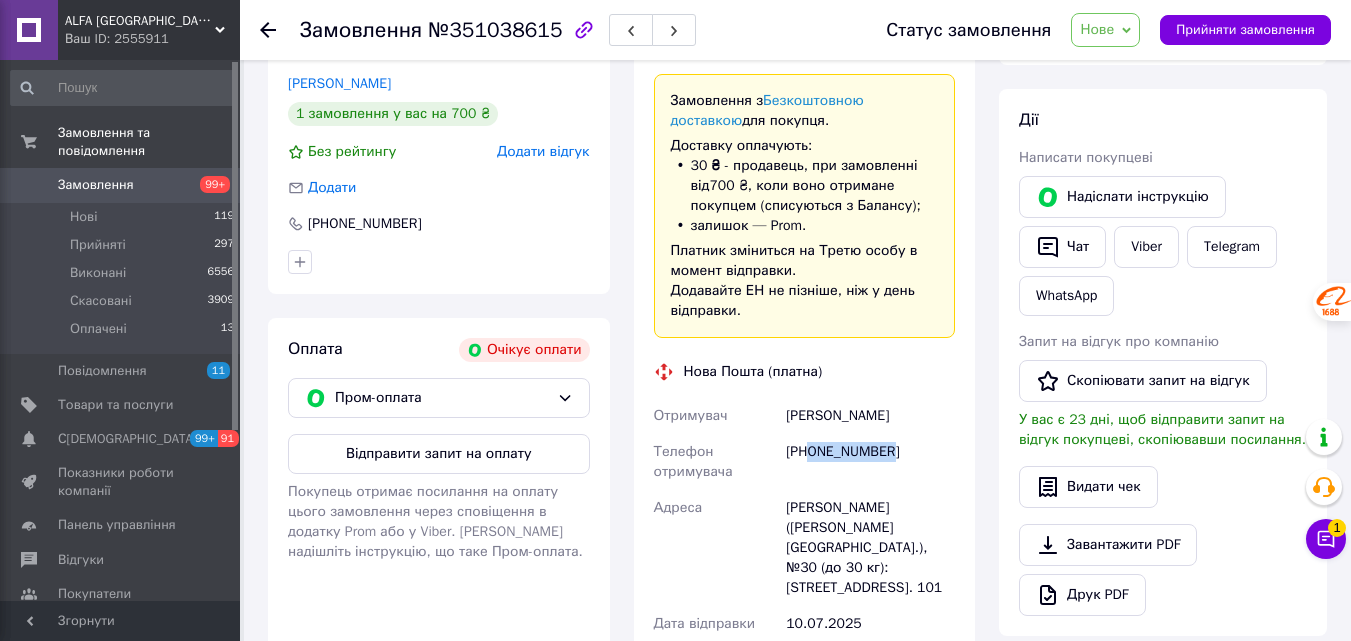 drag, startPoint x: 901, startPoint y: 453, endPoint x: 811, endPoint y: 460, distance: 90.27181 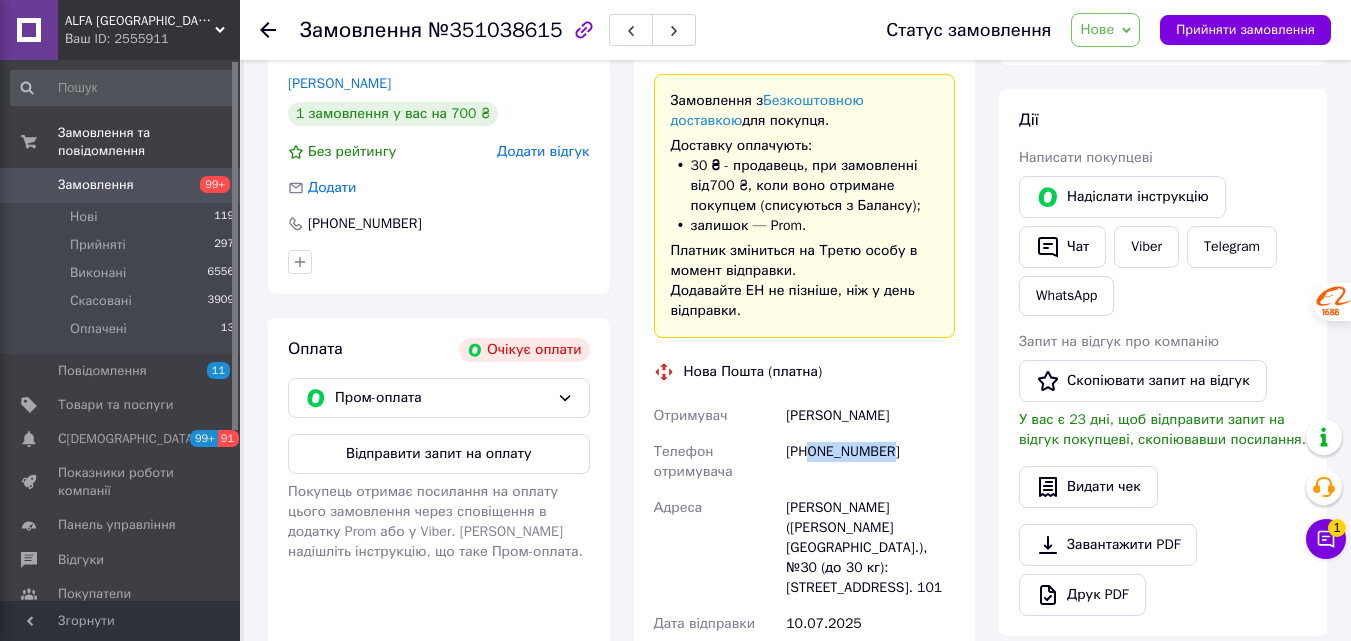 click on "[PHONE_NUMBER]" at bounding box center [870, 462] 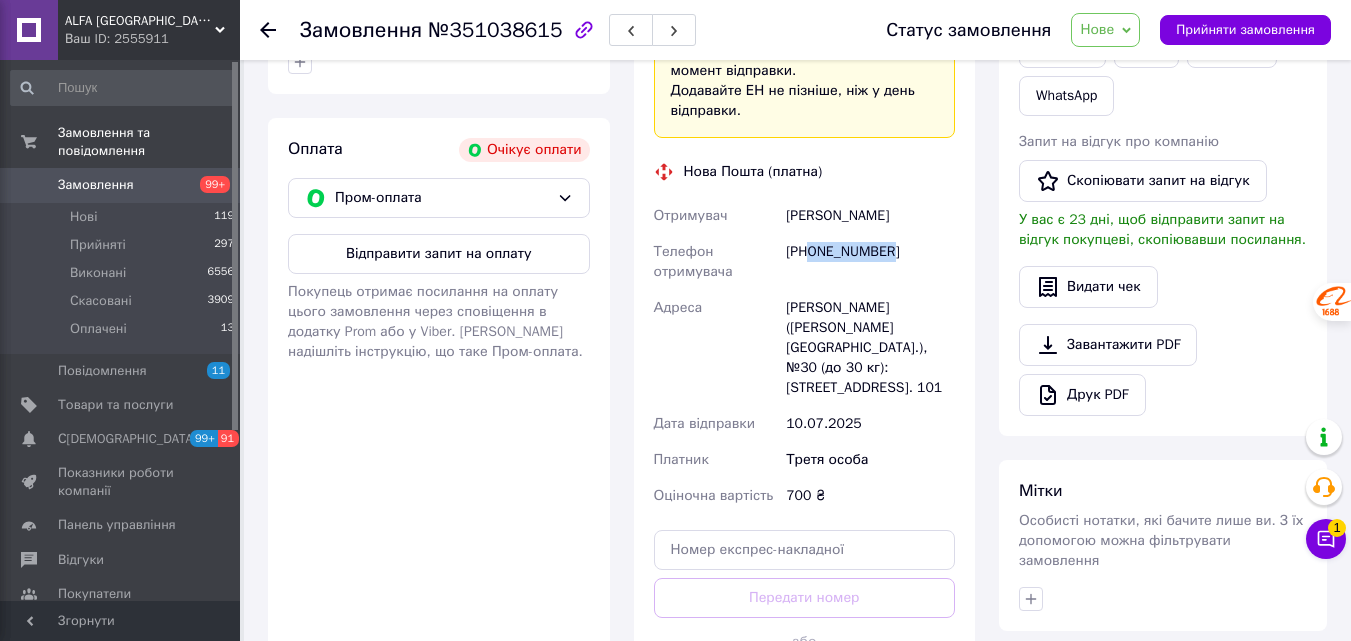 scroll, scrollTop: 700, scrollLeft: 0, axis: vertical 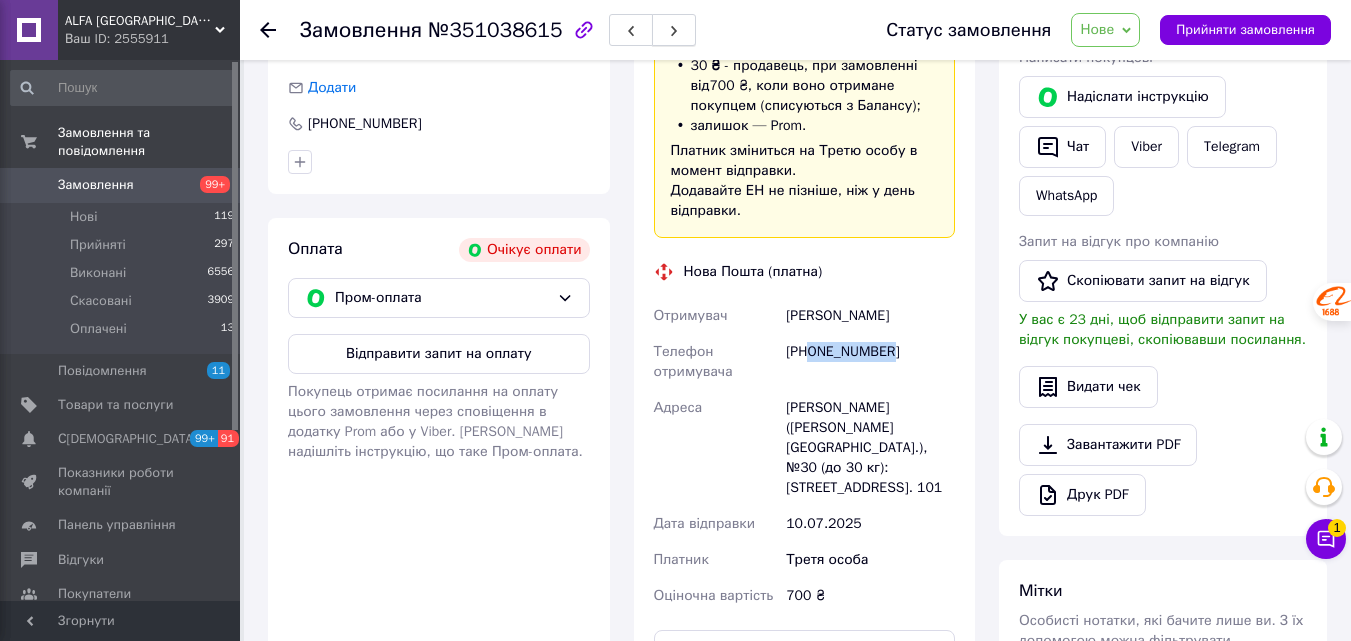 click at bounding box center (674, 30) 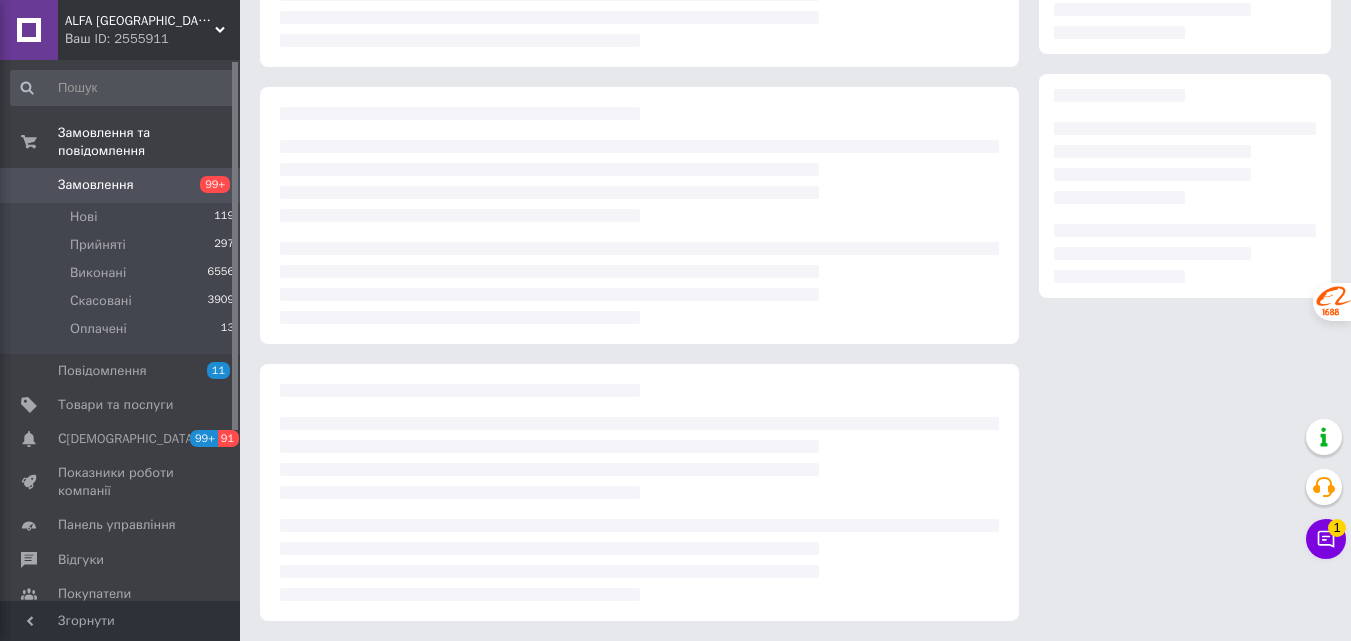 scroll, scrollTop: 0, scrollLeft: 0, axis: both 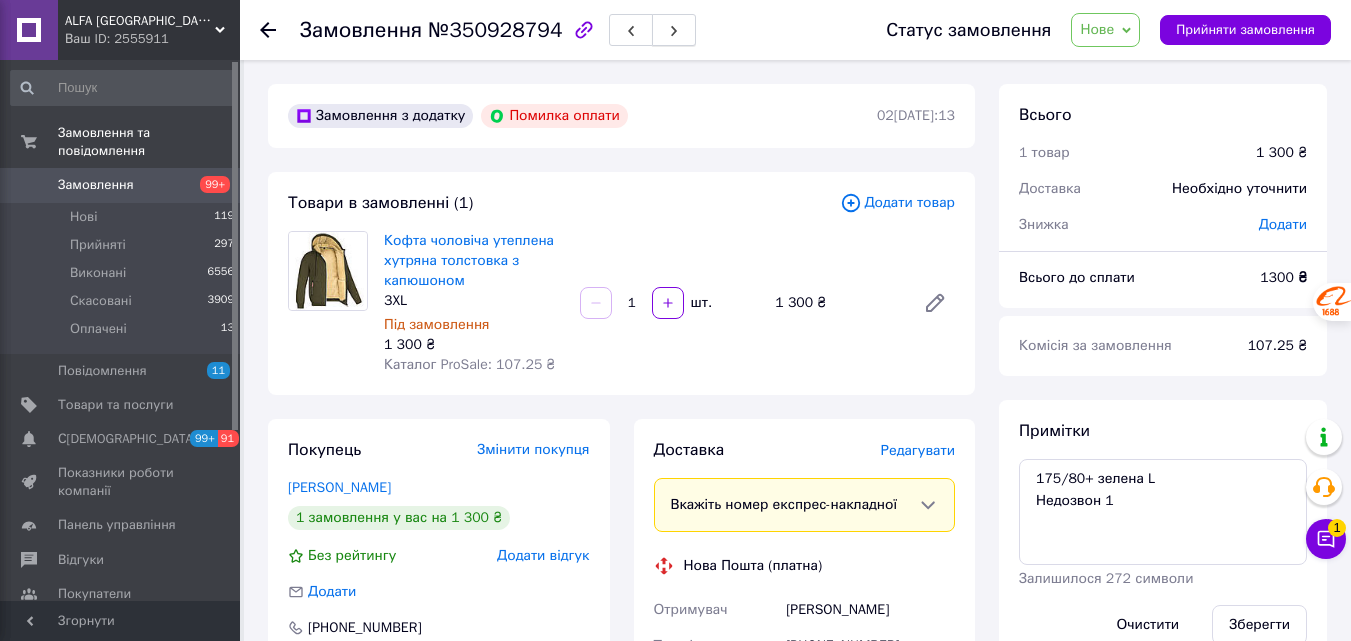 click 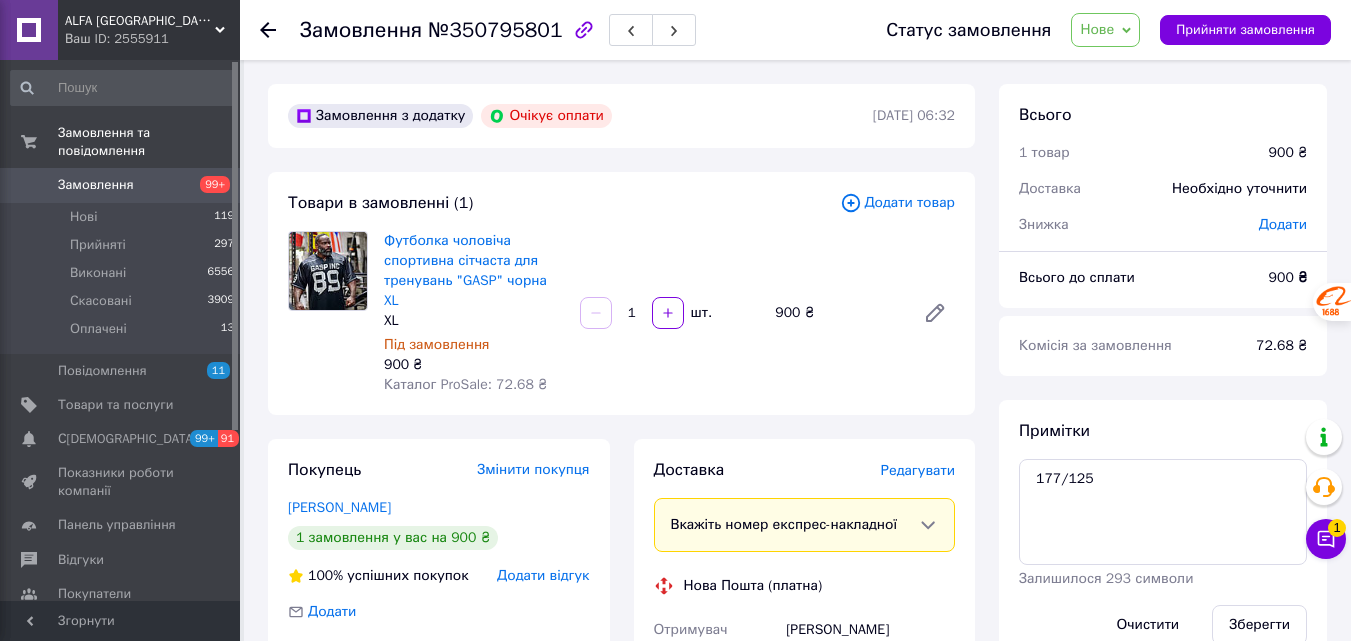 scroll, scrollTop: 200, scrollLeft: 0, axis: vertical 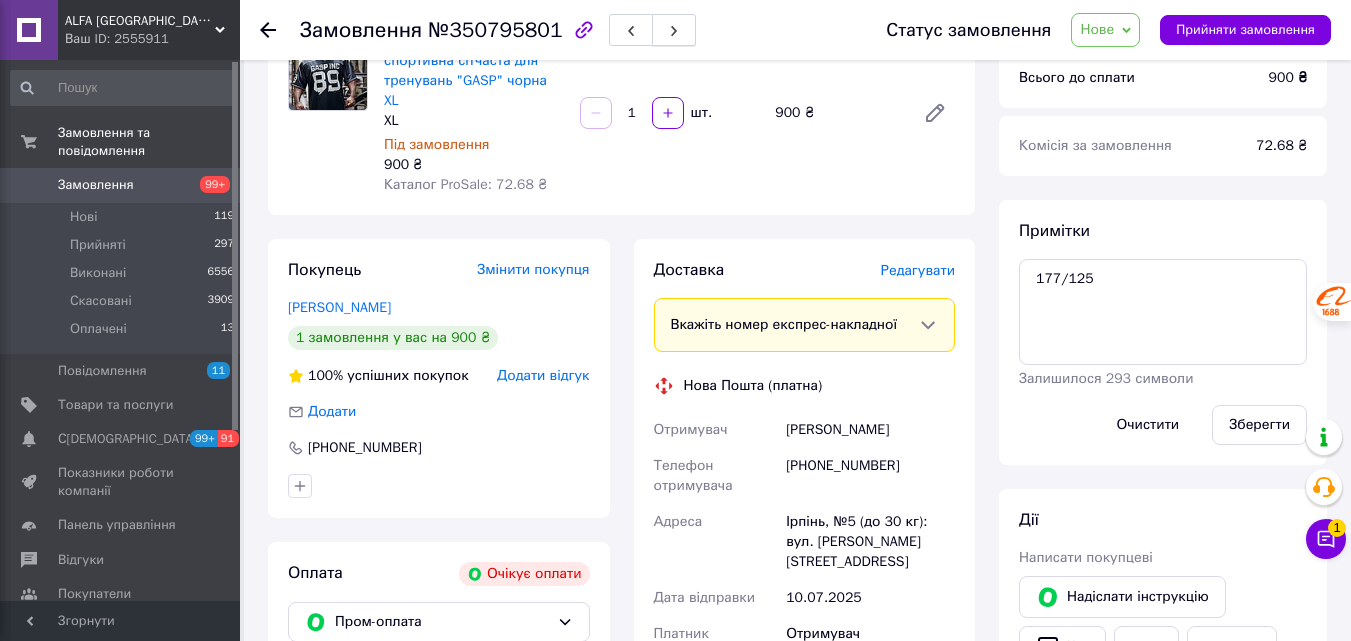 click at bounding box center [674, 30] 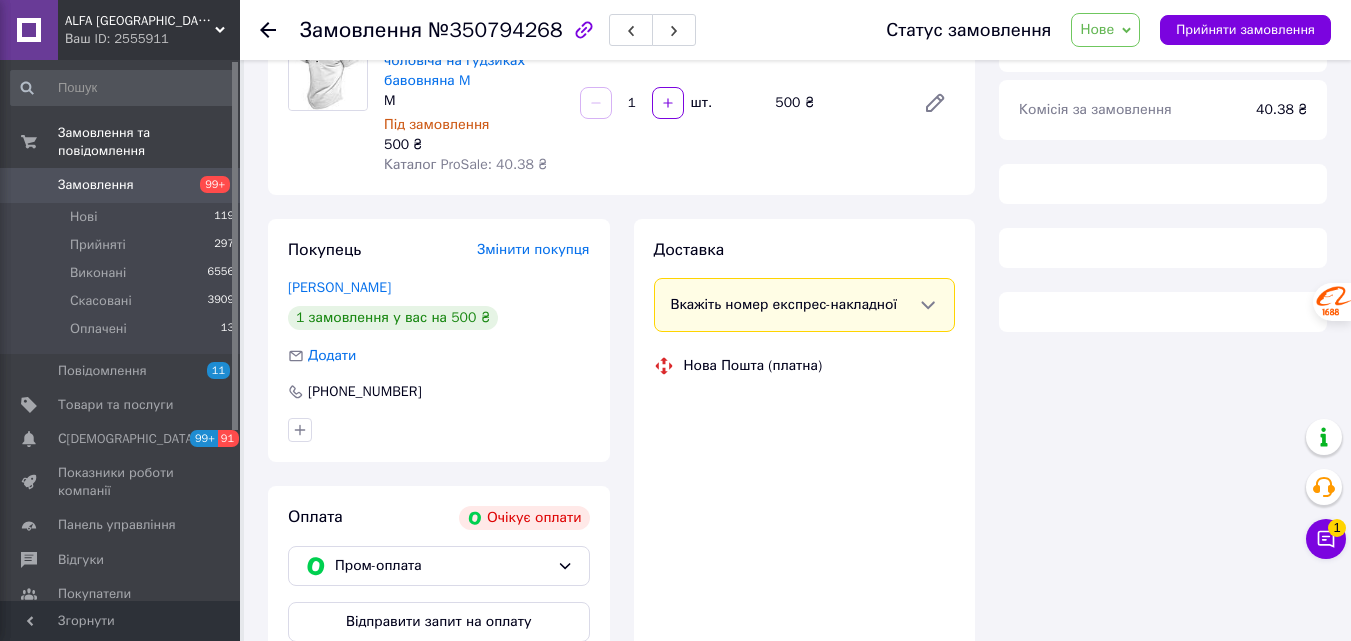 scroll, scrollTop: 0, scrollLeft: 0, axis: both 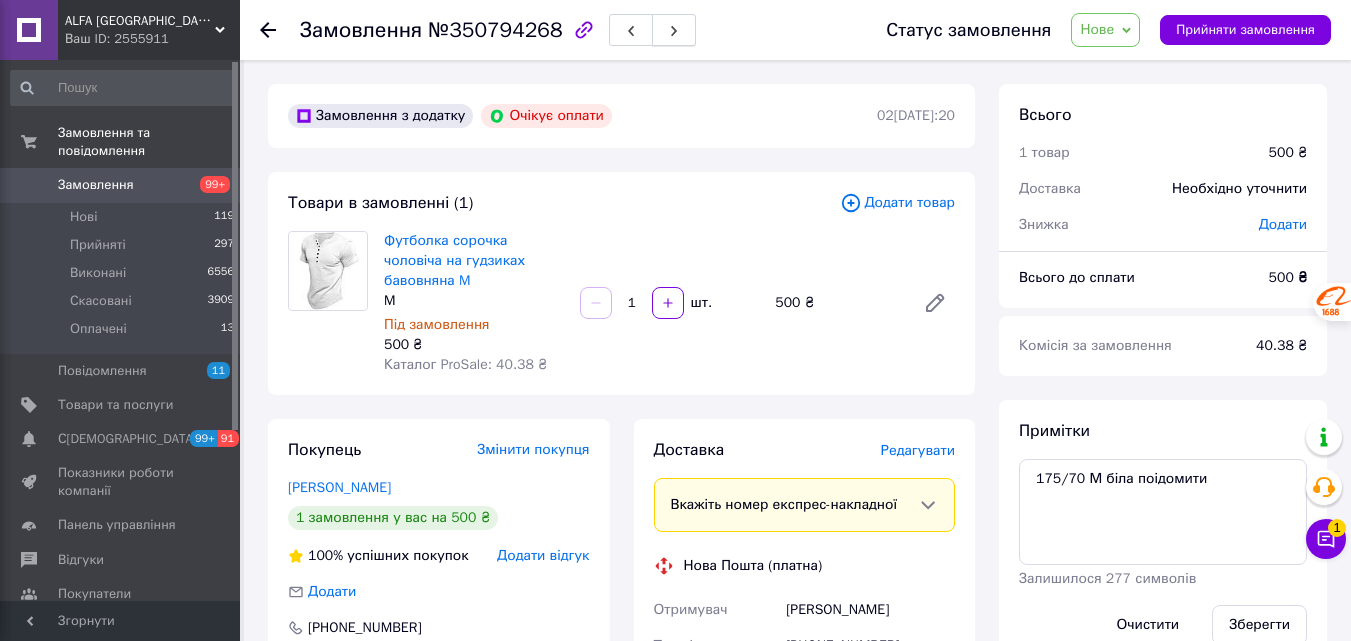 click 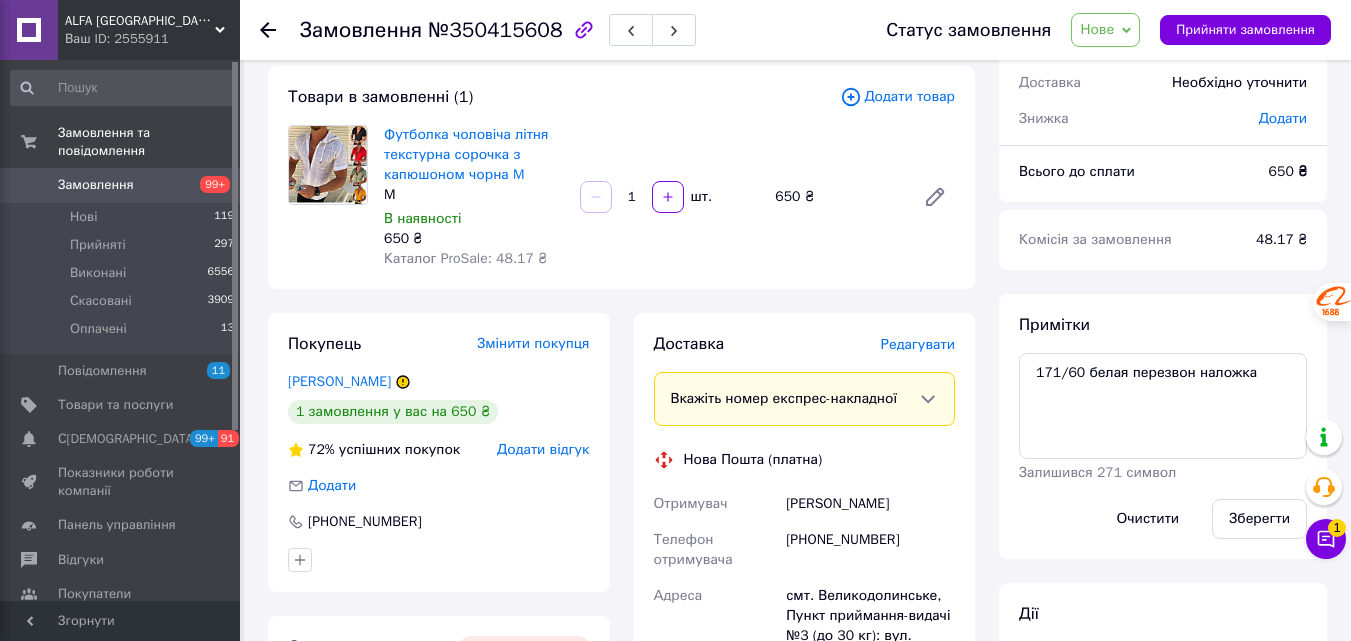 scroll, scrollTop: 0, scrollLeft: 0, axis: both 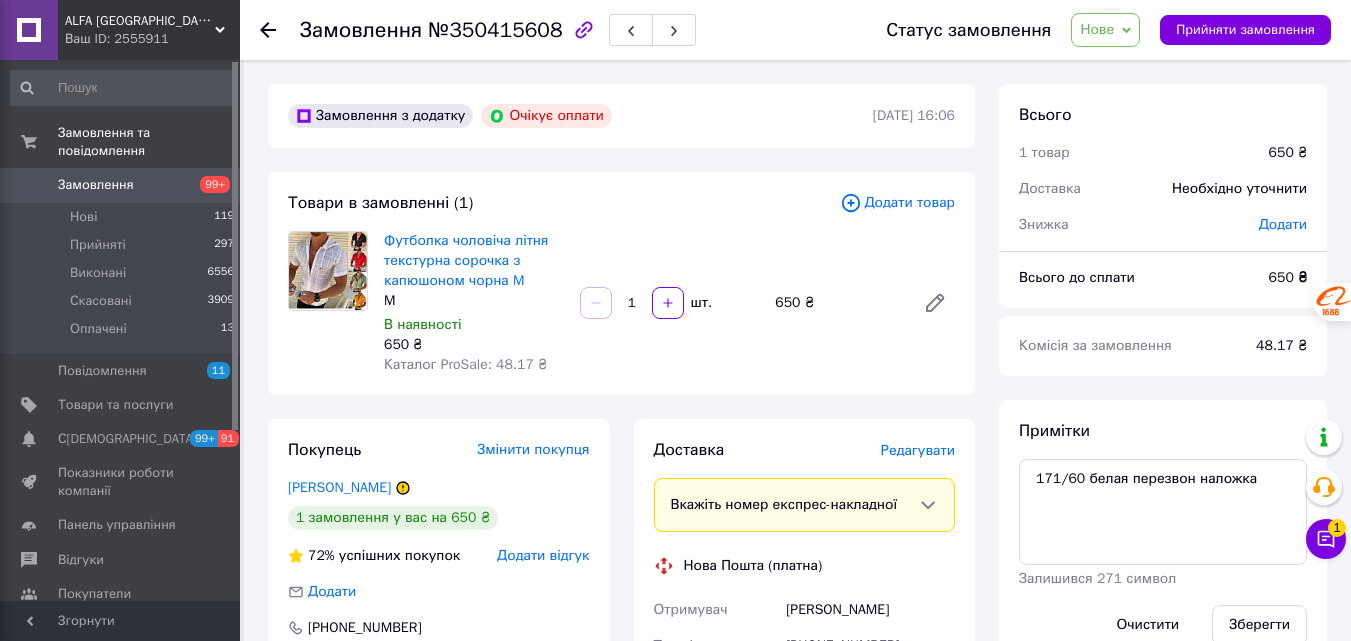 click on "Нове" at bounding box center [1097, 29] 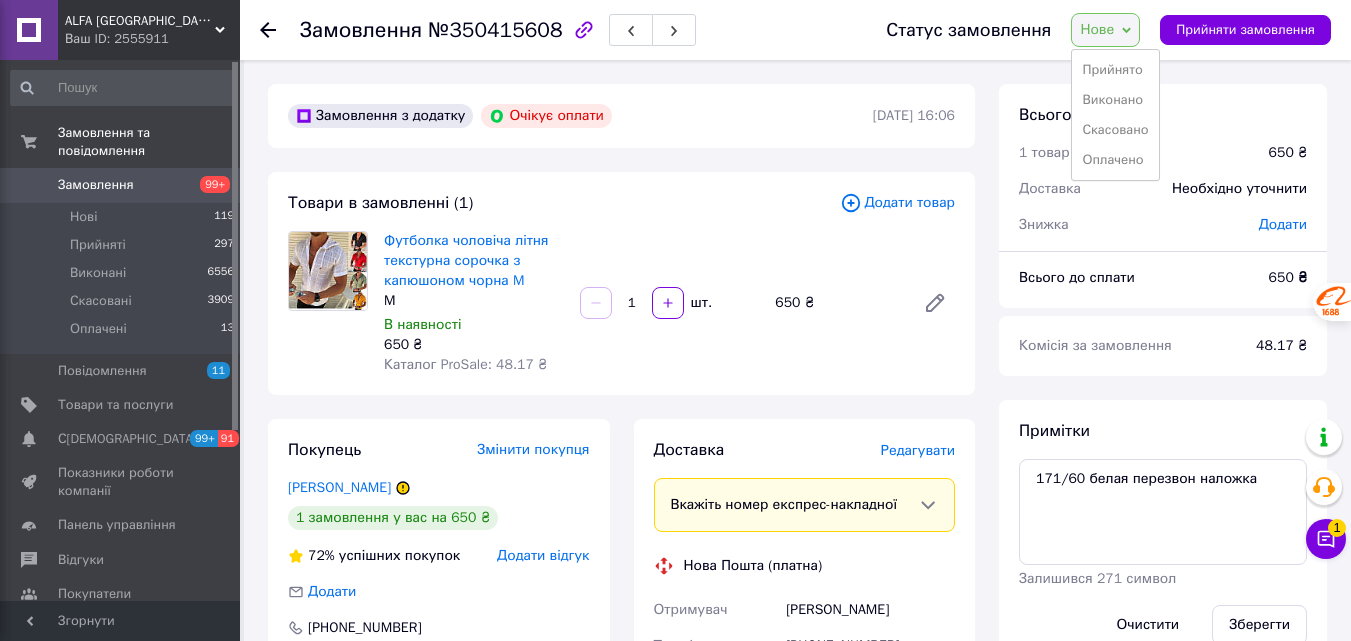 click on "Скасовано" at bounding box center [1115, 130] 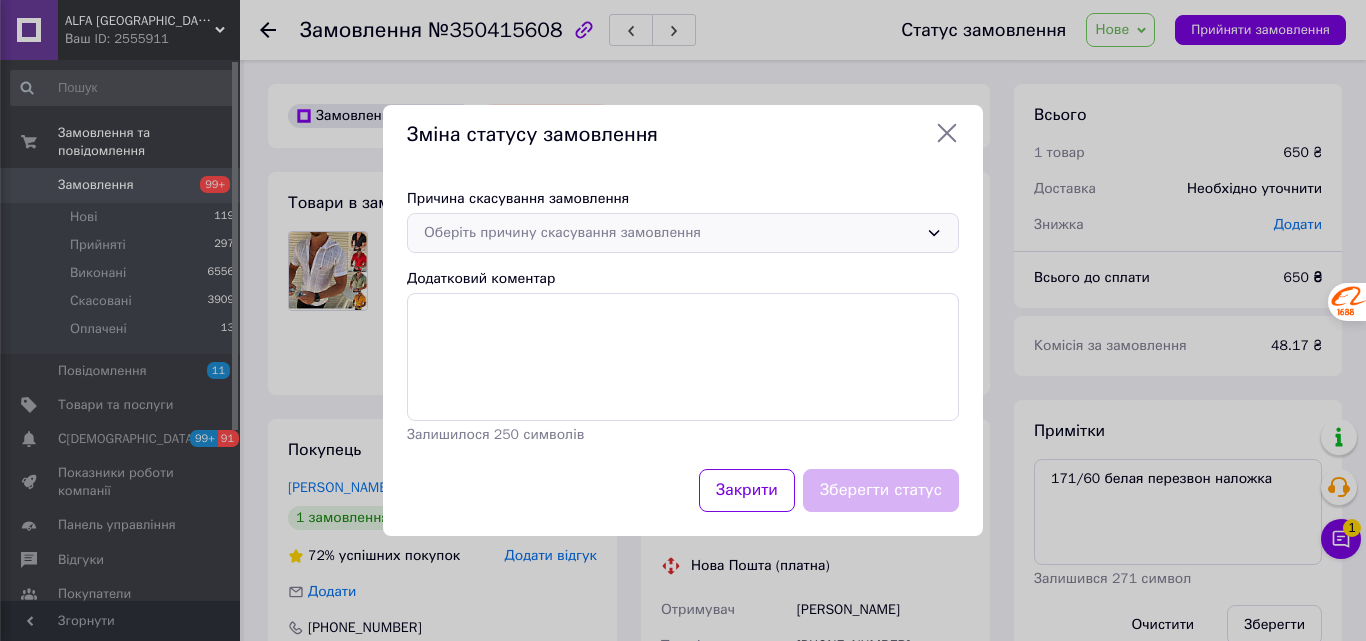 click on "Оберіть причину скасування замовлення" at bounding box center (671, 233) 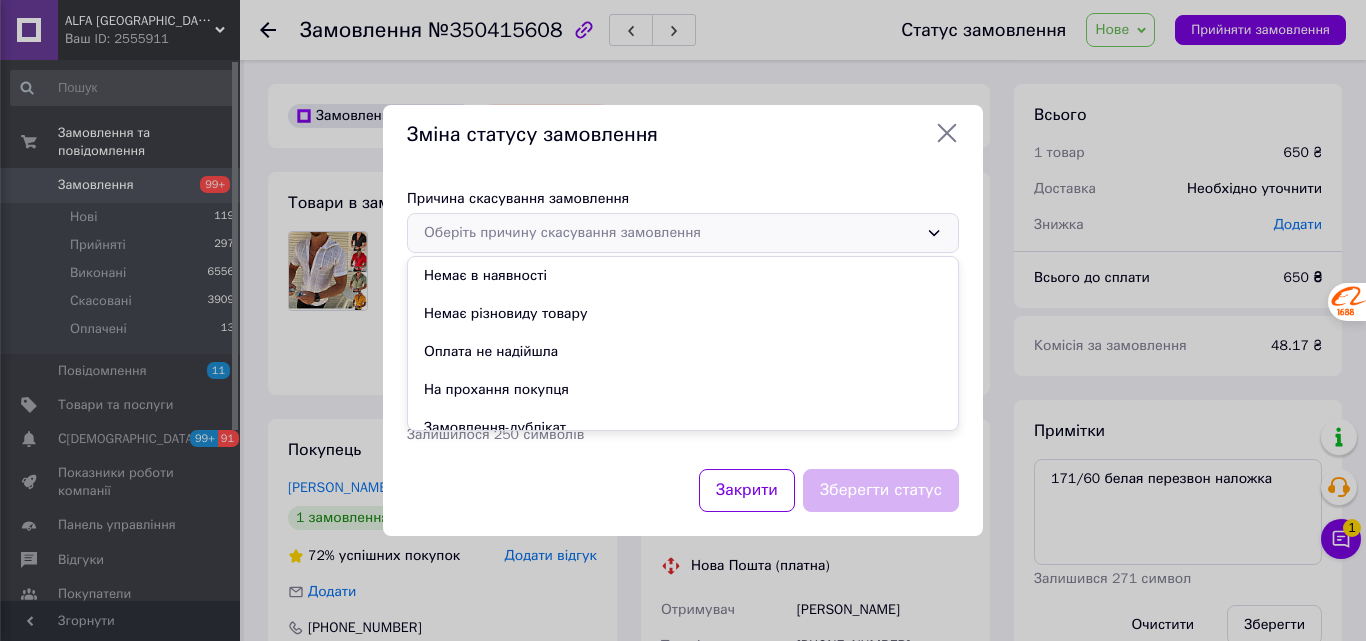 click 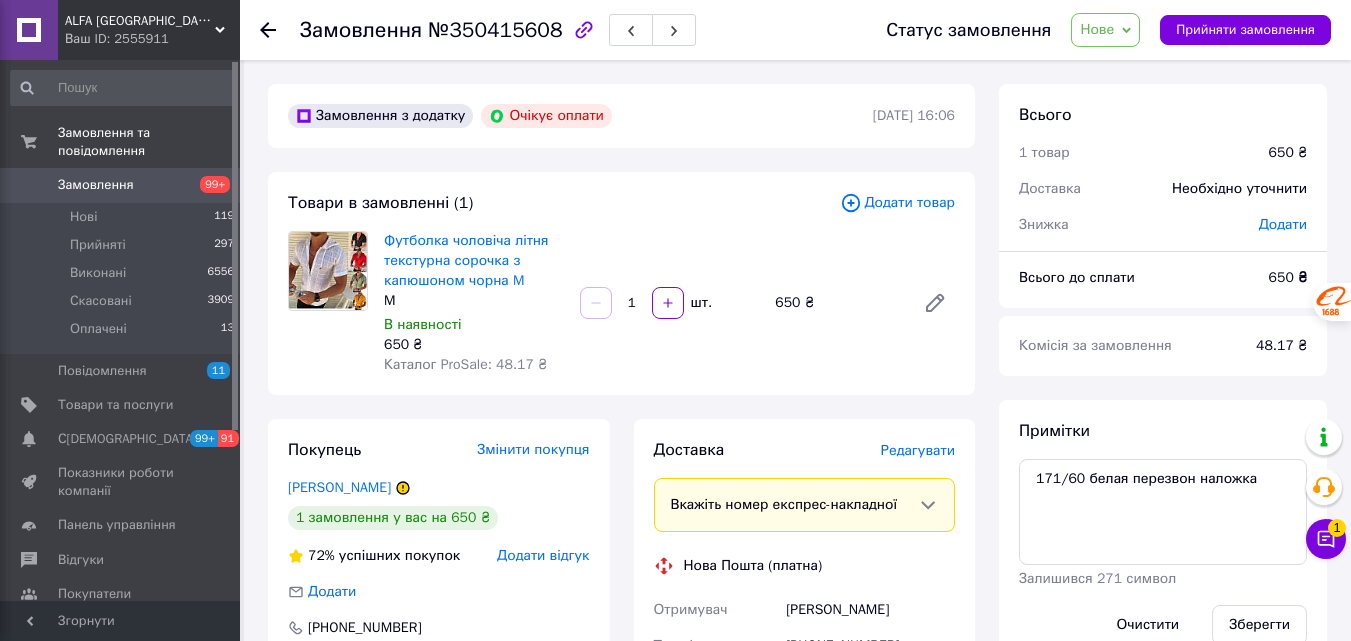 click 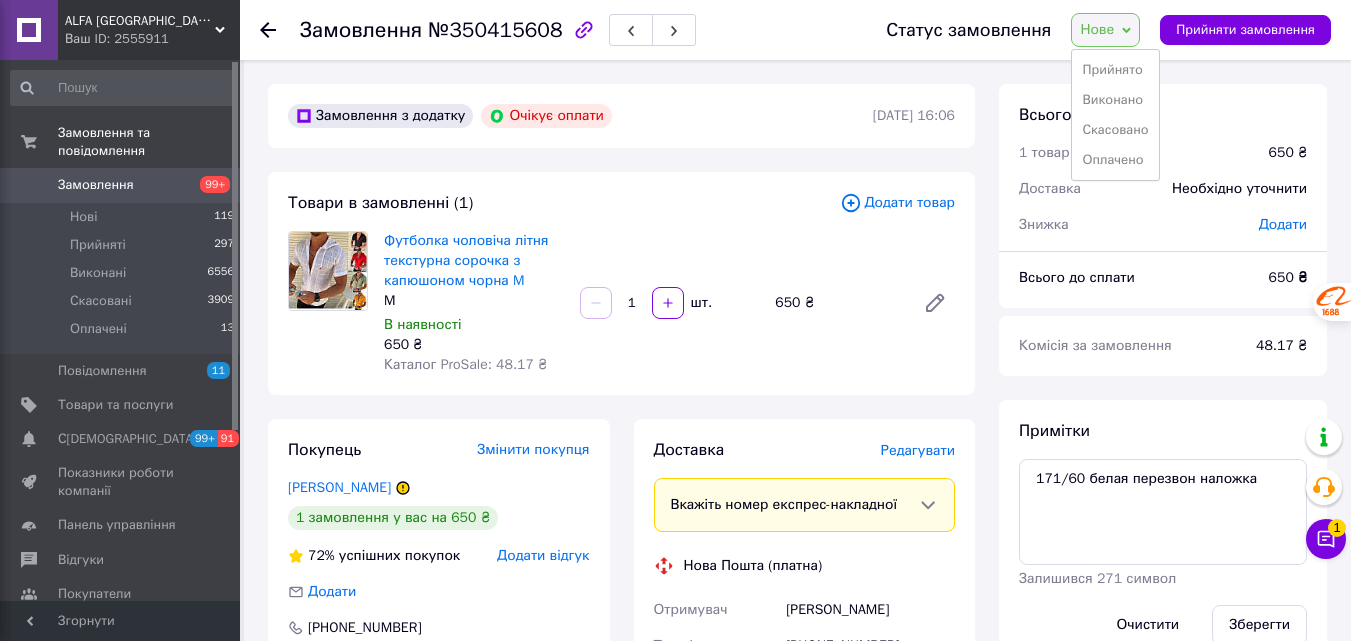 click on "Скасовано" at bounding box center (1115, 130) 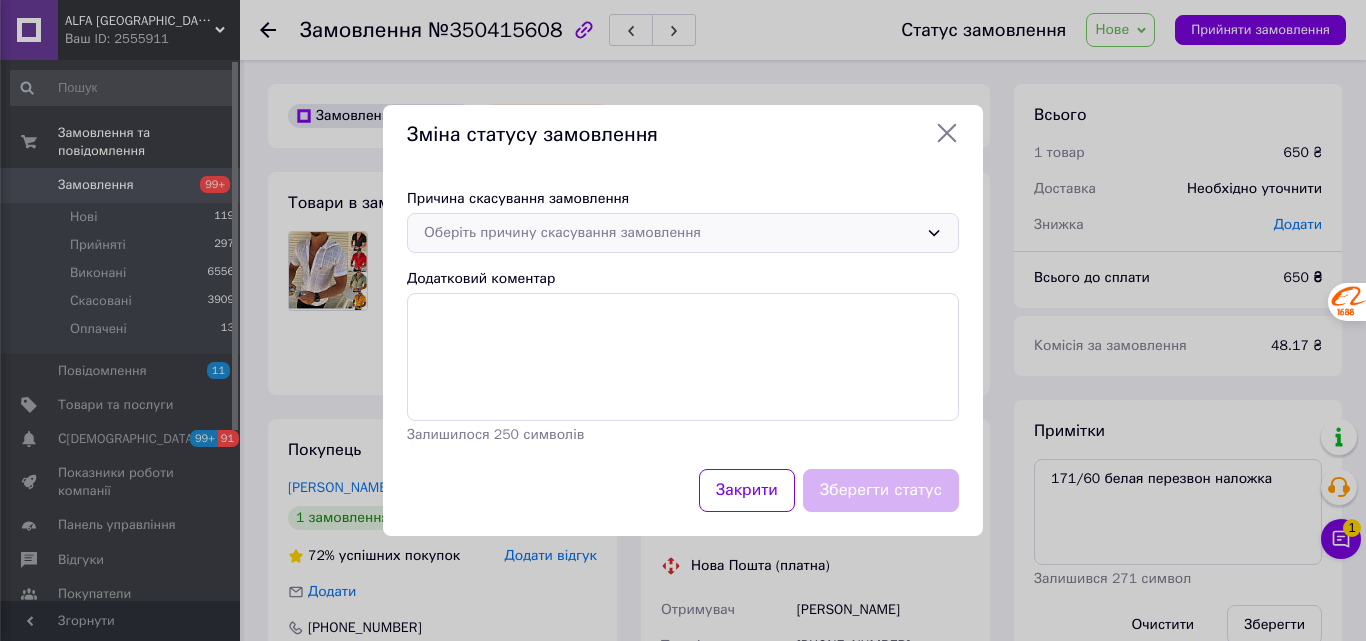 click on "Оберіть причину скасування замовлення" at bounding box center [671, 233] 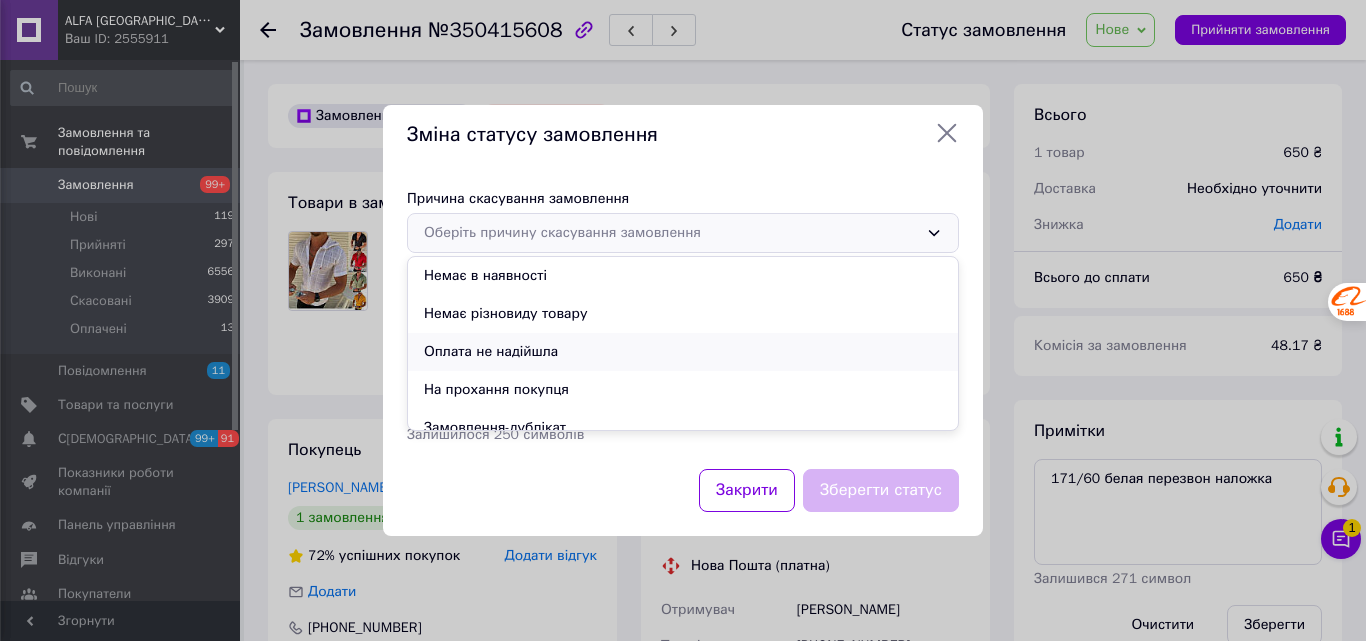 click on "Оплата не надійшла" at bounding box center (683, 352) 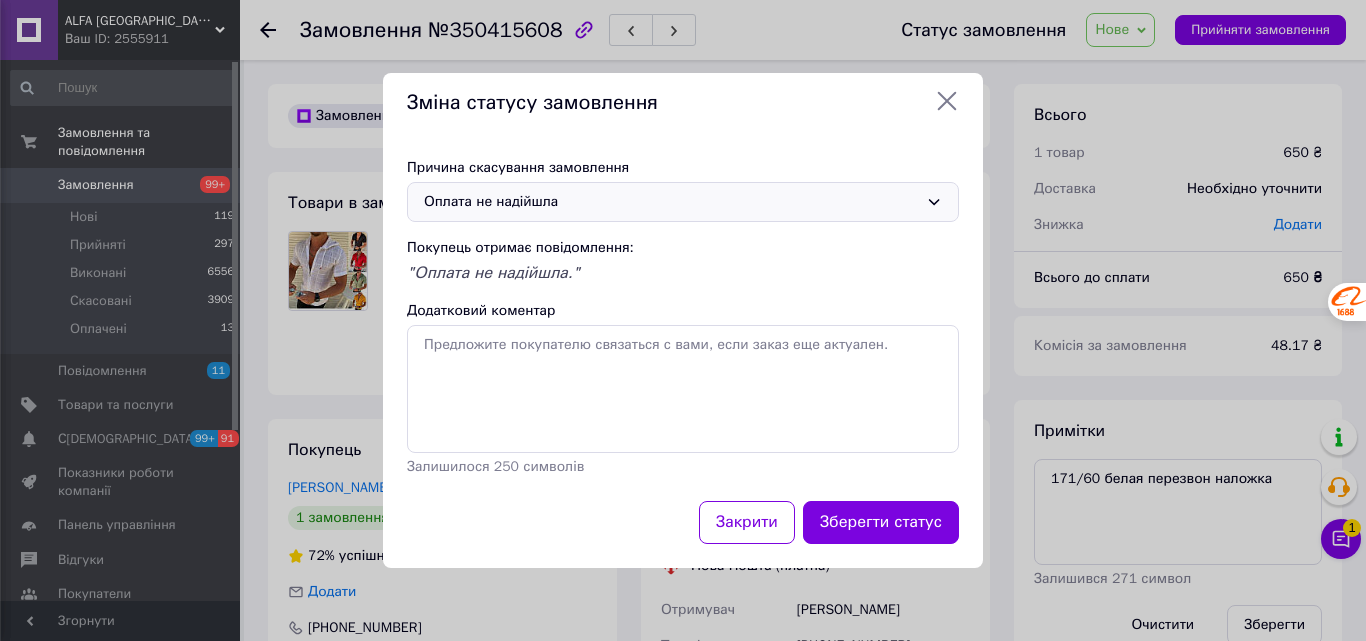 click on "Зберегти статус" at bounding box center [881, 522] 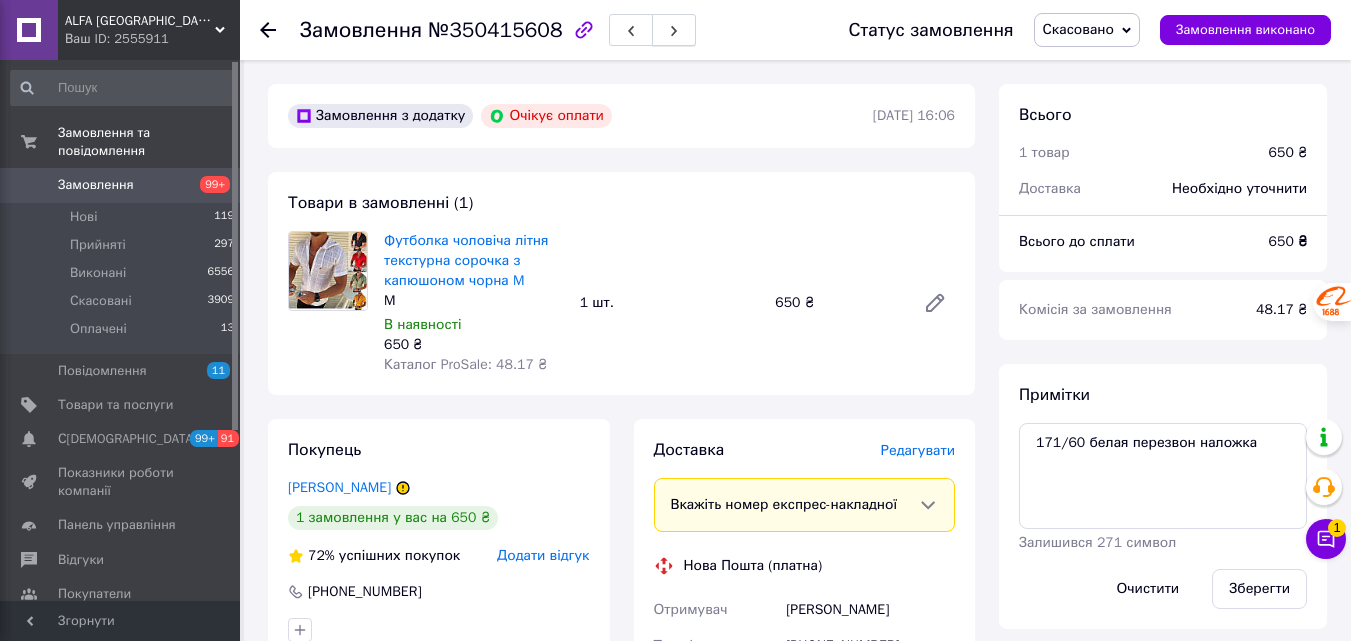 click 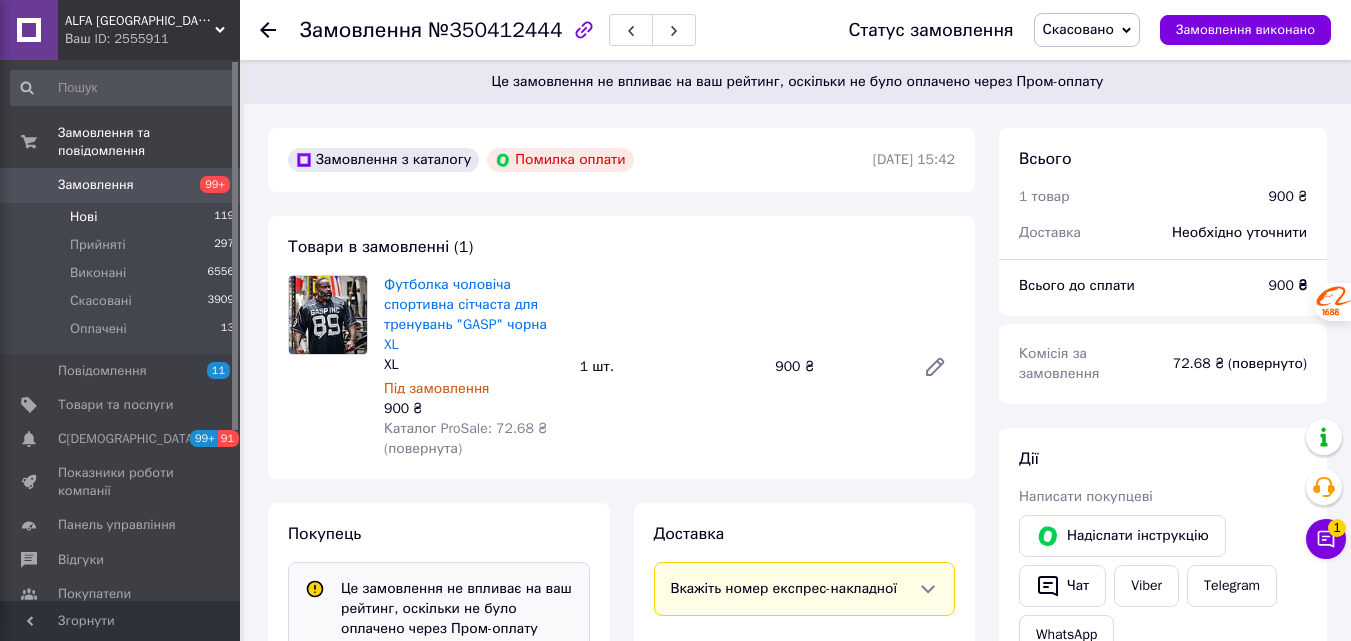 click on "Нові" at bounding box center (83, 217) 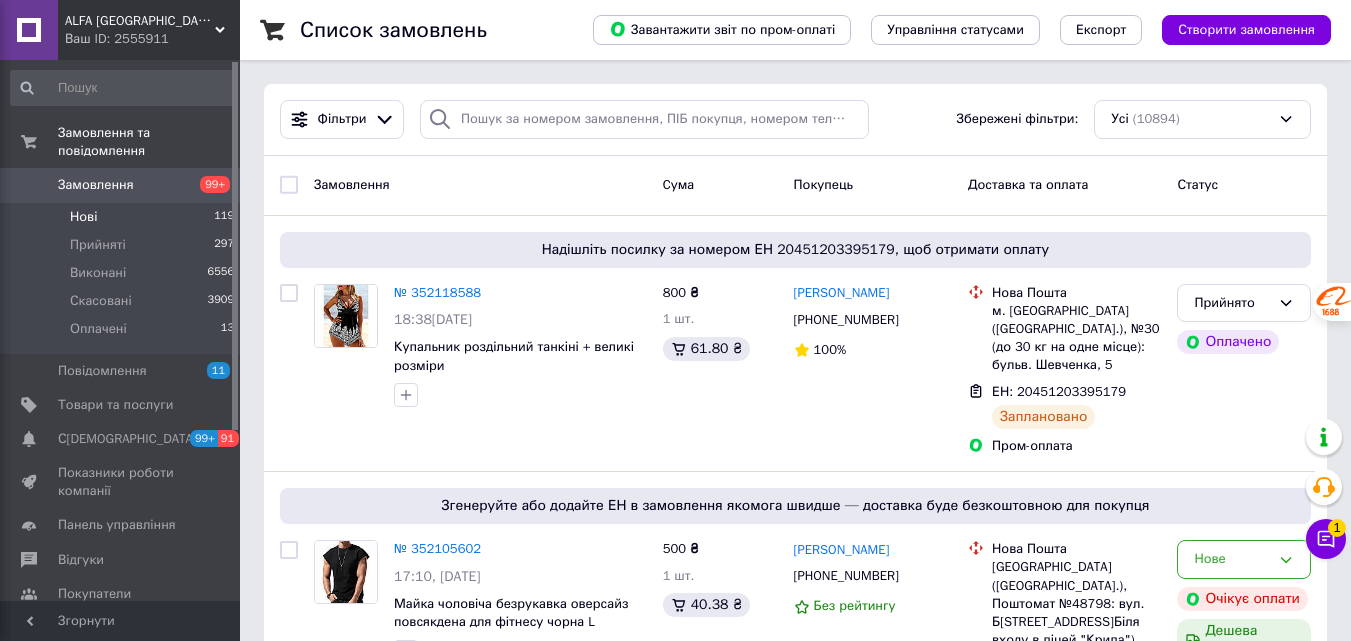 click on "Нові" at bounding box center (83, 217) 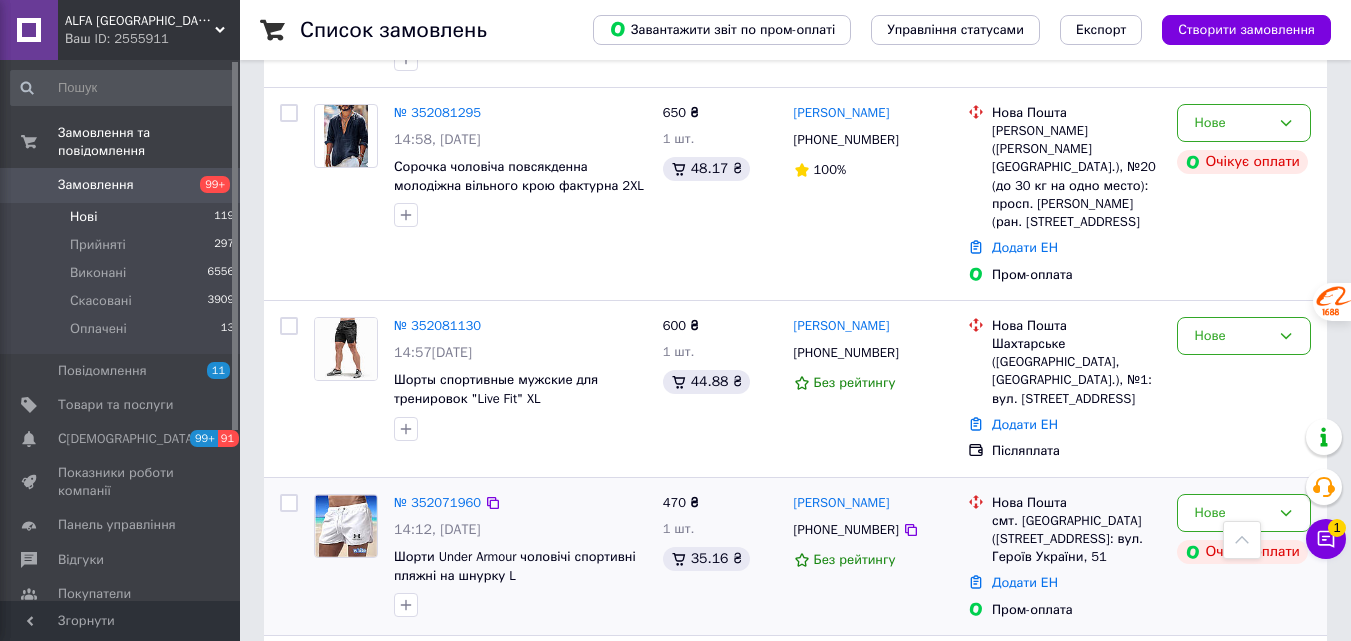 scroll, scrollTop: 500, scrollLeft: 0, axis: vertical 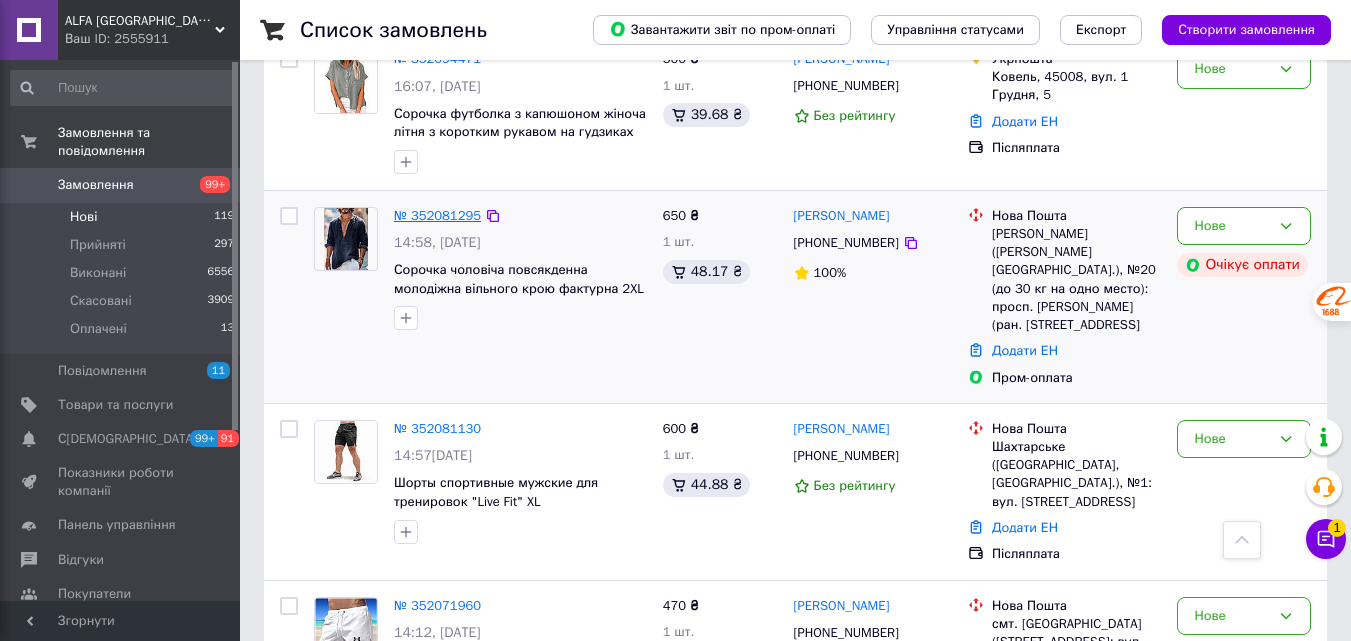click on "№ 352081295" at bounding box center [437, 215] 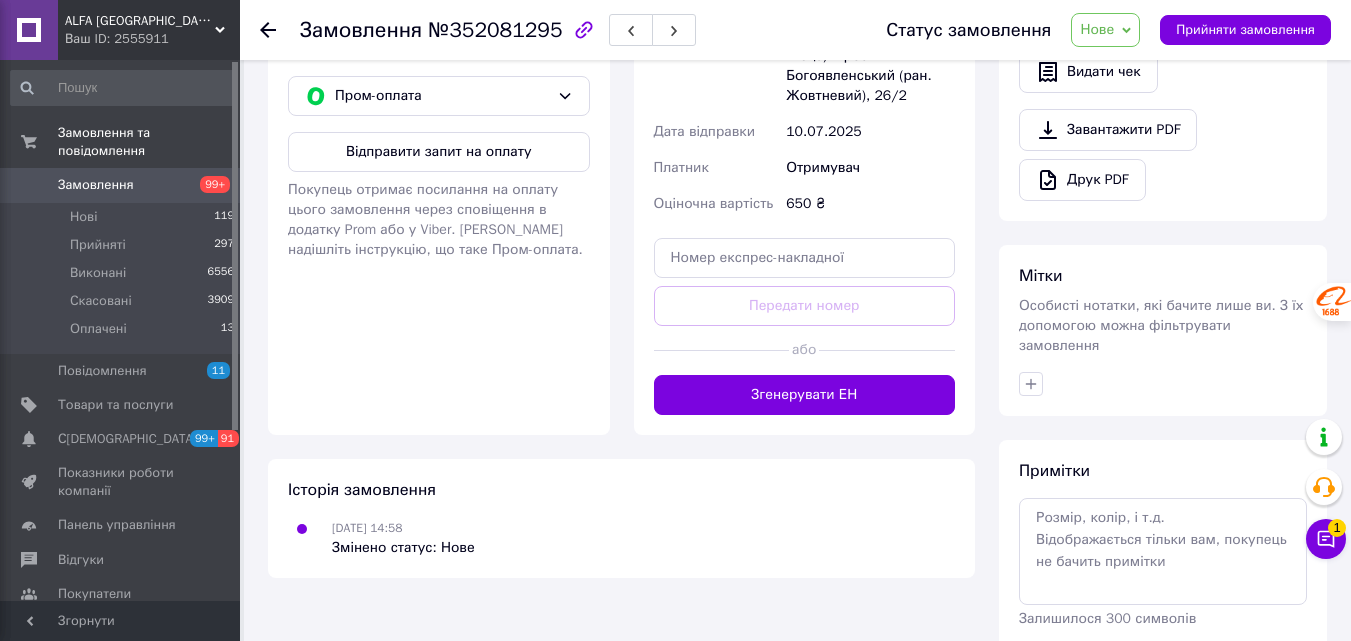 scroll, scrollTop: 794, scrollLeft: 0, axis: vertical 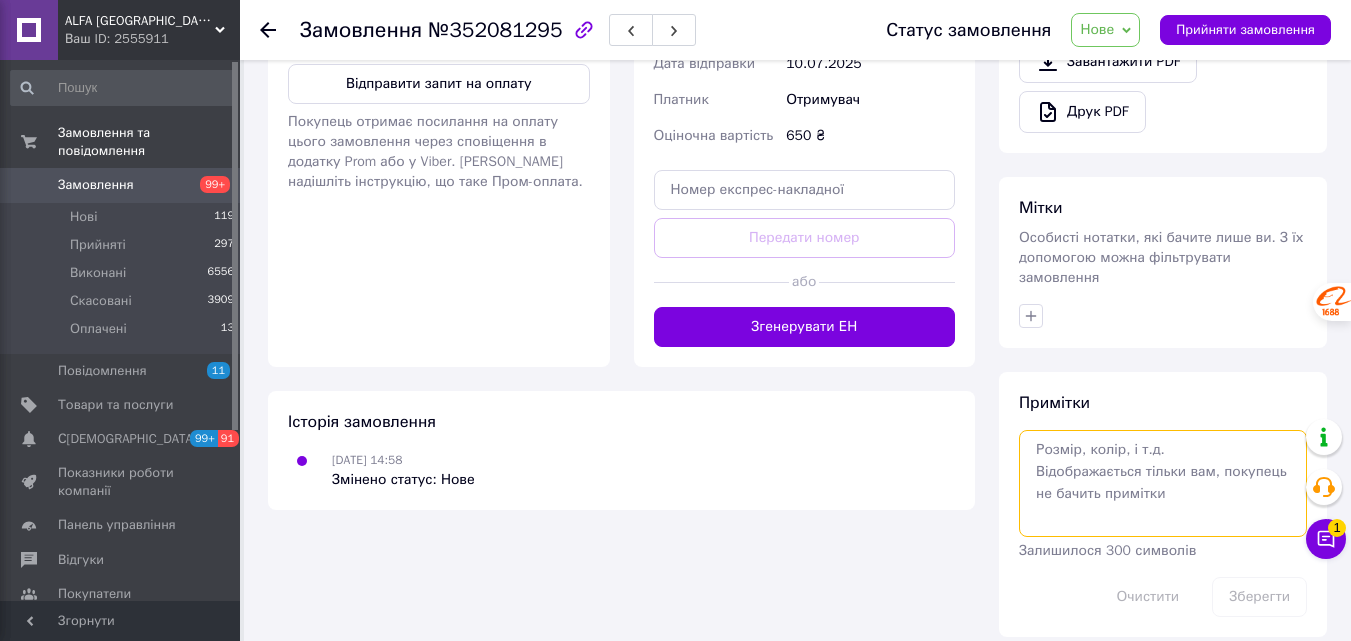 click at bounding box center [1163, 483] 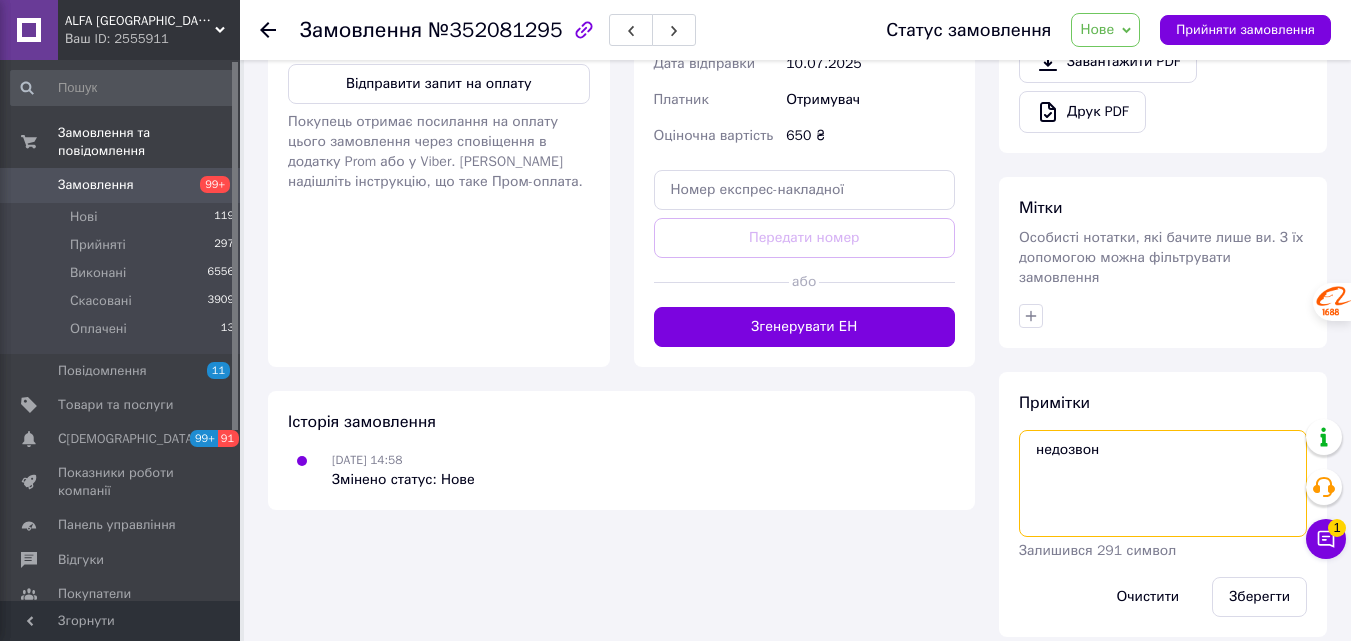 type on "недозвон 1" 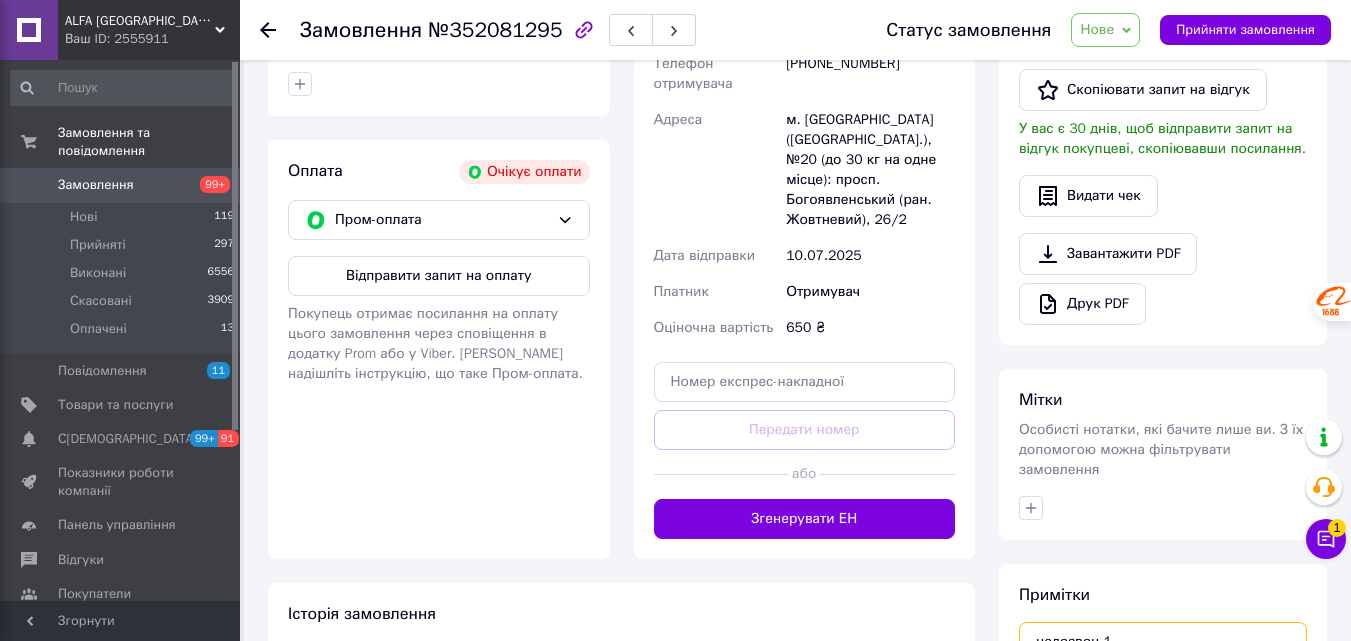 scroll, scrollTop: 694, scrollLeft: 0, axis: vertical 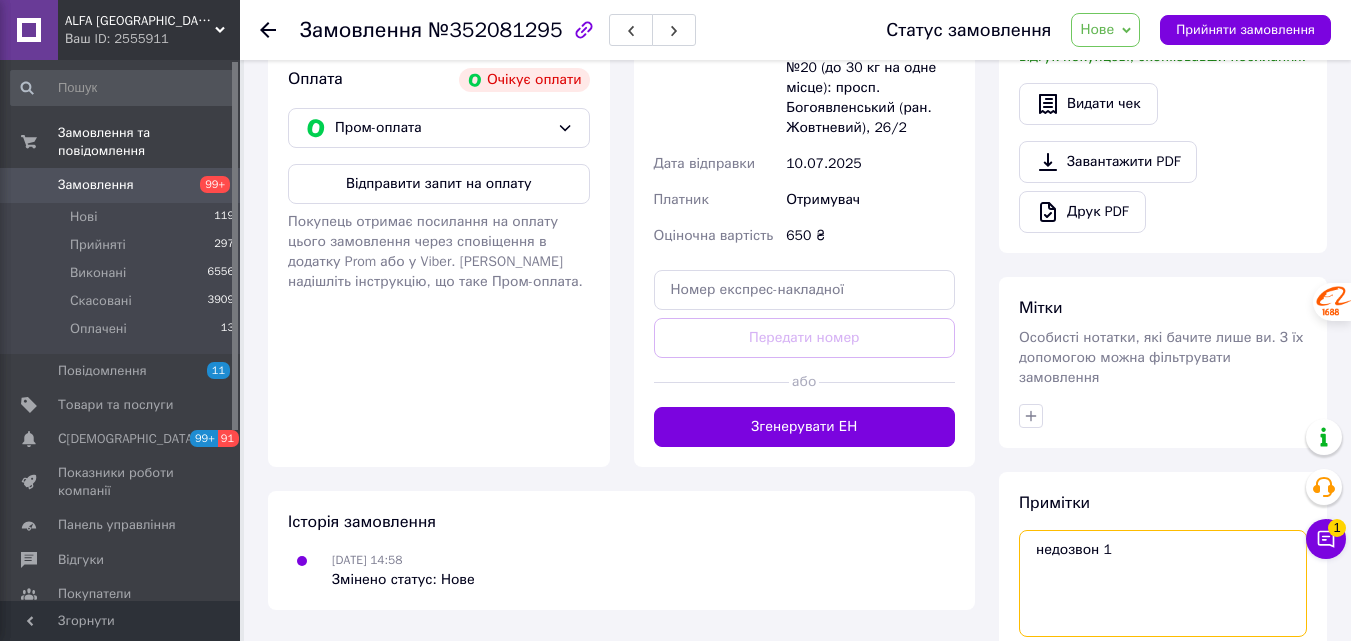 click on "недозвон 1" at bounding box center (1163, 583) 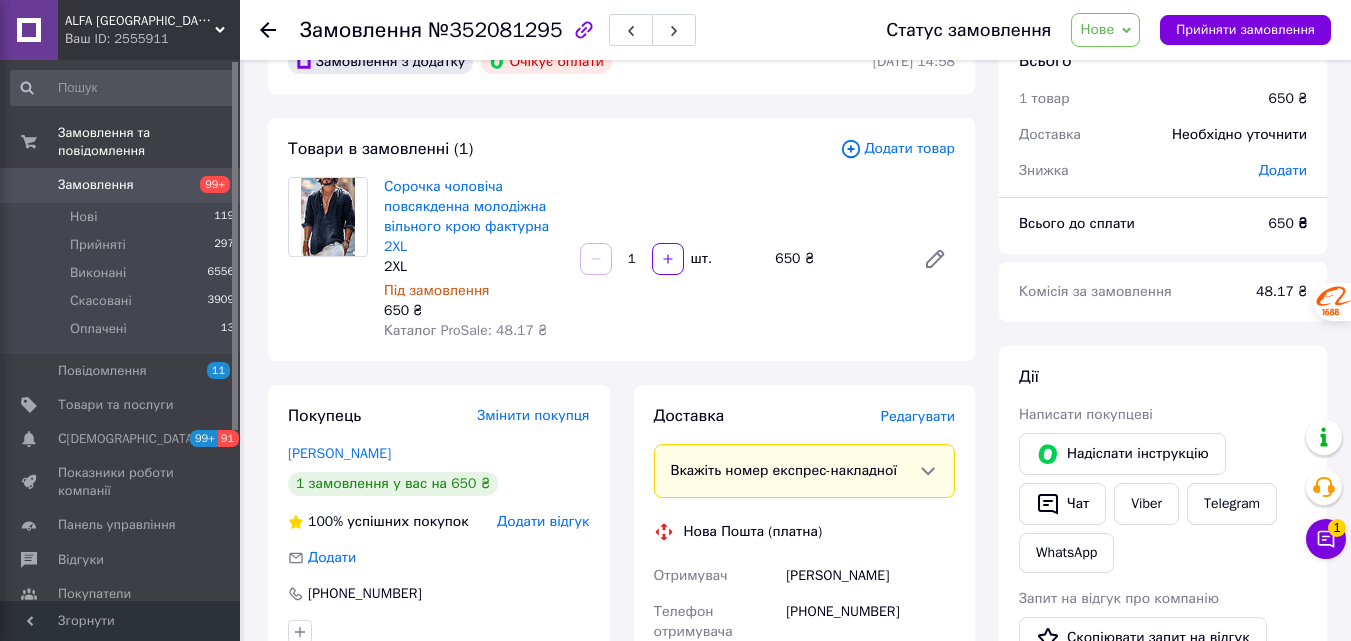 scroll, scrollTop: 52, scrollLeft: 0, axis: vertical 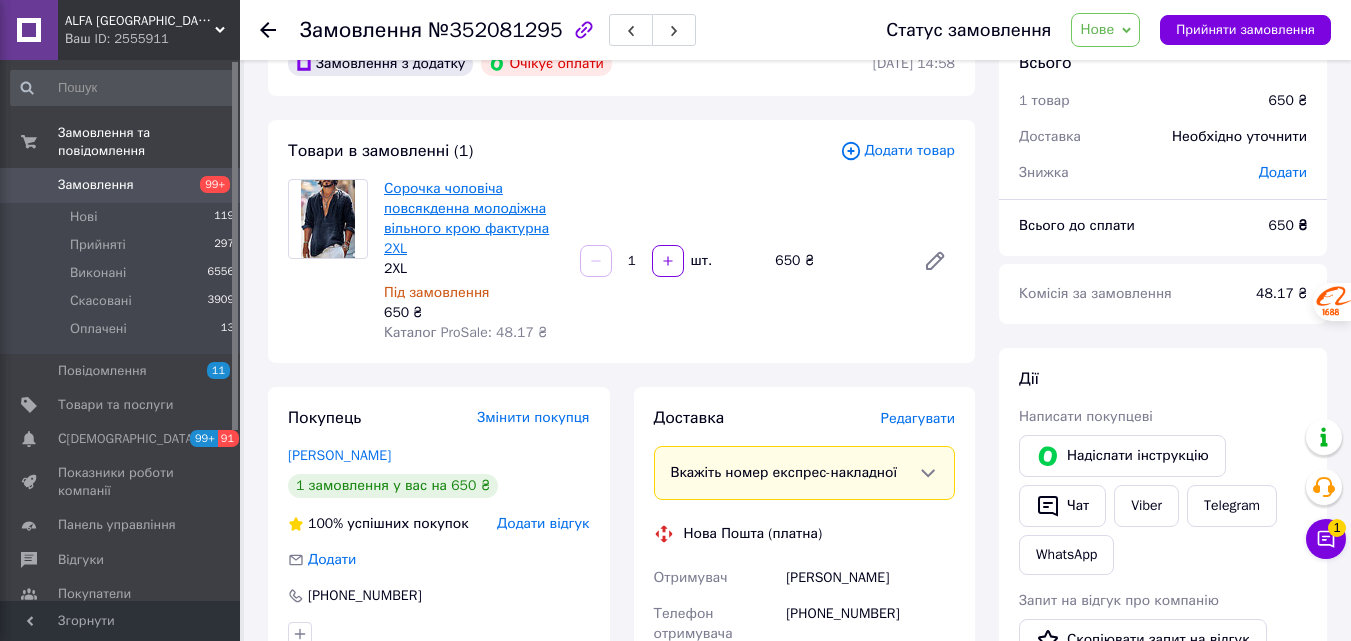 click on "Сорочка чоловіча повсякденна молодіжна вільного крою фактурна 2XL" at bounding box center [466, 218] 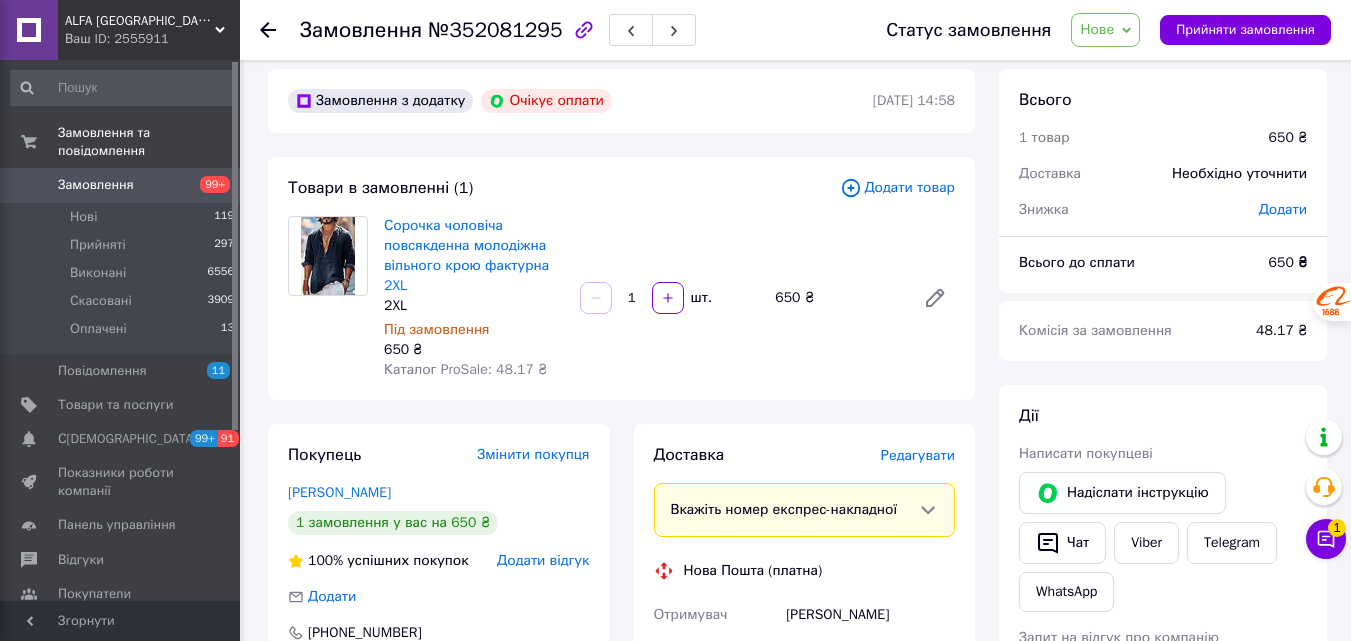 scroll, scrollTop: 0, scrollLeft: 0, axis: both 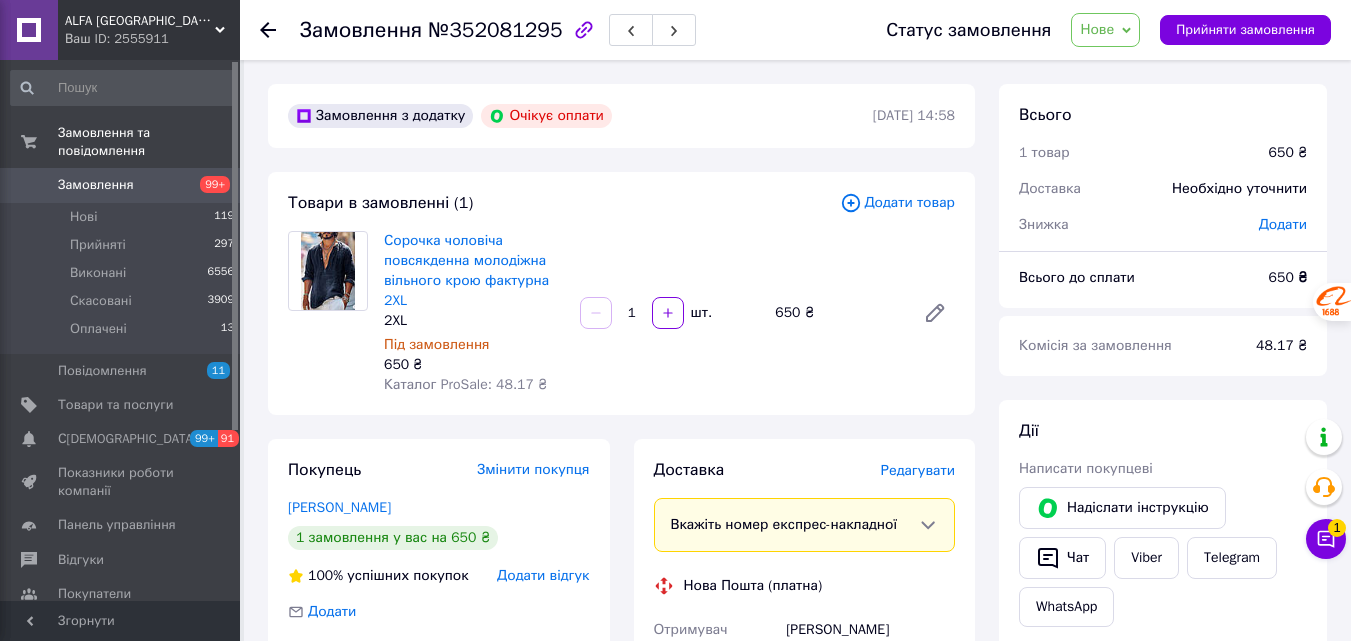 click on "Нове" at bounding box center (1097, 29) 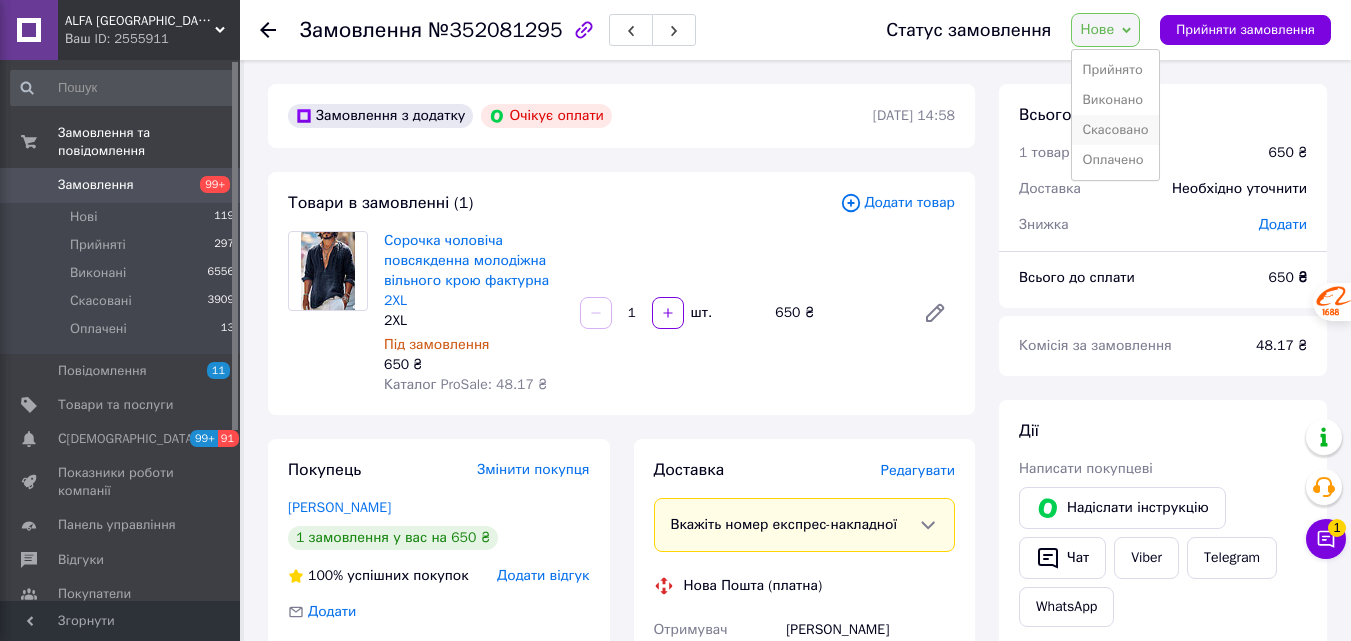click on "Скасовано" at bounding box center (1115, 130) 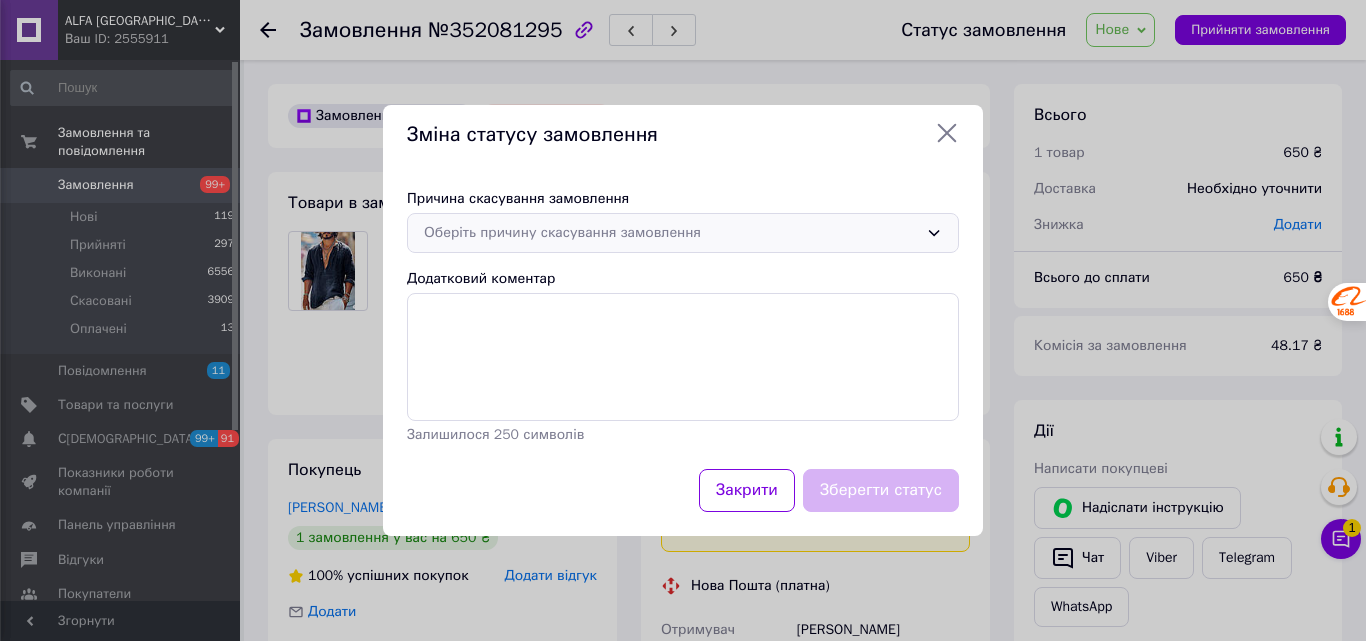 click on "Оберіть причину скасування замовлення" at bounding box center (671, 233) 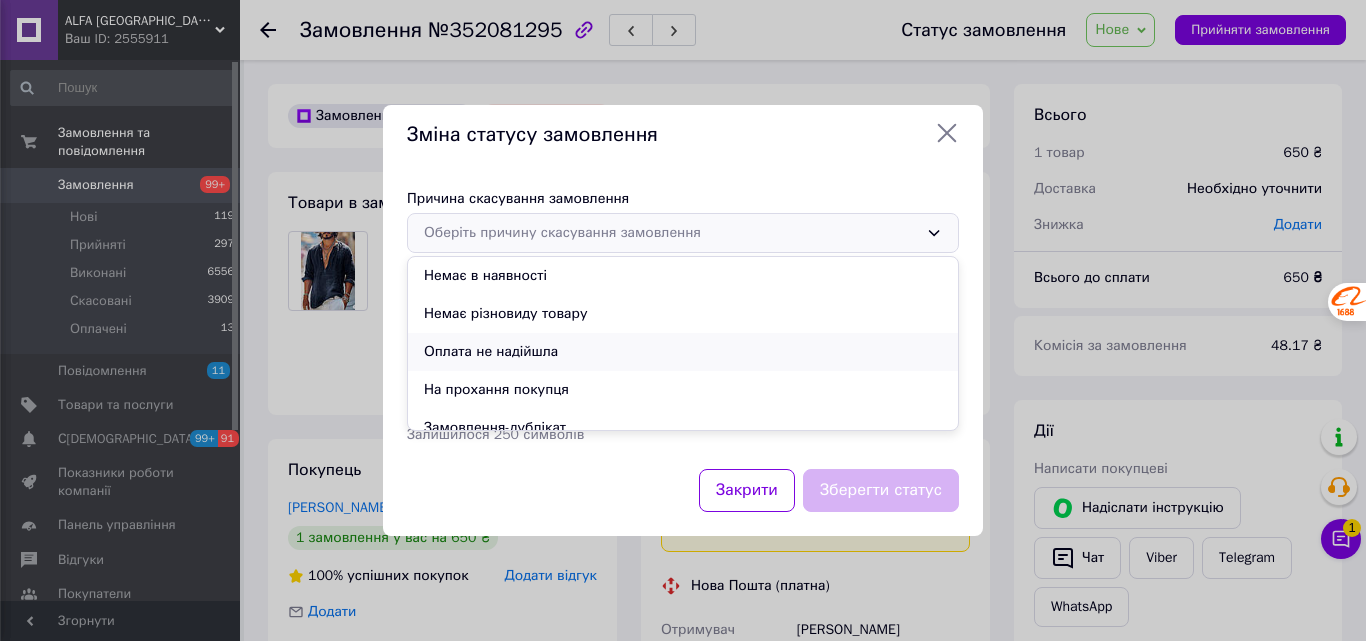 click on "Оплата не надійшла" at bounding box center [683, 352] 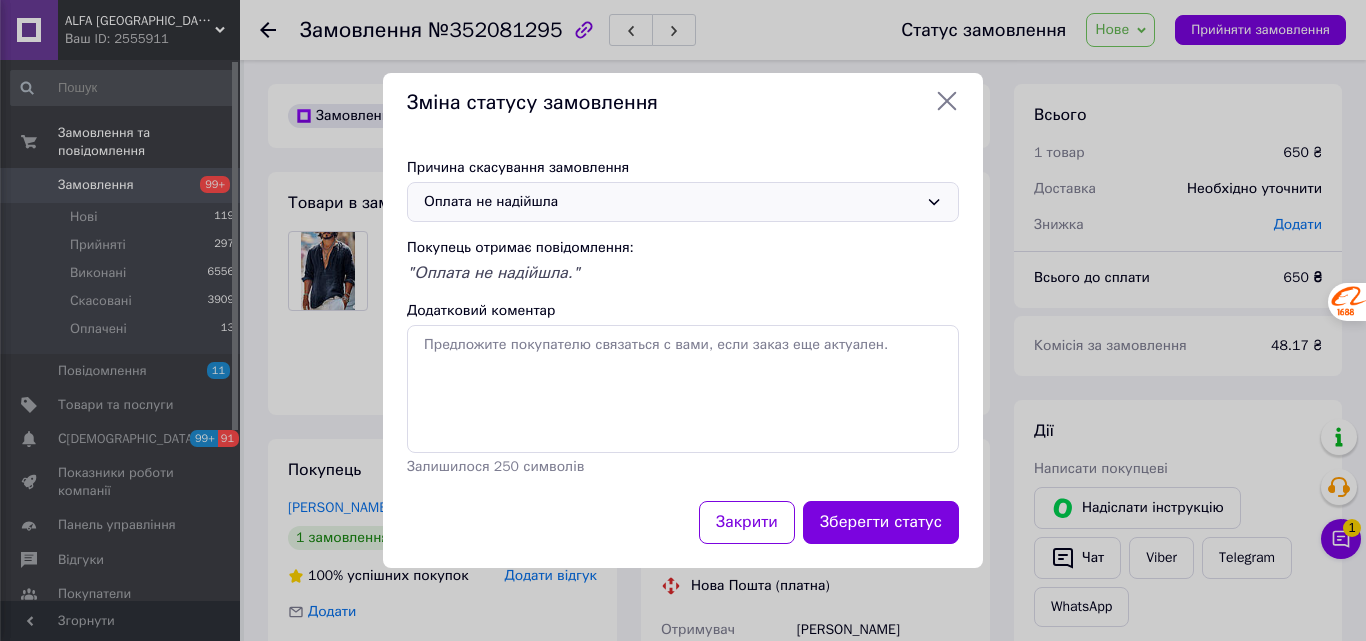 click 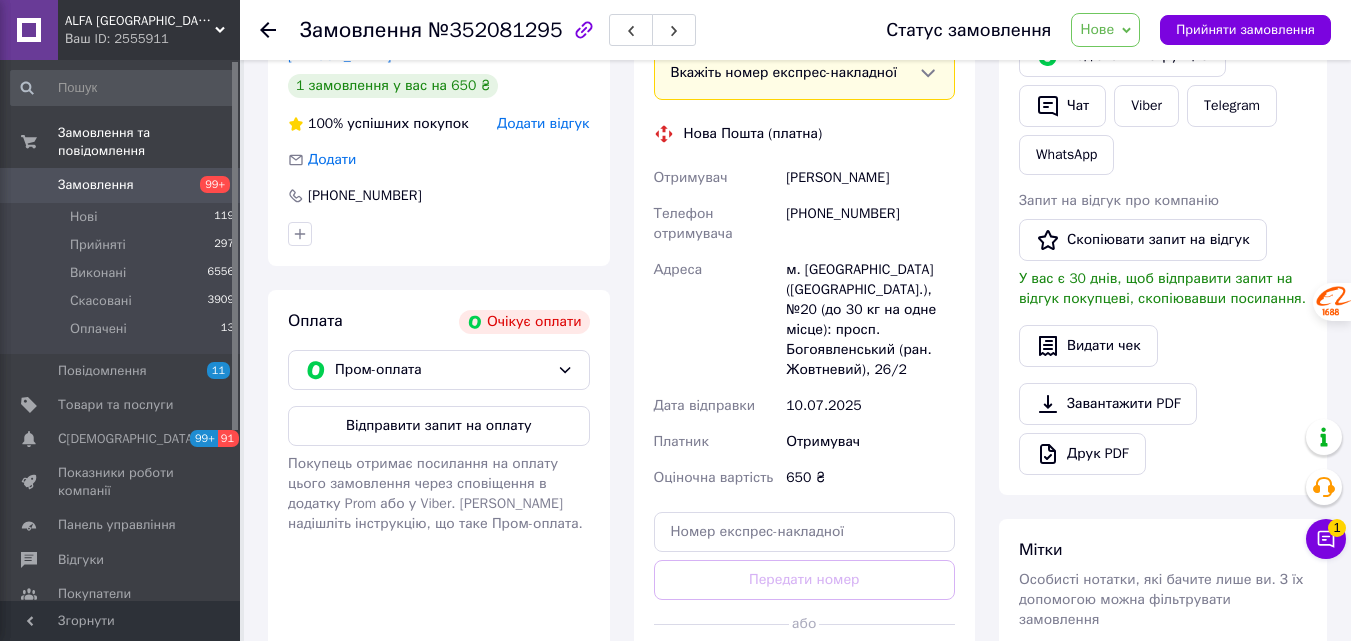scroll, scrollTop: 600, scrollLeft: 0, axis: vertical 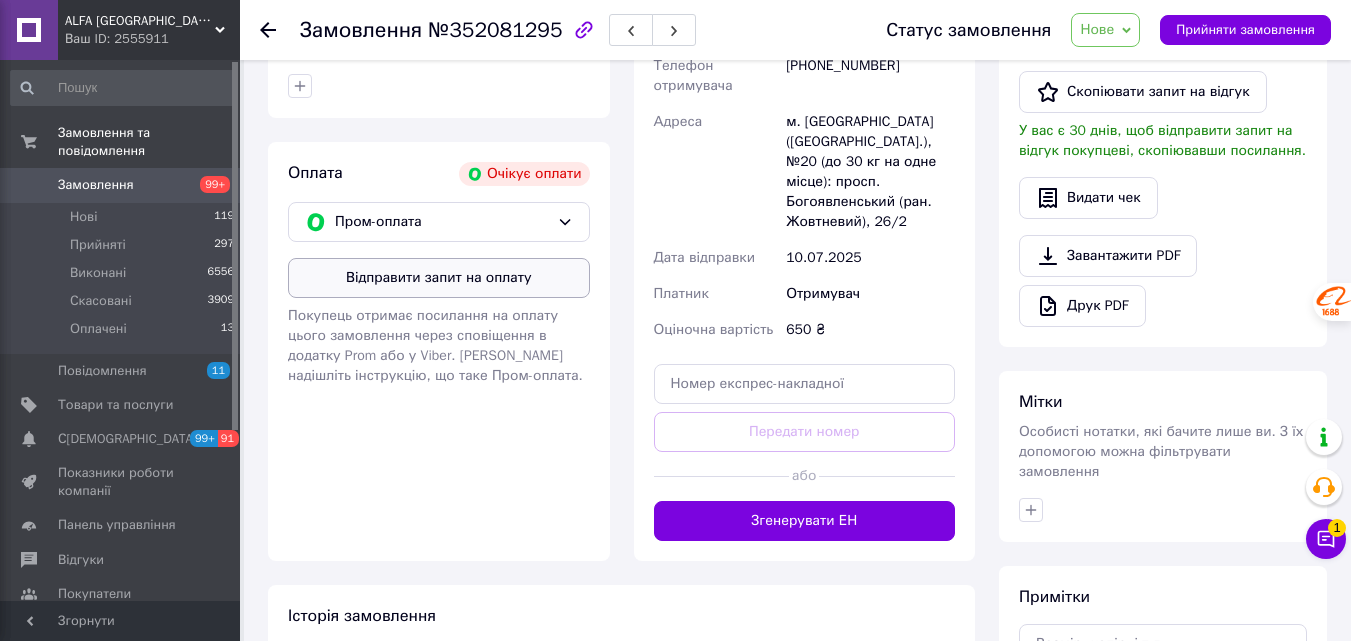 click on "Відправити запит на оплату" at bounding box center [439, 278] 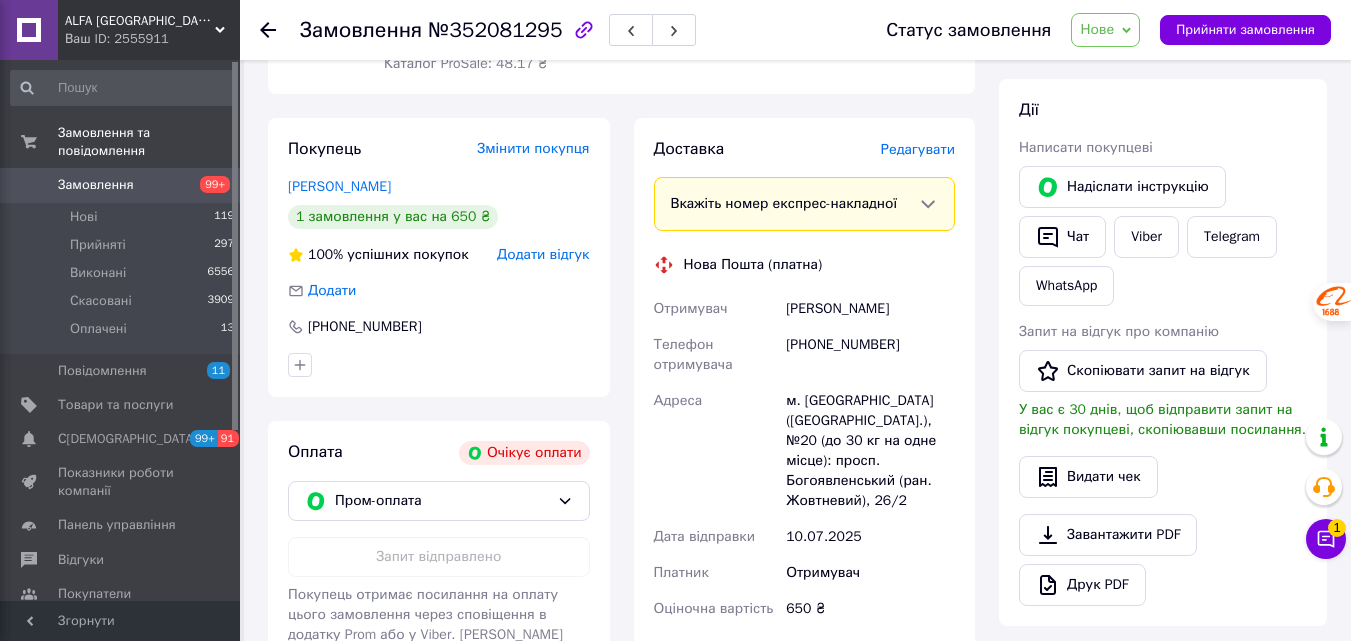 scroll, scrollTop: 300, scrollLeft: 0, axis: vertical 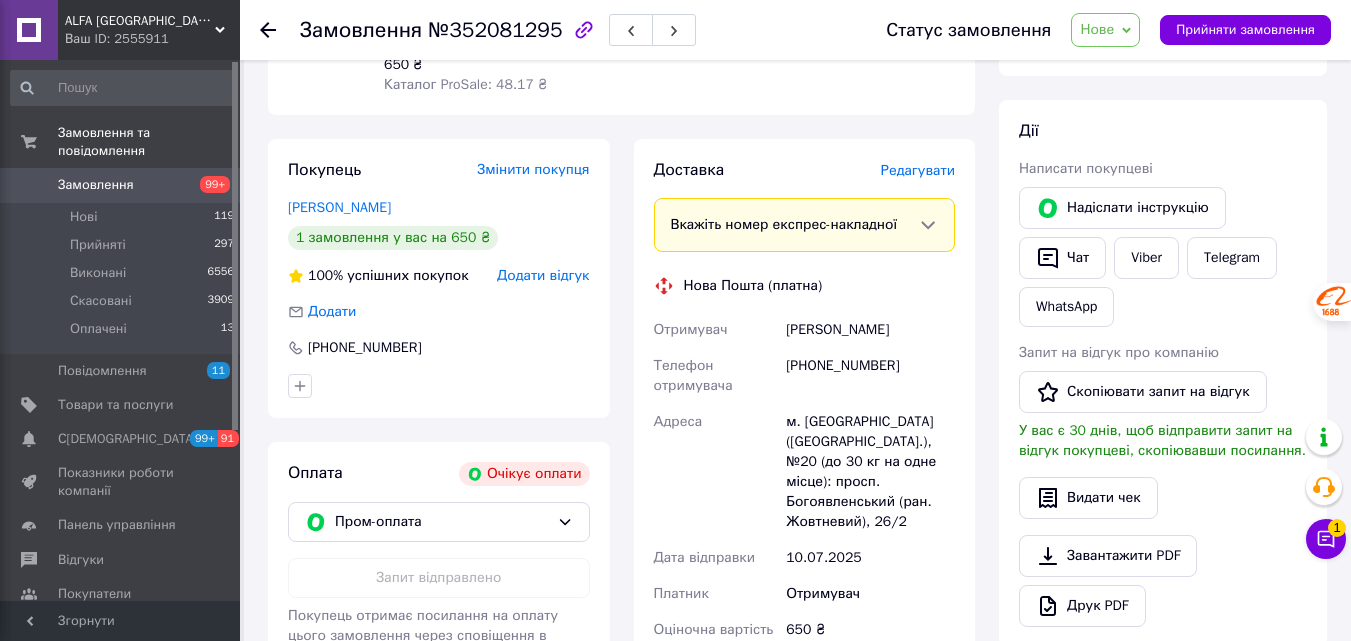 click on "Надіслати інструкцію" at bounding box center (1122, 208) 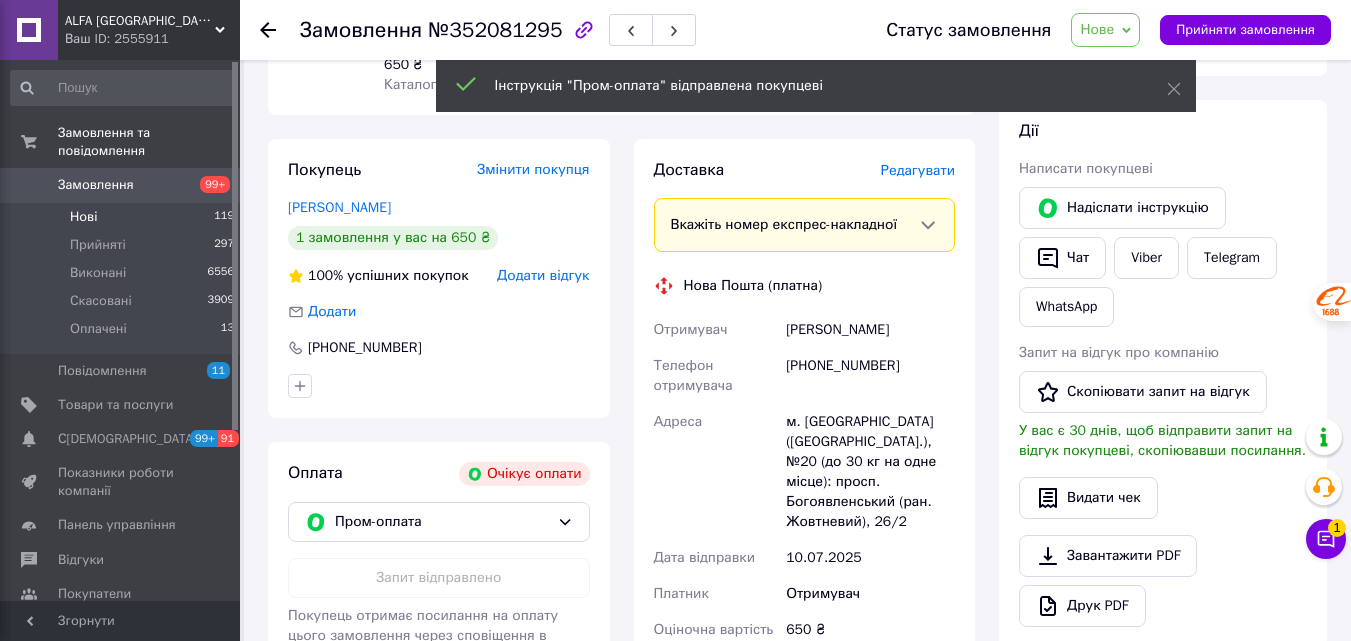click on "Нові 119" at bounding box center (123, 217) 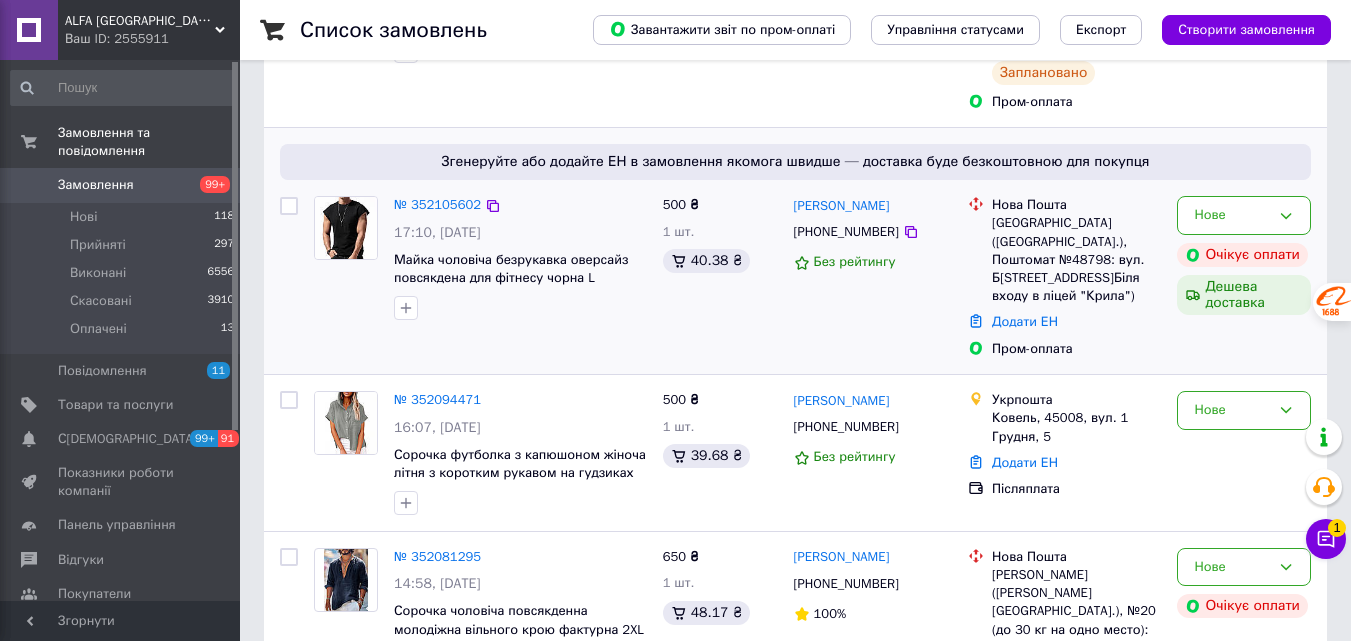 scroll, scrollTop: 400, scrollLeft: 0, axis: vertical 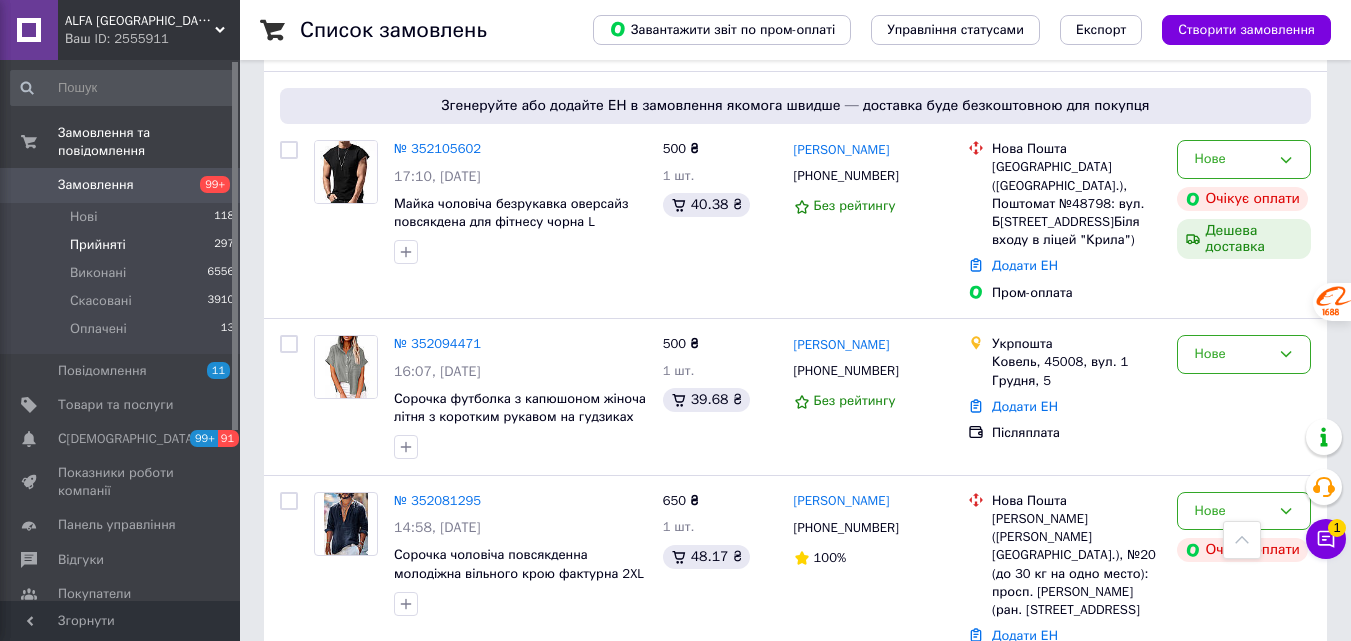 click on "Прийняті" at bounding box center (98, 245) 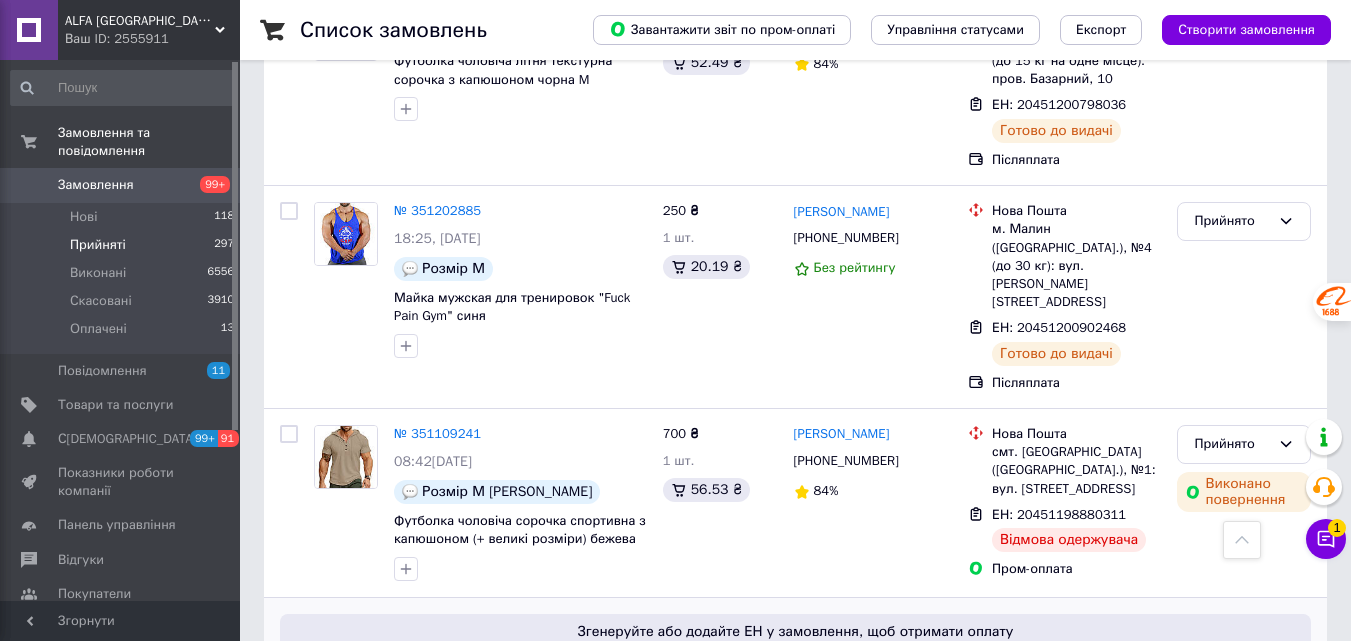 scroll, scrollTop: 5356, scrollLeft: 0, axis: vertical 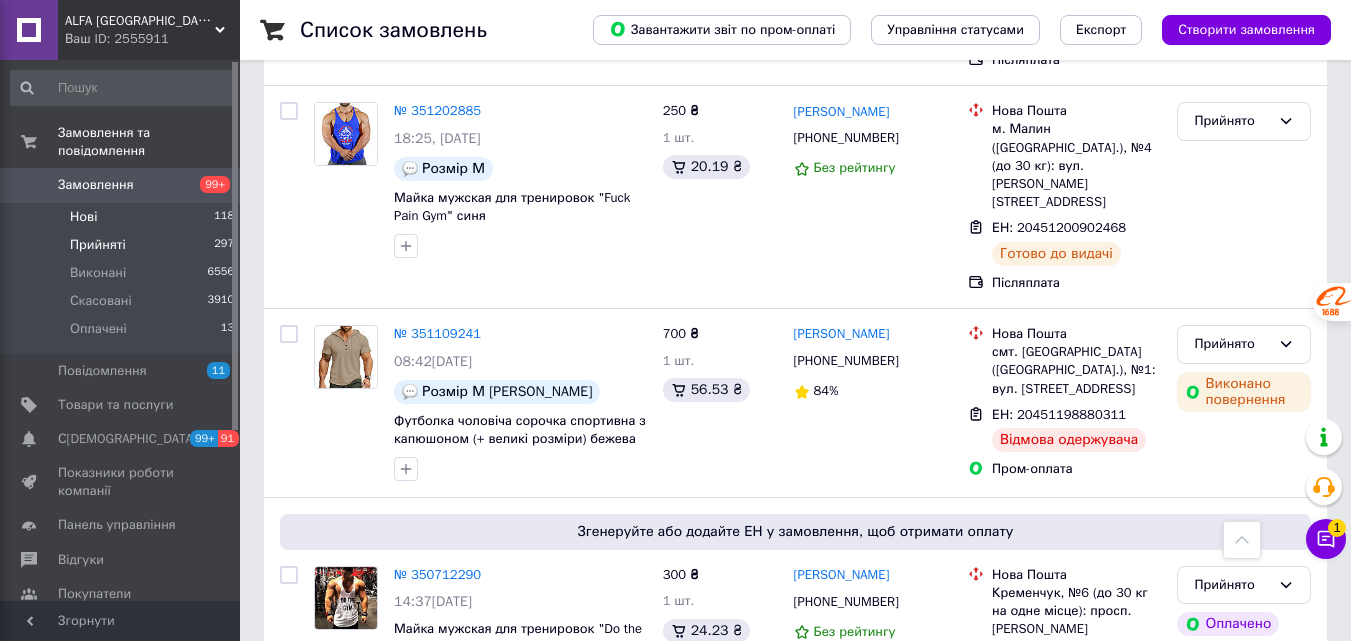 click on "Нові 118" at bounding box center [123, 217] 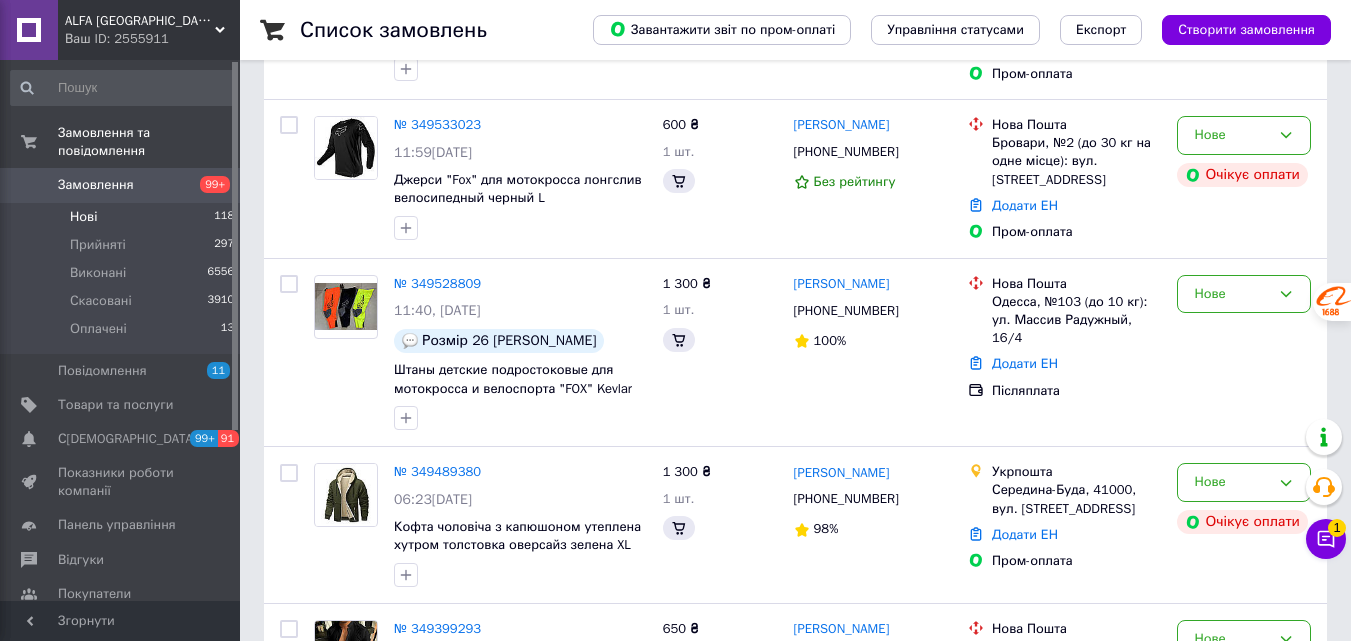 scroll, scrollTop: 0, scrollLeft: 0, axis: both 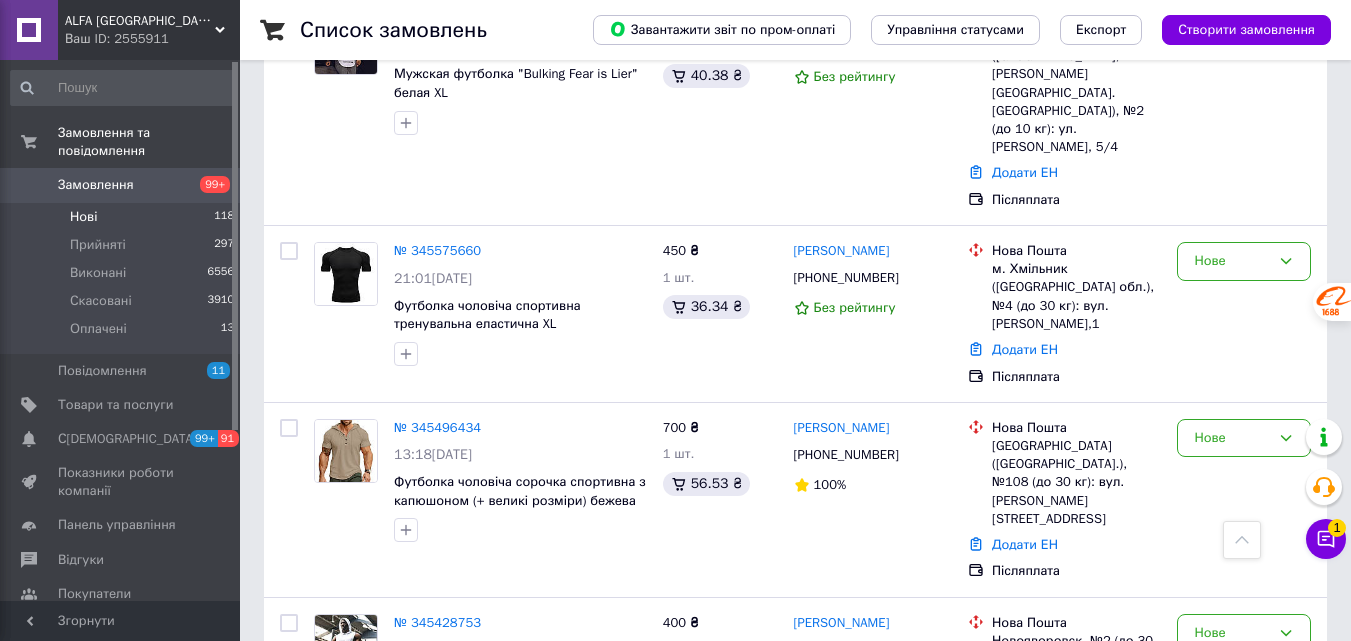 click on "№ 345223059" at bounding box center [437, 1188] 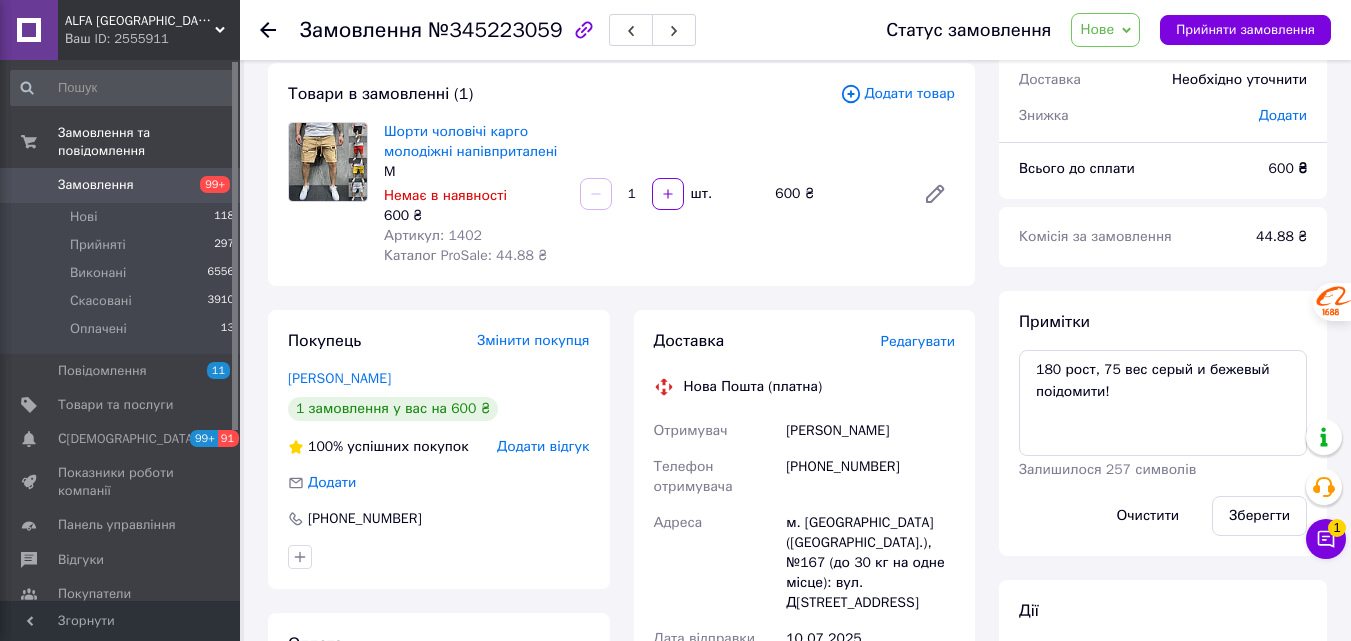 scroll, scrollTop: 1, scrollLeft: 0, axis: vertical 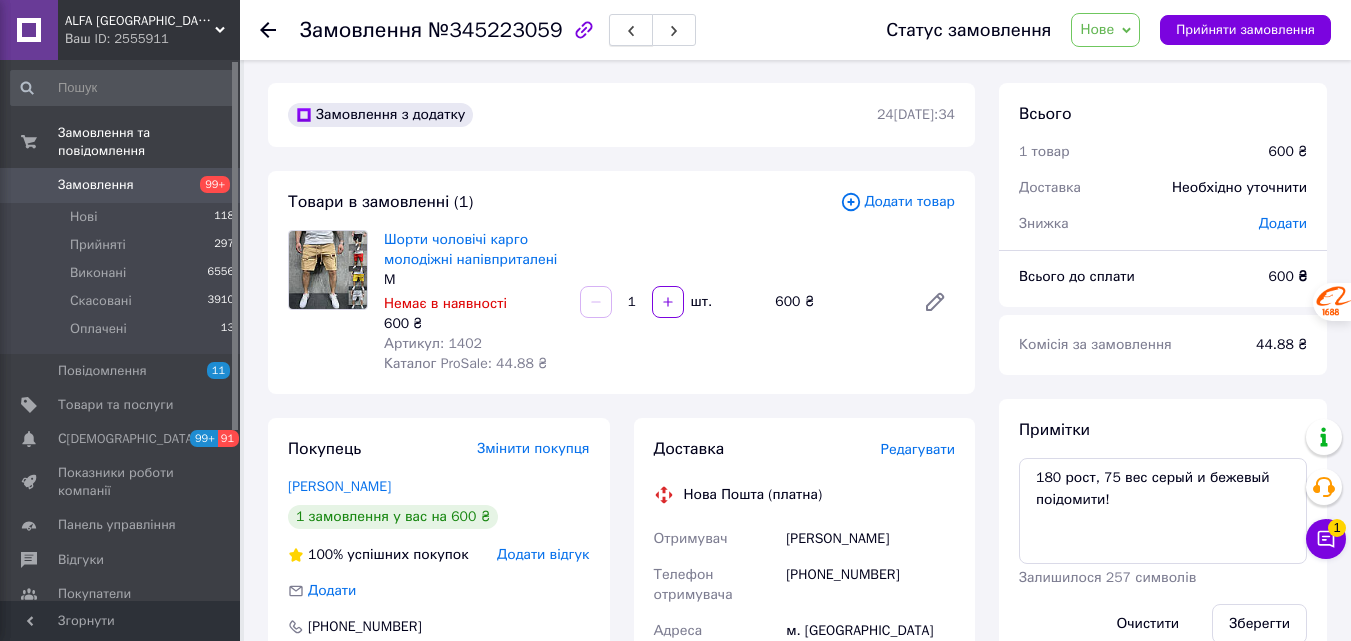 click at bounding box center (631, 30) 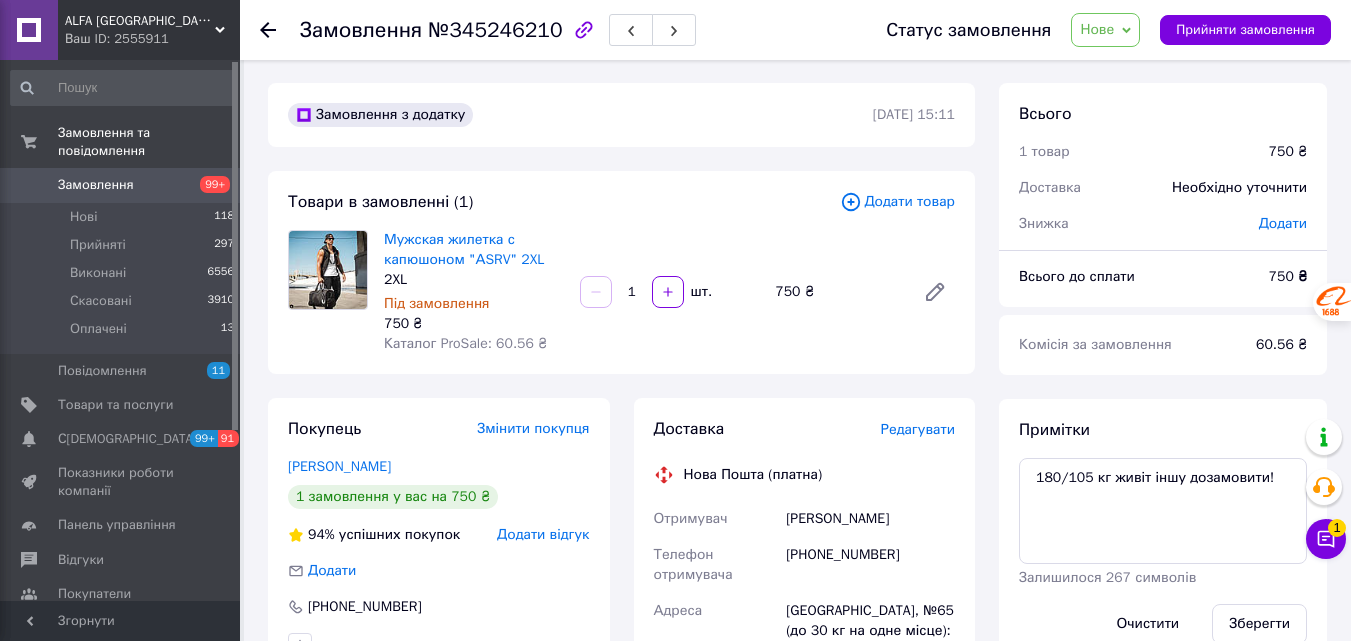 click at bounding box center (631, 30) 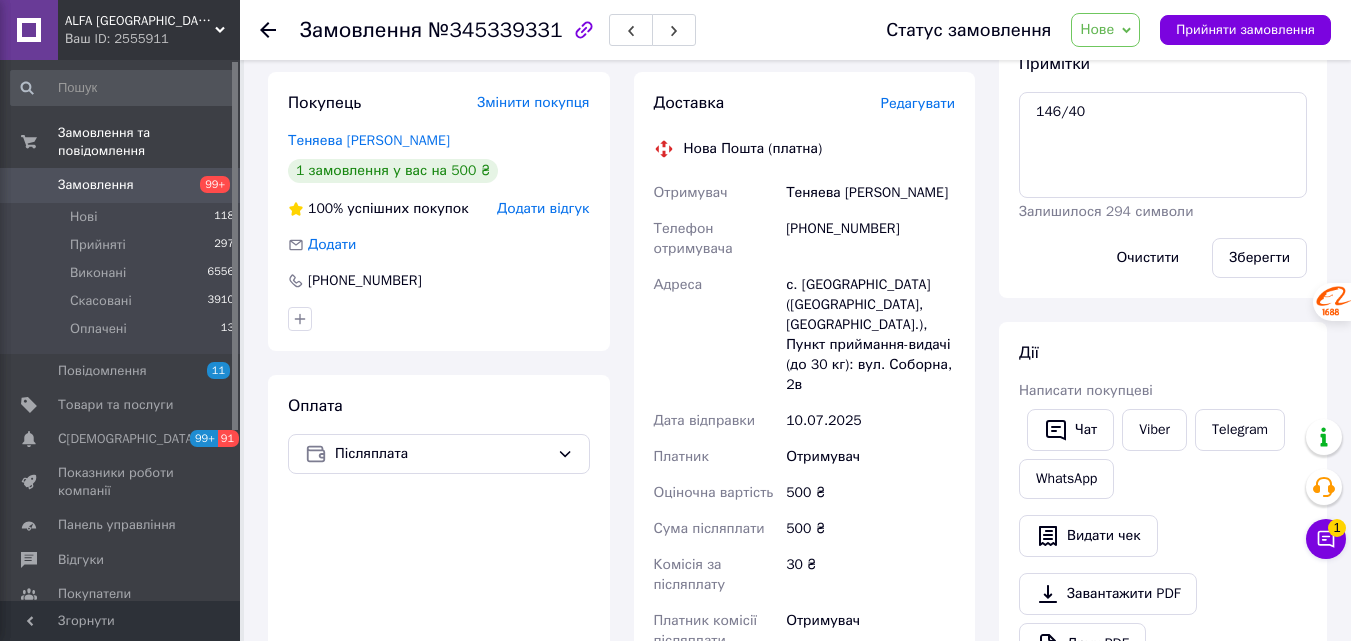 scroll, scrollTop: 401, scrollLeft: 0, axis: vertical 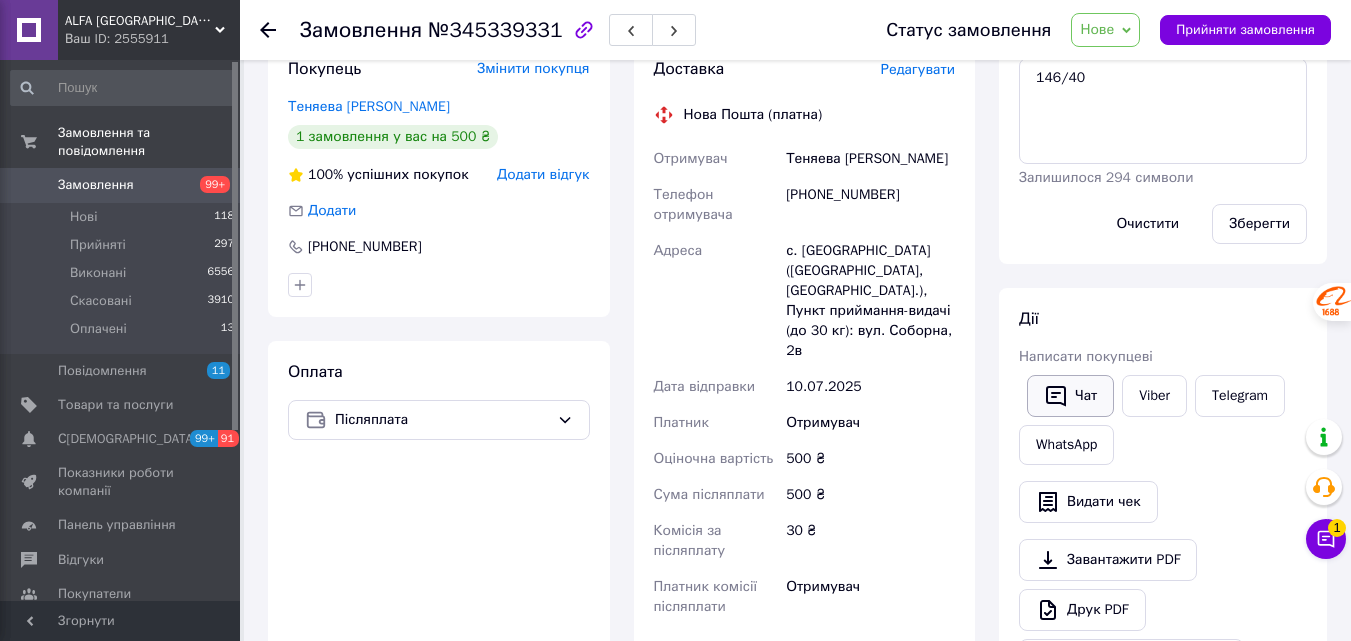 click on "Чат" at bounding box center (1070, 396) 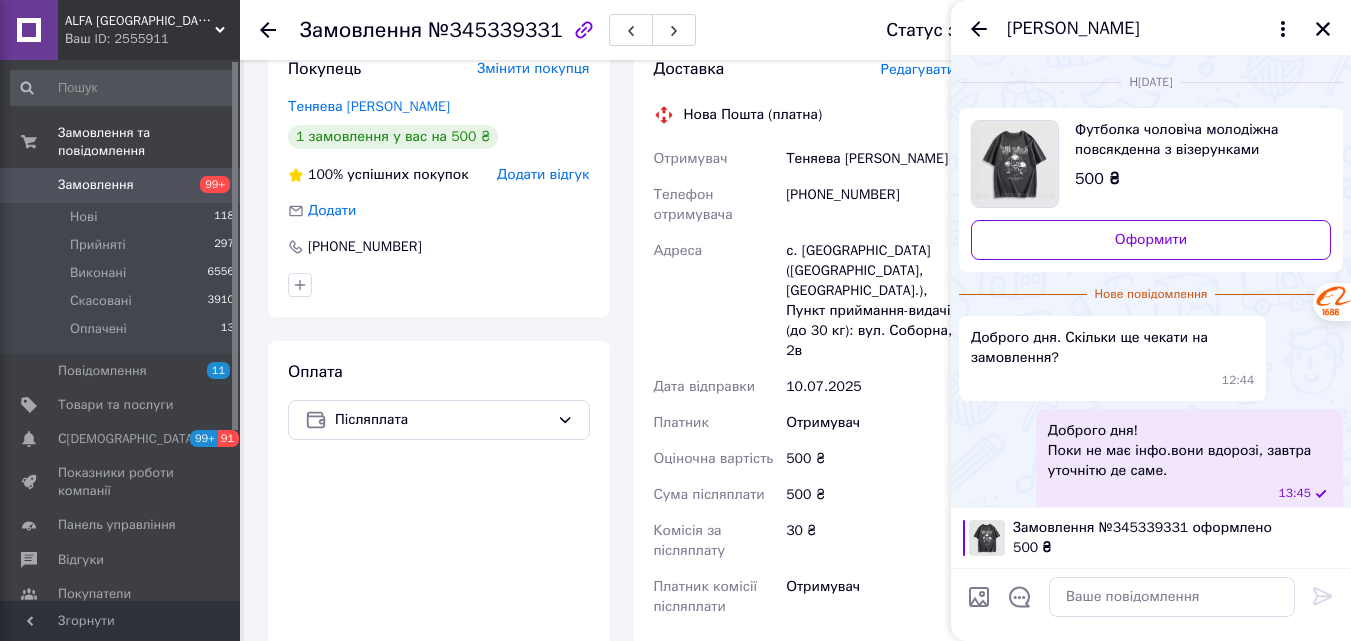 scroll, scrollTop: 15, scrollLeft: 0, axis: vertical 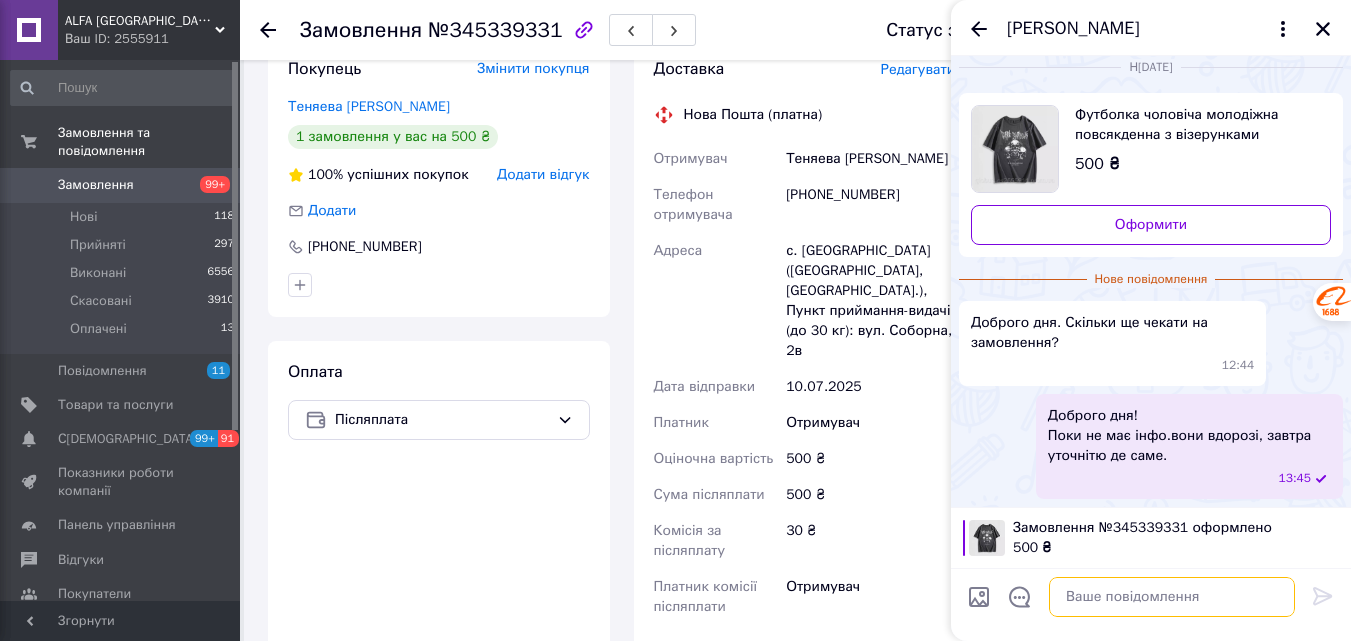 click at bounding box center [1172, 597] 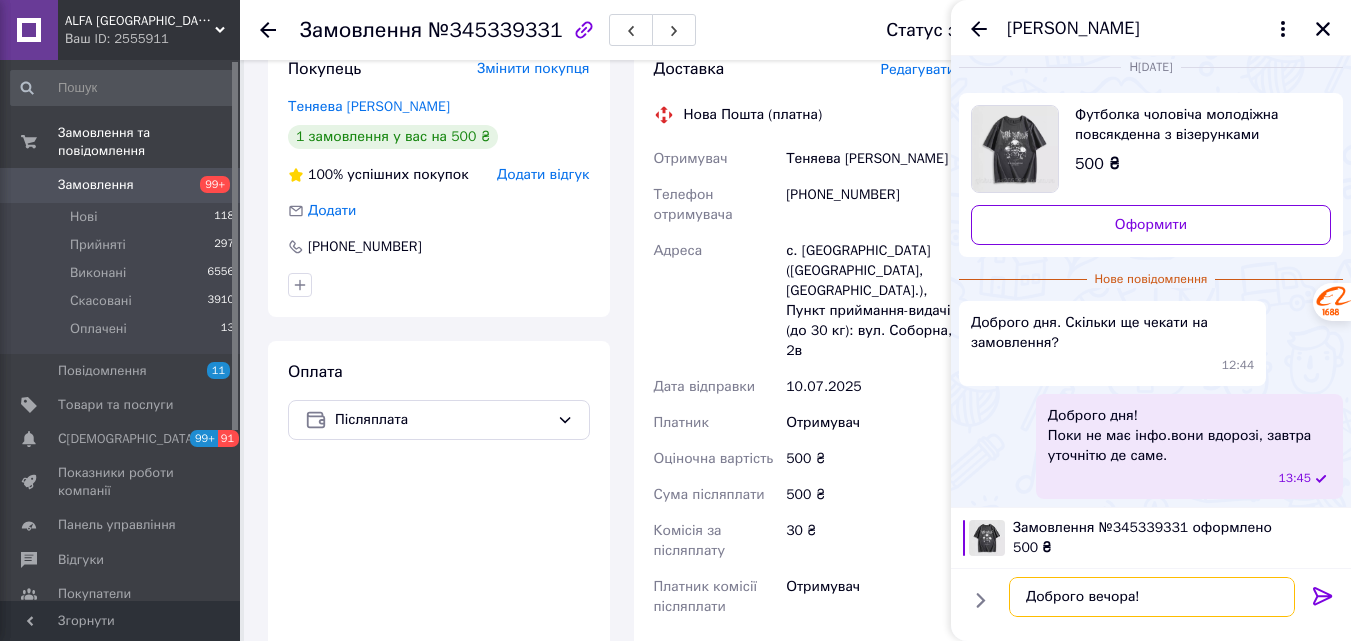 scroll, scrollTop: 12, scrollLeft: 0, axis: vertical 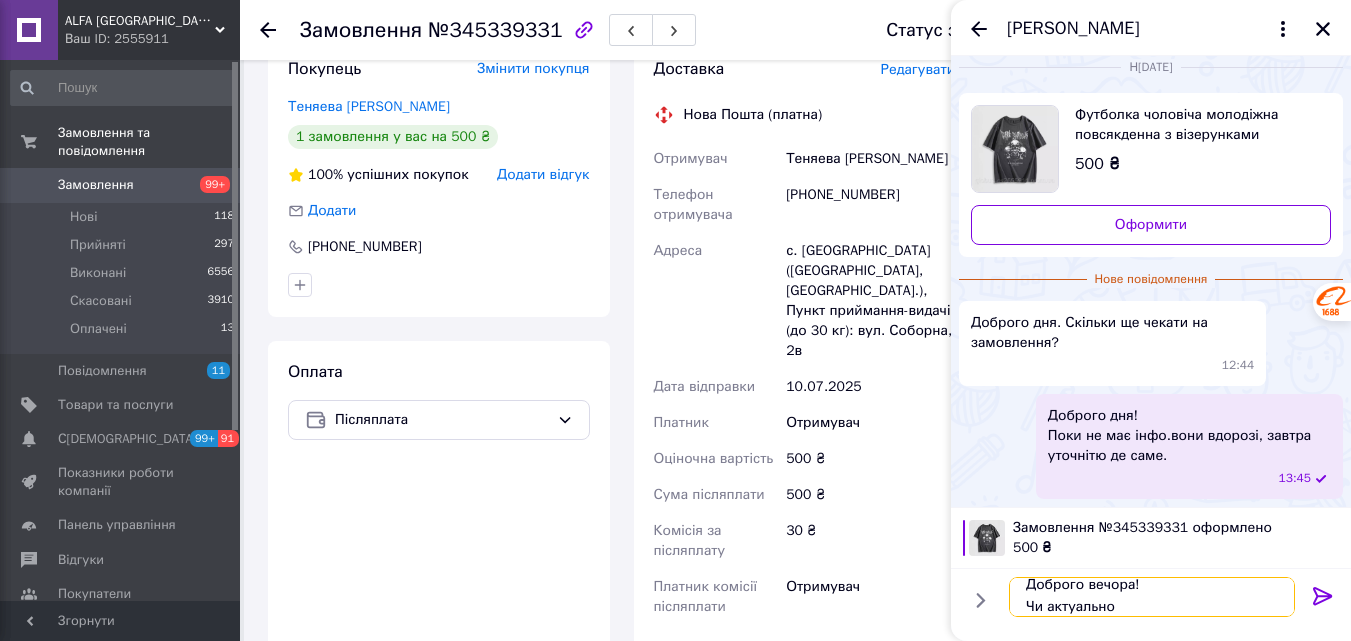 type on "Доброго вечора!
Чи актуально" 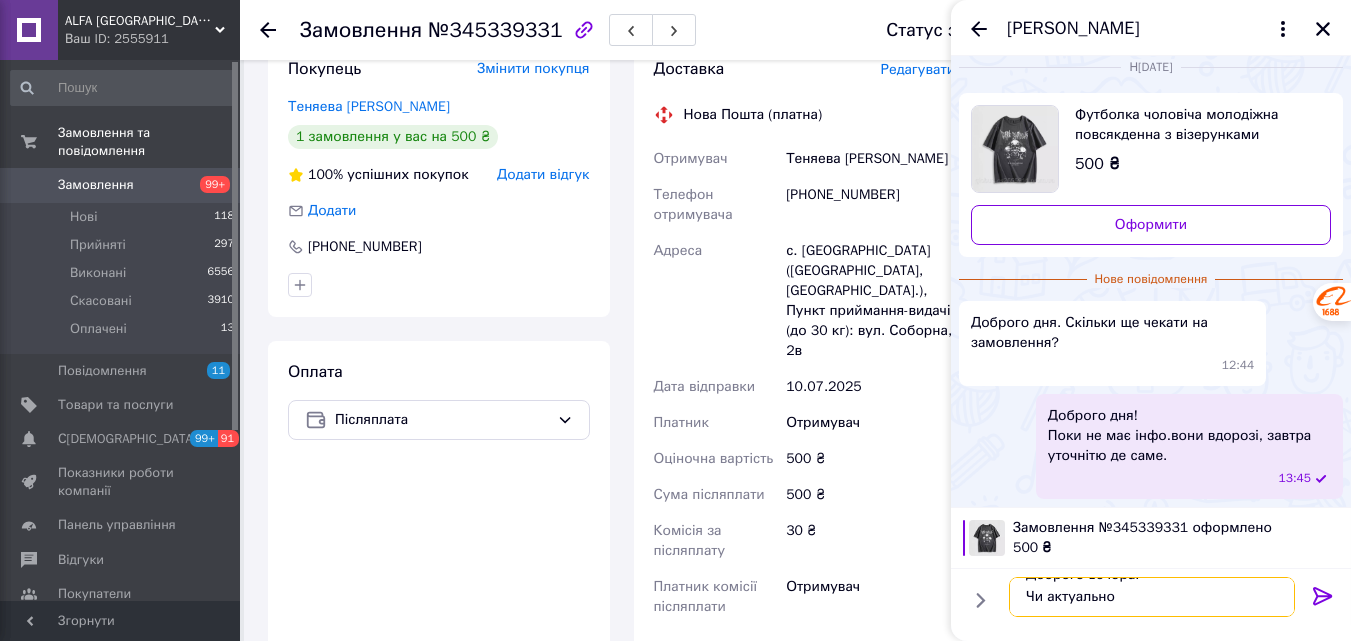 scroll, scrollTop: 0, scrollLeft: 0, axis: both 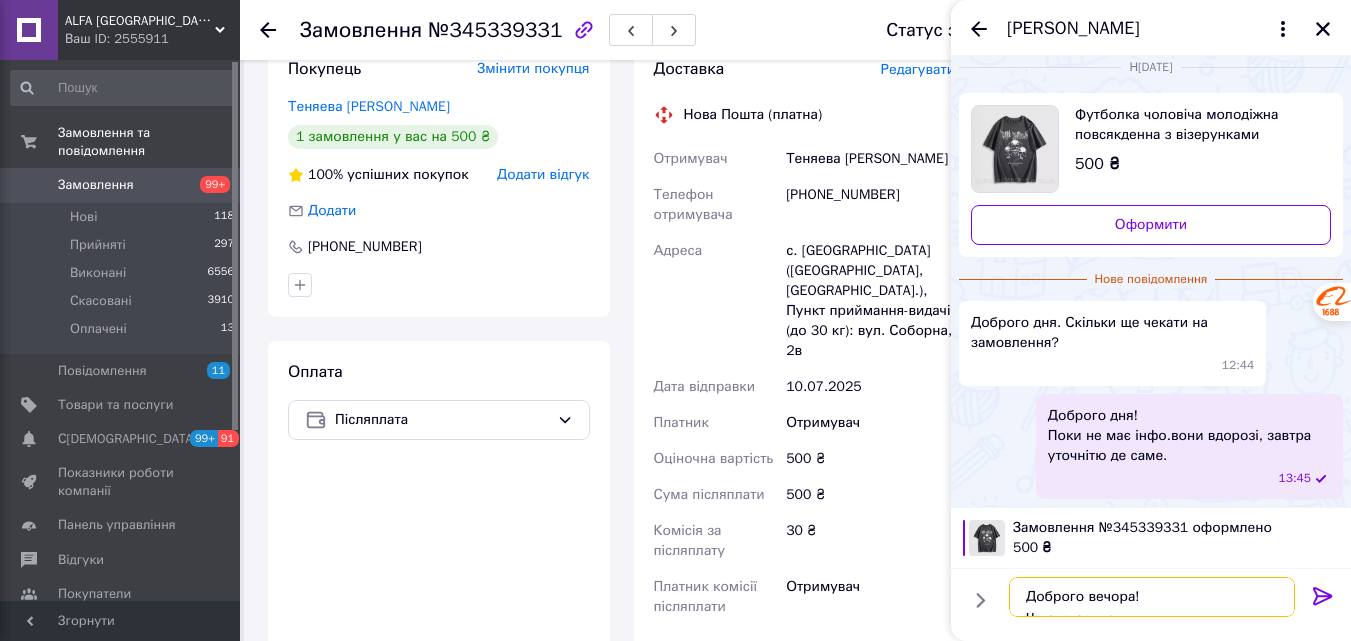drag, startPoint x: 1103, startPoint y: 611, endPoint x: 1031, endPoint y: 560, distance: 88.23265 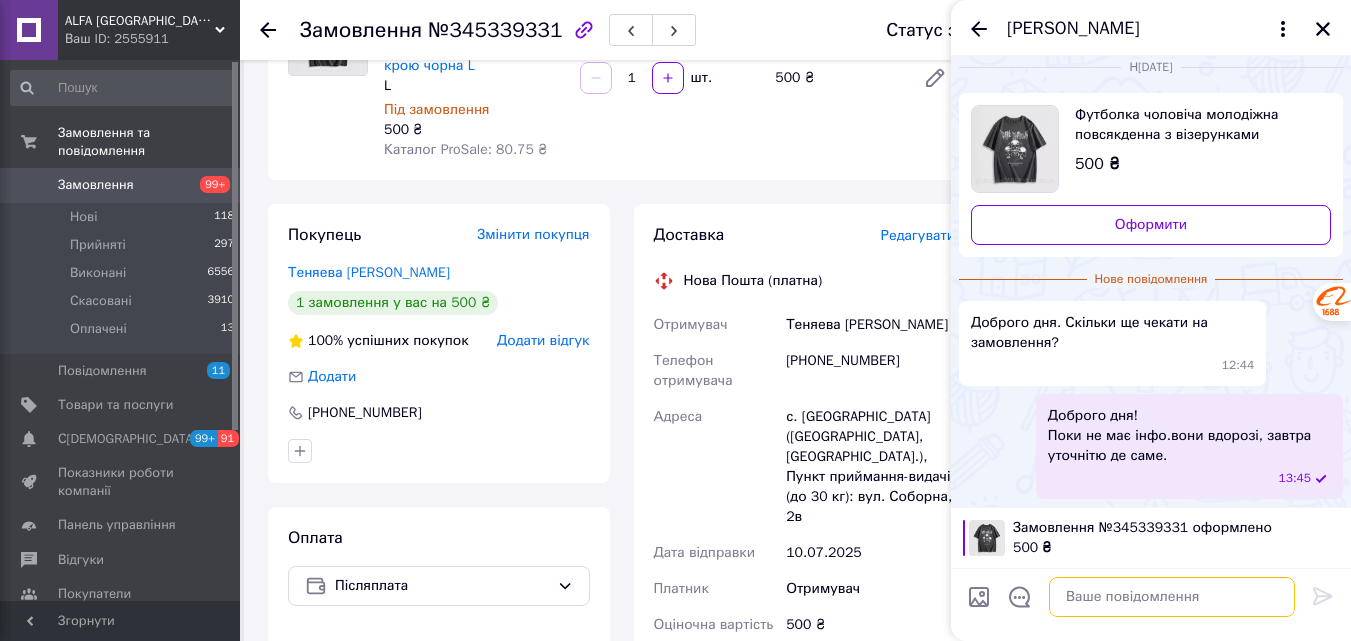 scroll, scrollTop: 201, scrollLeft: 0, axis: vertical 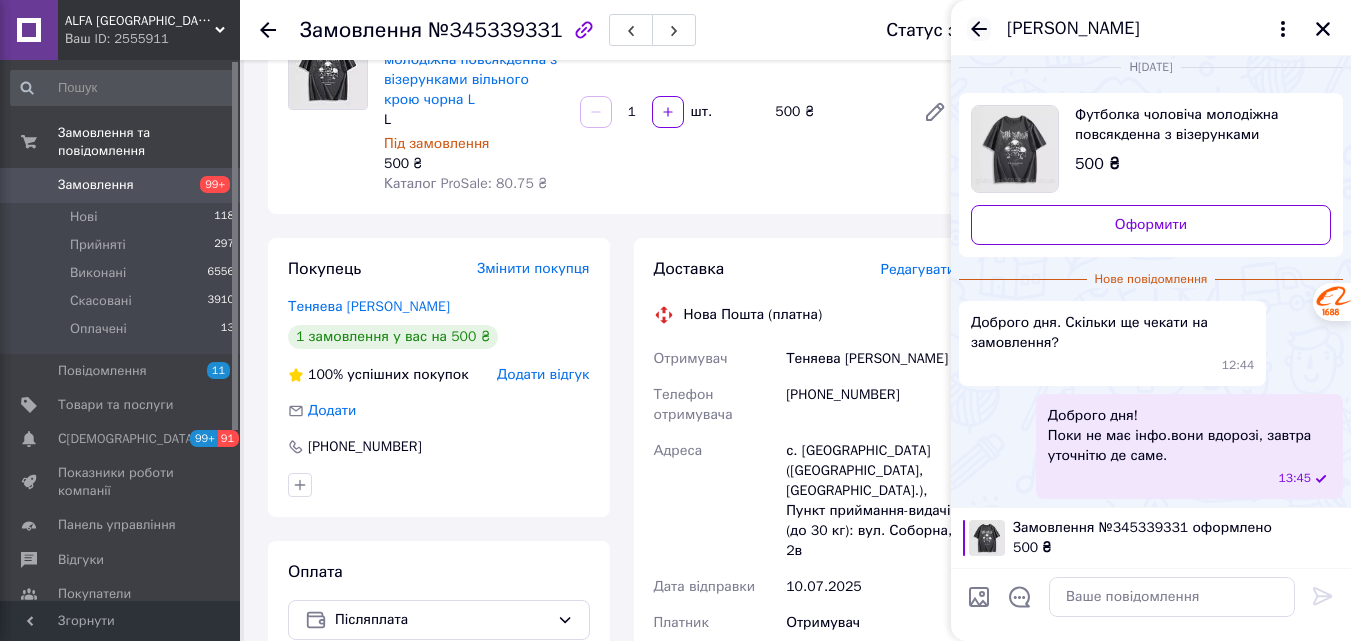 click 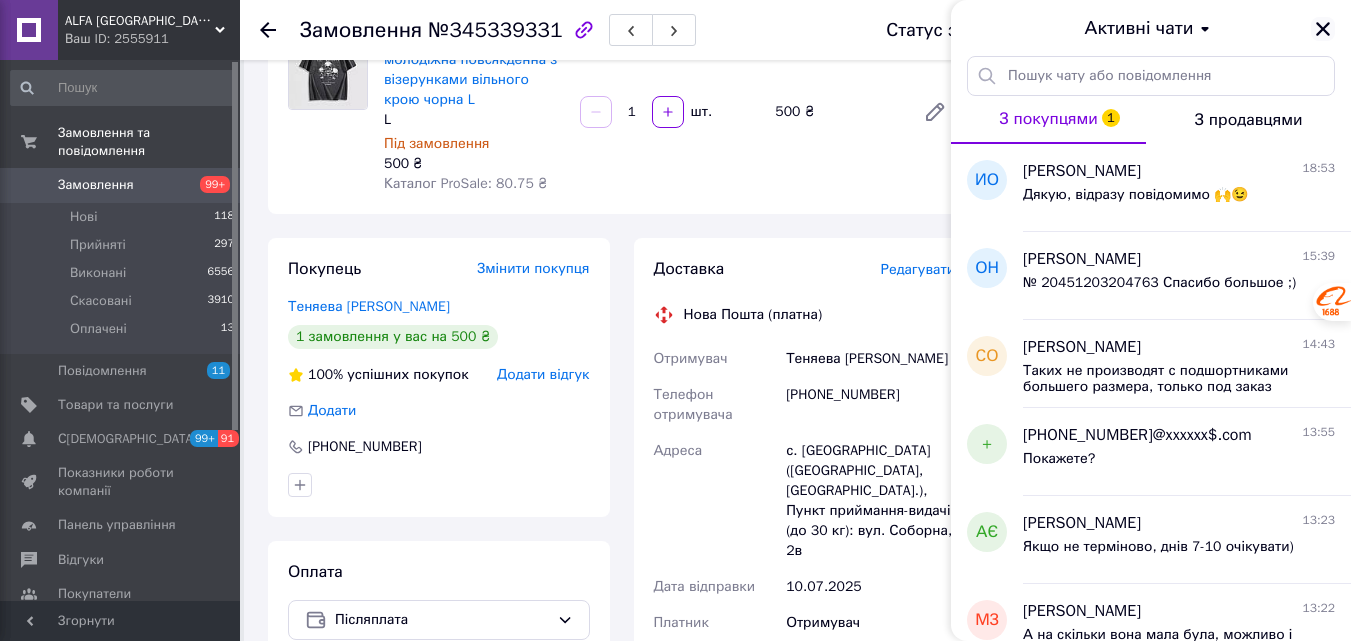 click 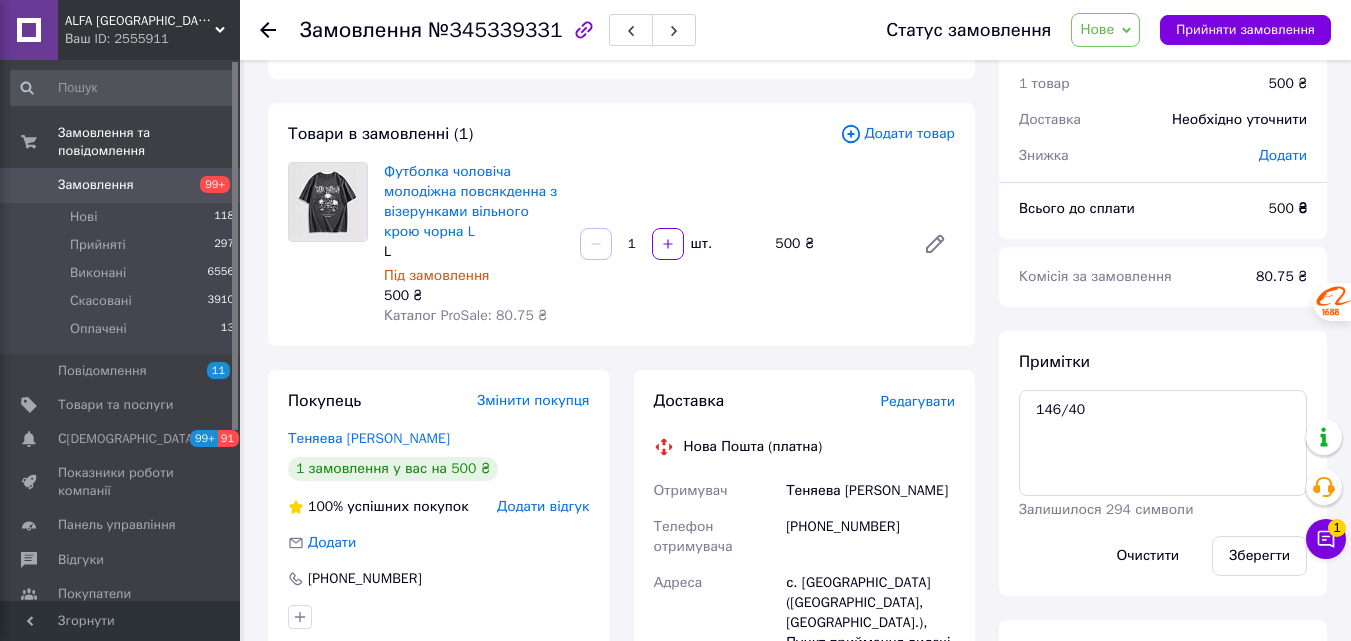 scroll, scrollTop: 100, scrollLeft: 0, axis: vertical 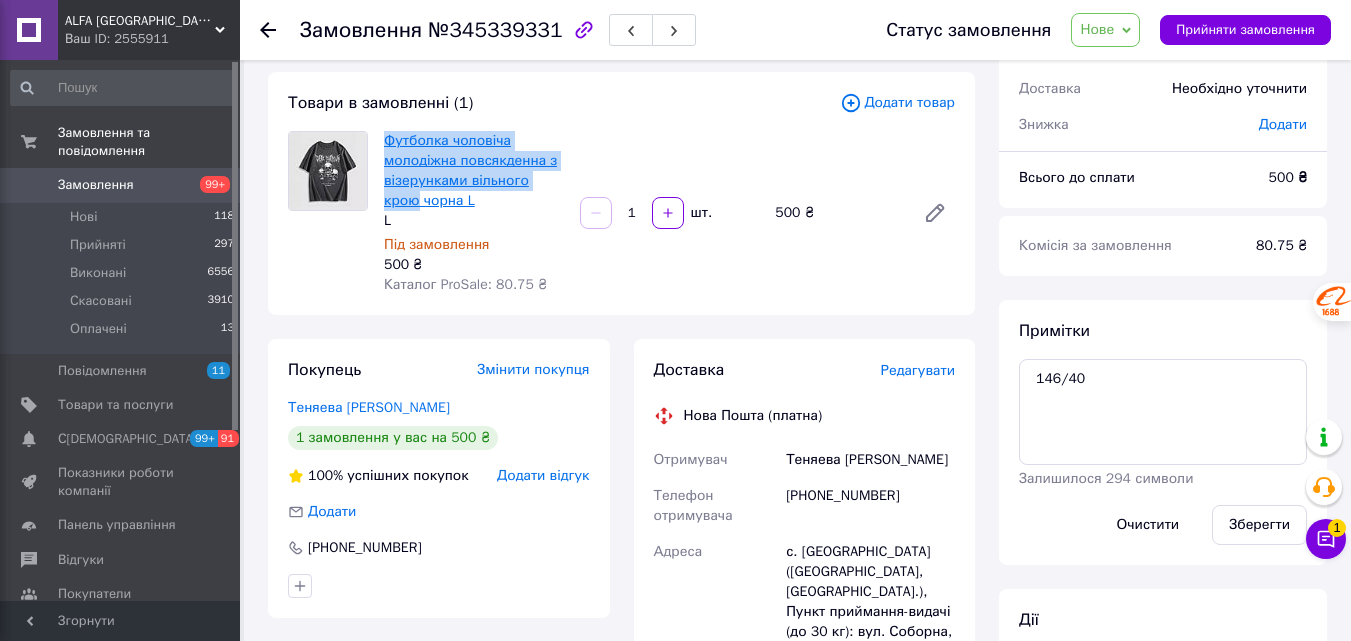 drag, startPoint x: 386, startPoint y: 124, endPoint x: 561, endPoint y: 184, distance: 185 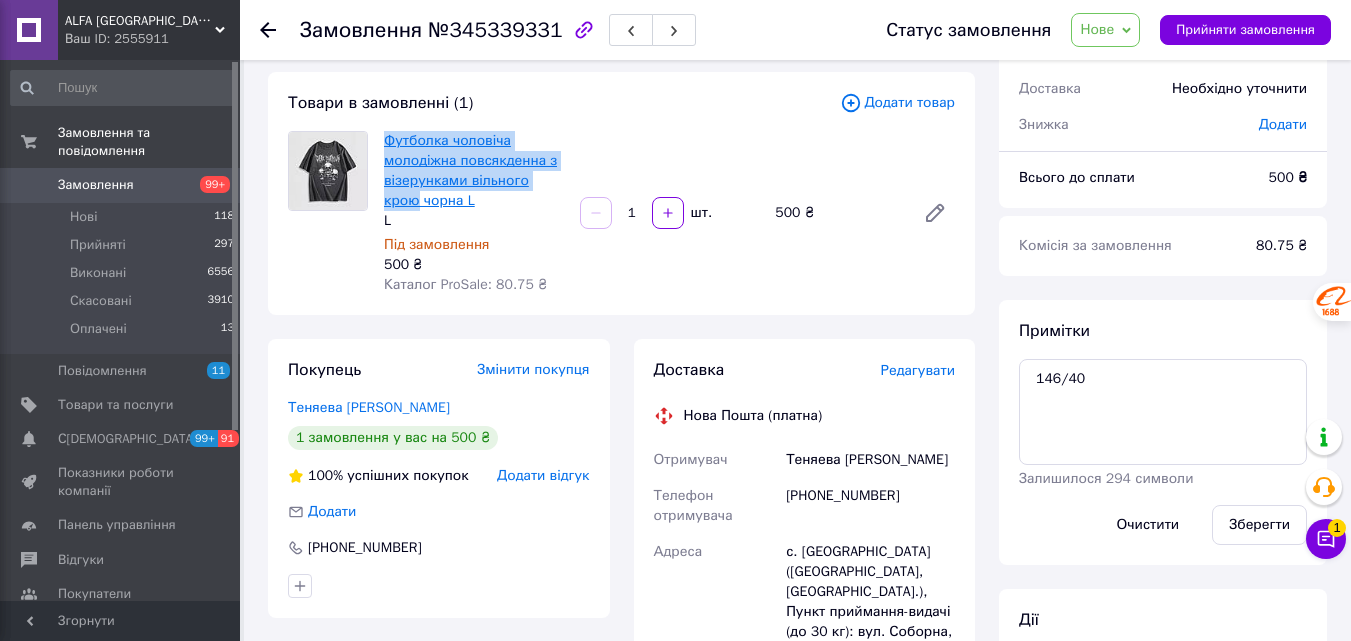 click on "Товари в замовленні (1) Додати товар Футболка чоловіча молодіжна повсякденна з візерунками вільного крою чорна L L Під замовлення 500 ₴ Каталог ProSale: 80.75 ₴  1   шт. 500 ₴" at bounding box center (621, 193) 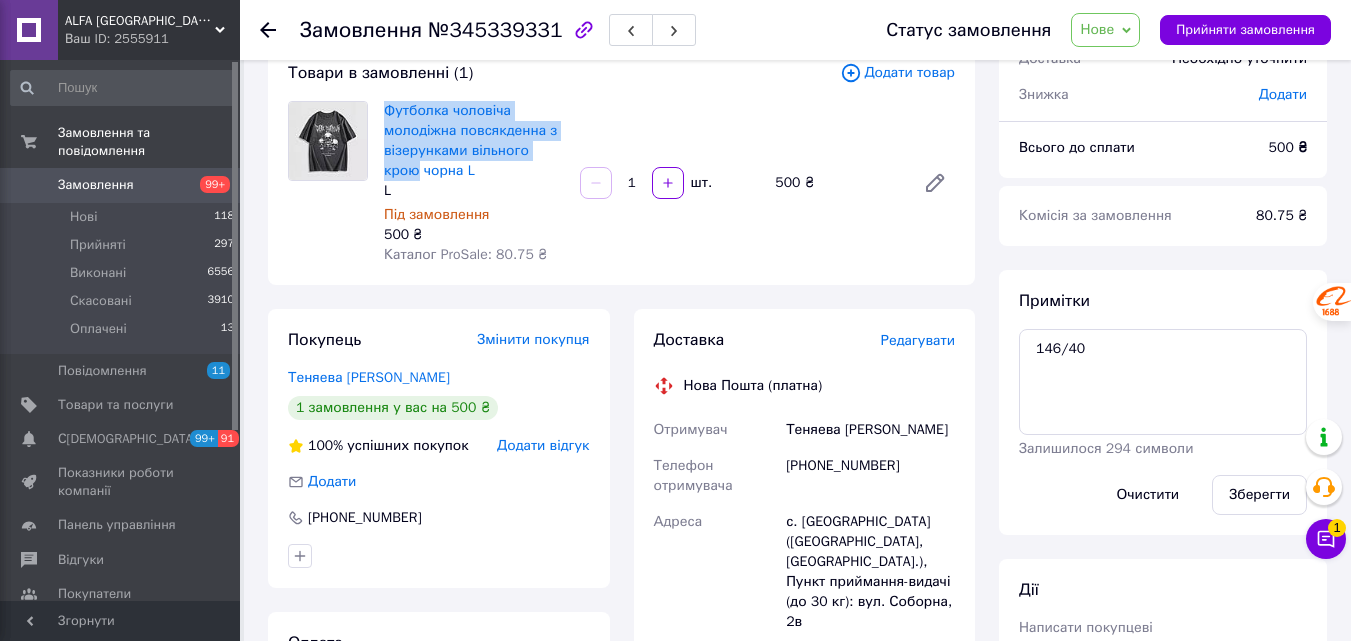 scroll, scrollTop: 300, scrollLeft: 0, axis: vertical 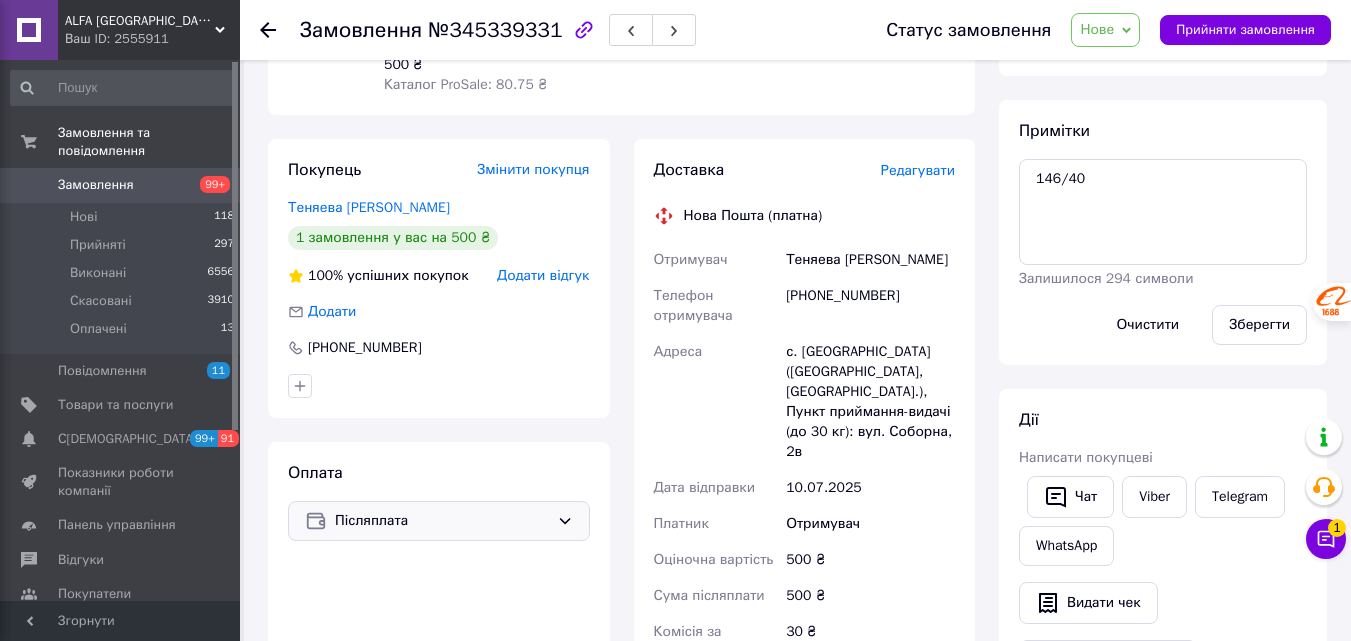 click on "Післяплата" at bounding box center [442, 521] 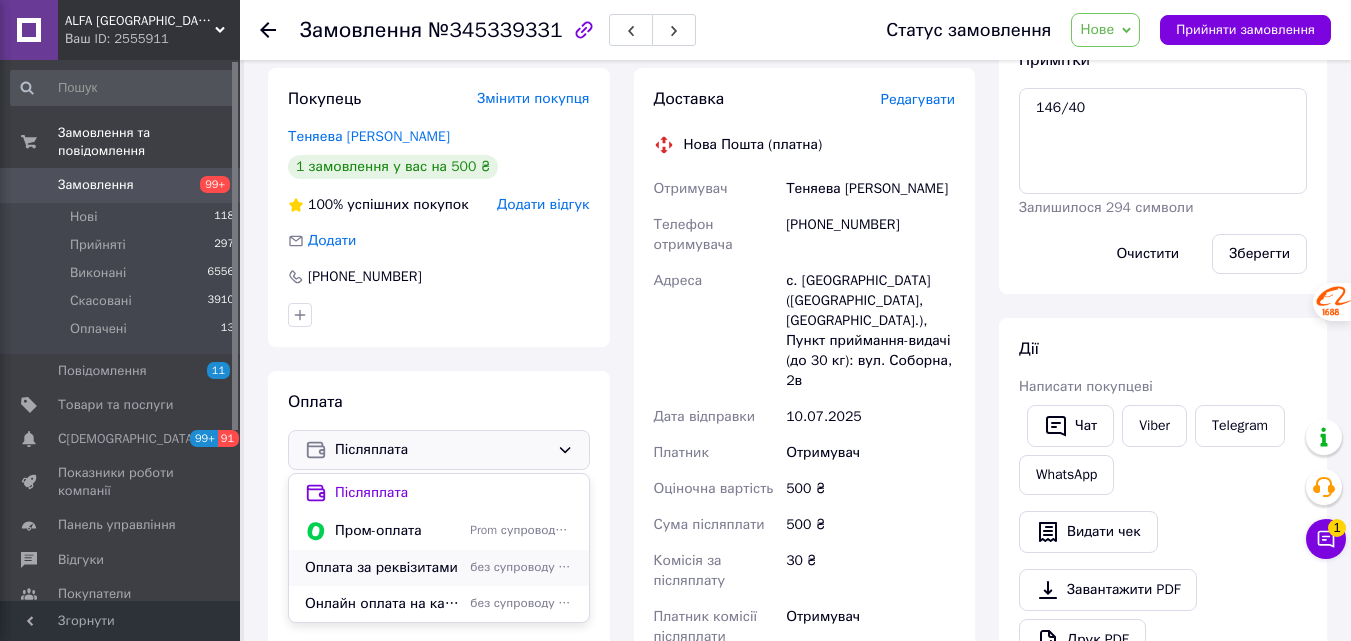 scroll, scrollTop: 400, scrollLeft: 0, axis: vertical 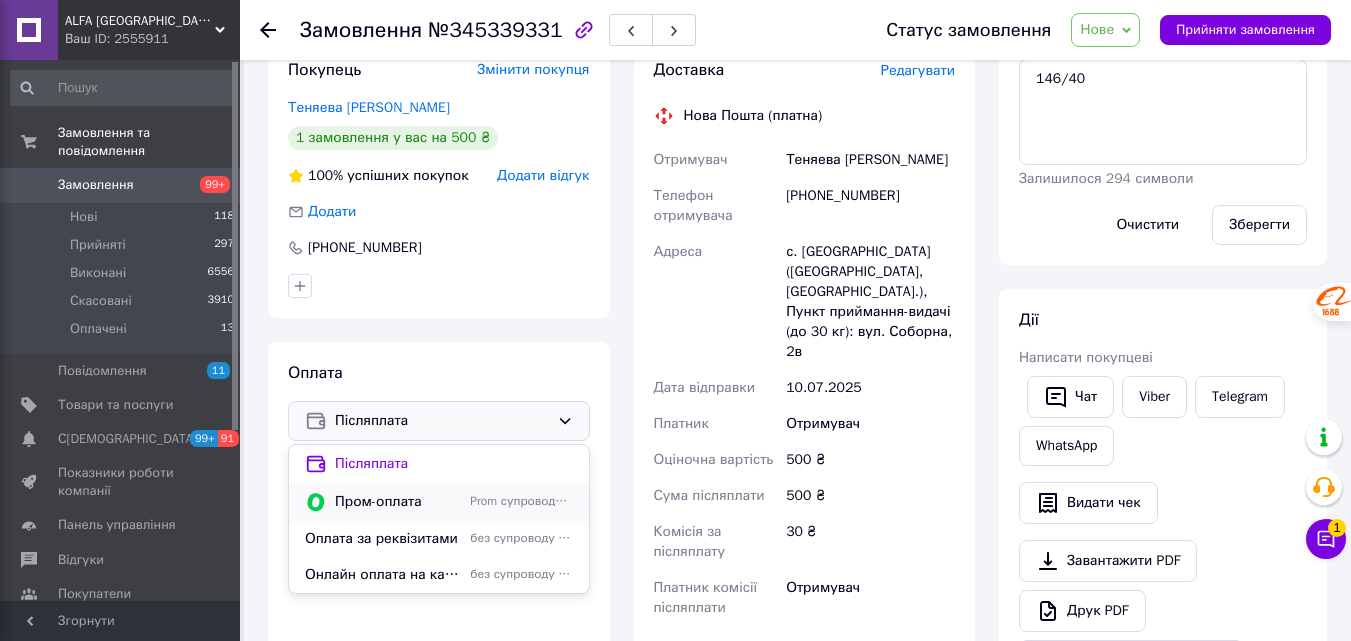 click on "Пром-оплата" at bounding box center [398, 502] 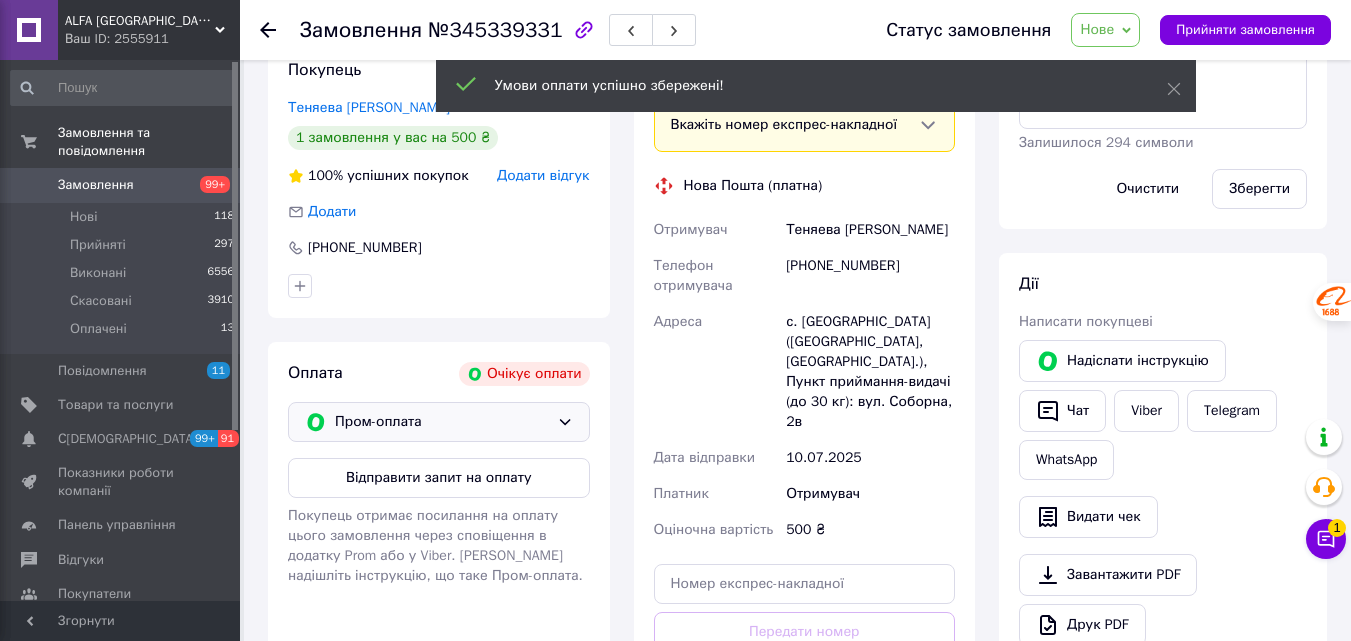 drag, startPoint x: 431, startPoint y: 462, endPoint x: 430, endPoint y: 481, distance: 19.026299 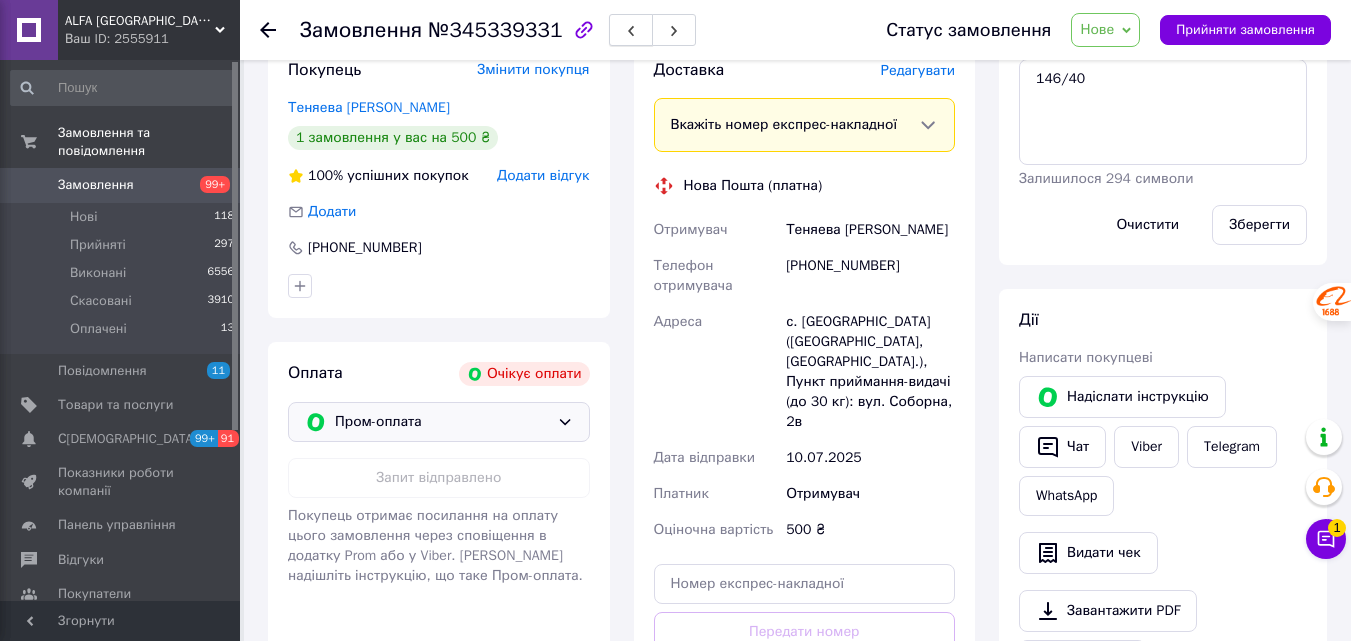 drag, startPoint x: 620, startPoint y: 25, endPoint x: 629, endPoint y: 18, distance: 11.401754 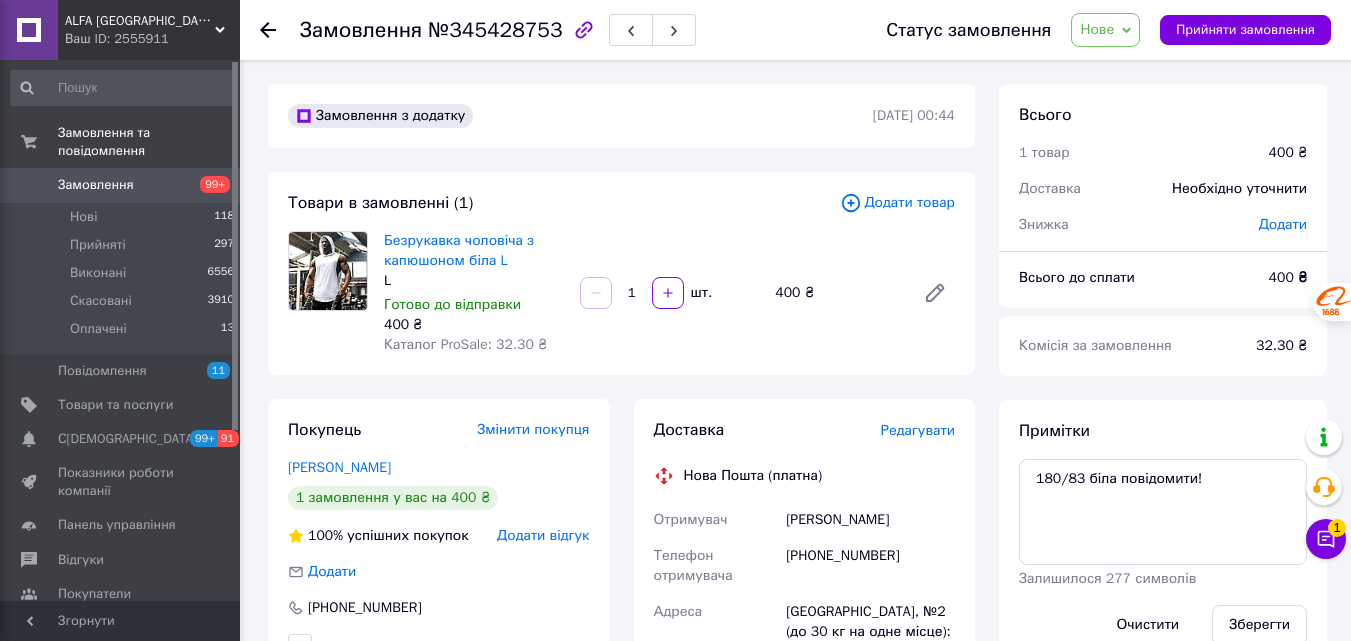 scroll, scrollTop: 300, scrollLeft: 0, axis: vertical 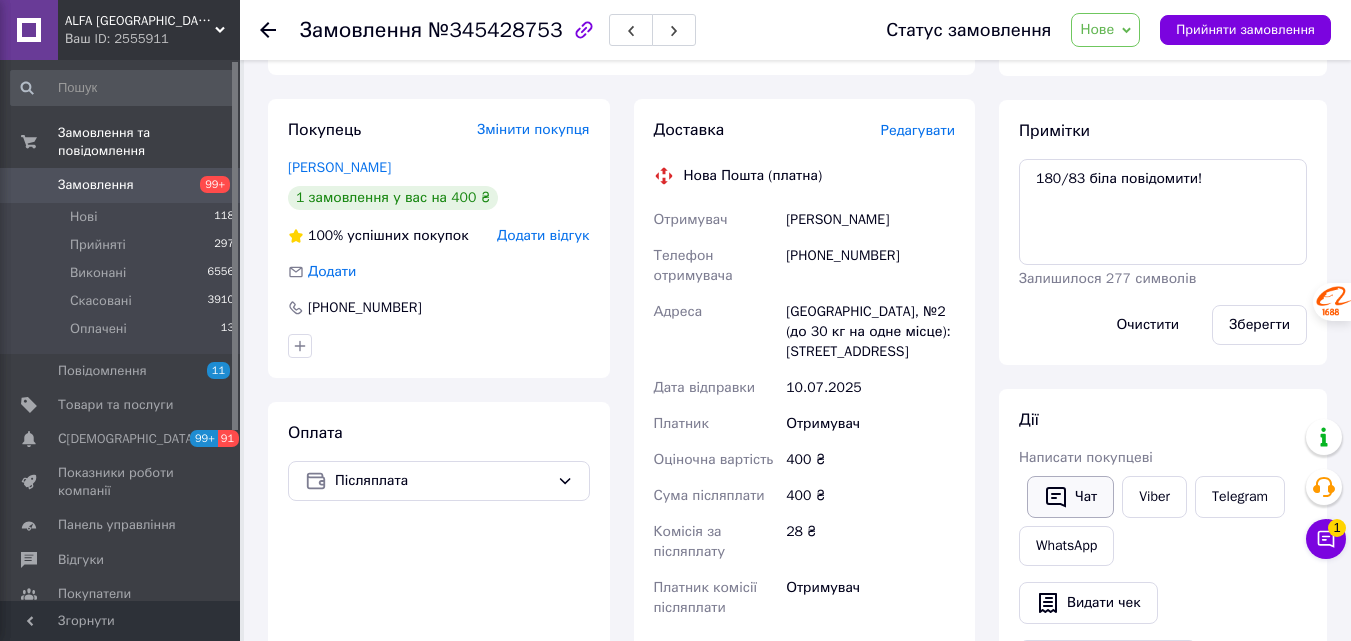 click on "Чат" at bounding box center (1070, 497) 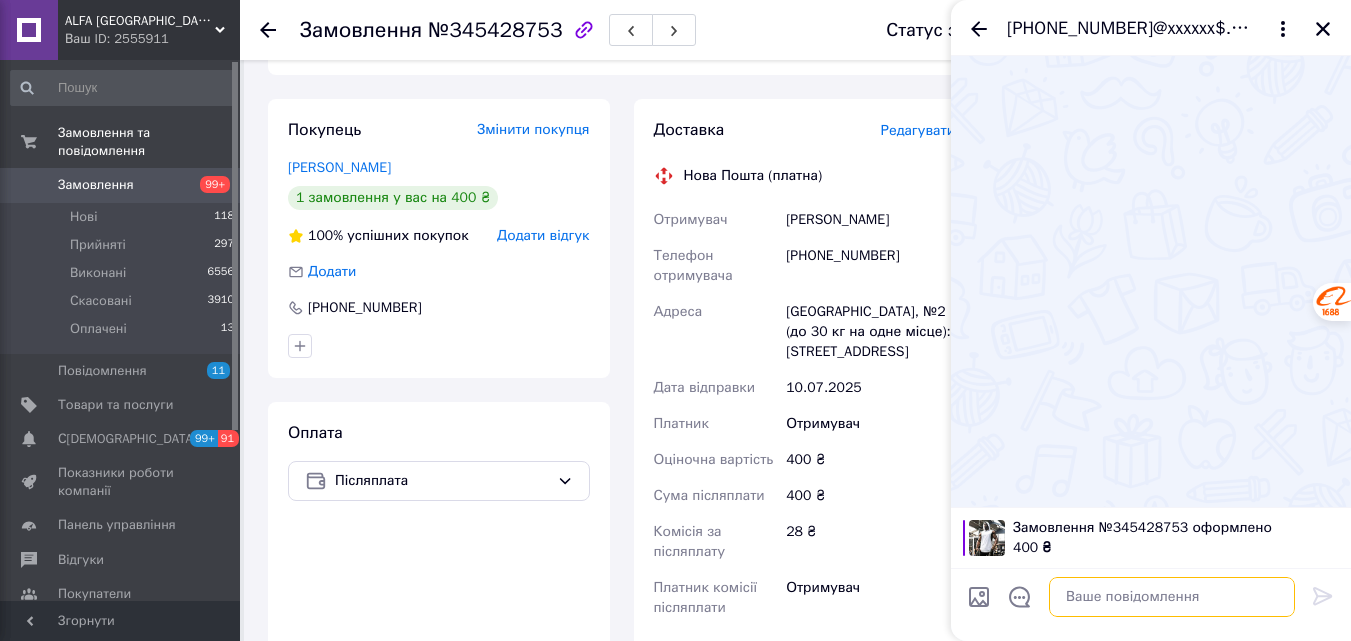click at bounding box center (1172, 597) 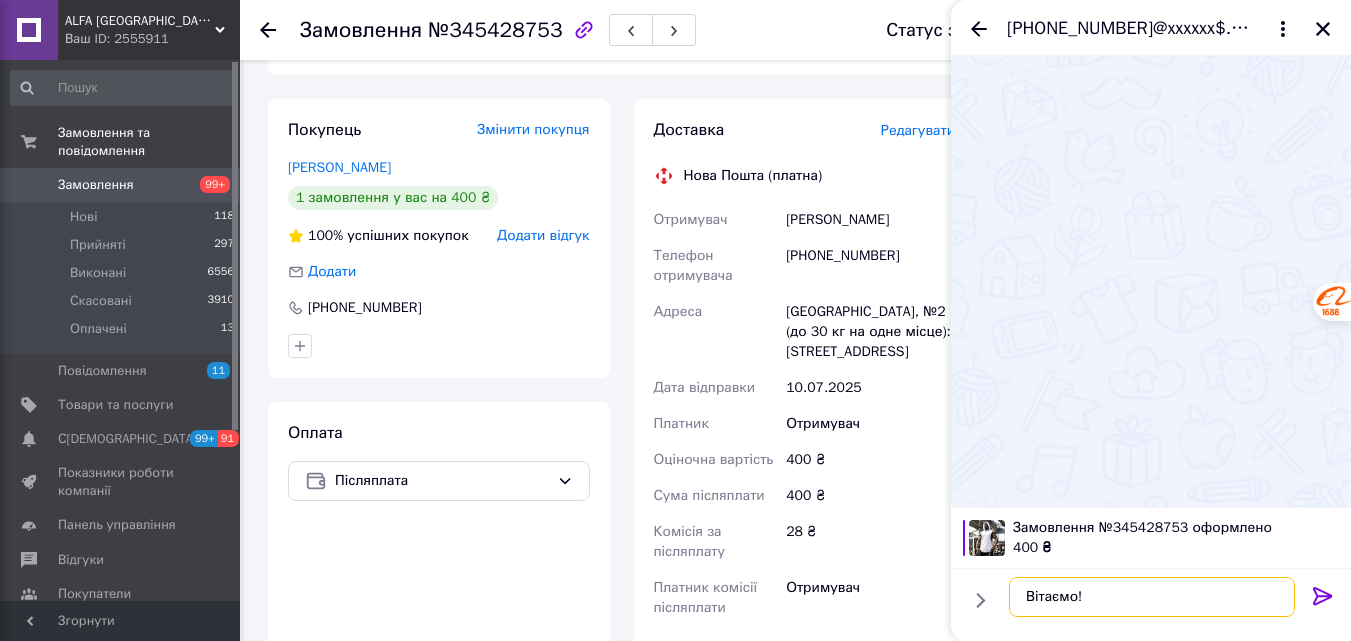 scroll, scrollTop: 12, scrollLeft: 0, axis: vertical 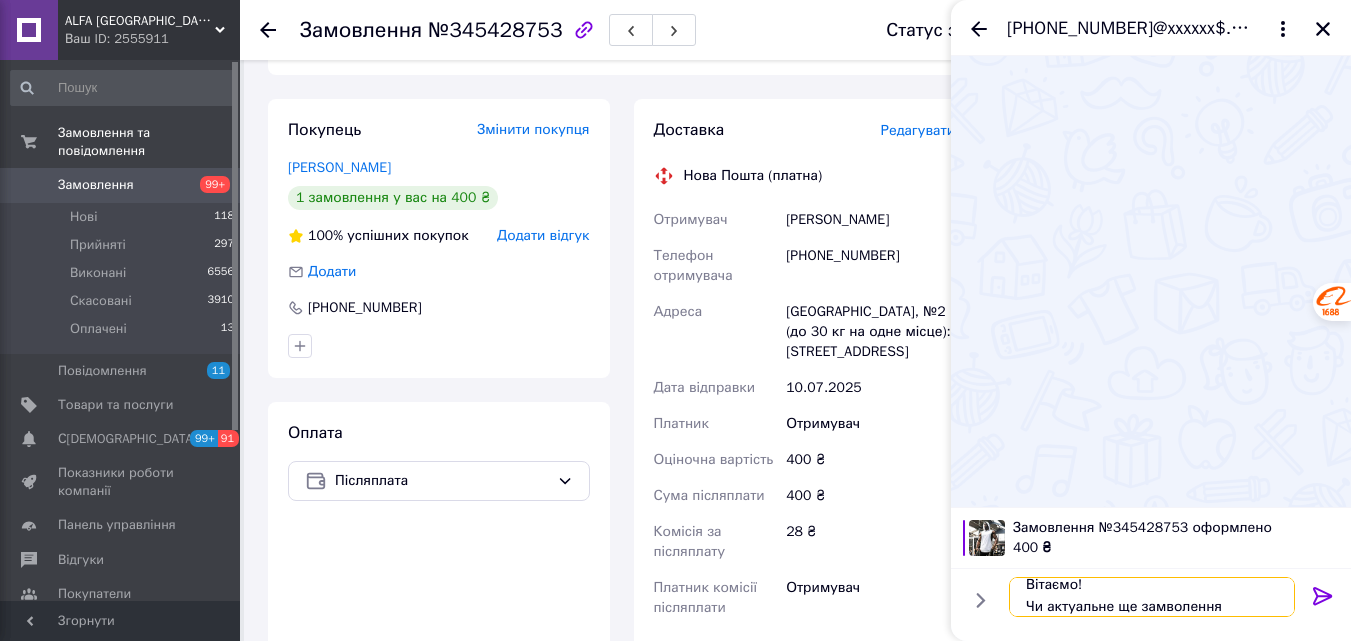 click on "Вітаємо!
Чи актуальне ще замволення" at bounding box center [1152, 597] 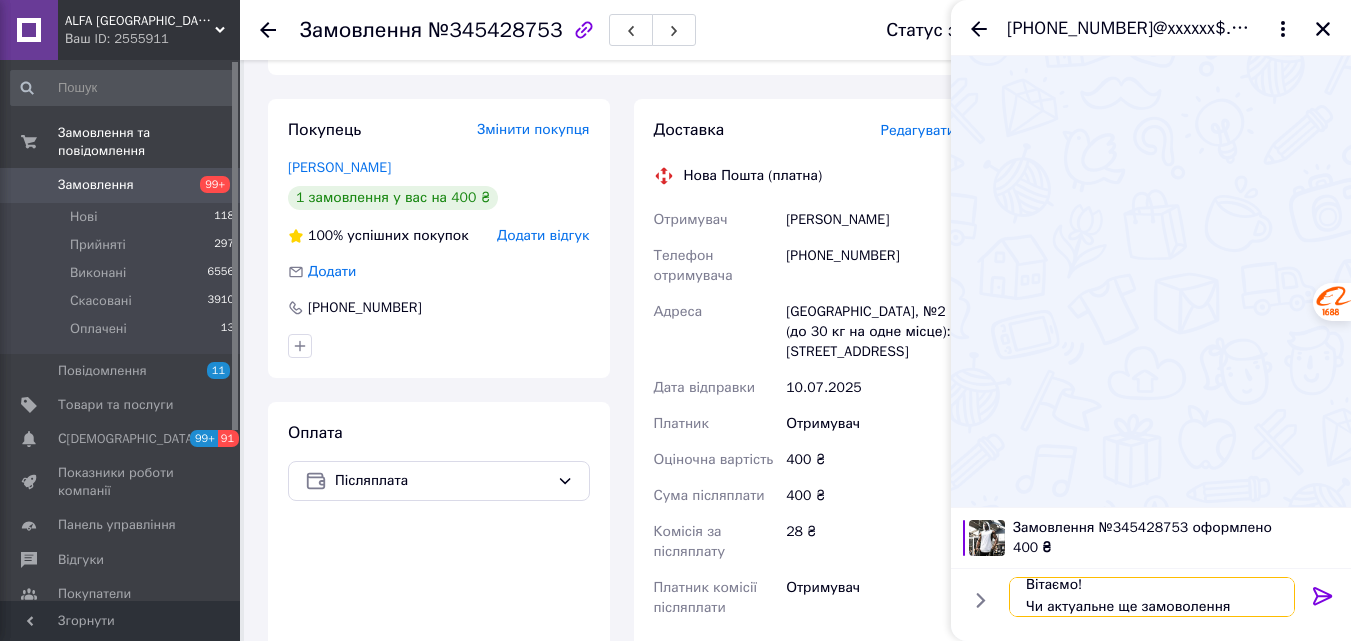 click on "Вітаємо!
Чи актуальне ще замоволення" at bounding box center [1152, 597] 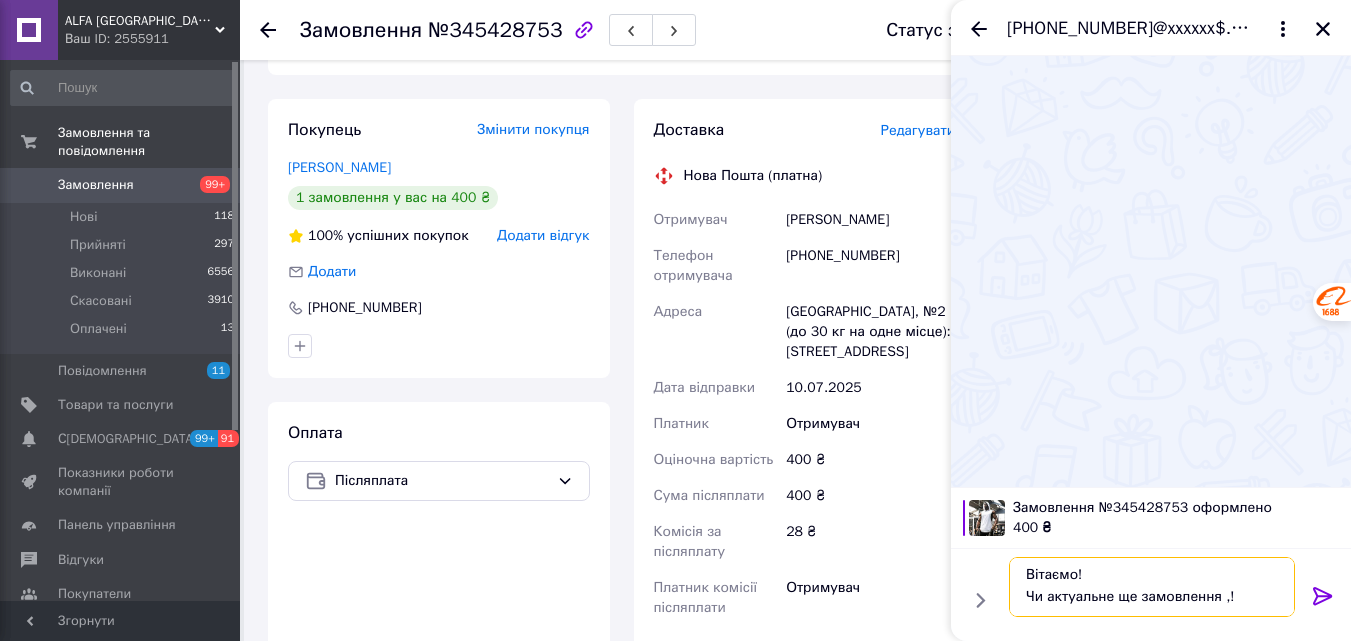 scroll, scrollTop: 2, scrollLeft: 0, axis: vertical 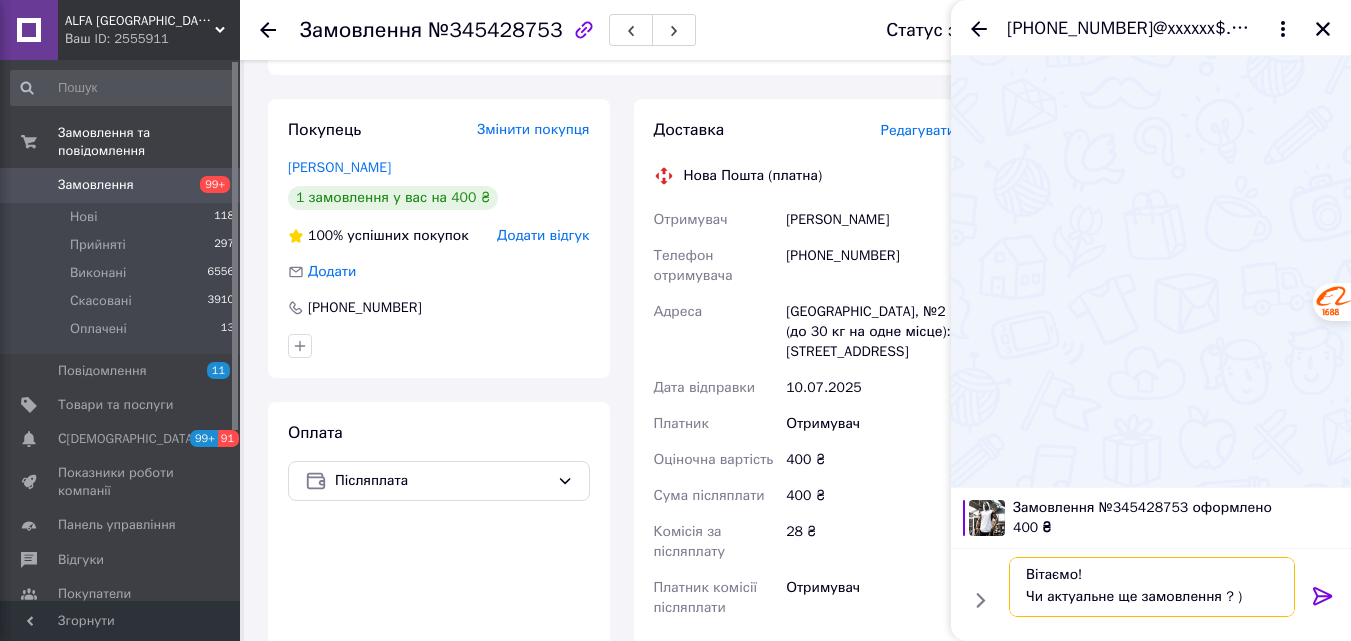 type on "Вітаємо!
Чи актуальне ще замовлення ? )" 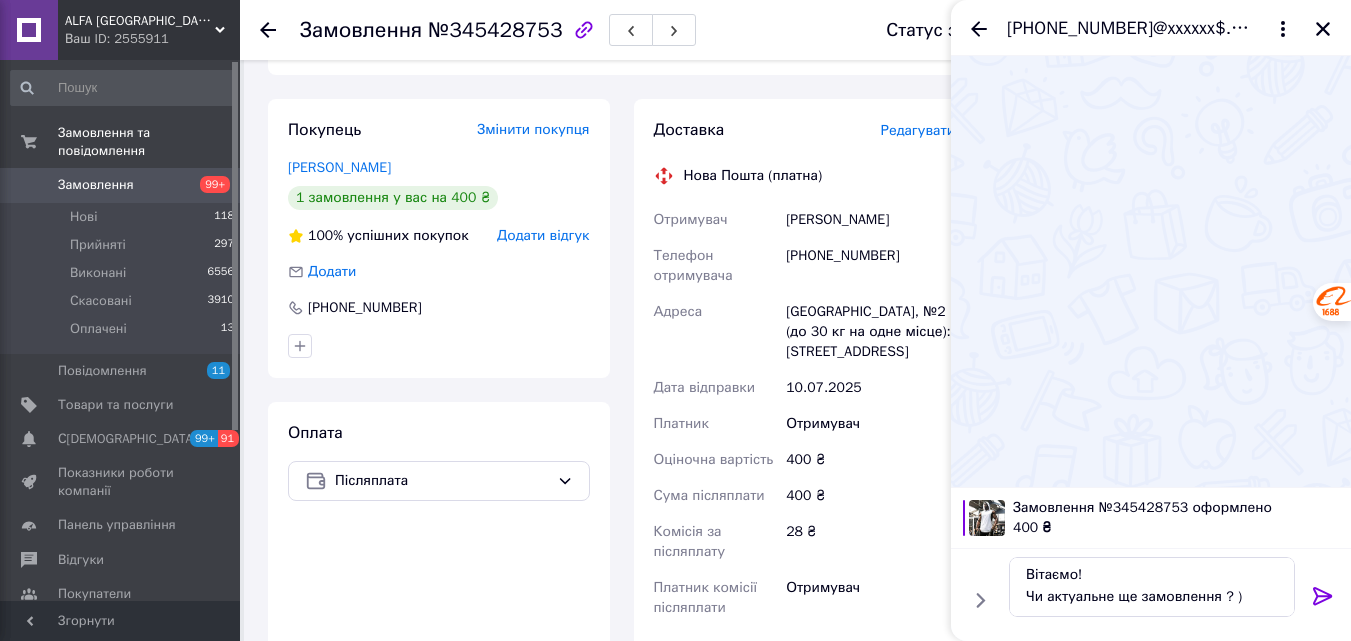 click 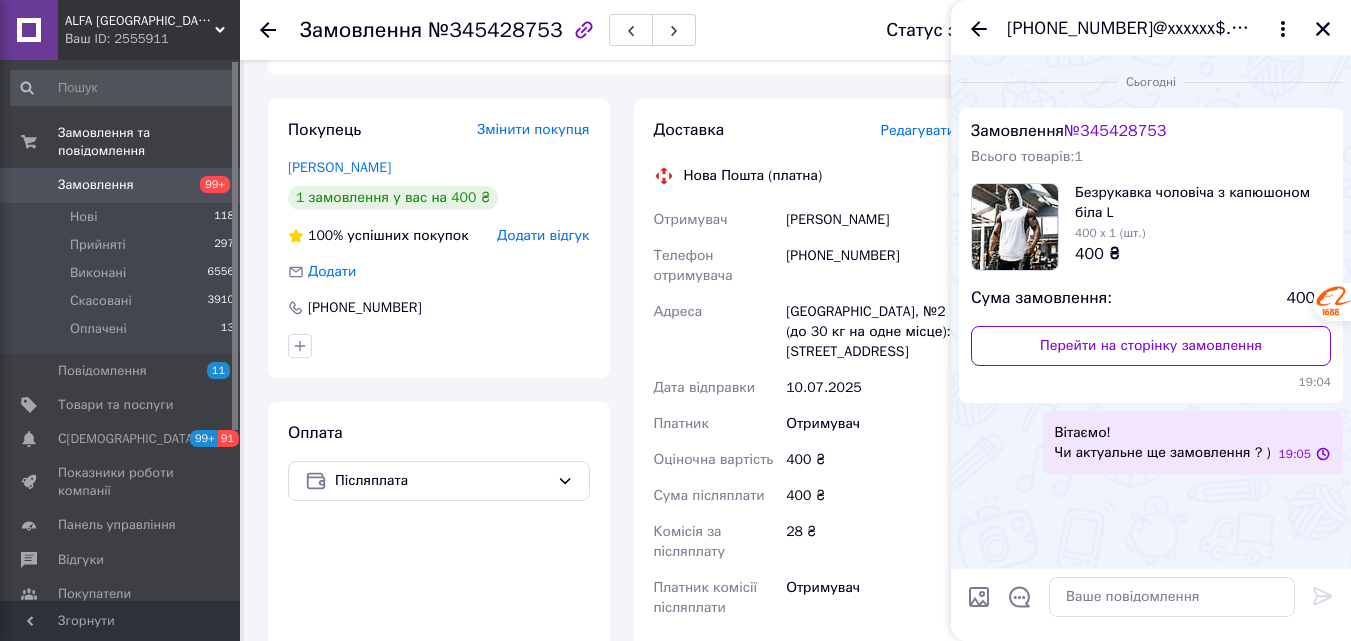 scroll, scrollTop: 0, scrollLeft: 0, axis: both 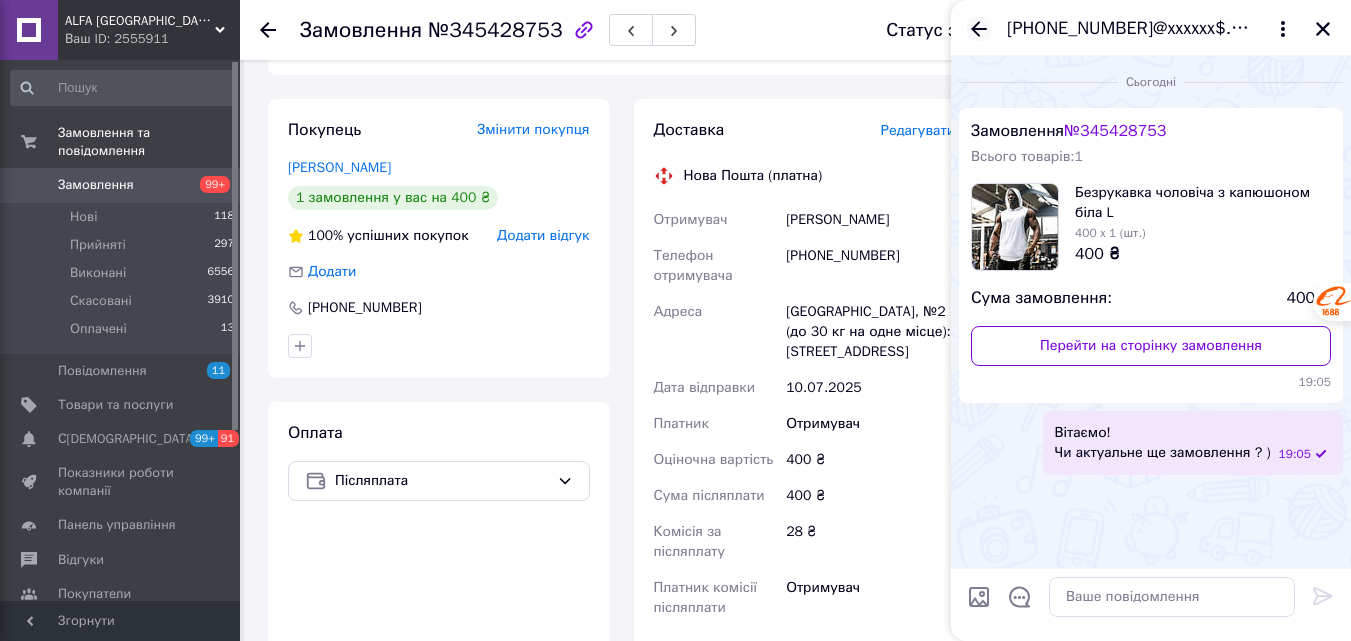 click 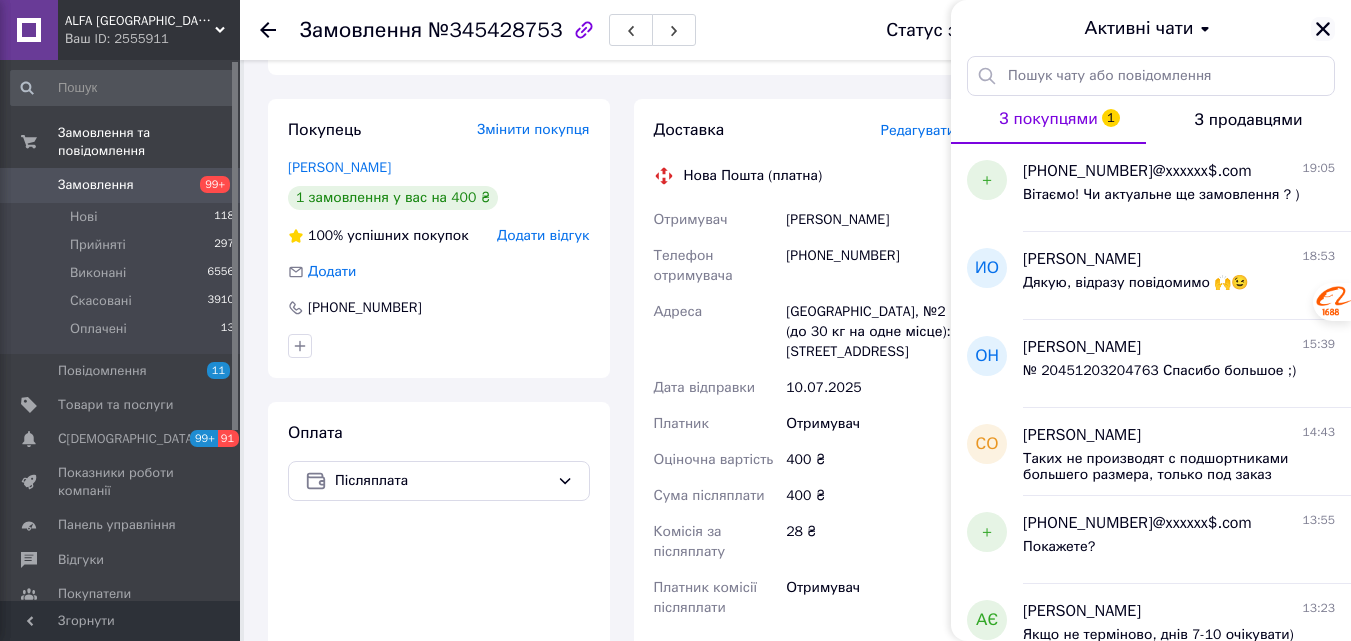 click 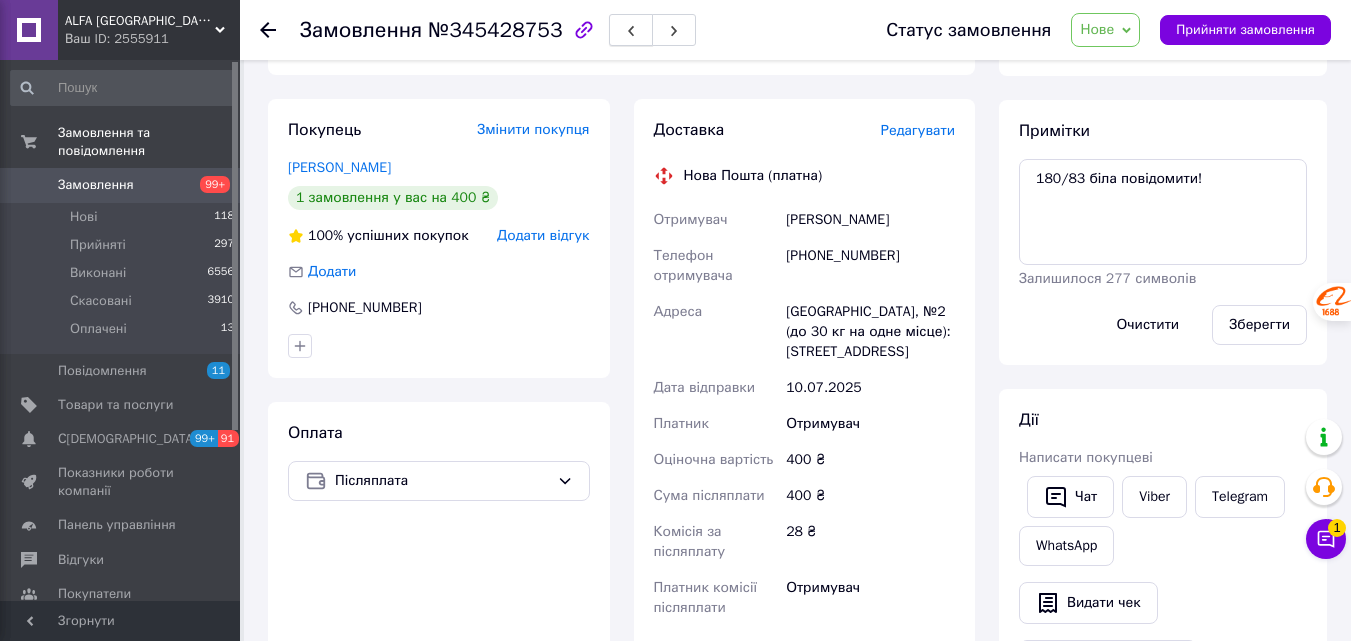 click 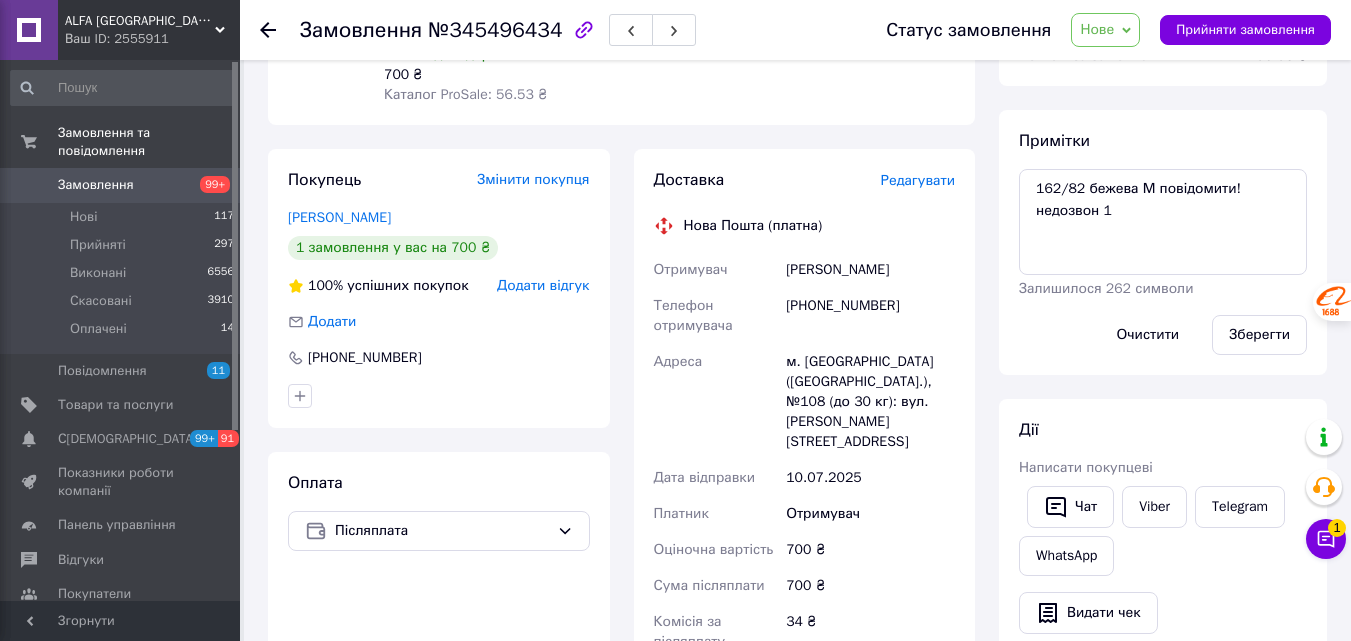 scroll, scrollTop: 200, scrollLeft: 0, axis: vertical 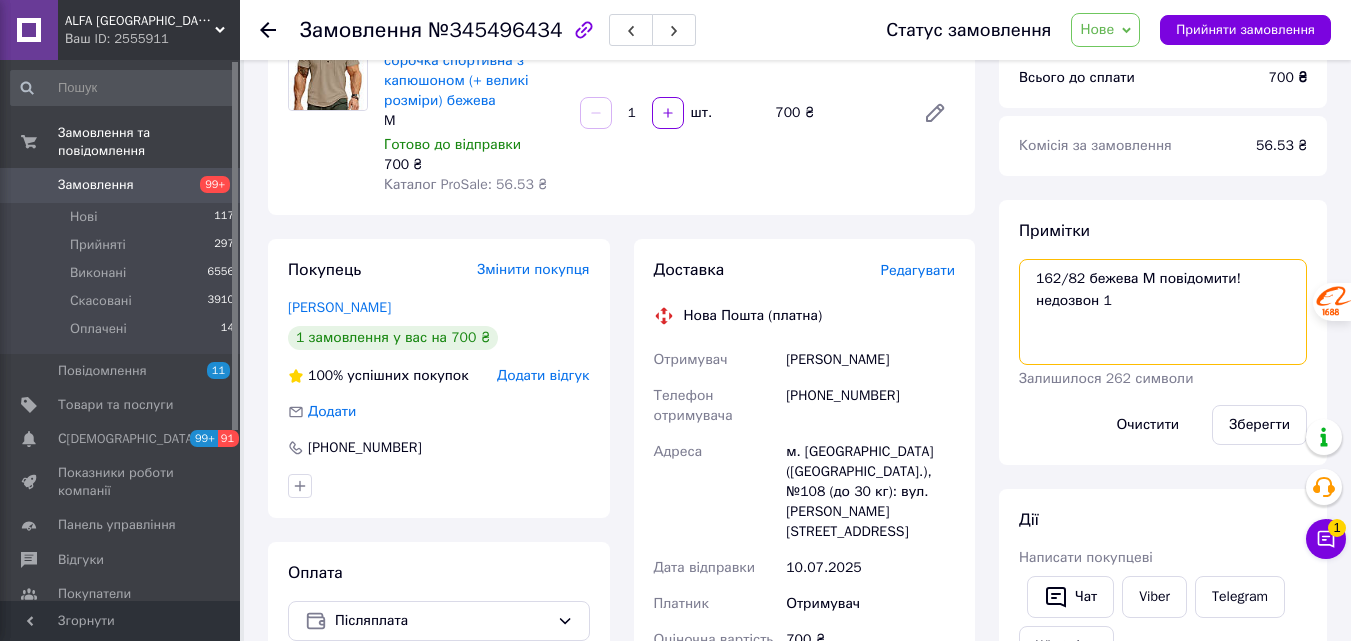 click on "162/82 бежева М повідомити!
недозвон 1" at bounding box center (1163, 312) 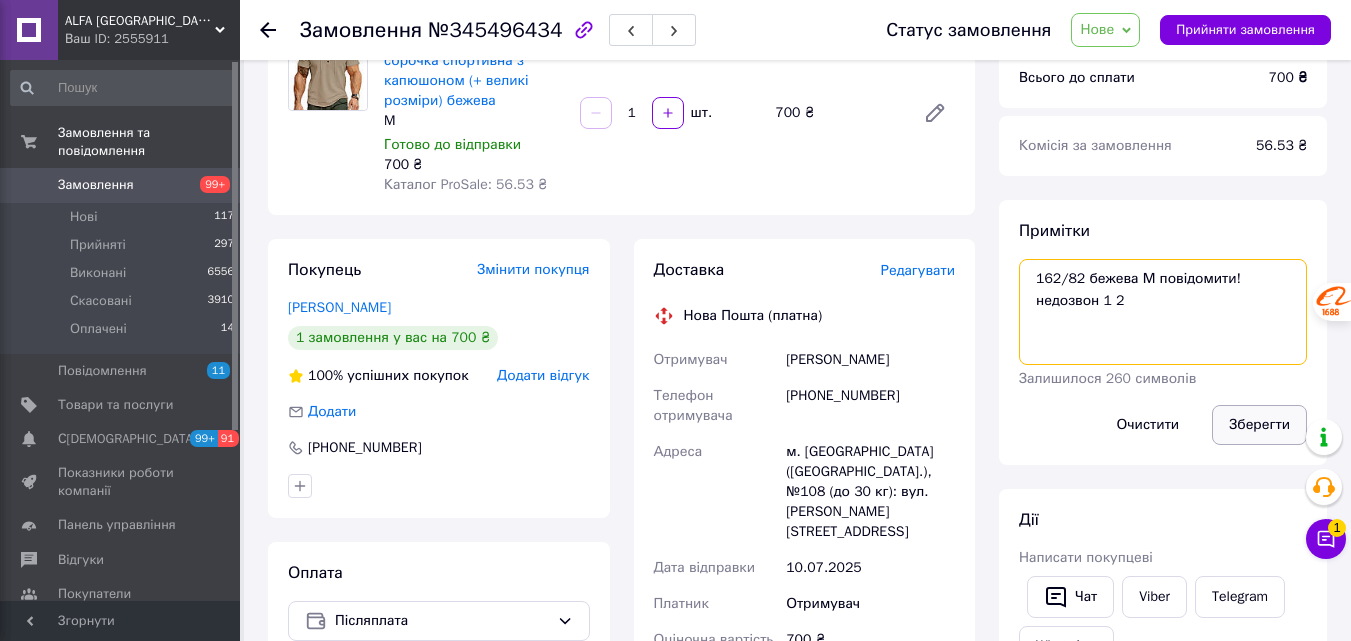 type on "162/82 бежева М повідомити!
недозвон 1 2" 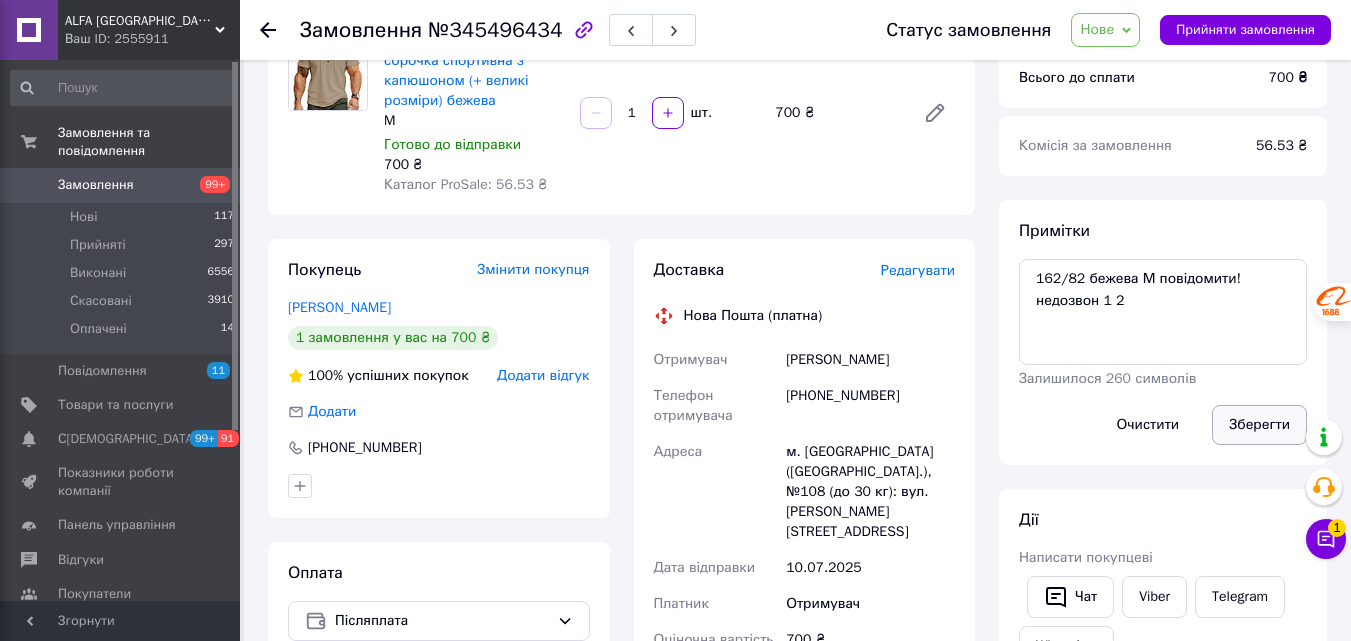 click on "Зберегти" at bounding box center (1259, 425) 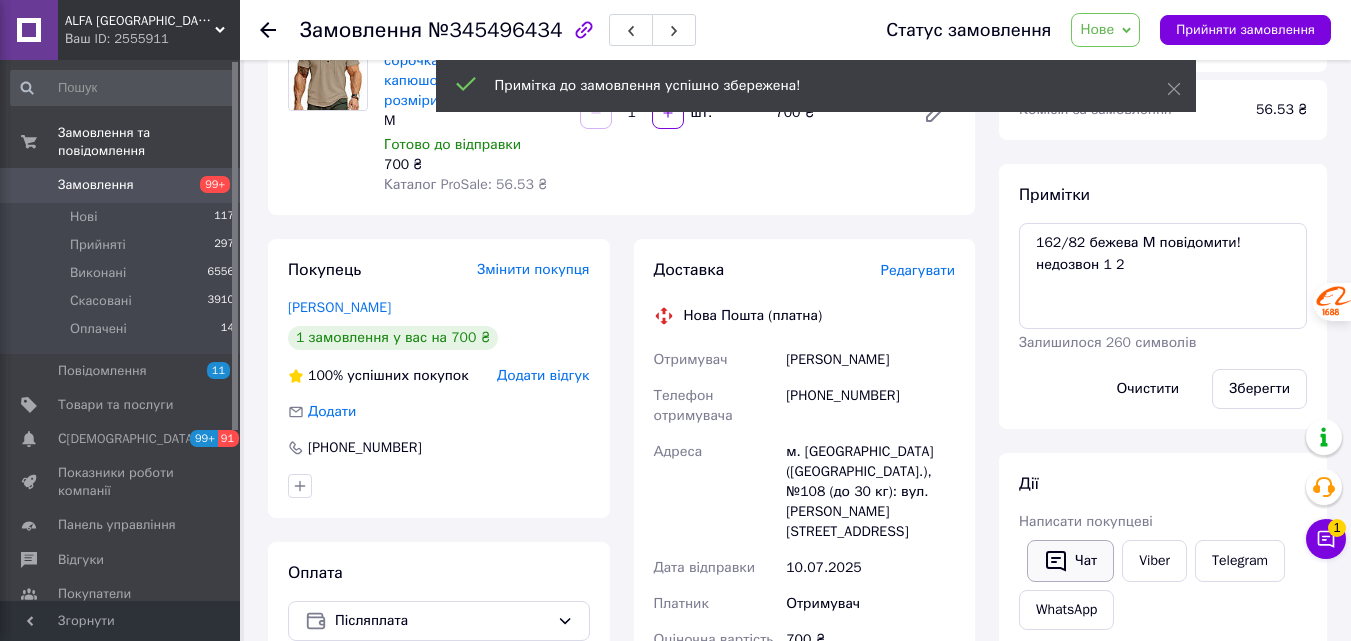 click on "Чат" at bounding box center [1070, 561] 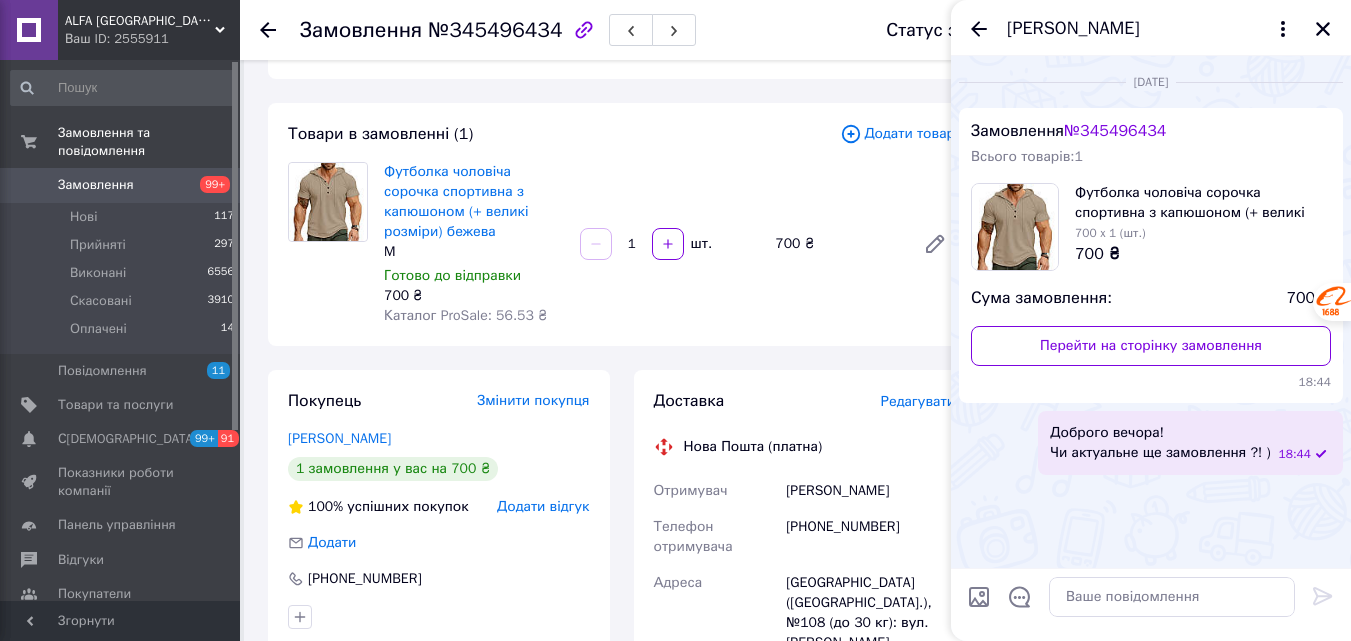 scroll, scrollTop: 100, scrollLeft: 0, axis: vertical 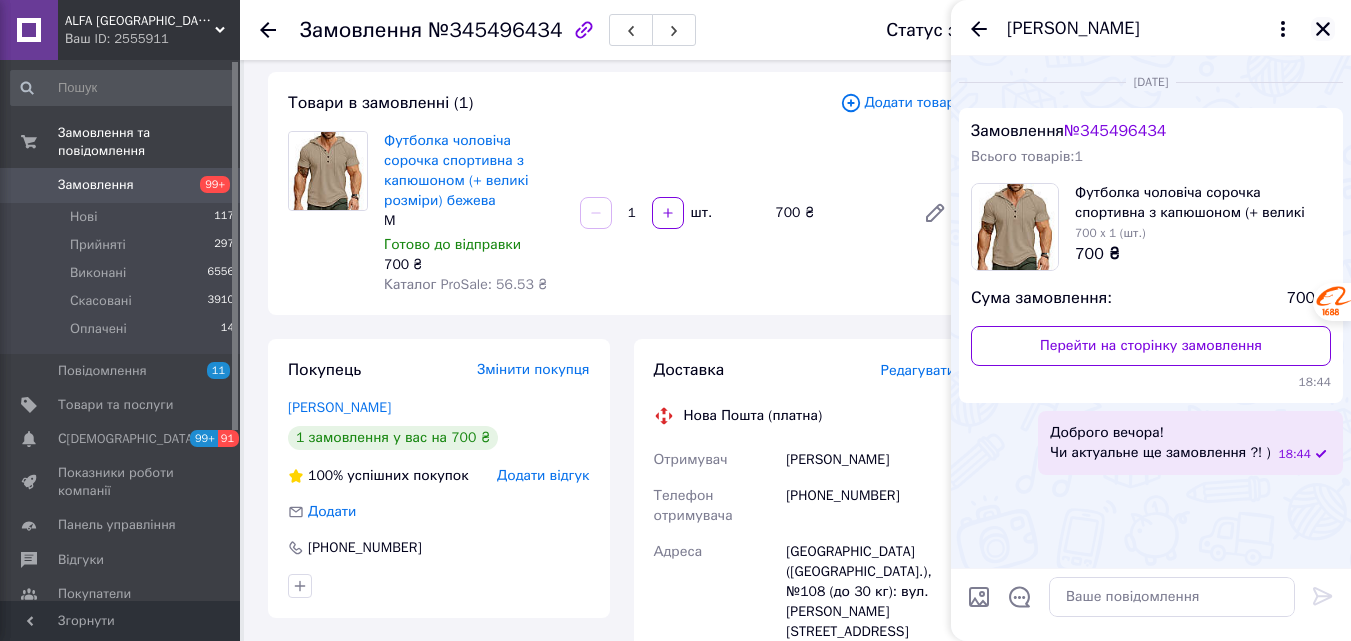 click 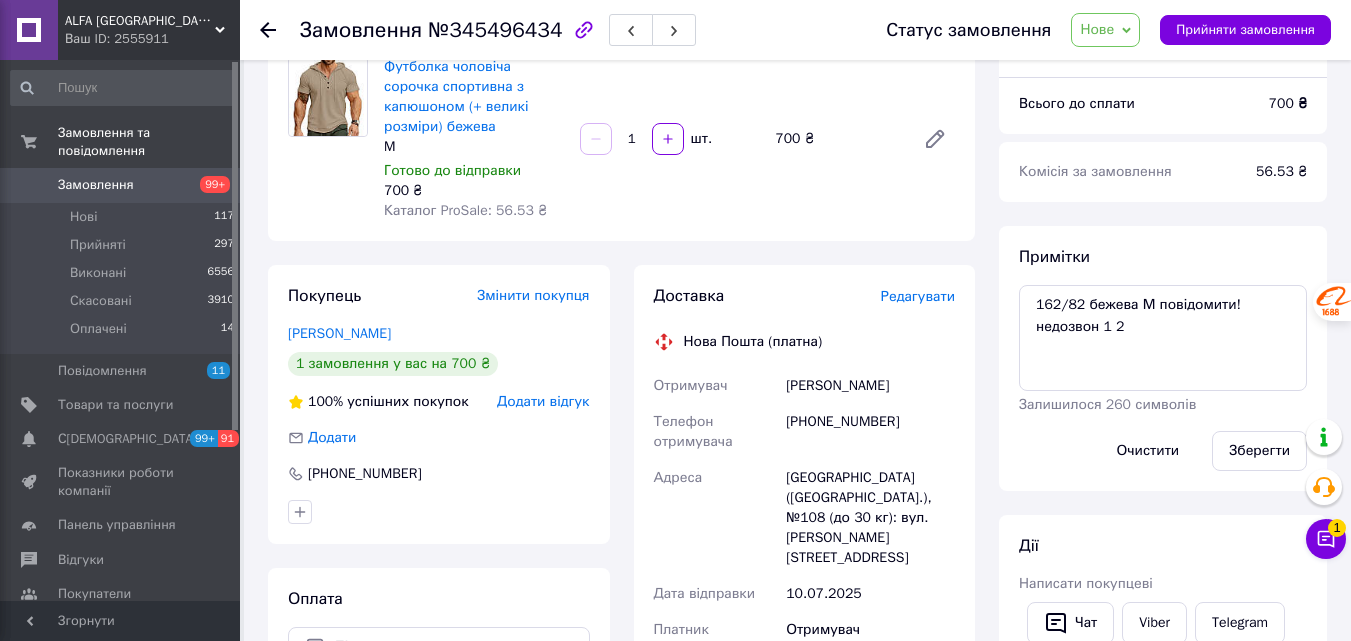 scroll, scrollTop: 400, scrollLeft: 0, axis: vertical 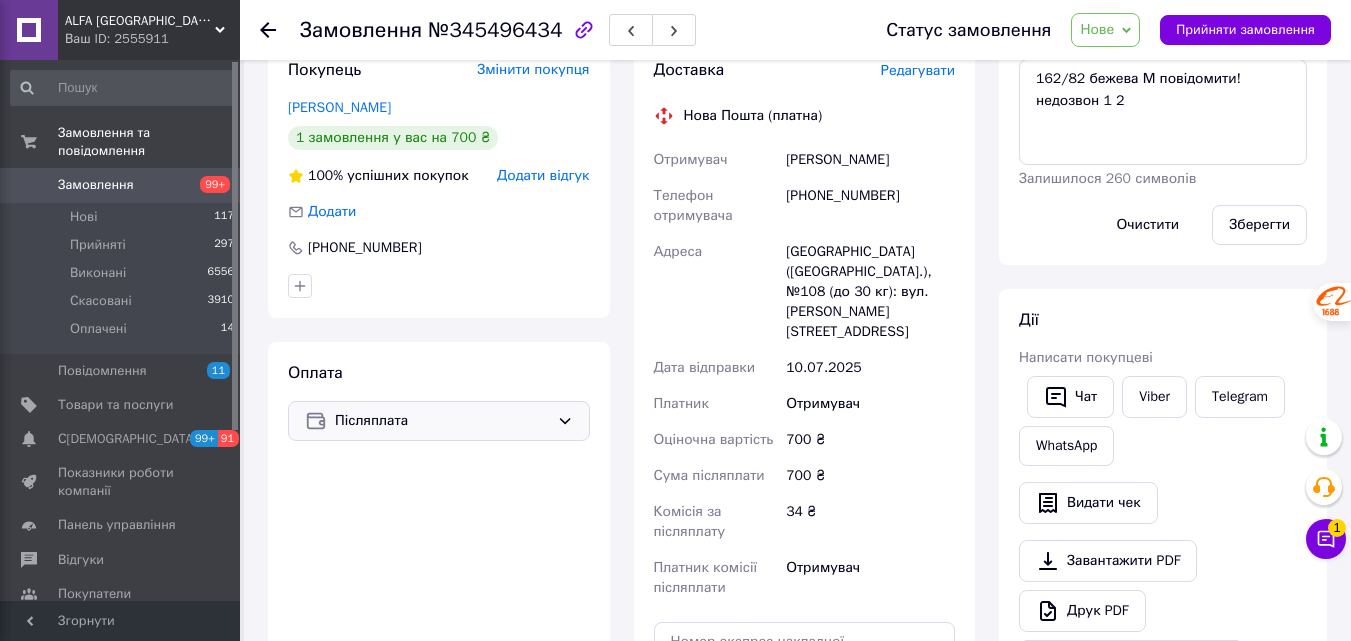 click on "Післяплата" at bounding box center (439, 421) 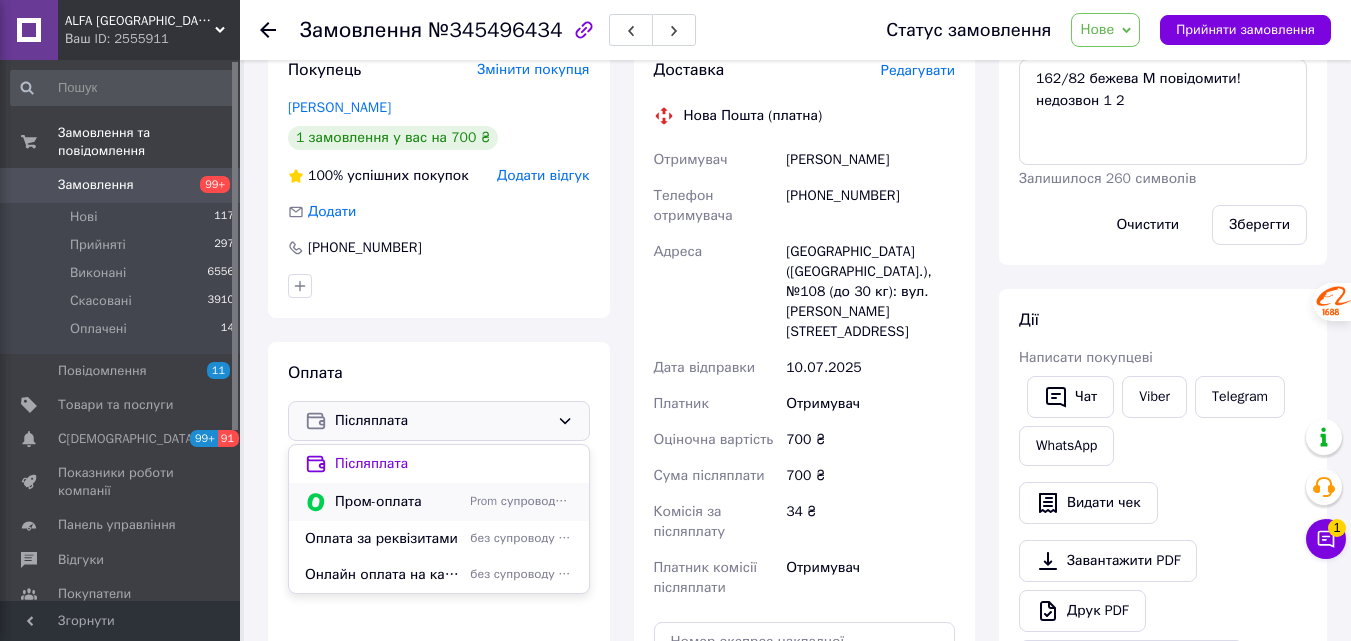 click on "Пром-оплата" at bounding box center (398, 502) 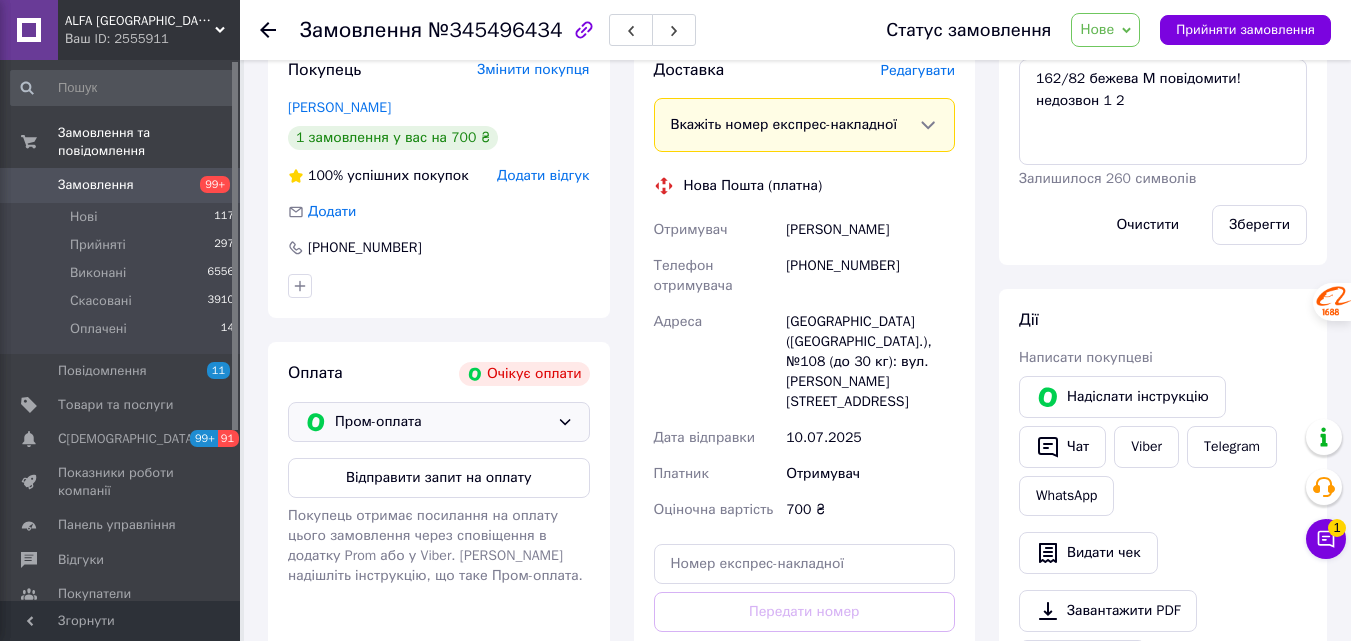 drag, startPoint x: 440, startPoint y: 447, endPoint x: 415, endPoint y: 462, distance: 29.15476 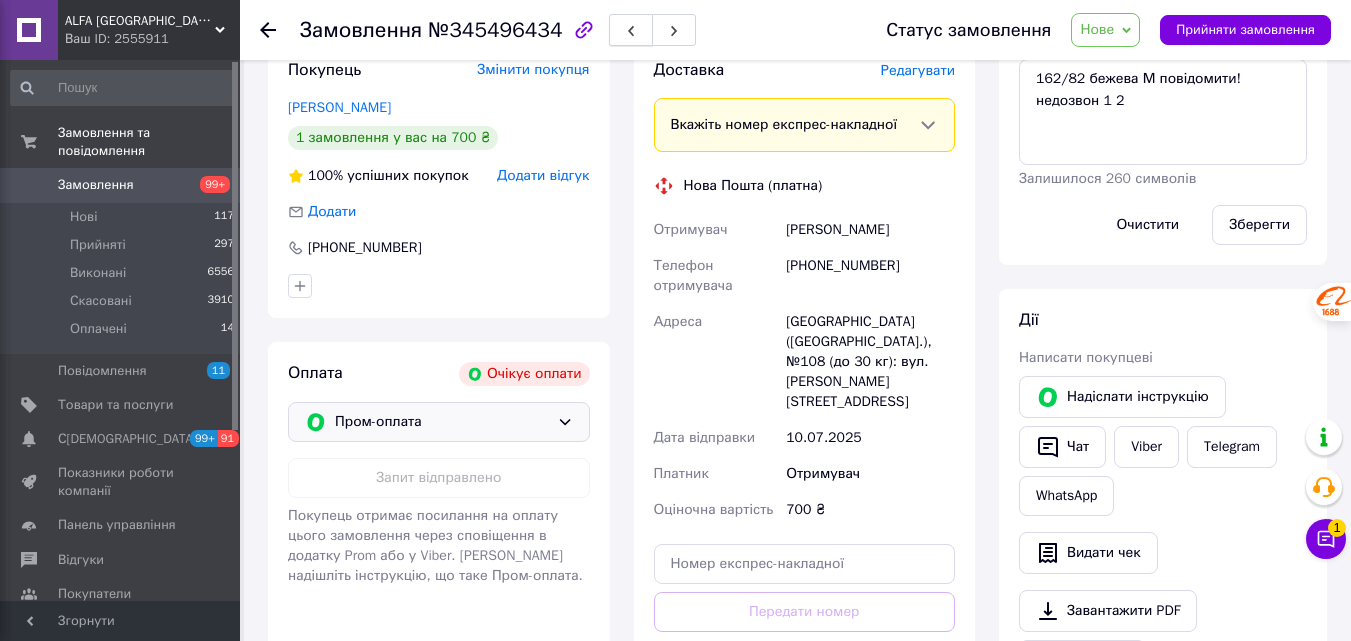 click at bounding box center (631, 30) 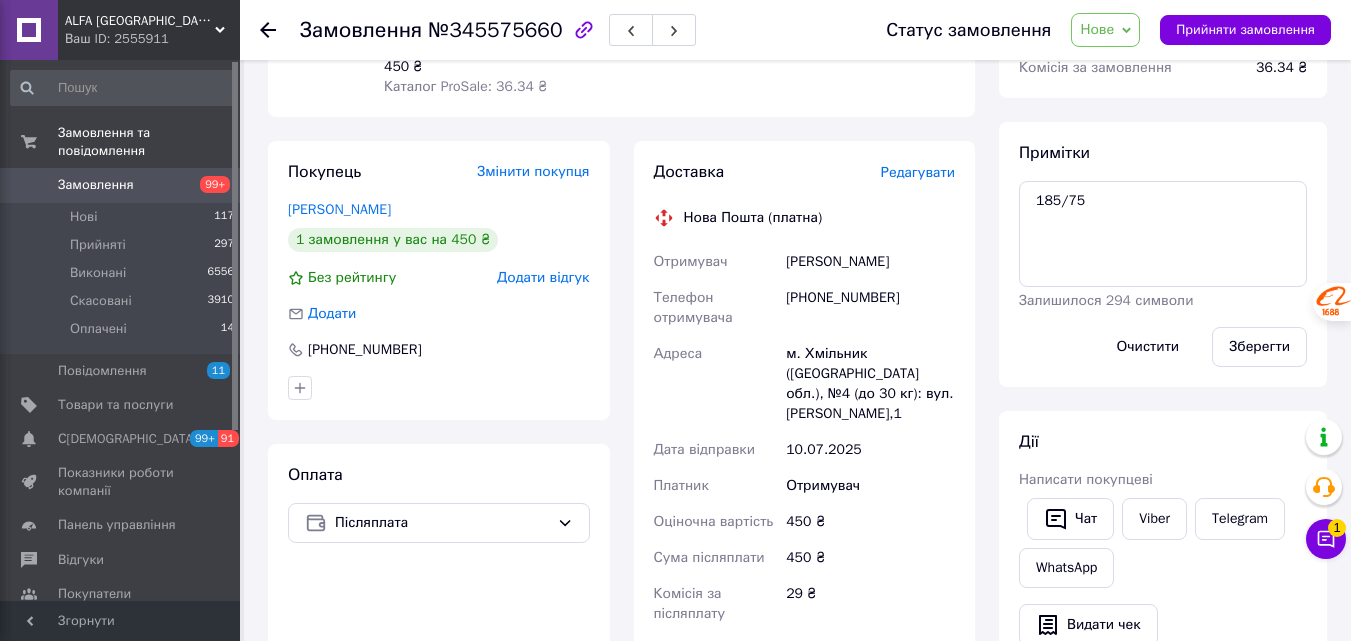 scroll, scrollTop: 200, scrollLeft: 0, axis: vertical 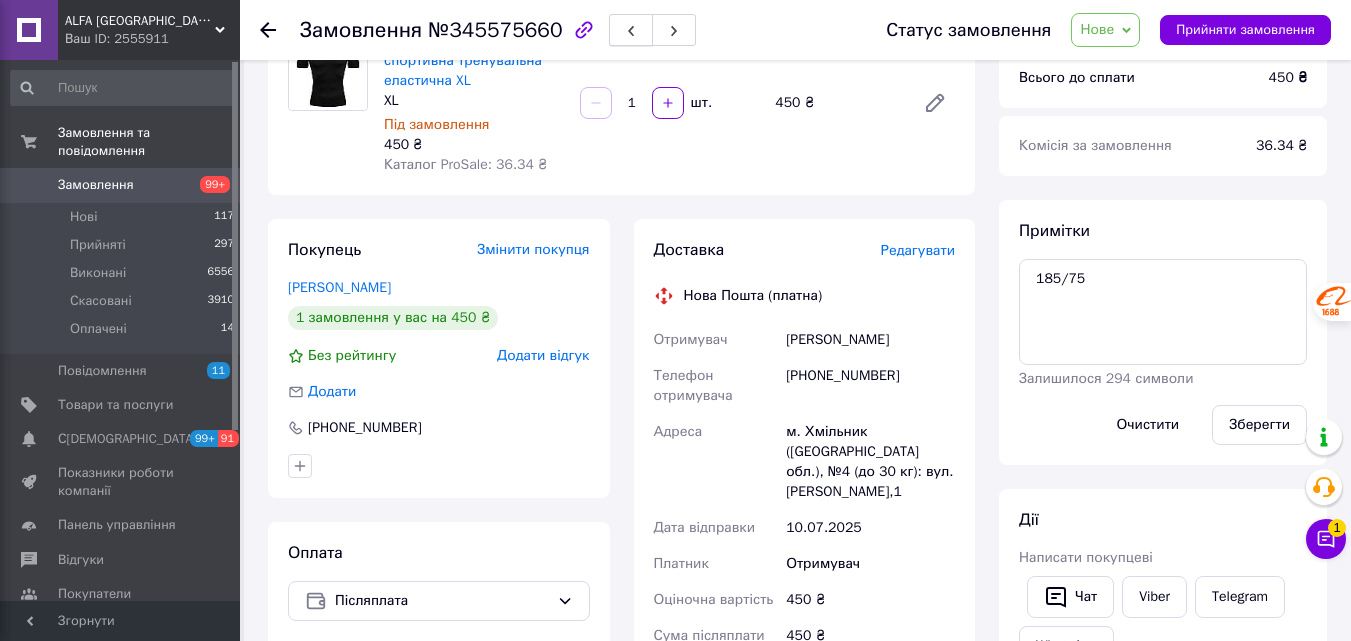 click 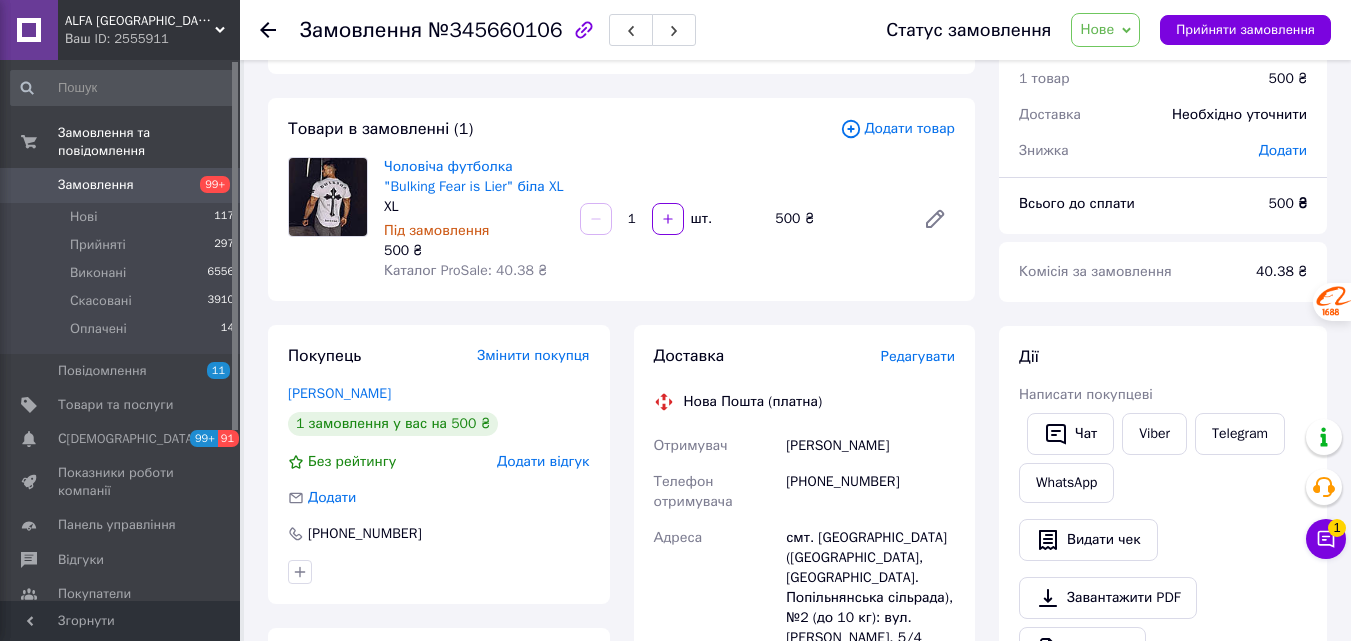 scroll, scrollTop: 0, scrollLeft: 0, axis: both 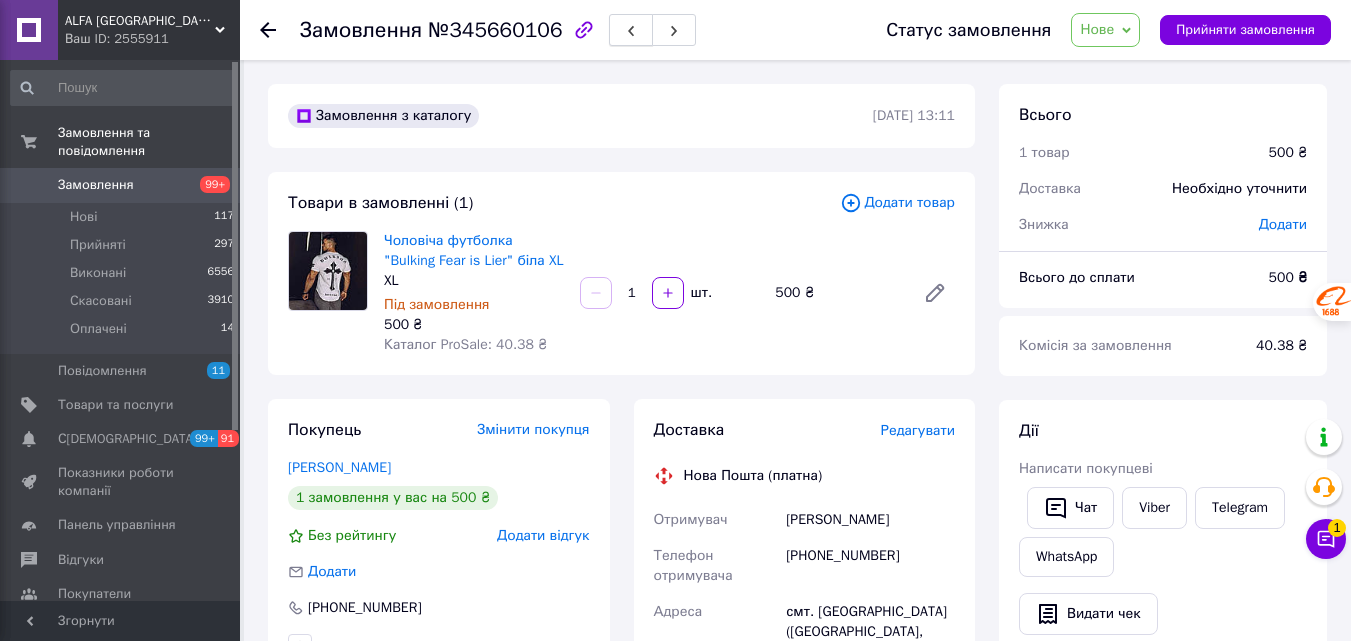 click 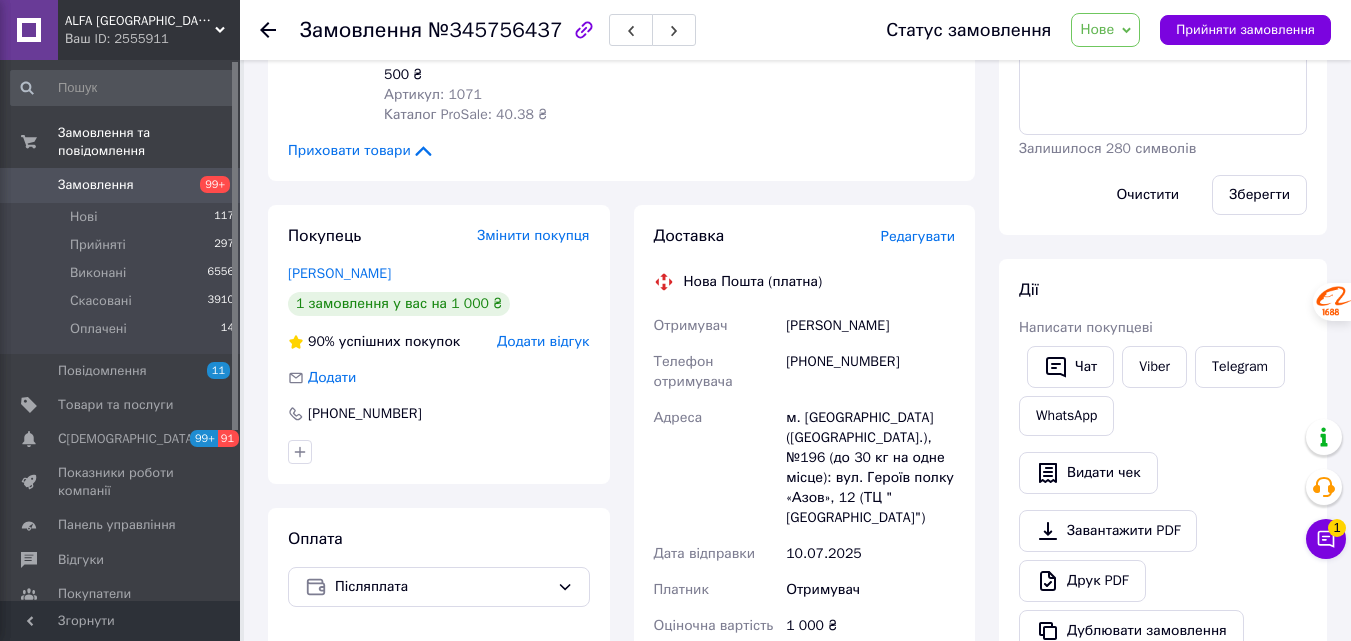 scroll, scrollTop: 600, scrollLeft: 0, axis: vertical 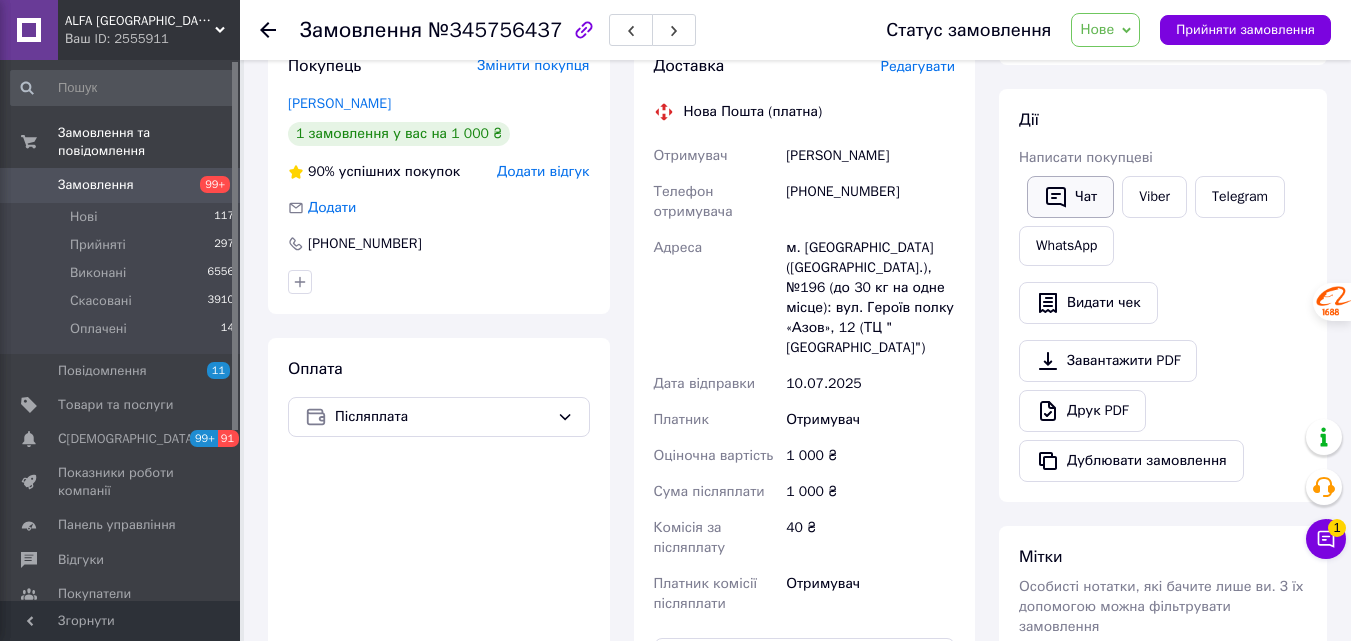 click on "Чат" at bounding box center (1070, 197) 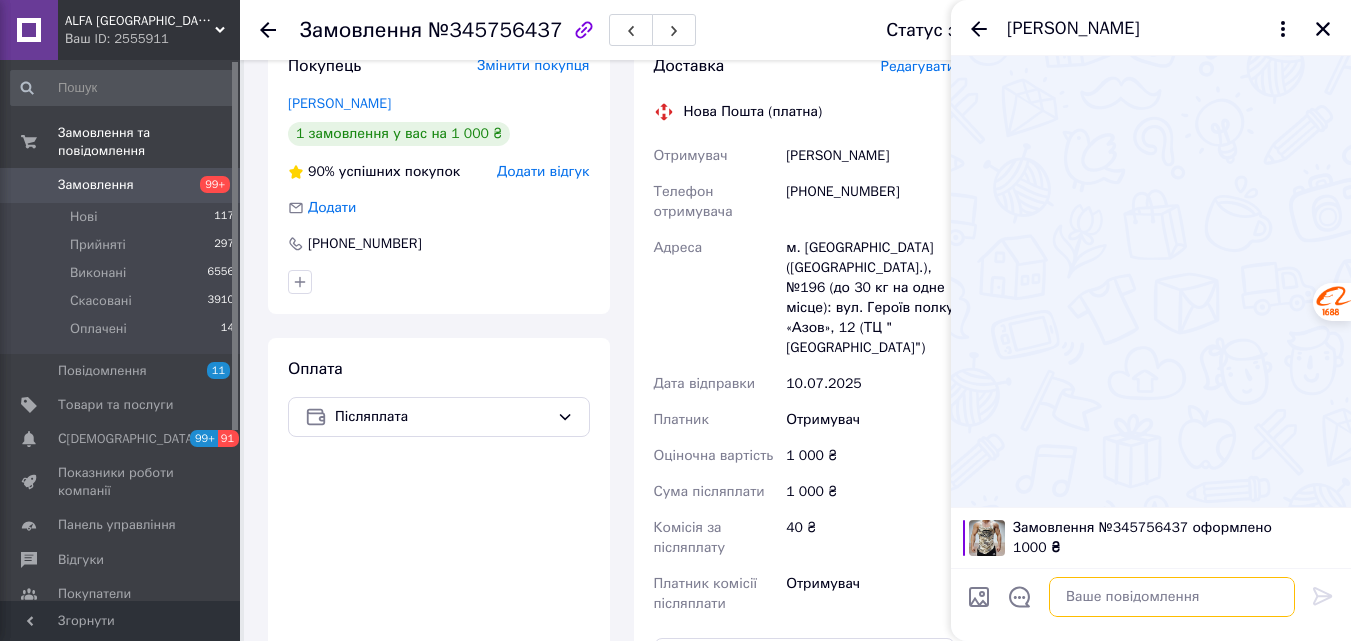click at bounding box center [1172, 597] 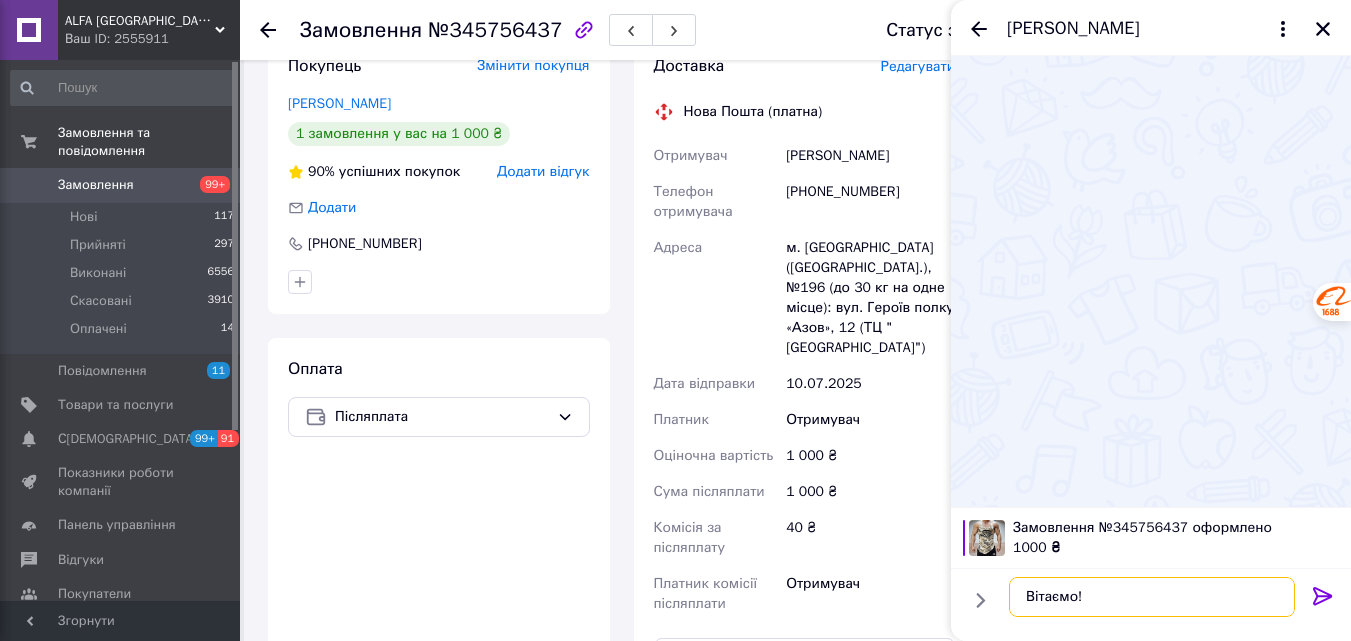 scroll, scrollTop: 12, scrollLeft: 0, axis: vertical 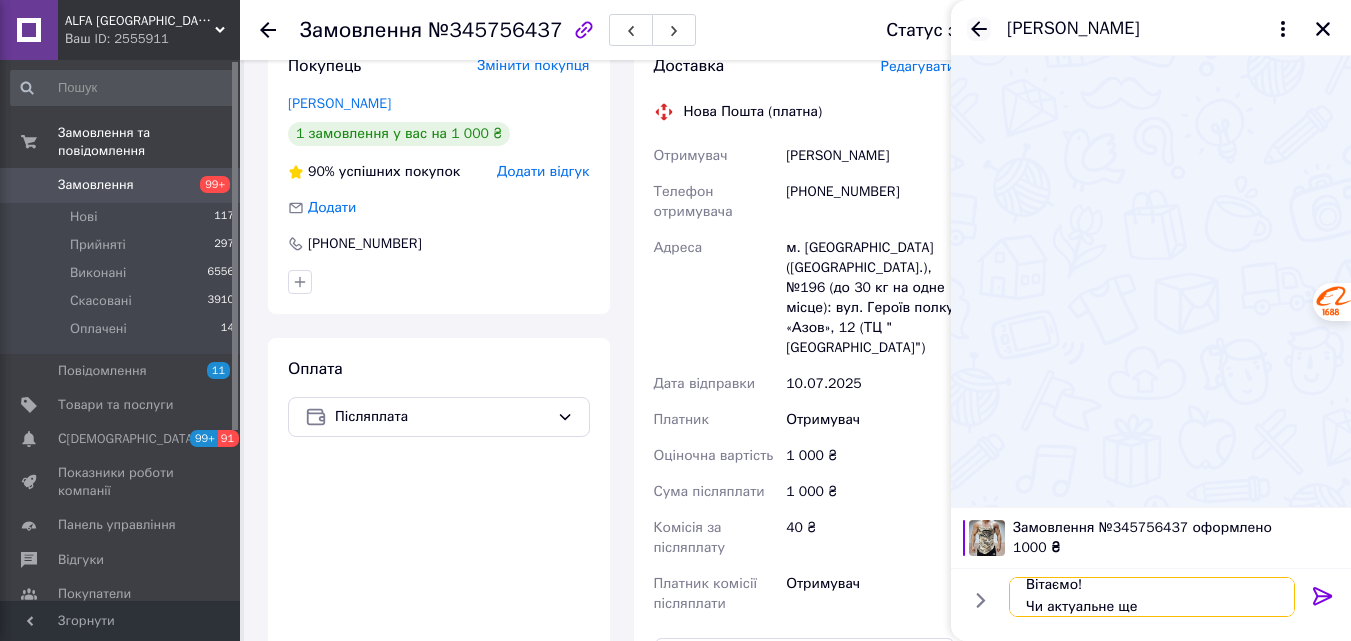 type on "Вітаємо!
Чи актуальне ще" 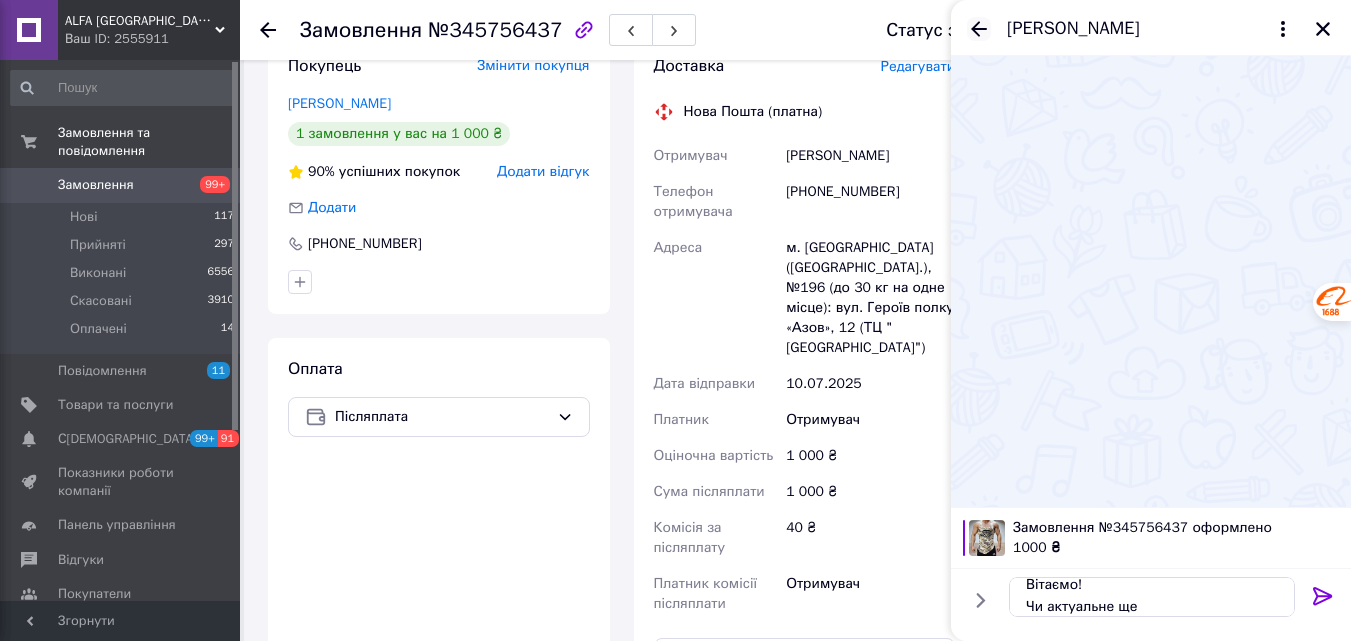 click 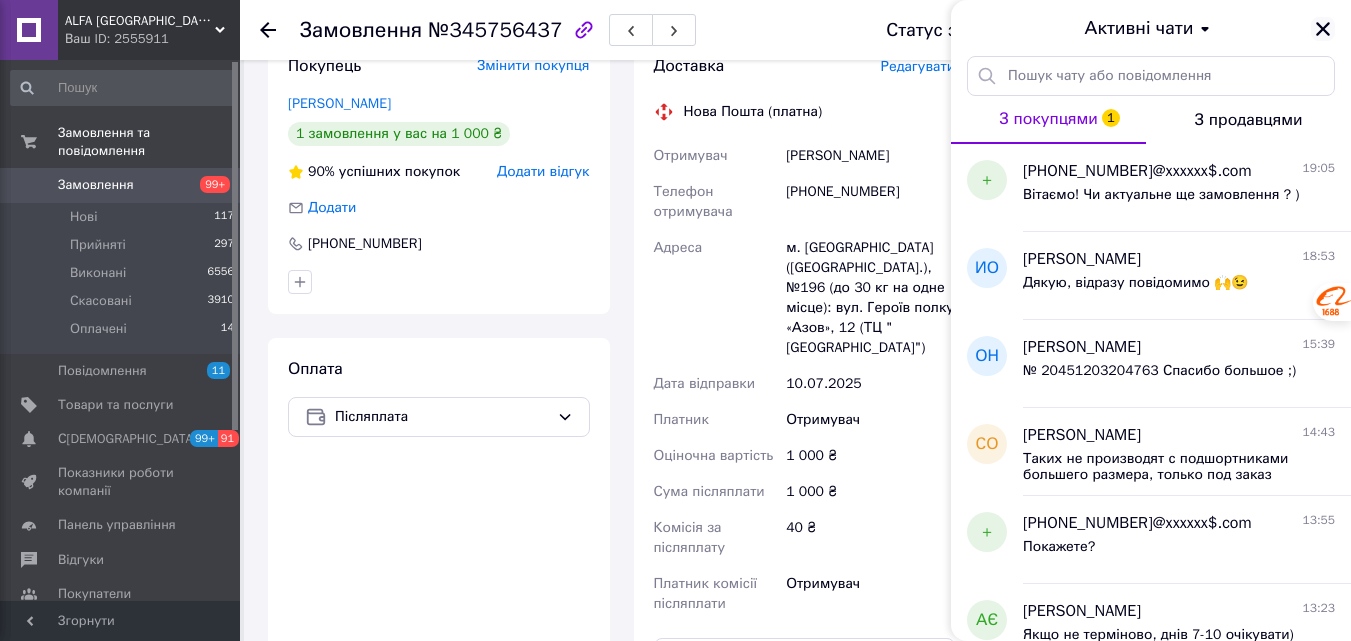 click 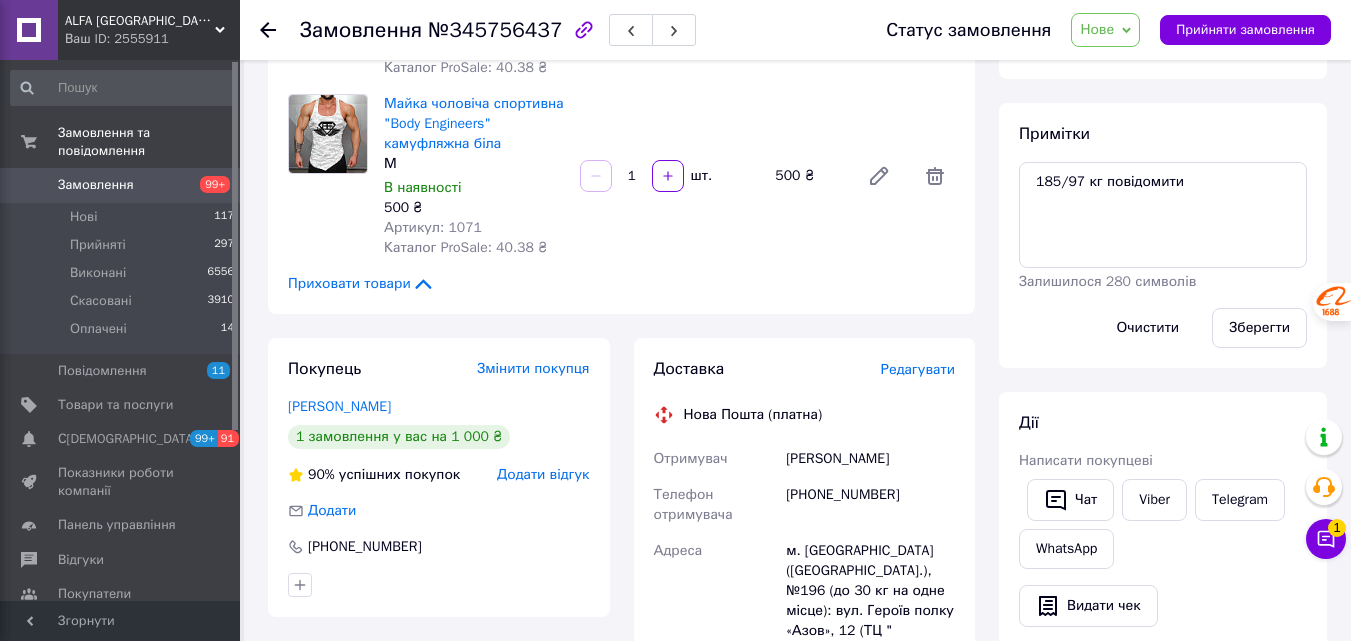 scroll, scrollTop: 400, scrollLeft: 0, axis: vertical 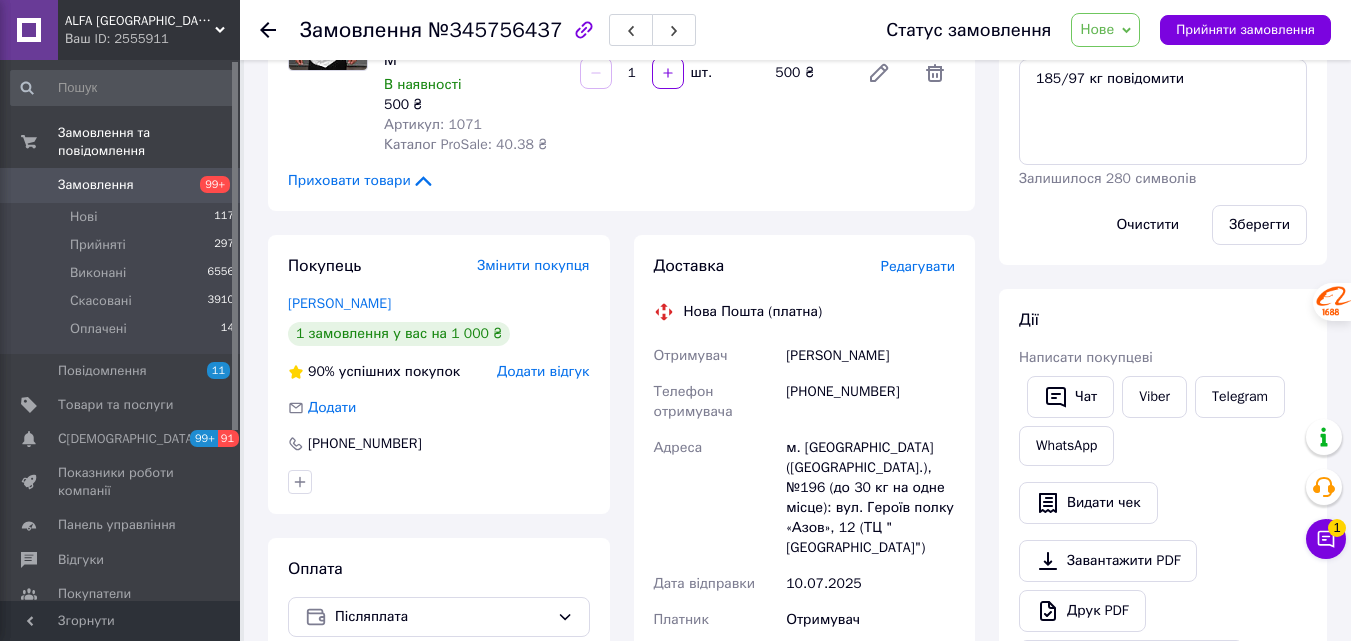 click on "Нове" at bounding box center [1097, 29] 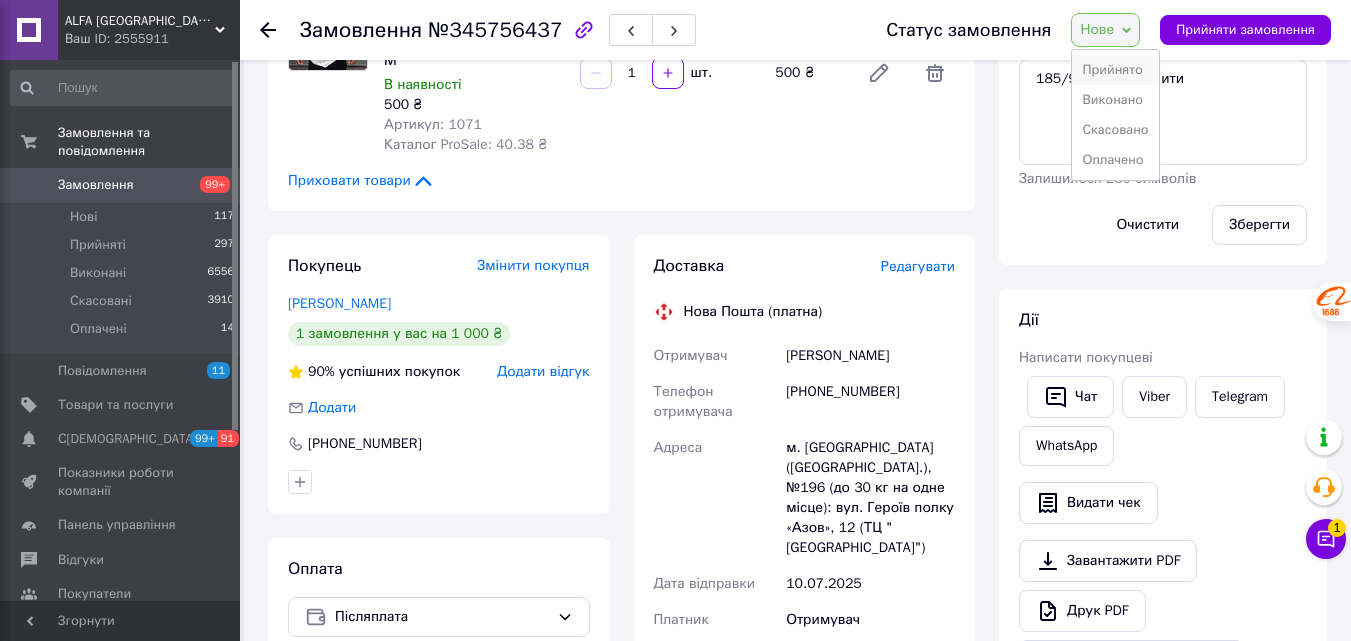 click on "Прийнято" at bounding box center [1115, 70] 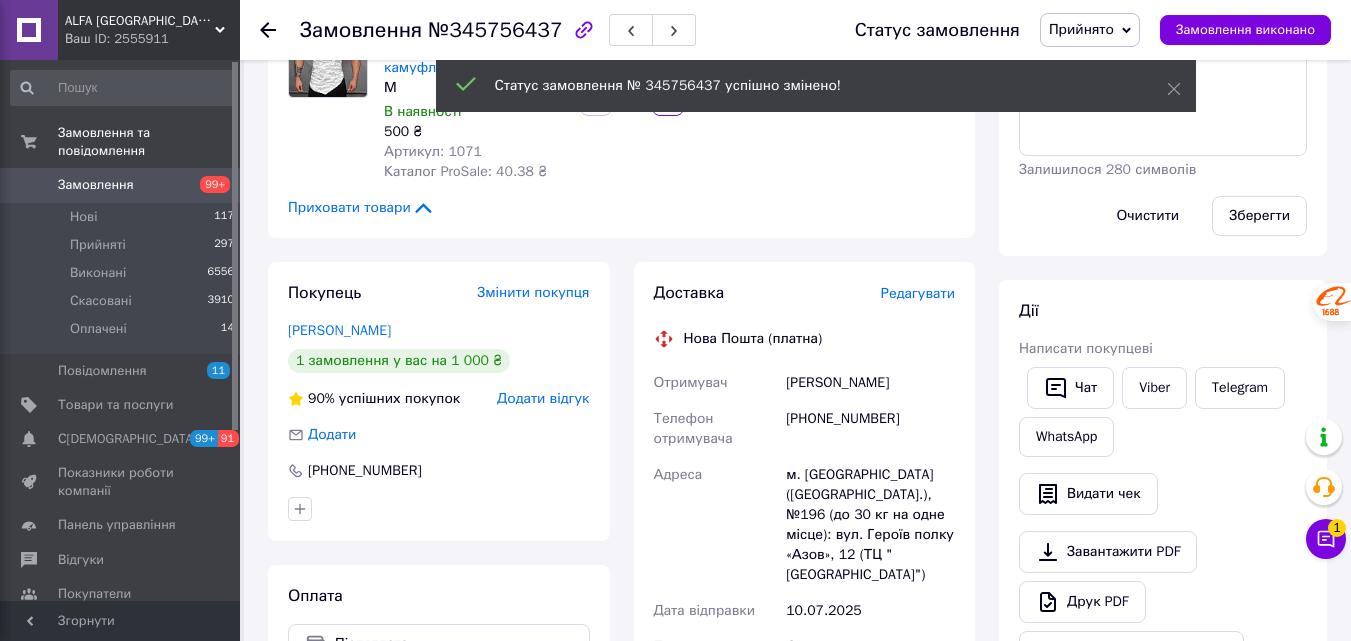 scroll, scrollTop: 500, scrollLeft: 0, axis: vertical 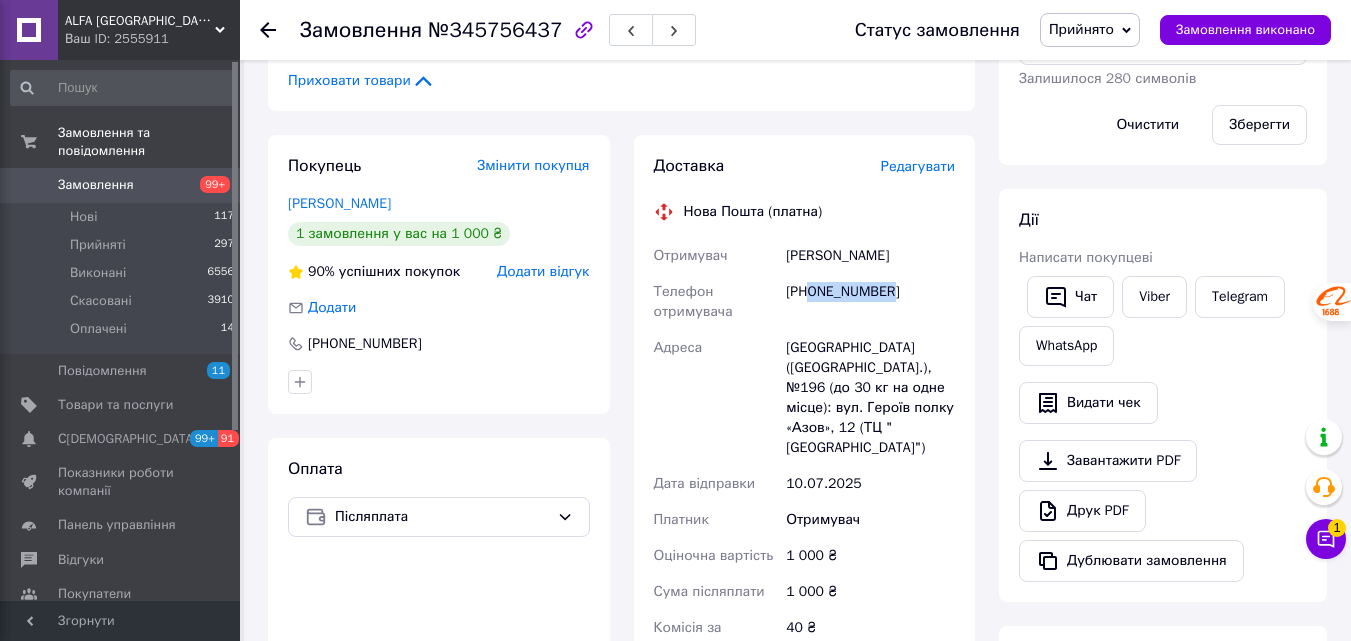 drag, startPoint x: 898, startPoint y: 289, endPoint x: 813, endPoint y: 291, distance: 85.02353 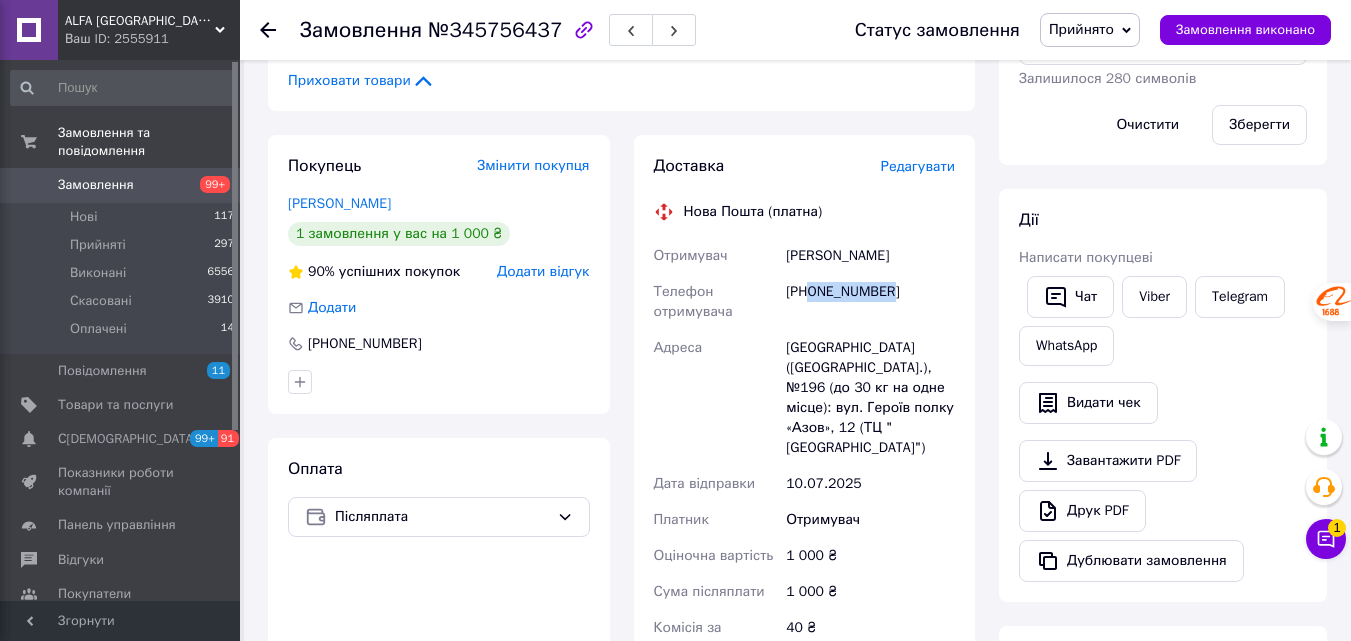 click on "[PHONE_NUMBER]" at bounding box center (870, 302) 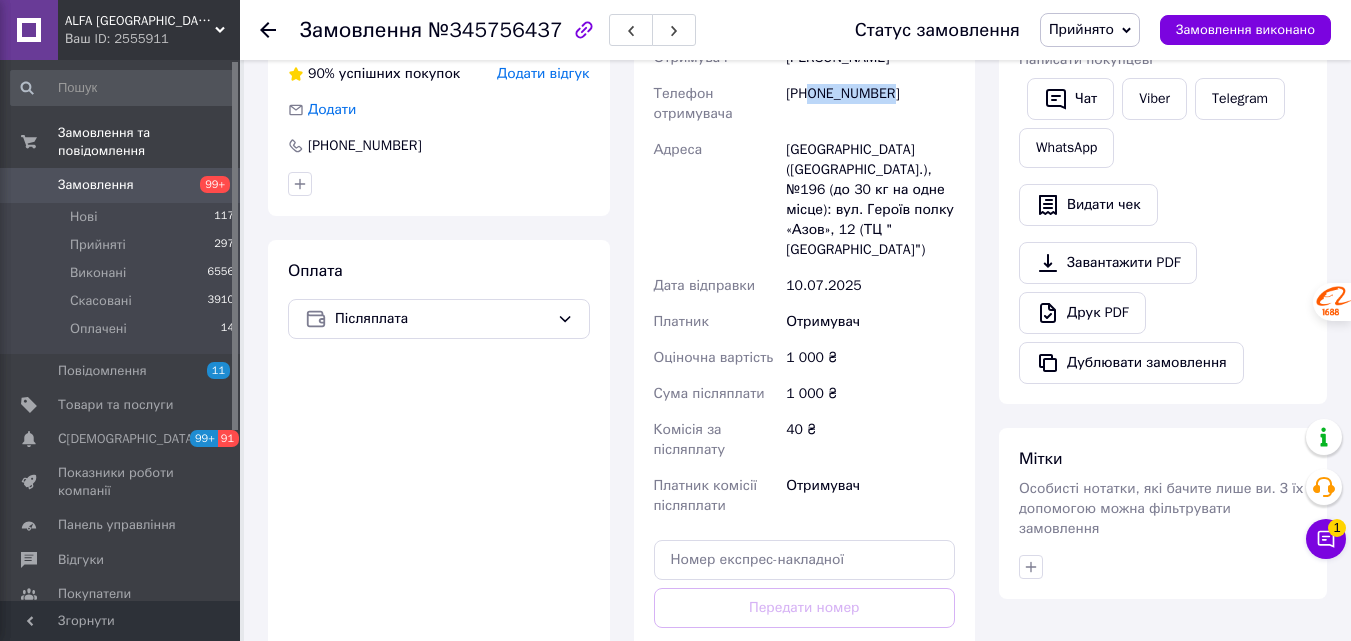 scroll, scrollTop: 700, scrollLeft: 0, axis: vertical 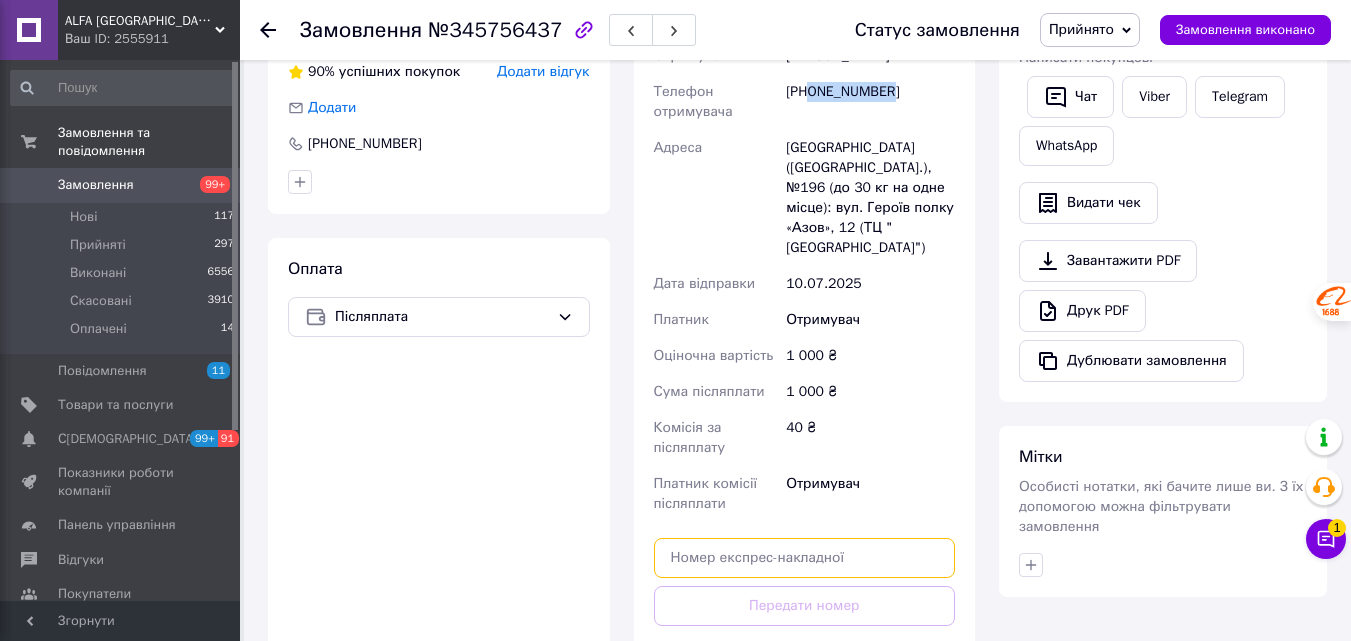 click at bounding box center [805, 558] 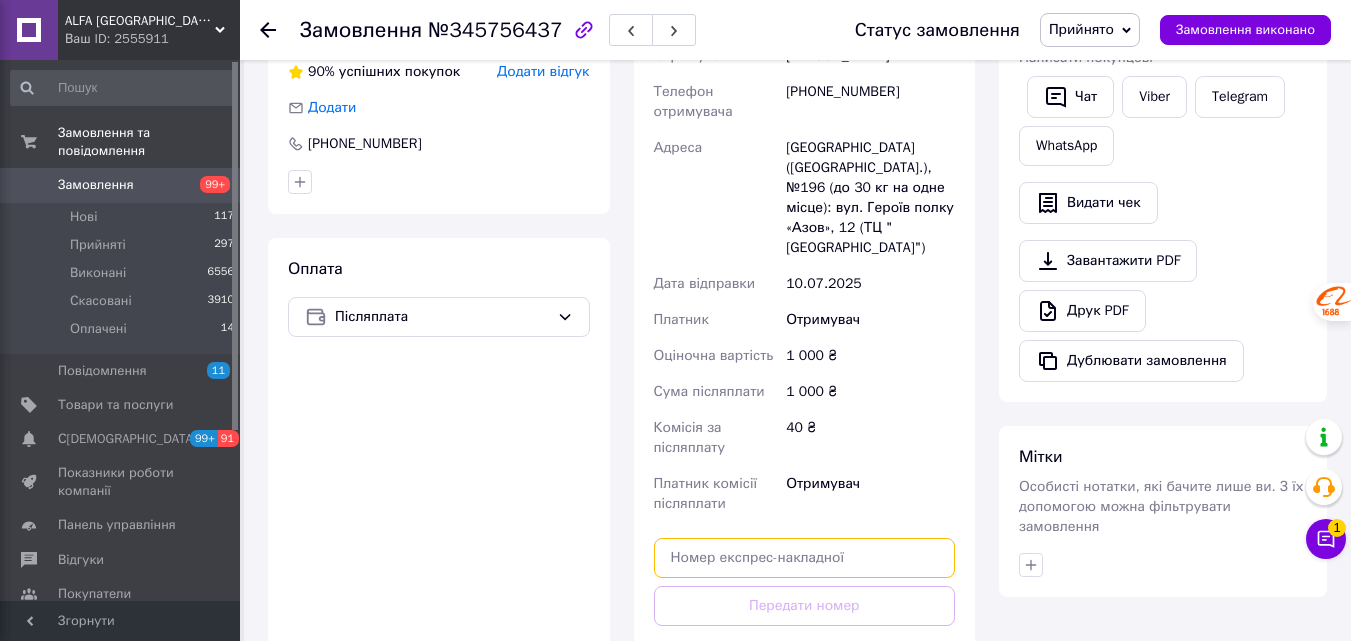 paste on "20451203407468" 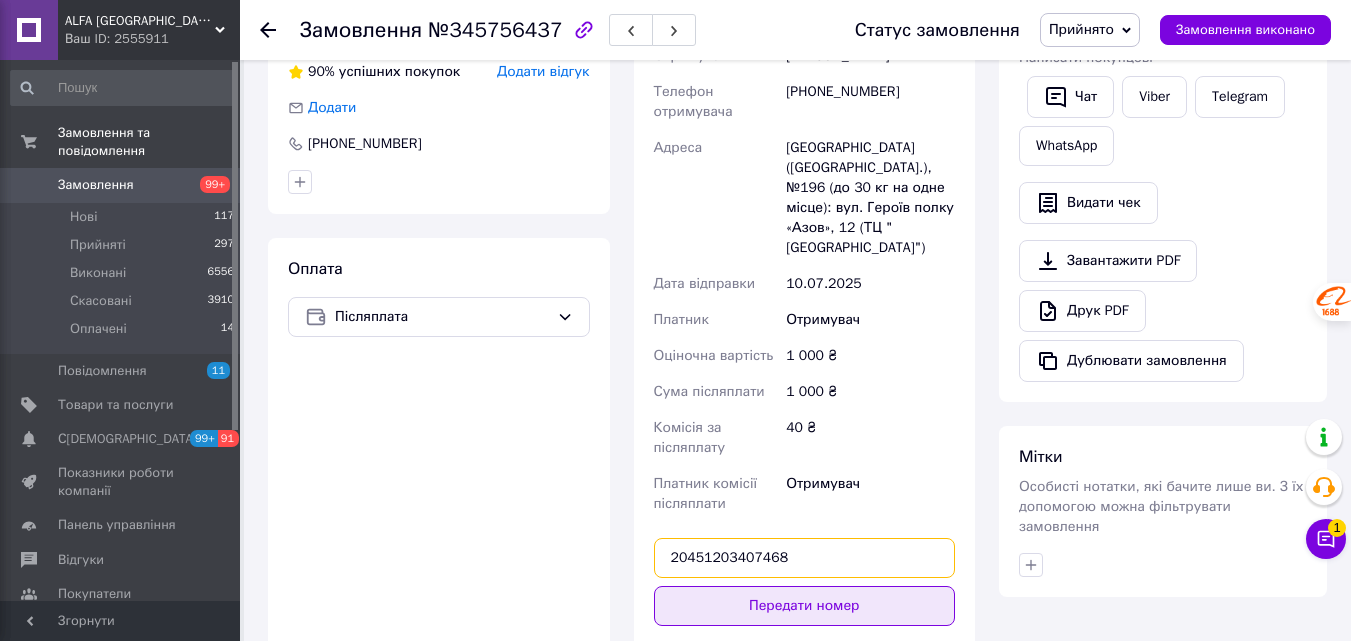 type on "20451203407468" 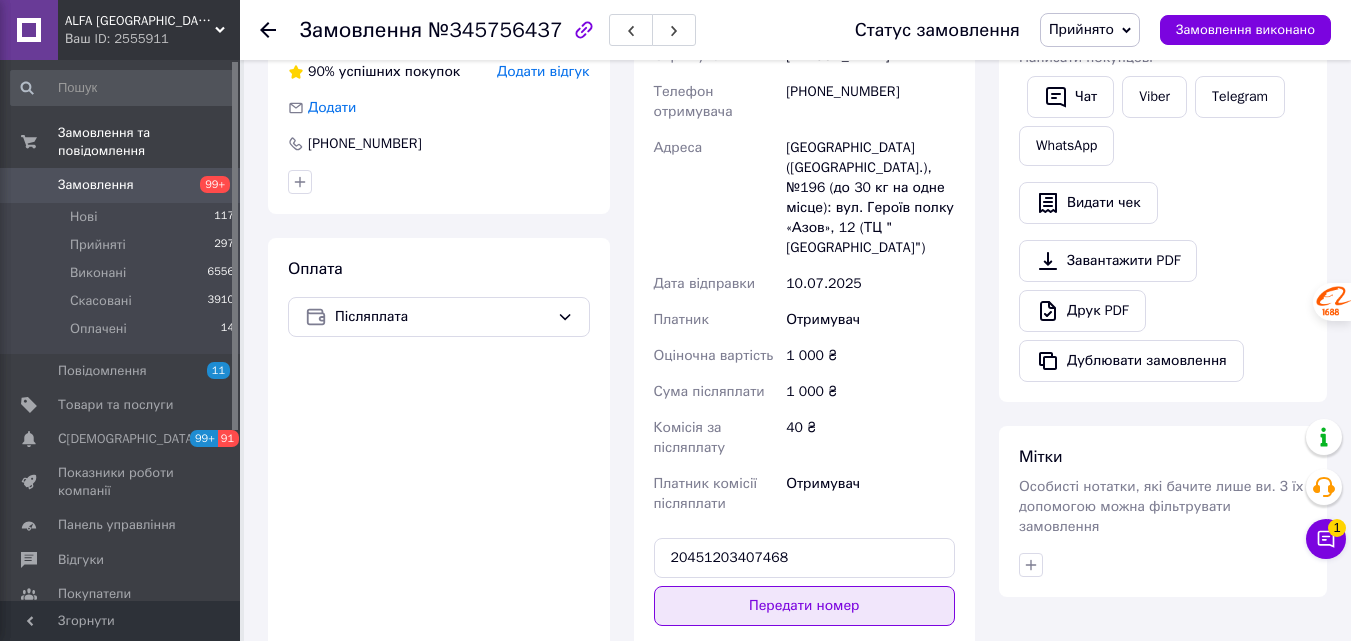 click on "Передати номер" at bounding box center [805, 606] 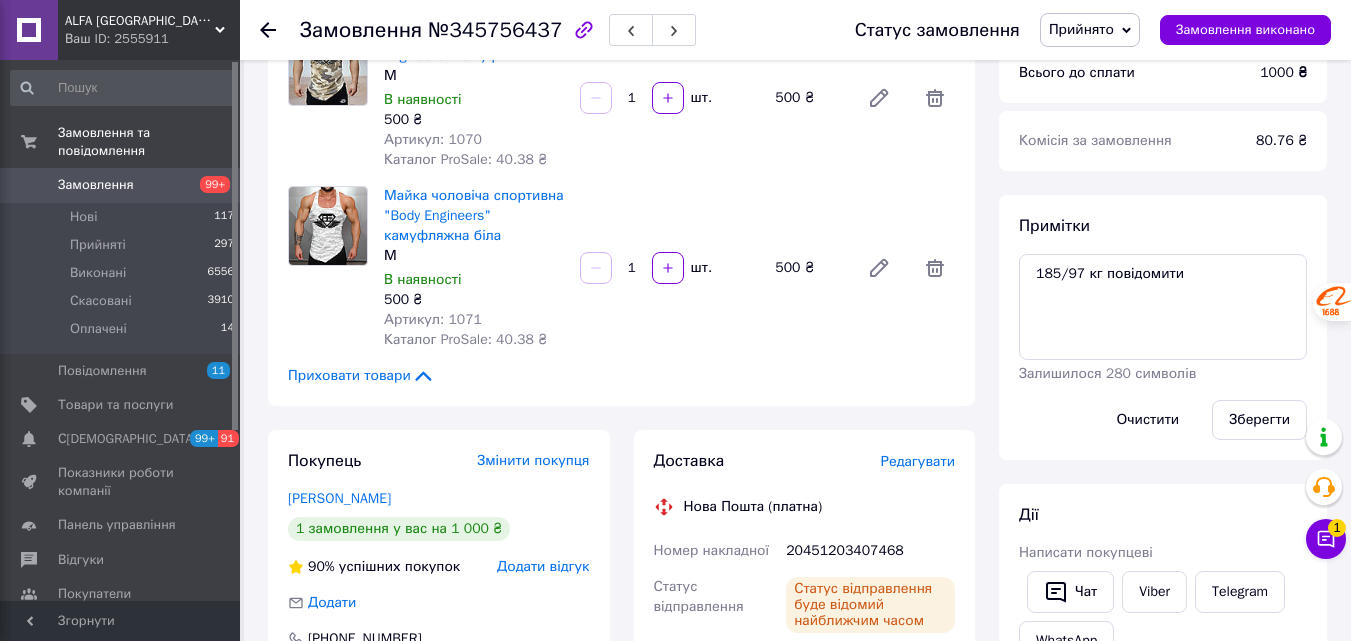 scroll, scrollTop: 100, scrollLeft: 0, axis: vertical 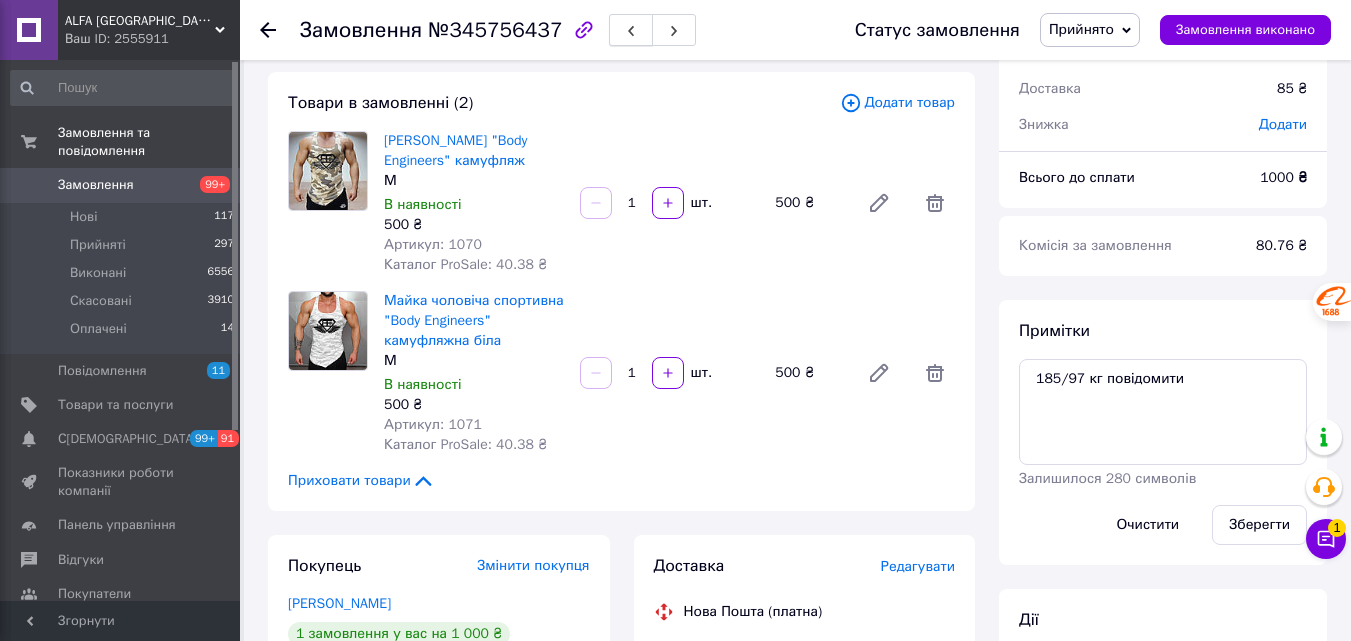 click 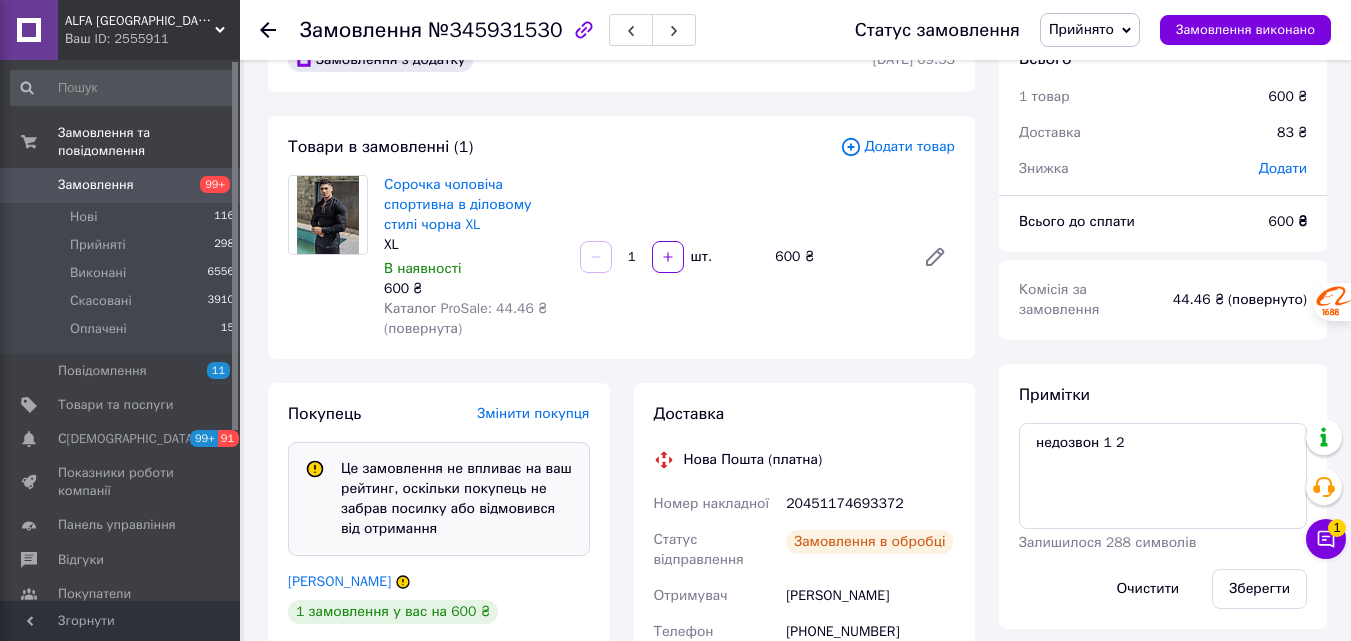 scroll, scrollTop: 108, scrollLeft: 0, axis: vertical 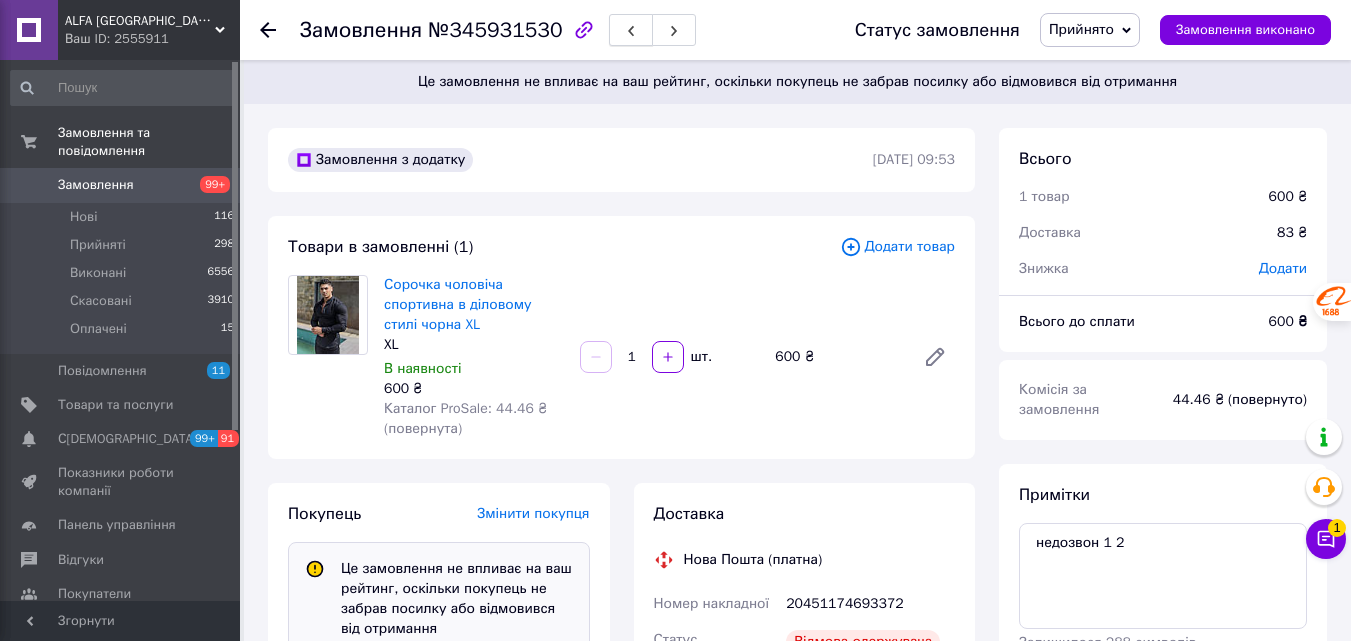 click 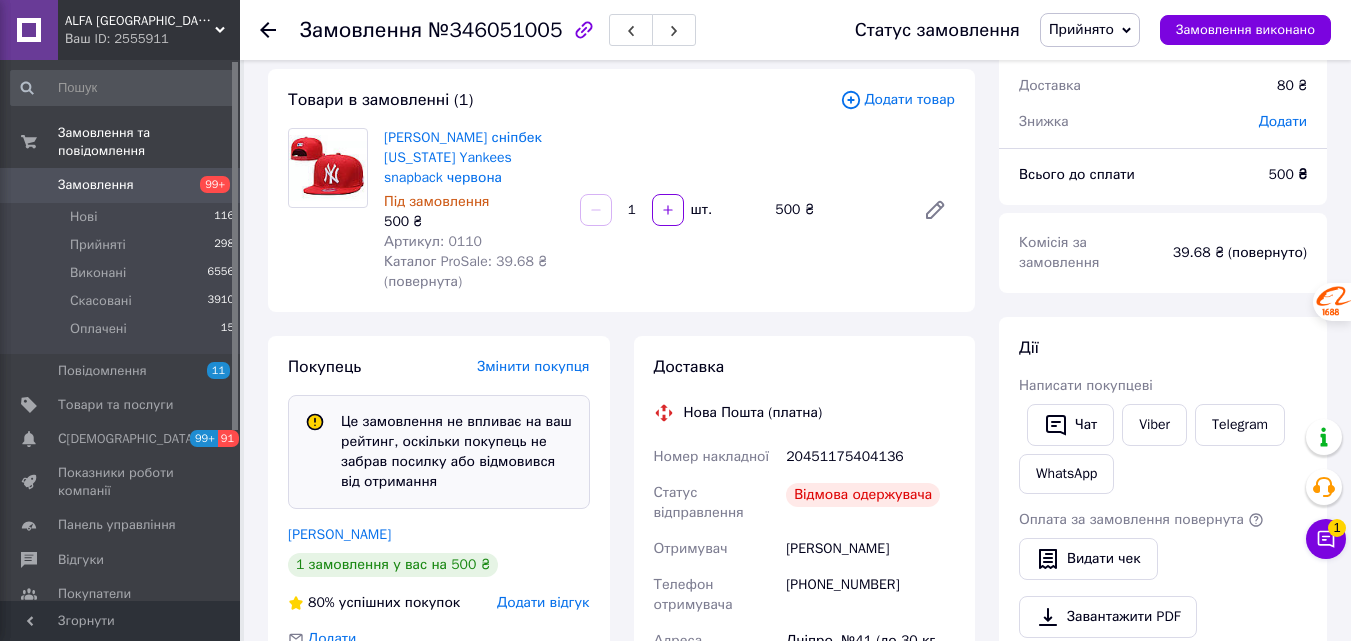 scroll, scrollTop: 0, scrollLeft: 0, axis: both 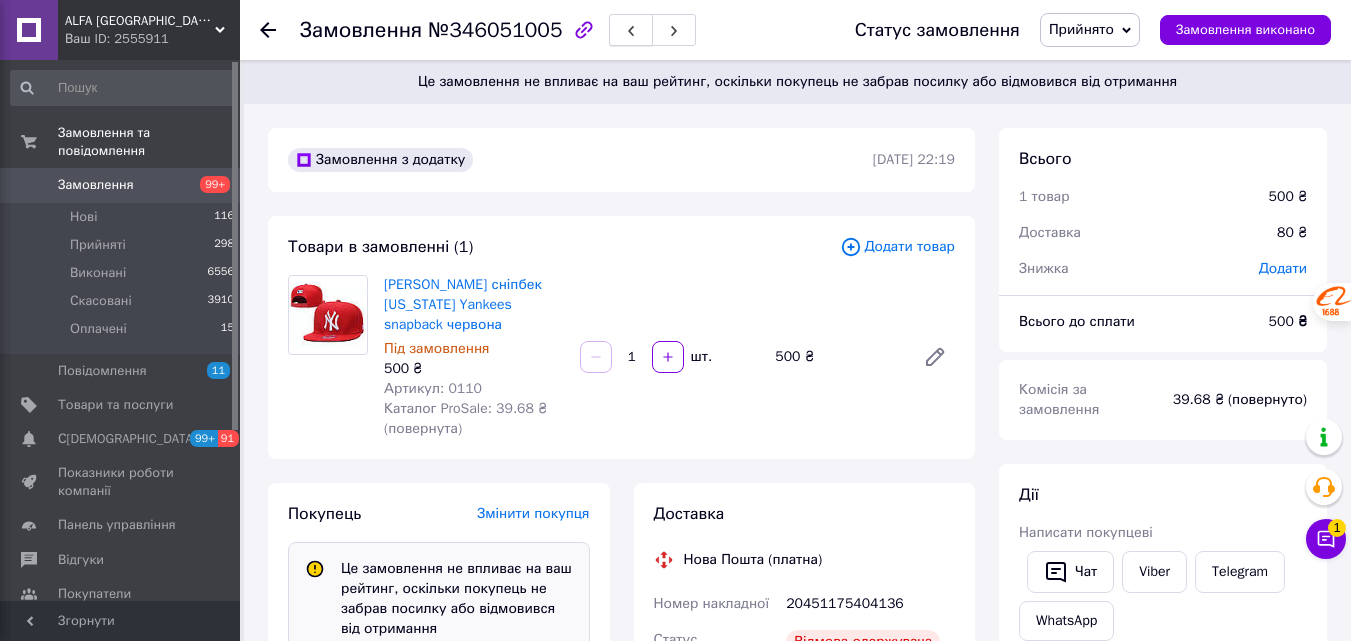 click 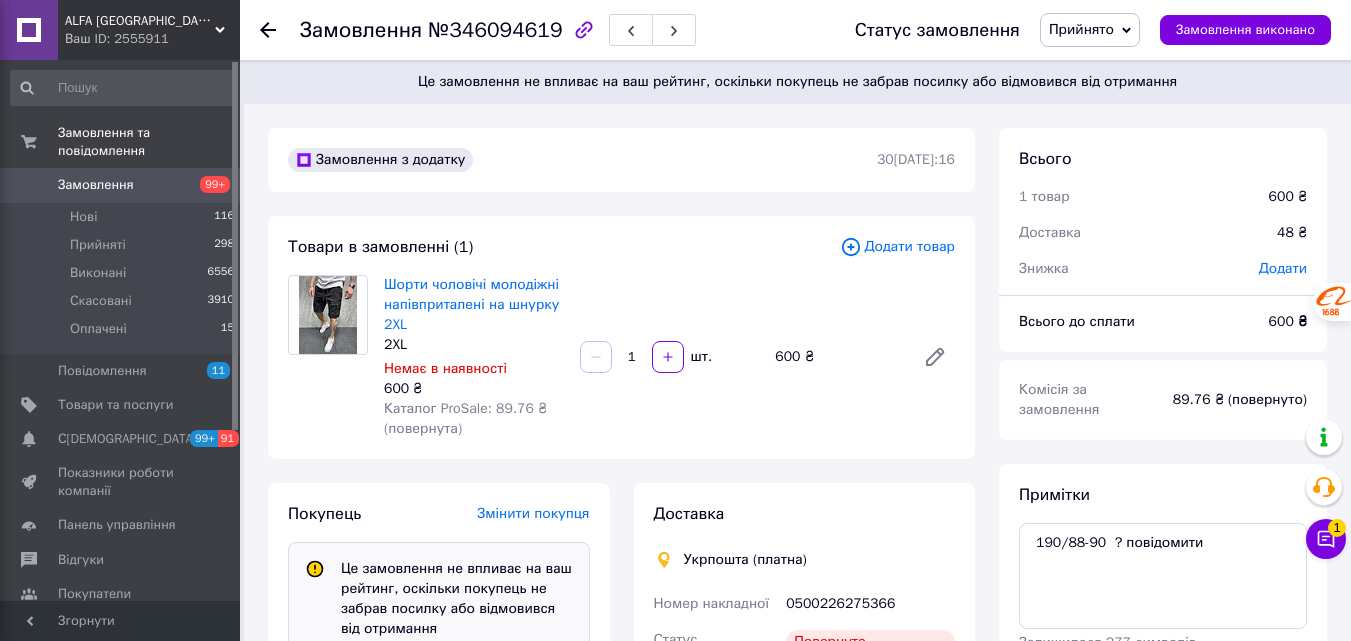 scroll, scrollTop: 12, scrollLeft: 0, axis: vertical 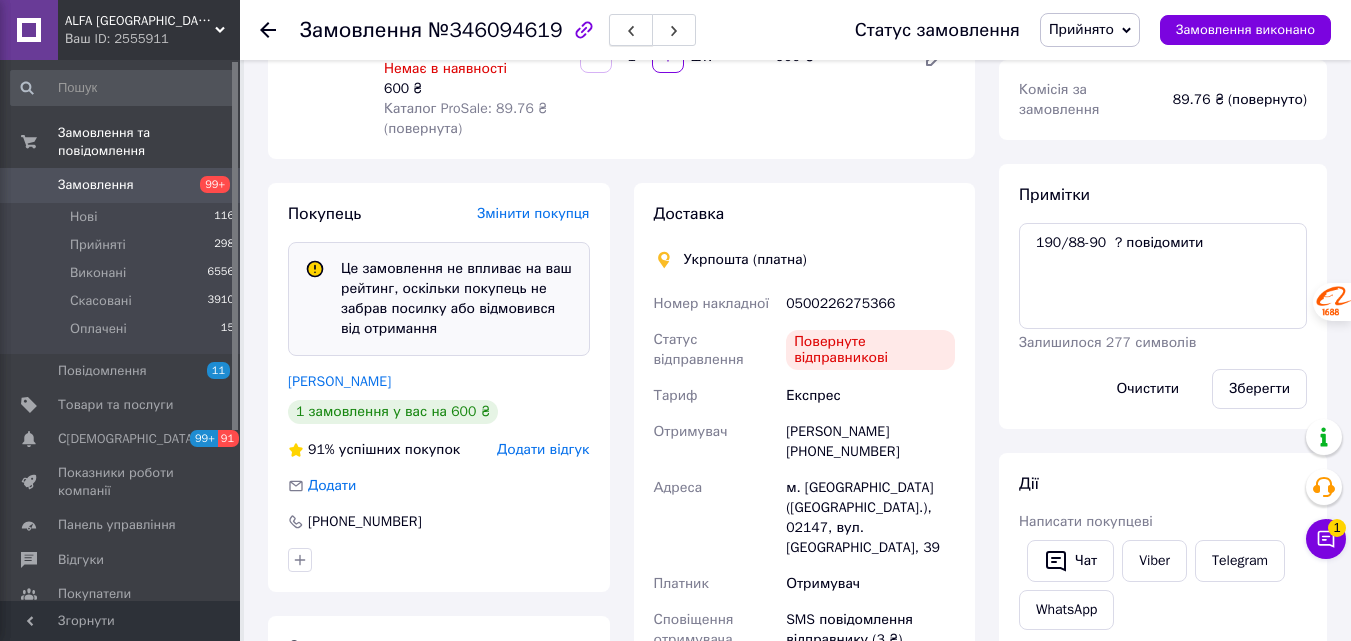 click at bounding box center (631, 30) 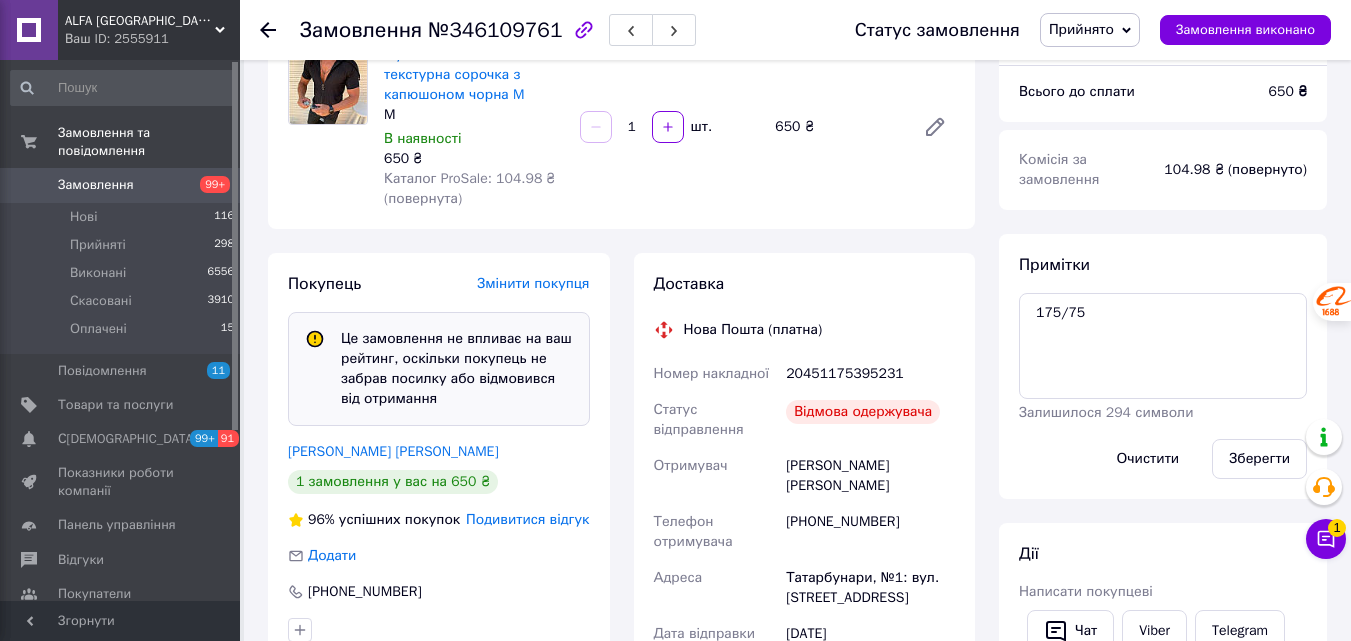 scroll, scrollTop: 200, scrollLeft: 0, axis: vertical 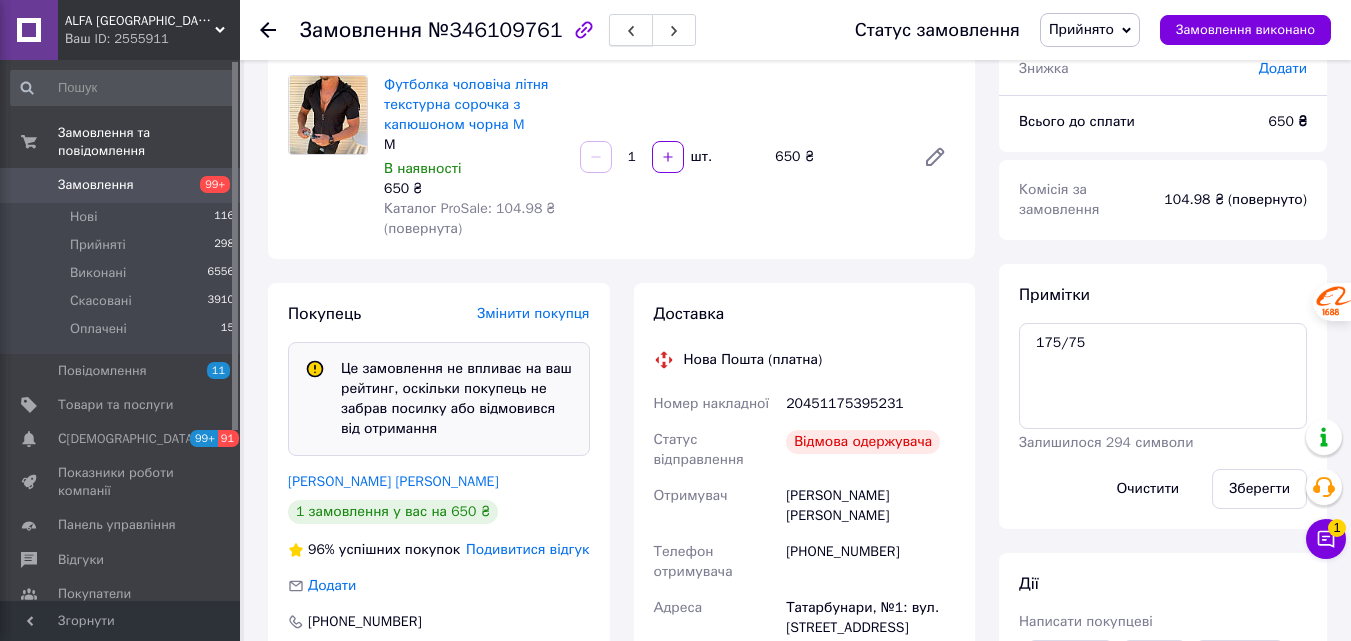 click 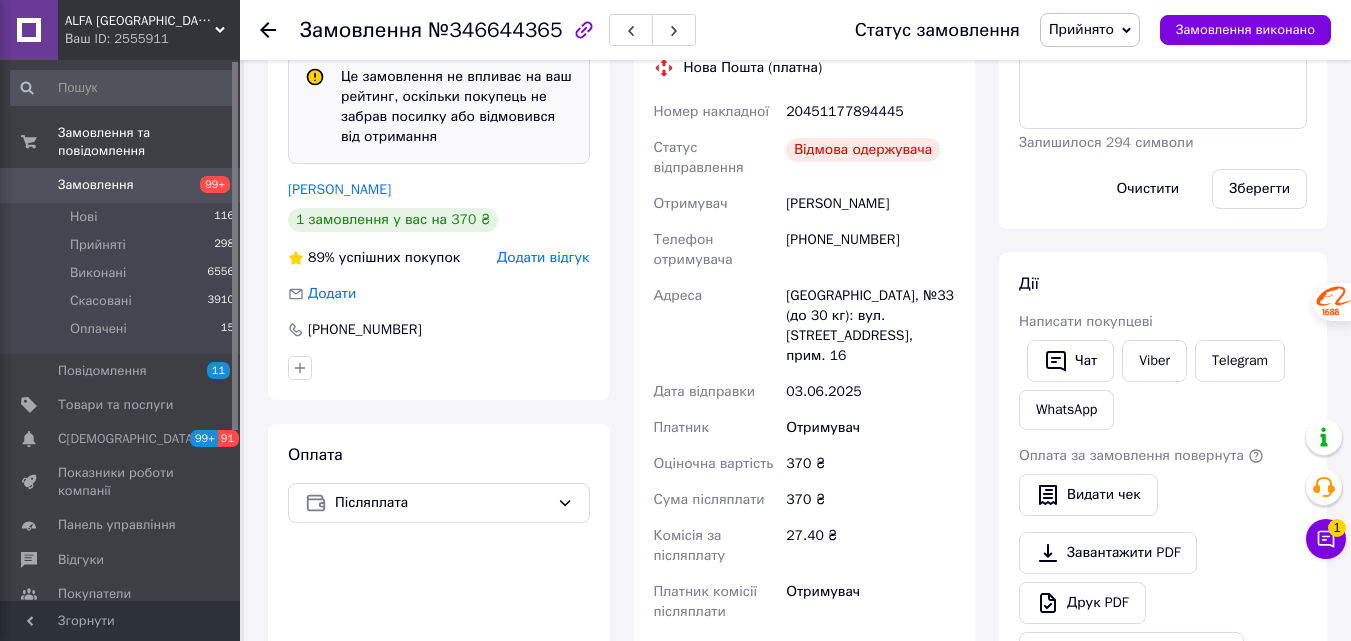 scroll, scrollTop: 100, scrollLeft: 0, axis: vertical 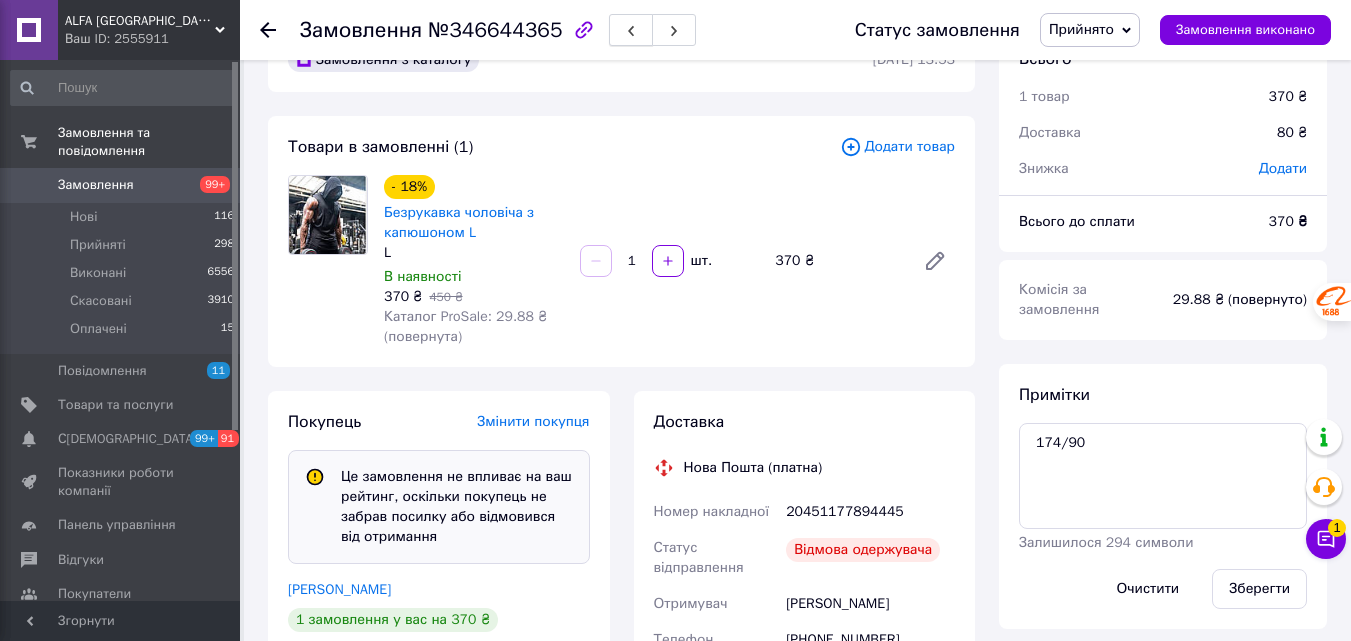 click at bounding box center (631, 30) 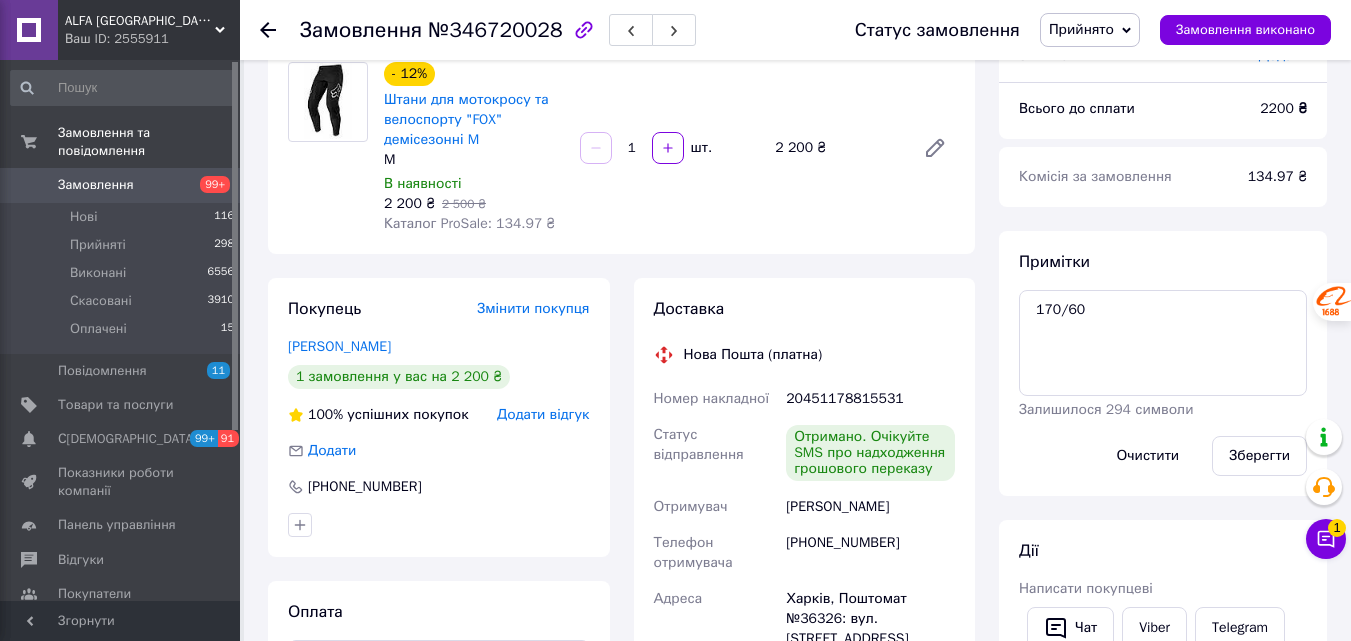 scroll, scrollTop: 200, scrollLeft: 0, axis: vertical 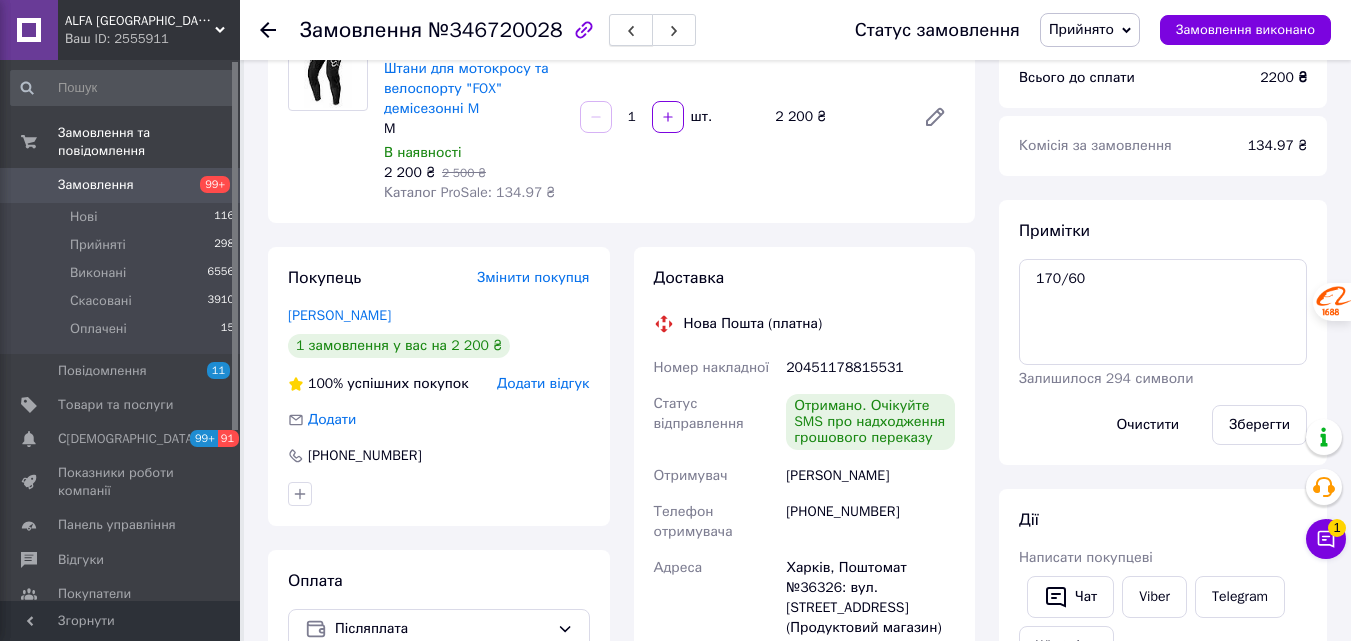drag, startPoint x: 608, startPoint y: 37, endPoint x: 597, endPoint y: 35, distance: 11.18034 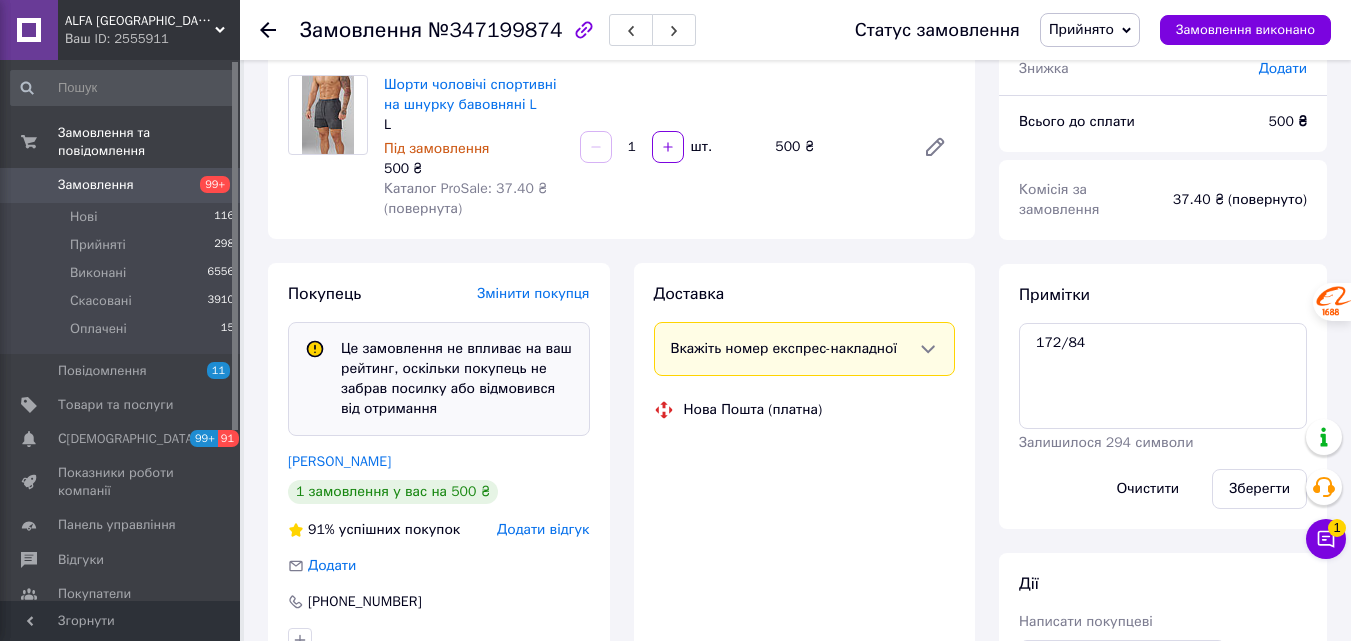 scroll, scrollTop: 108, scrollLeft: 0, axis: vertical 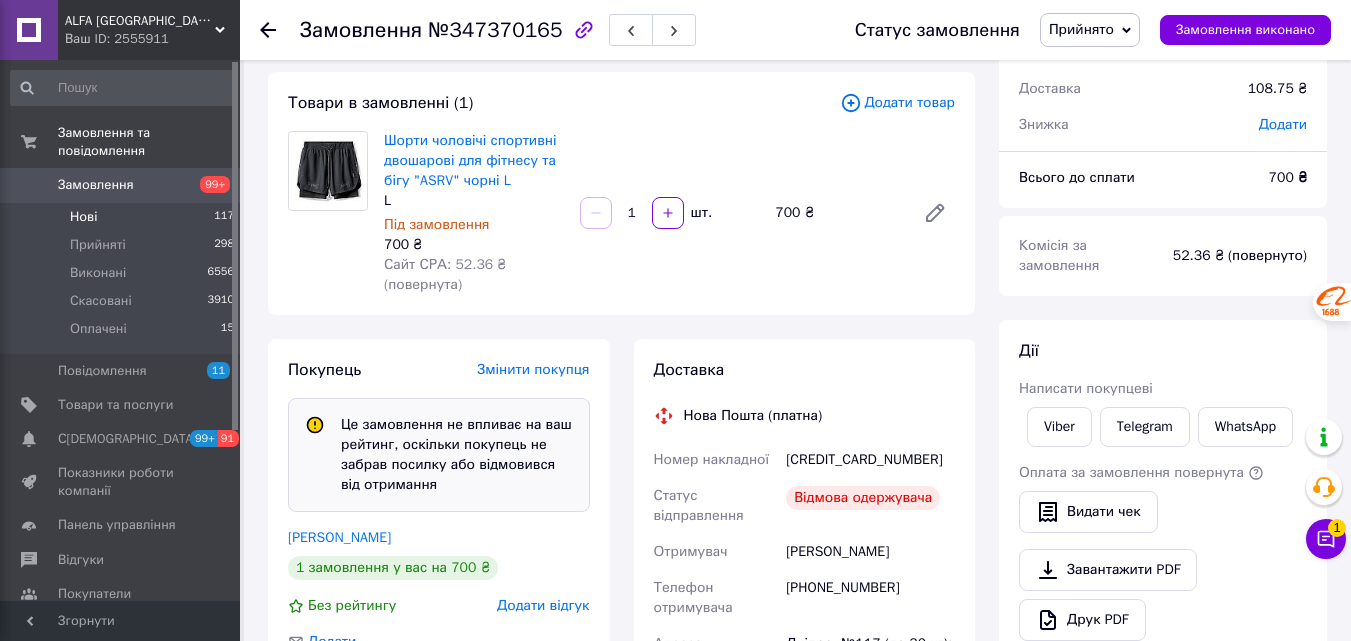 click on "Нові 117" at bounding box center [123, 217] 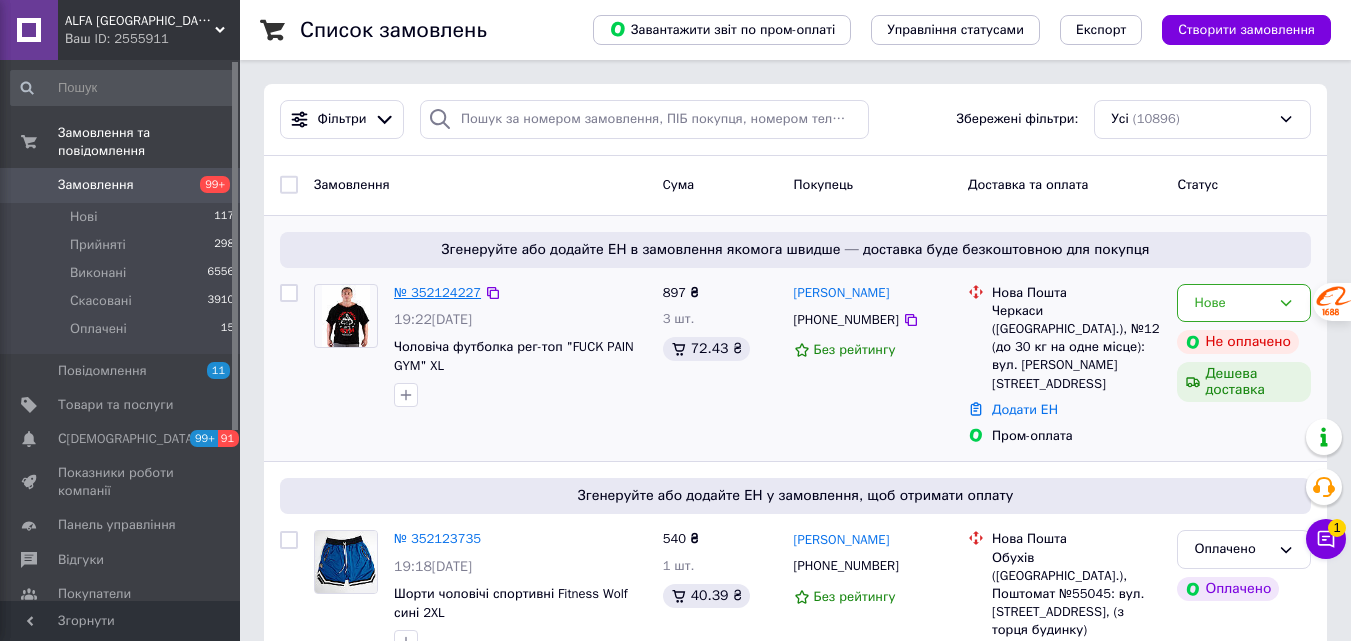 click on "№ 352124227" at bounding box center [437, 292] 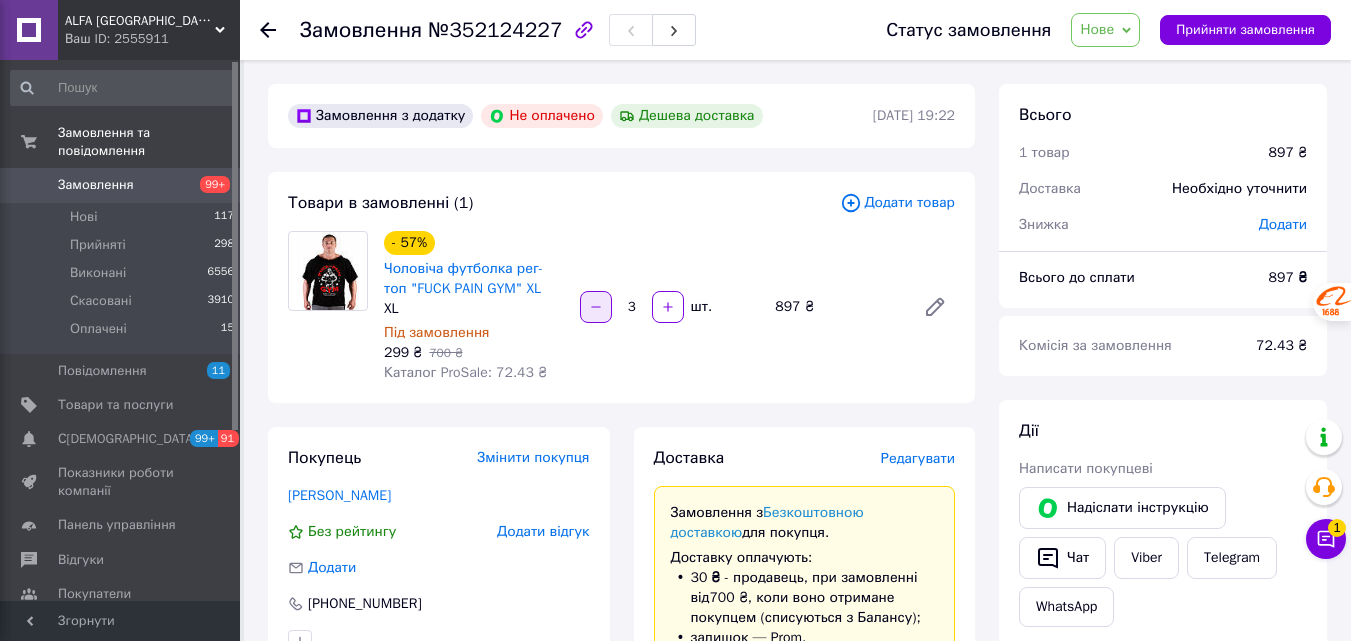 click at bounding box center (596, 307) 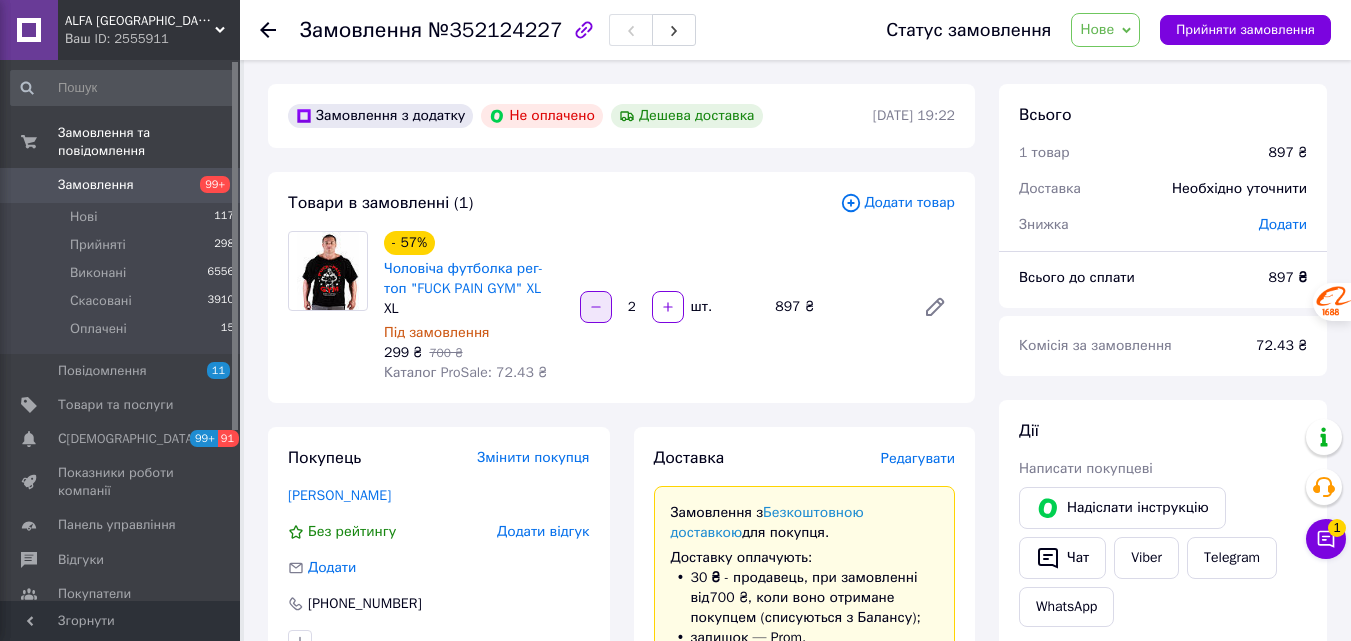 click at bounding box center (596, 307) 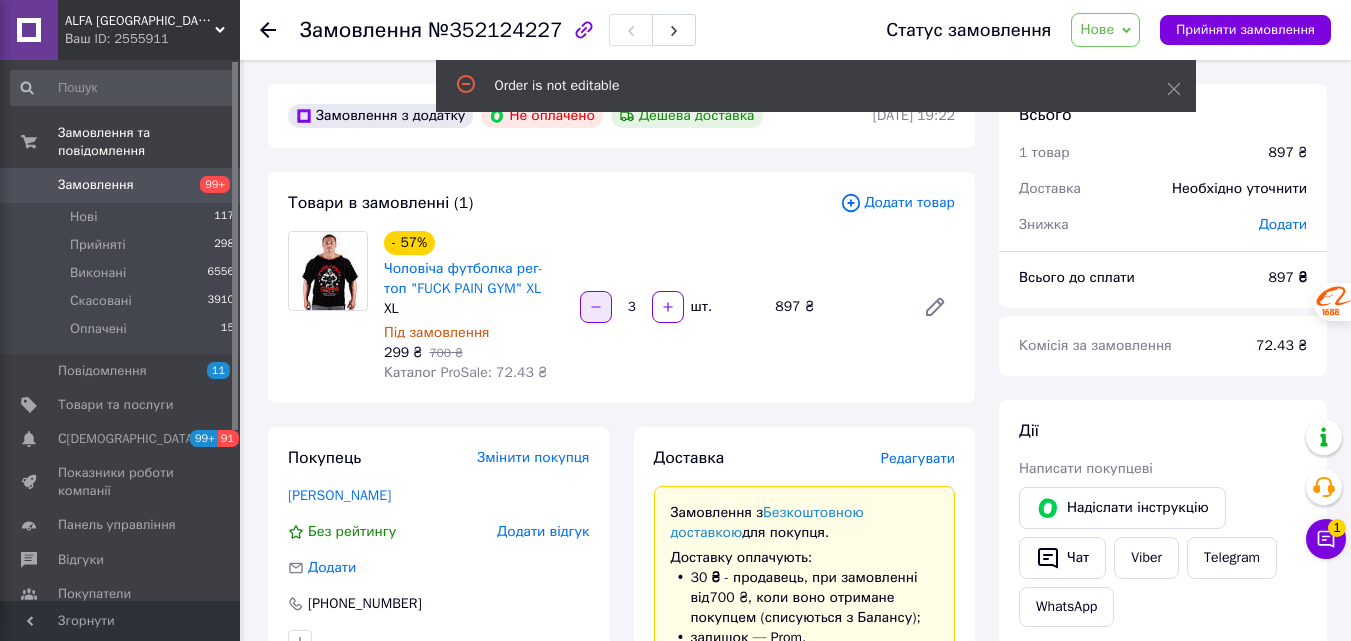 click 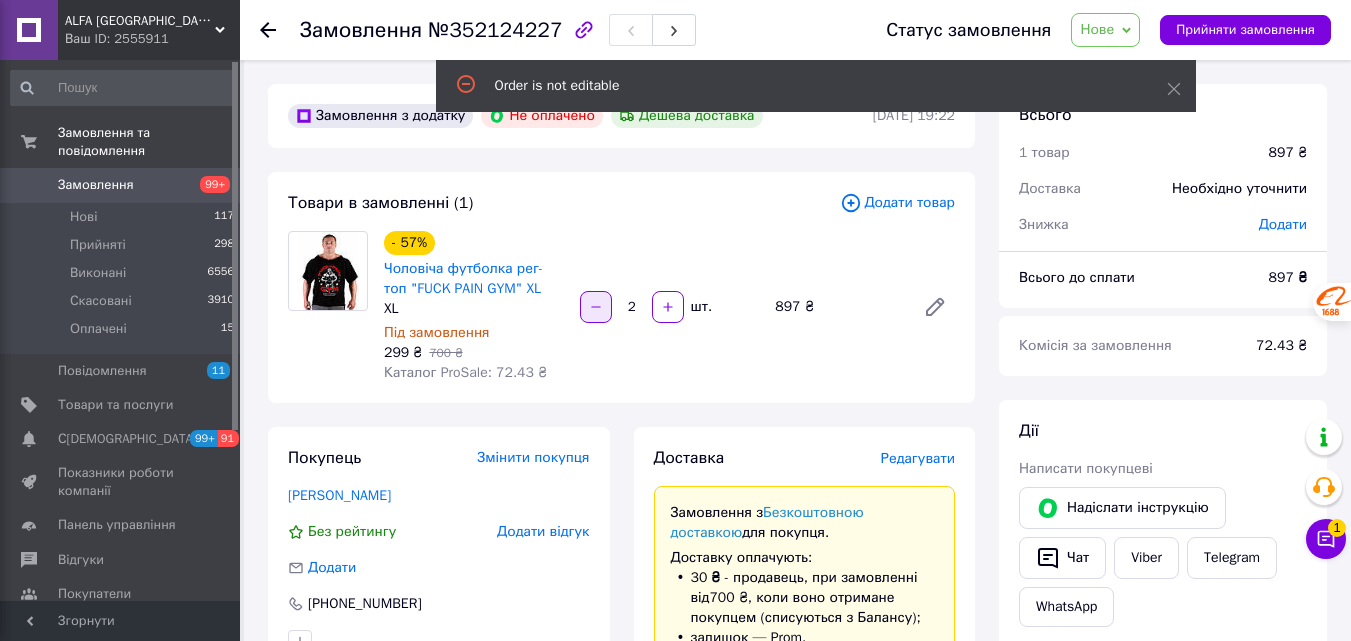 click 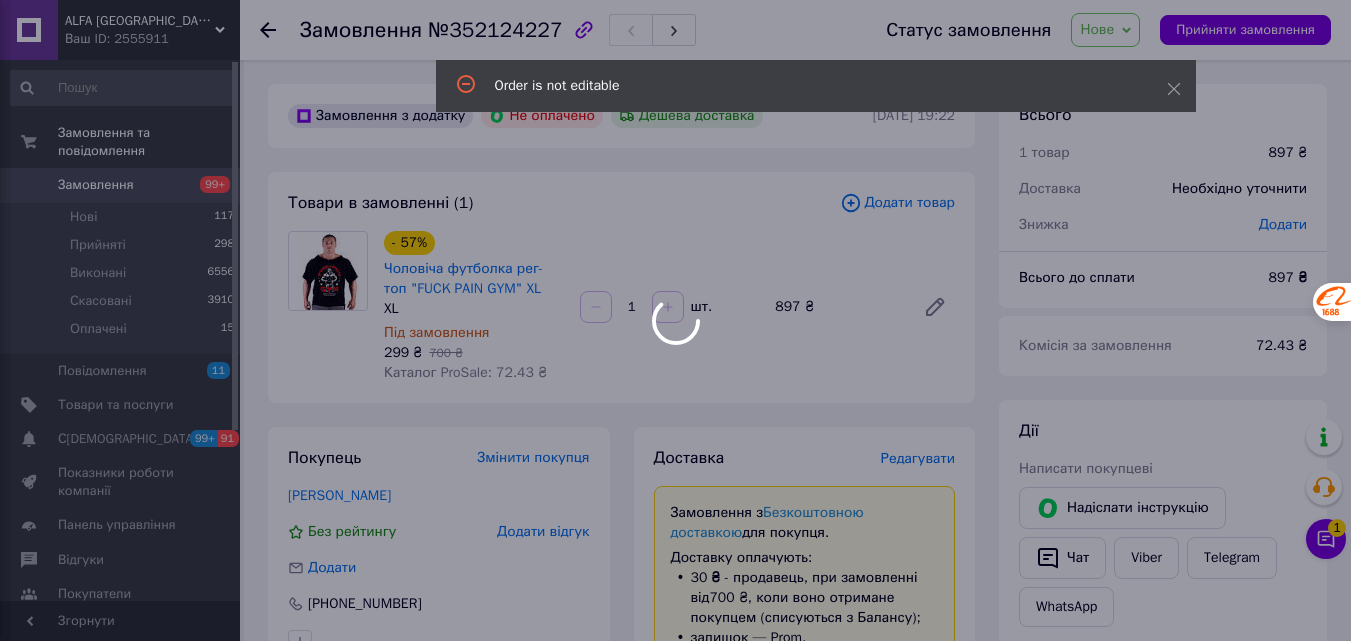 type on "3" 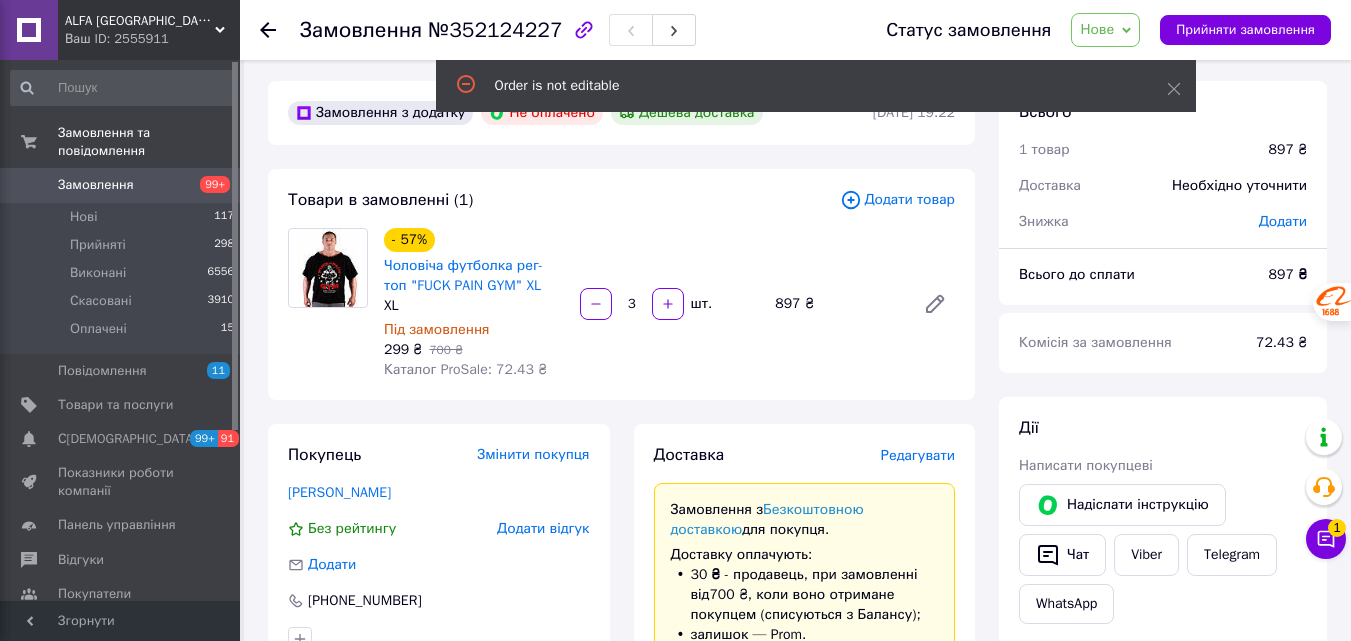 scroll, scrollTop: 0, scrollLeft: 0, axis: both 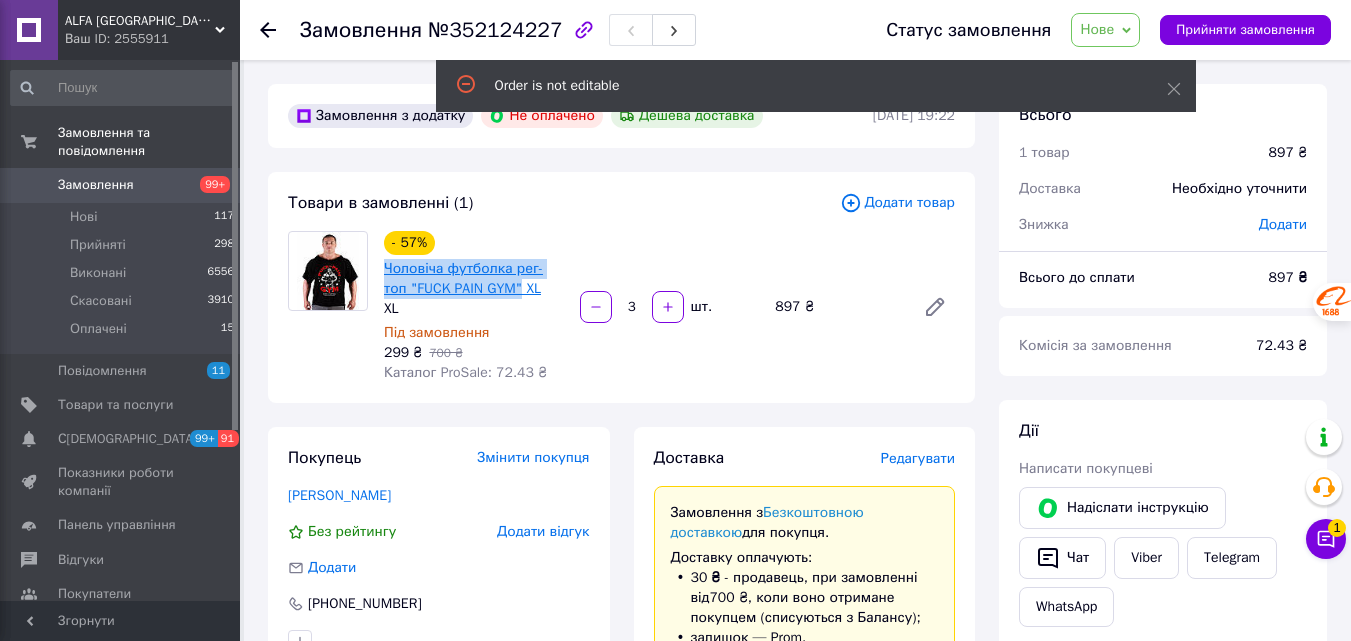 drag, startPoint x: 383, startPoint y: 262, endPoint x: 496, endPoint y: 288, distance: 115.952576 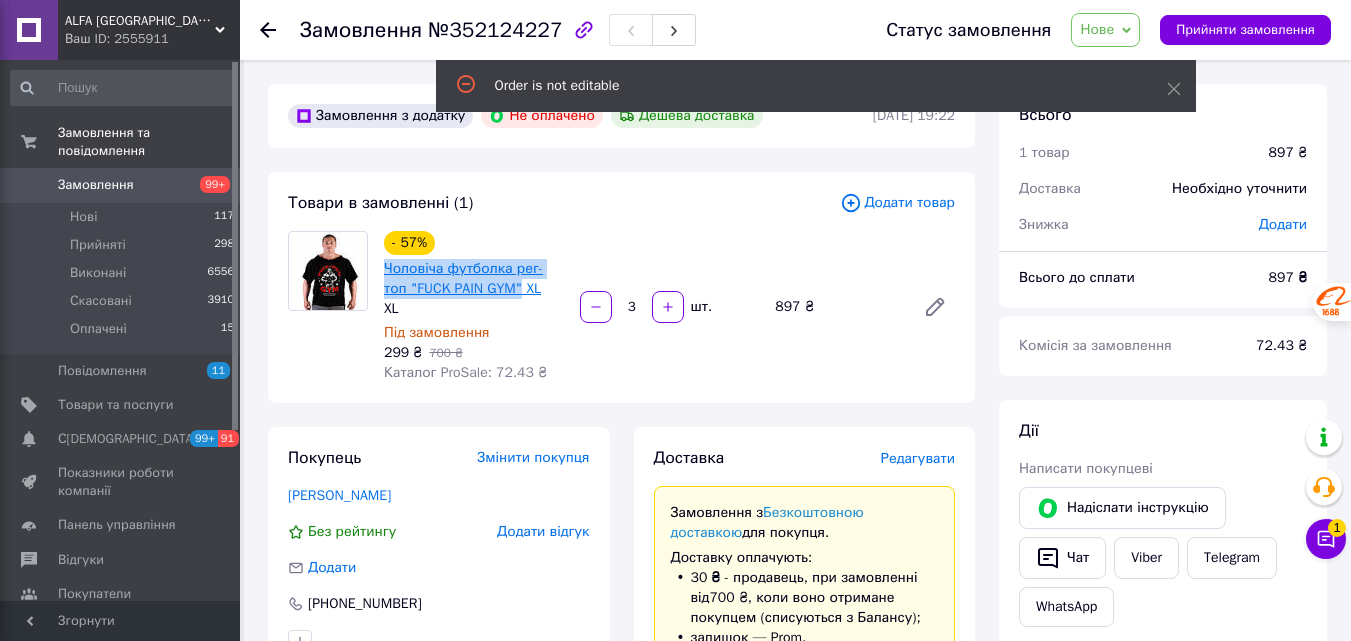 click on "Чоловіча футболка рег-топ "FUCK PAIN GYM" XL" at bounding box center [474, 279] 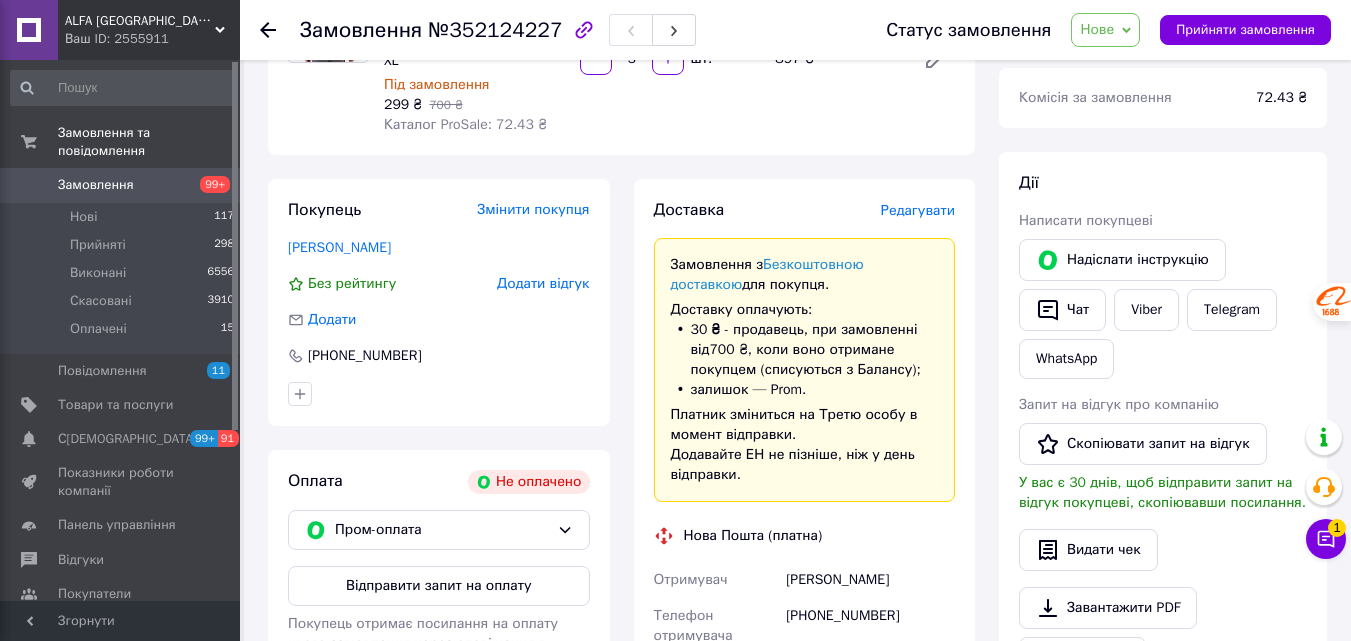 scroll, scrollTop: 100, scrollLeft: 0, axis: vertical 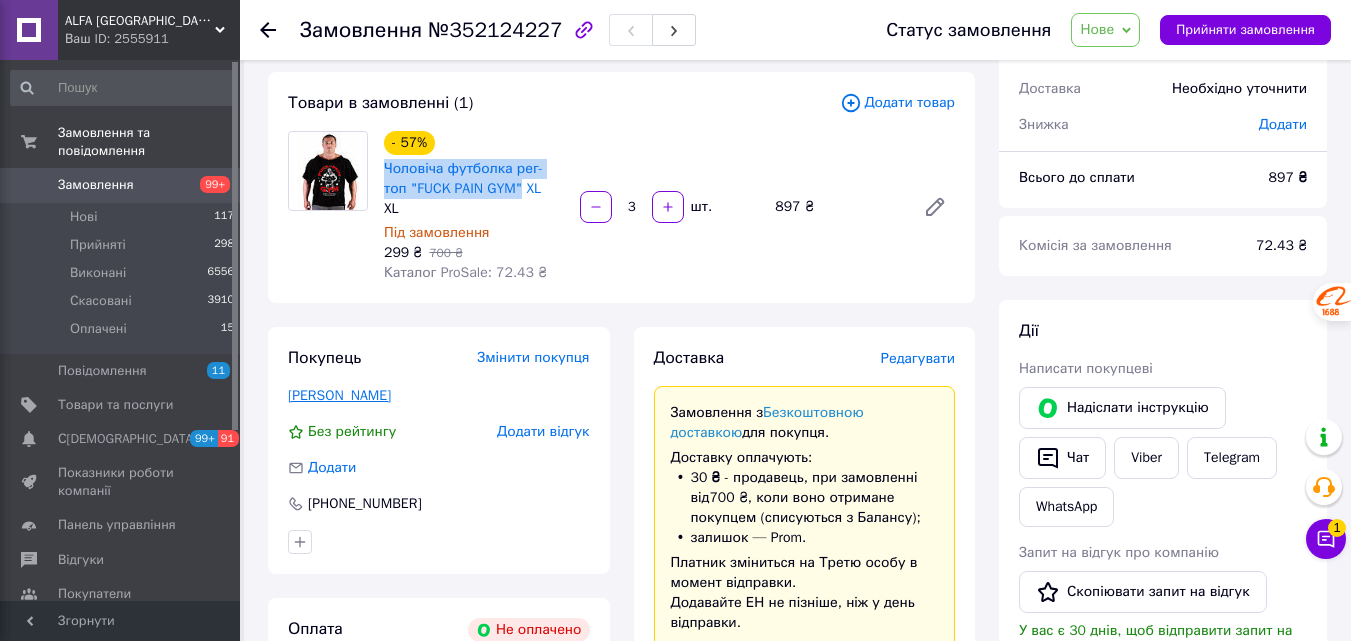 click on "[PERSON_NAME]" at bounding box center (339, 395) 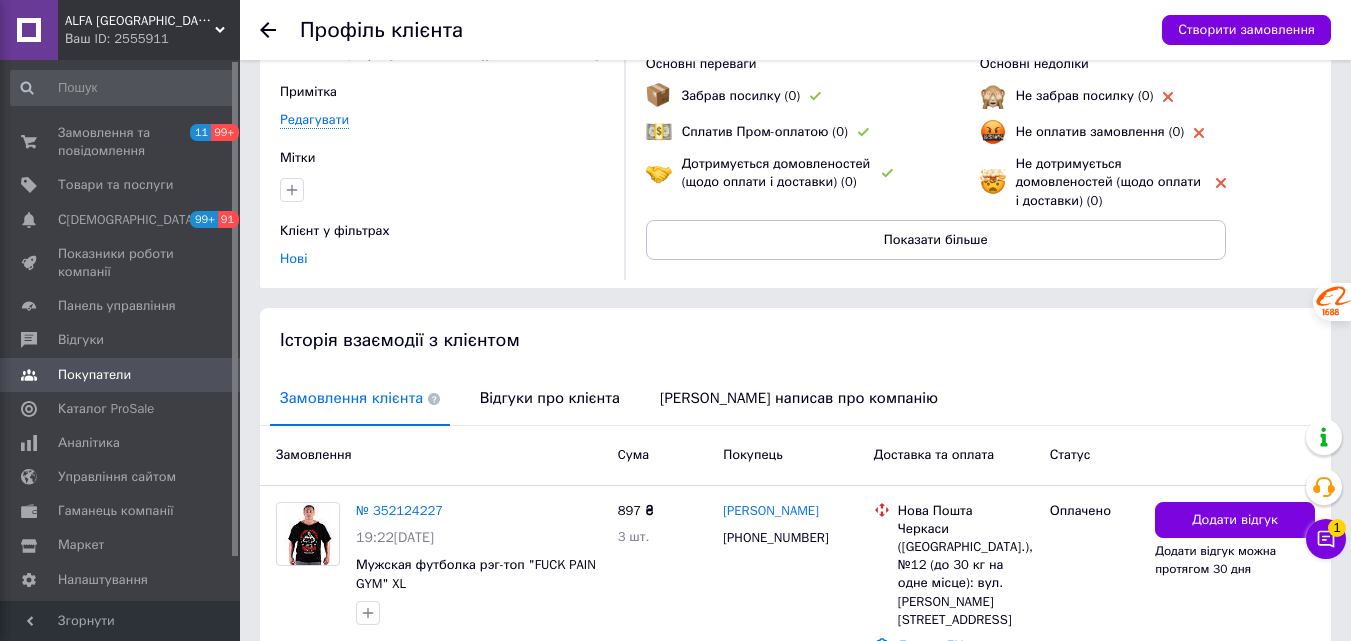scroll, scrollTop: 255, scrollLeft: 0, axis: vertical 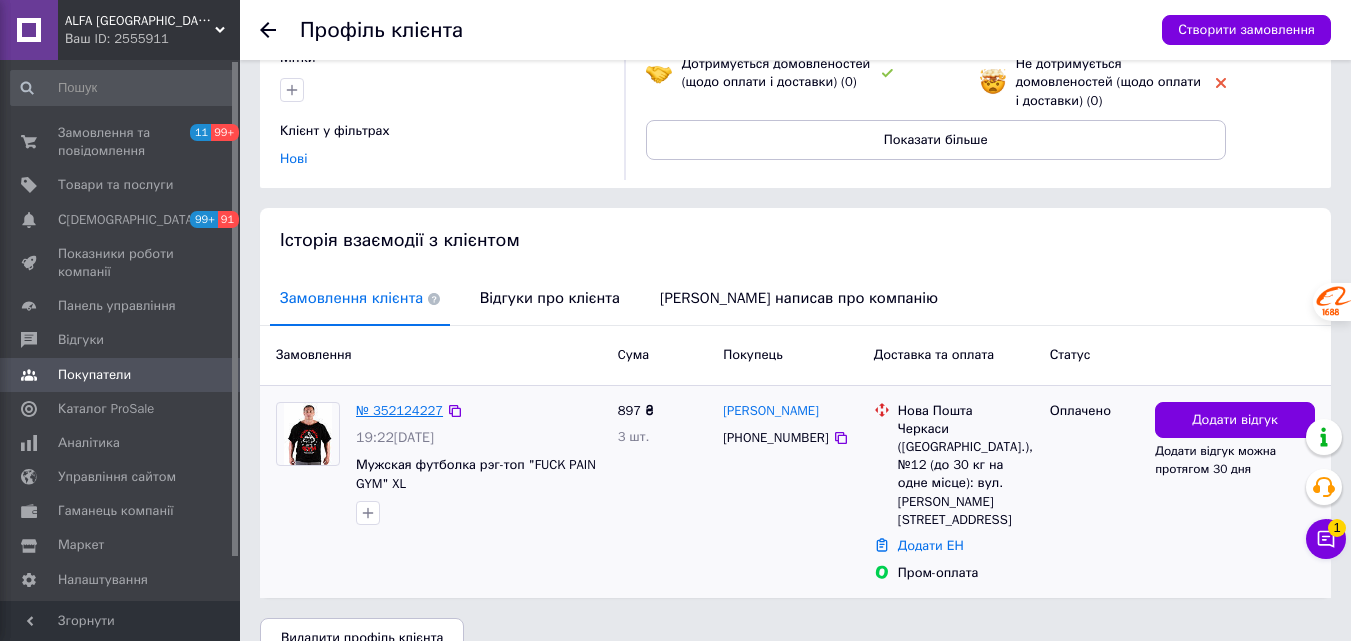 click on "№ 352124227" at bounding box center [399, 410] 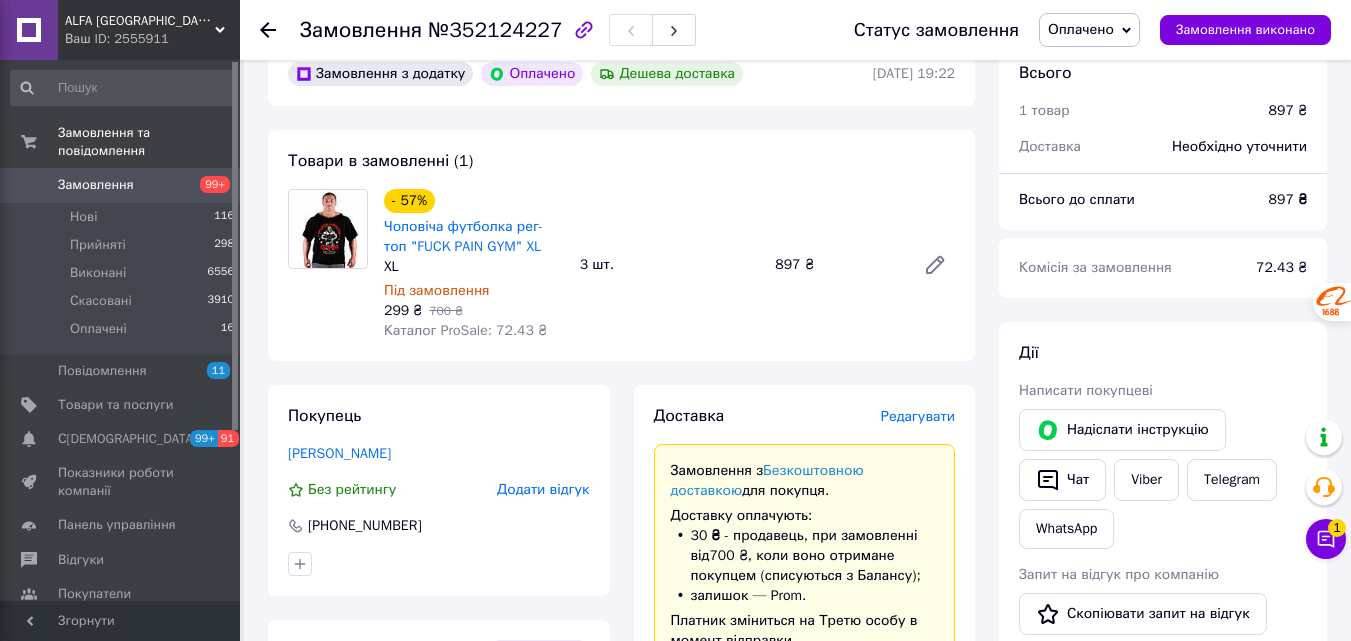 scroll, scrollTop: 700, scrollLeft: 0, axis: vertical 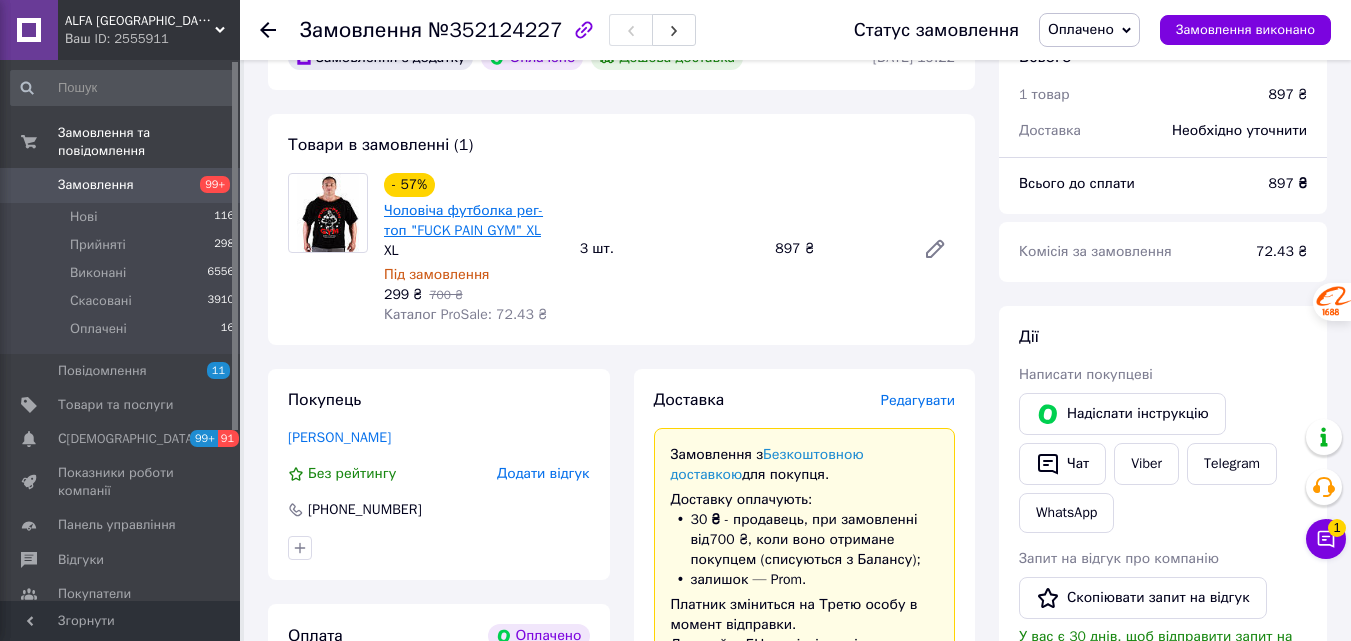 click on "Чоловіча футболка рег-топ "FUCK PAIN GYM" XL" at bounding box center (463, 220) 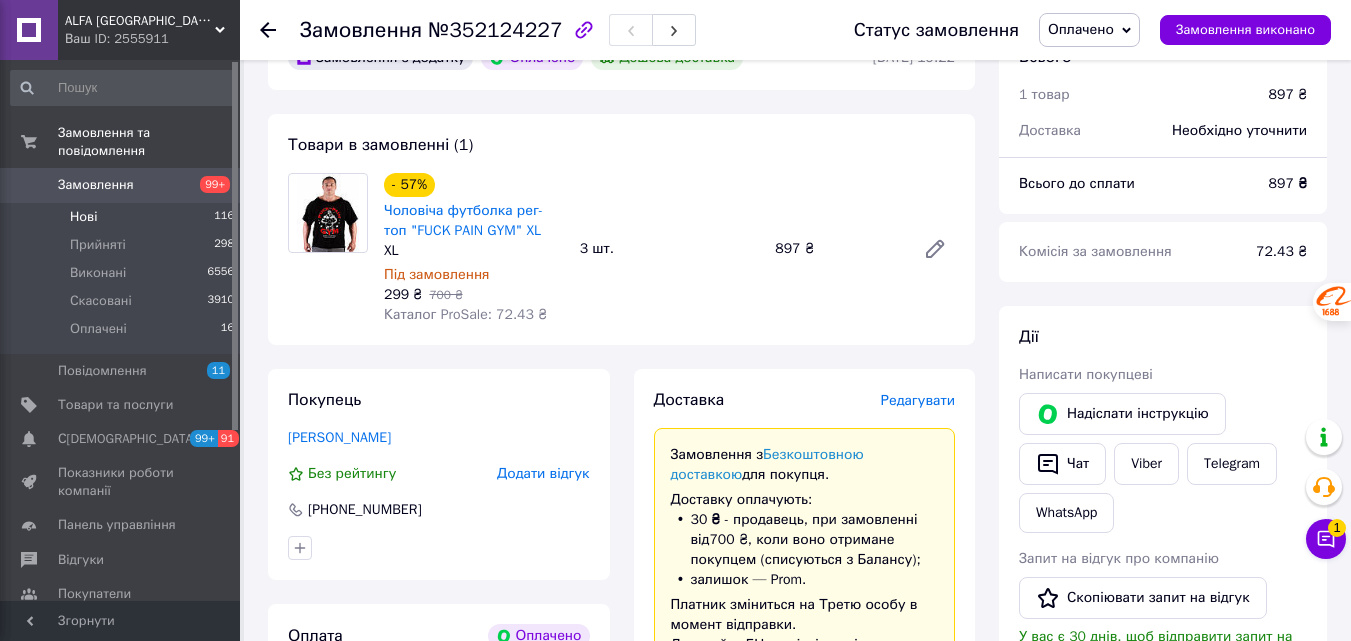 click on "Нові" at bounding box center [83, 217] 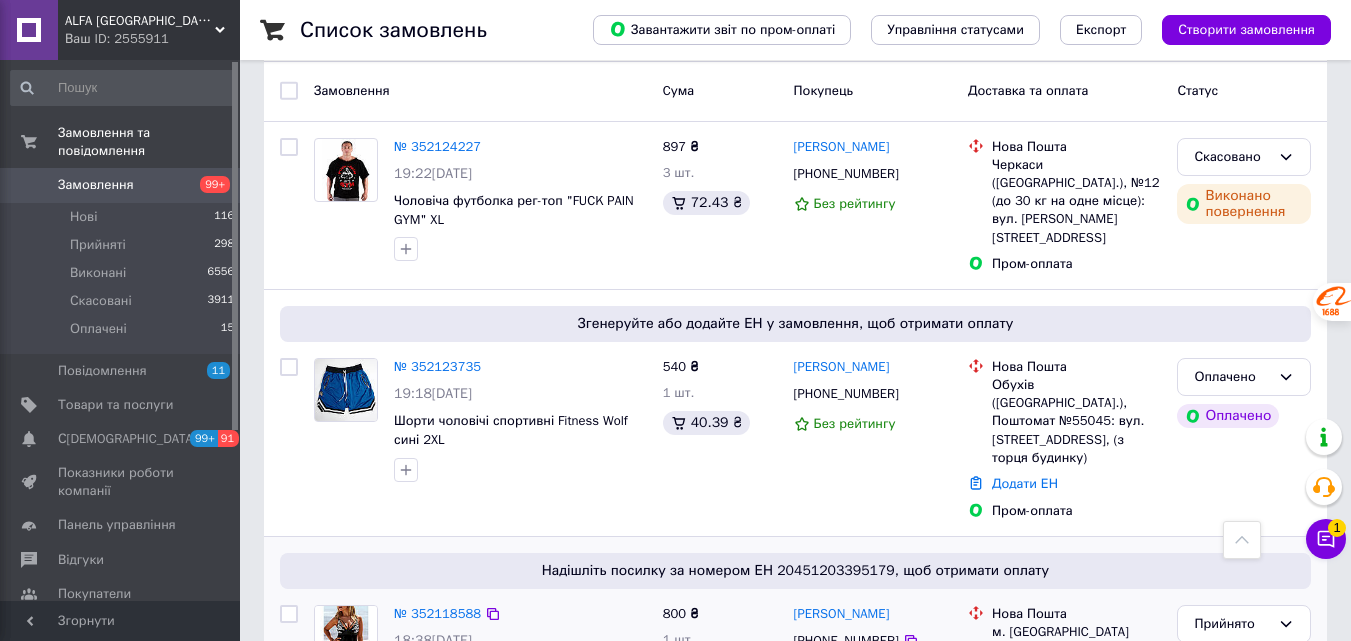 scroll, scrollTop: 0, scrollLeft: 0, axis: both 